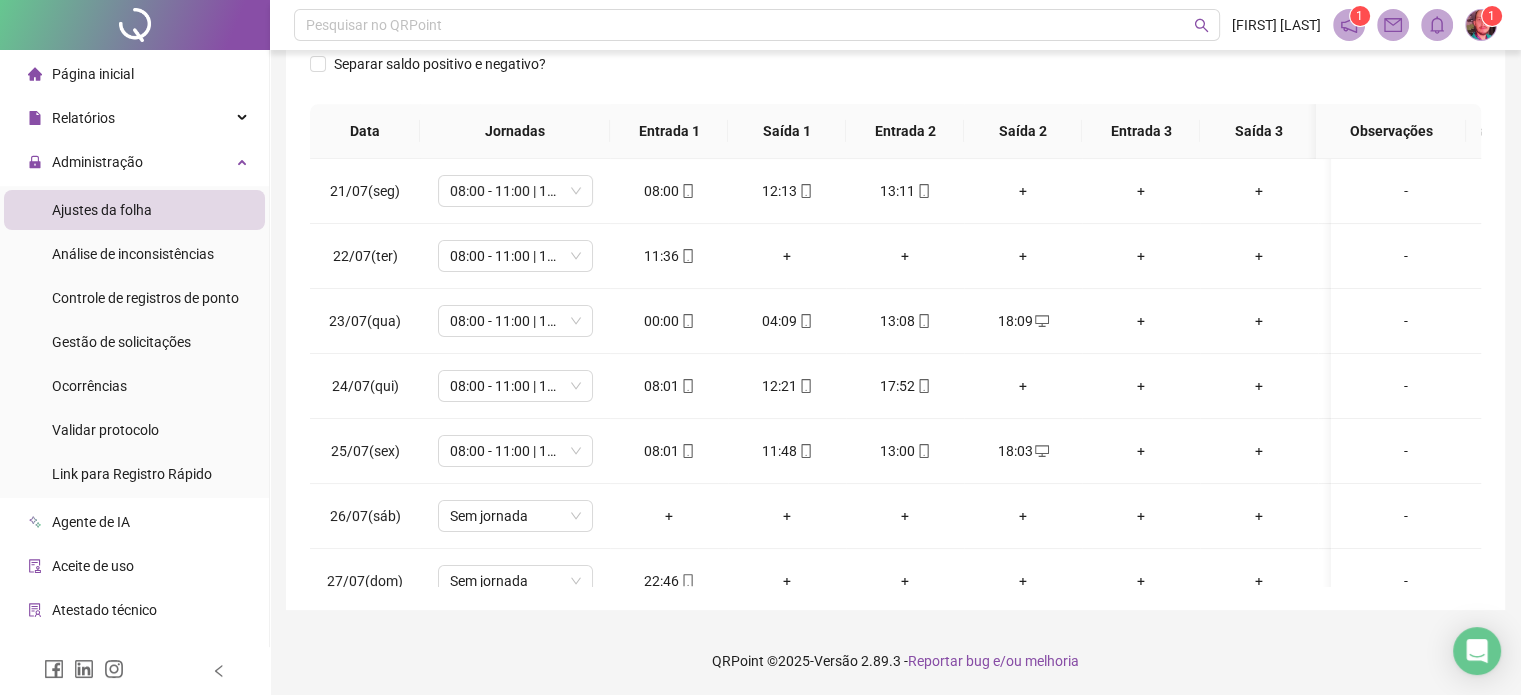 scroll, scrollTop: 382, scrollLeft: 0, axis: vertical 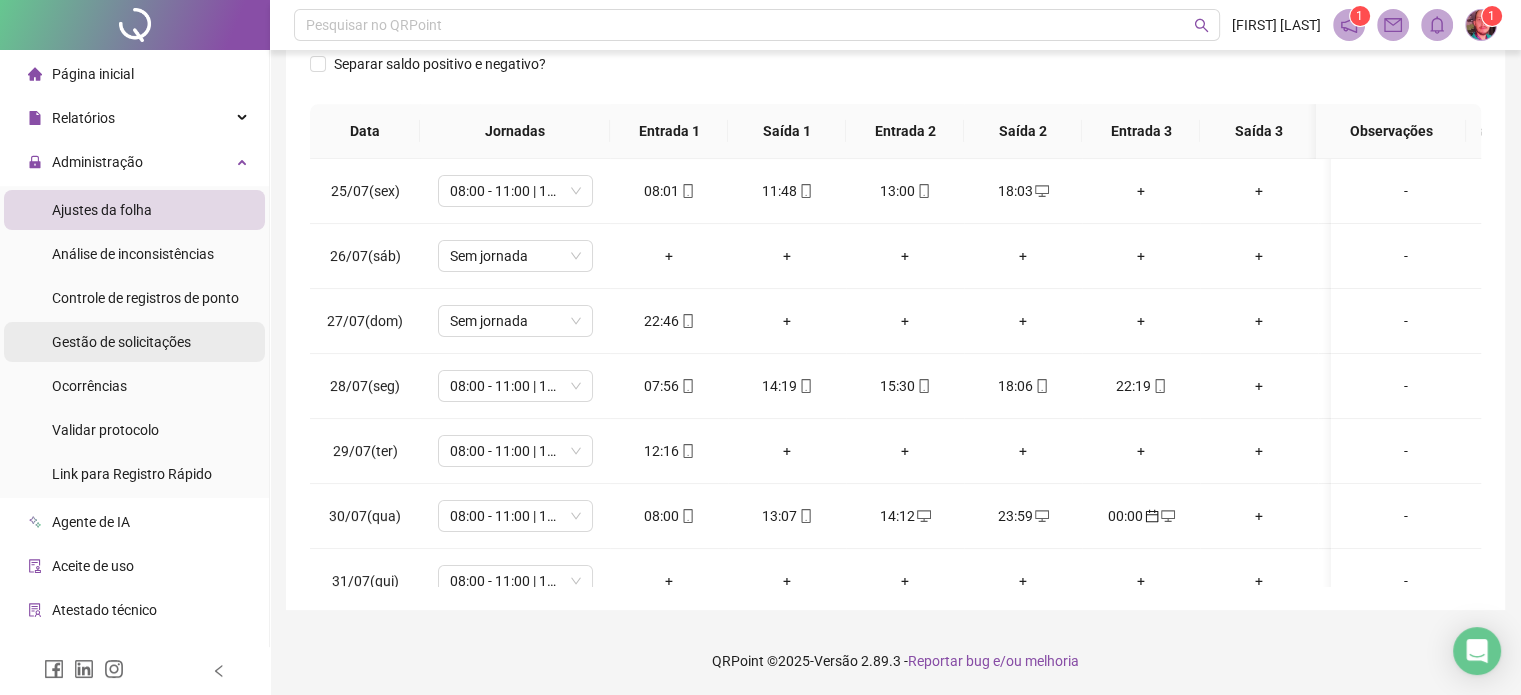 click on "Gestão de solicitações" at bounding box center [121, 342] 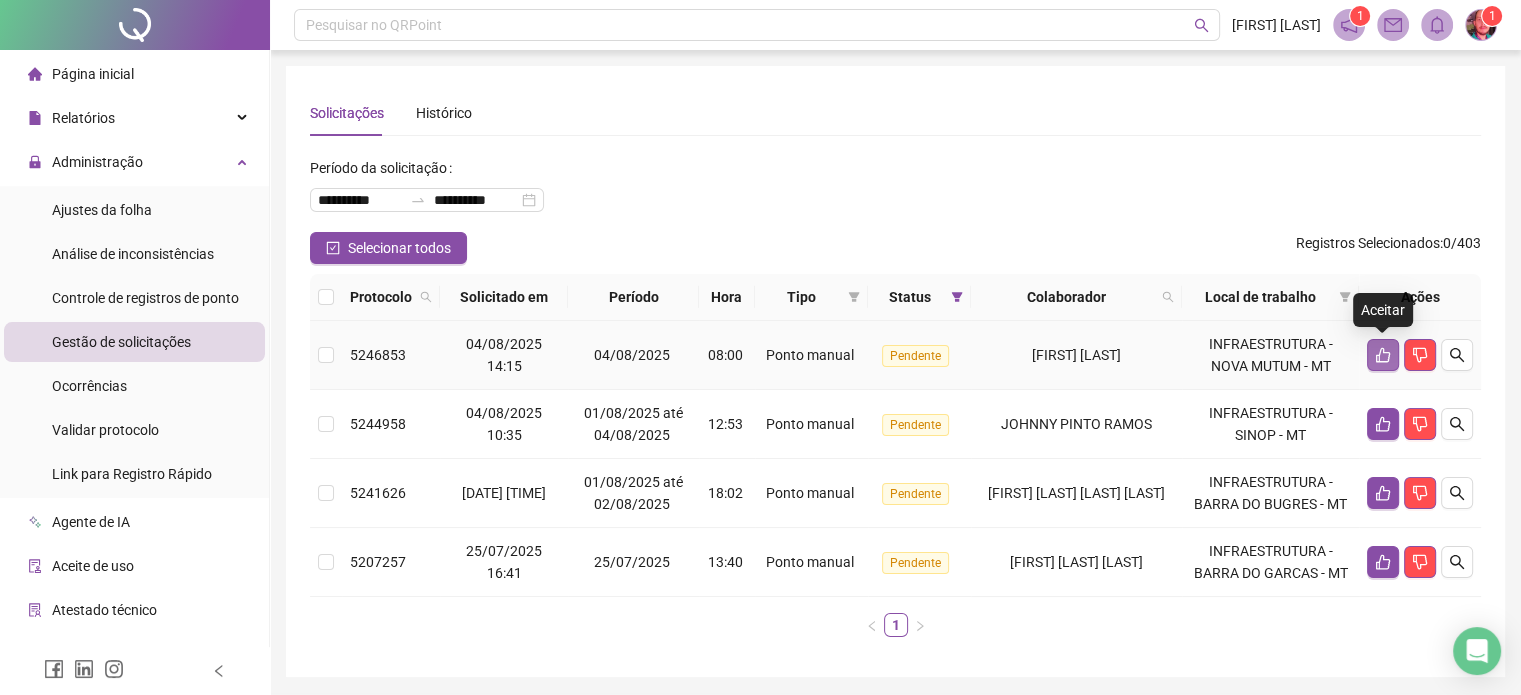 click at bounding box center [1383, 355] 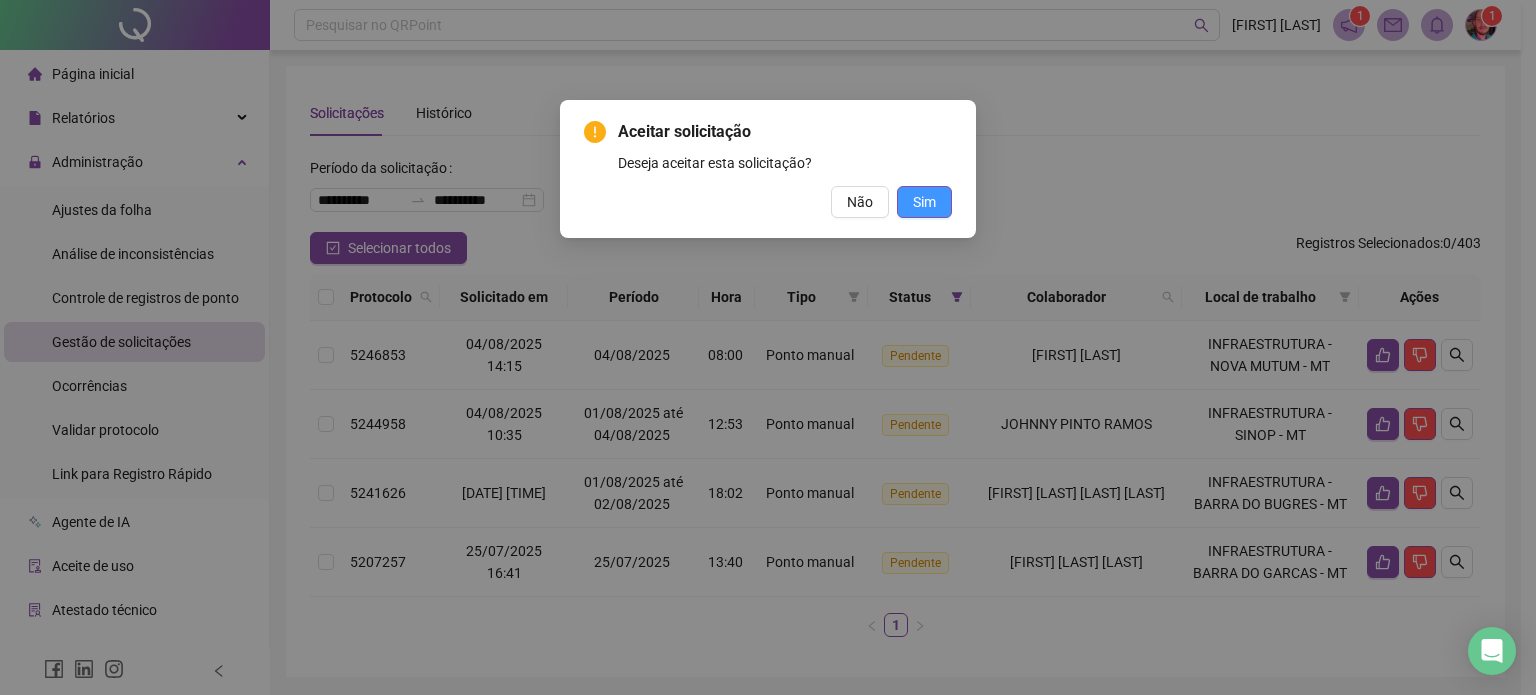 click on "Sim" at bounding box center (924, 202) 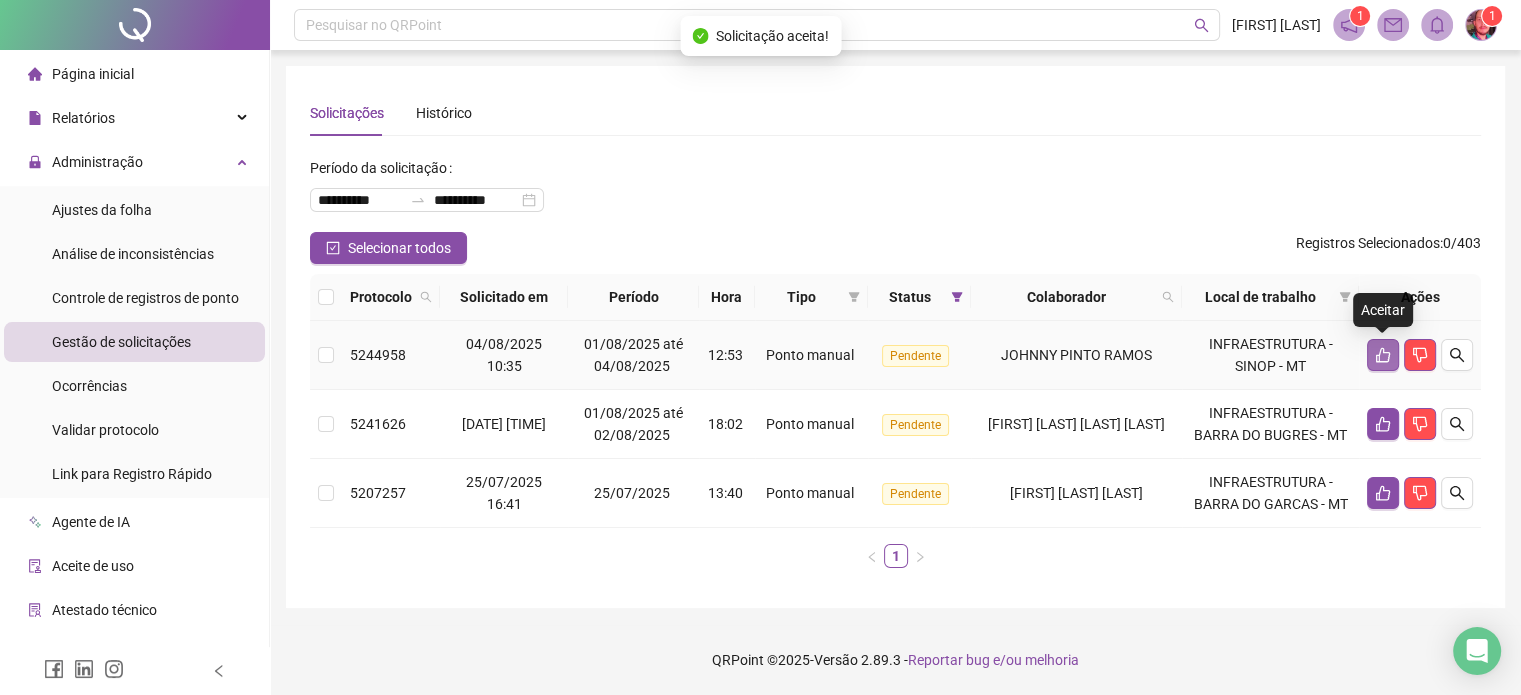 click 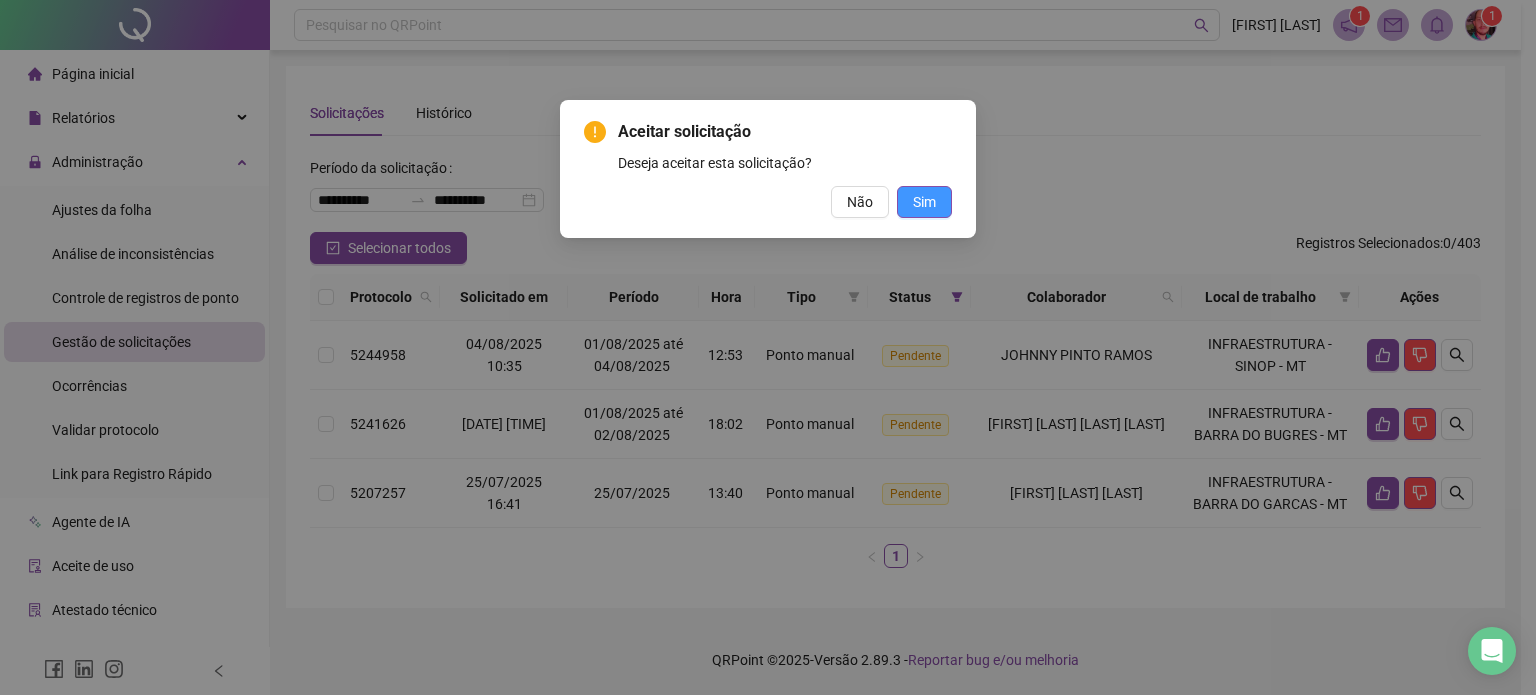 click on "Sim" at bounding box center (924, 202) 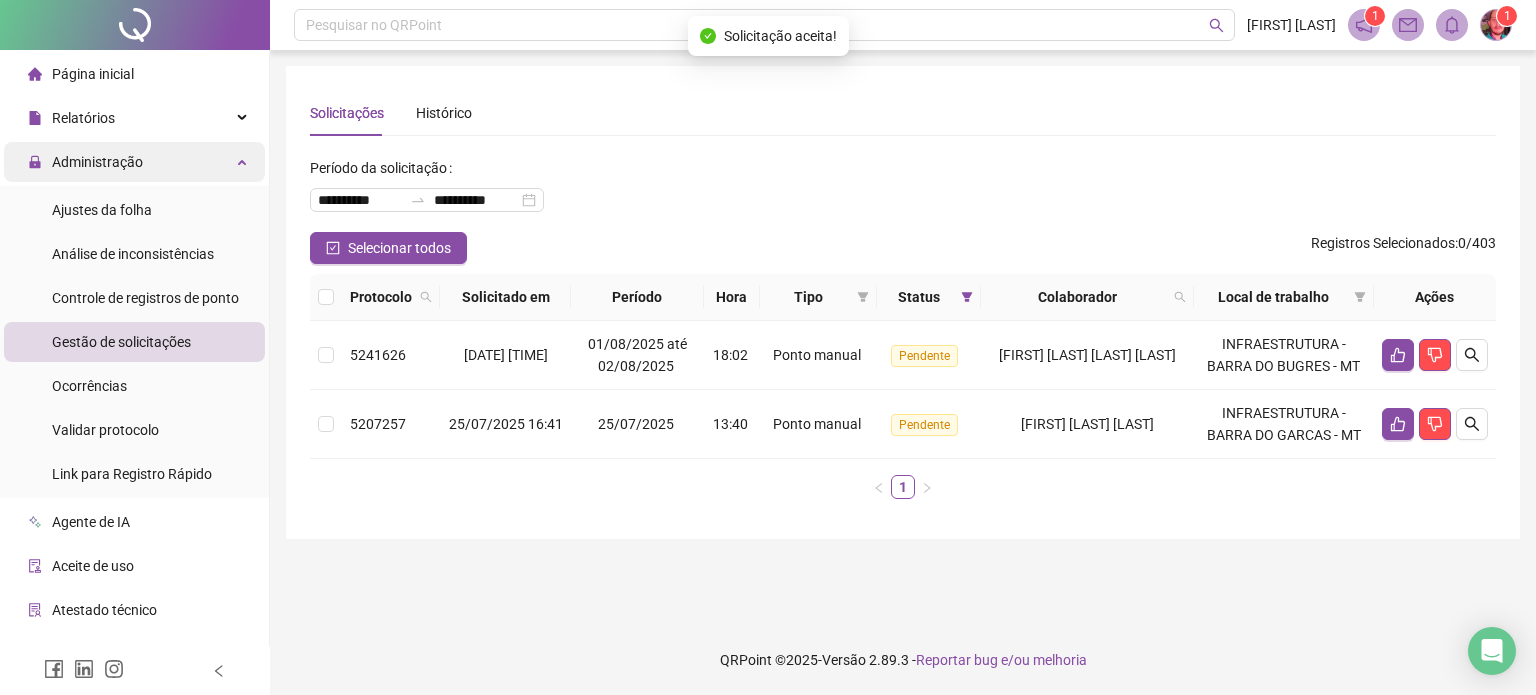 click on "Administração" at bounding box center [97, 162] 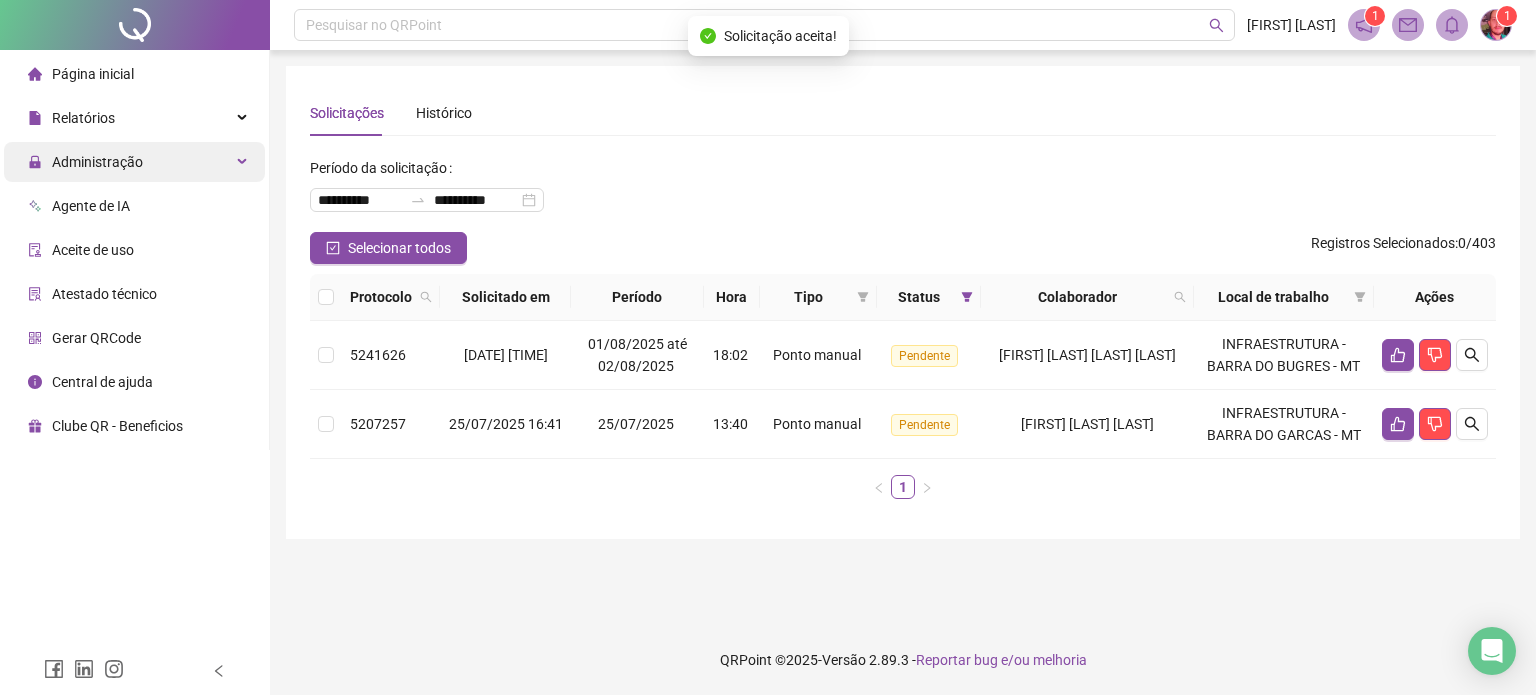 click on "Administração" at bounding box center [97, 162] 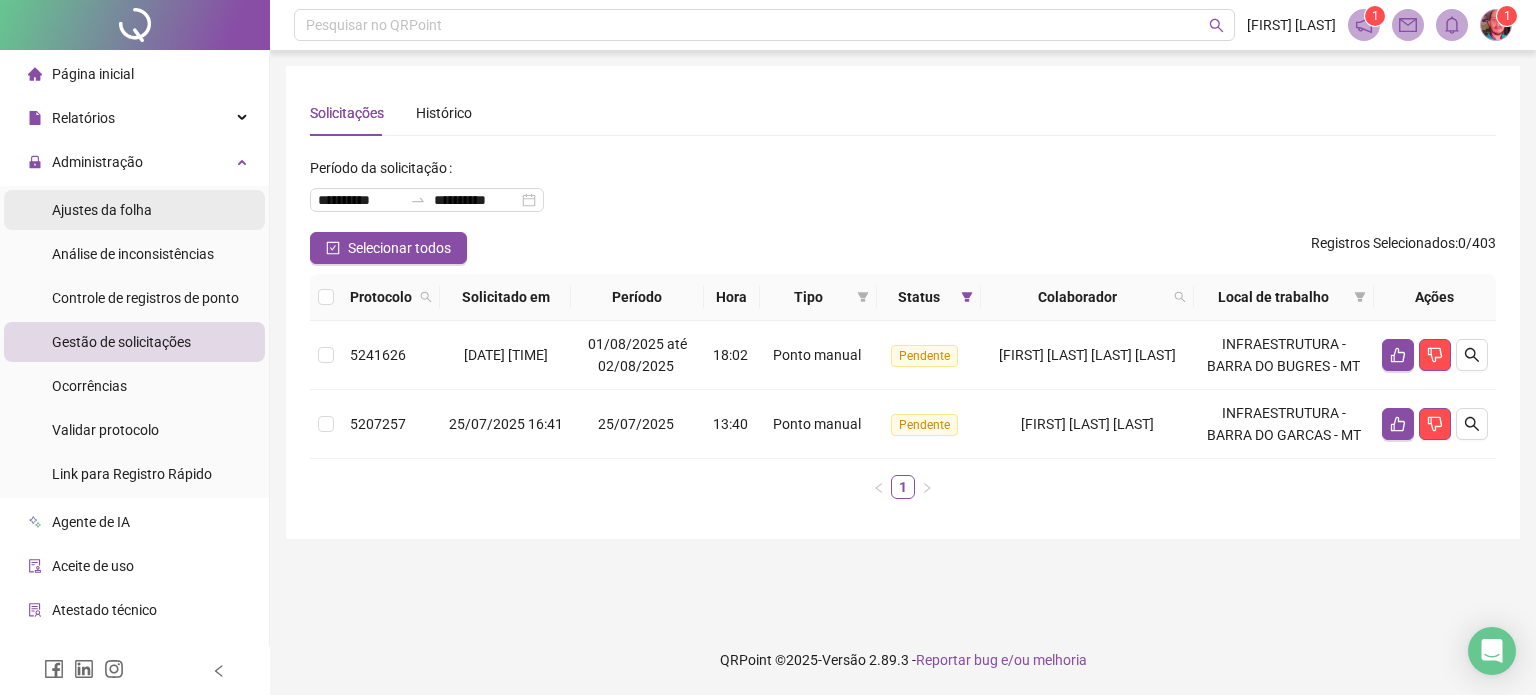 click on "Ajustes da folha" at bounding box center (102, 210) 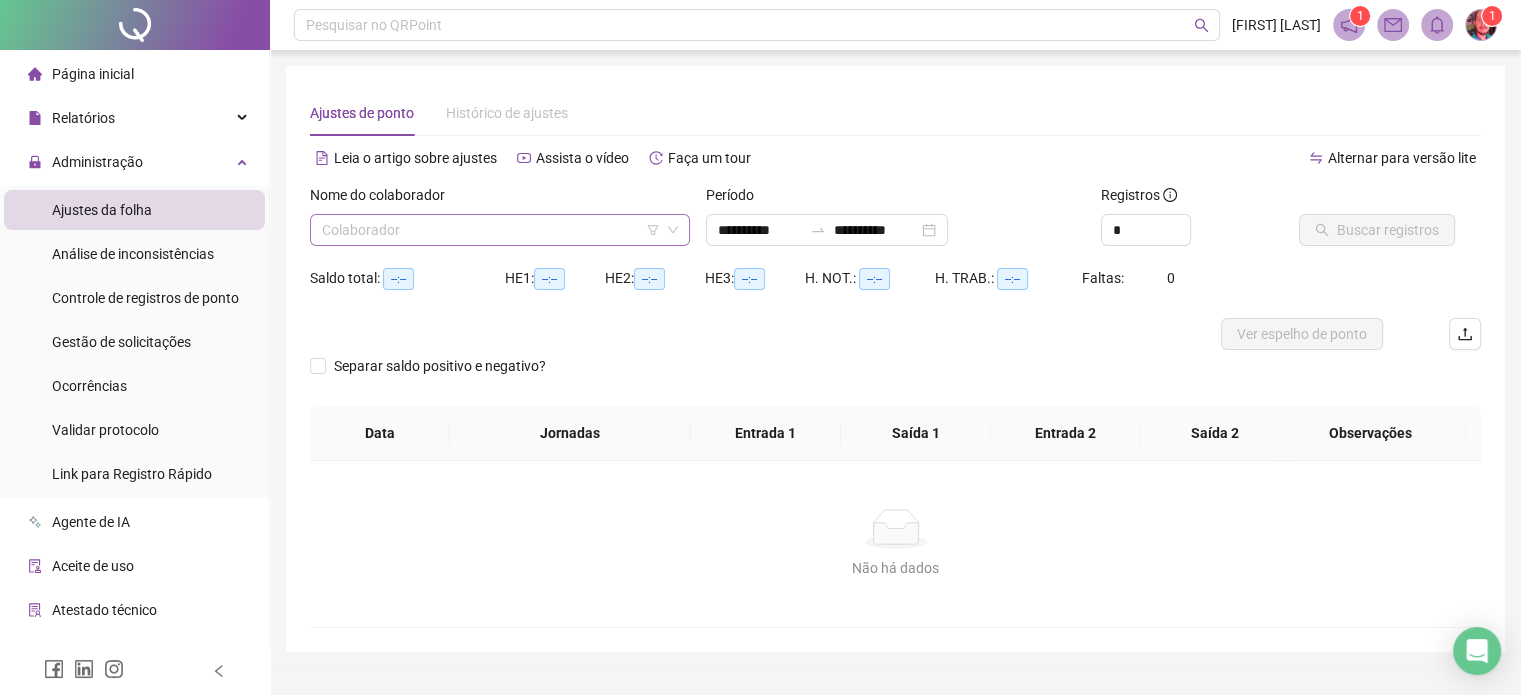 click at bounding box center (491, 230) 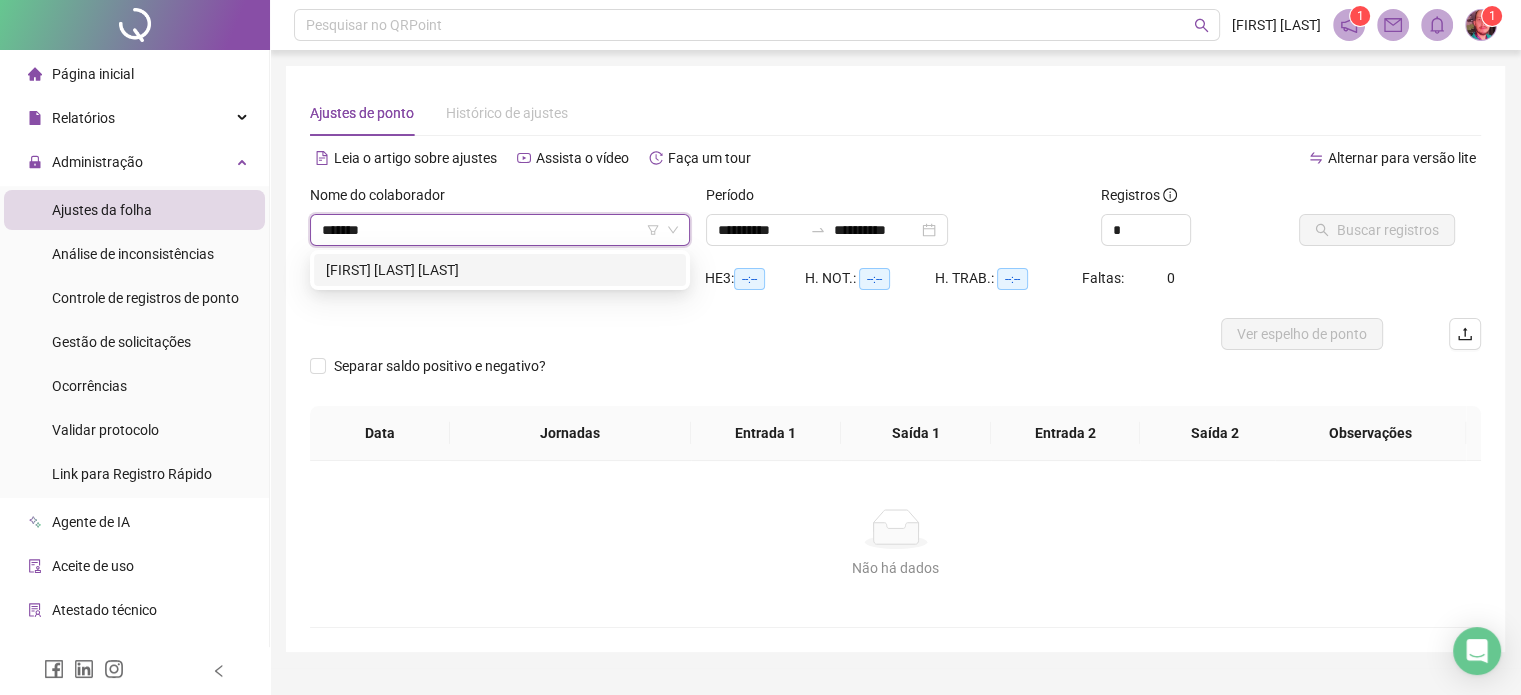 type on "*******" 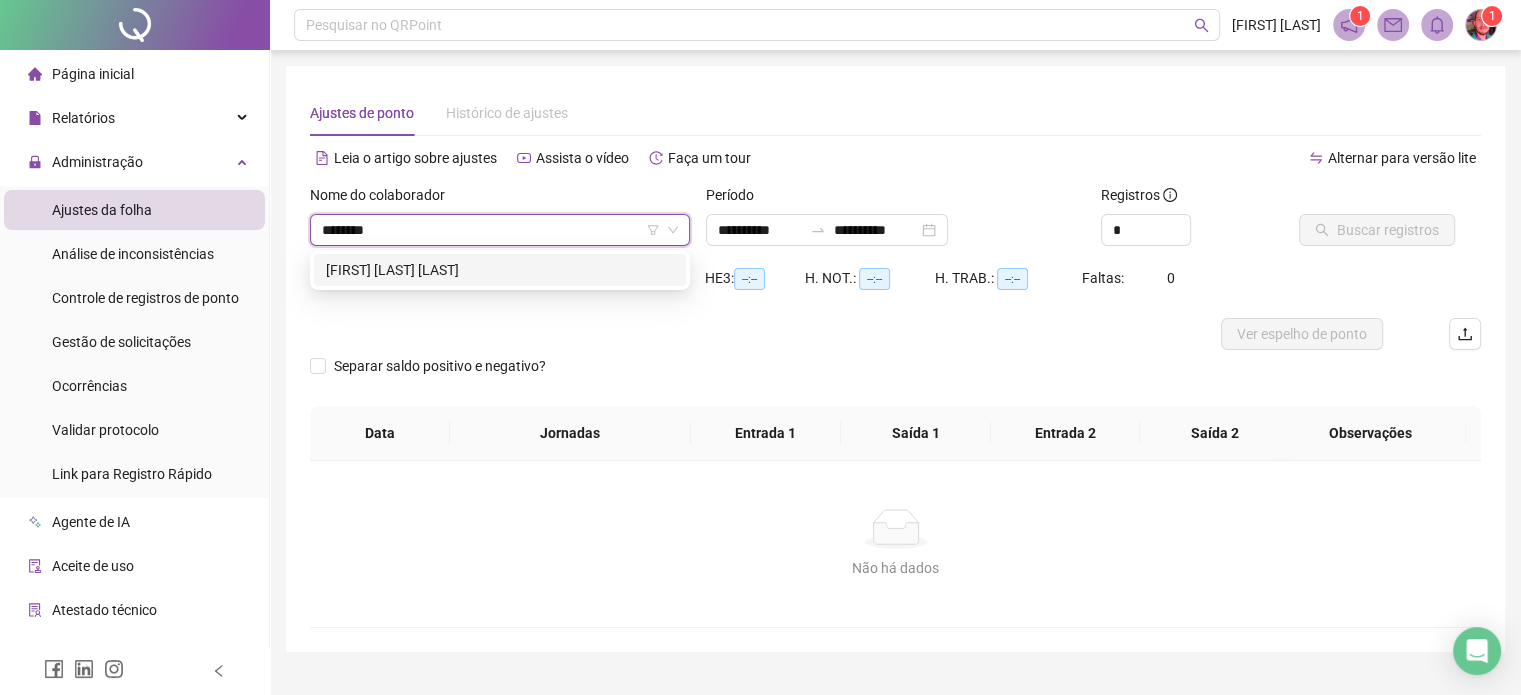 click on "[FIRST] [LAST] [LAST]" at bounding box center (500, 270) 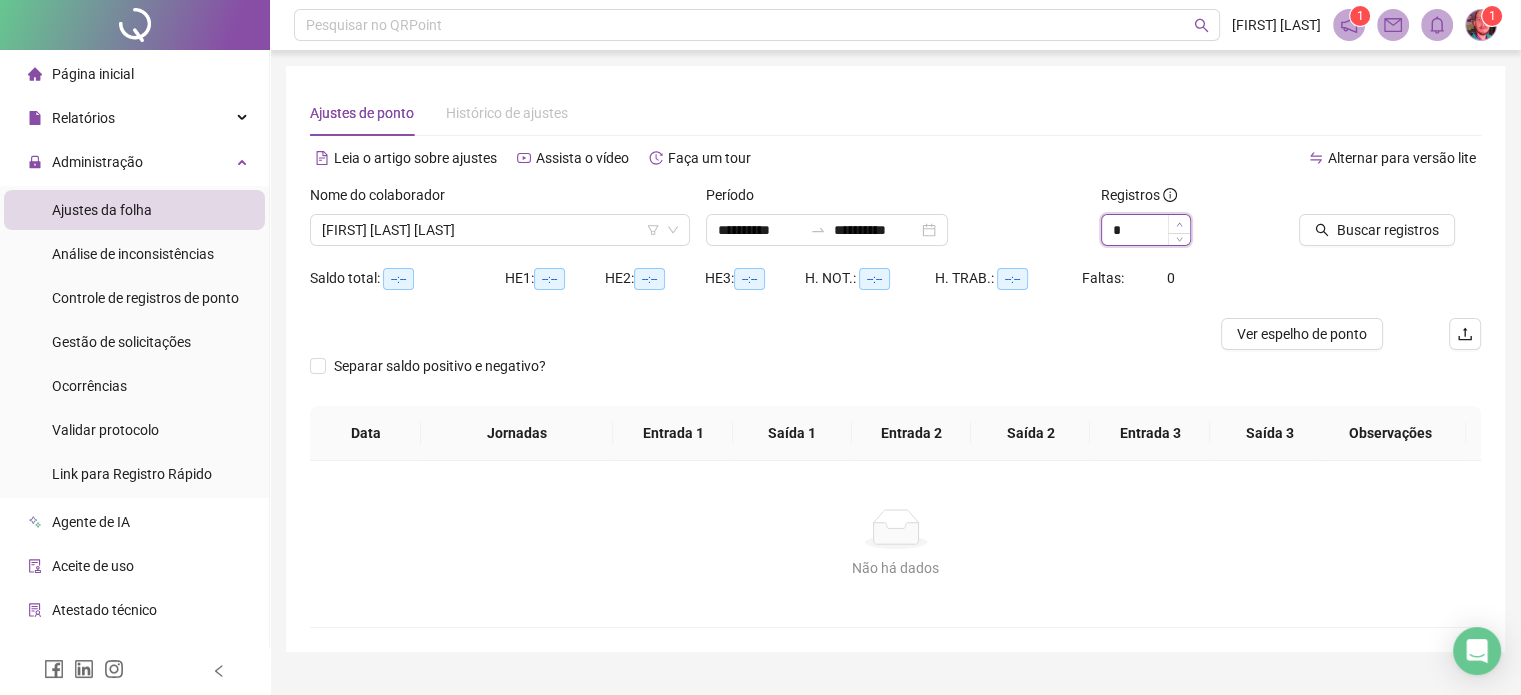 click 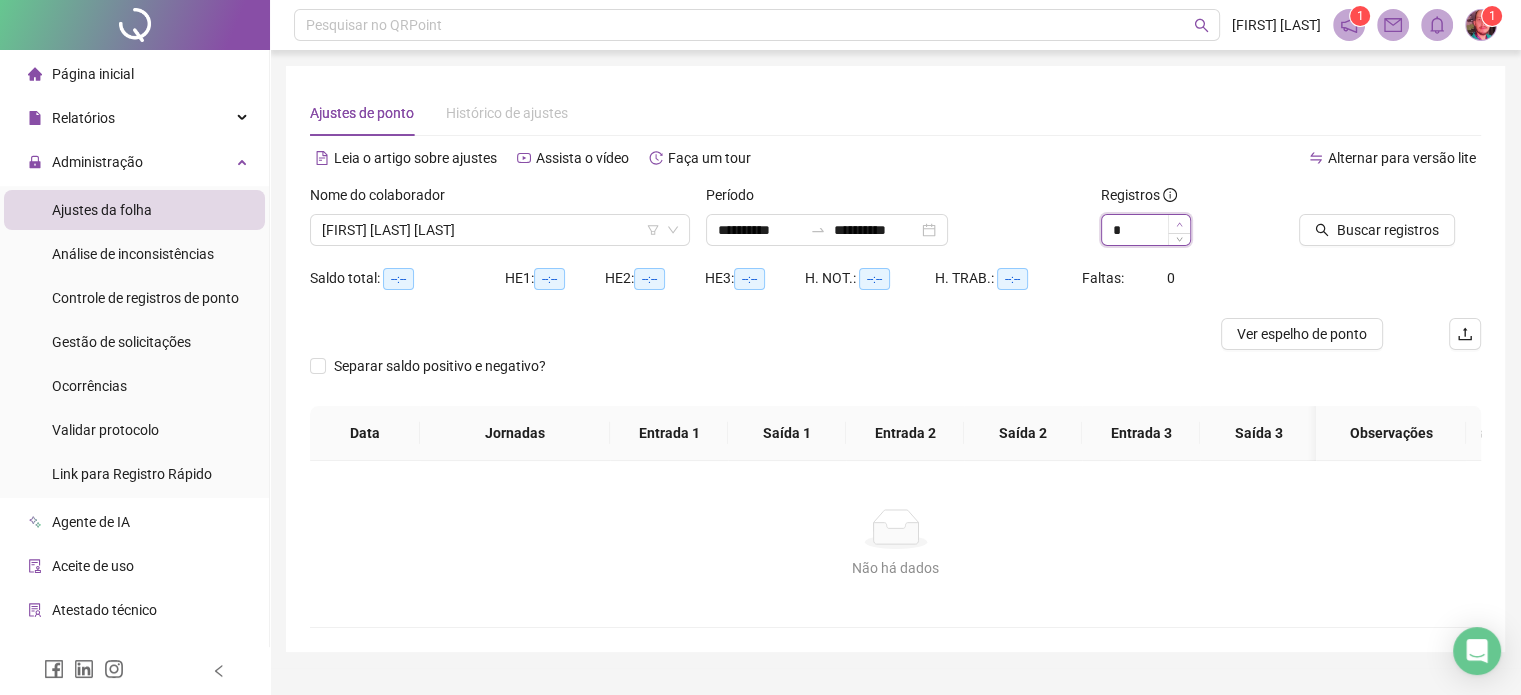 click 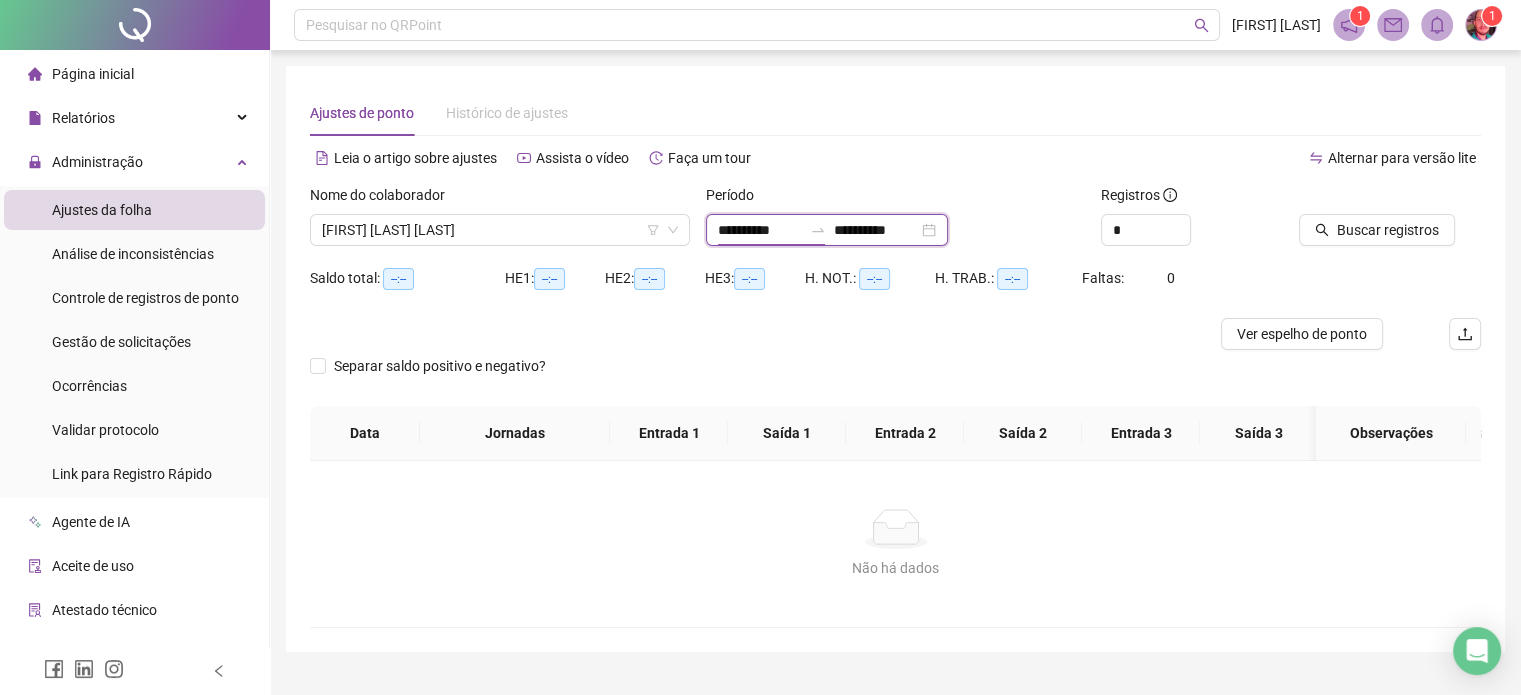 click on "**********" at bounding box center [760, 230] 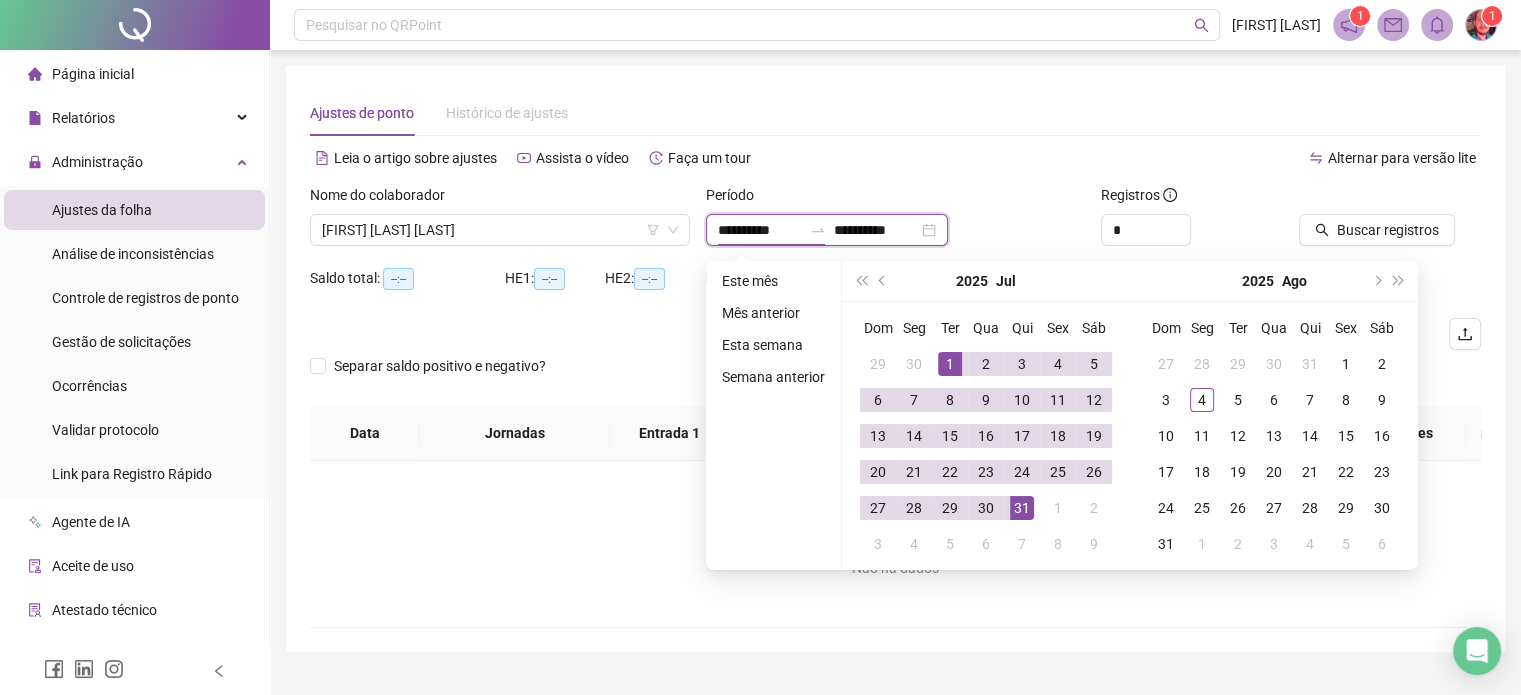 type on "**********" 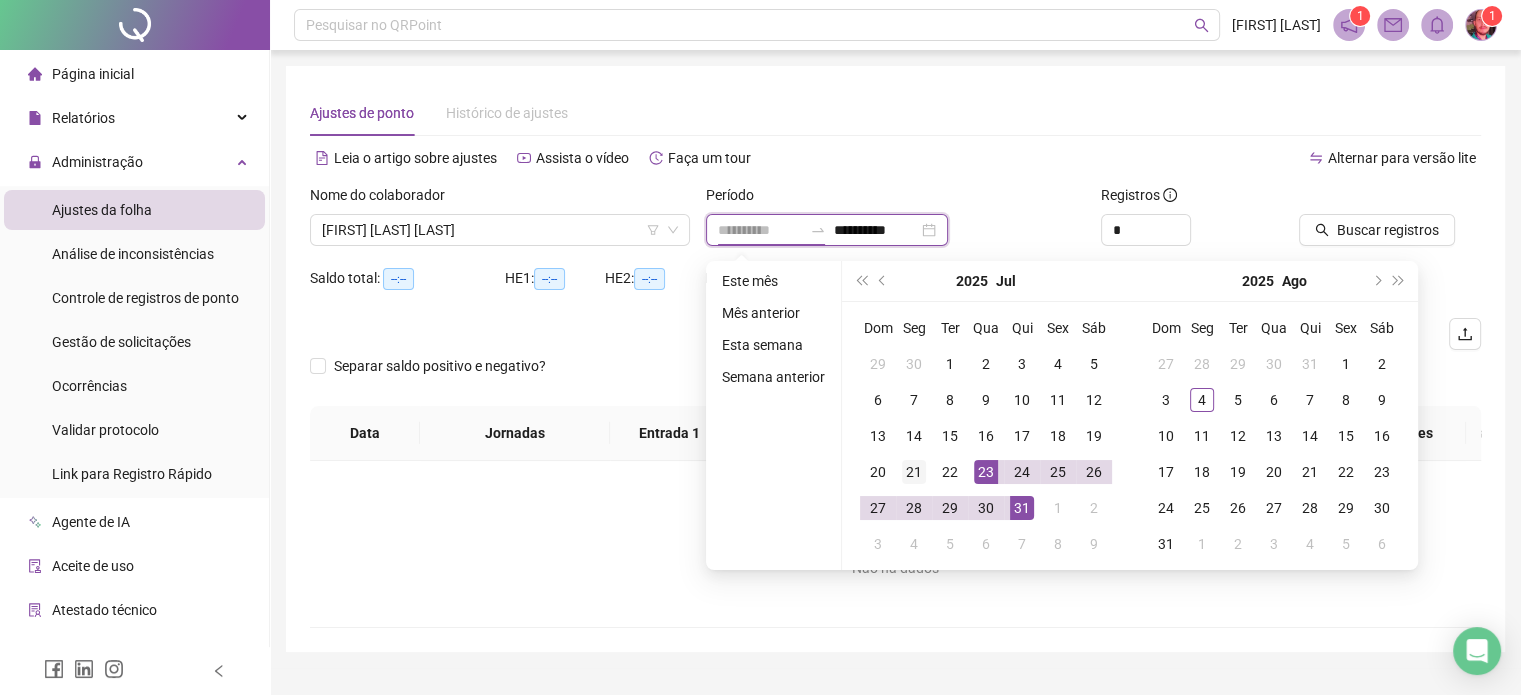 type on "**********" 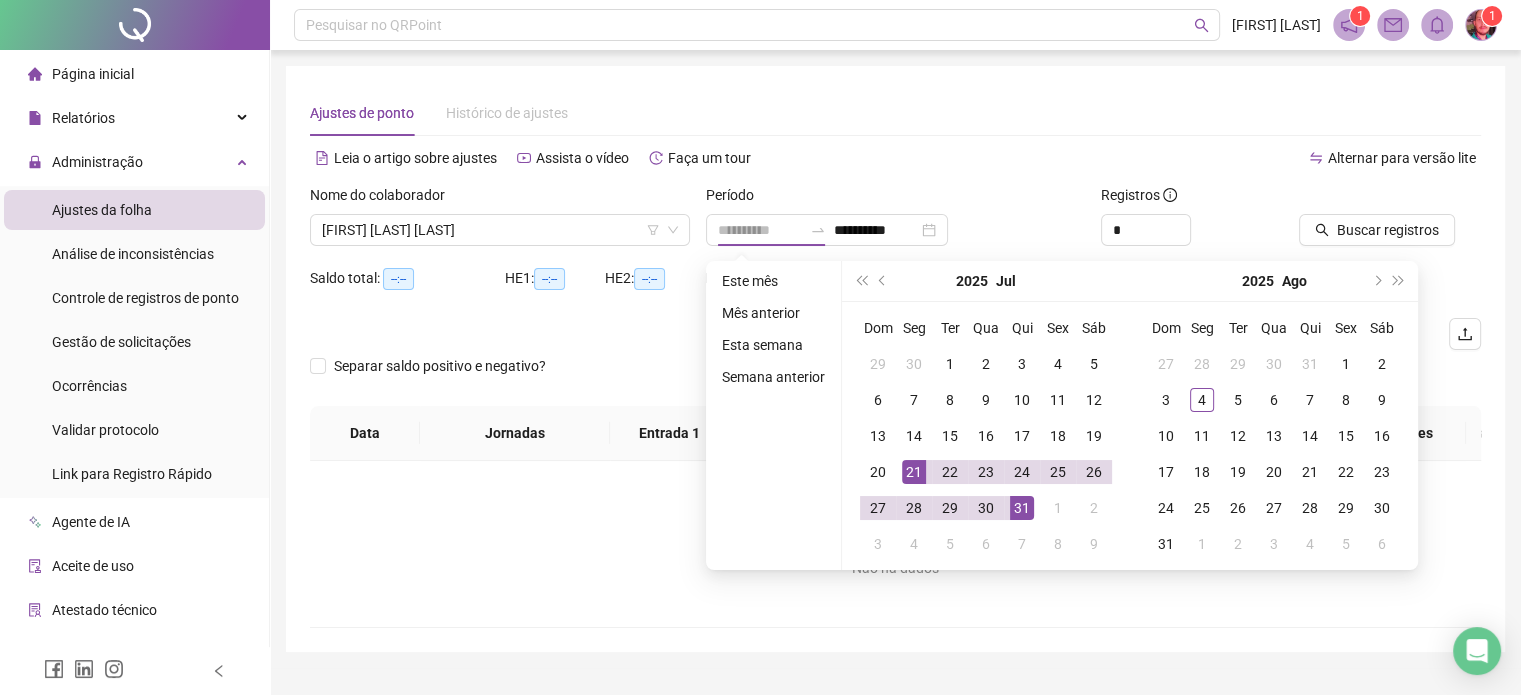 click on "21" at bounding box center [914, 472] 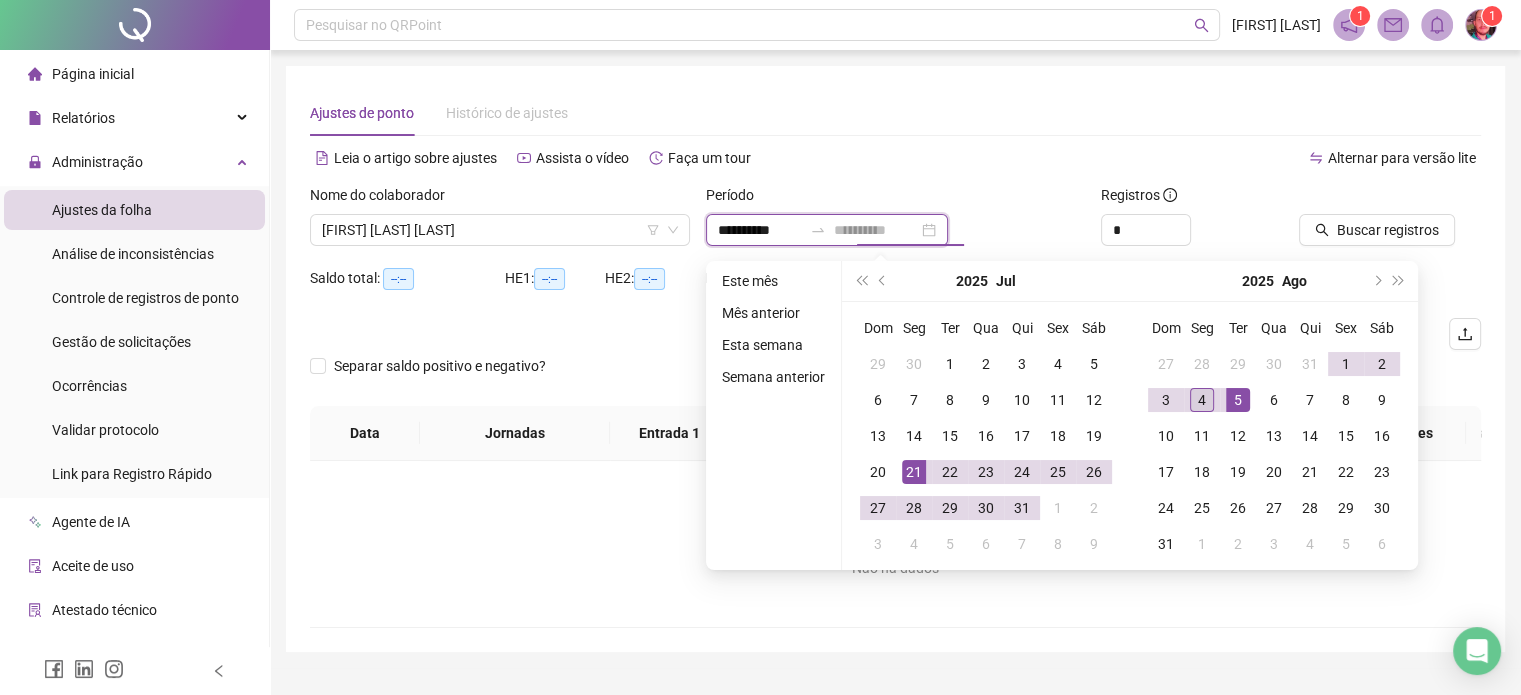type on "**********" 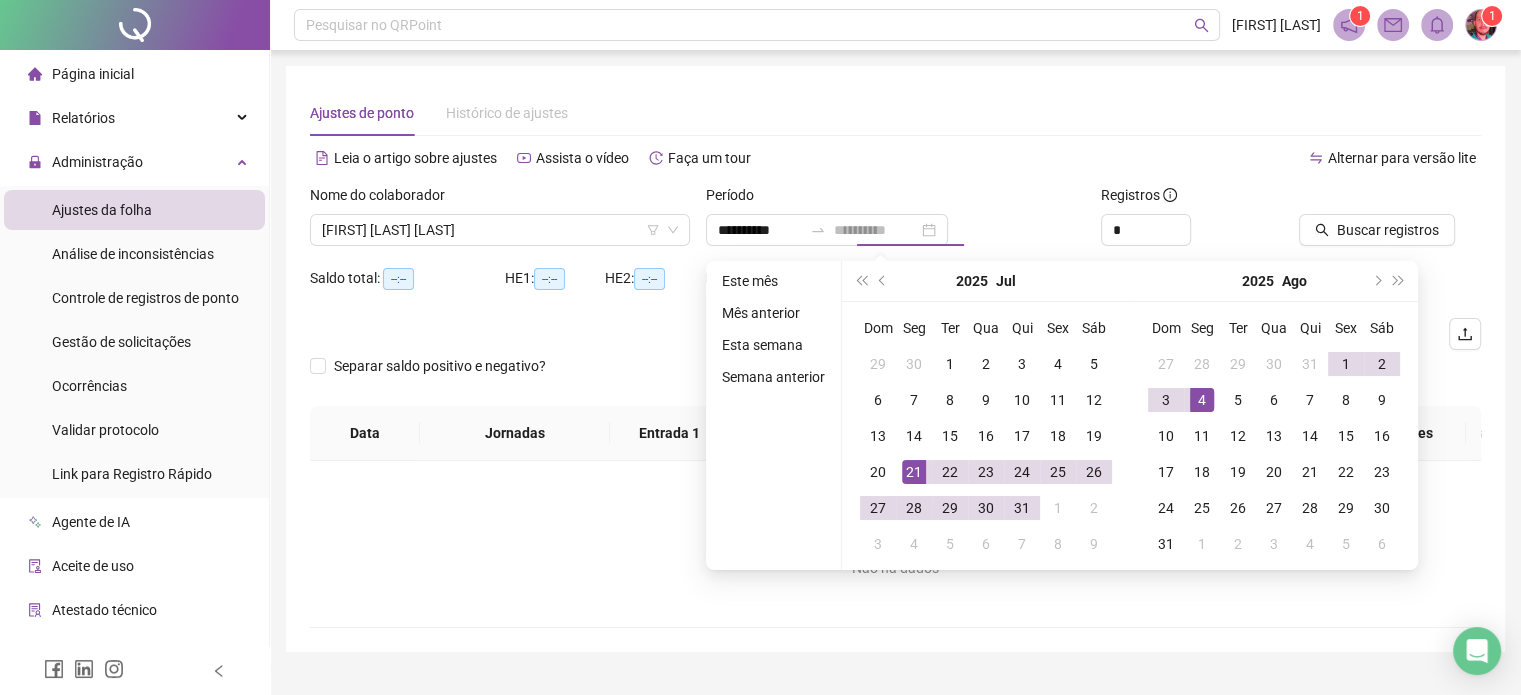 click on "4" at bounding box center [1202, 400] 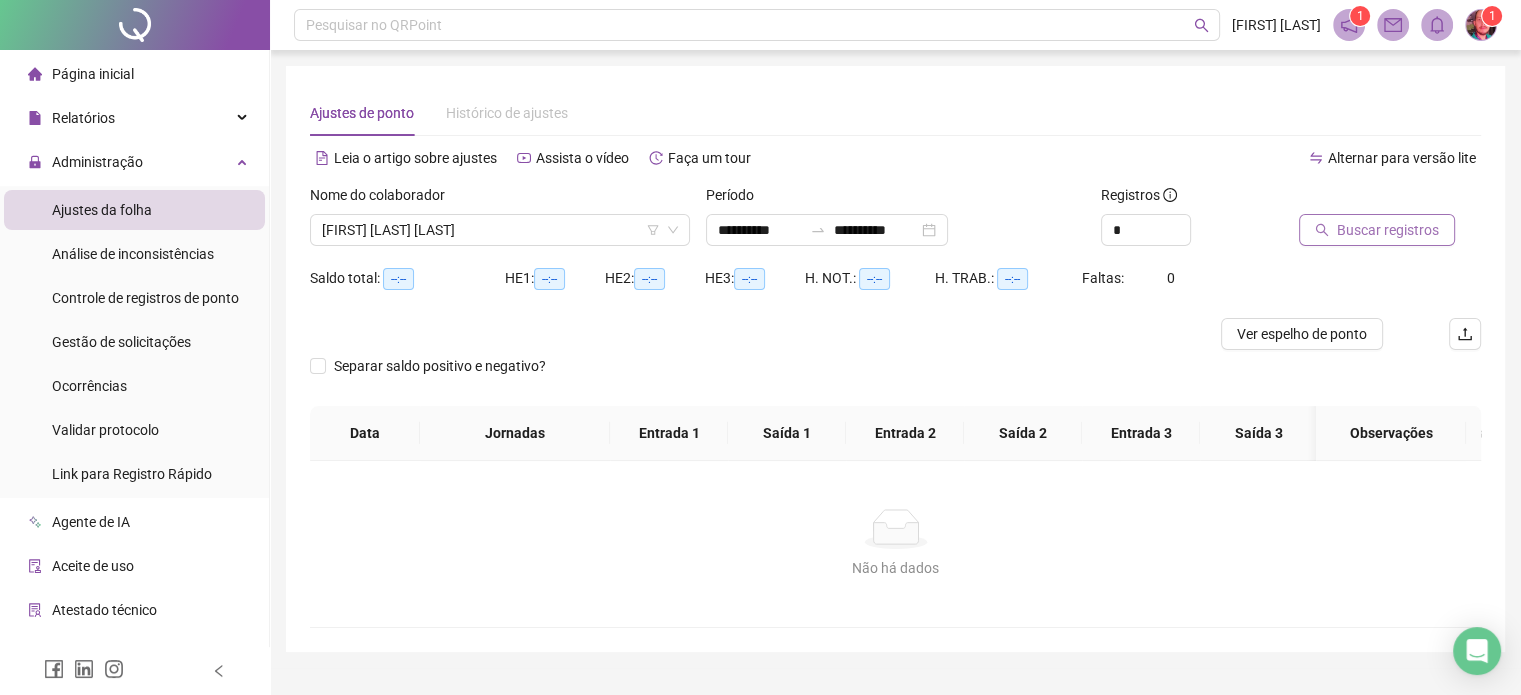 click on "Buscar registros" at bounding box center (1388, 230) 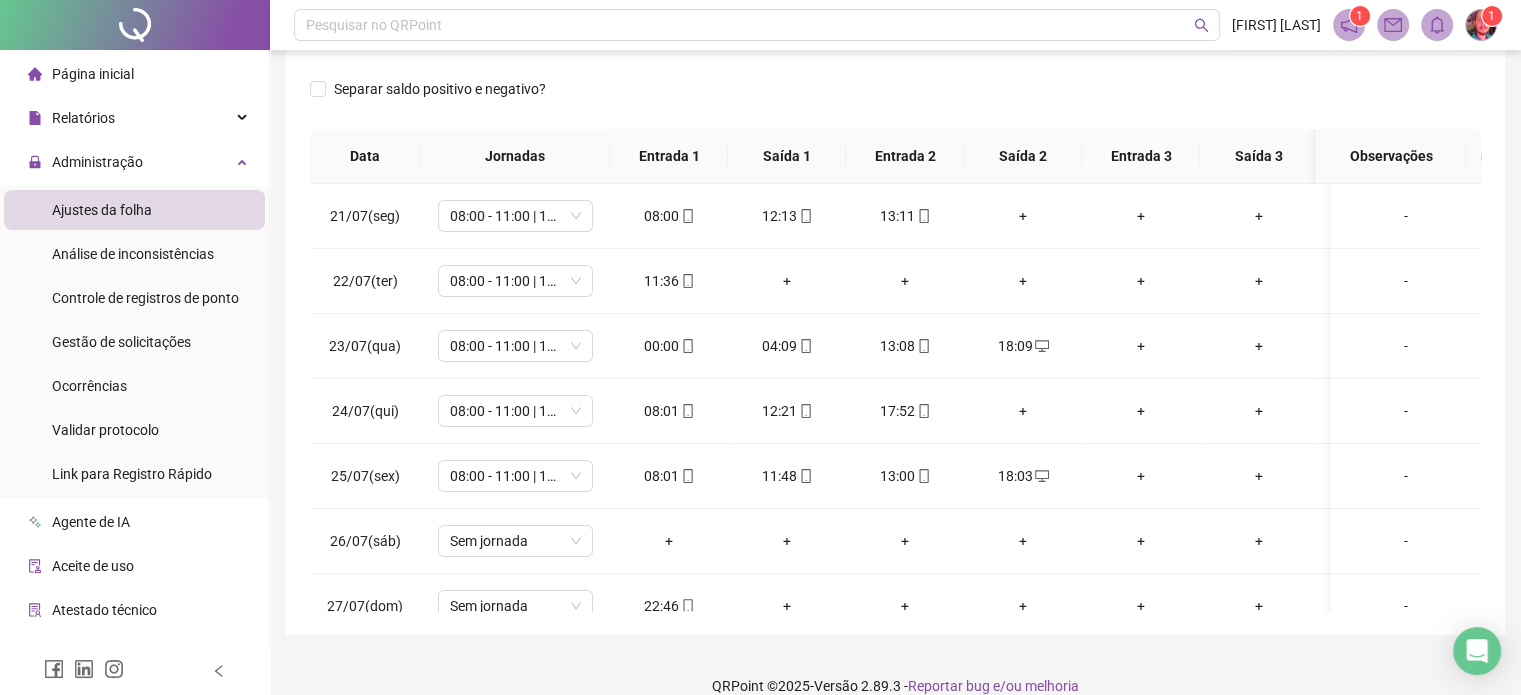 scroll, scrollTop: 382, scrollLeft: 0, axis: vertical 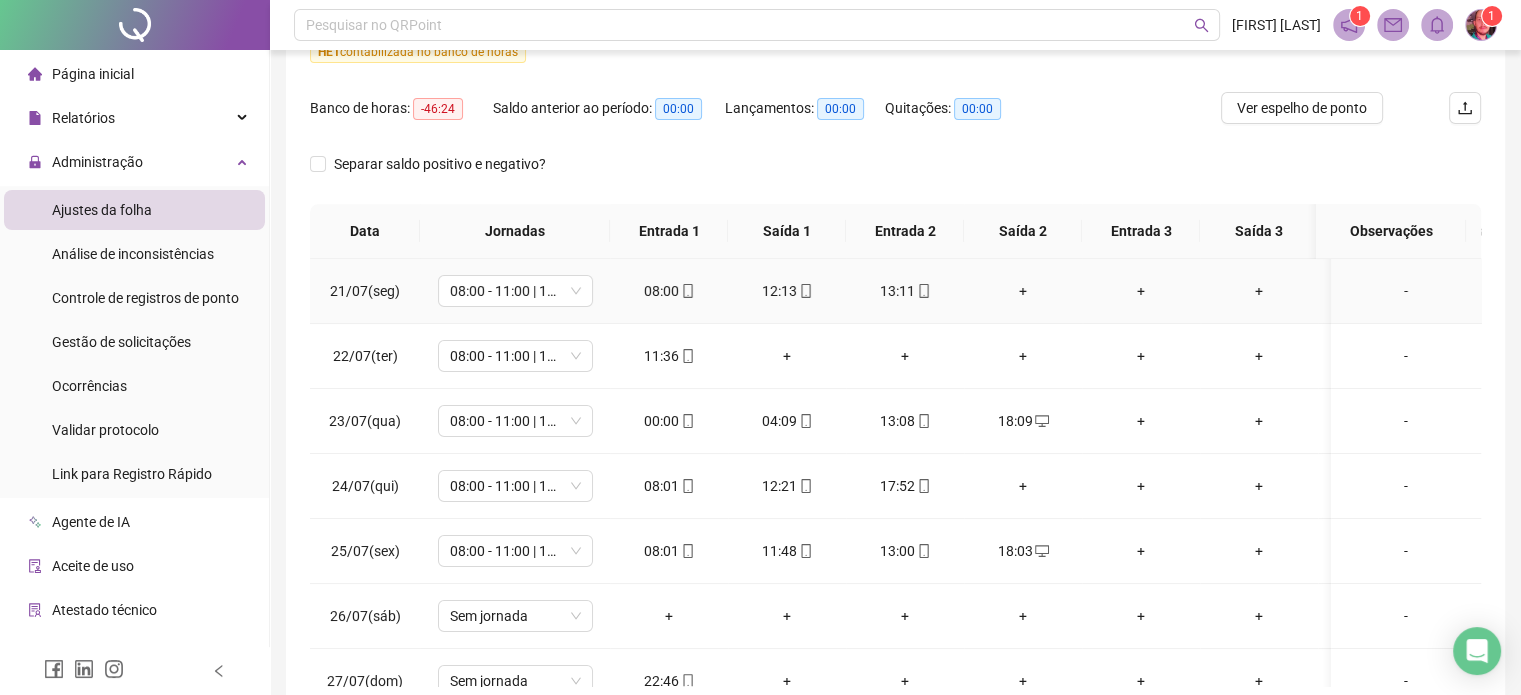 type 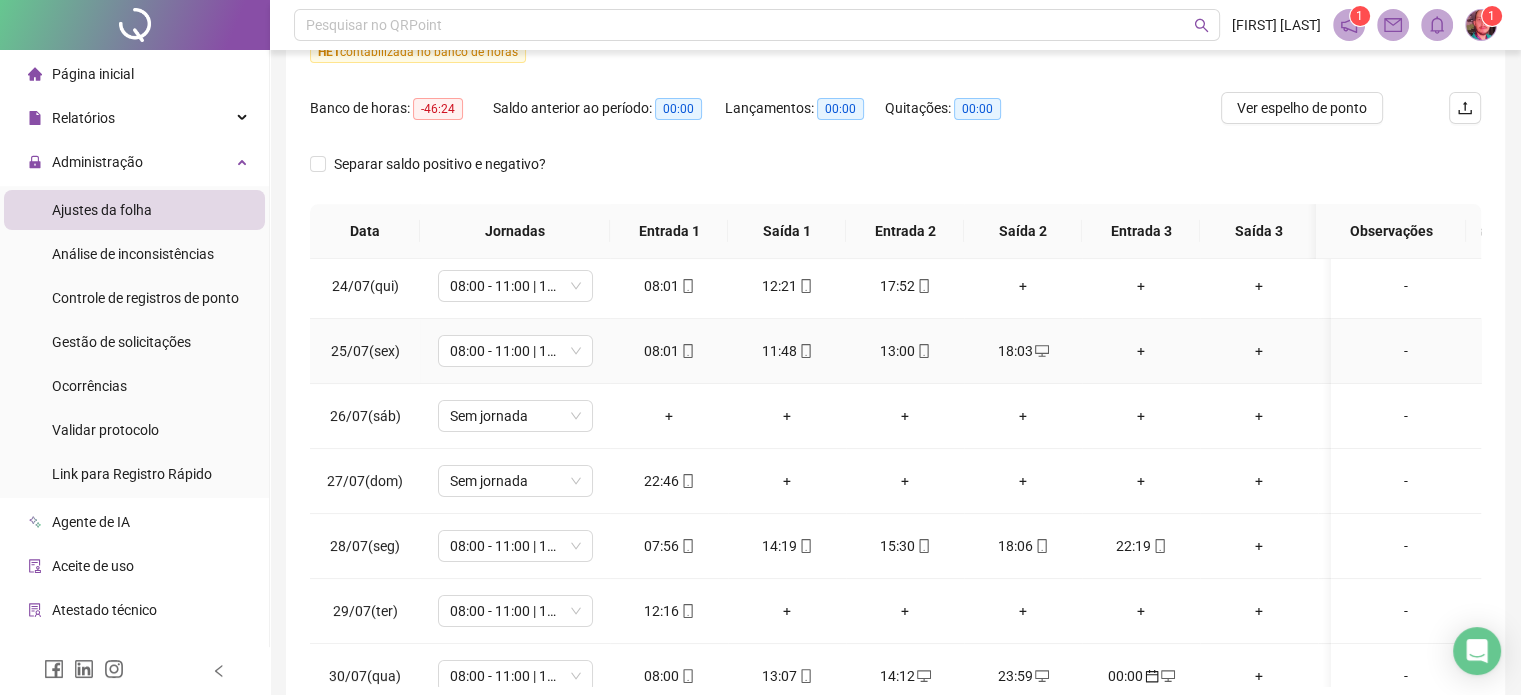 scroll, scrollTop: 100, scrollLeft: 0, axis: vertical 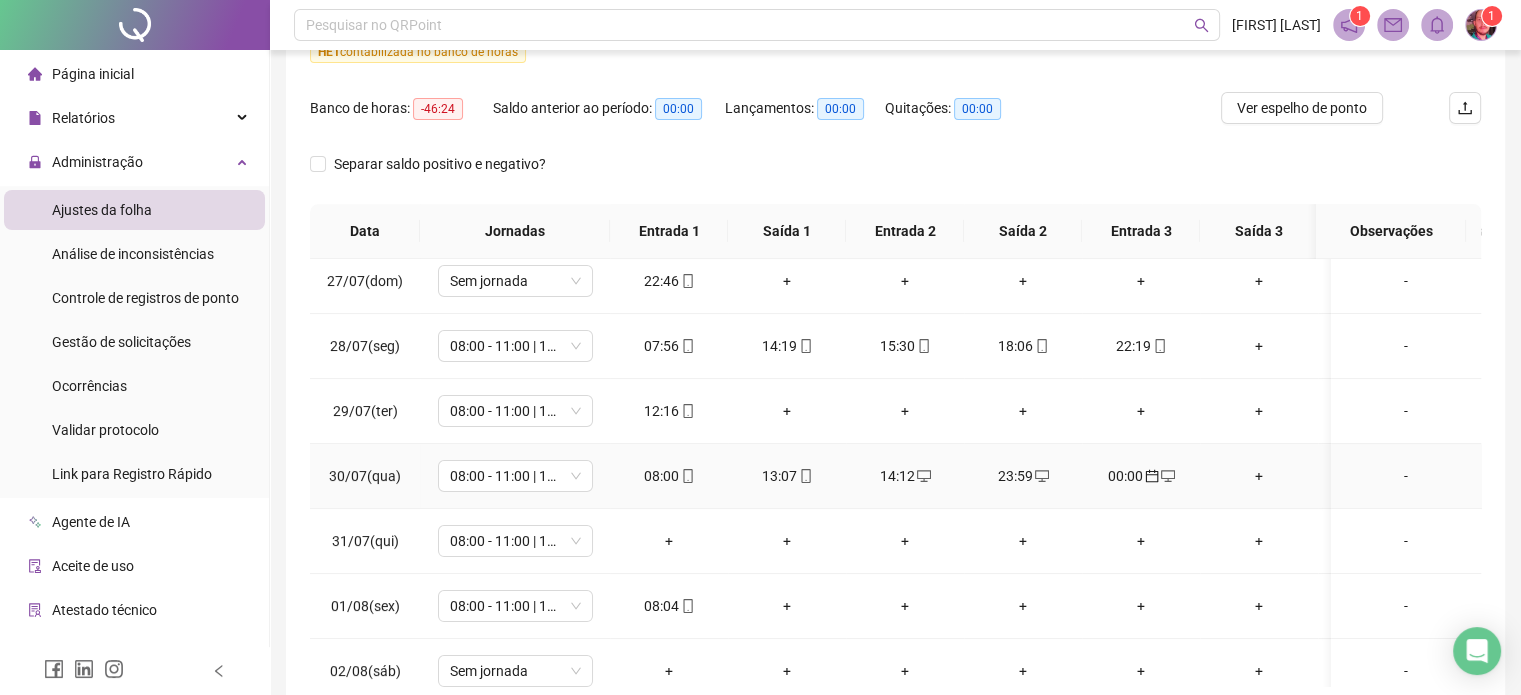 click on "00:00" at bounding box center (1141, 476) 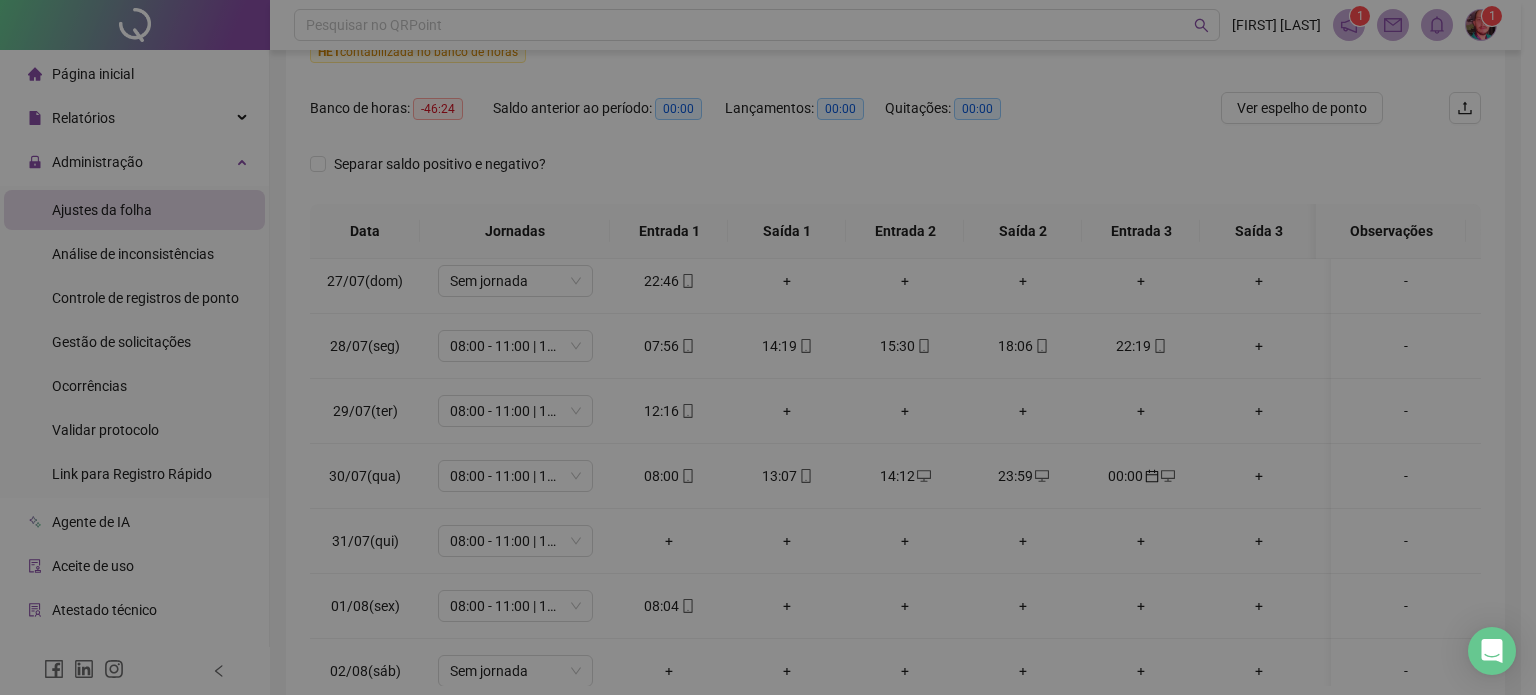 type on "**********" 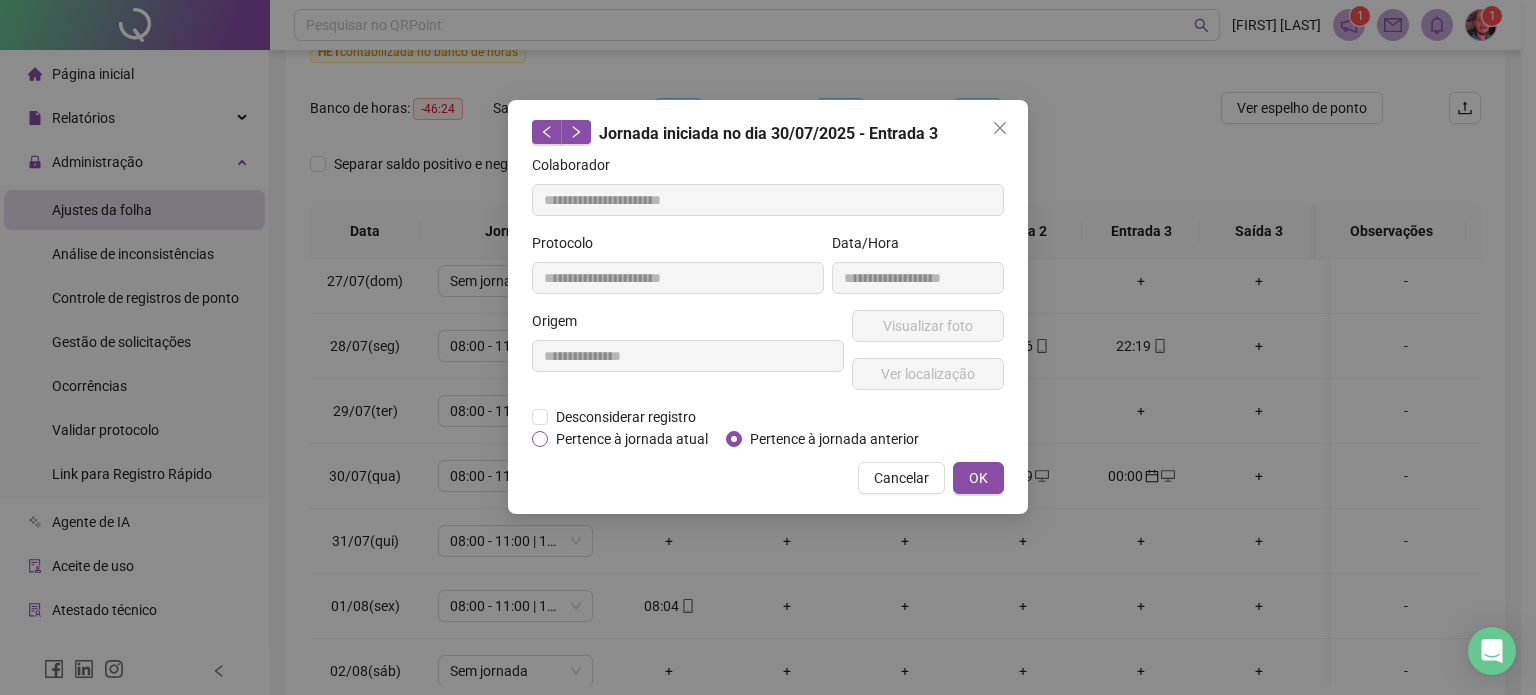 click on "Pertence à jornada atual" at bounding box center (632, 439) 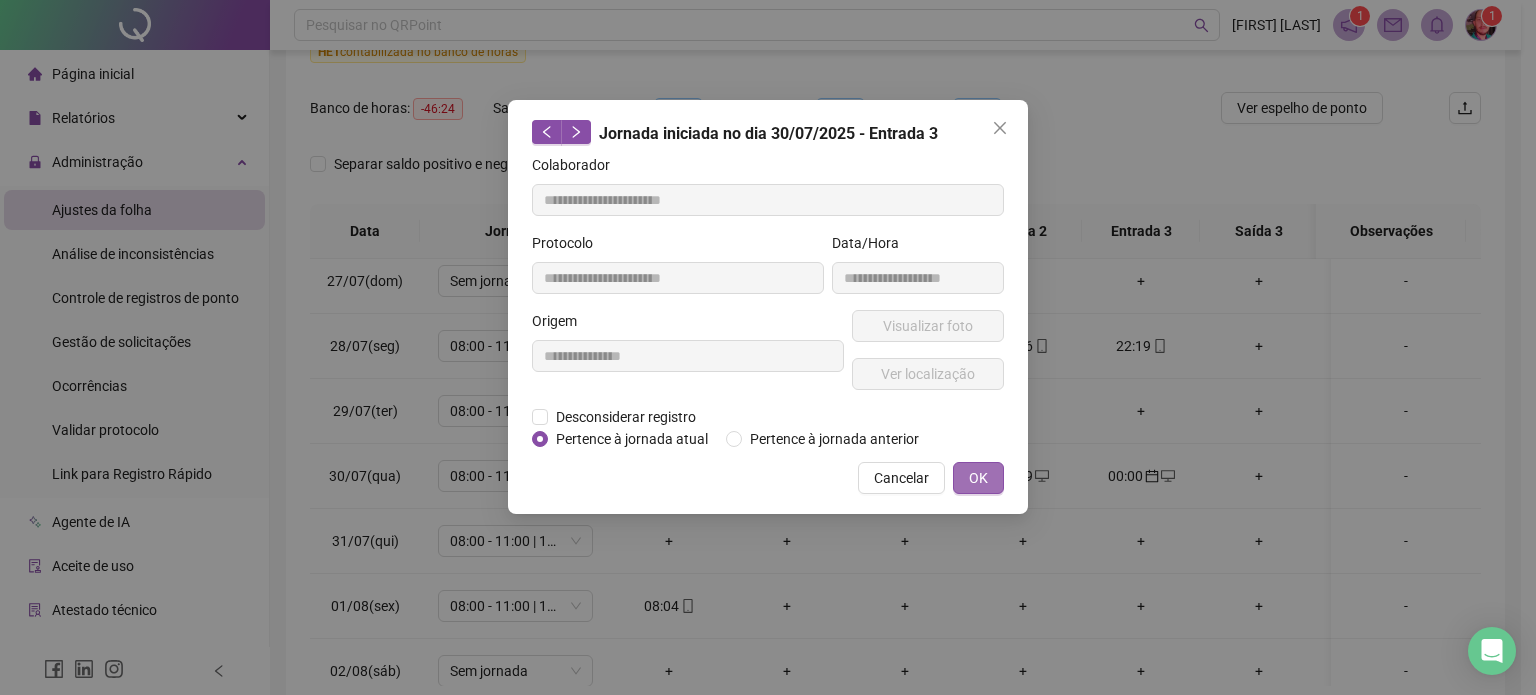 click on "OK" at bounding box center [978, 478] 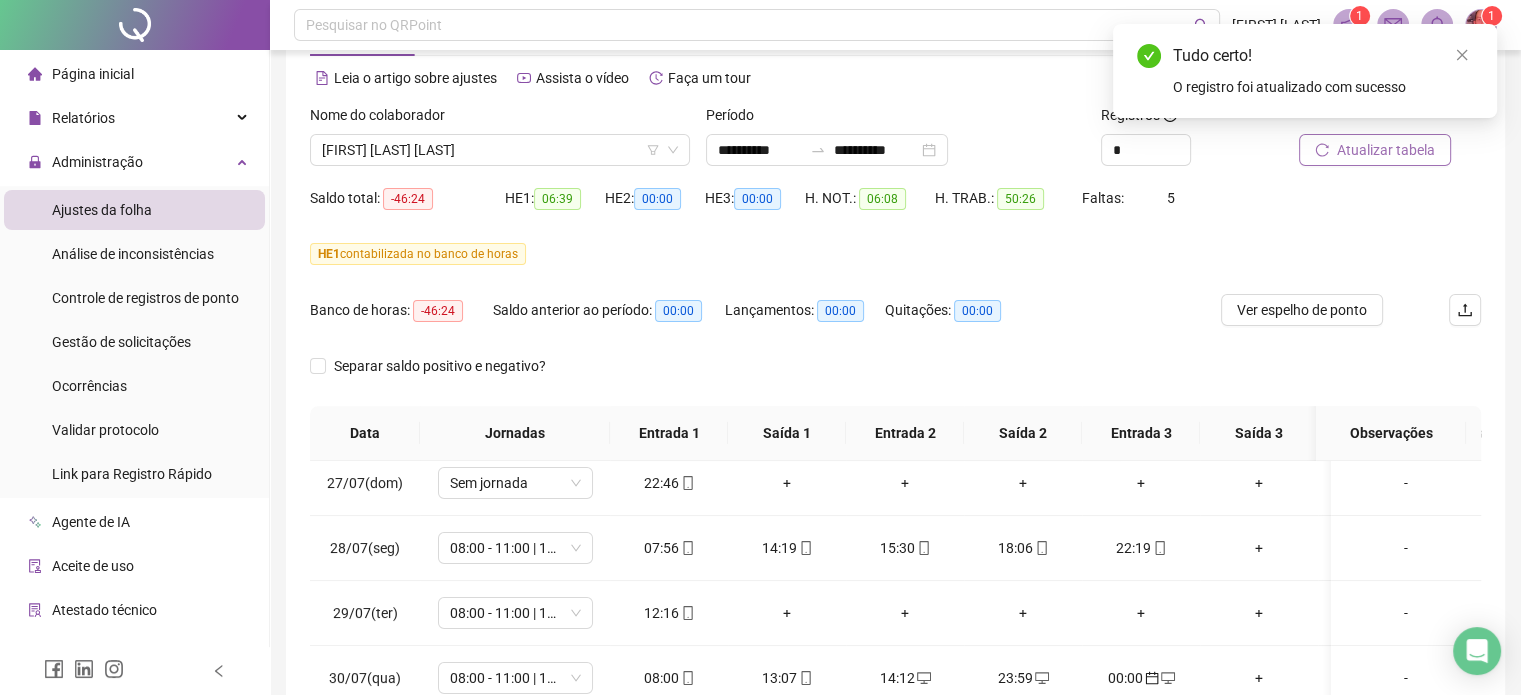 scroll, scrollTop: 72, scrollLeft: 0, axis: vertical 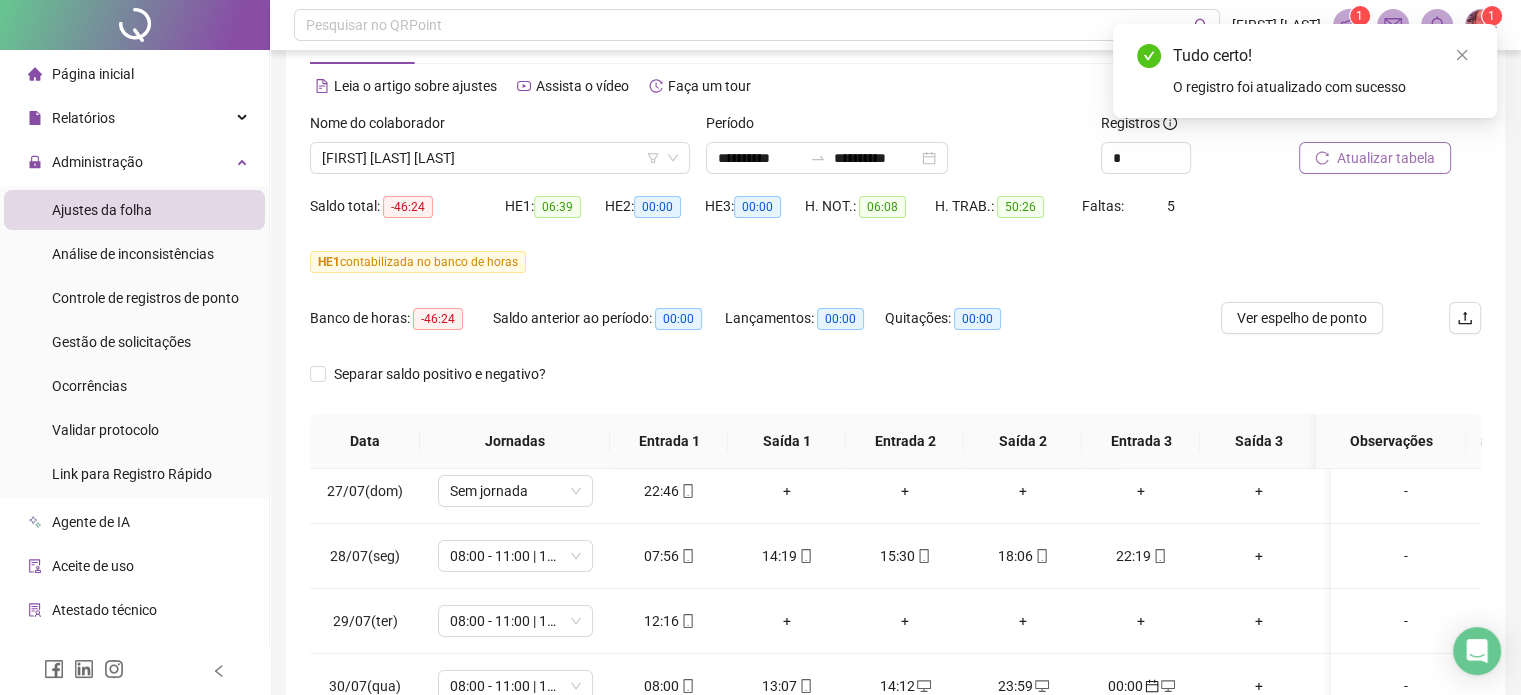 click on "Atualizar tabela" at bounding box center (1386, 158) 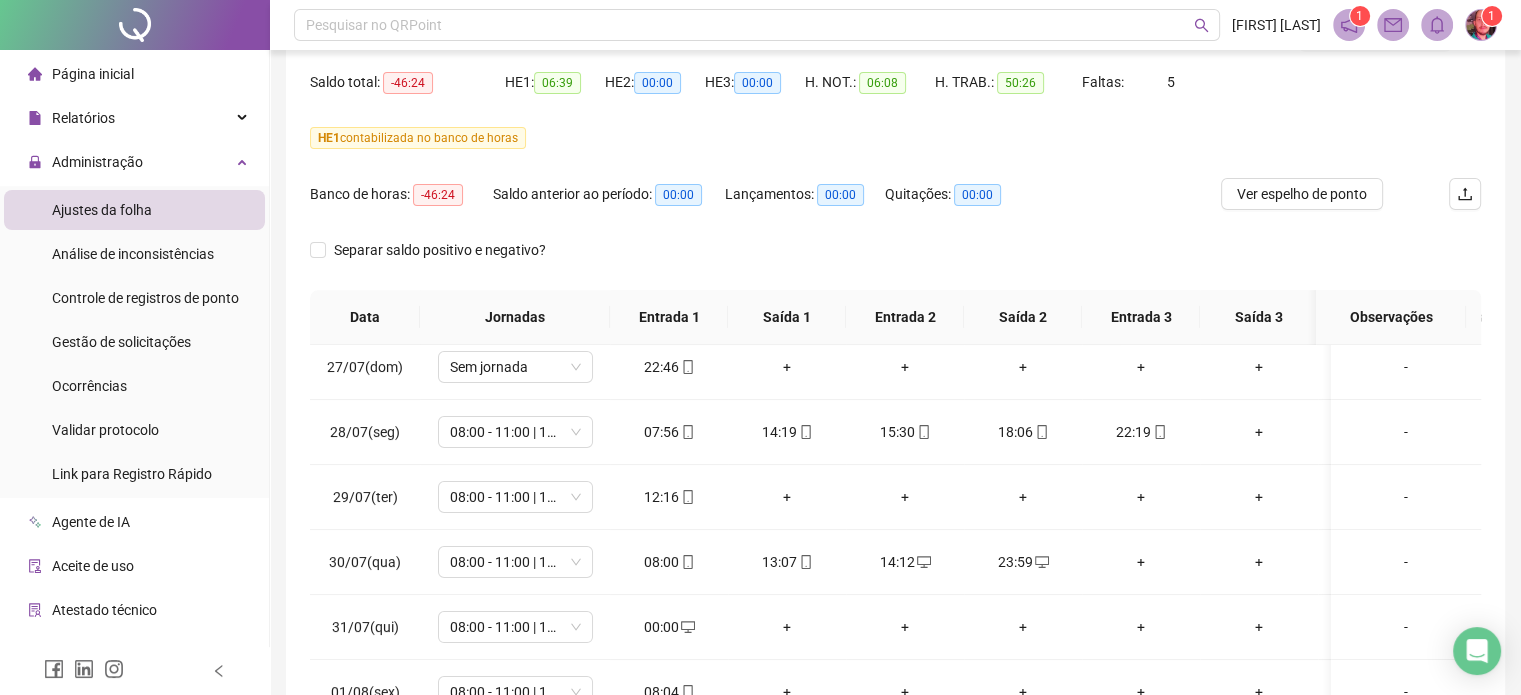 scroll, scrollTop: 382, scrollLeft: 0, axis: vertical 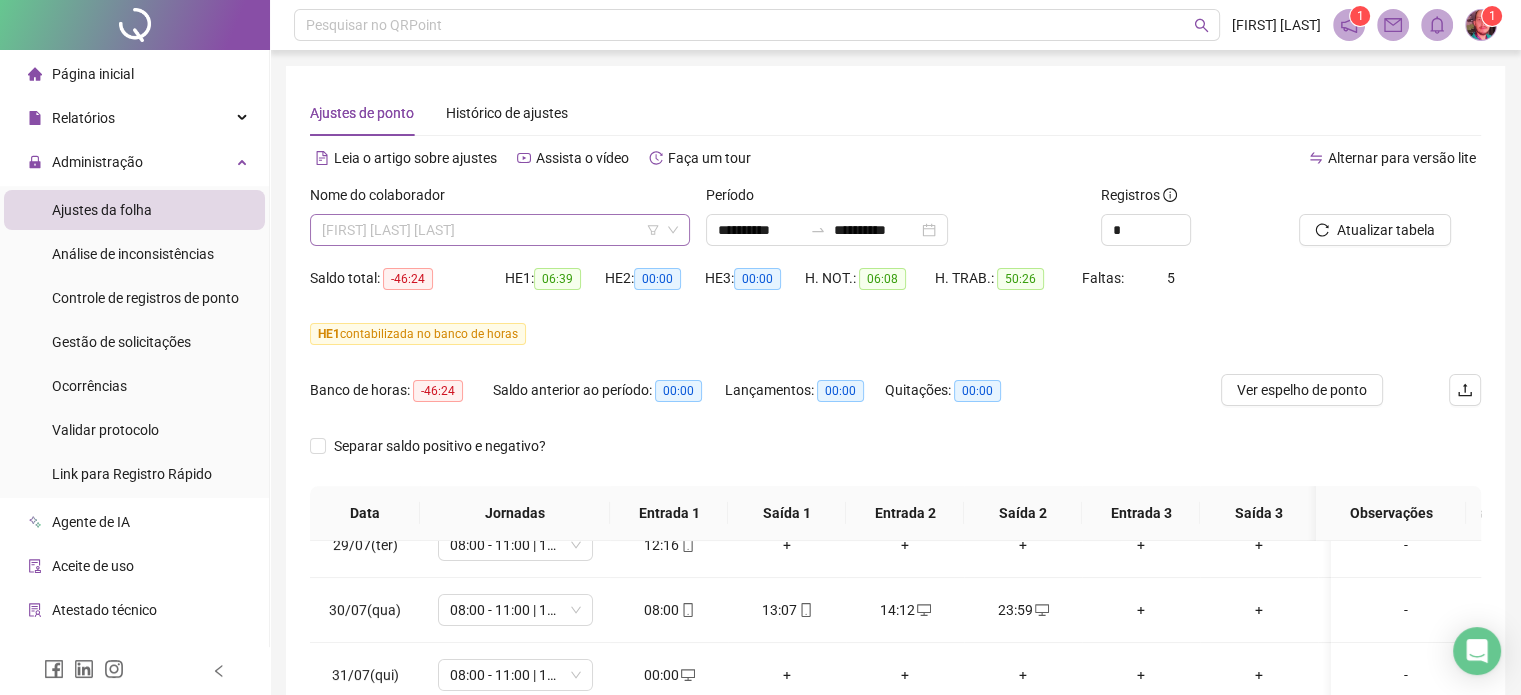 click on "[FIRST] [LAST] [LAST]" at bounding box center (500, 230) 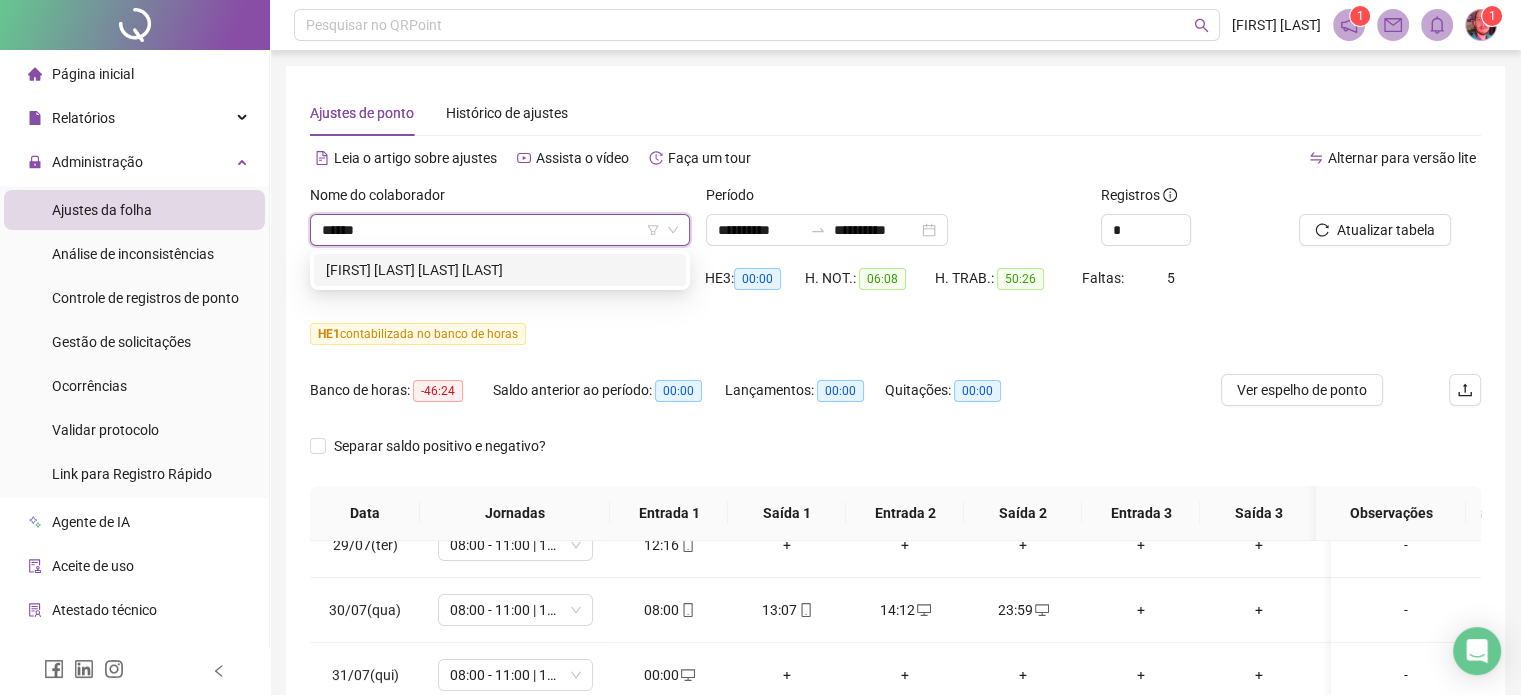 type on "******" 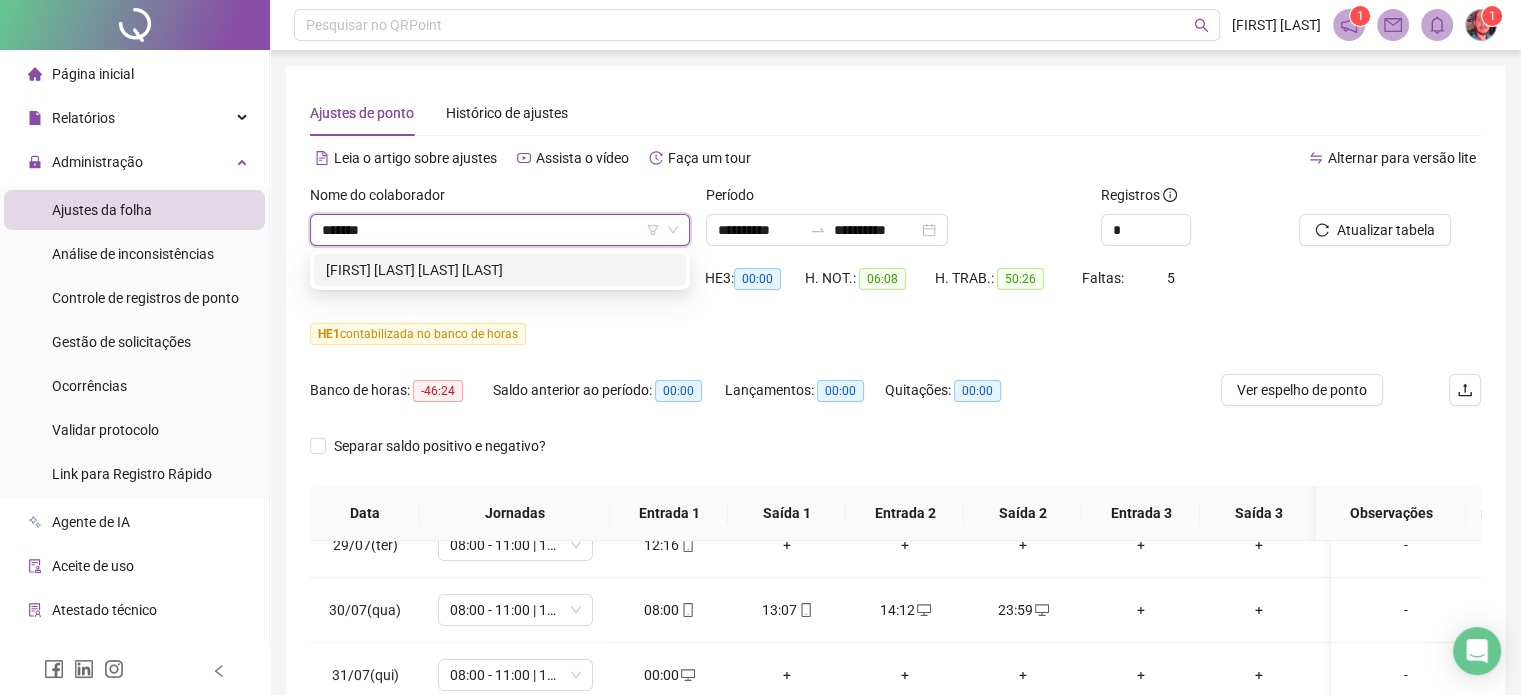 click on "[FIRST] [LAST] [LAST] [LAST]" at bounding box center [500, 270] 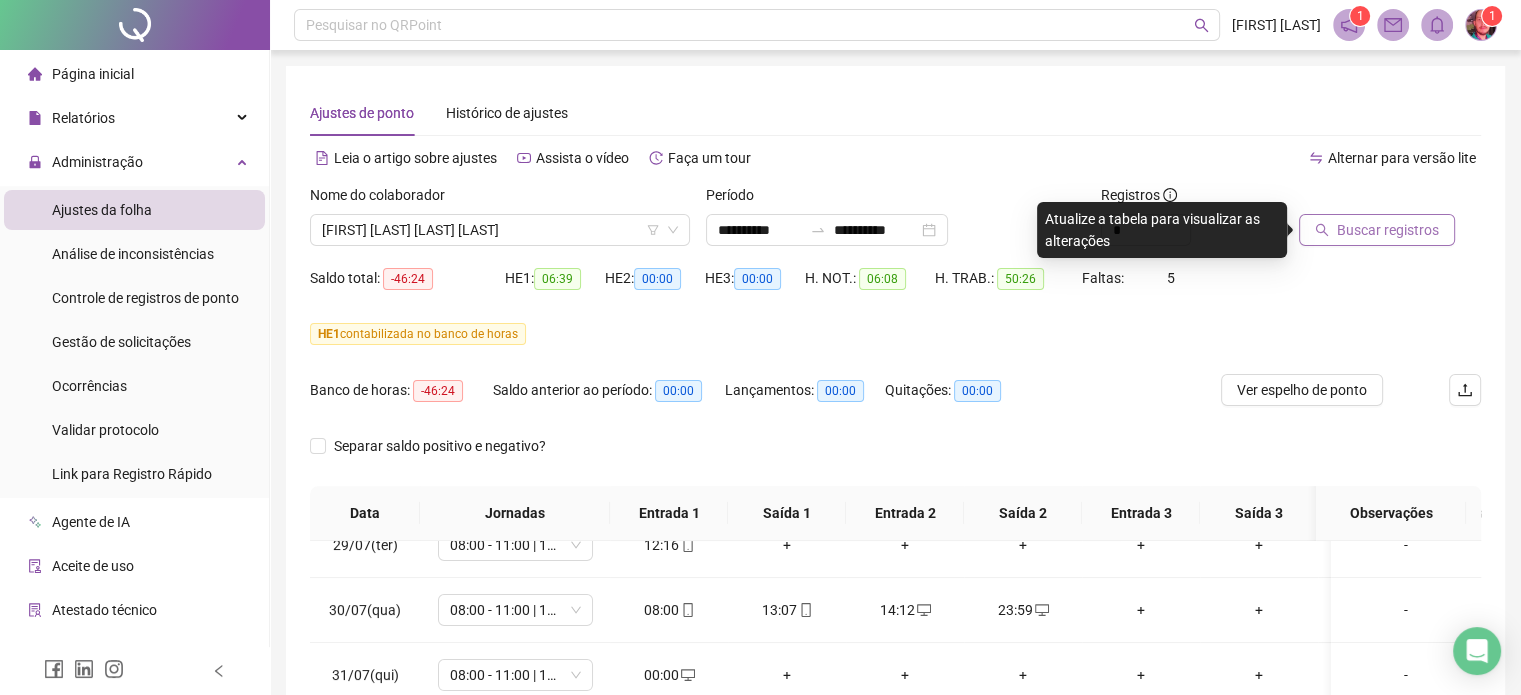 click on "Buscar registros" at bounding box center (1388, 230) 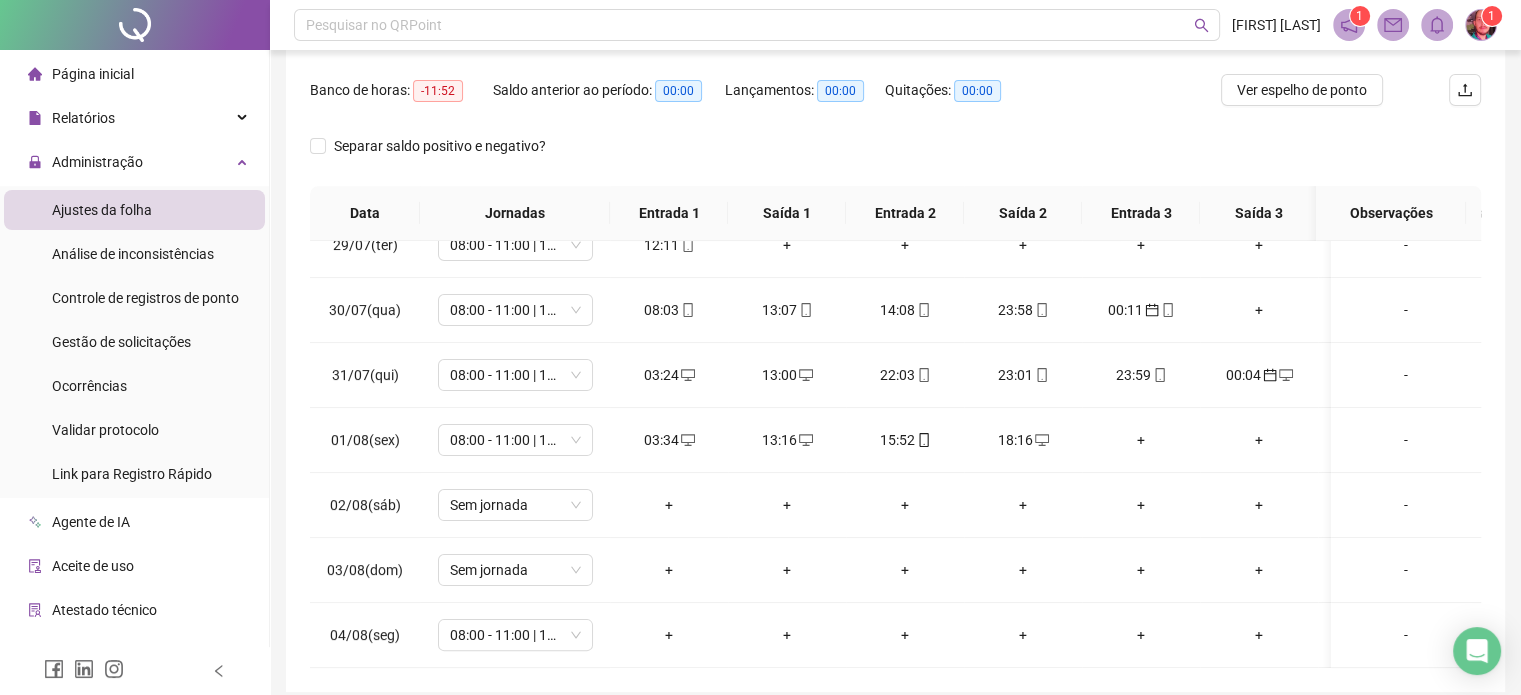 scroll, scrollTop: 382, scrollLeft: 0, axis: vertical 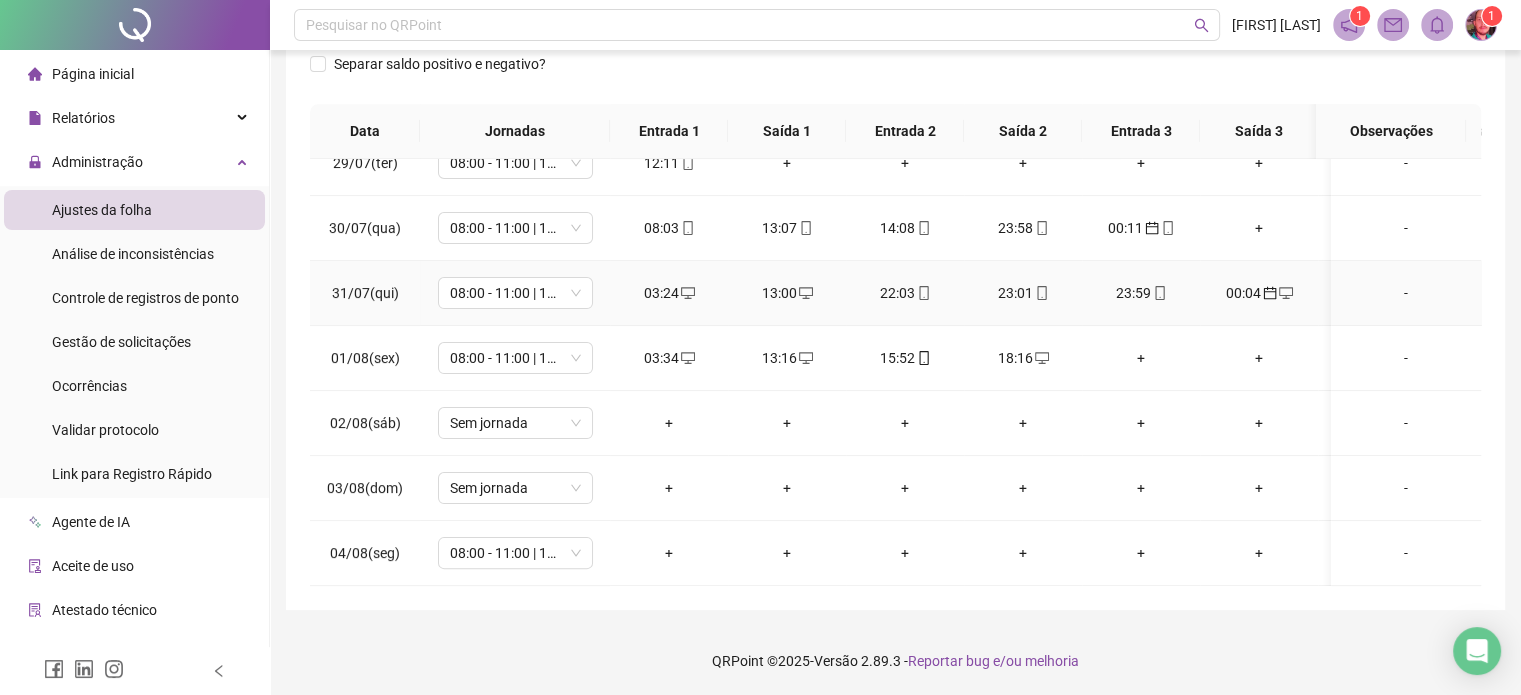 click on "00:04" at bounding box center [1259, 293] 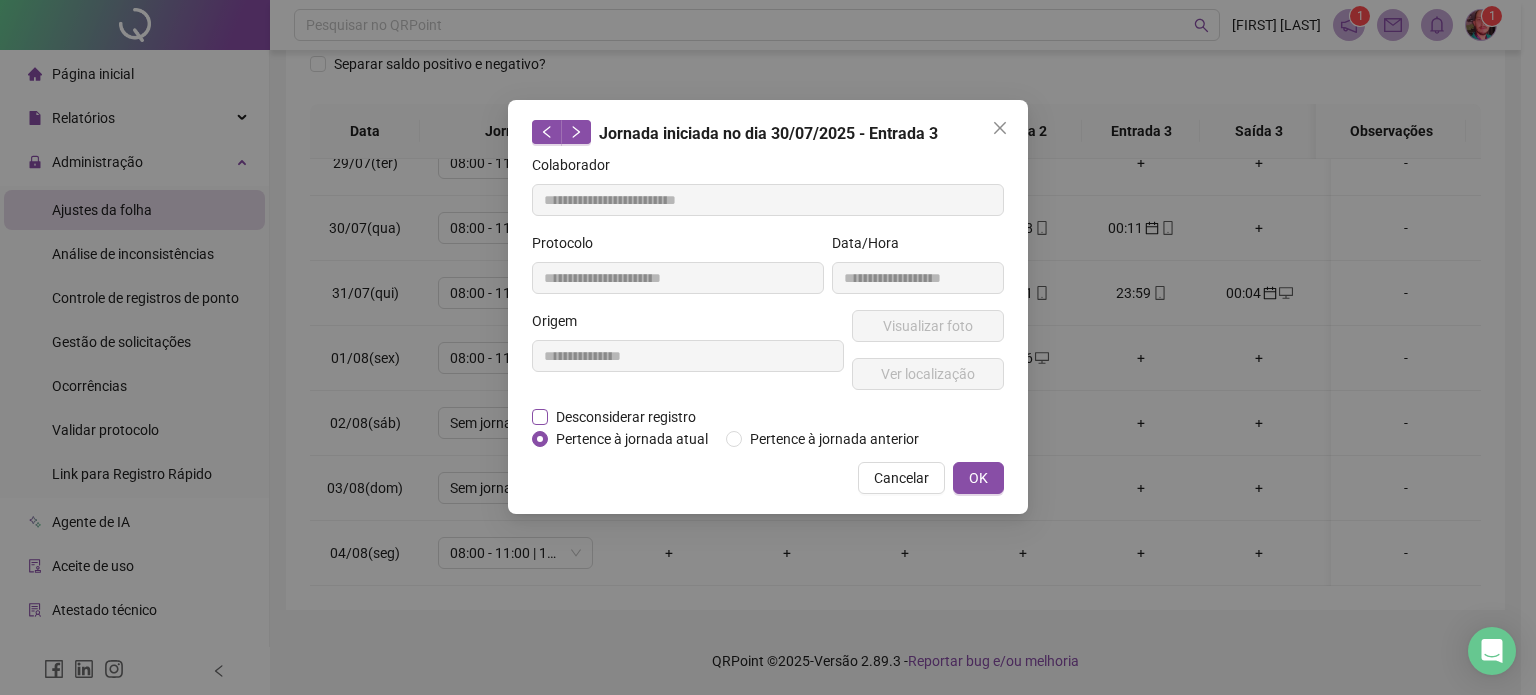 type on "**********" 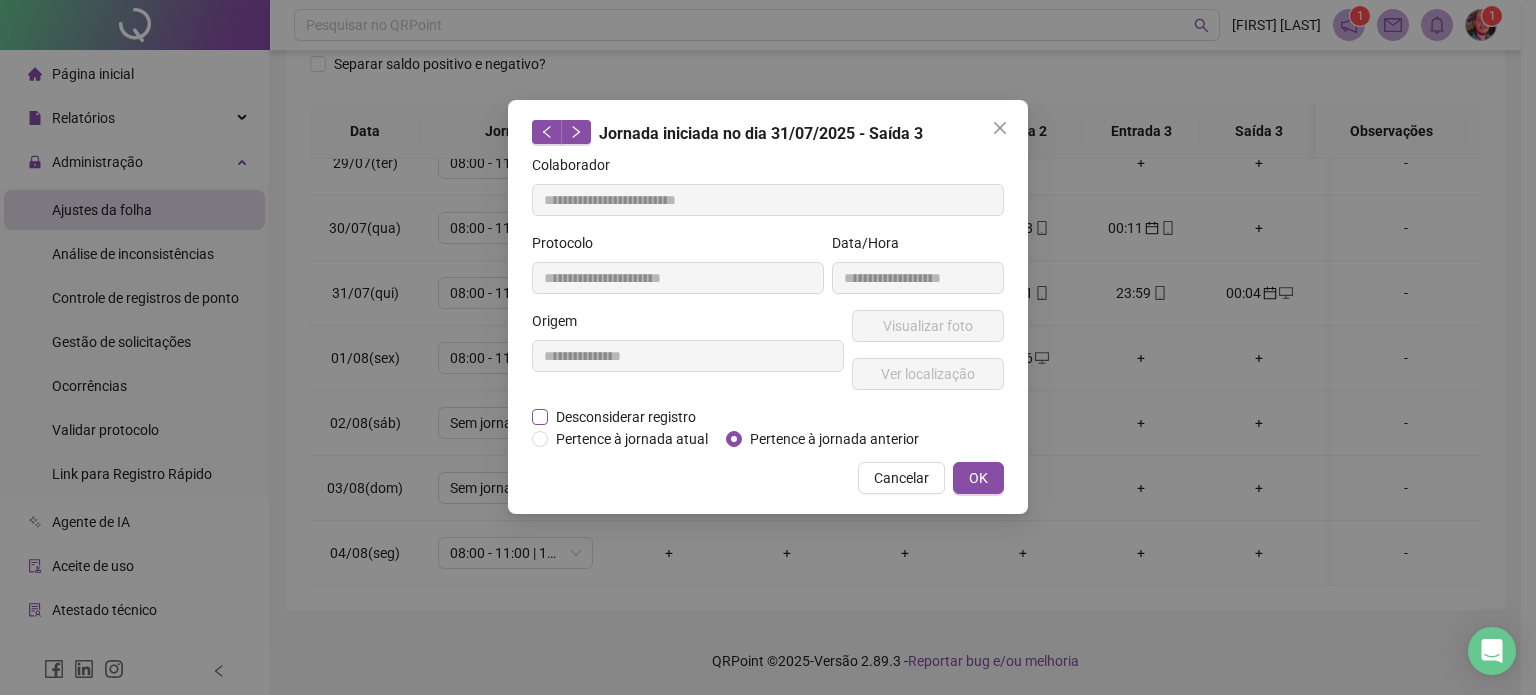 click on "Desconsiderar registro" at bounding box center (626, 417) 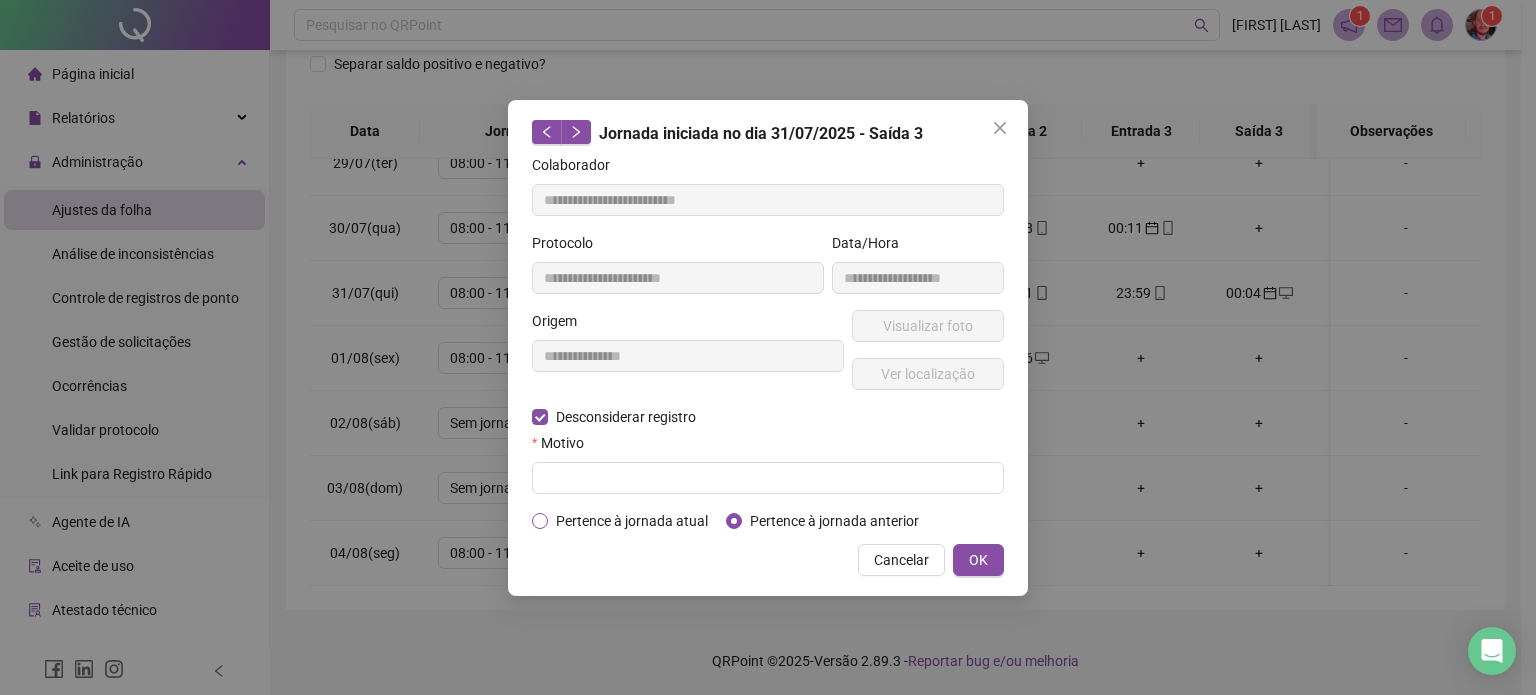 click on "Pertence à jornada atual" at bounding box center (632, 521) 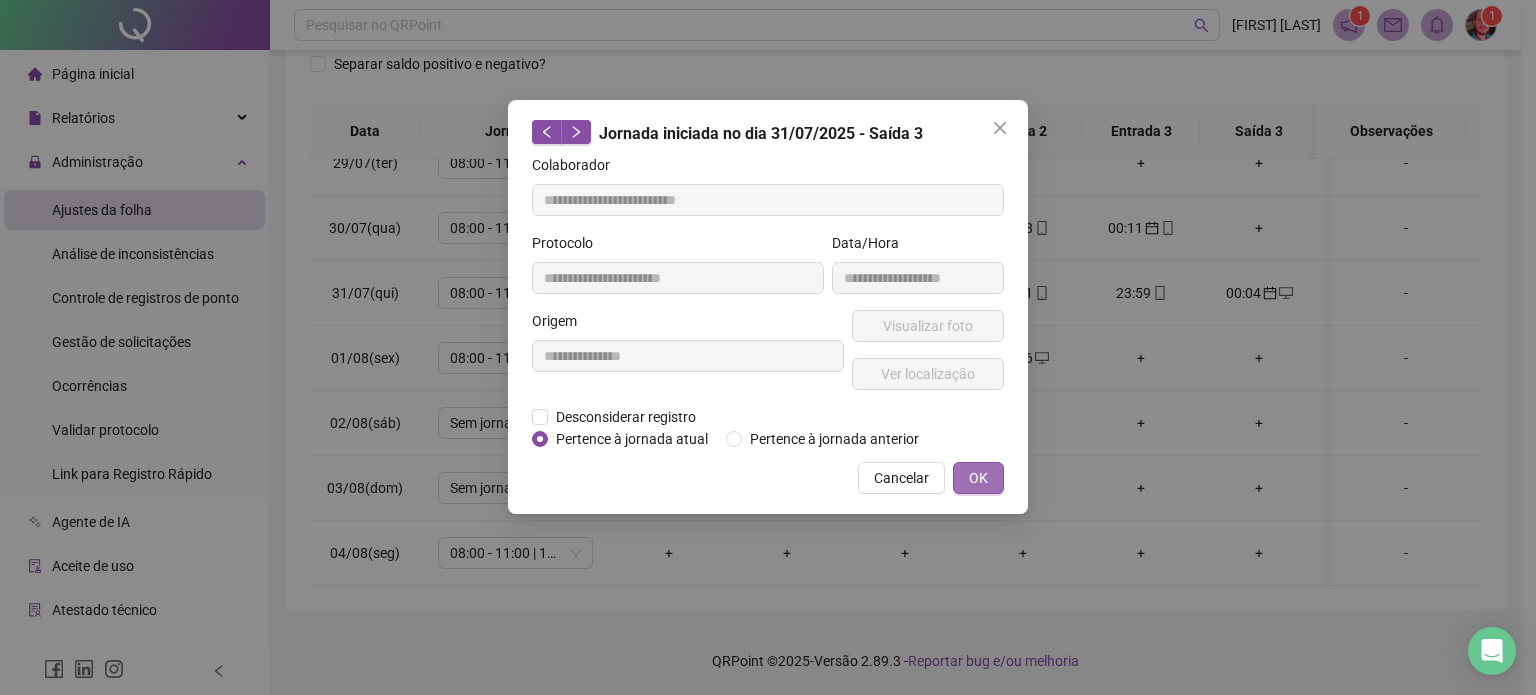 click on "OK" at bounding box center [978, 478] 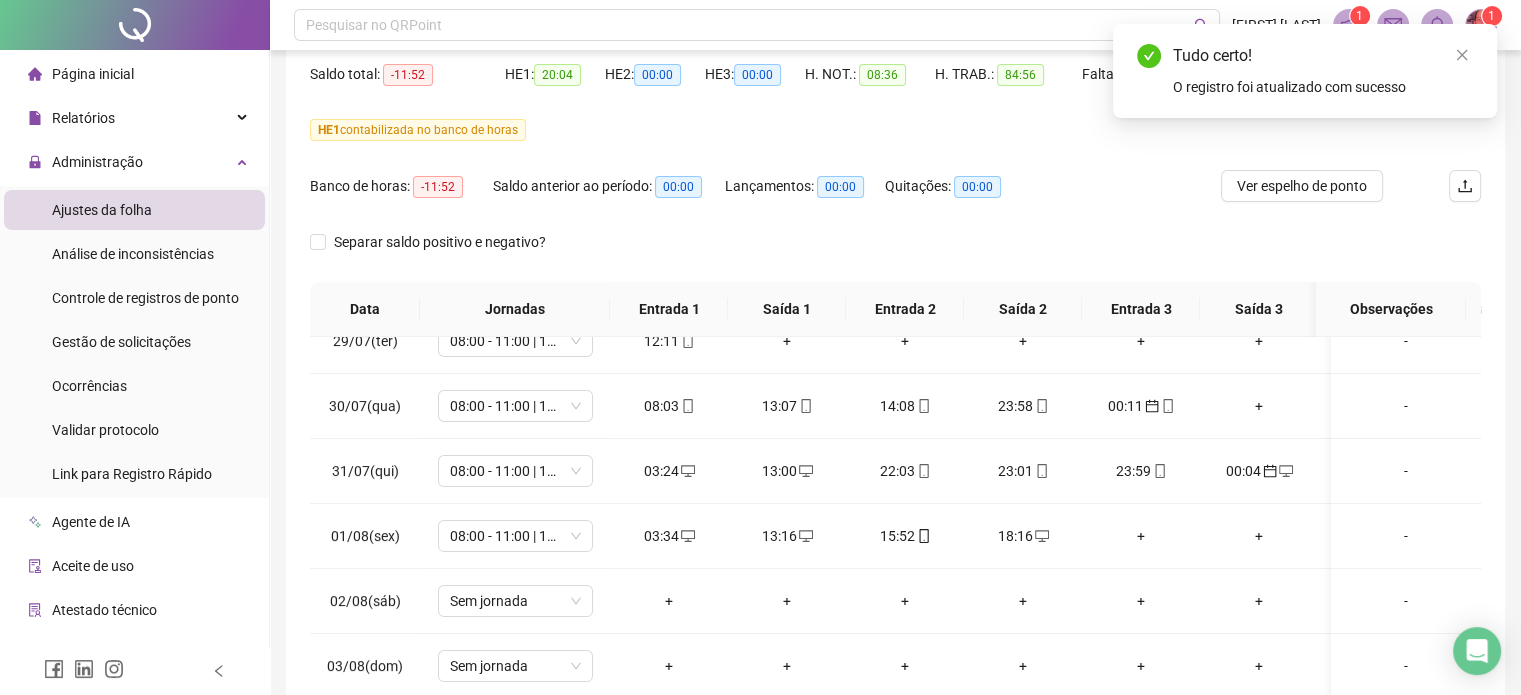 scroll, scrollTop: 0, scrollLeft: 0, axis: both 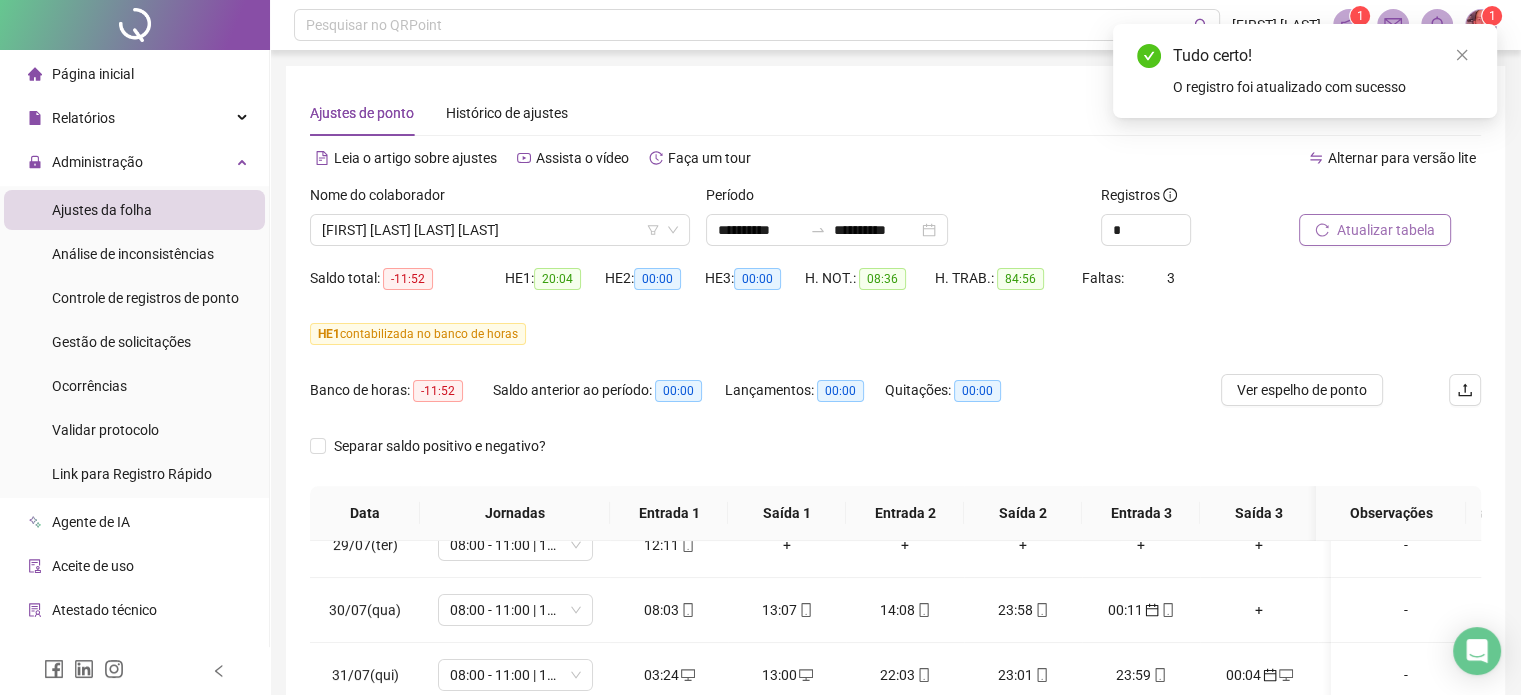click on "Atualizar tabela" at bounding box center [1375, 230] 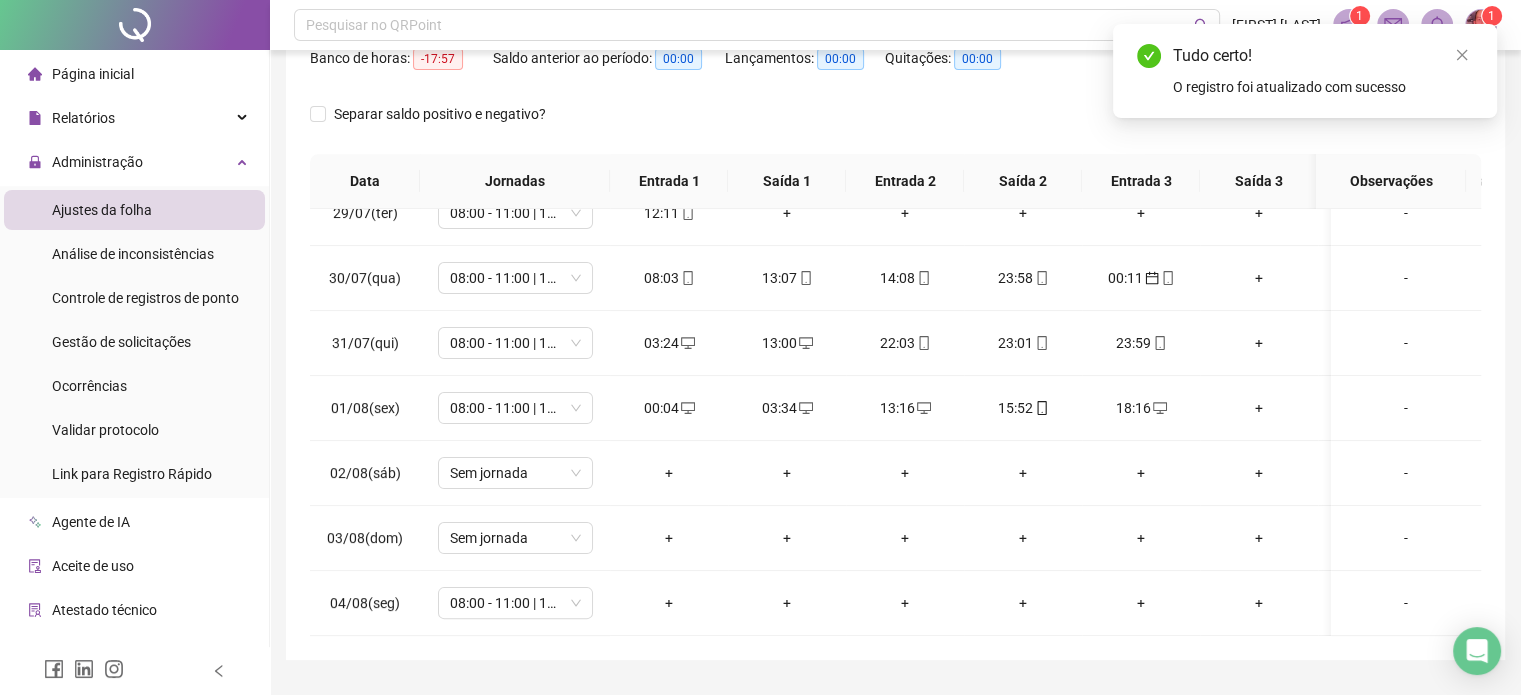 scroll, scrollTop: 382, scrollLeft: 0, axis: vertical 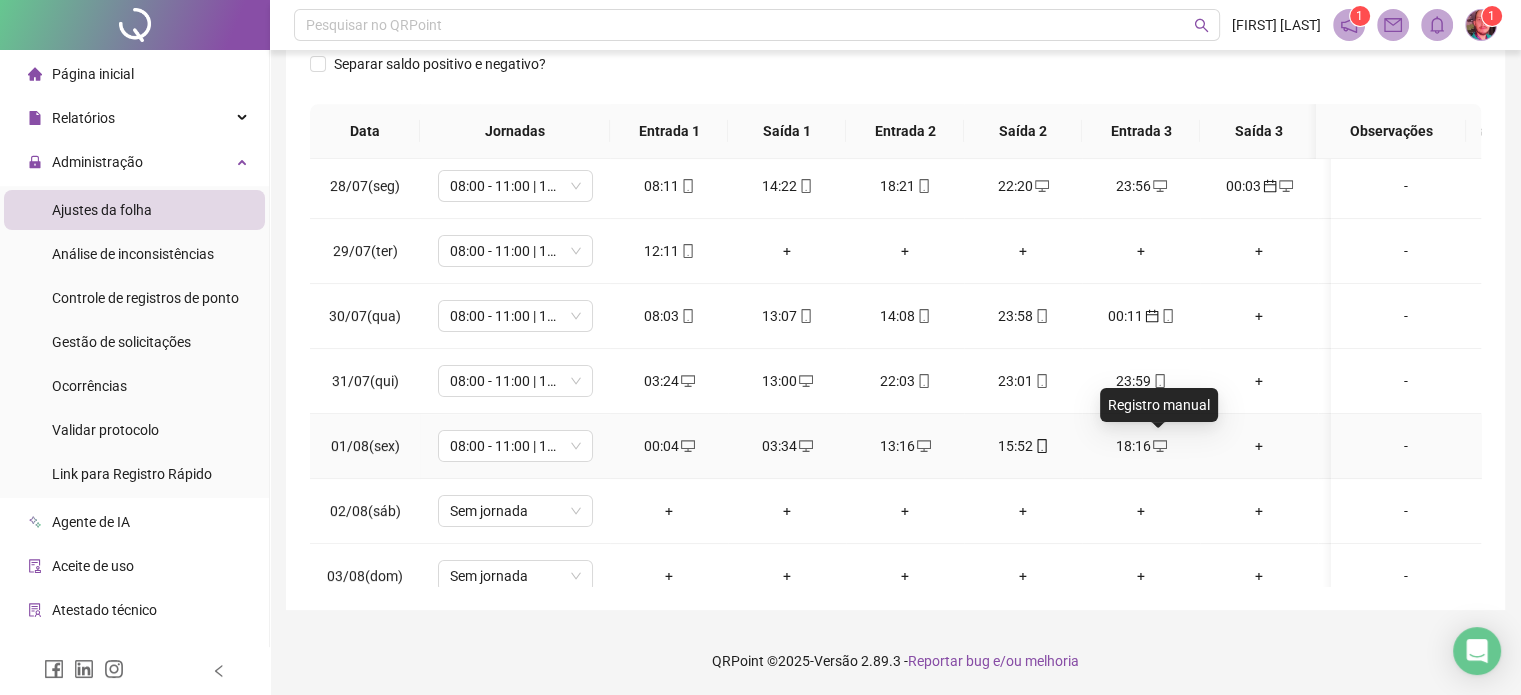 click at bounding box center [1159, 446] 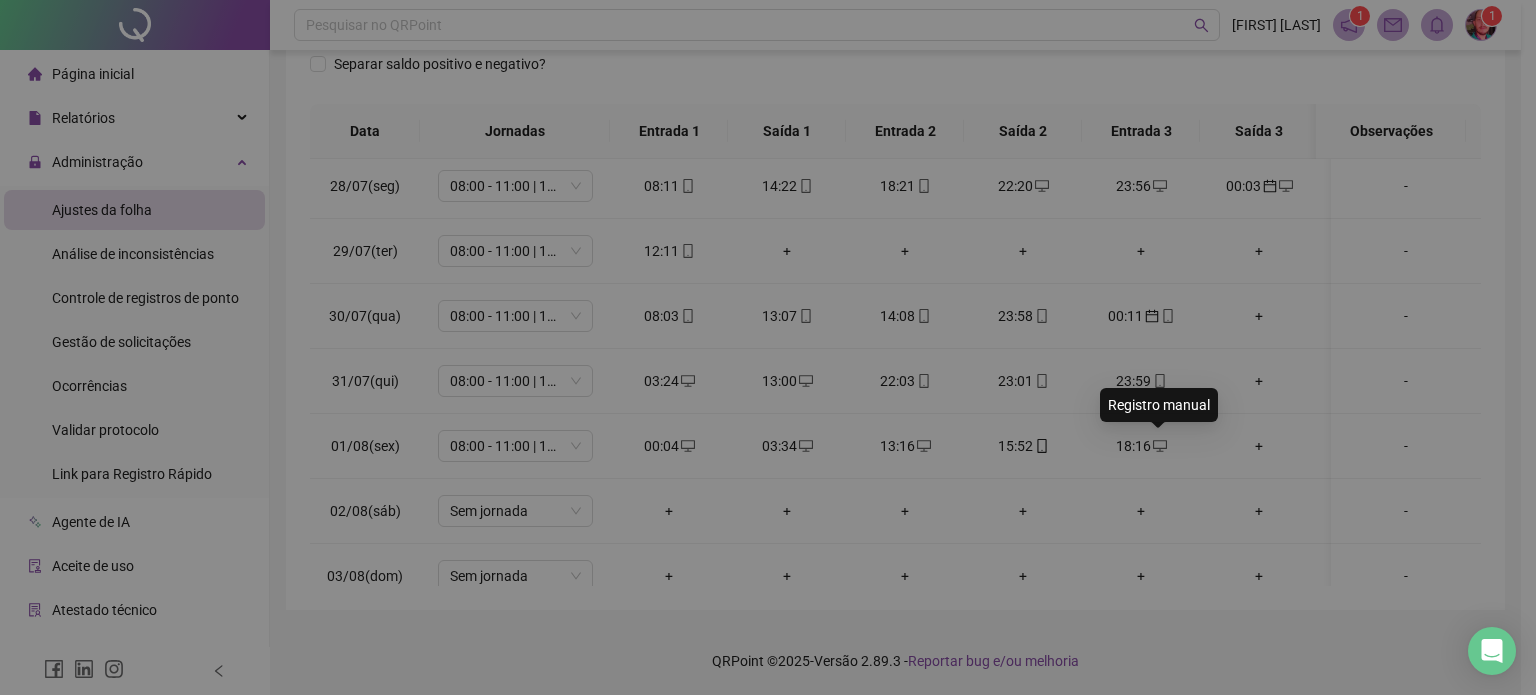 type on "**********" 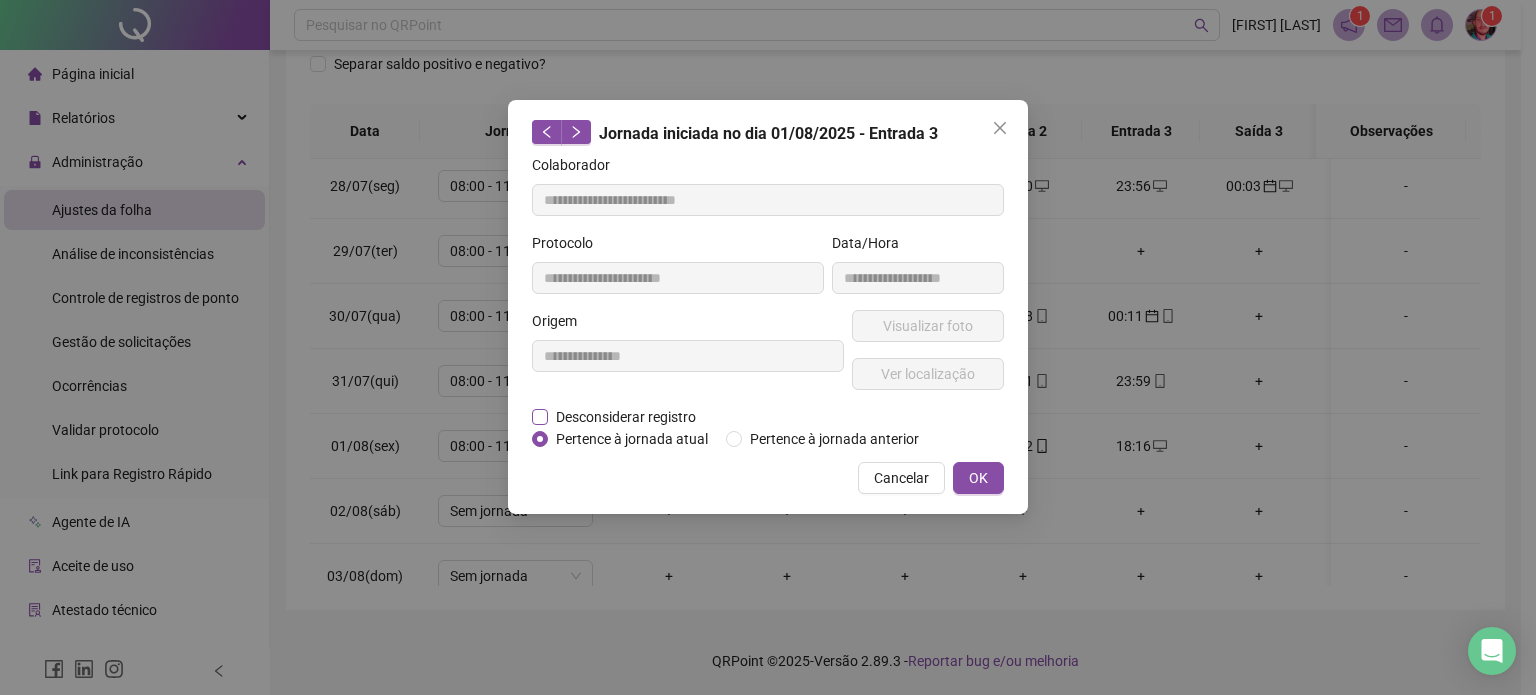 click on "Desconsiderar registro" at bounding box center (626, 417) 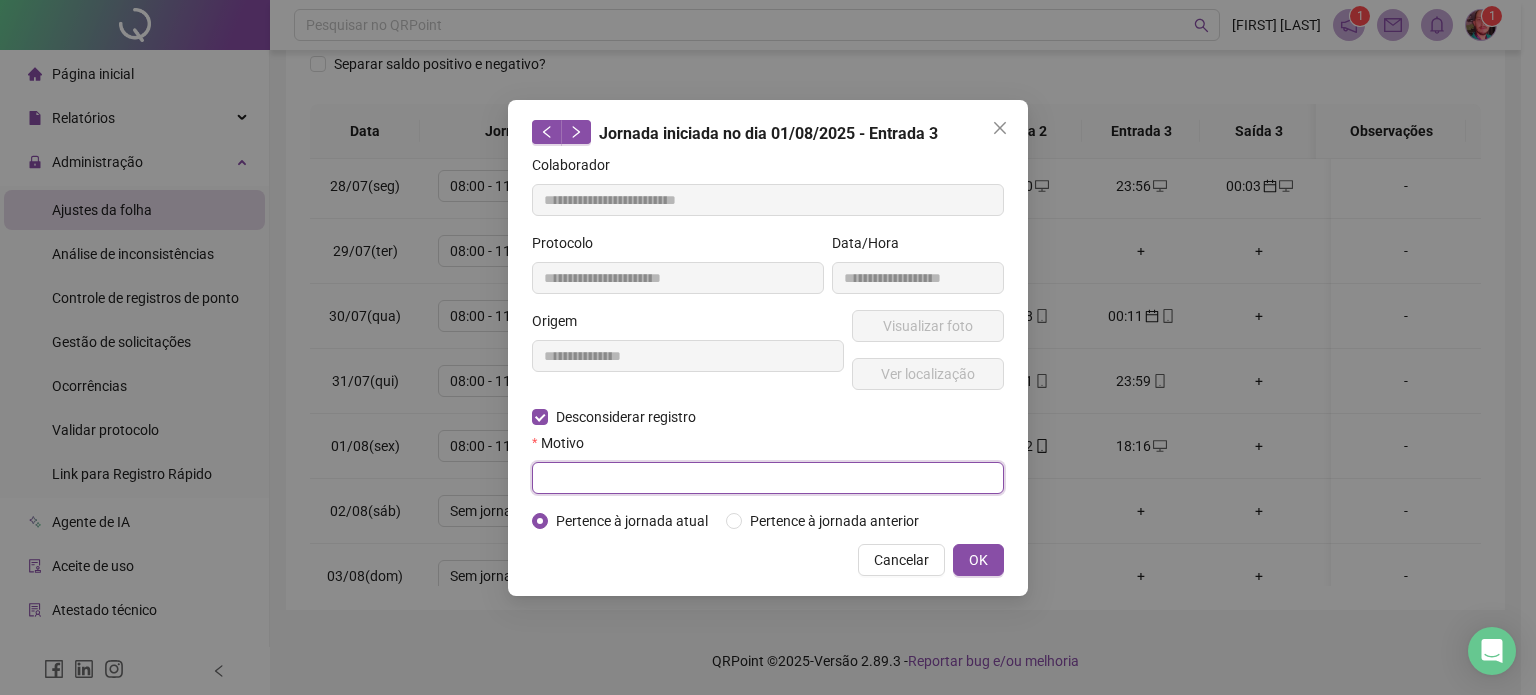 click at bounding box center (768, 478) 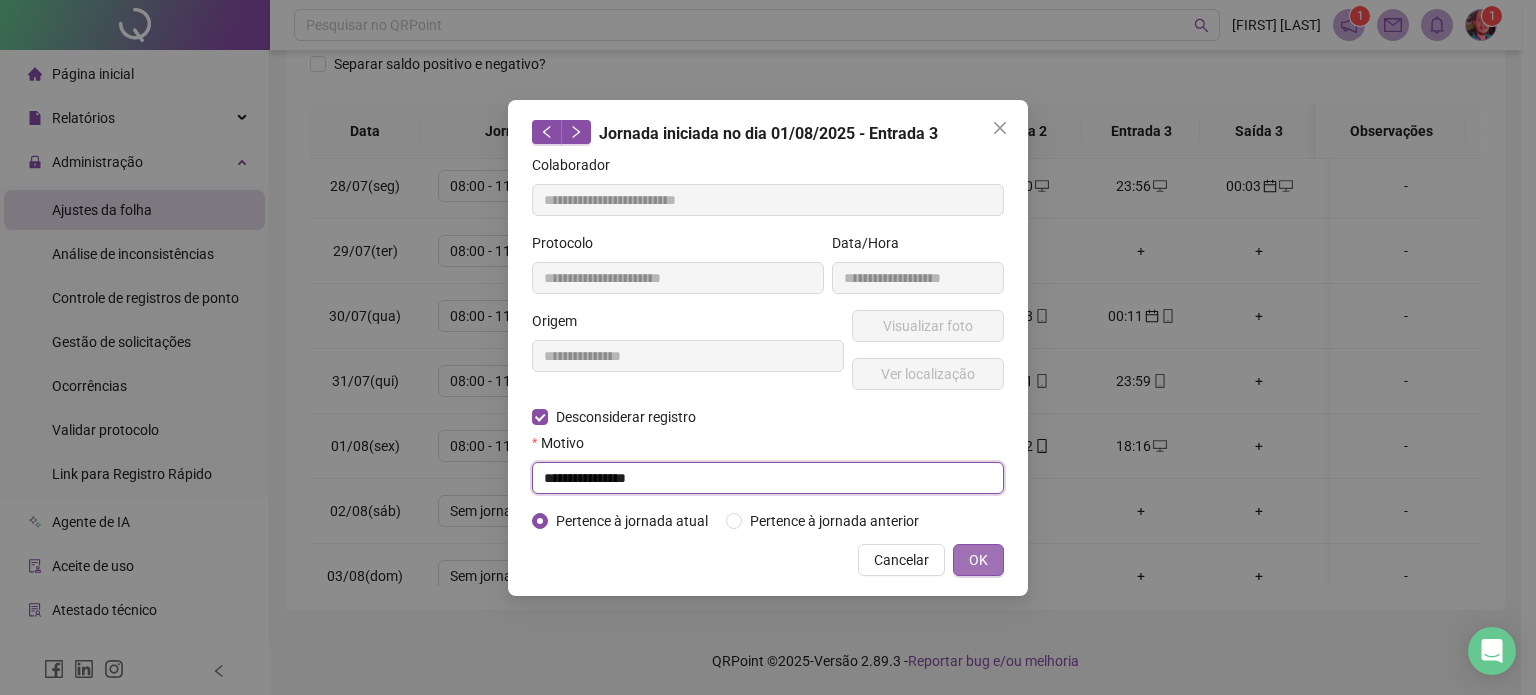 type on "**********" 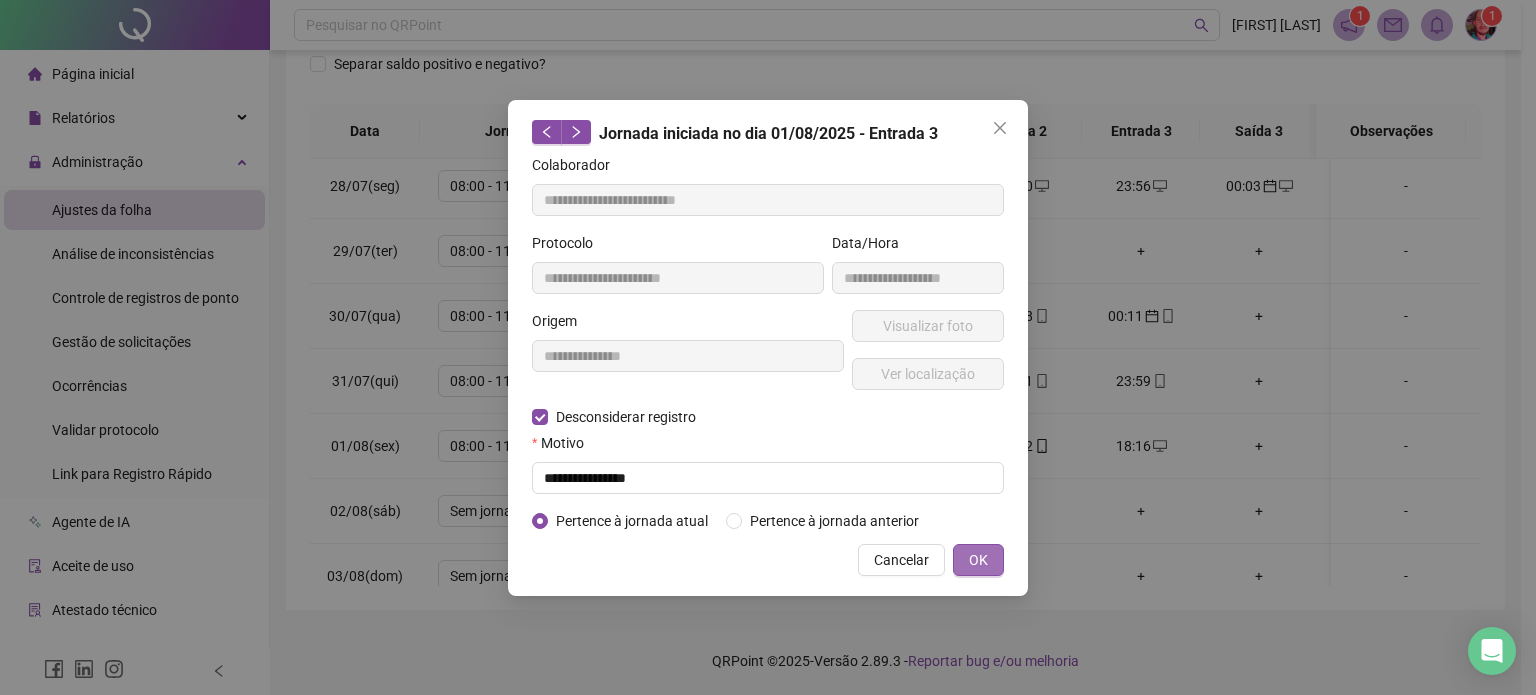 click on "OK" at bounding box center (978, 560) 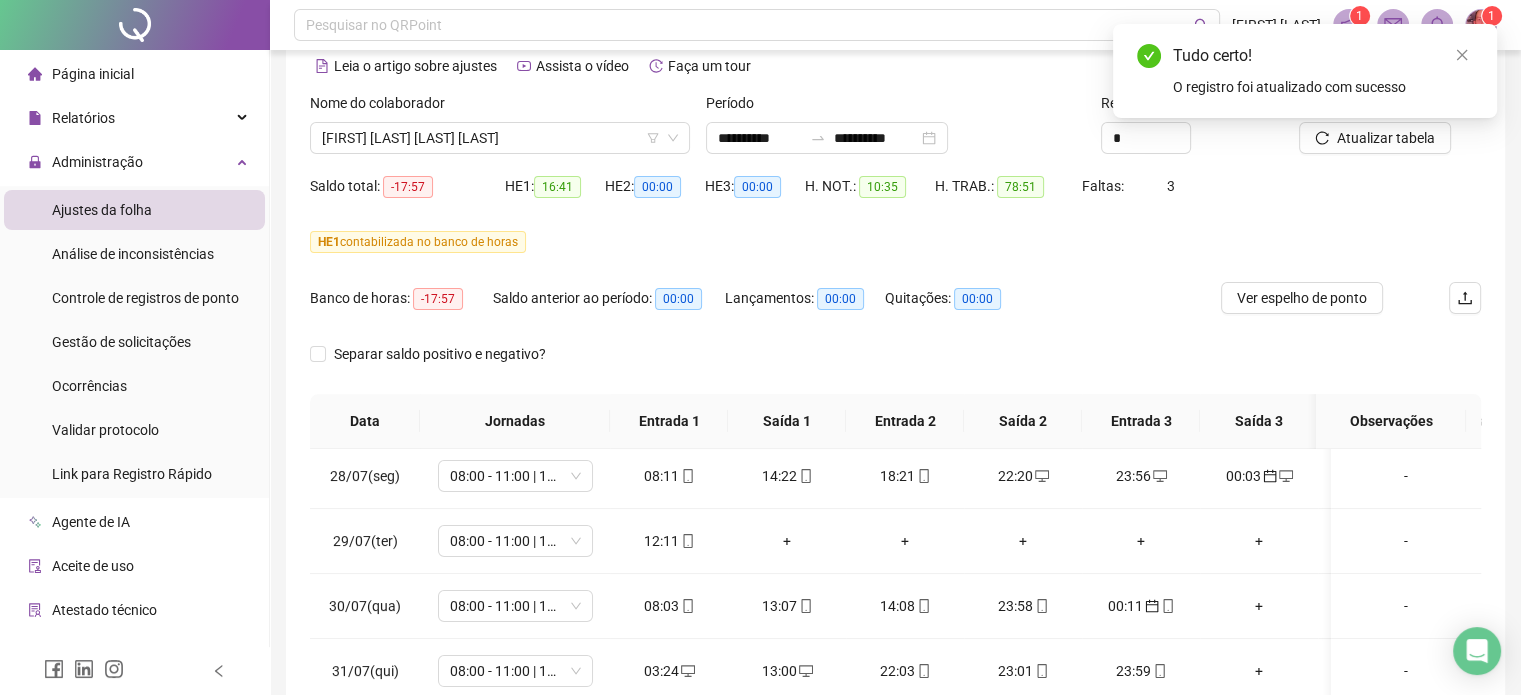 scroll, scrollTop: 86, scrollLeft: 0, axis: vertical 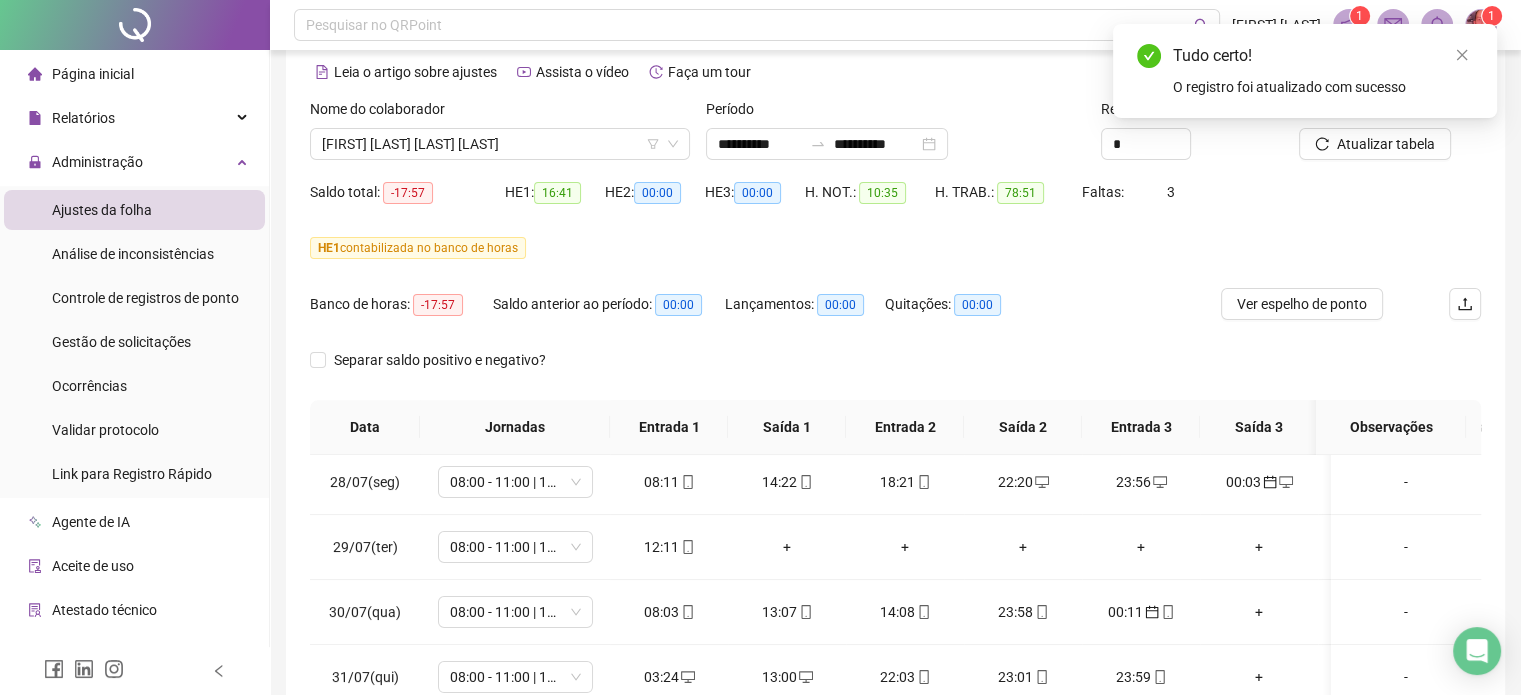 click on "Tudo certo! O registro foi atualizado com sucesso" at bounding box center (1305, 71) 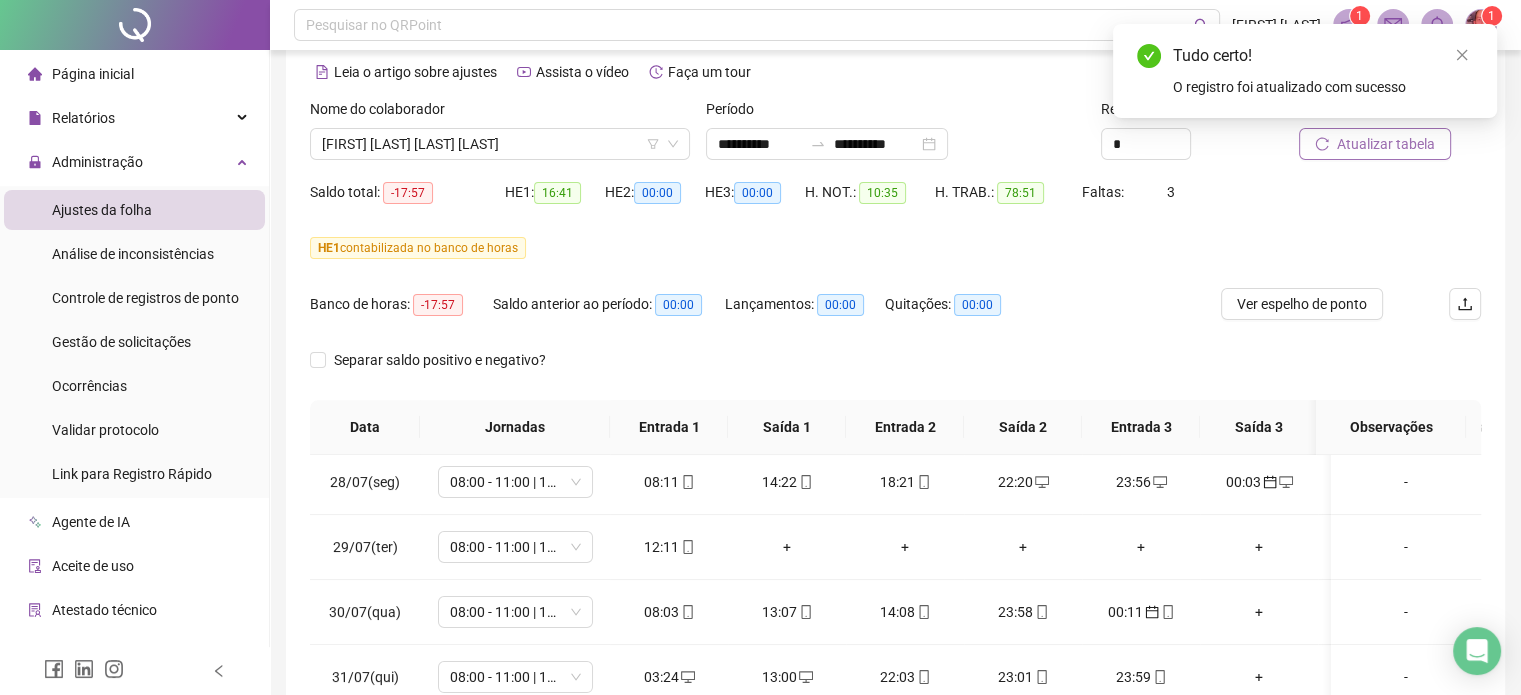 click on "Atualizar tabela" at bounding box center (1386, 144) 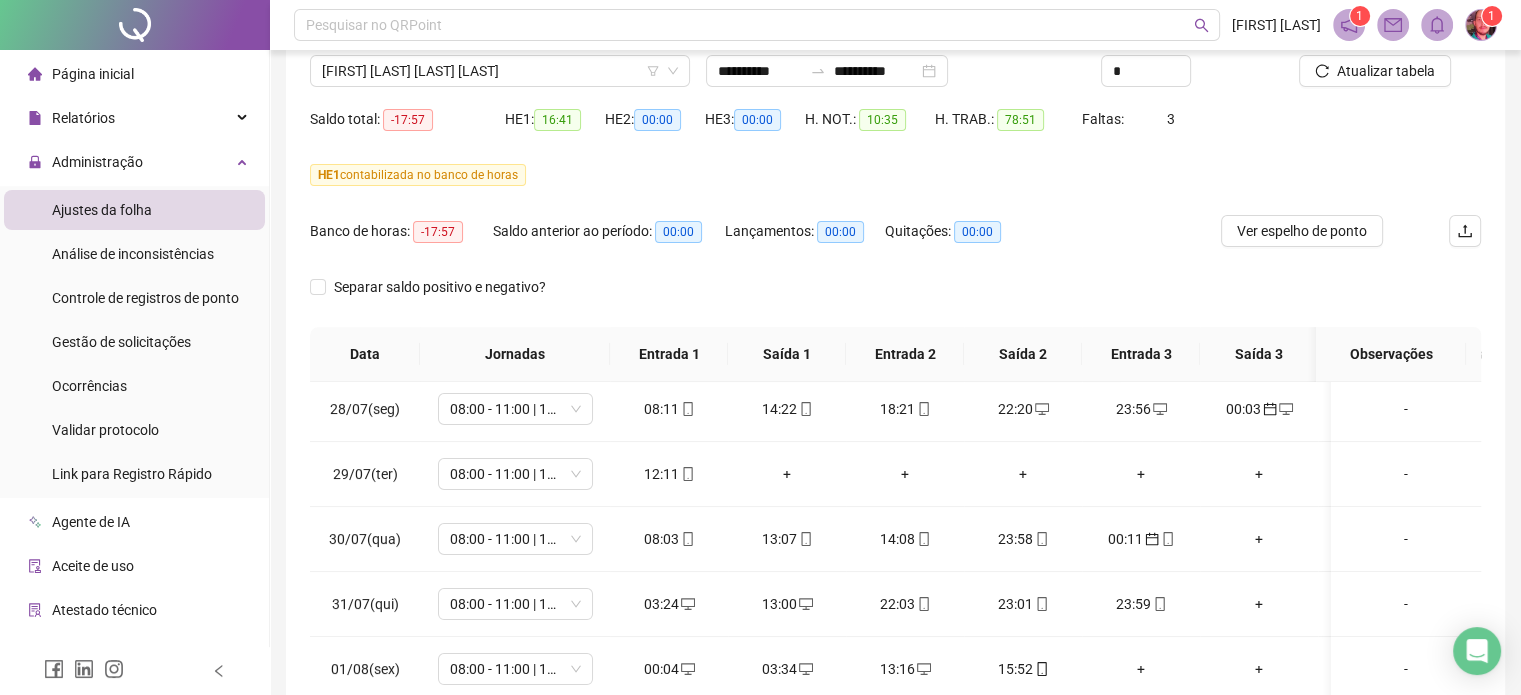 scroll, scrollTop: 382, scrollLeft: 0, axis: vertical 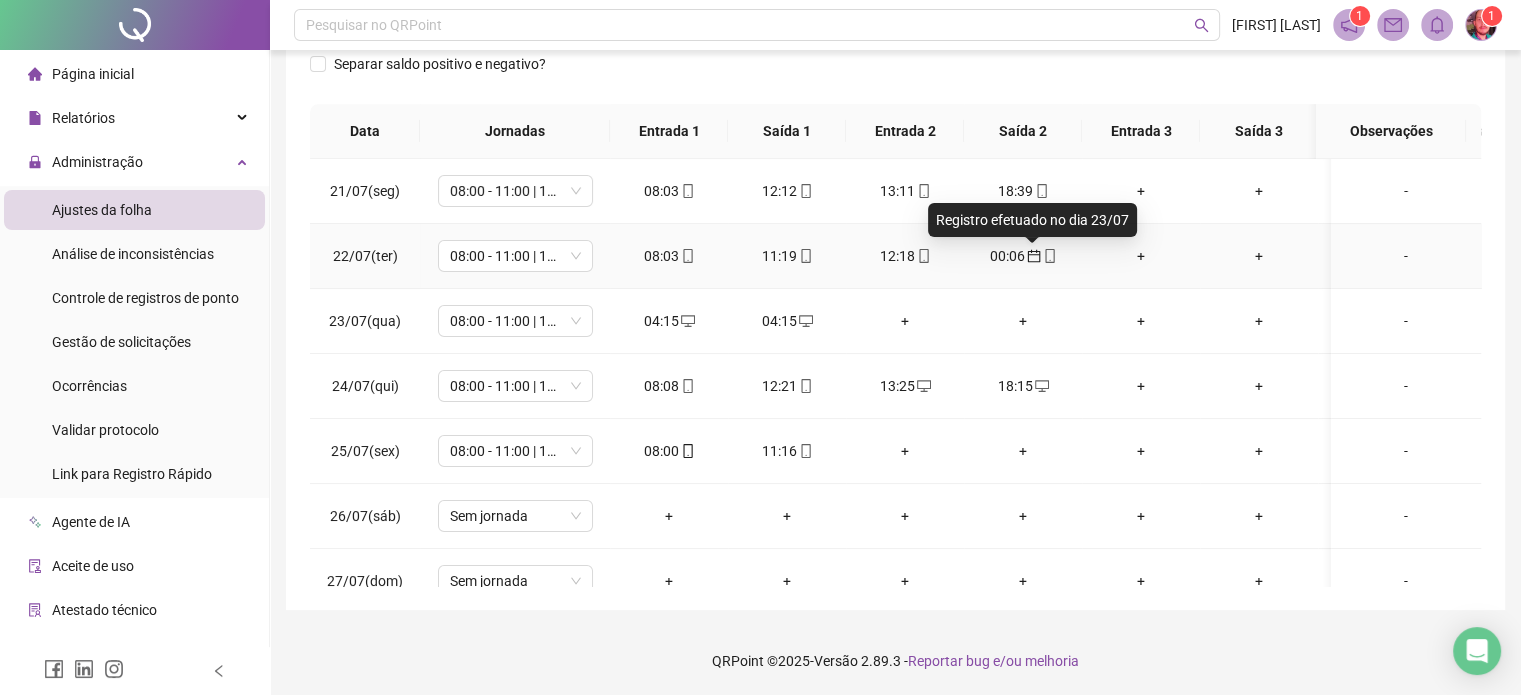 click 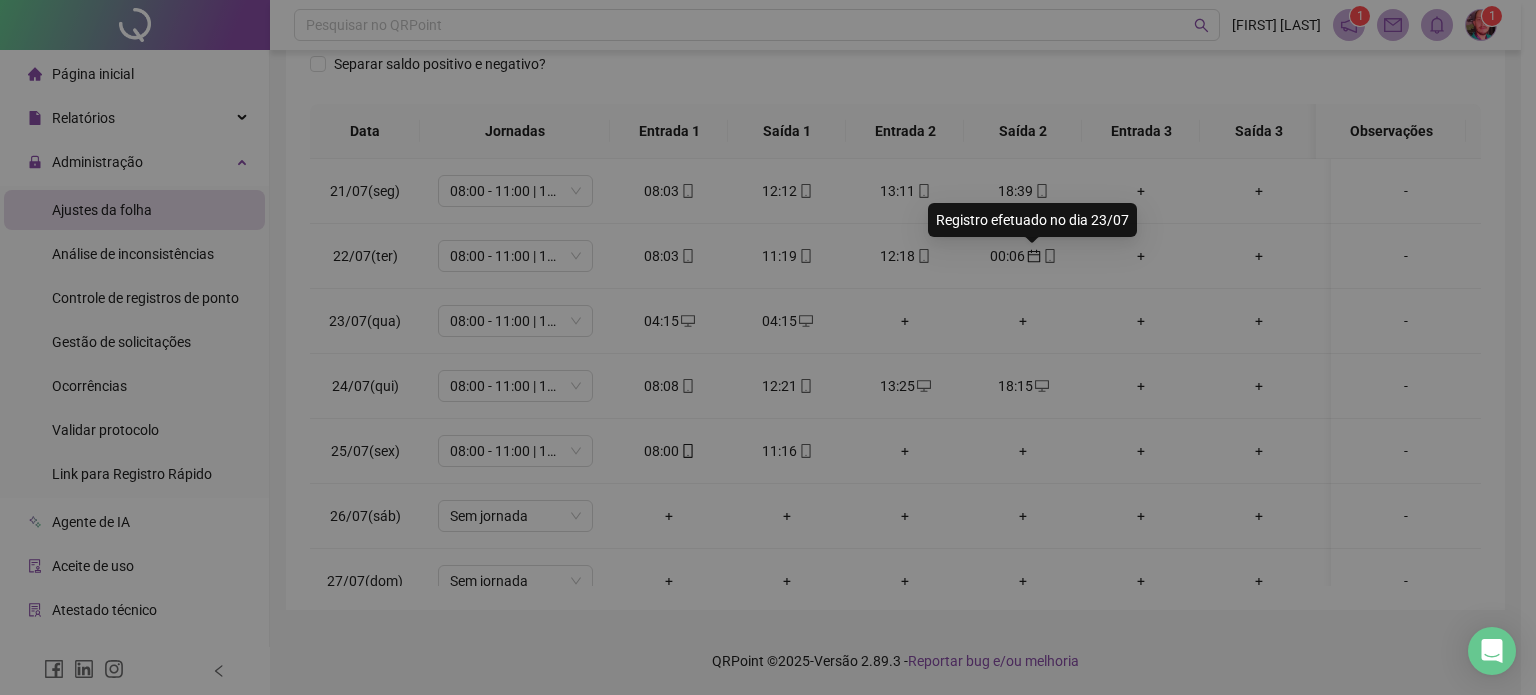 type on "**********" 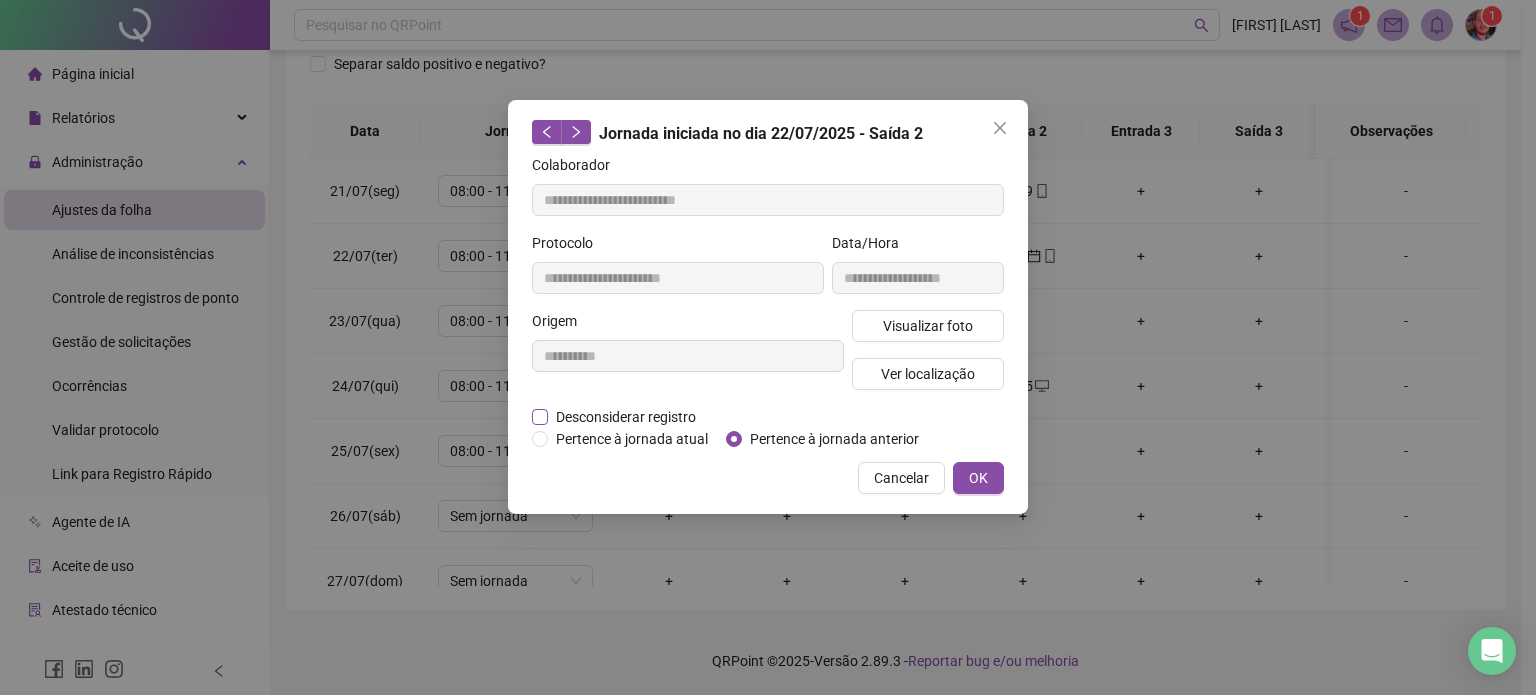 click on "Desconsiderar registro" at bounding box center (626, 417) 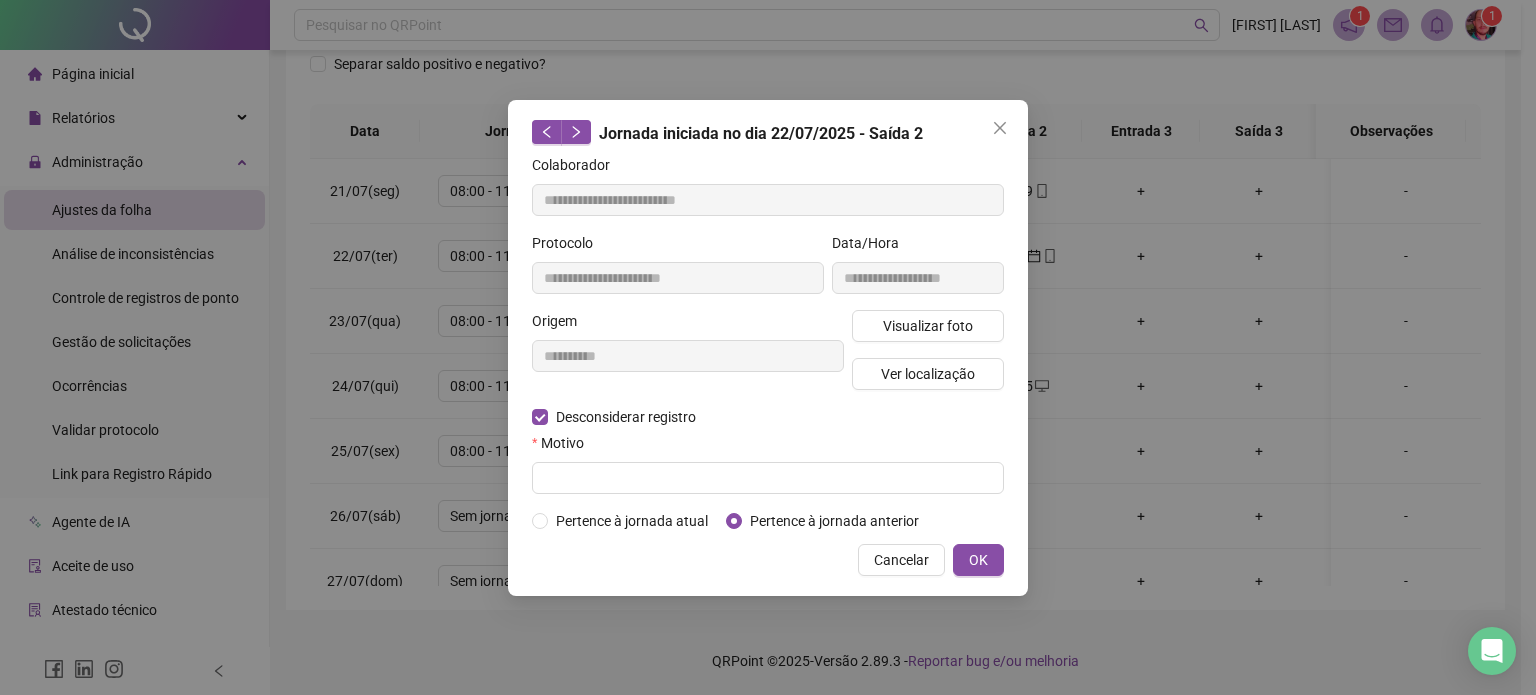click on "Motivo" at bounding box center [768, 461] 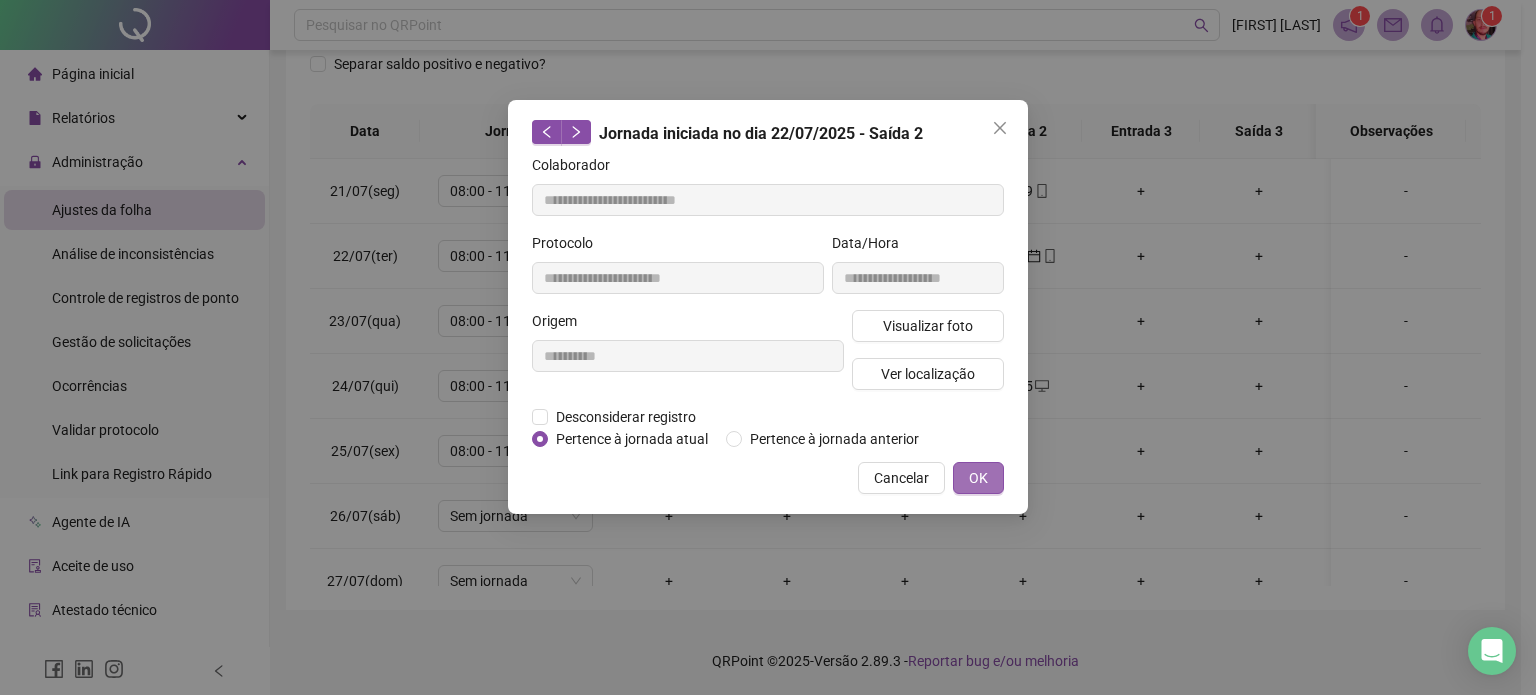 click on "OK" at bounding box center [978, 478] 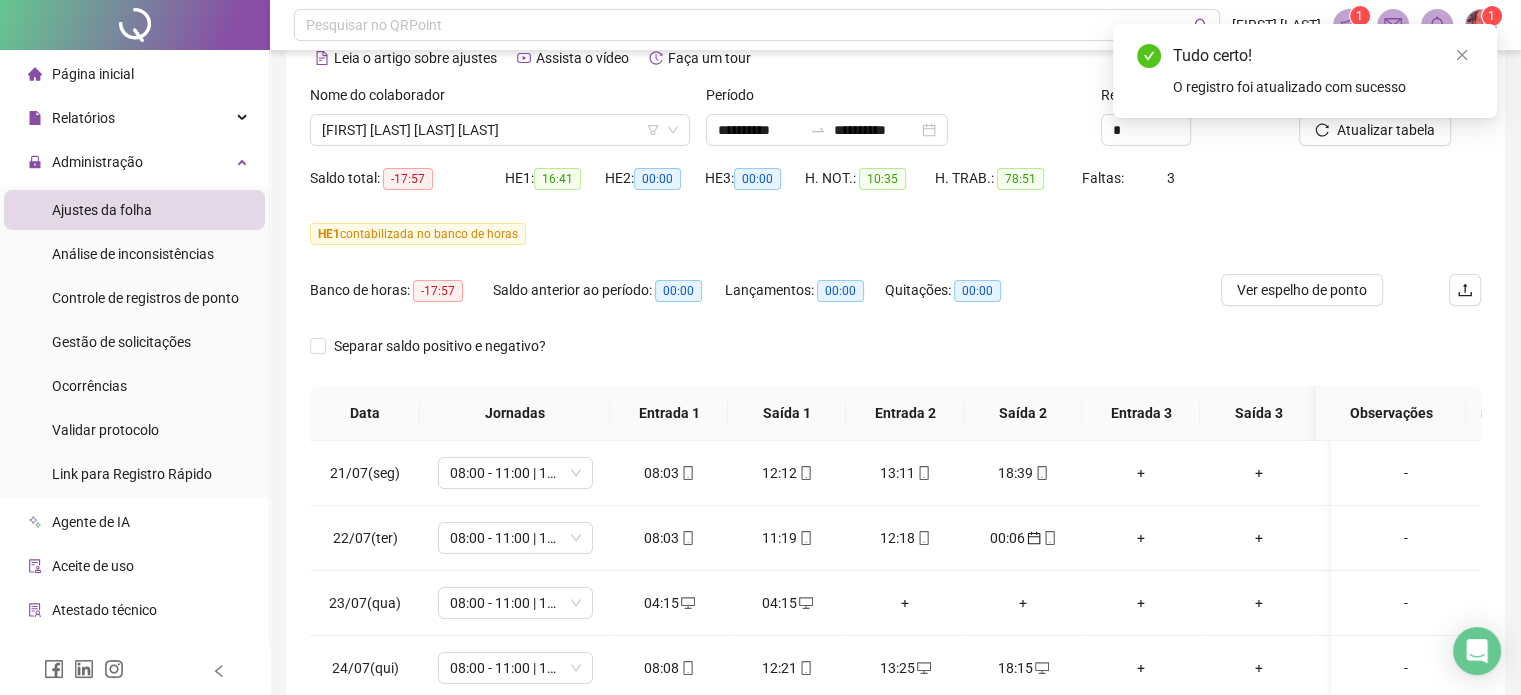 scroll, scrollTop: 90, scrollLeft: 0, axis: vertical 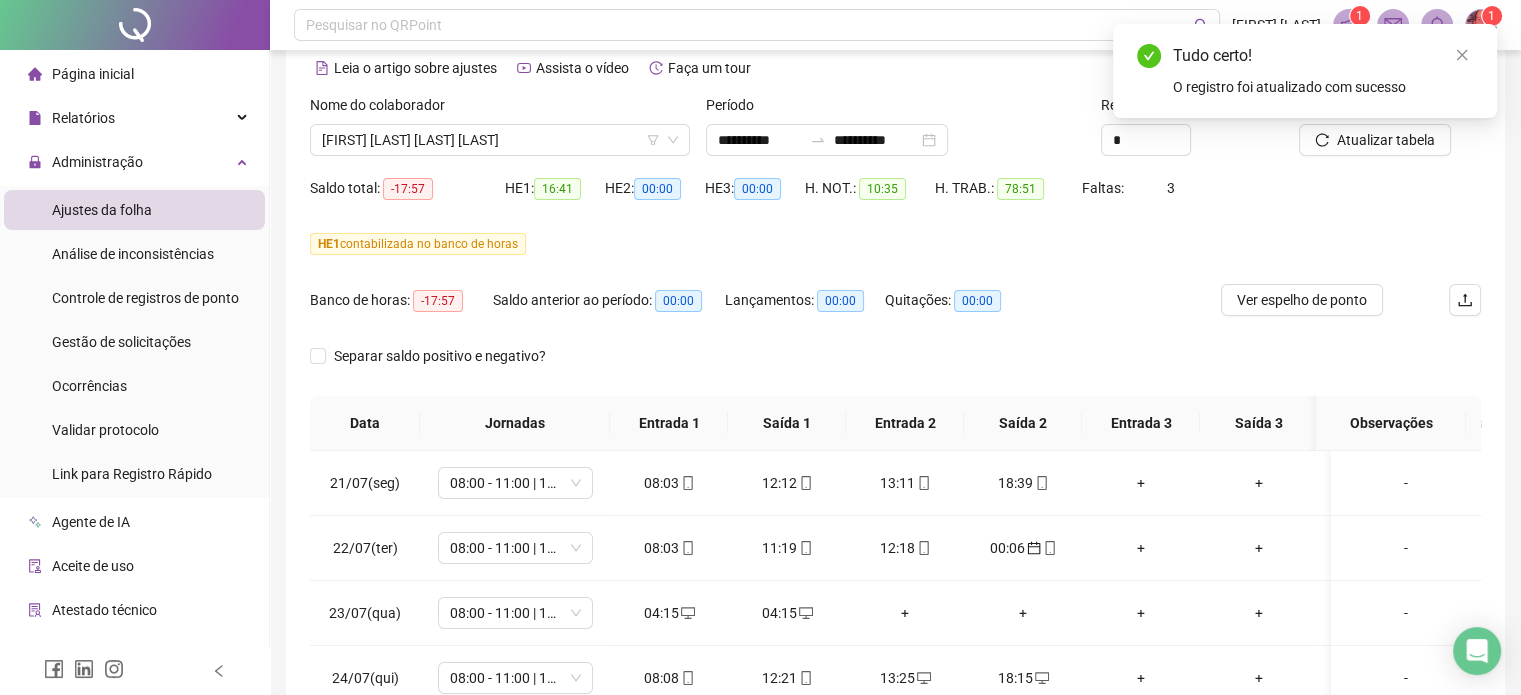 click on "Tudo certo! O registro foi atualizado com sucesso" at bounding box center [1305, 71] 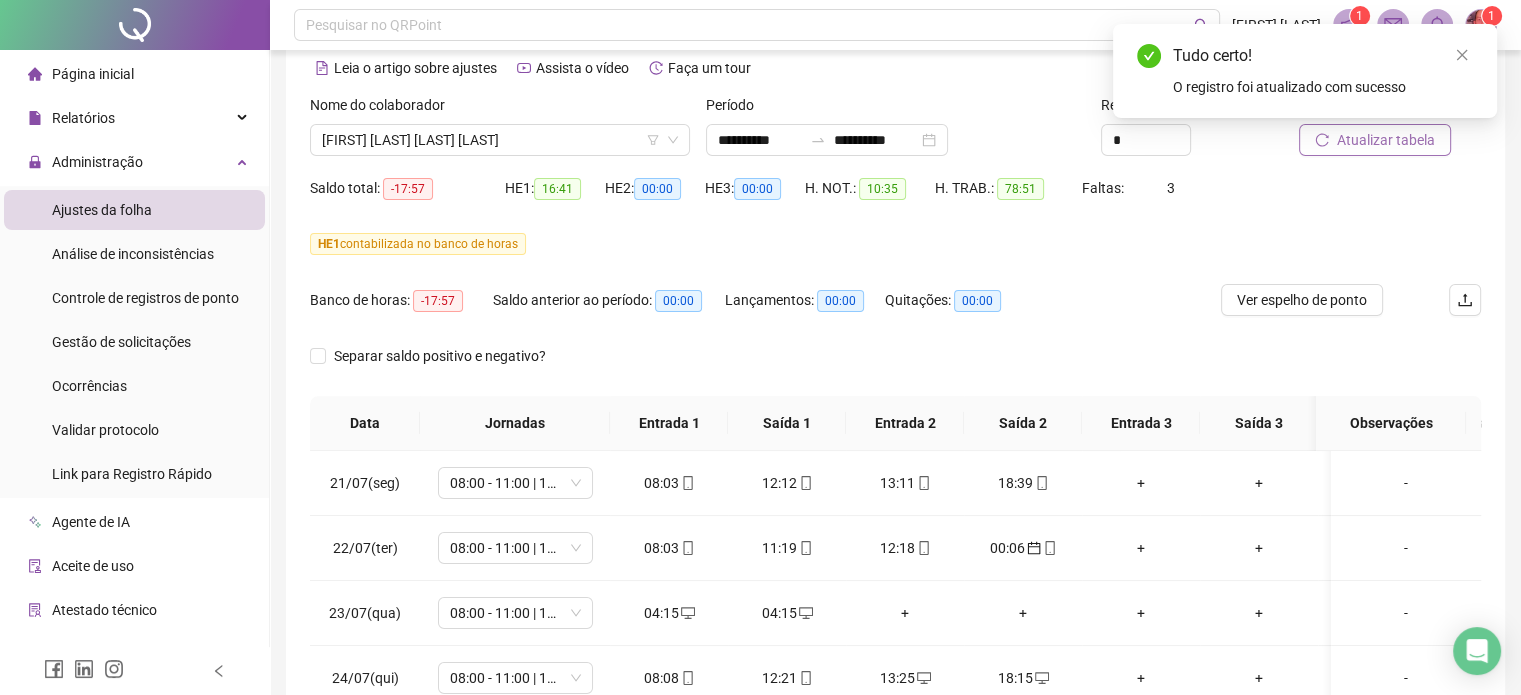 click on "Atualizar tabela" at bounding box center (1386, 140) 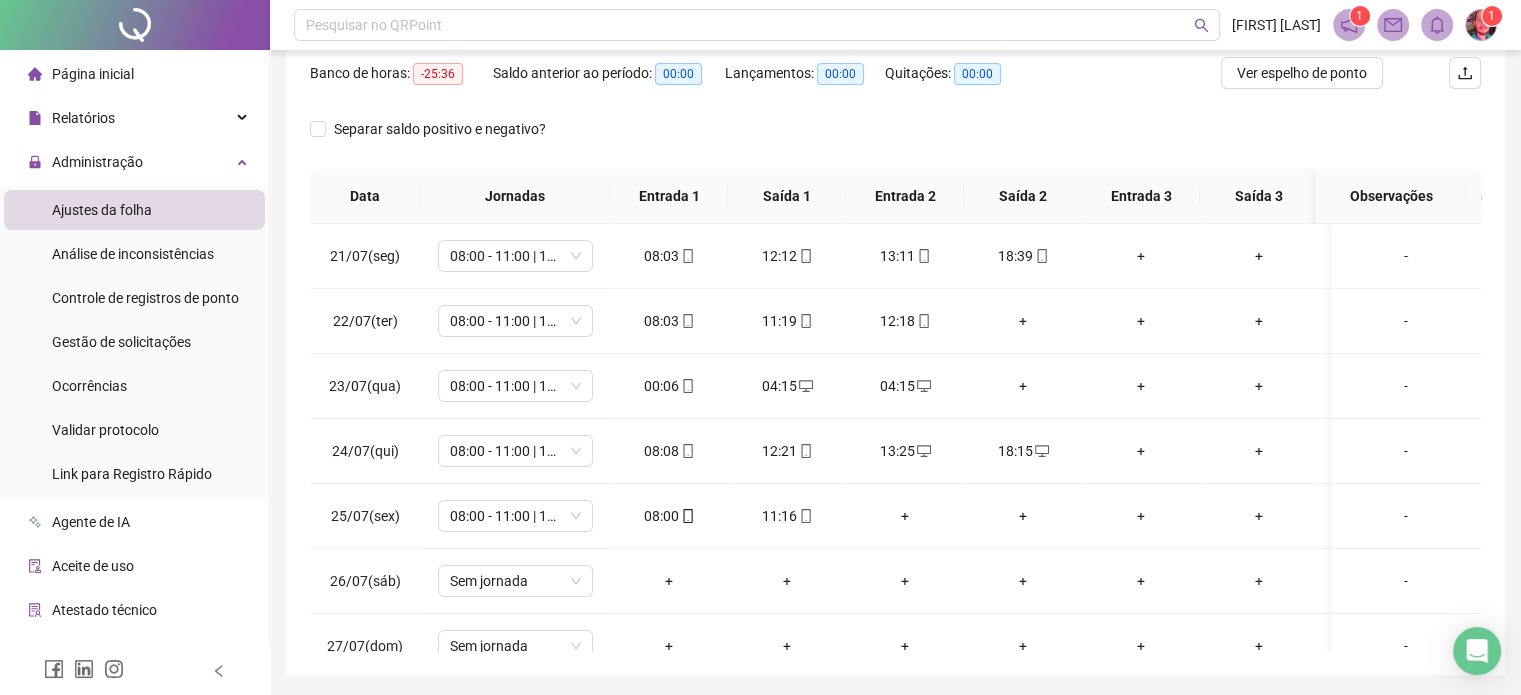 scroll, scrollTop: 337, scrollLeft: 0, axis: vertical 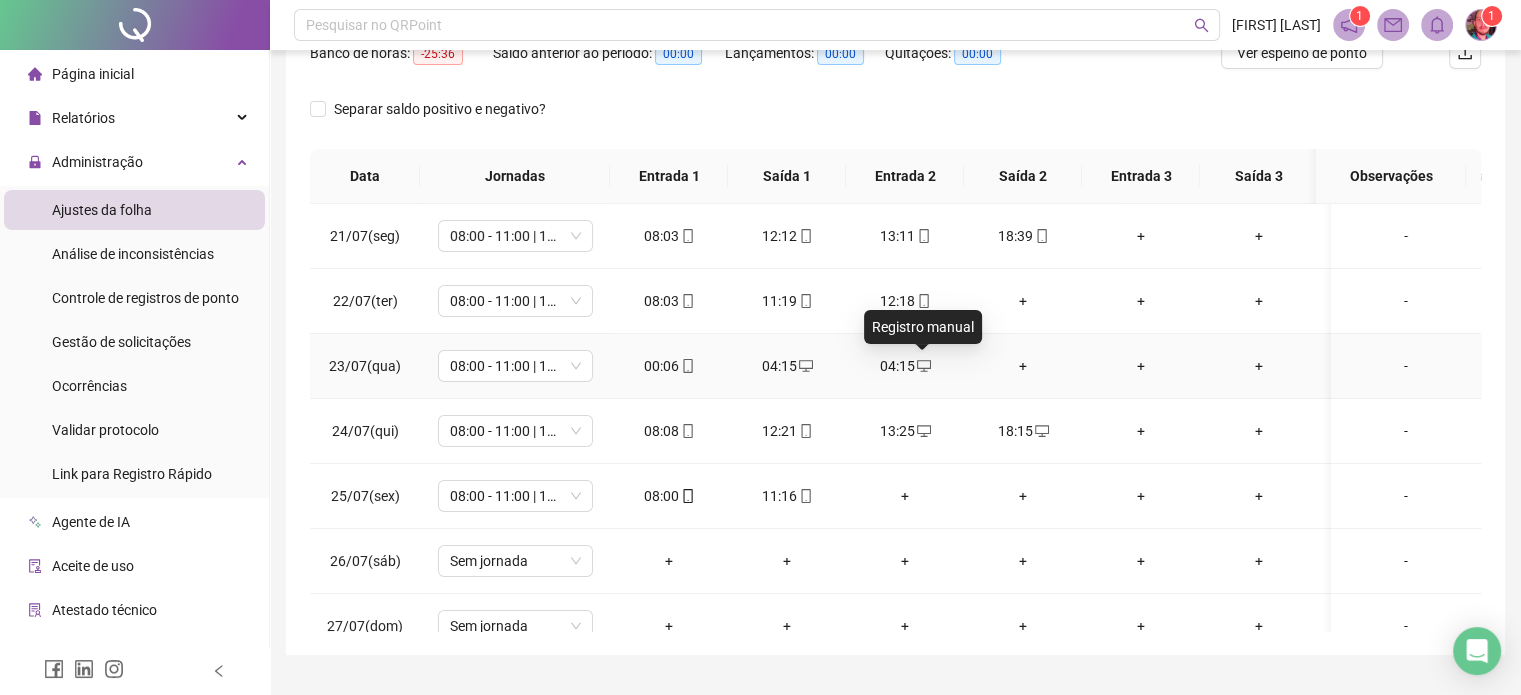 click 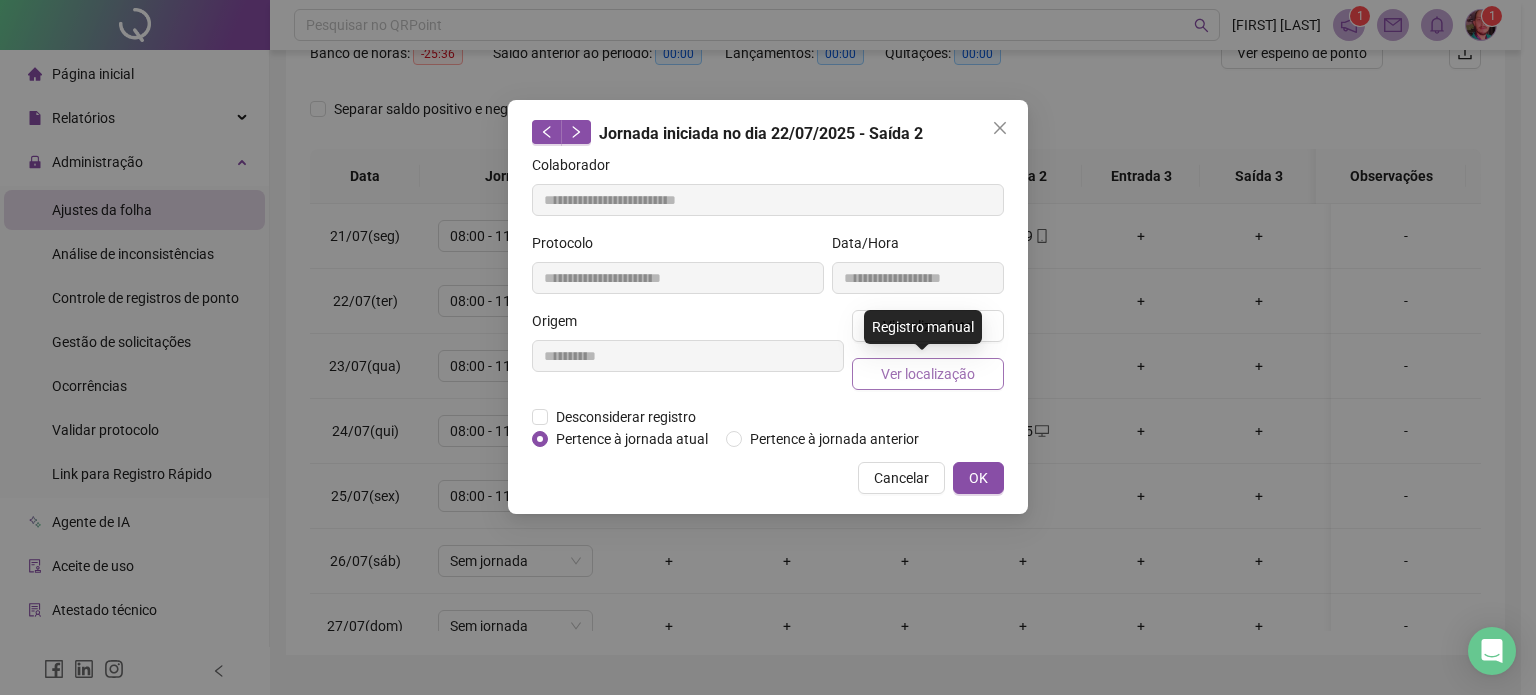 type on "**********" 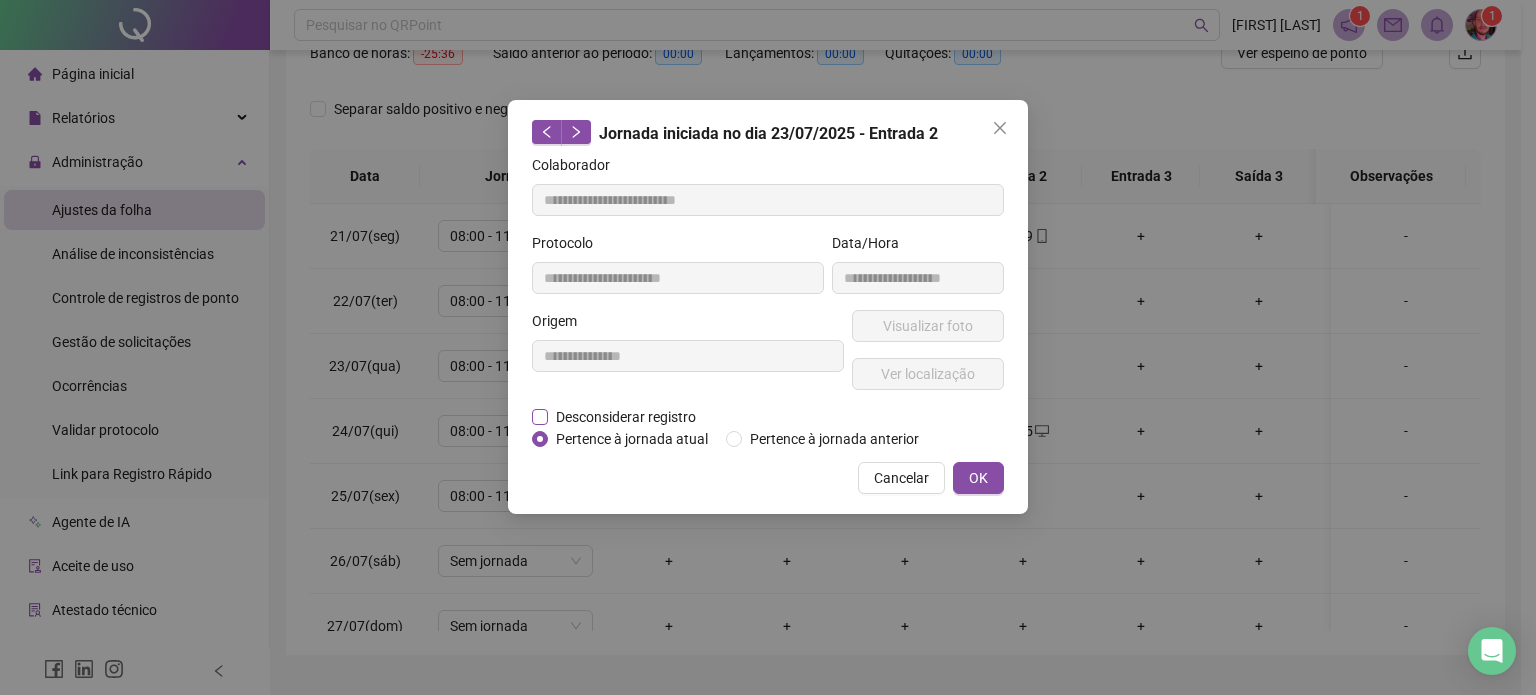 click on "Desconsiderar registro" at bounding box center (626, 417) 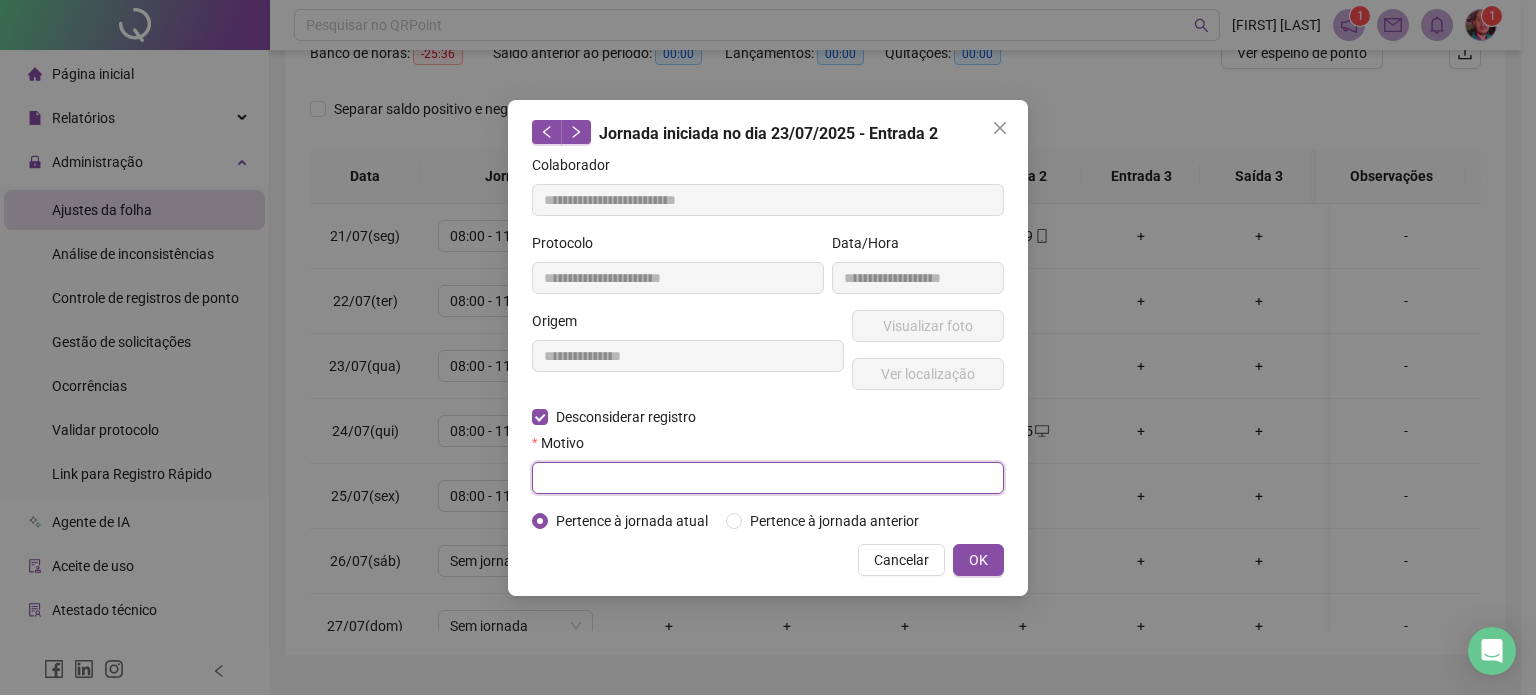 click at bounding box center [768, 478] 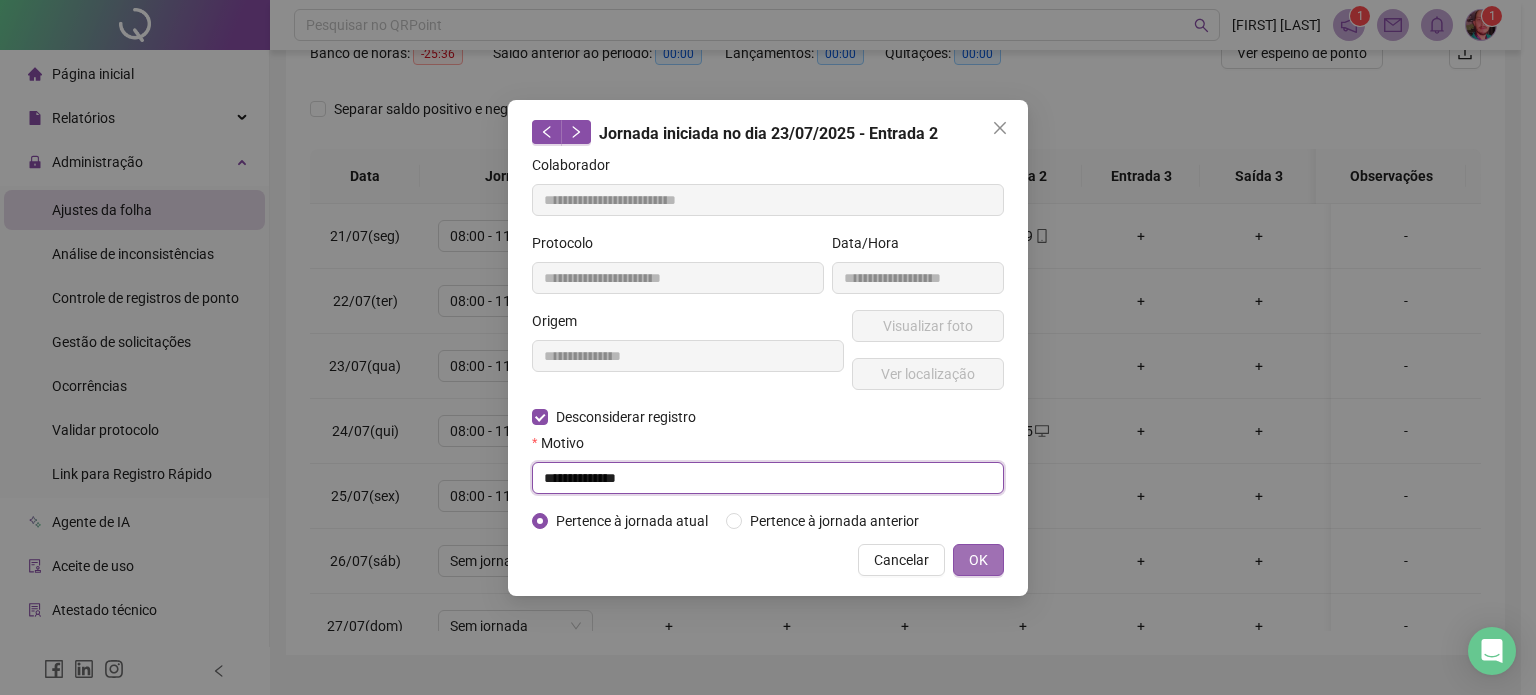 type on "**********" 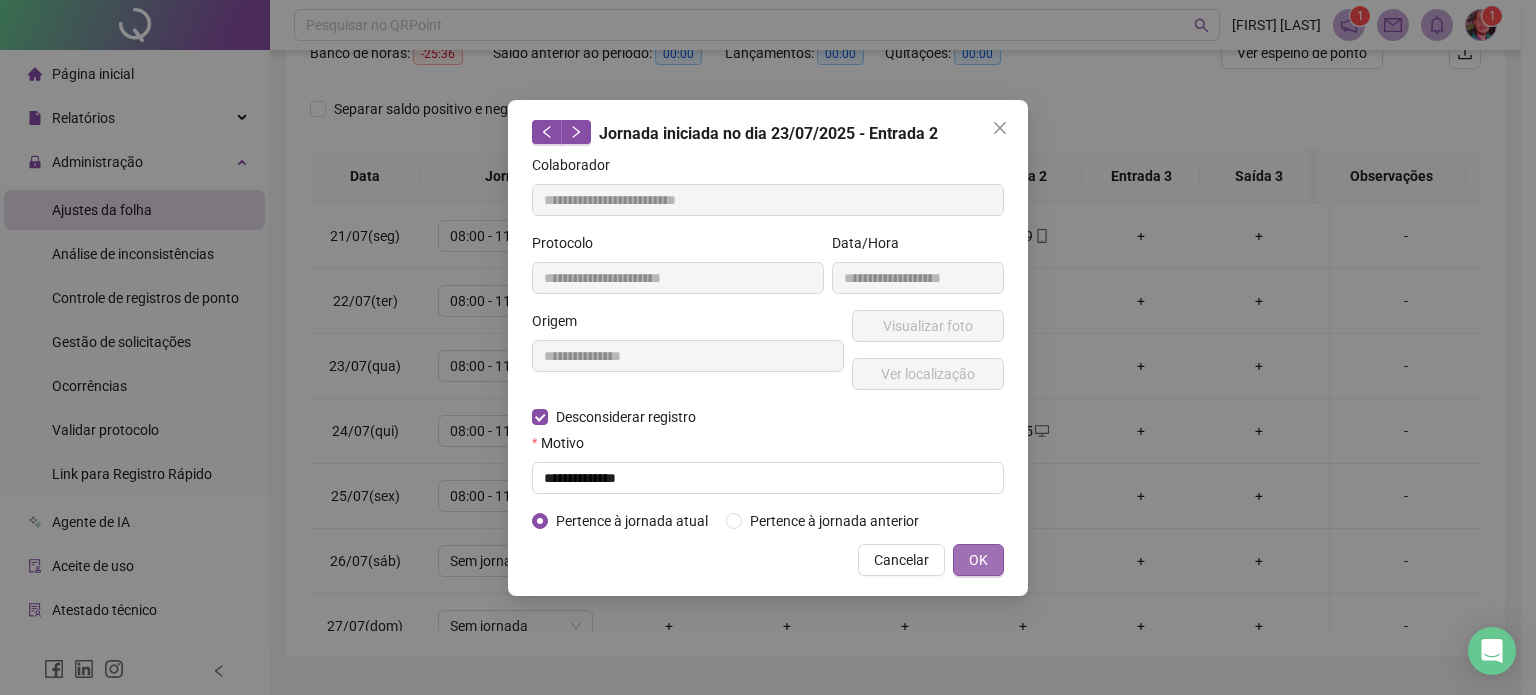 click on "OK" at bounding box center (978, 560) 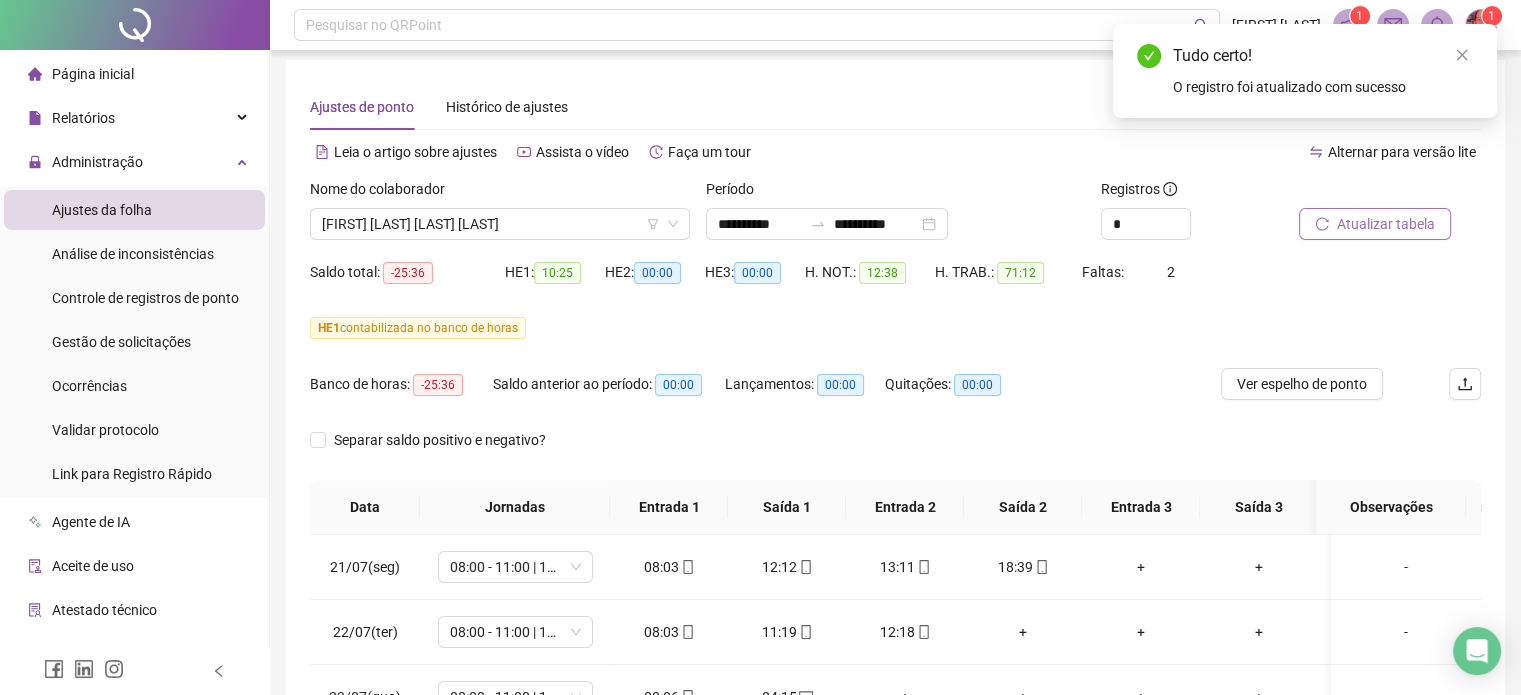 scroll, scrollTop: 10, scrollLeft: 0, axis: vertical 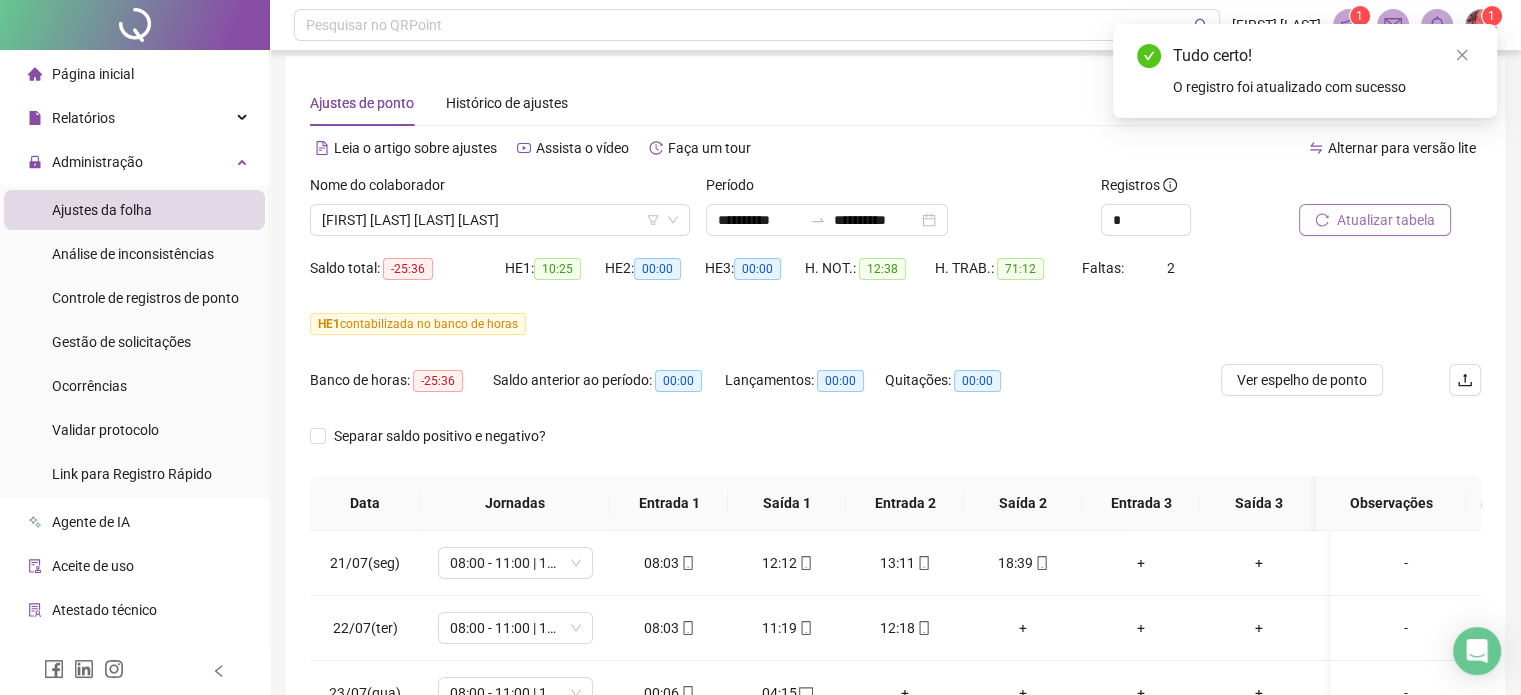 click on "Atualizar tabela" at bounding box center [1375, 220] 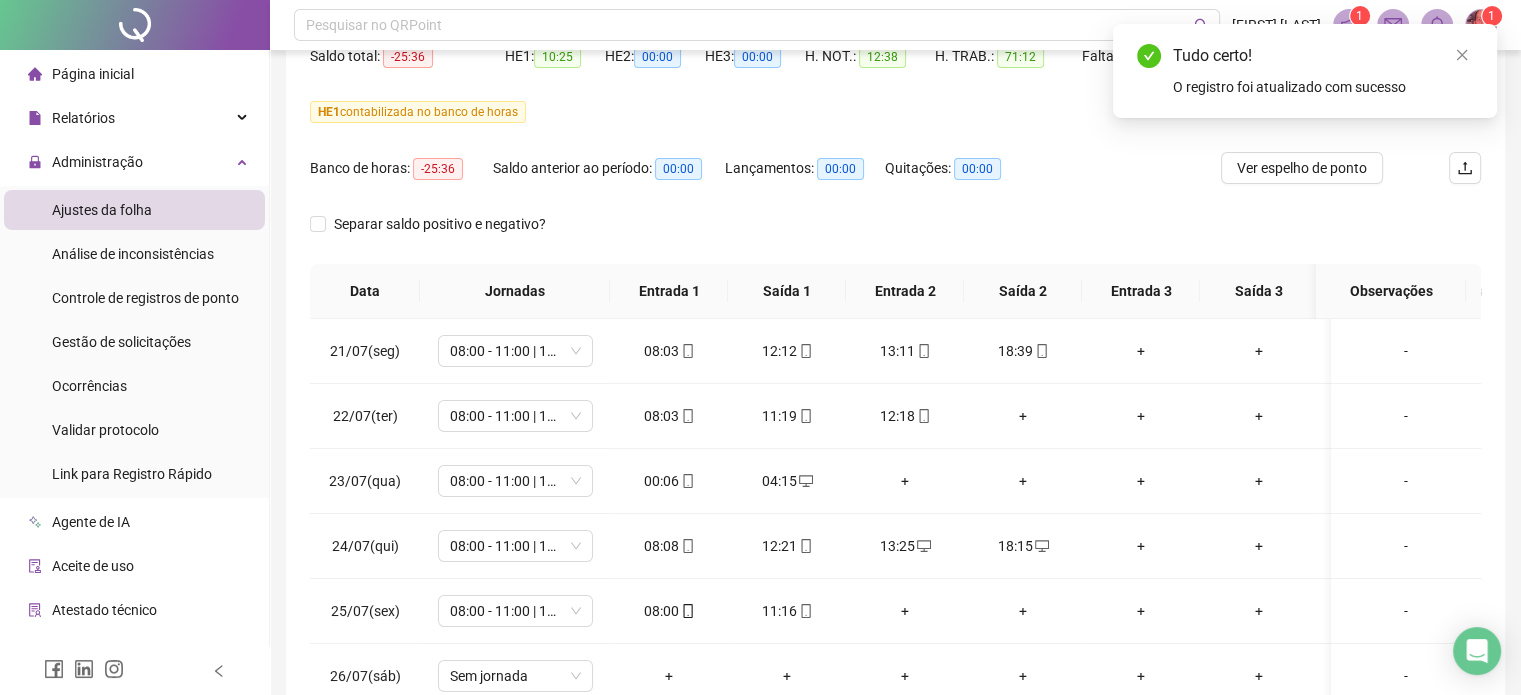 scroll, scrollTop: 382, scrollLeft: 0, axis: vertical 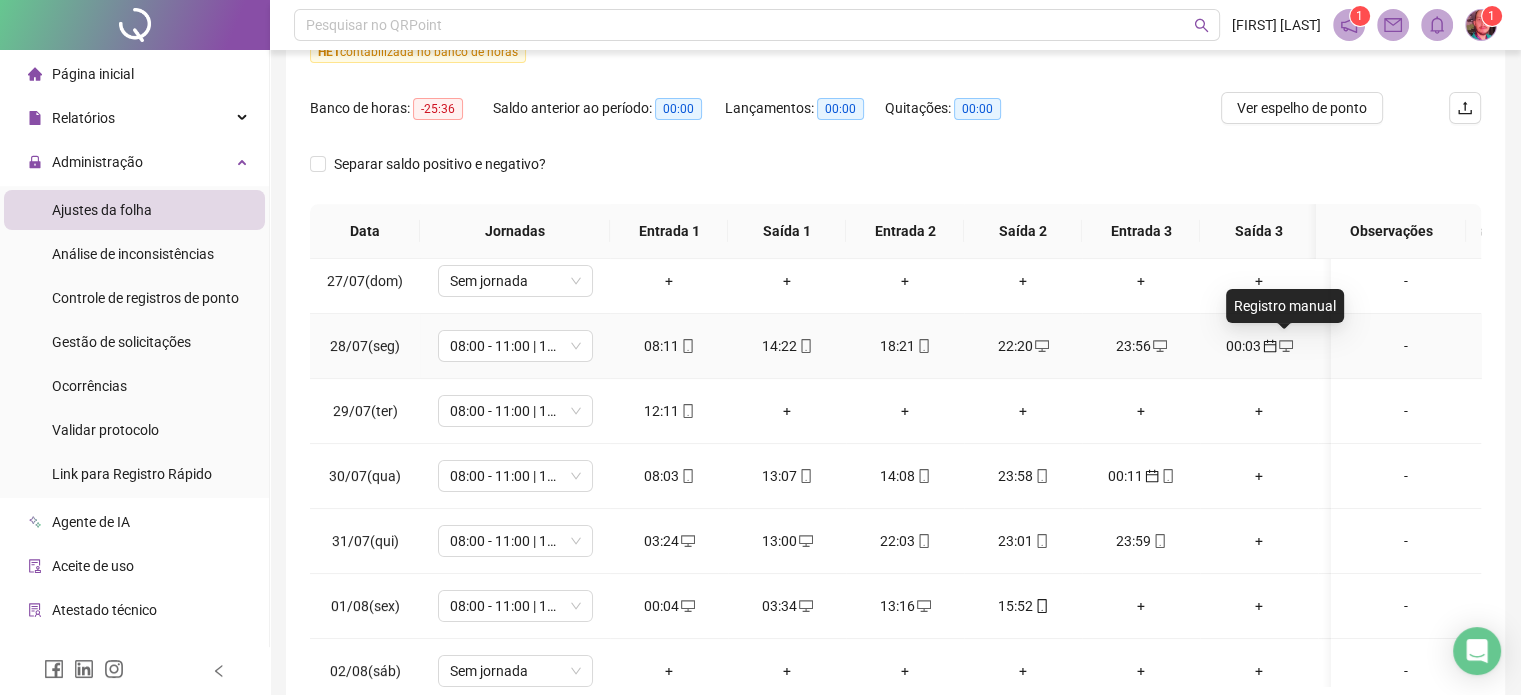 click at bounding box center [1285, 346] 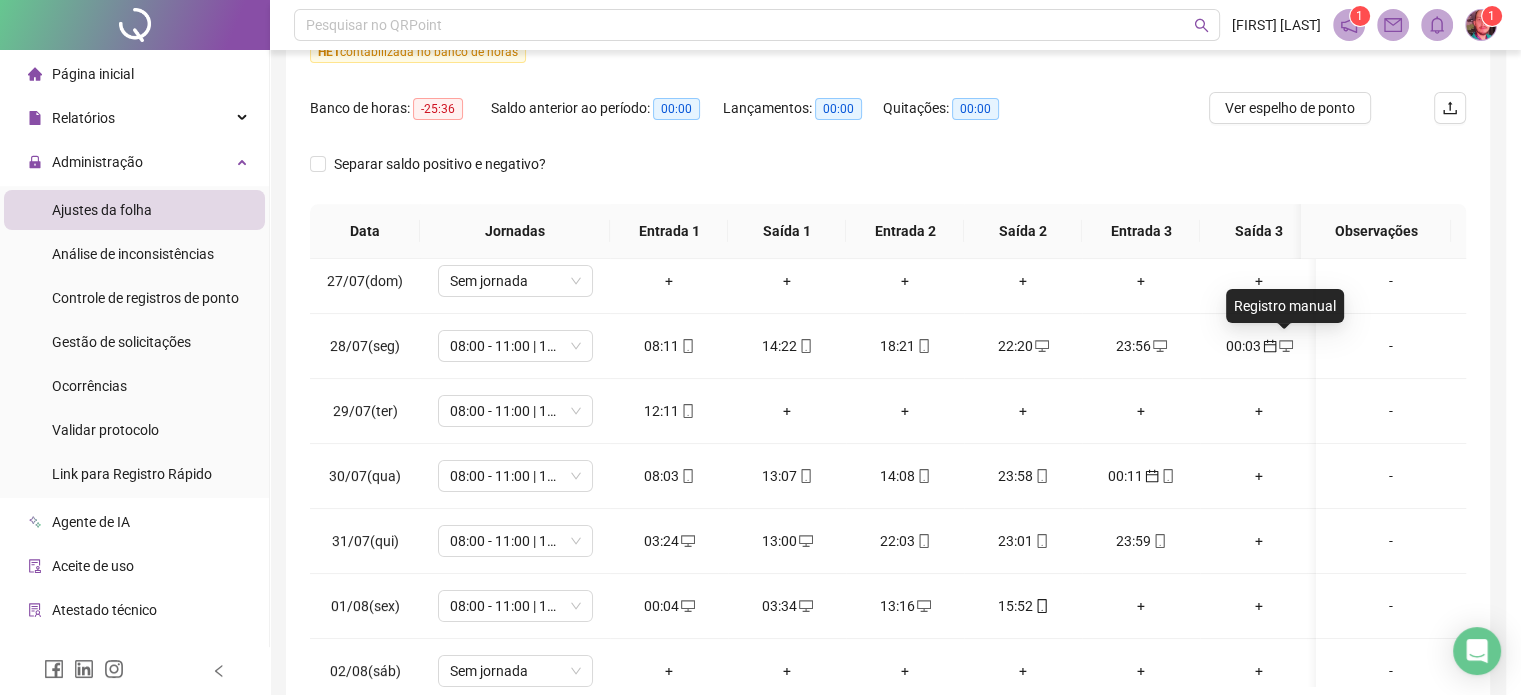 type on "**********" 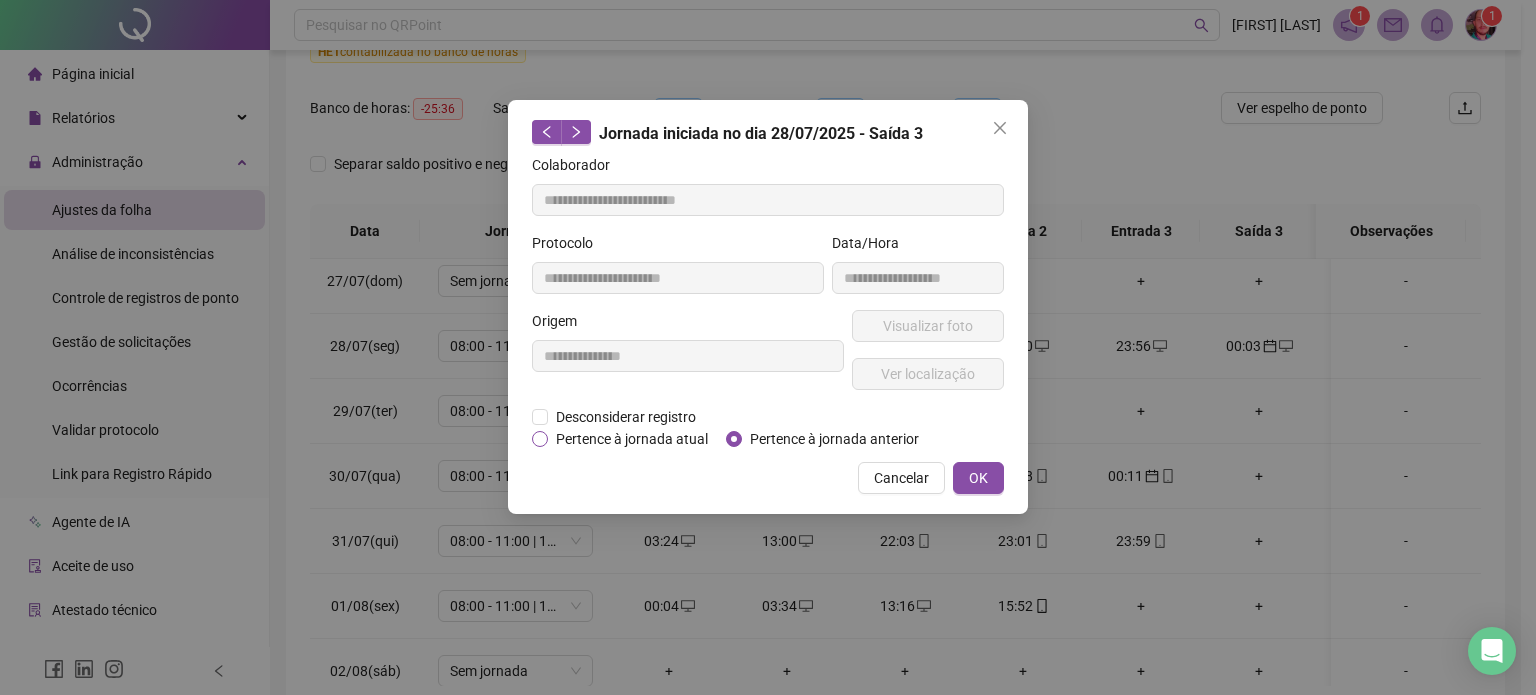 click on "Pertence à jornada atual" at bounding box center (632, 439) 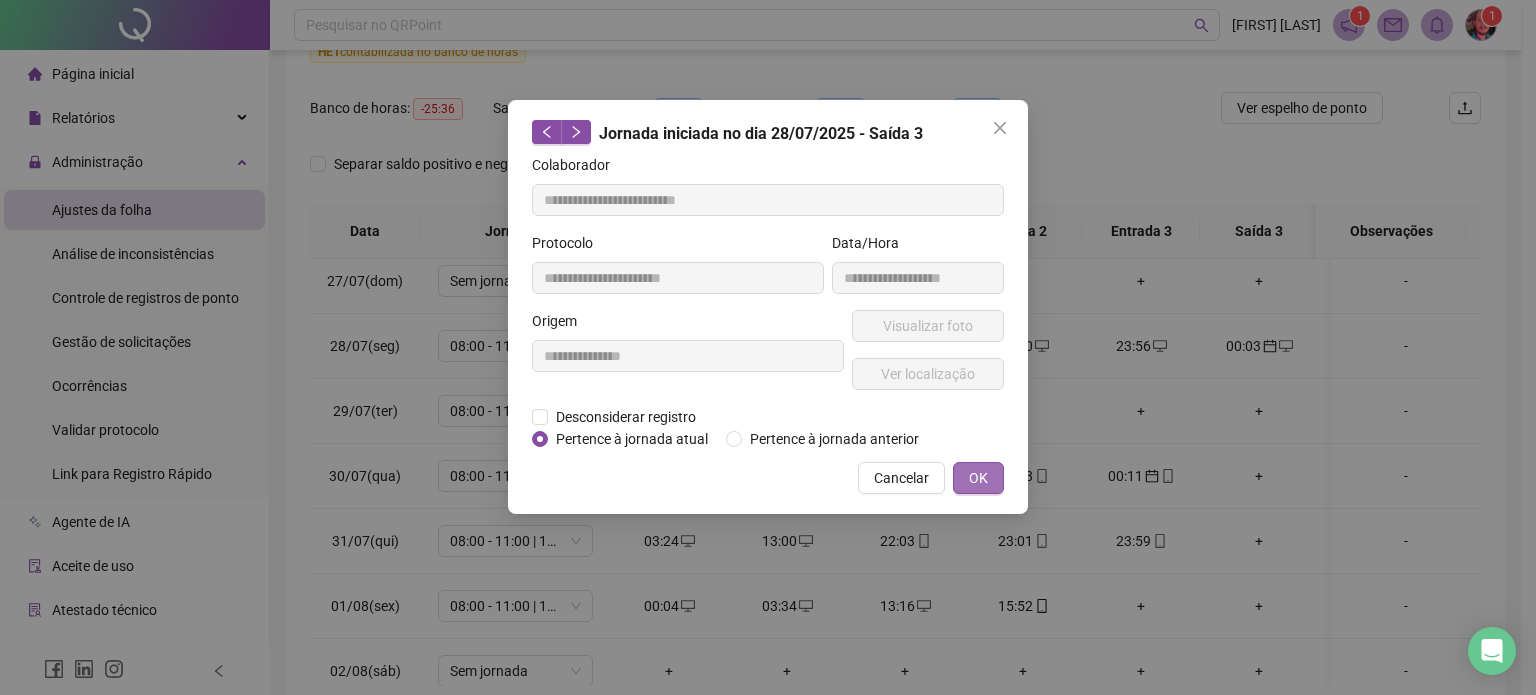 click on "OK" at bounding box center [978, 478] 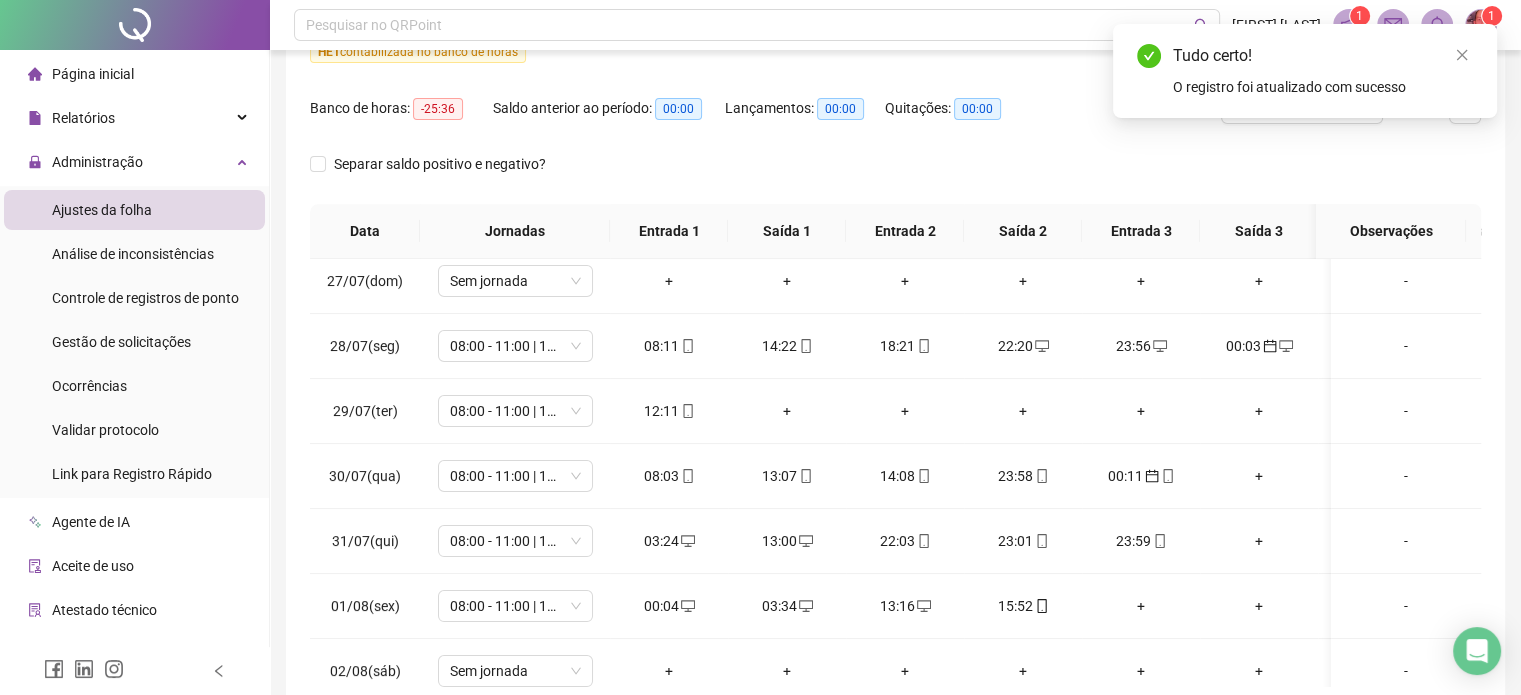 scroll, scrollTop: 0, scrollLeft: 0, axis: both 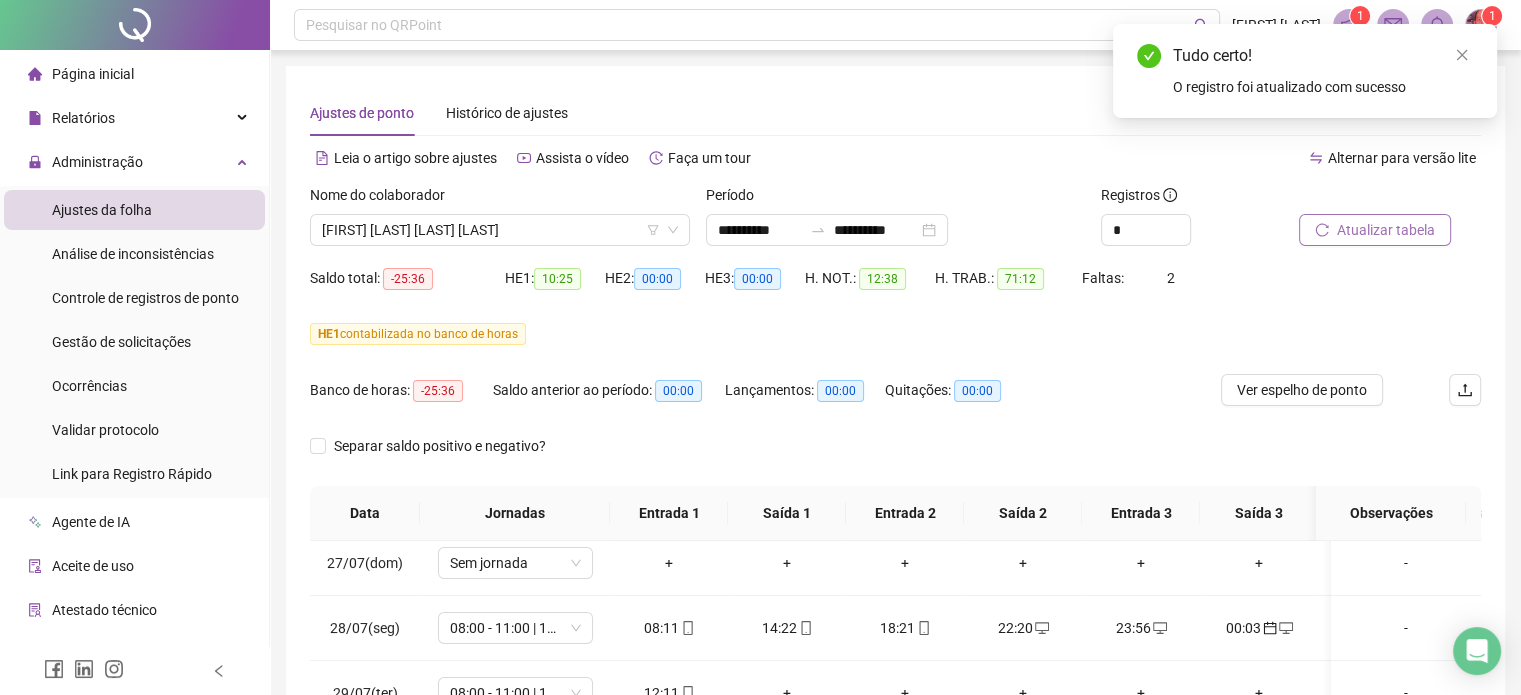 click on "Atualizar tabela" at bounding box center [1386, 230] 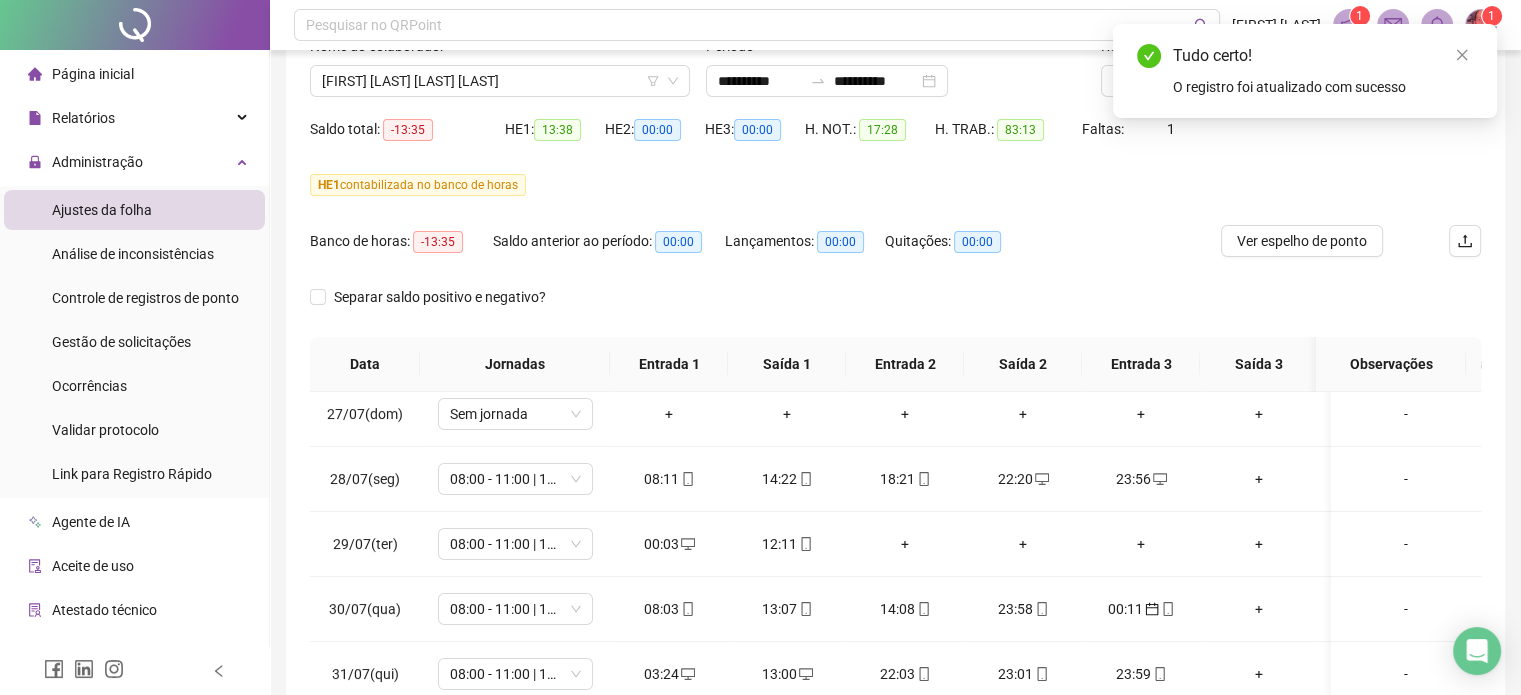 scroll, scrollTop: 382, scrollLeft: 0, axis: vertical 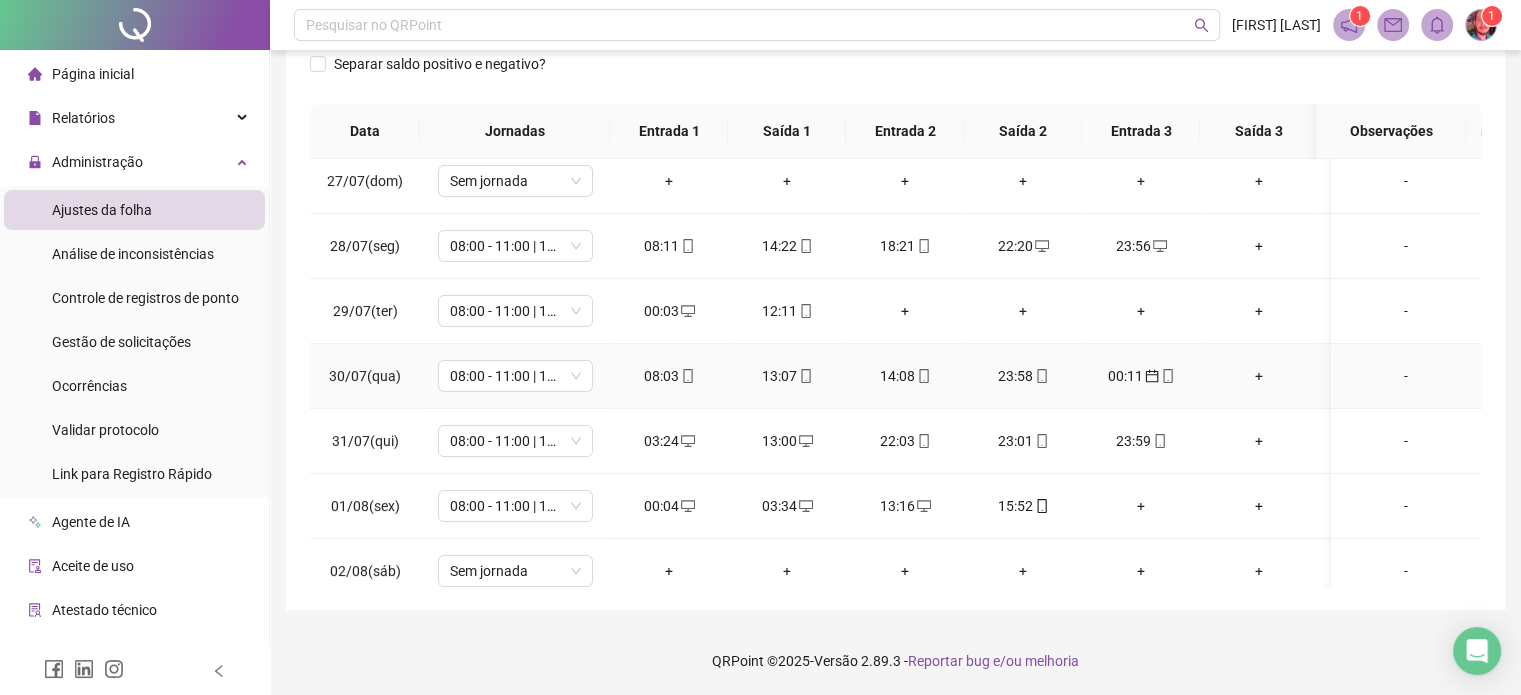 click on "00:11" at bounding box center (1141, 376) 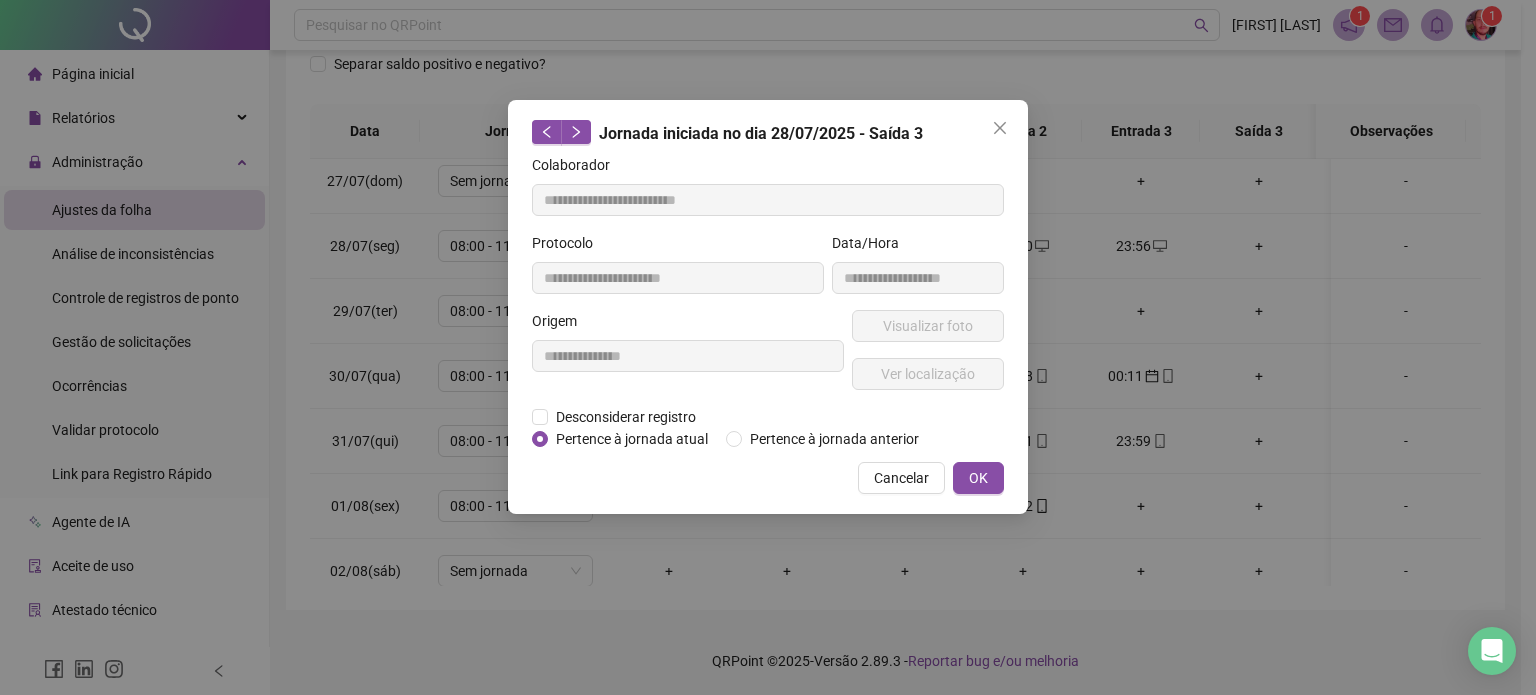 type on "**********" 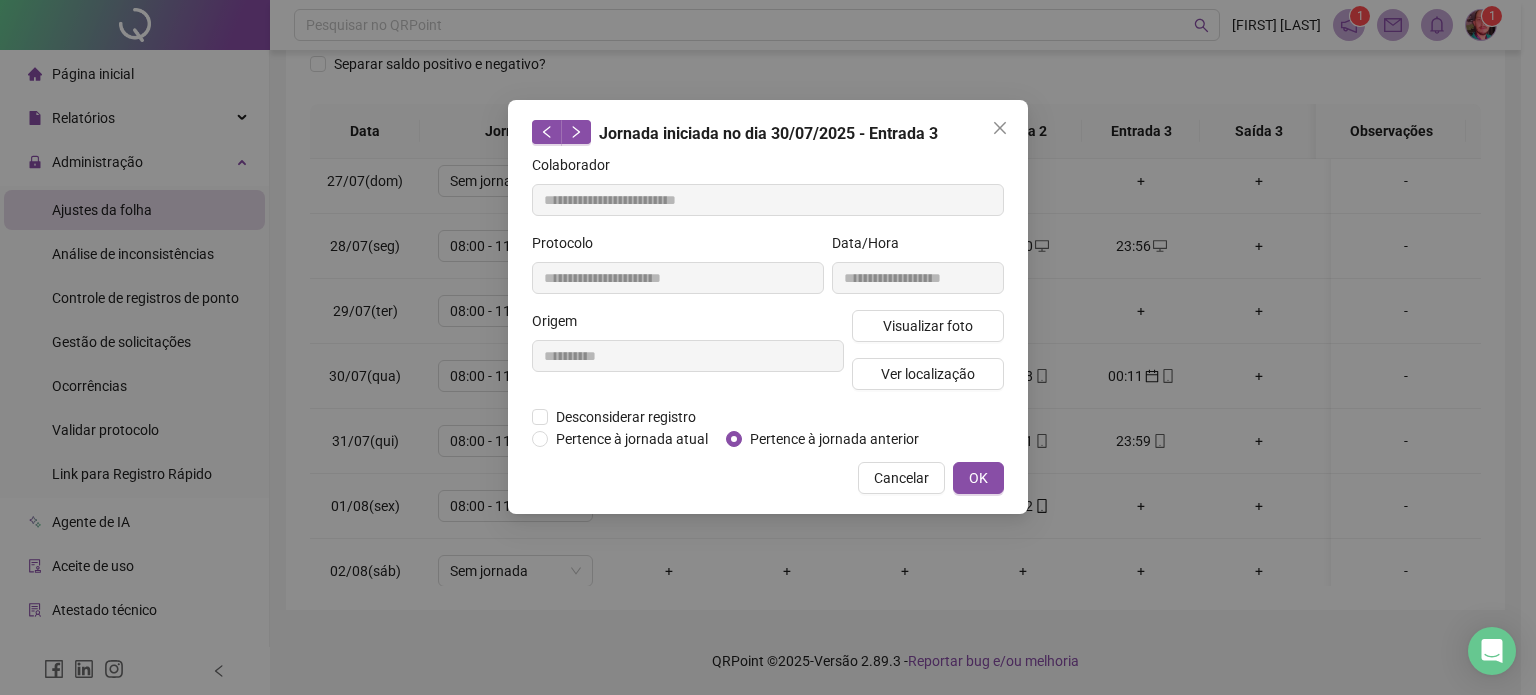 drag, startPoint x: 635, startPoint y: 434, endPoint x: 822, endPoint y: 482, distance: 193.06216 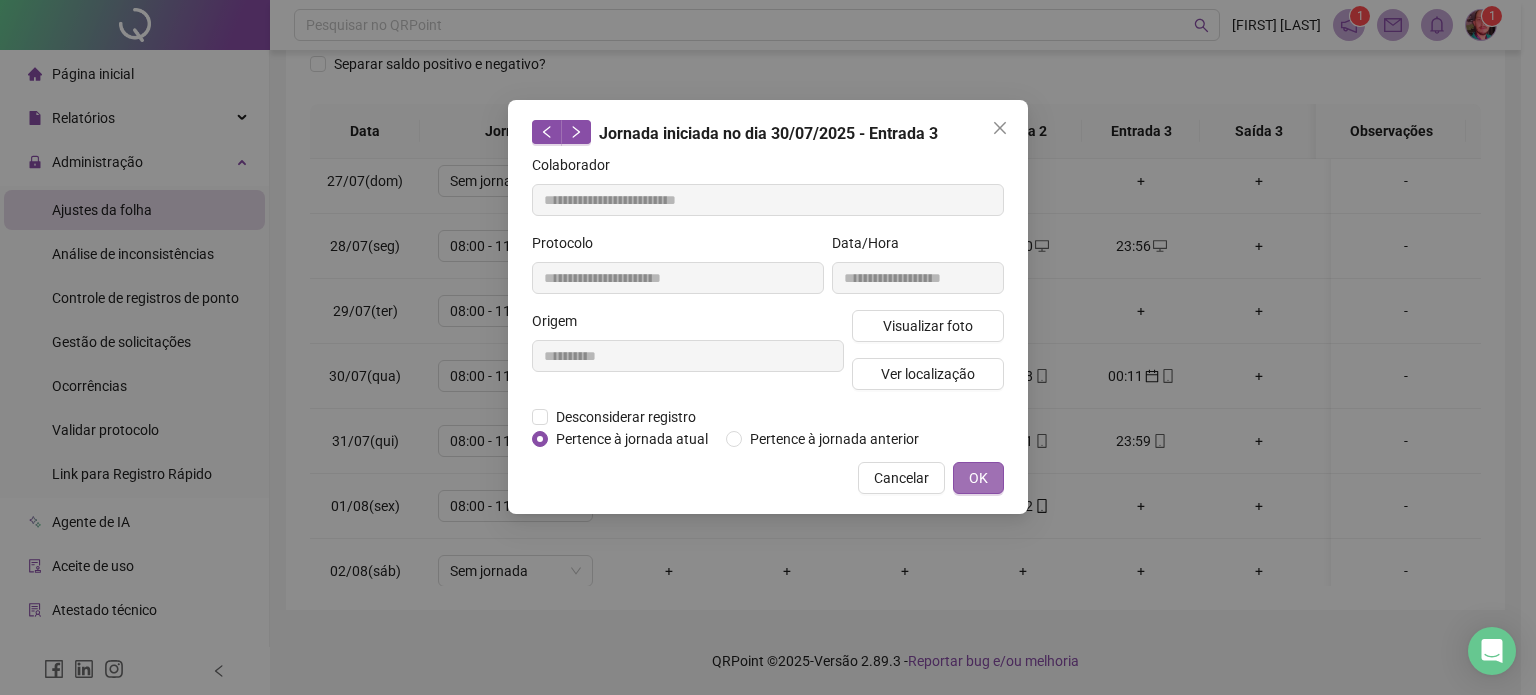 click on "OK" at bounding box center (978, 478) 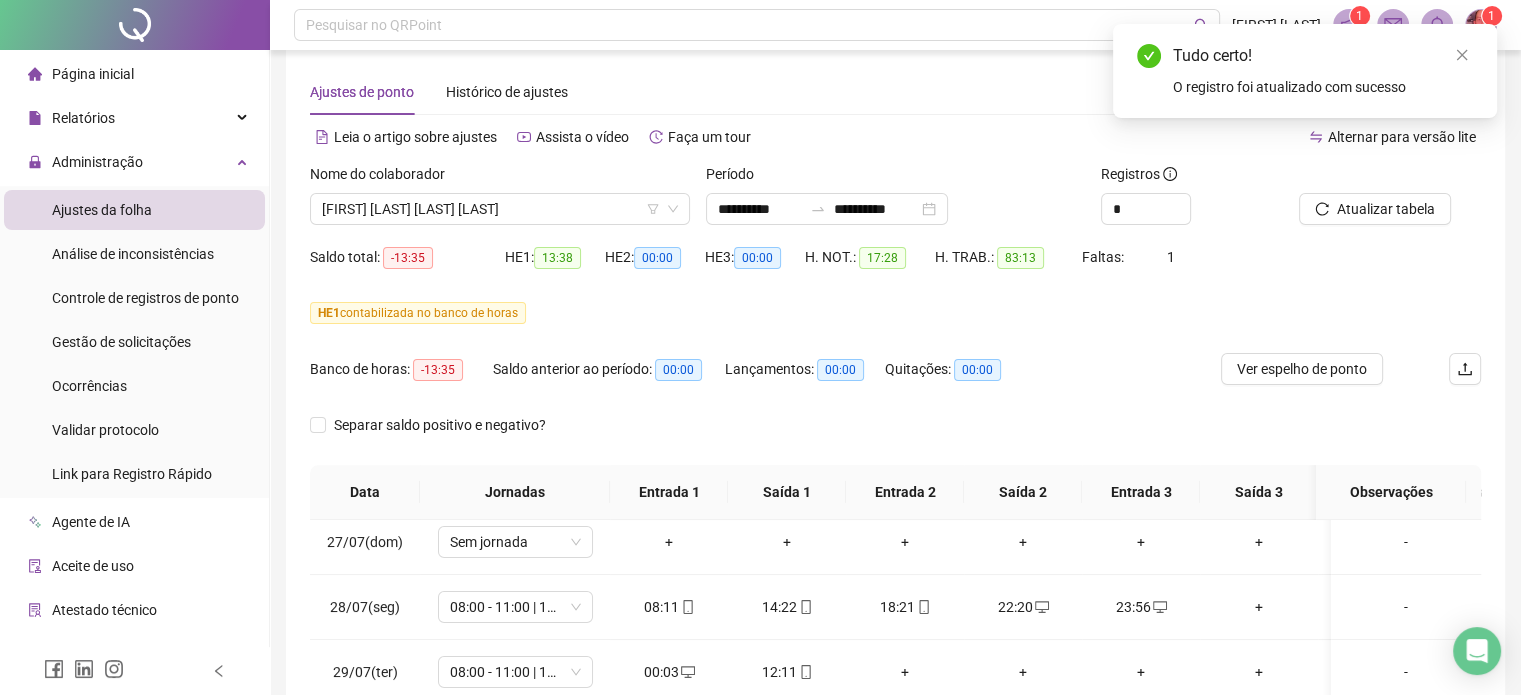 scroll, scrollTop: 11, scrollLeft: 0, axis: vertical 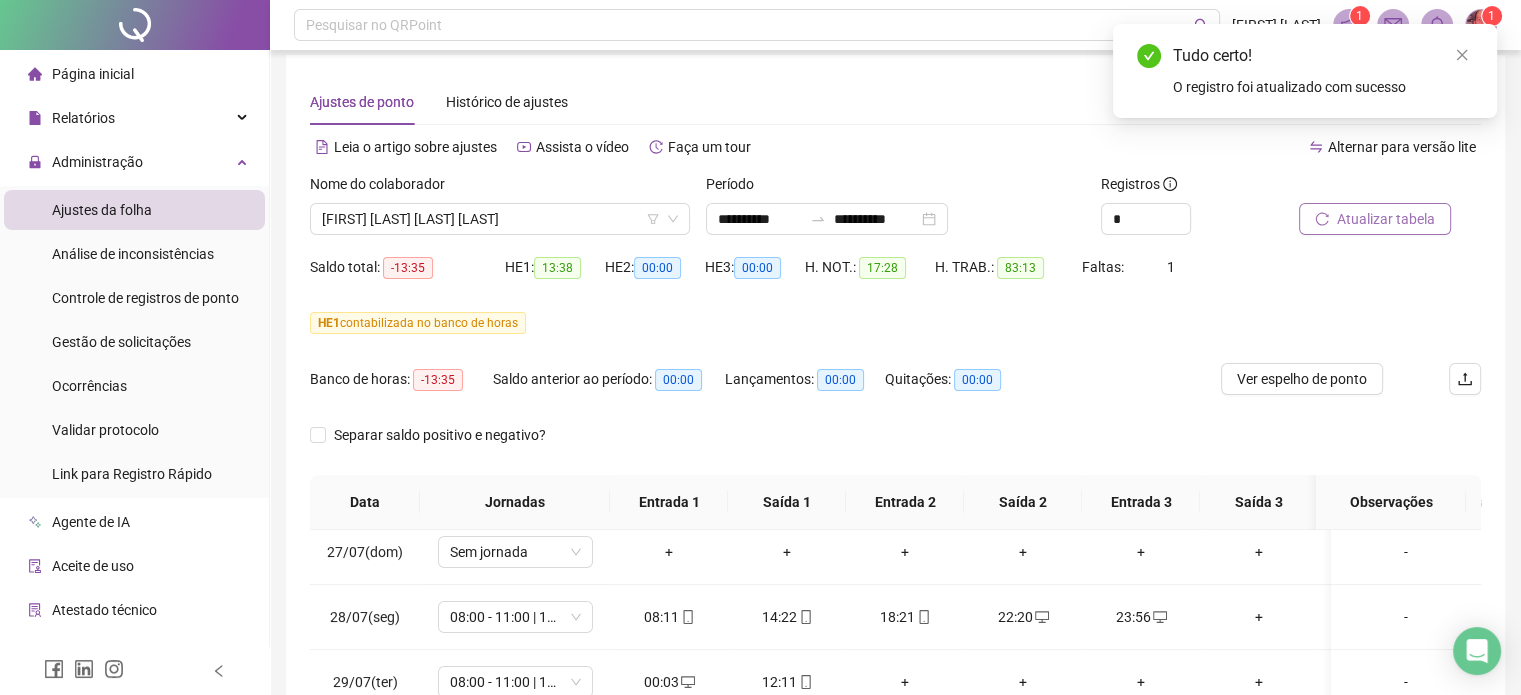 click on "Atualizar tabela" at bounding box center (1386, 219) 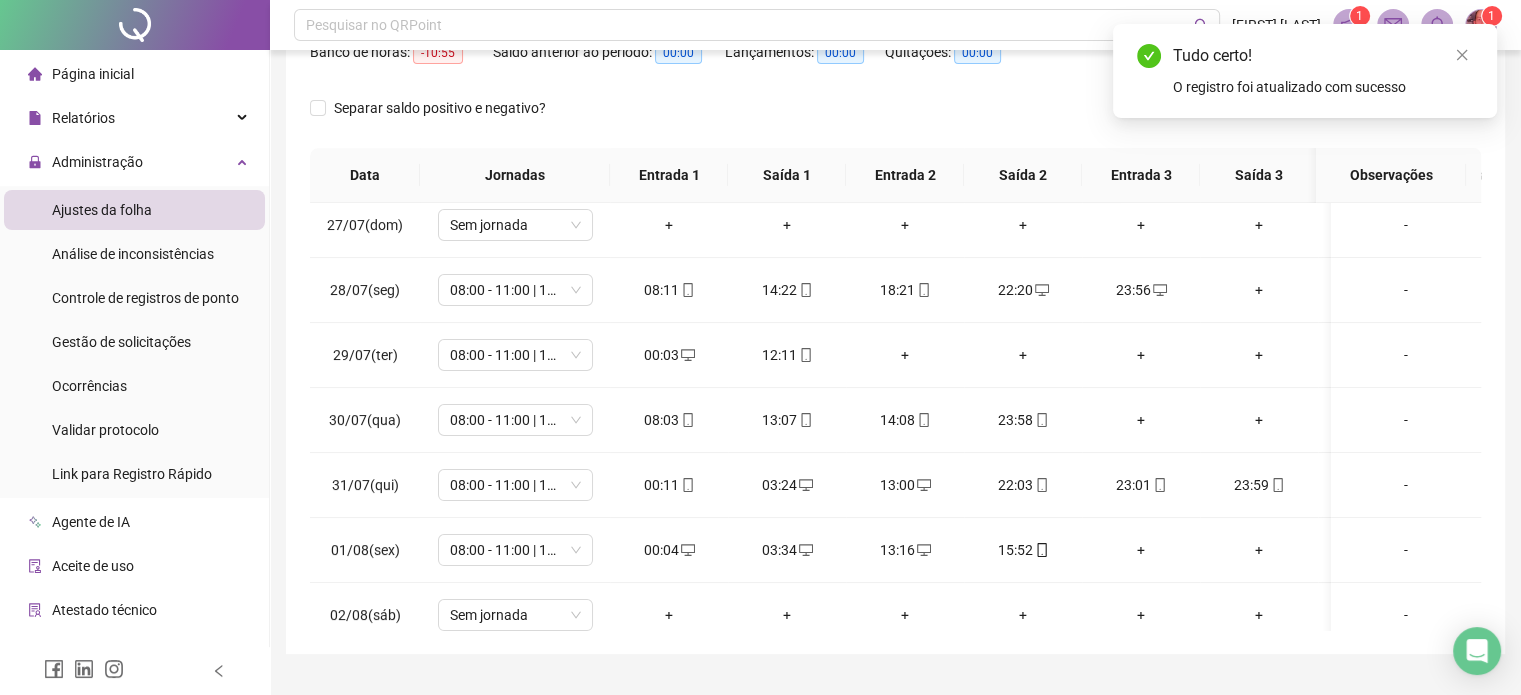 scroll, scrollTop: 382, scrollLeft: 0, axis: vertical 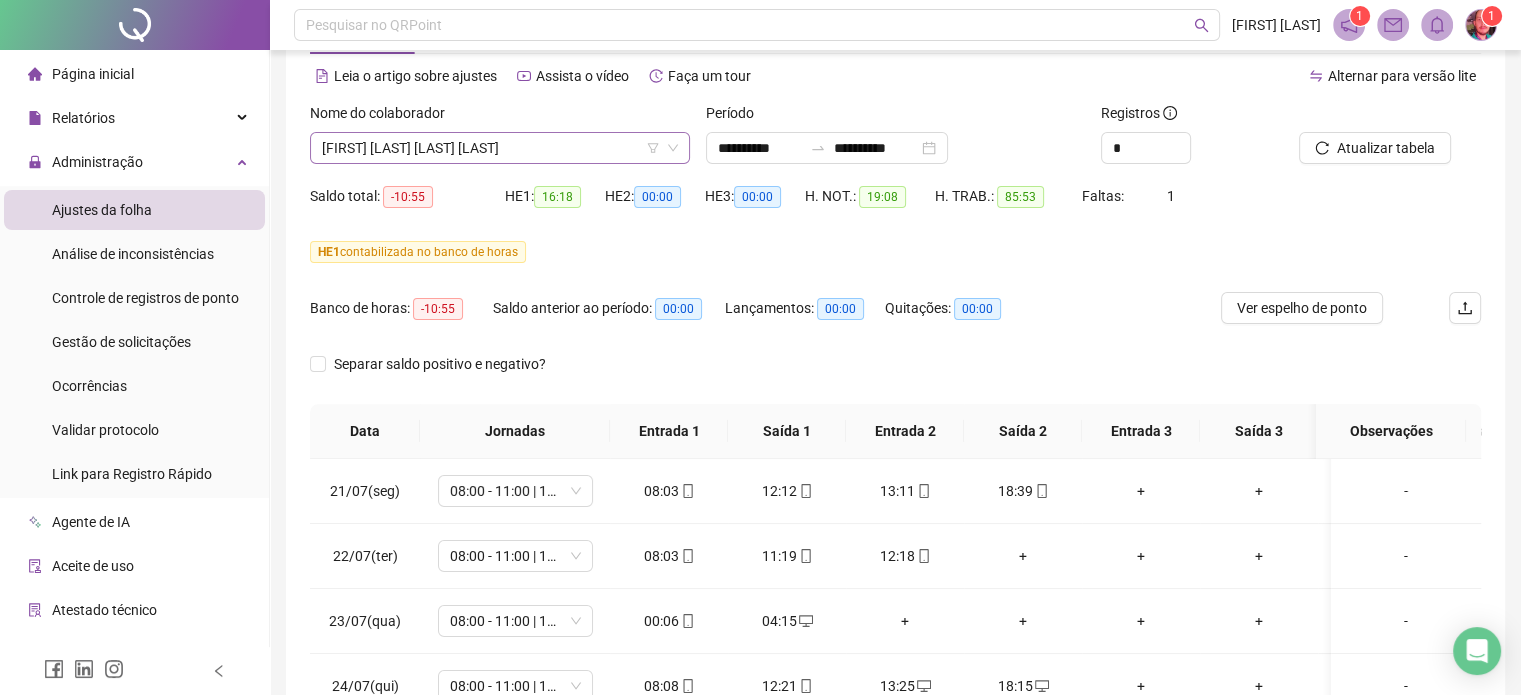 click on "[FIRST] [LAST] [LAST] [LAST]" at bounding box center (500, 148) 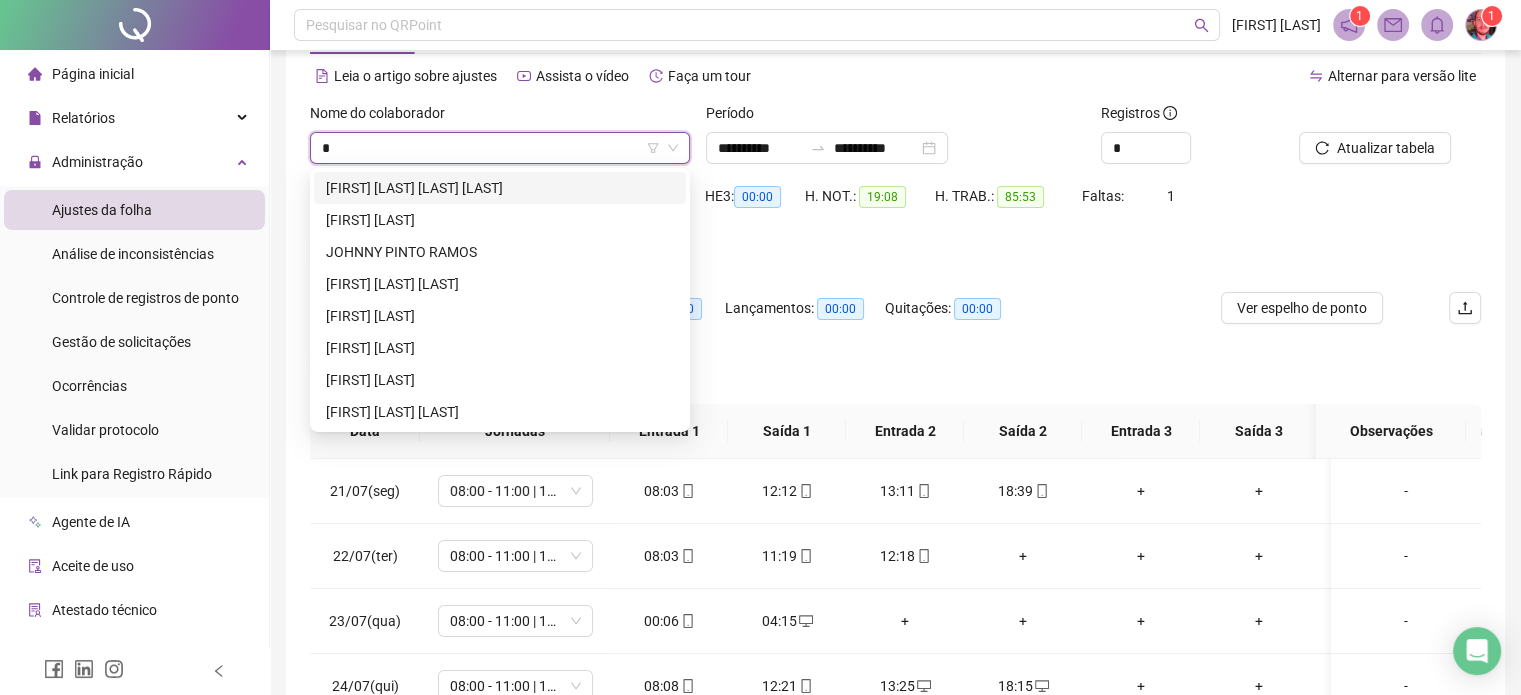 scroll, scrollTop: 0, scrollLeft: 0, axis: both 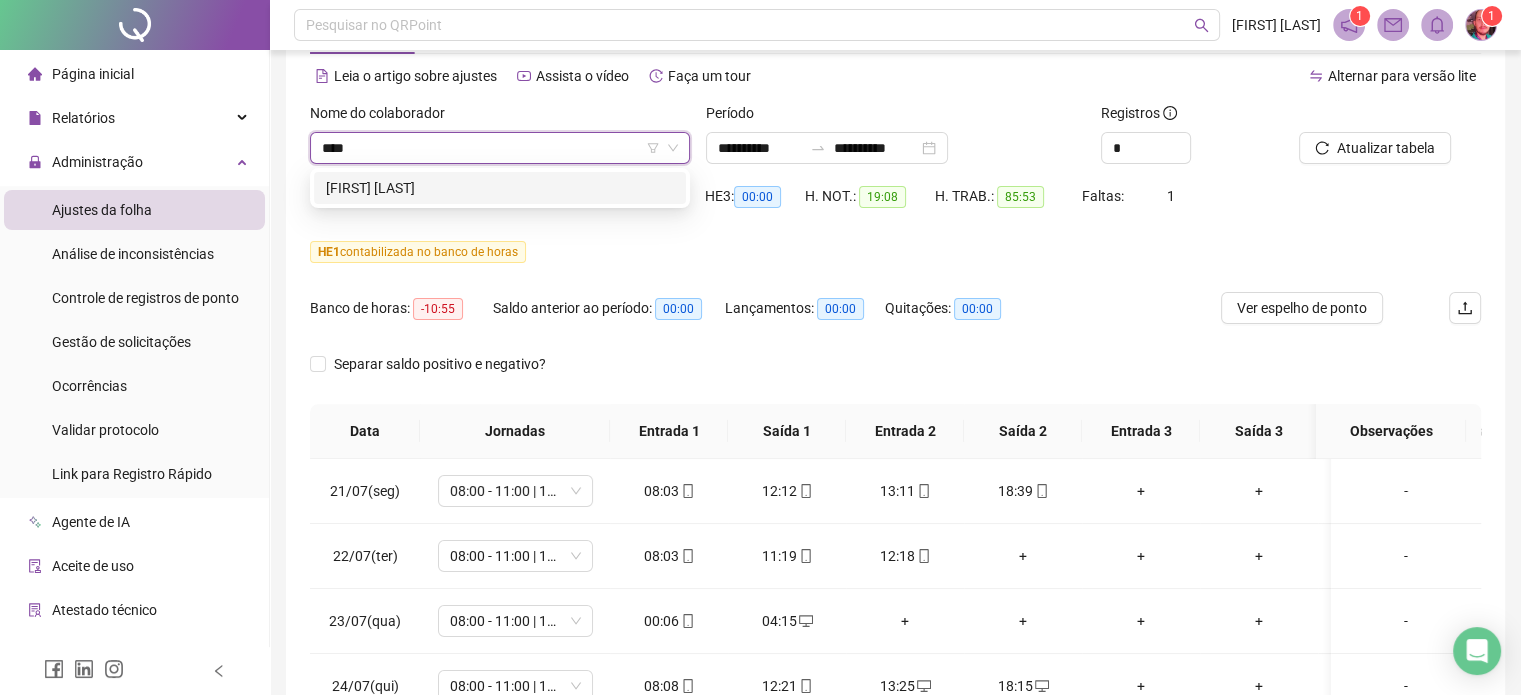 type on "*****" 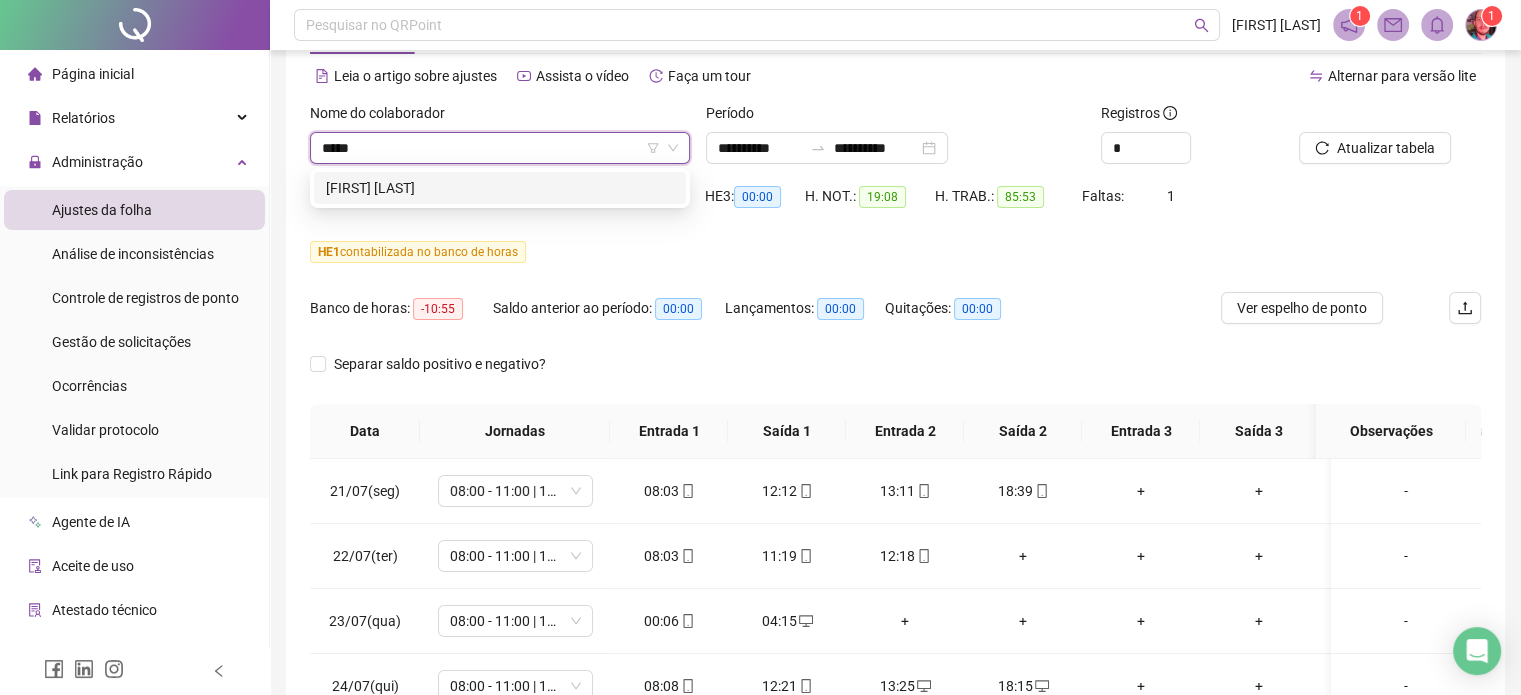 click on "[FIRST] [LAST]" at bounding box center (500, 188) 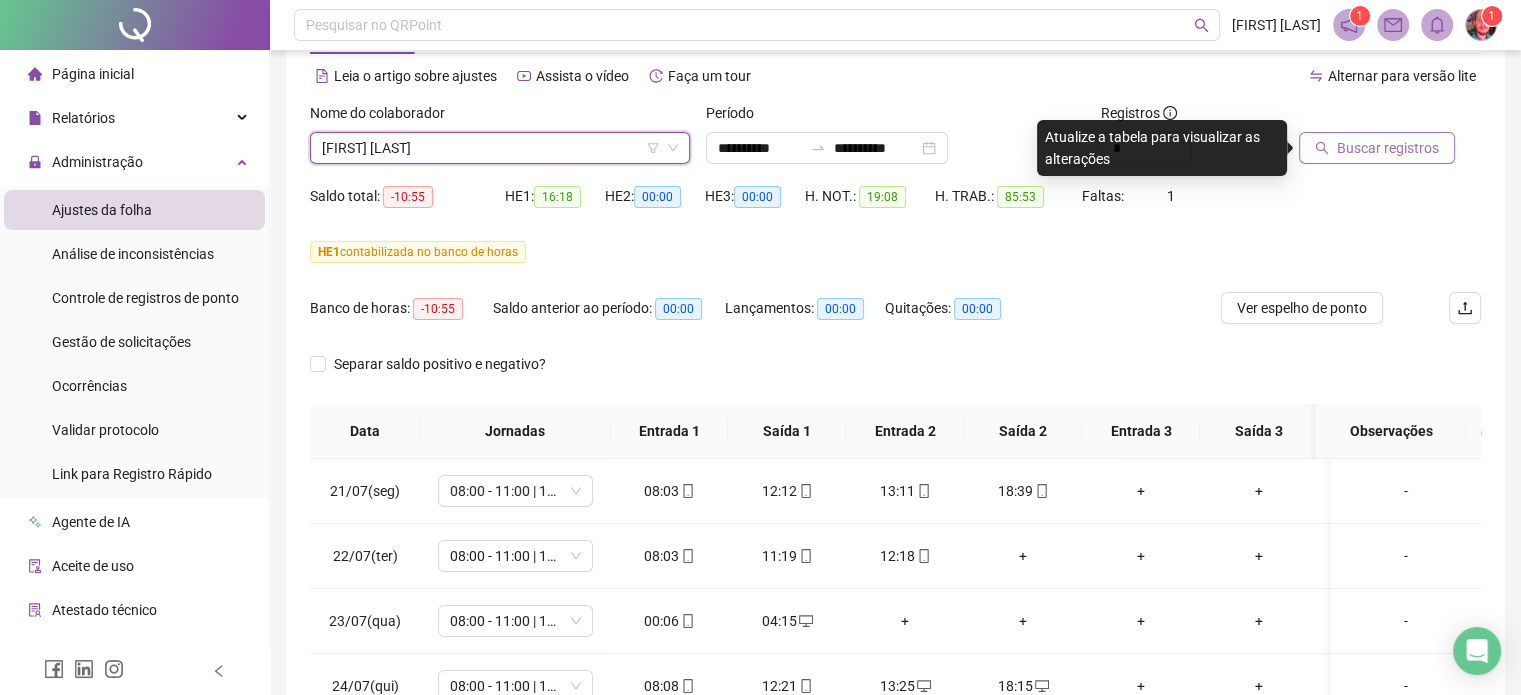 click on "Buscar registros" at bounding box center [1388, 148] 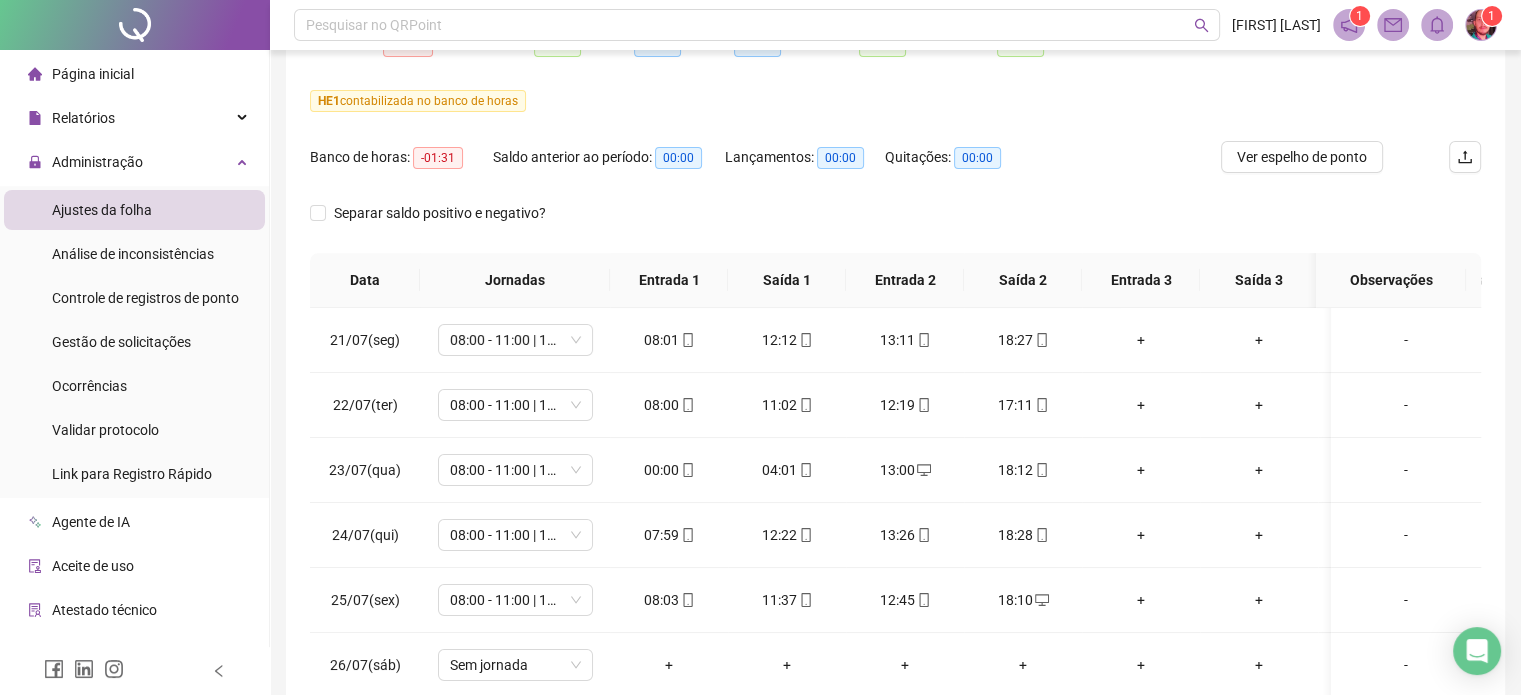 scroll, scrollTop: 382, scrollLeft: 0, axis: vertical 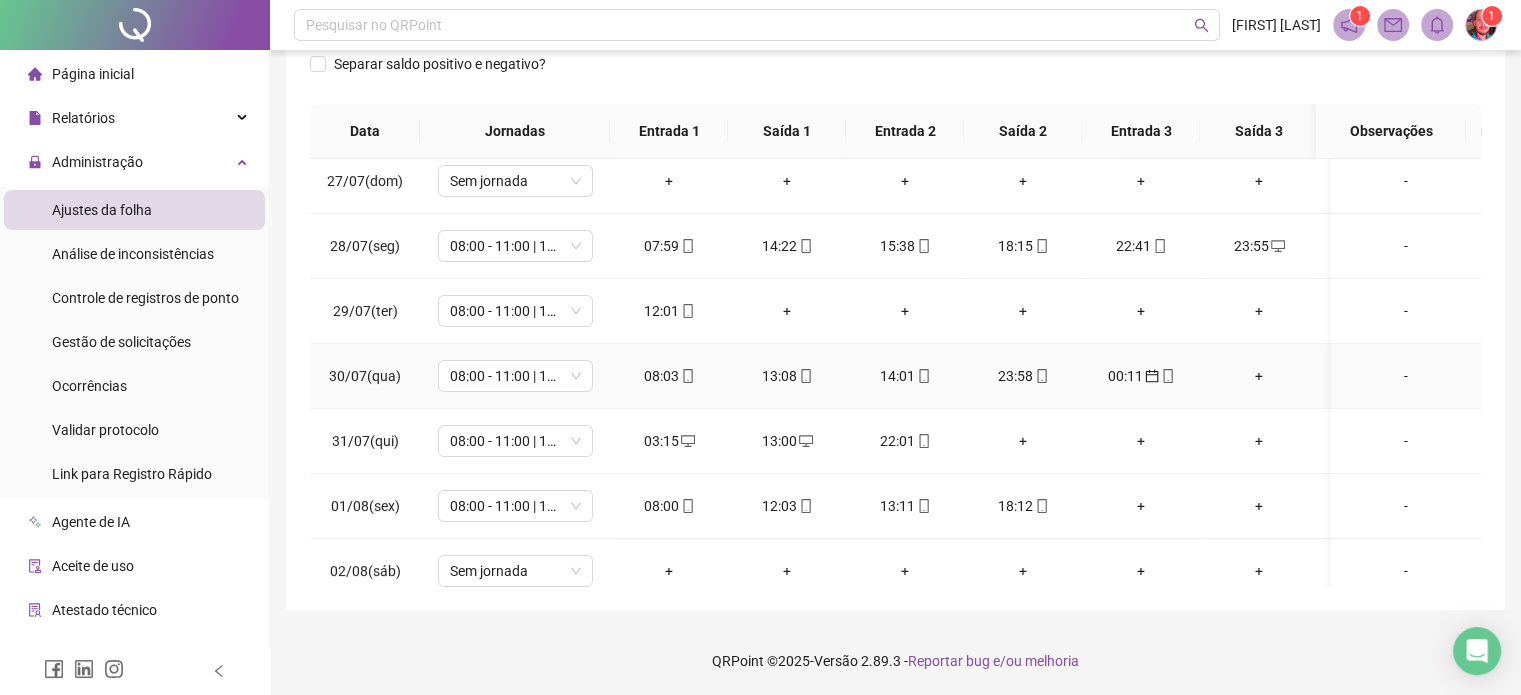 click on "00:11" at bounding box center (1141, 376) 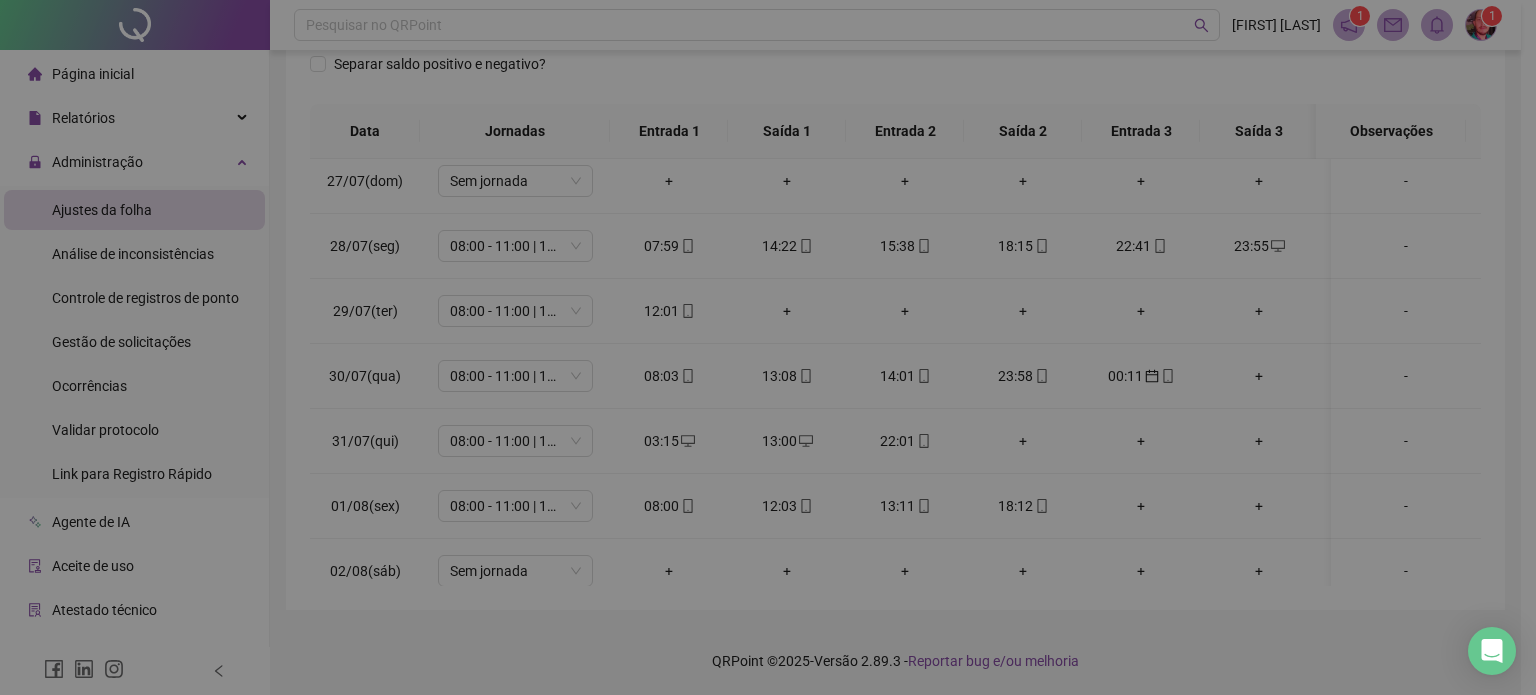 type on "**********" 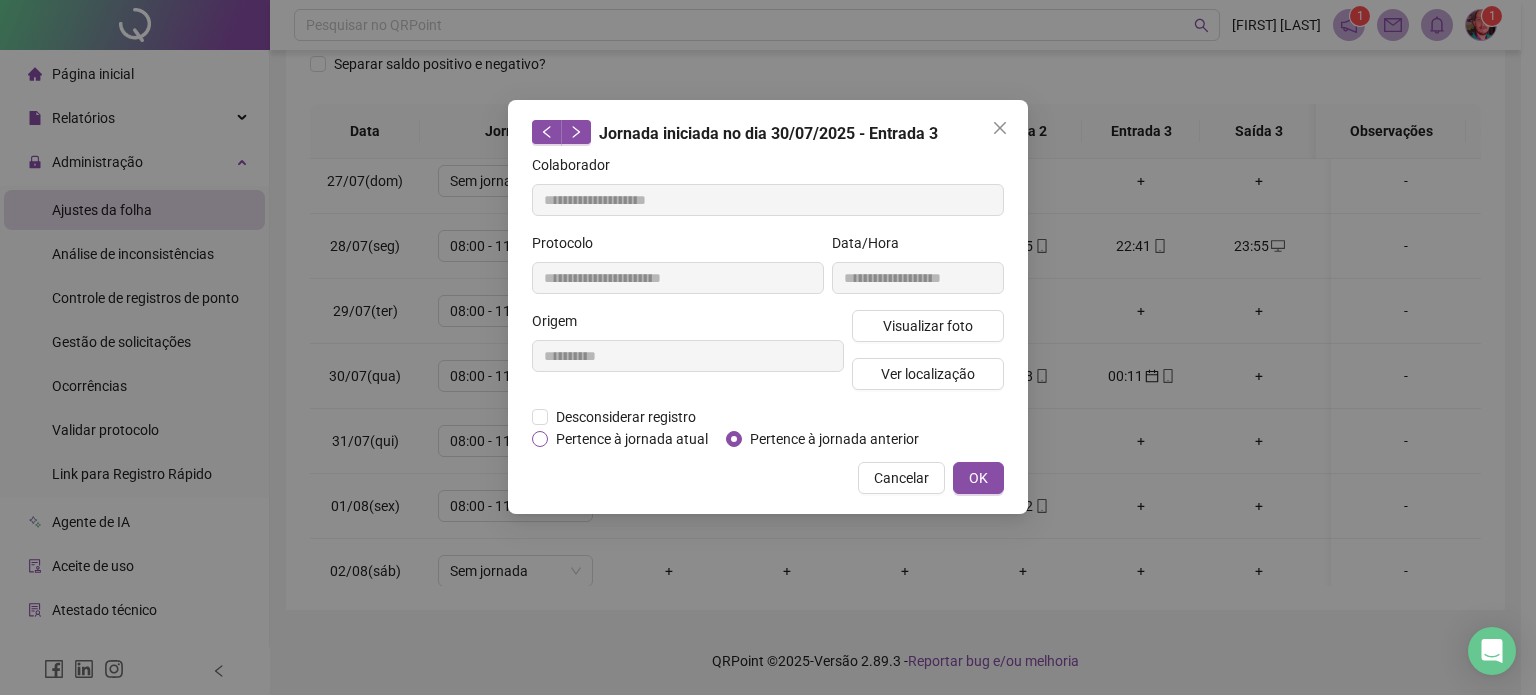 click on "Pertence à jornada atual" at bounding box center [632, 439] 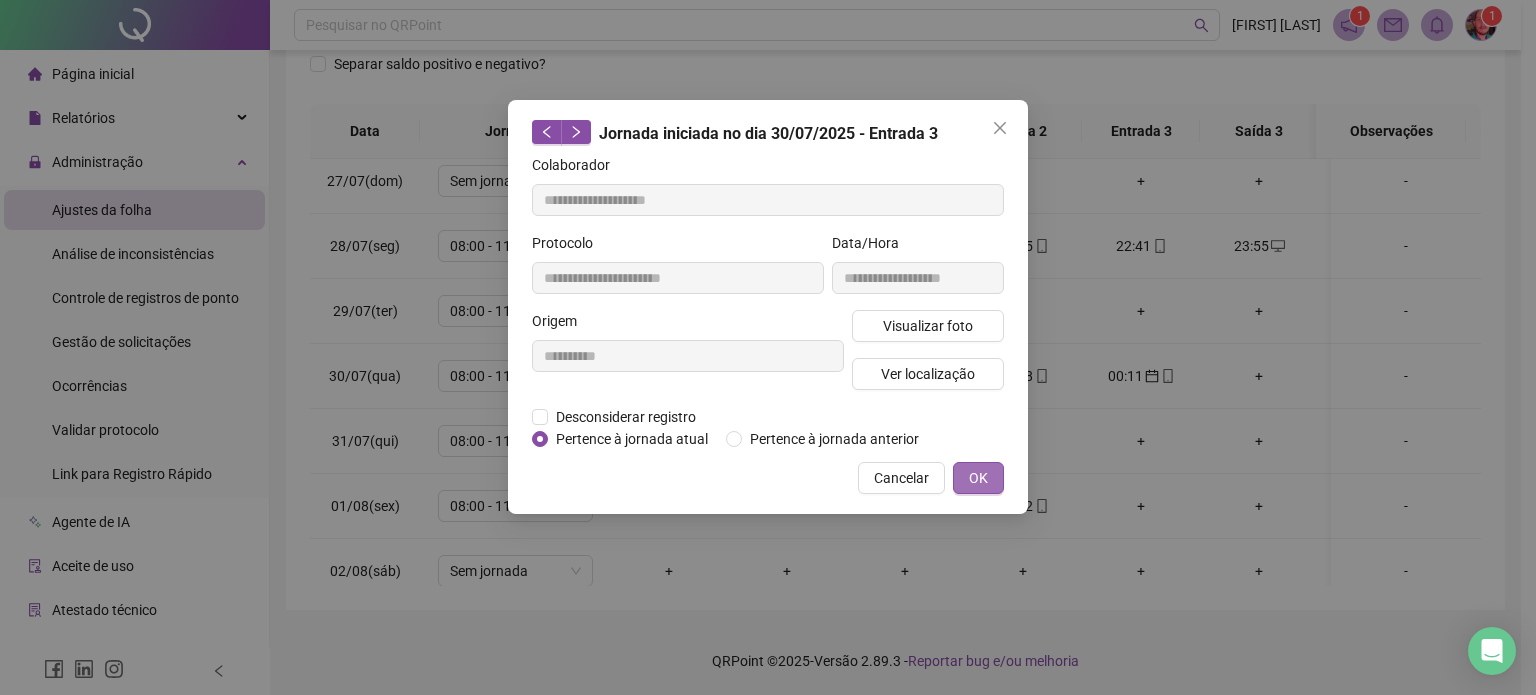 click on "OK" at bounding box center [978, 478] 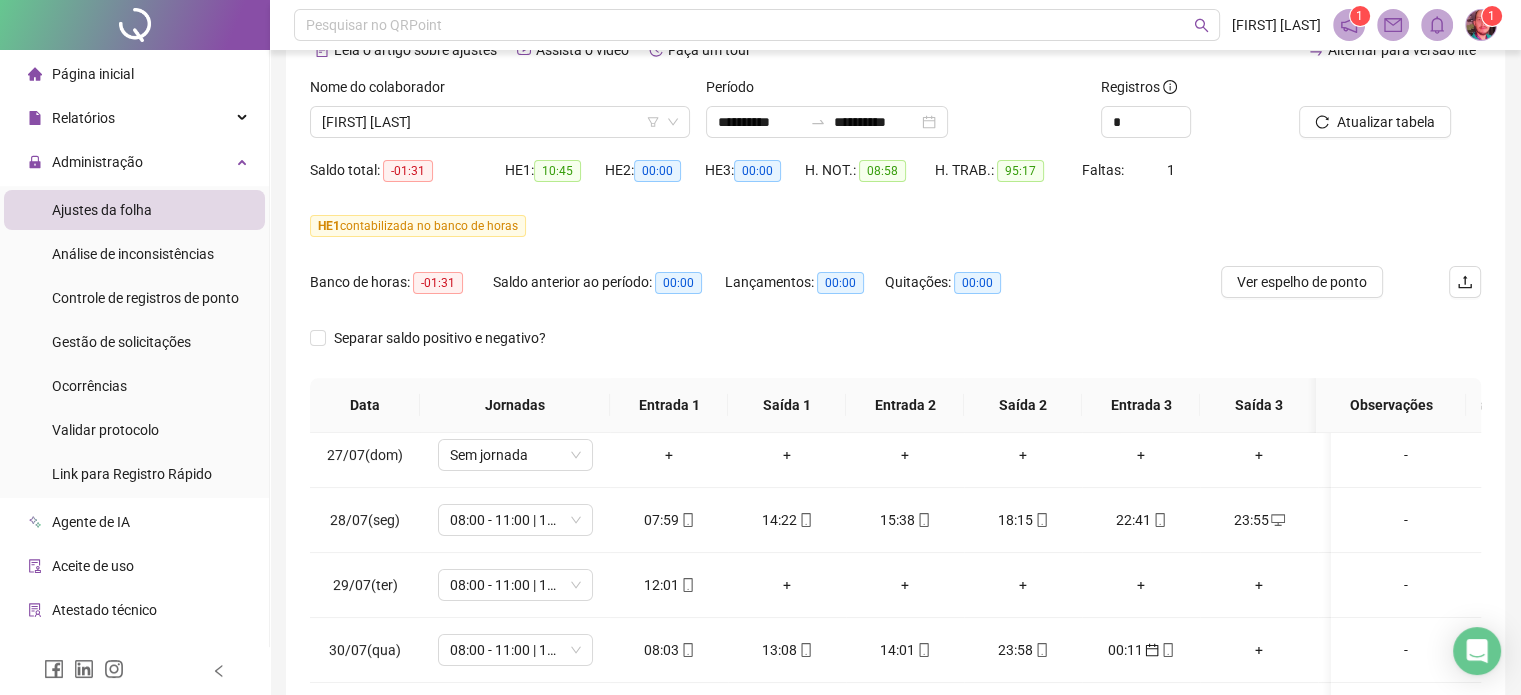 scroll, scrollTop: 100, scrollLeft: 0, axis: vertical 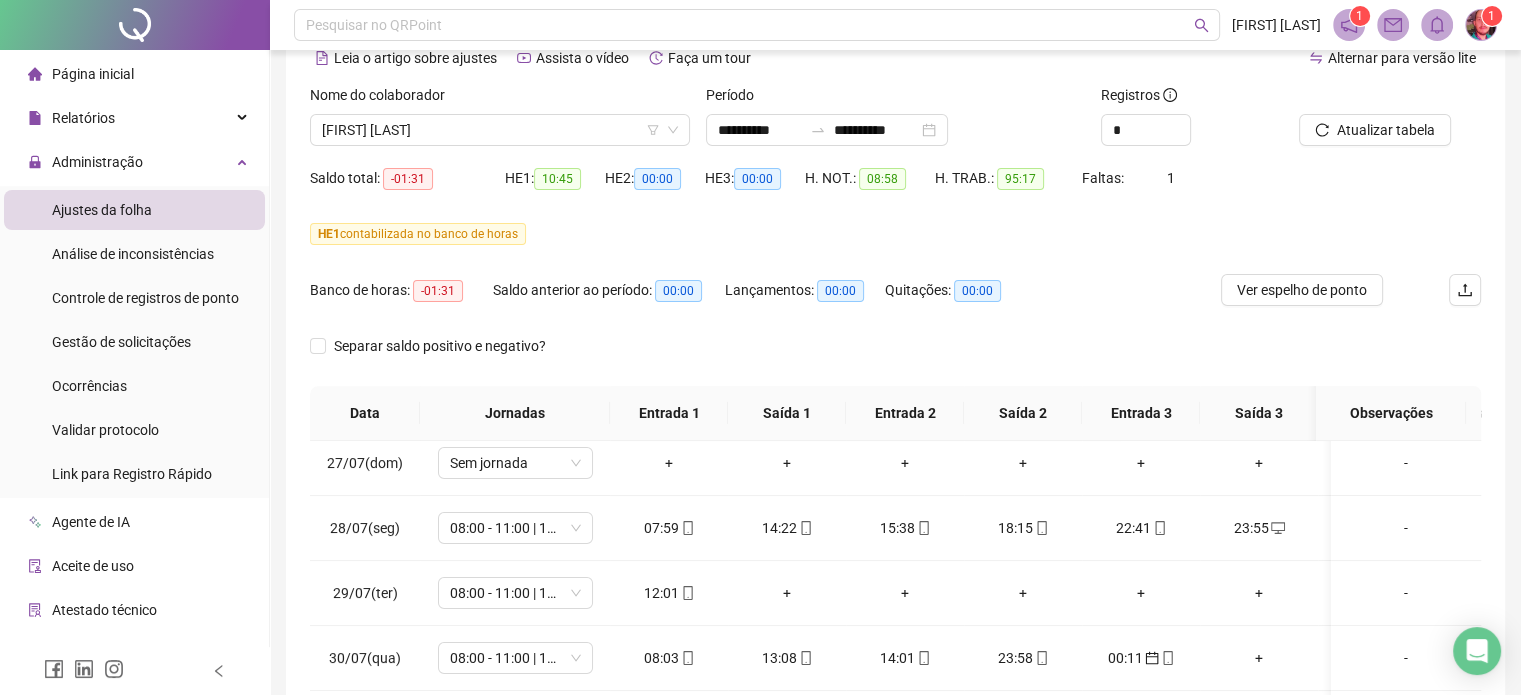 click at bounding box center (1365, 99) 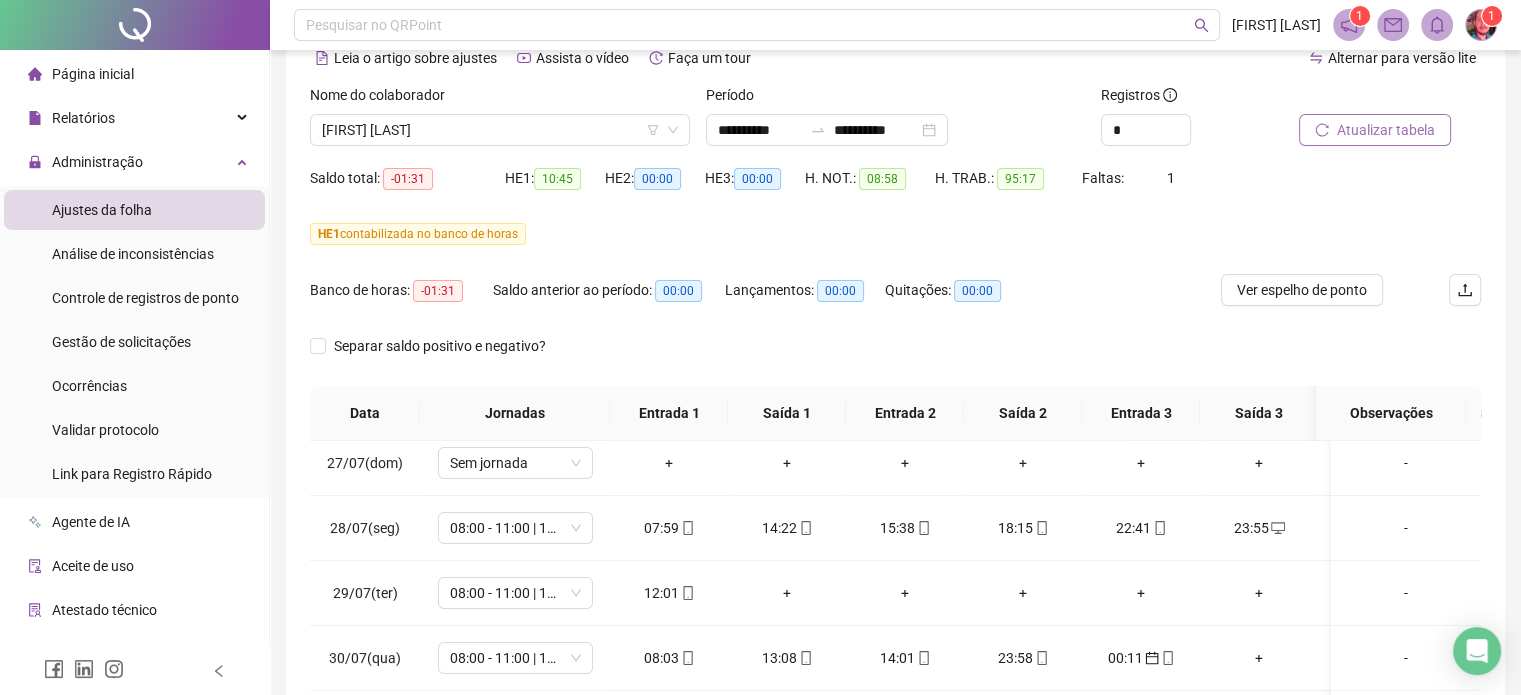 click on "Atualizar tabela" at bounding box center [1386, 130] 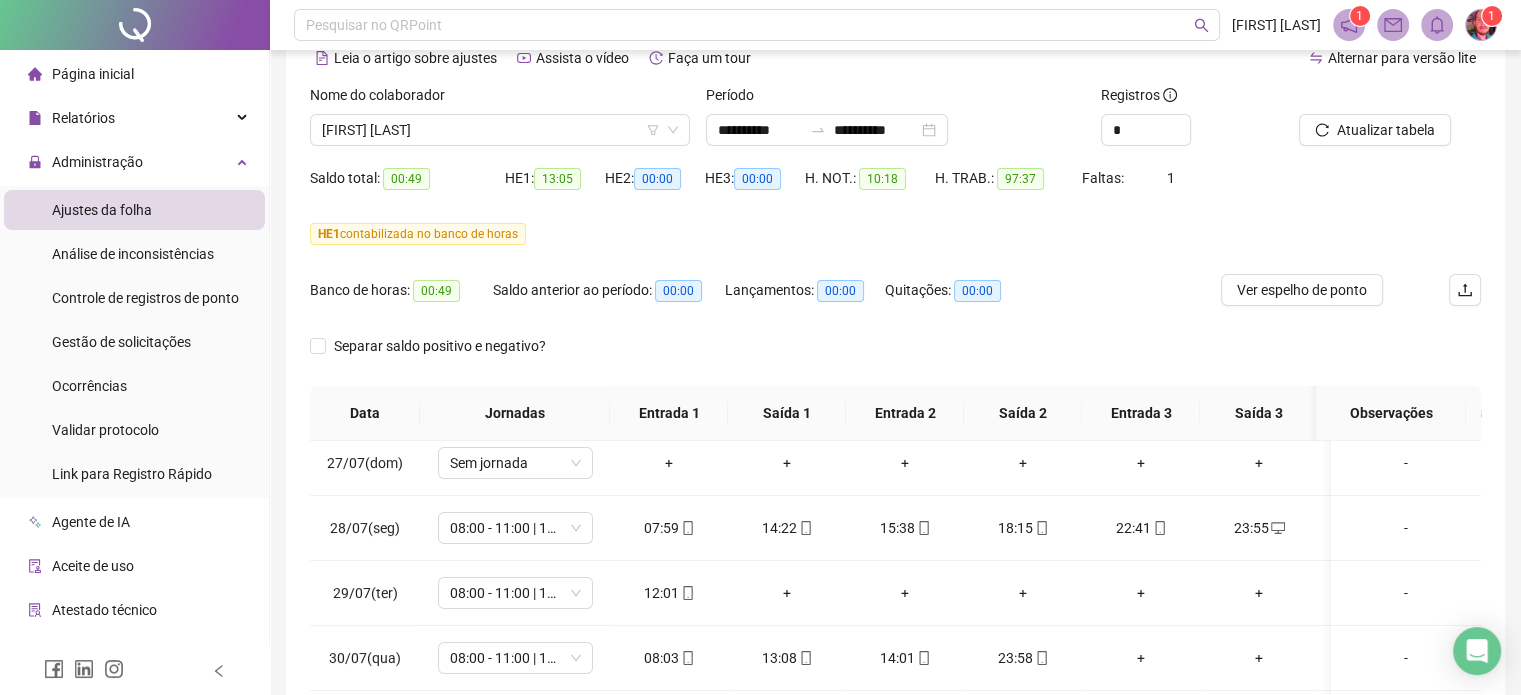 scroll, scrollTop: 382, scrollLeft: 0, axis: vertical 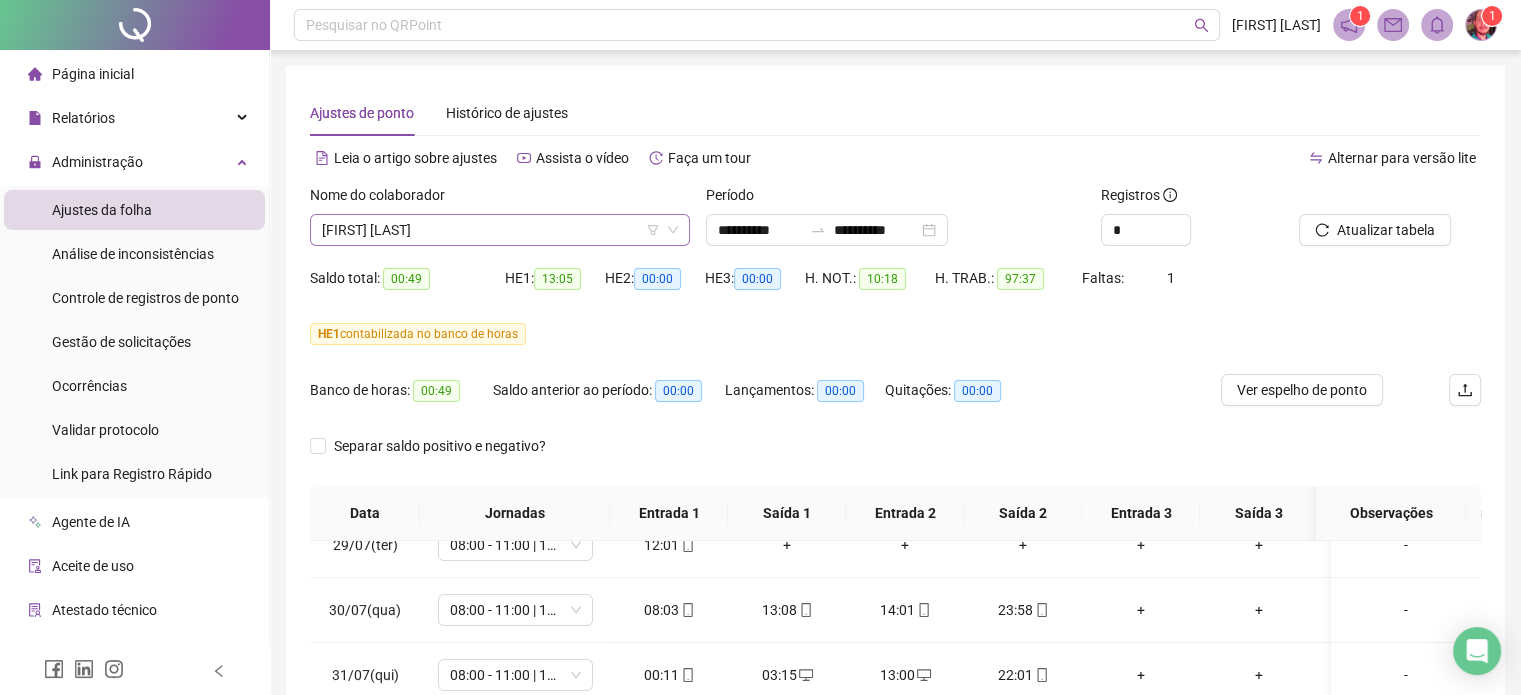 click on "[FIRST] [LAST]" at bounding box center [500, 230] 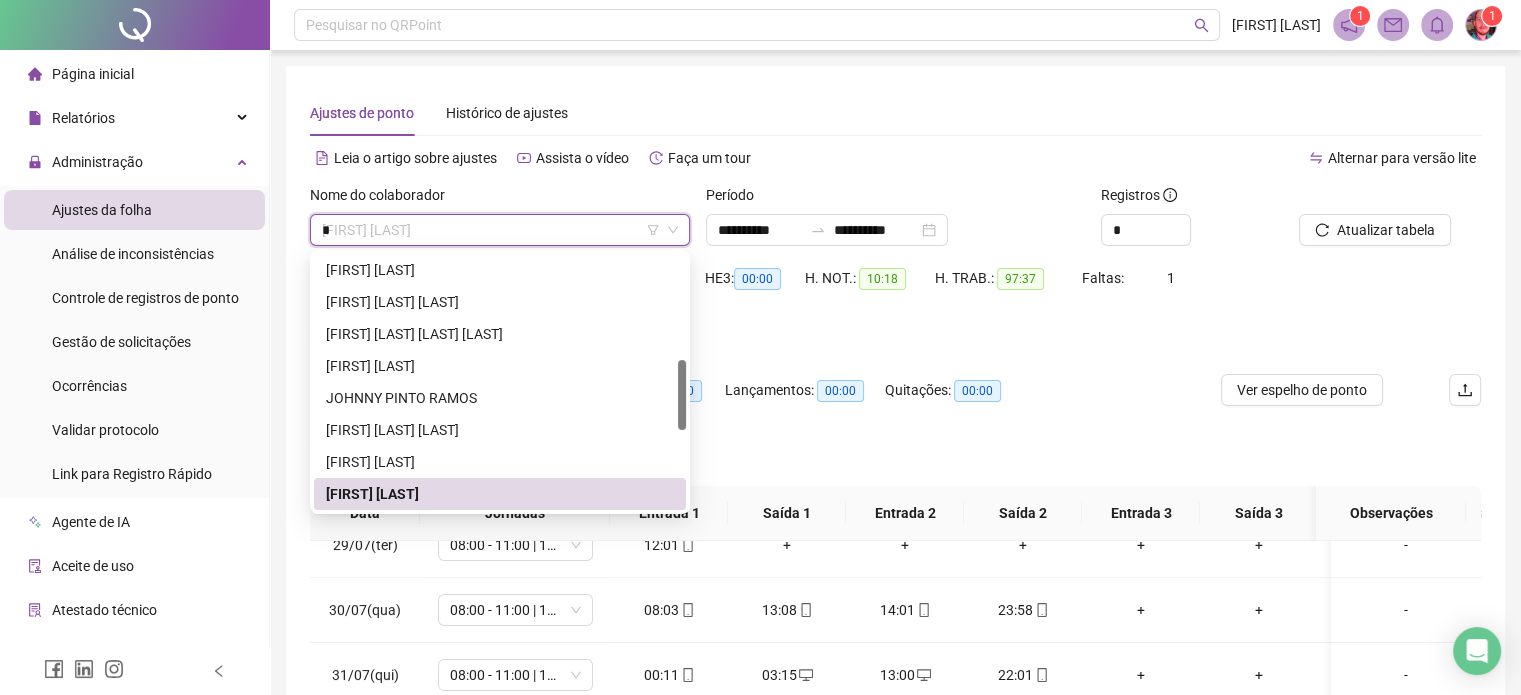 scroll, scrollTop: 0, scrollLeft: 0, axis: both 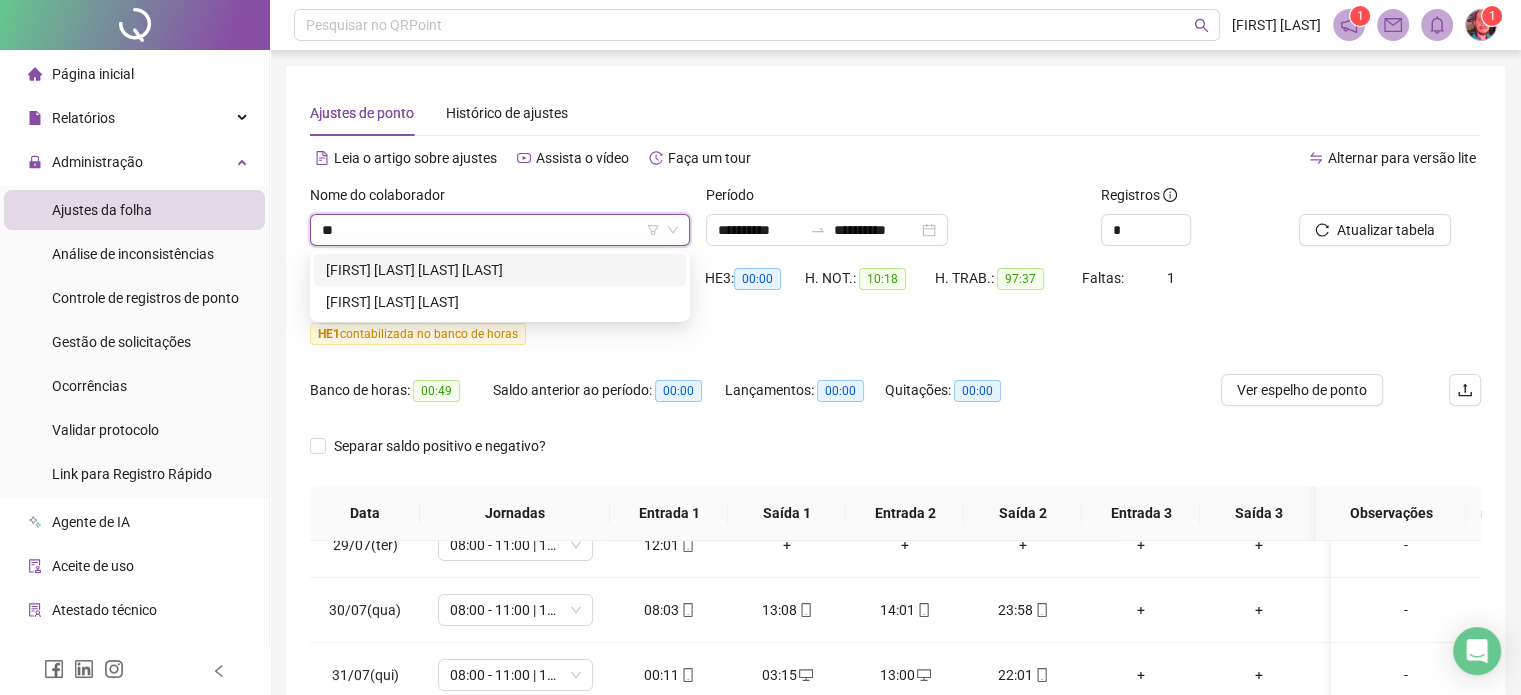 type on "***" 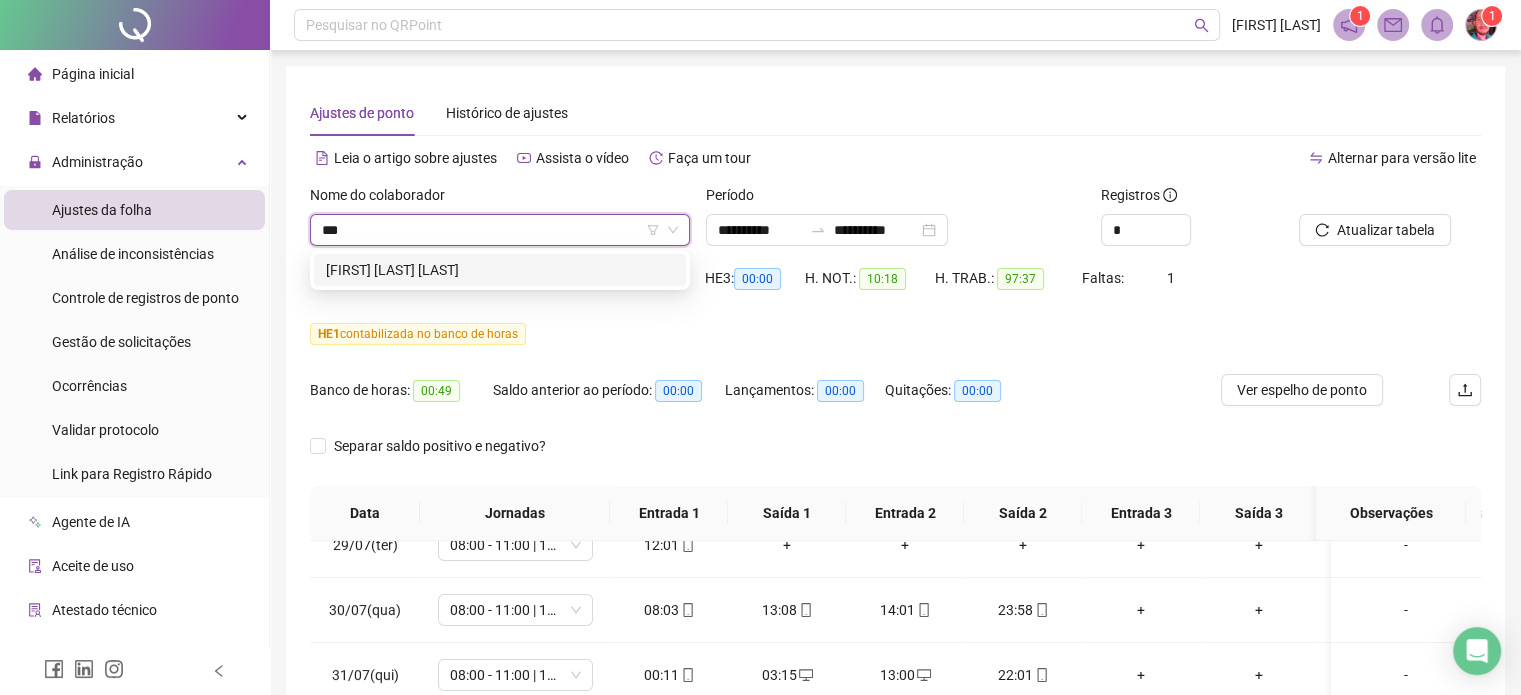 click on "[FIRST] [LAST] [LAST]" at bounding box center (500, 270) 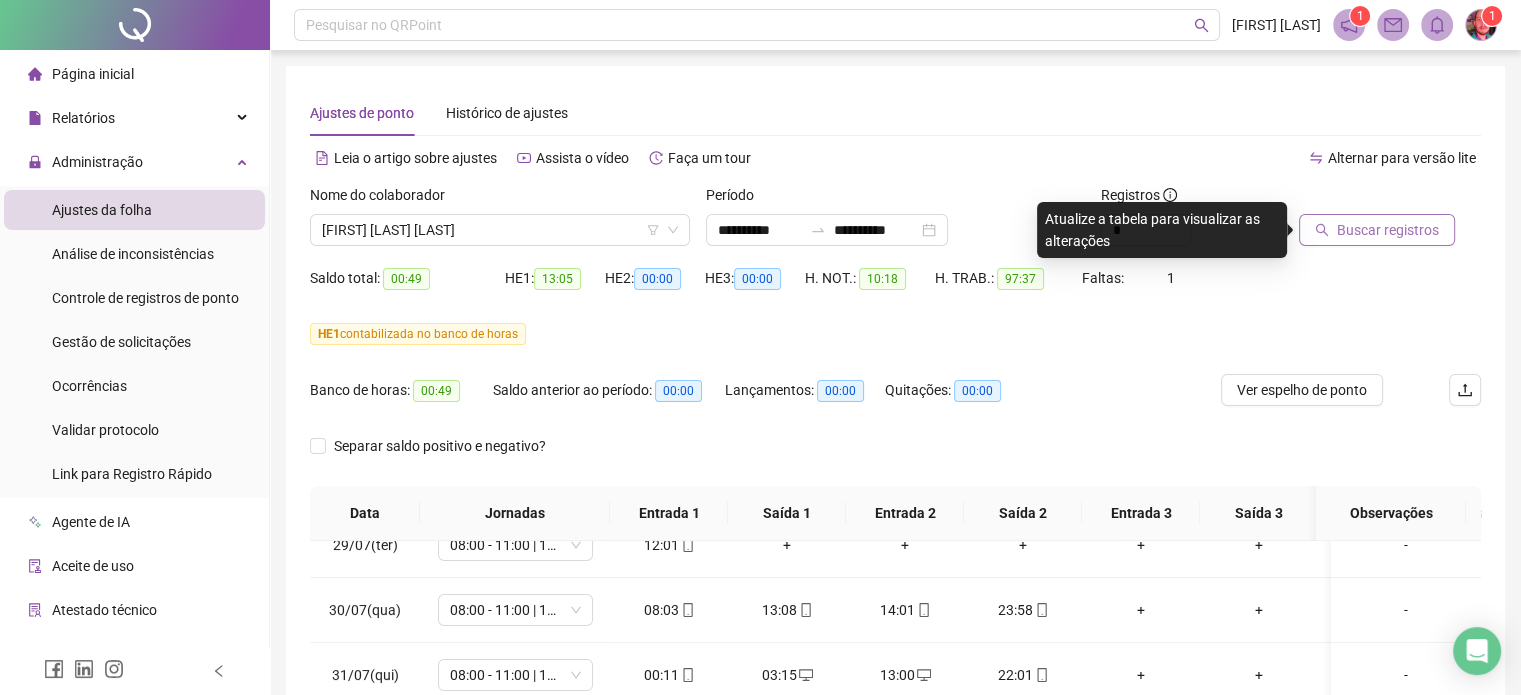 click on "Buscar registros" at bounding box center (1388, 230) 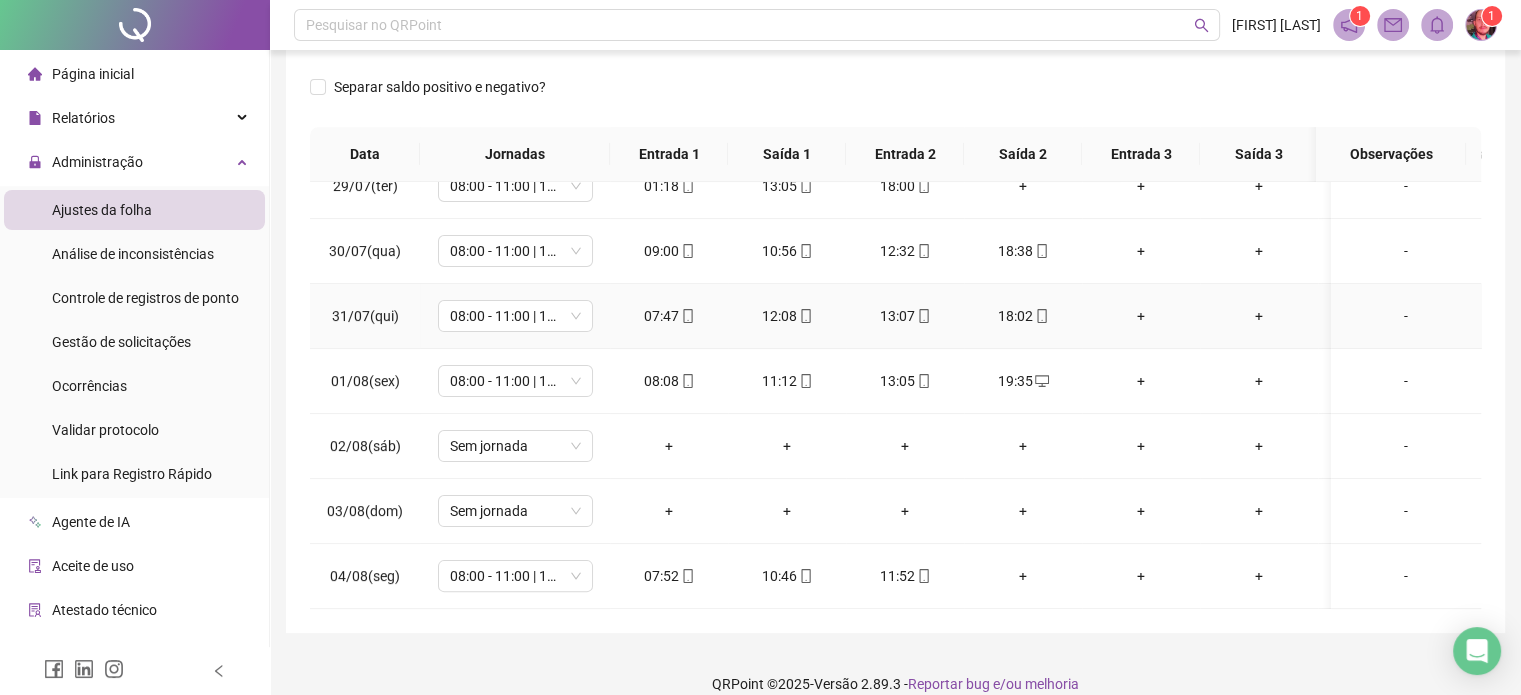 scroll, scrollTop: 382, scrollLeft: 0, axis: vertical 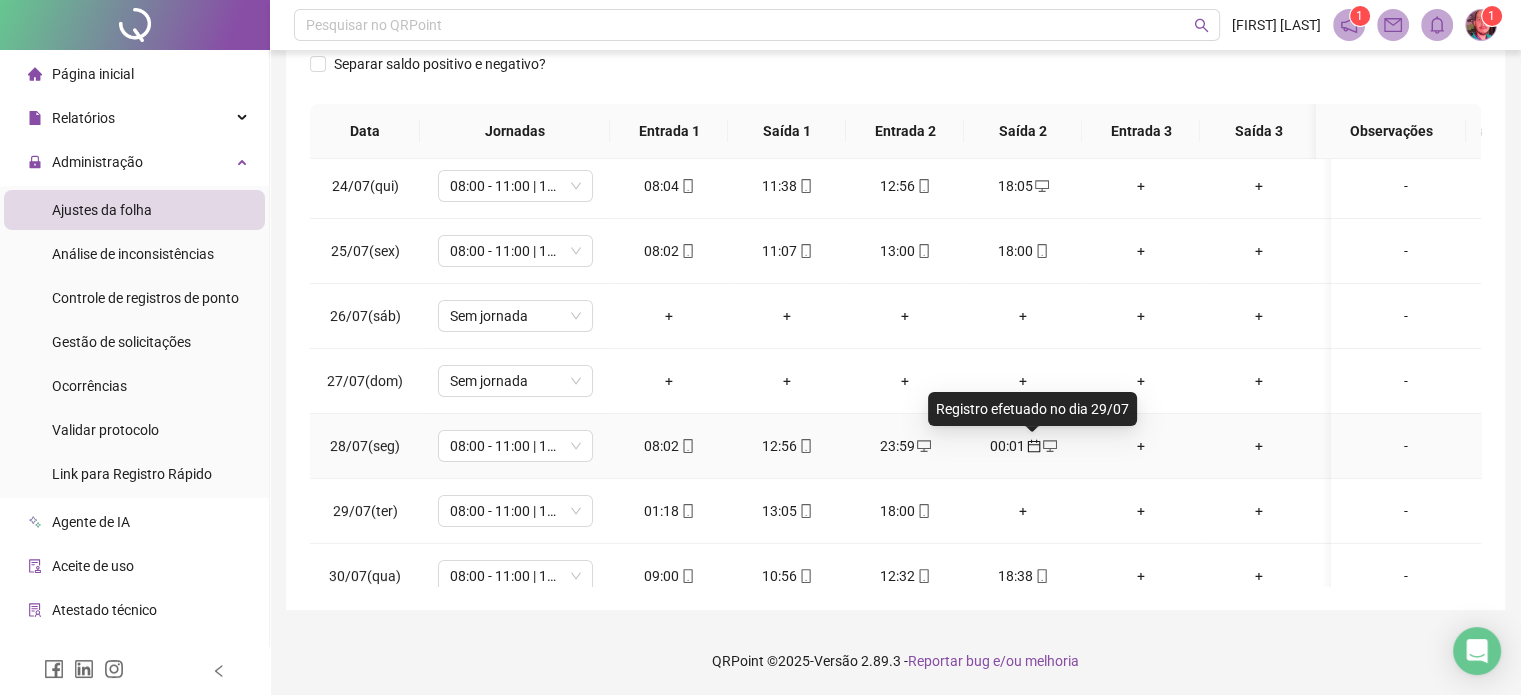 click 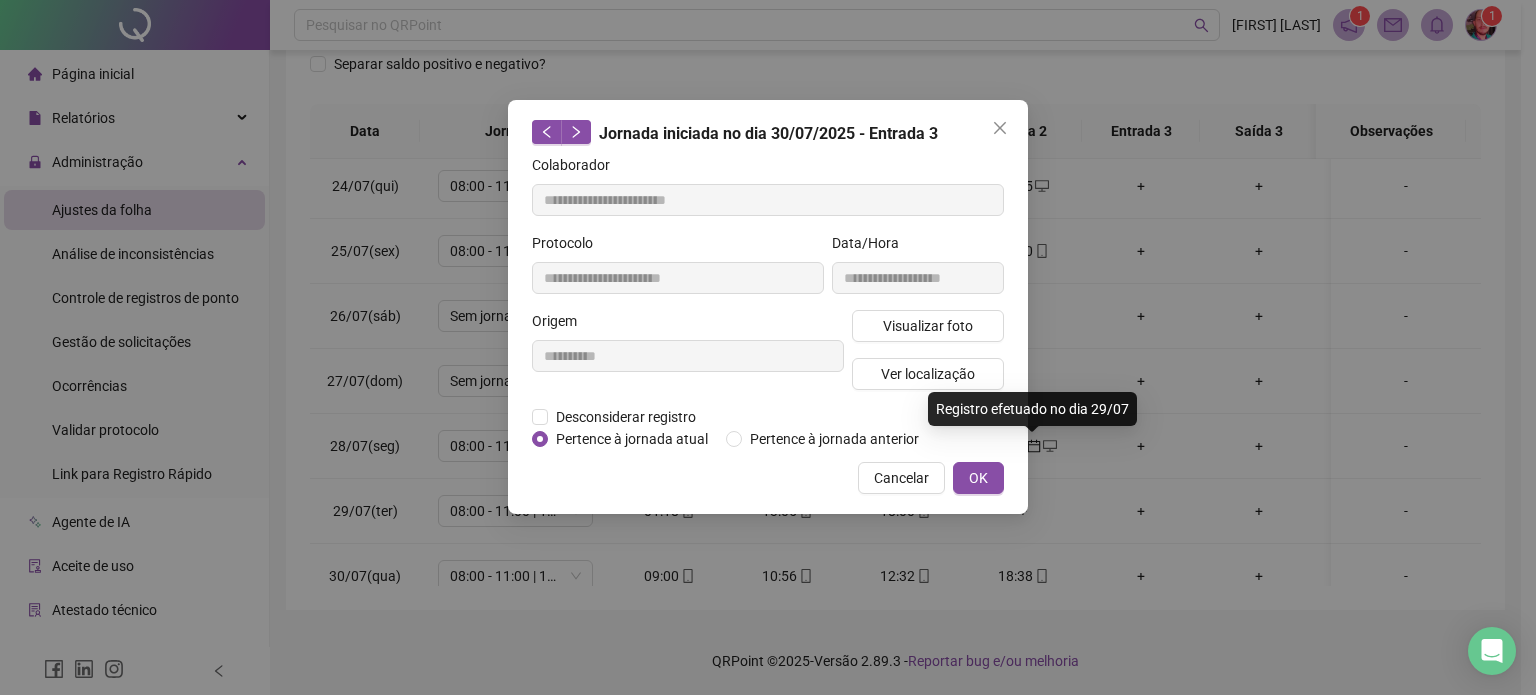 type on "**********" 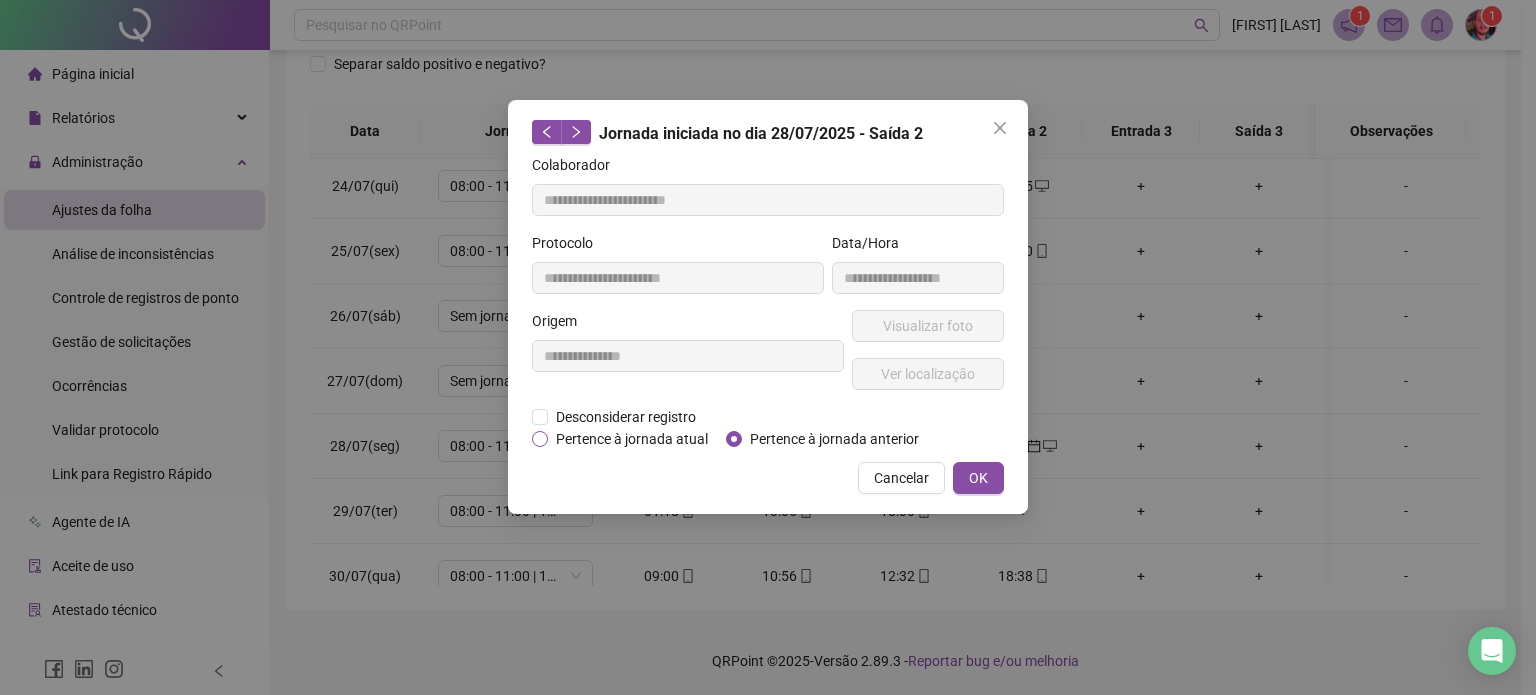 click on "Pertence à jornada atual" at bounding box center (632, 439) 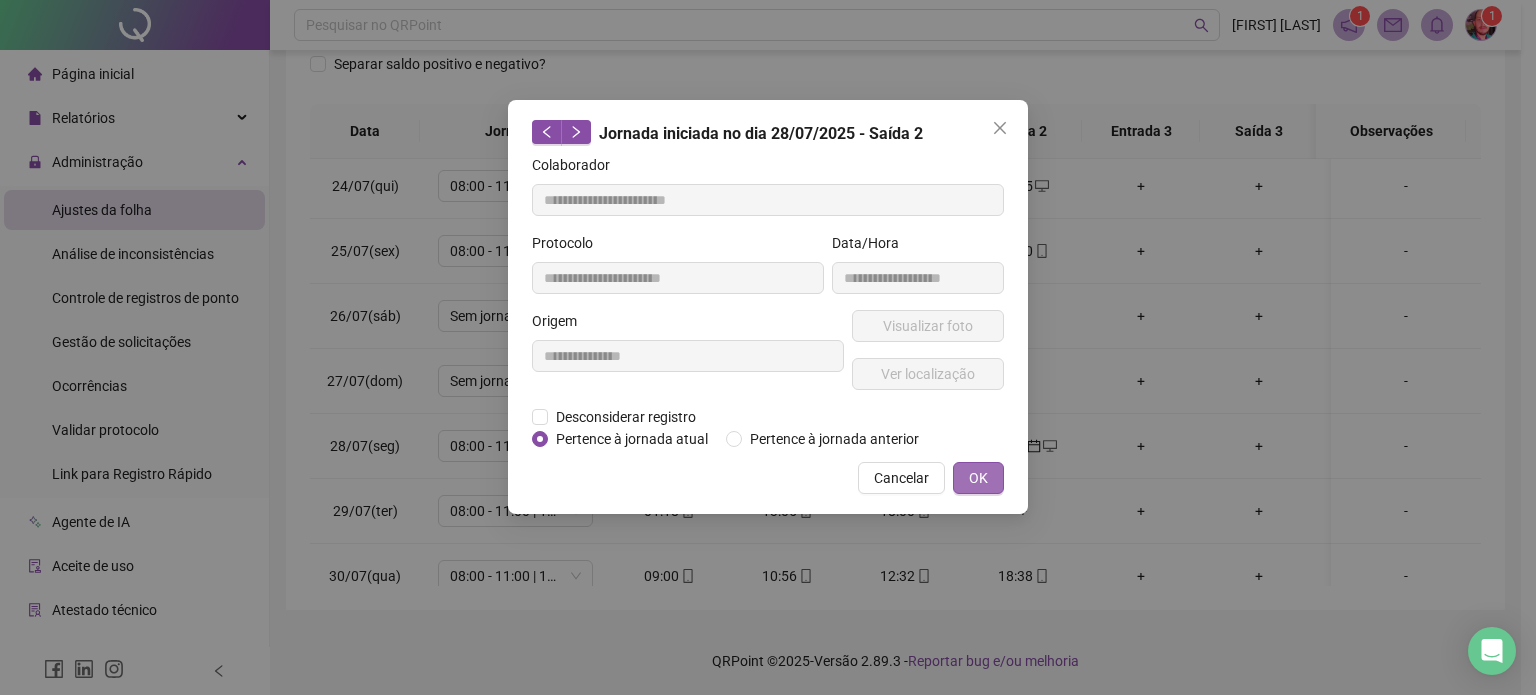 click on "OK" at bounding box center (978, 478) 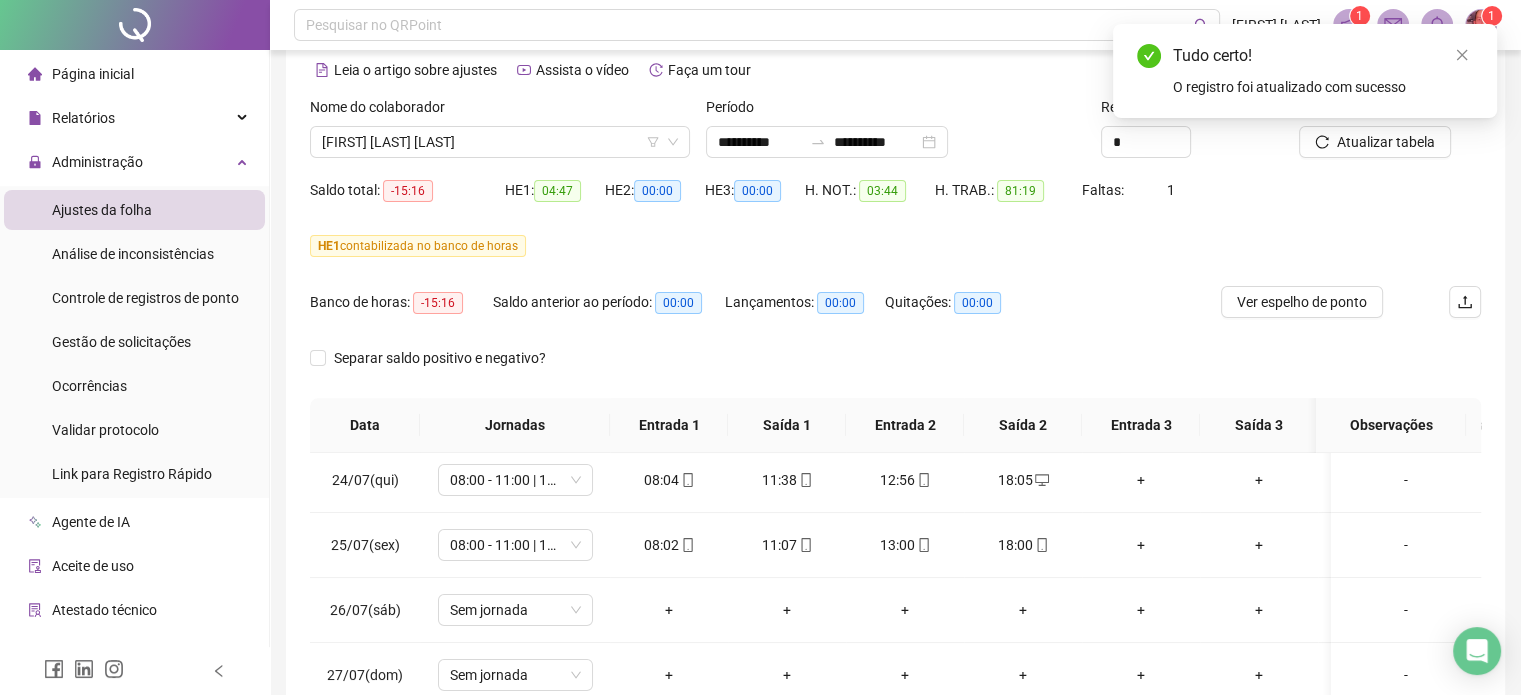 scroll, scrollTop: 112, scrollLeft: 0, axis: vertical 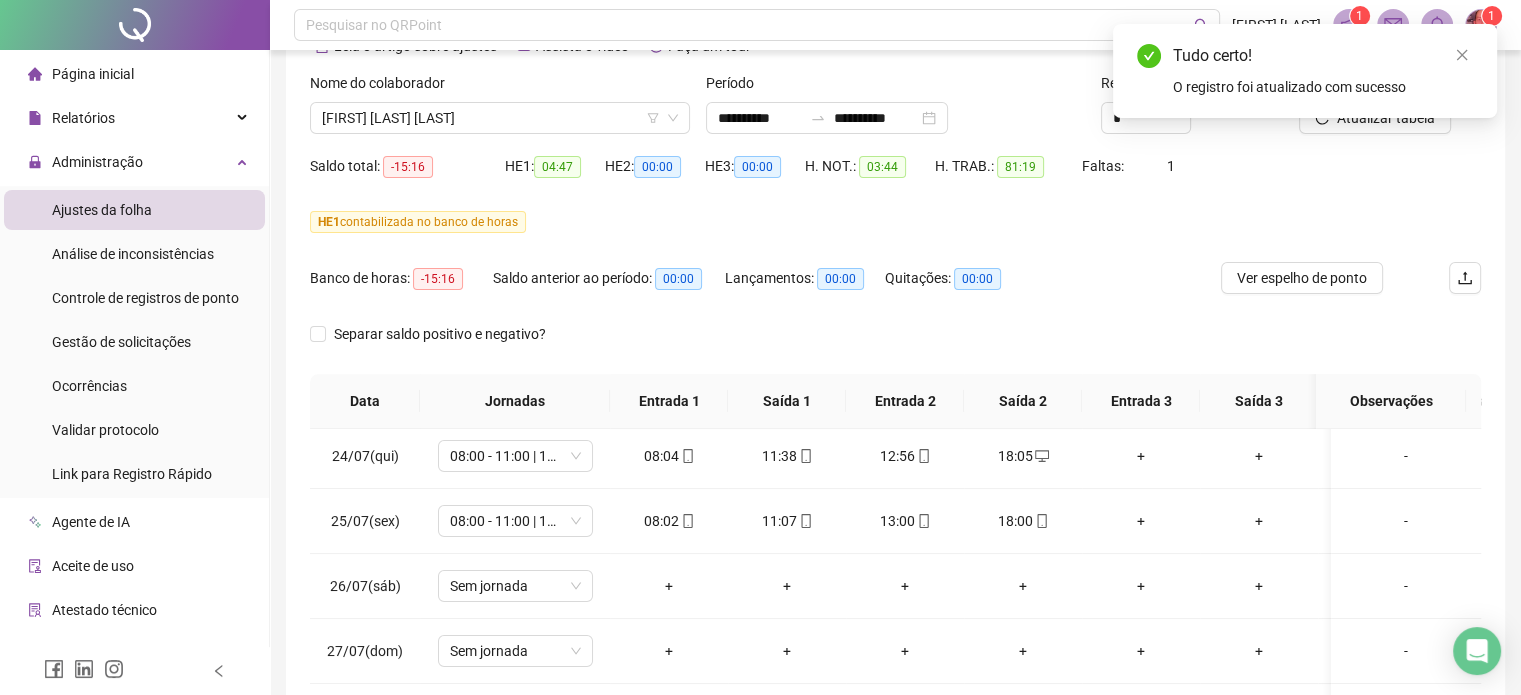 click on "Tudo certo! O registro foi atualizado com sucesso" at bounding box center (1305, 71) 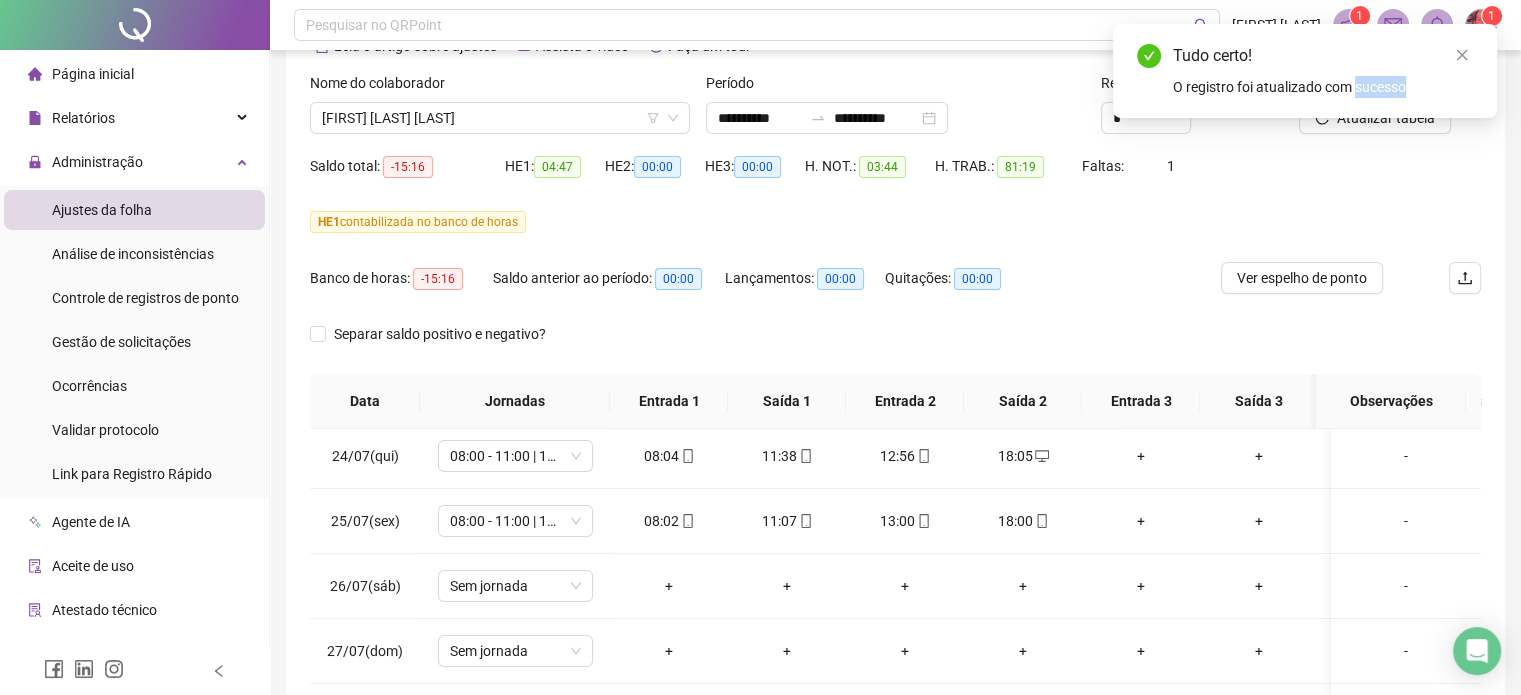 click on "Tudo certo! O registro foi atualizado com sucesso" at bounding box center (1305, 71) 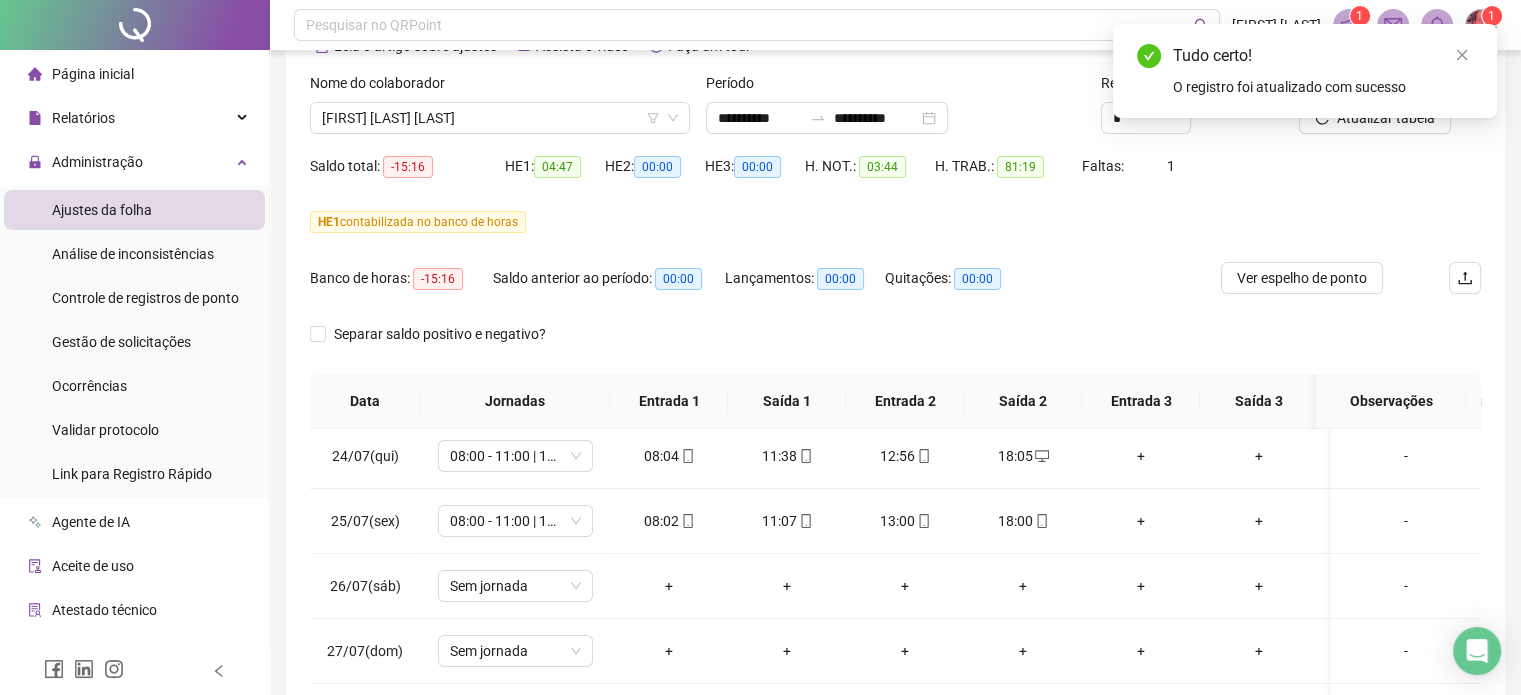 drag, startPoint x: 1458, startPoint y: 54, endPoint x: 1410, endPoint y: 111, distance: 74.518456 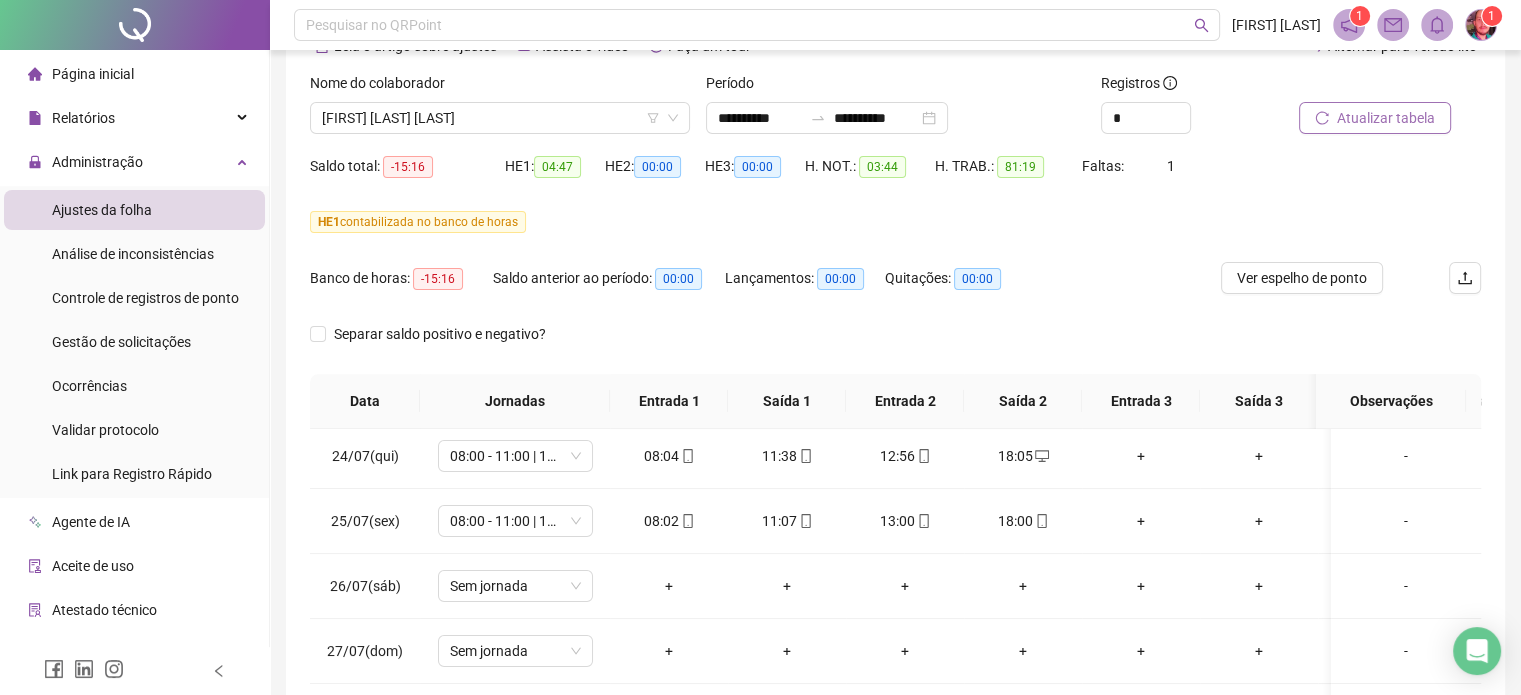 click on "Atualizar tabela" at bounding box center (1386, 118) 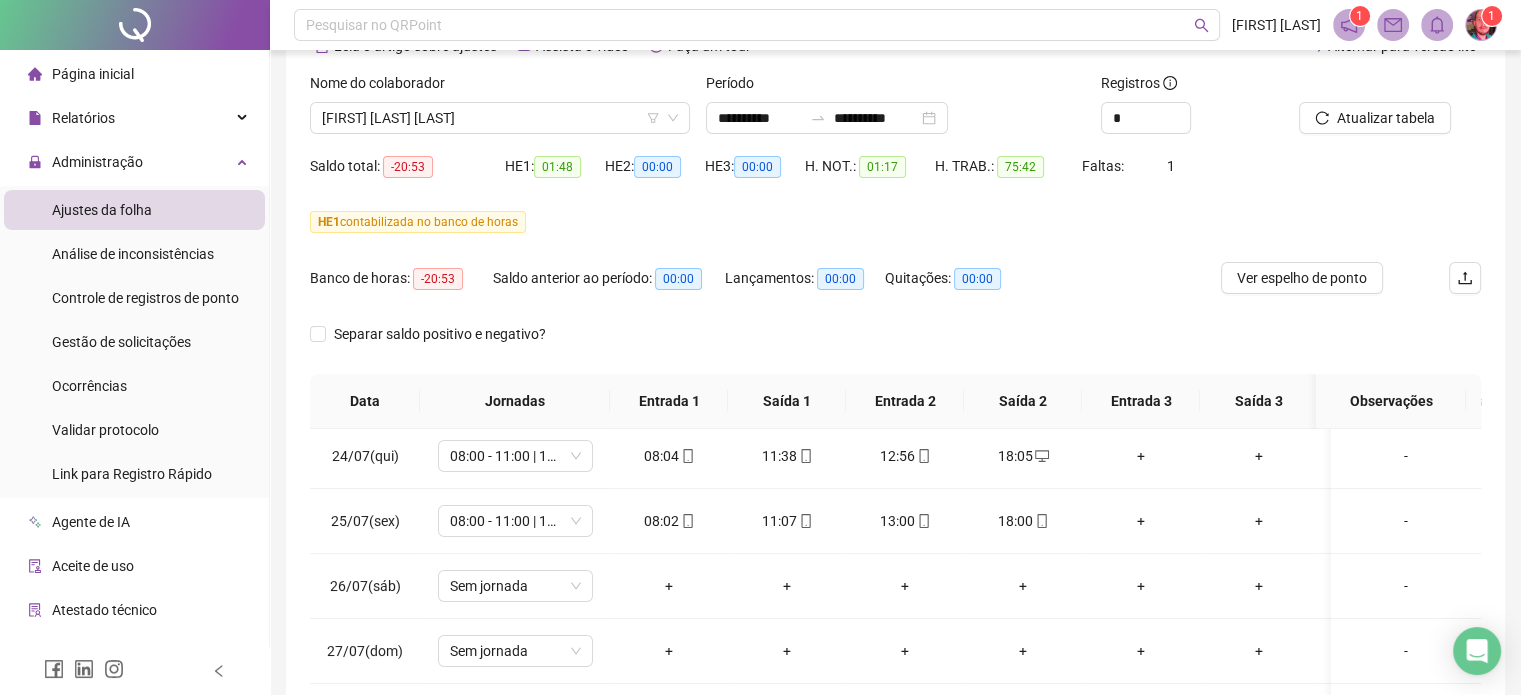scroll, scrollTop: 382, scrollLeft: 0, axis: vertical 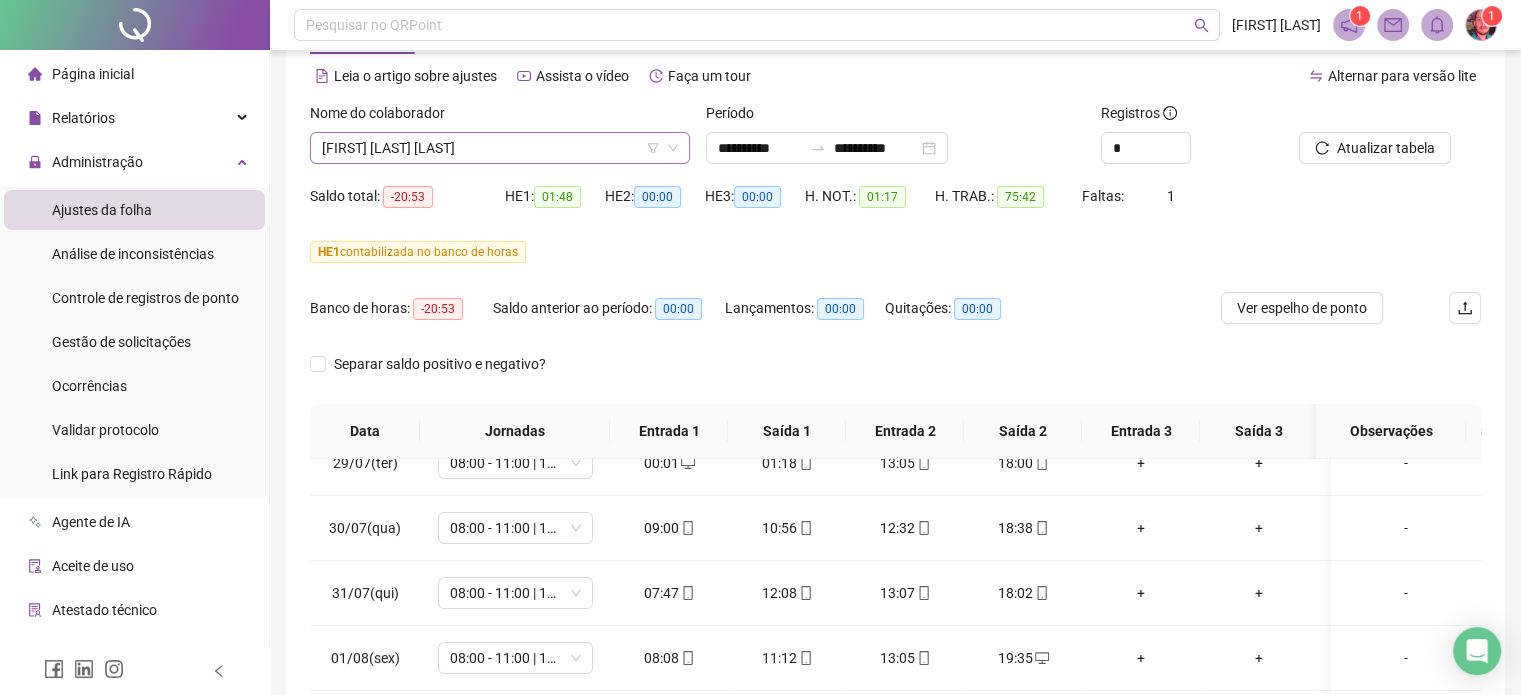 click on "[FIRST] [LAST] [LAST]" at bounding box center (500, 148) 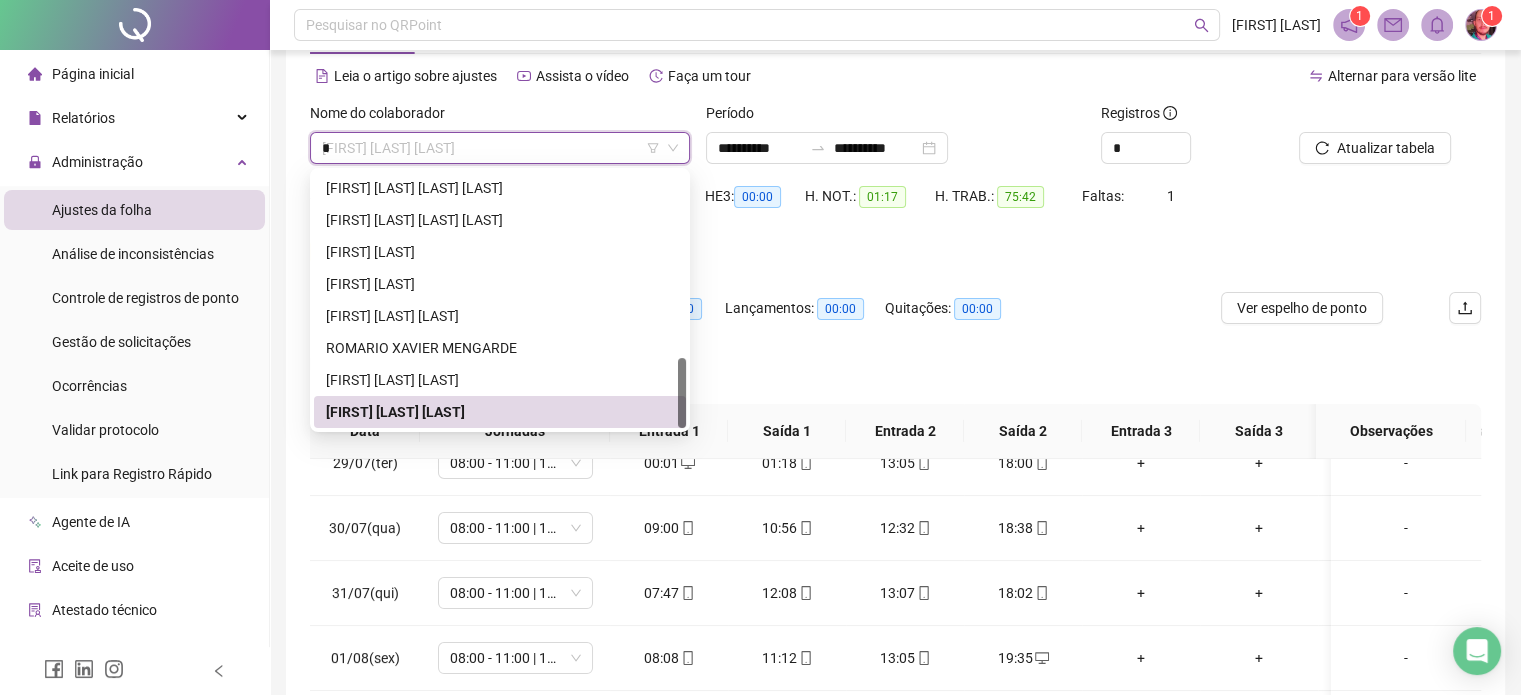 scroll, scrollTop: 0, scrollLeft: 0, axis: both 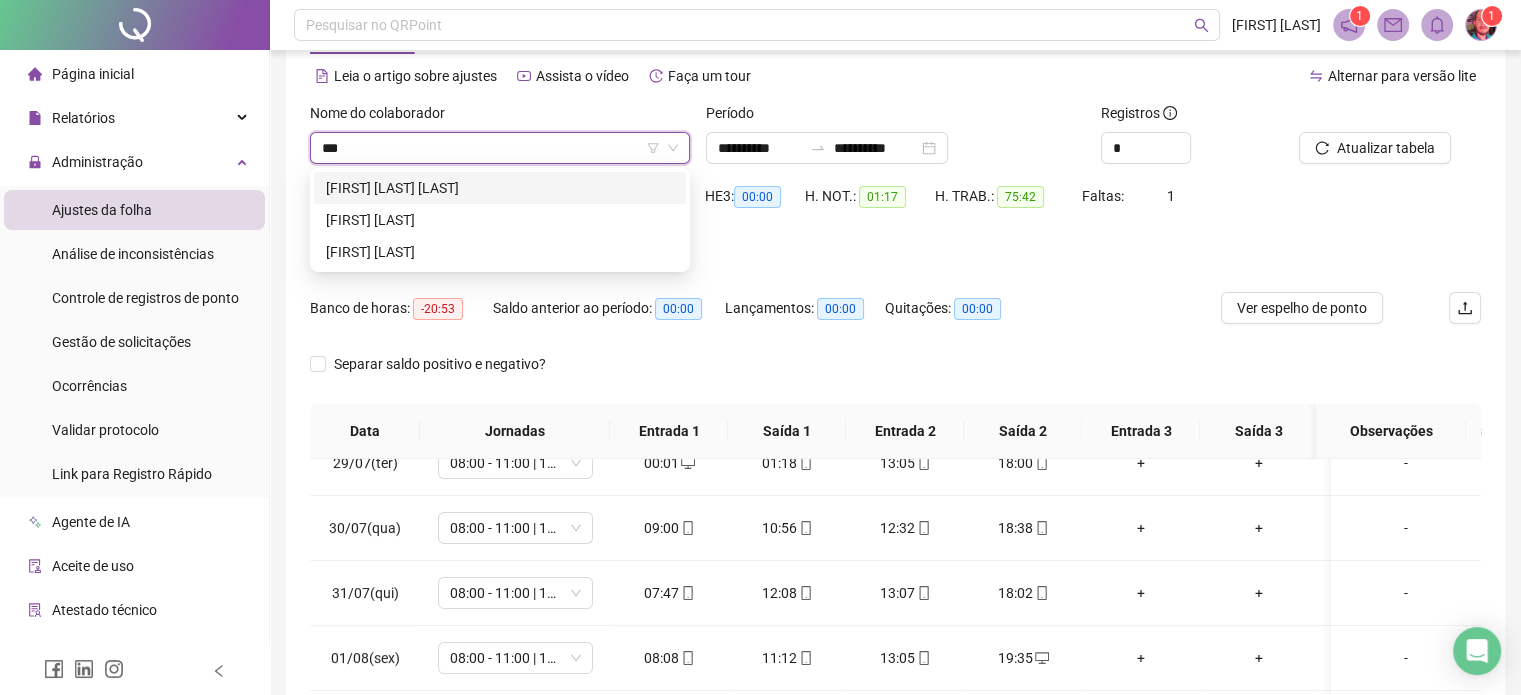 type on "****" 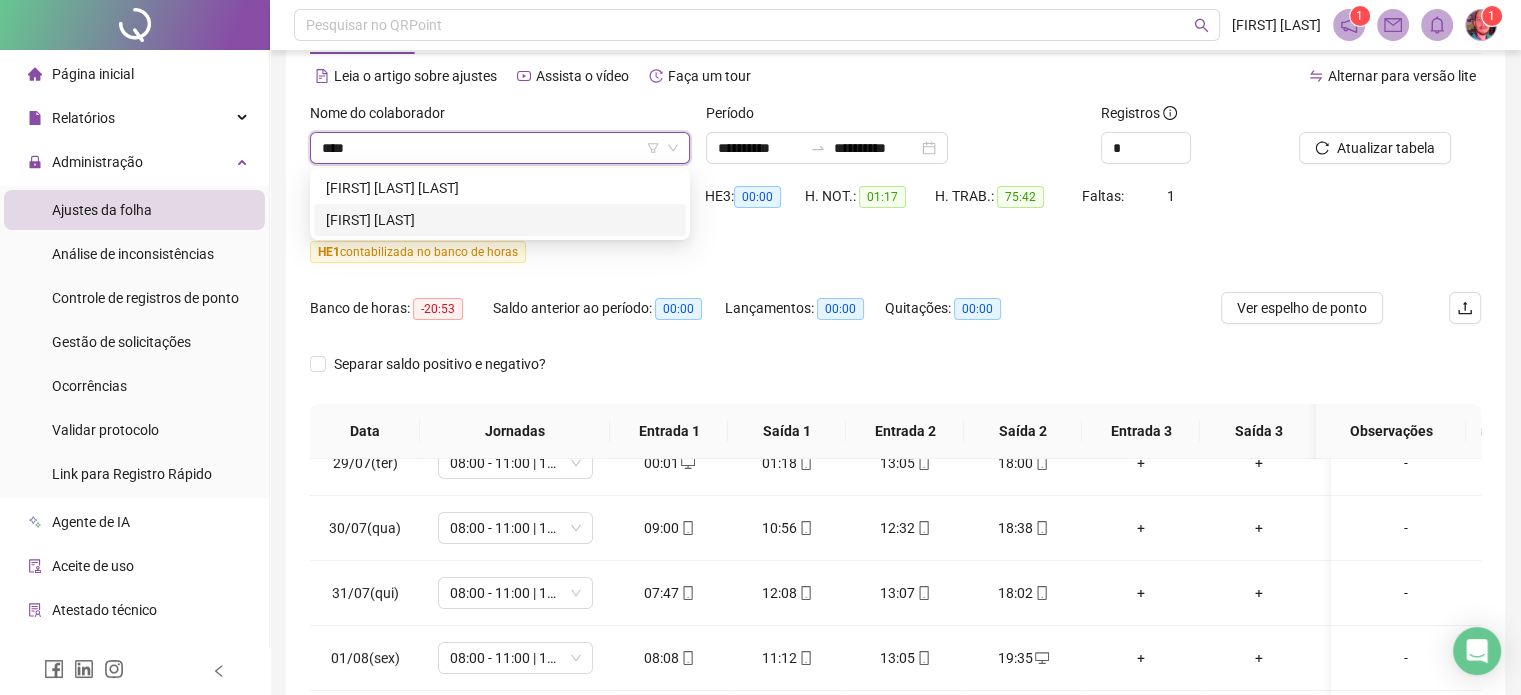 click on "[FIRST] [LAST]" at bounding box center (500, 220) 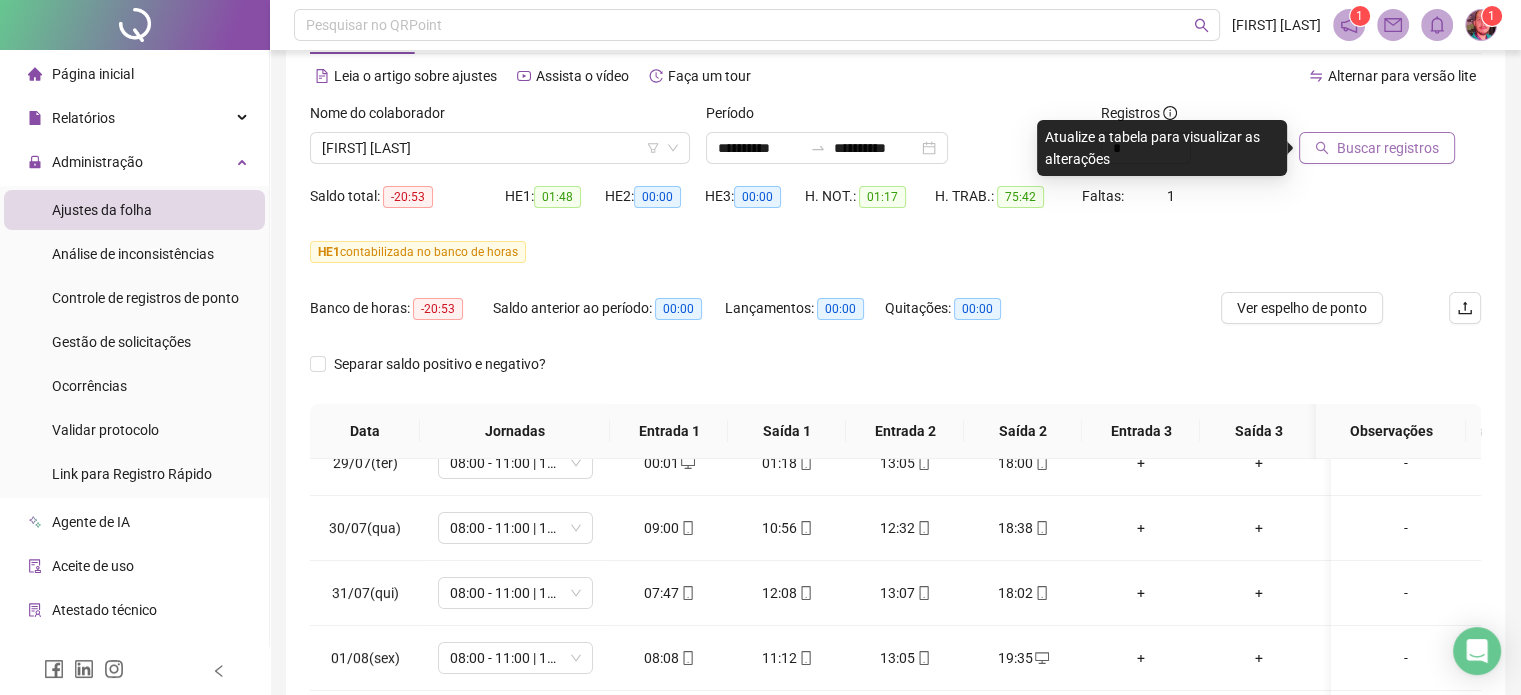 click on "Buscar registros" at bounding box center [1388, 148] 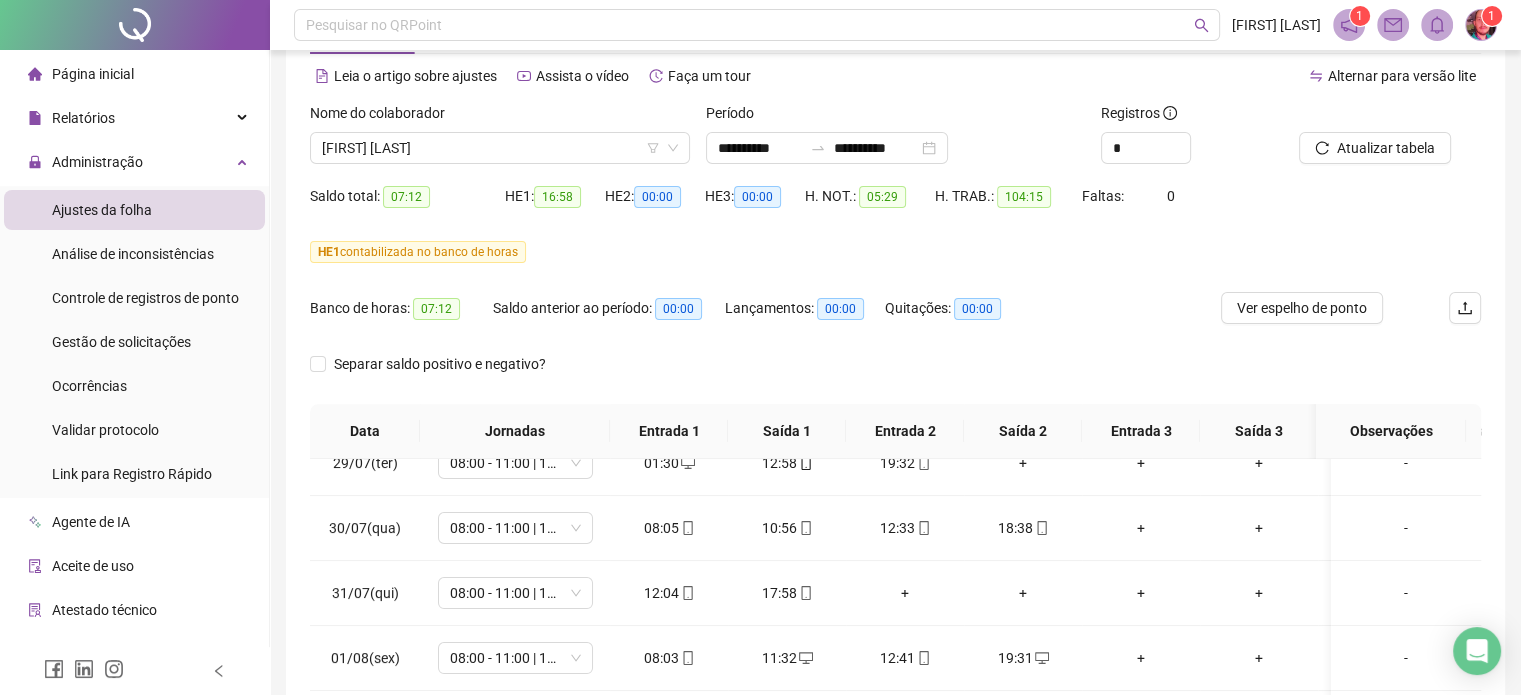 scroll, scrollTop: 382, scrollLeft: 0, axis: vertical 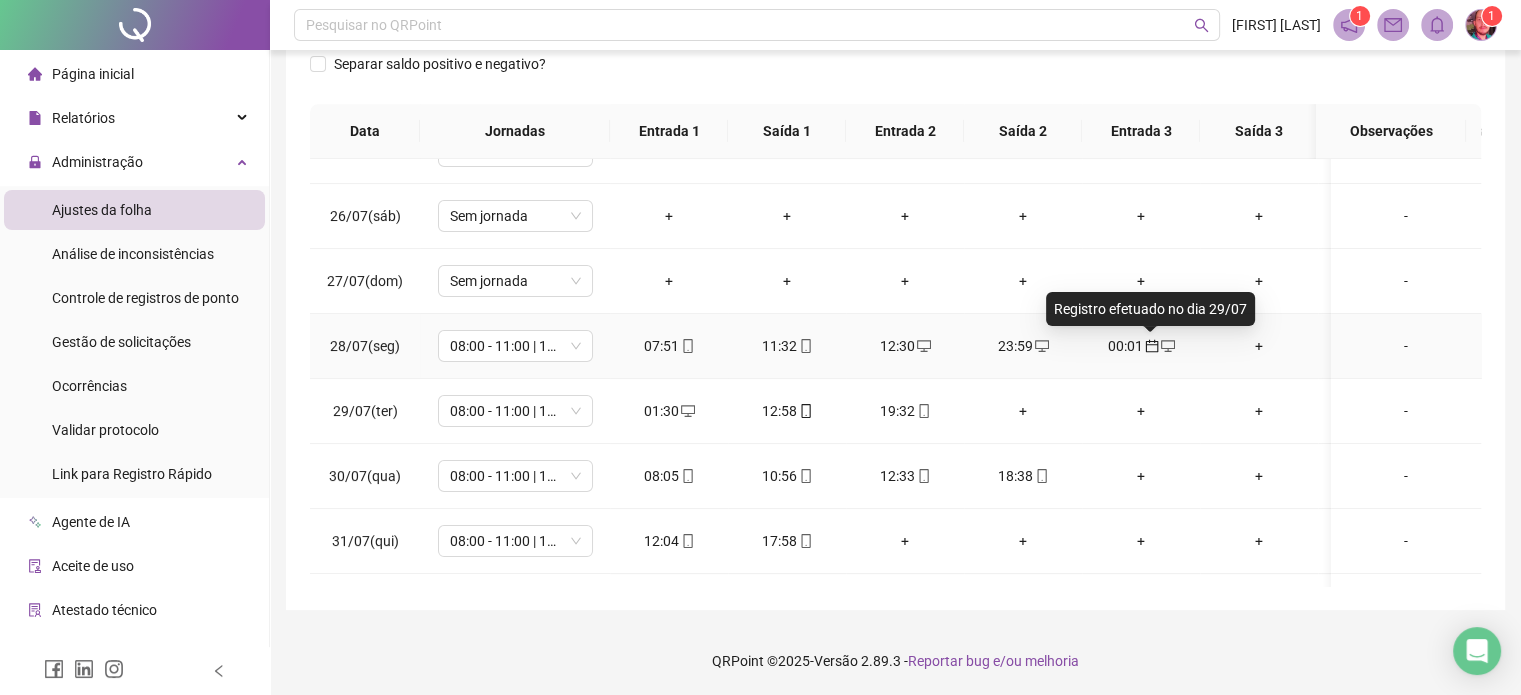 click 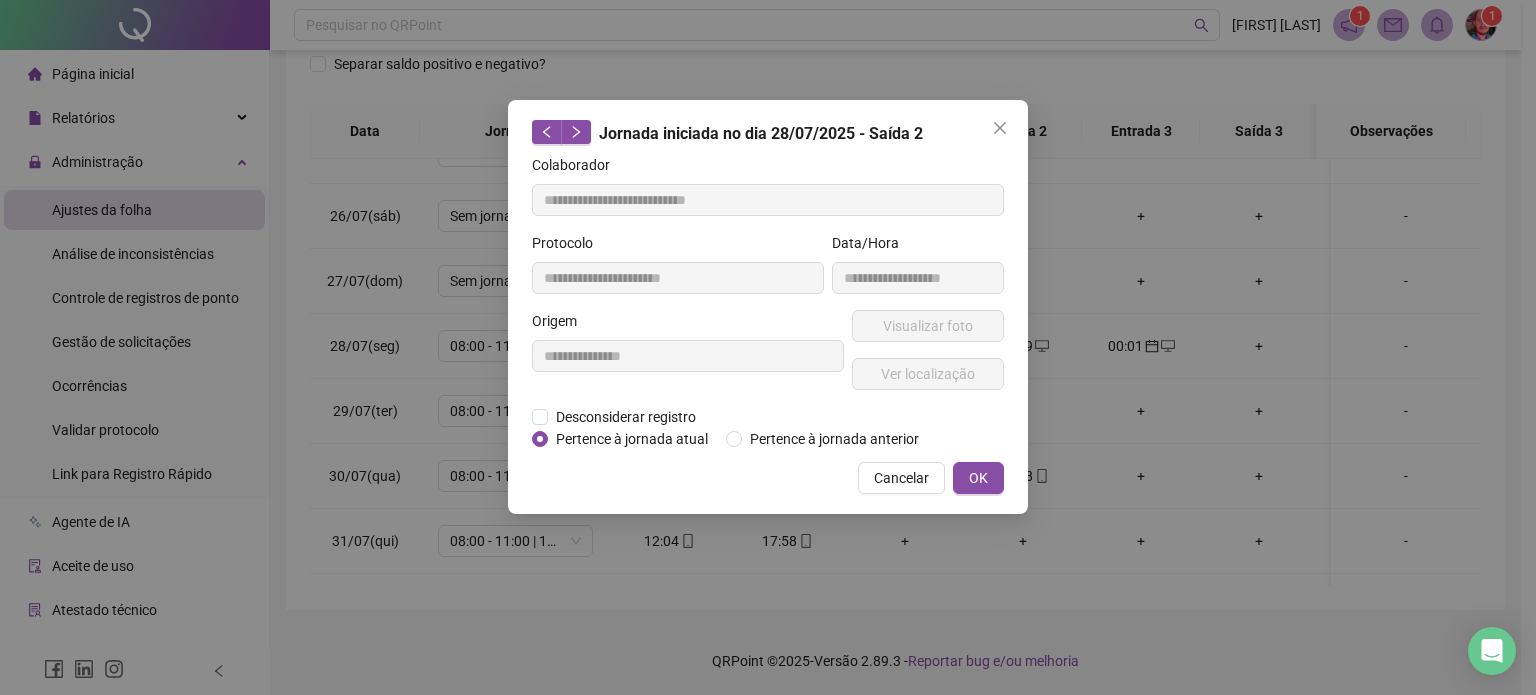 type on "**********" 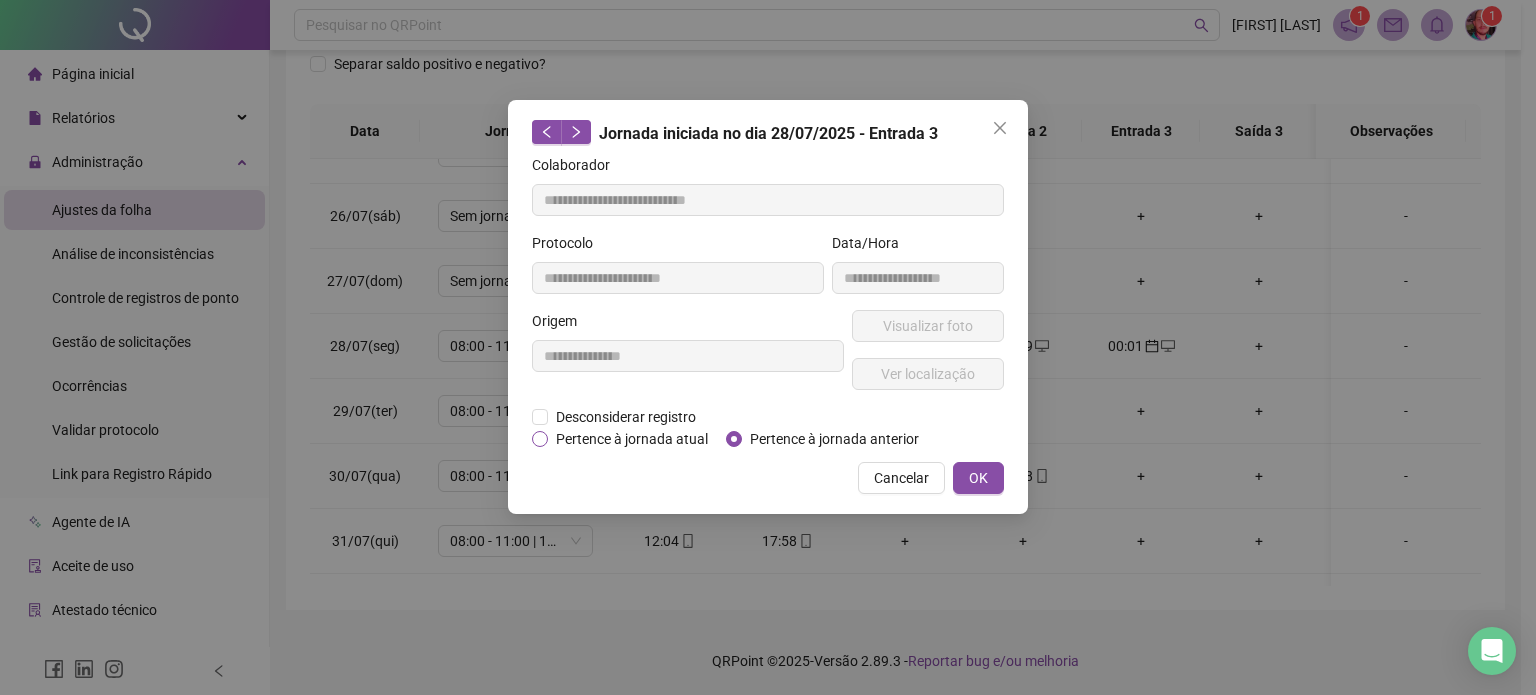 click on "Pertence à jornada atual" at bounding box center (632, 439) 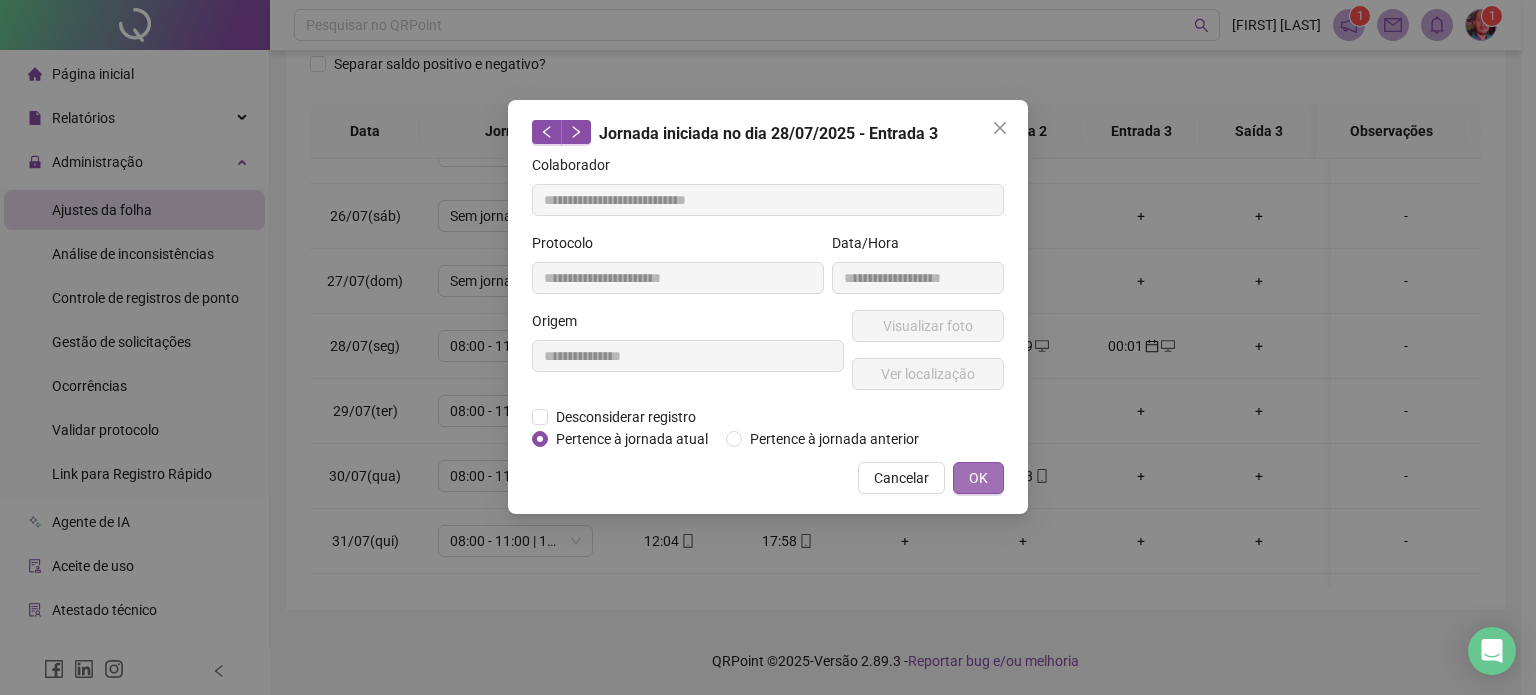 click on "OK" at bounding box center [978, 478] 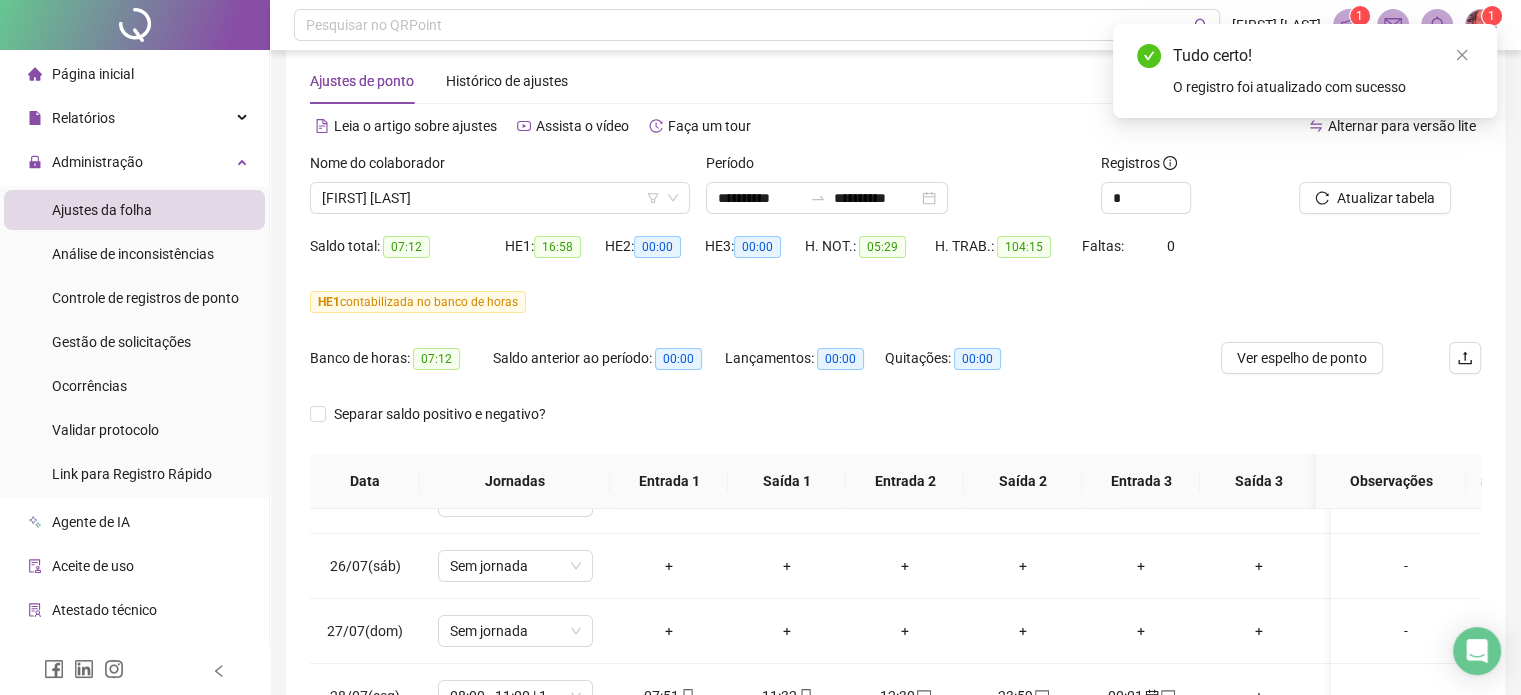 scroll, scrollTop: 8, scrollLeft: 0, axis: vertical 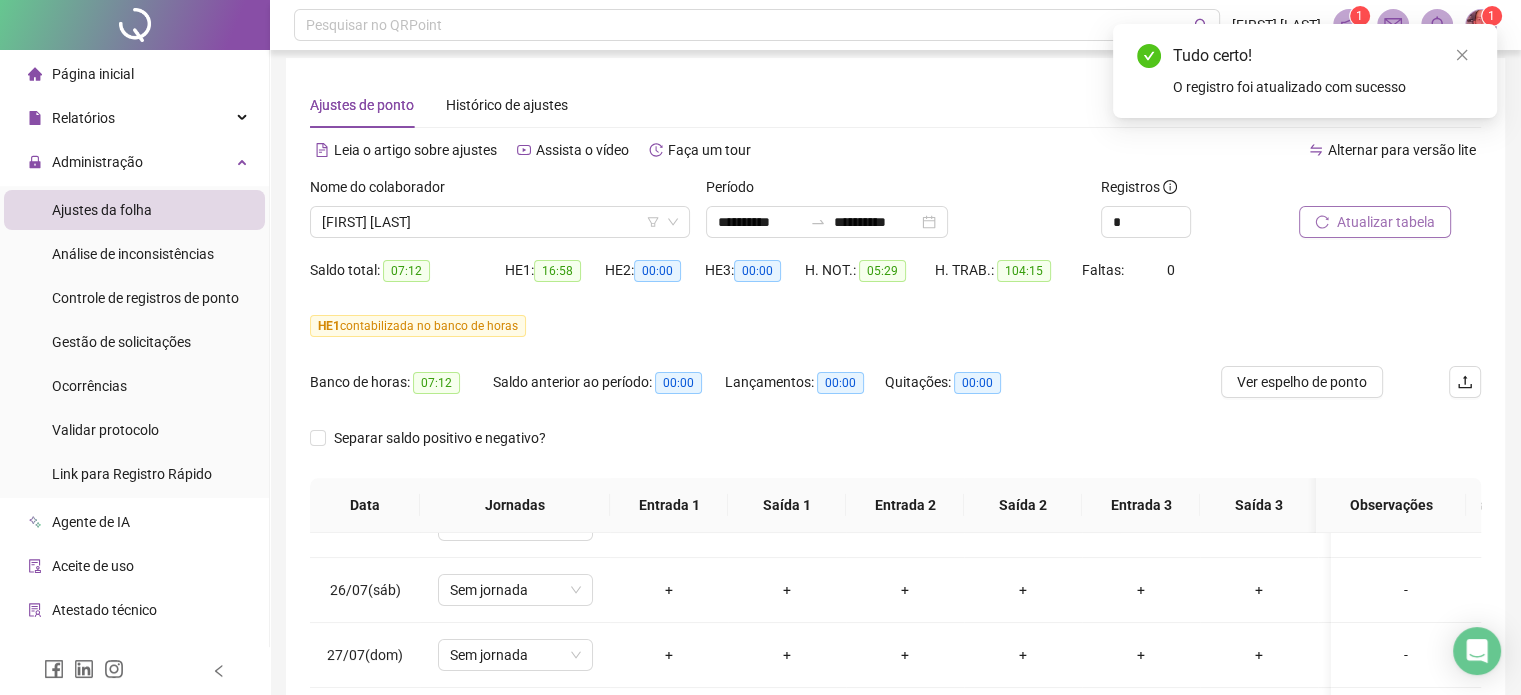 click on "Atualizar tabela" at bounding box center (1386, 222) 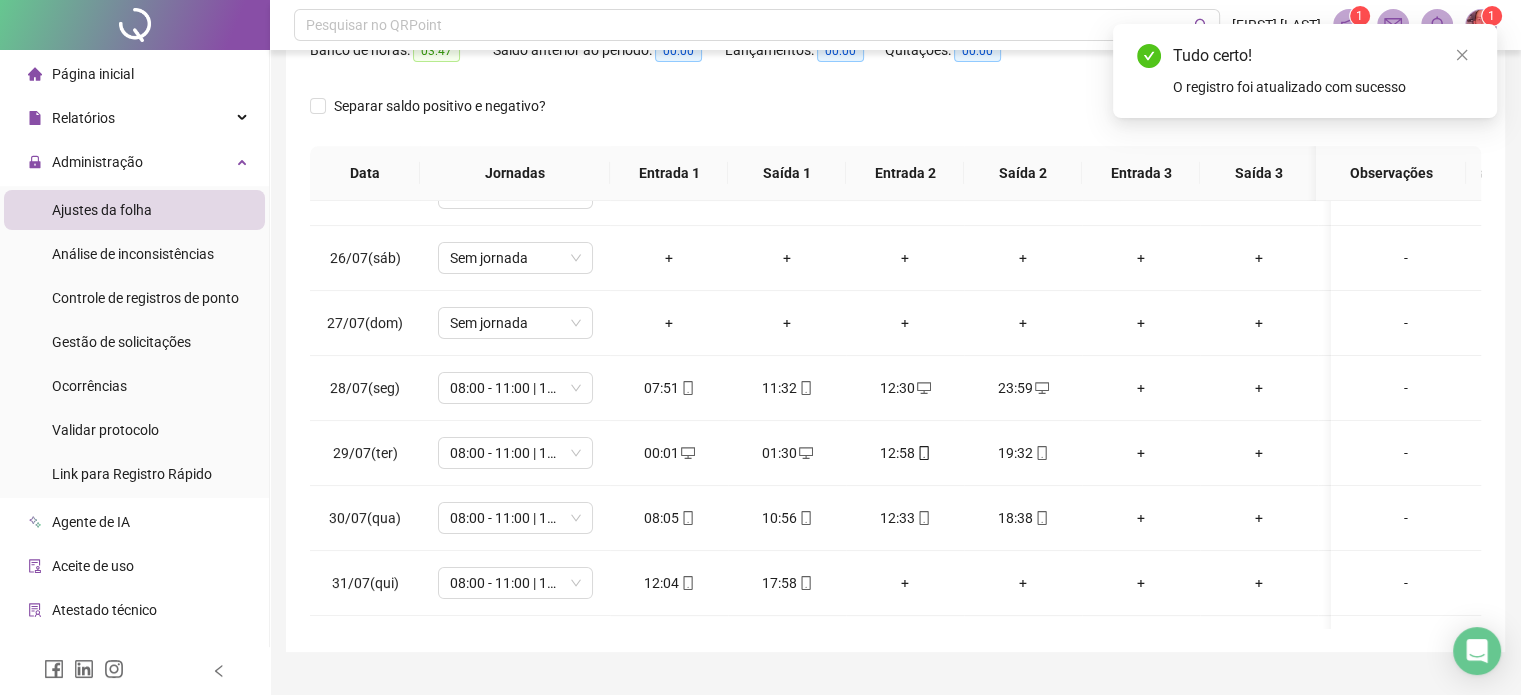 scroll, scrollTop: 382, scrollLeft: 0, axis: vertical 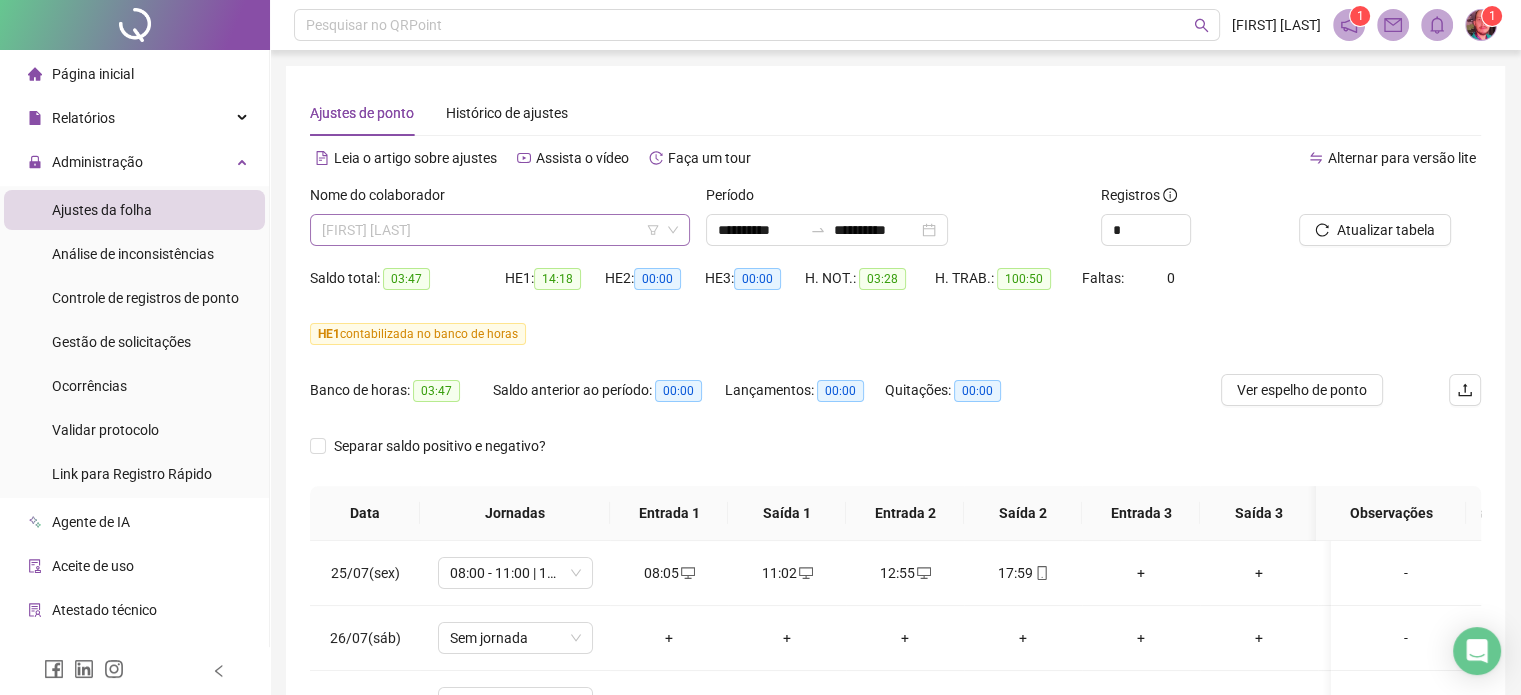 click on "[FIRST] [LAST]" at bounding box center [500, 230] 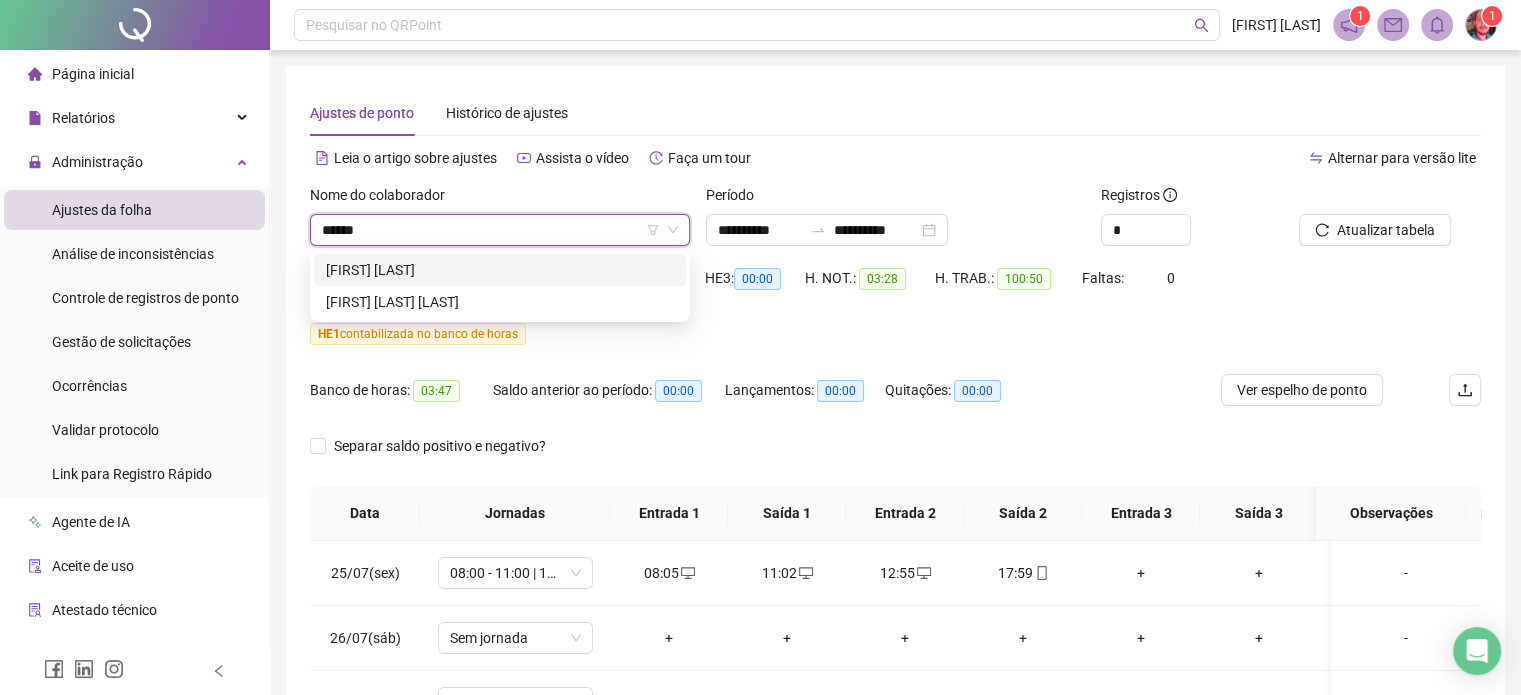 type on "******" 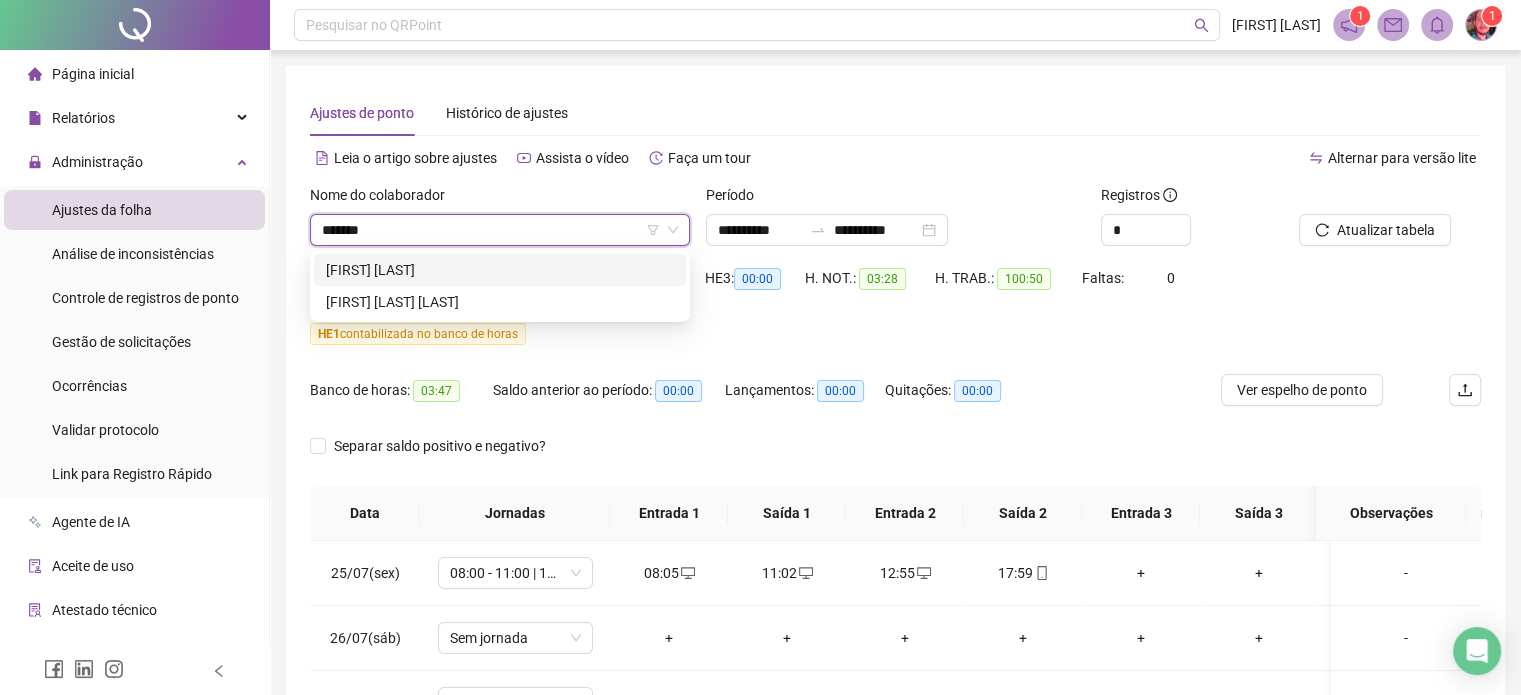 click on "[FIRST] [LAST]" at bounding box center [500, 270] 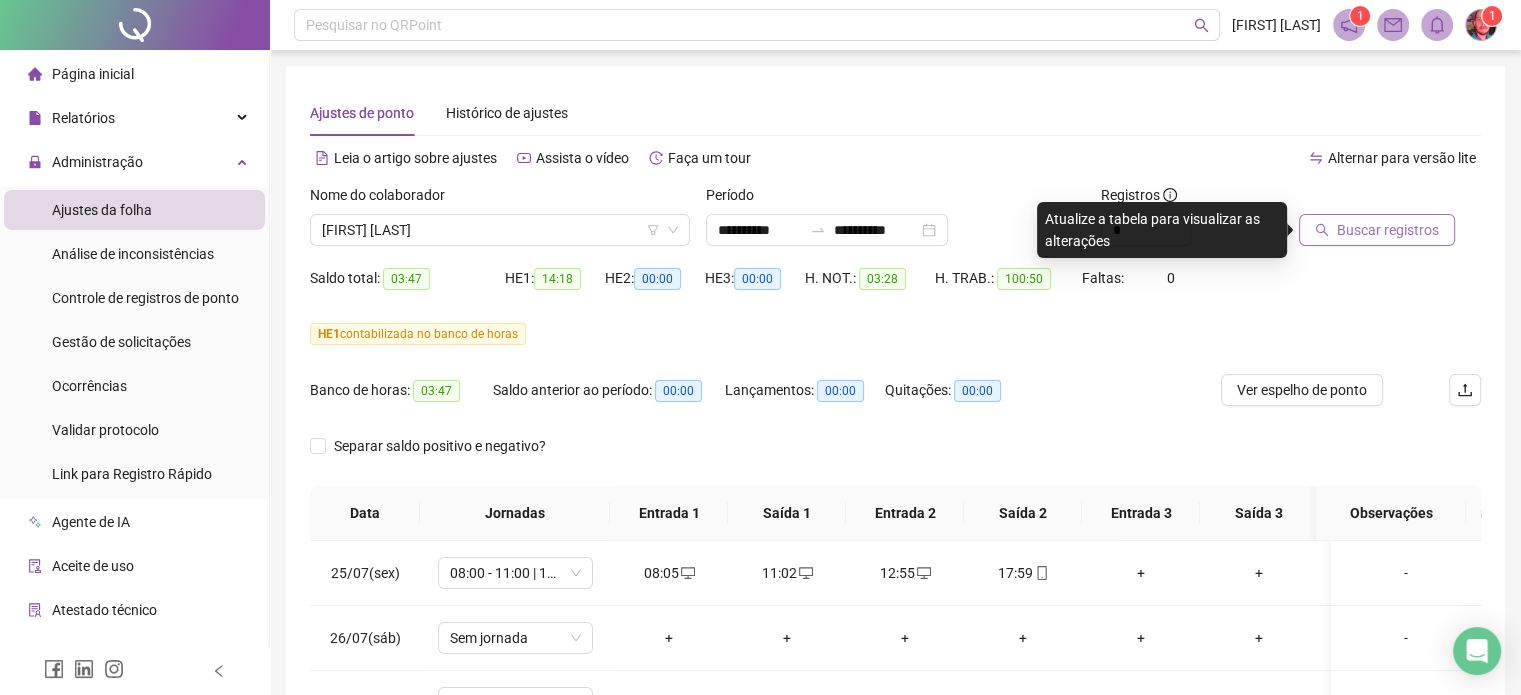 click on "Buscar registros" at bounding box center [1388, 230] 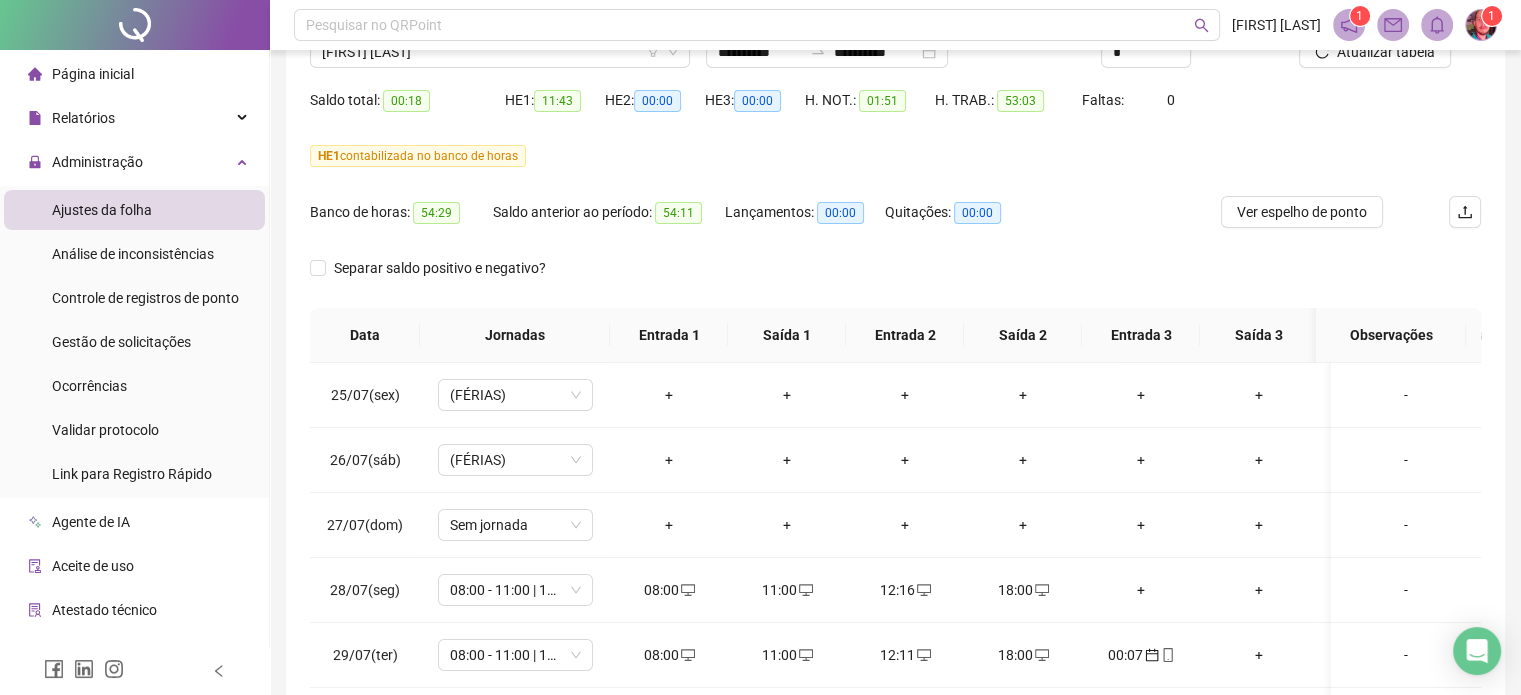 scroll, scrollTop: 382, scrollLeft: 0, axis: vertical 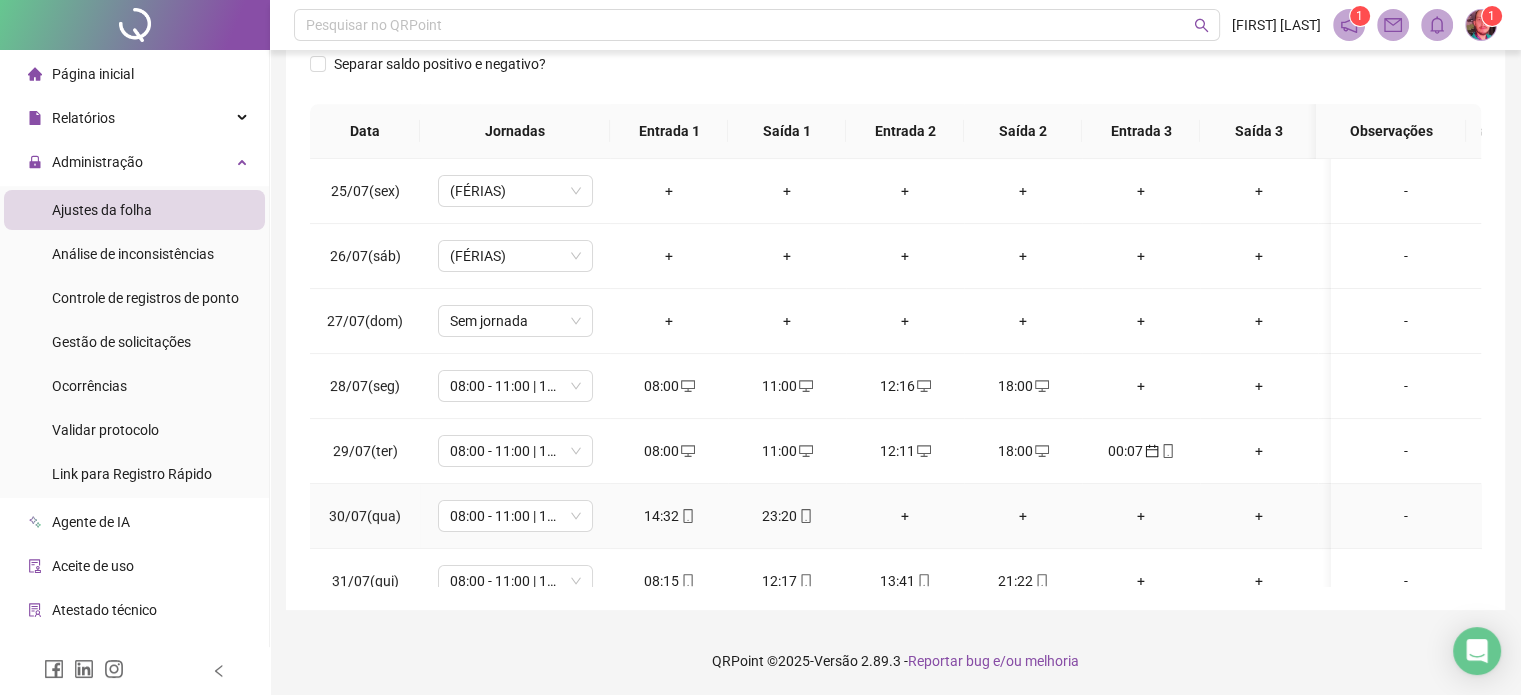 click on "-" at bounding box center (1406, 516) 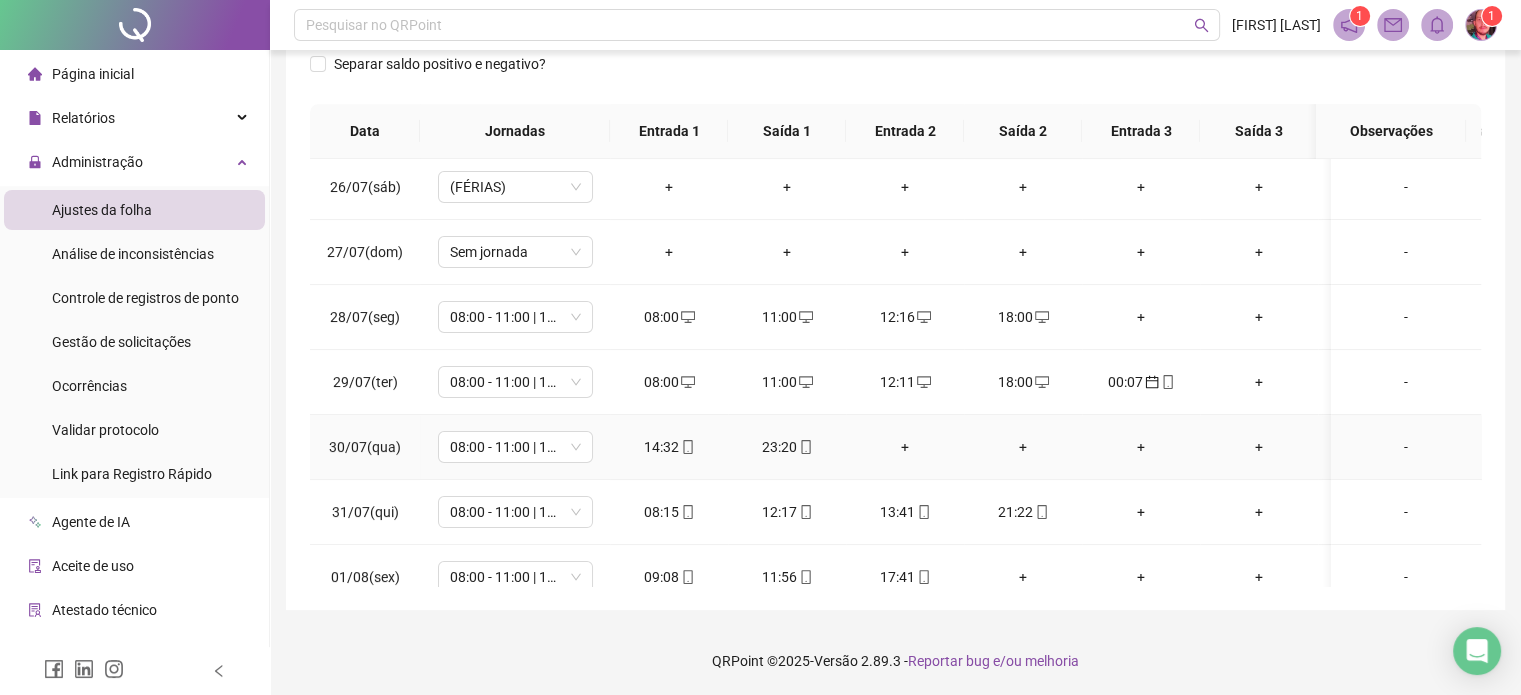 scroll, scrollTop: 300, scrollLeft: 0, axis: vertical 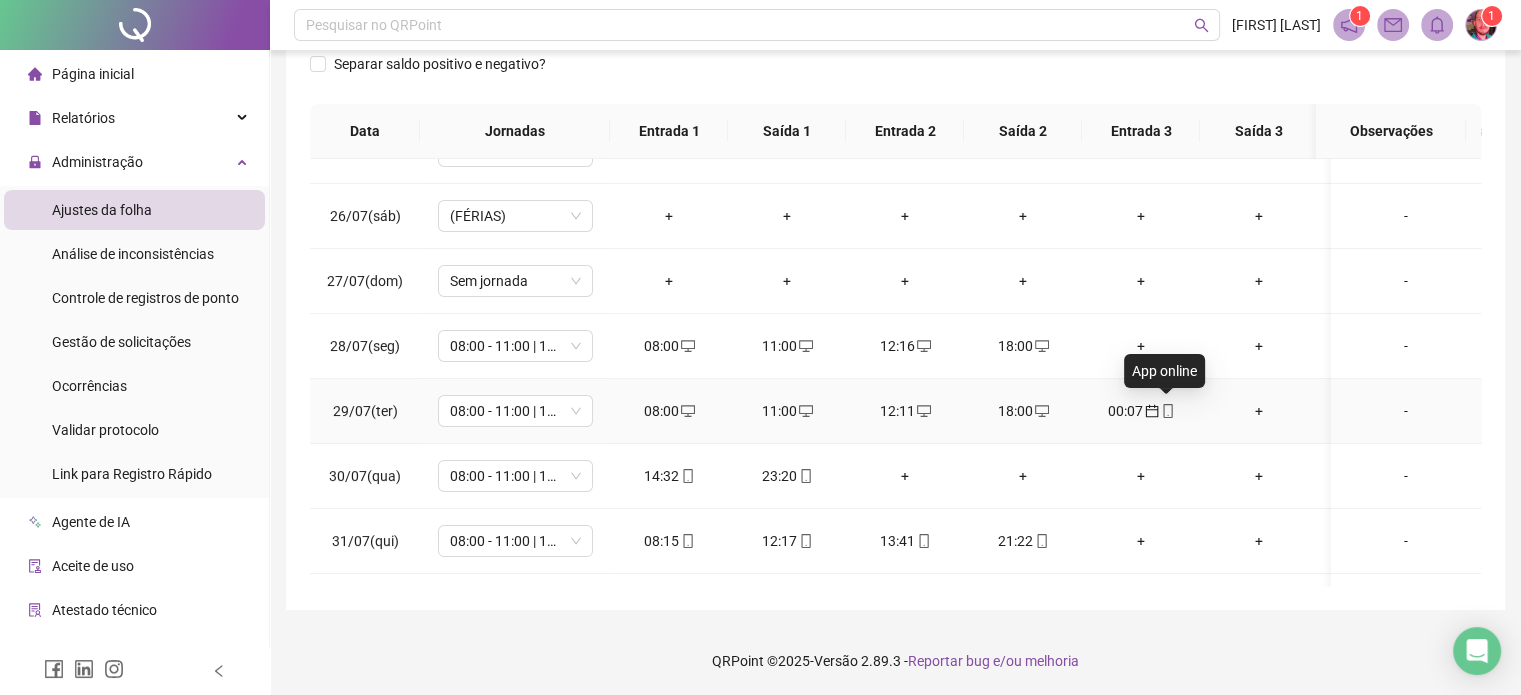 click 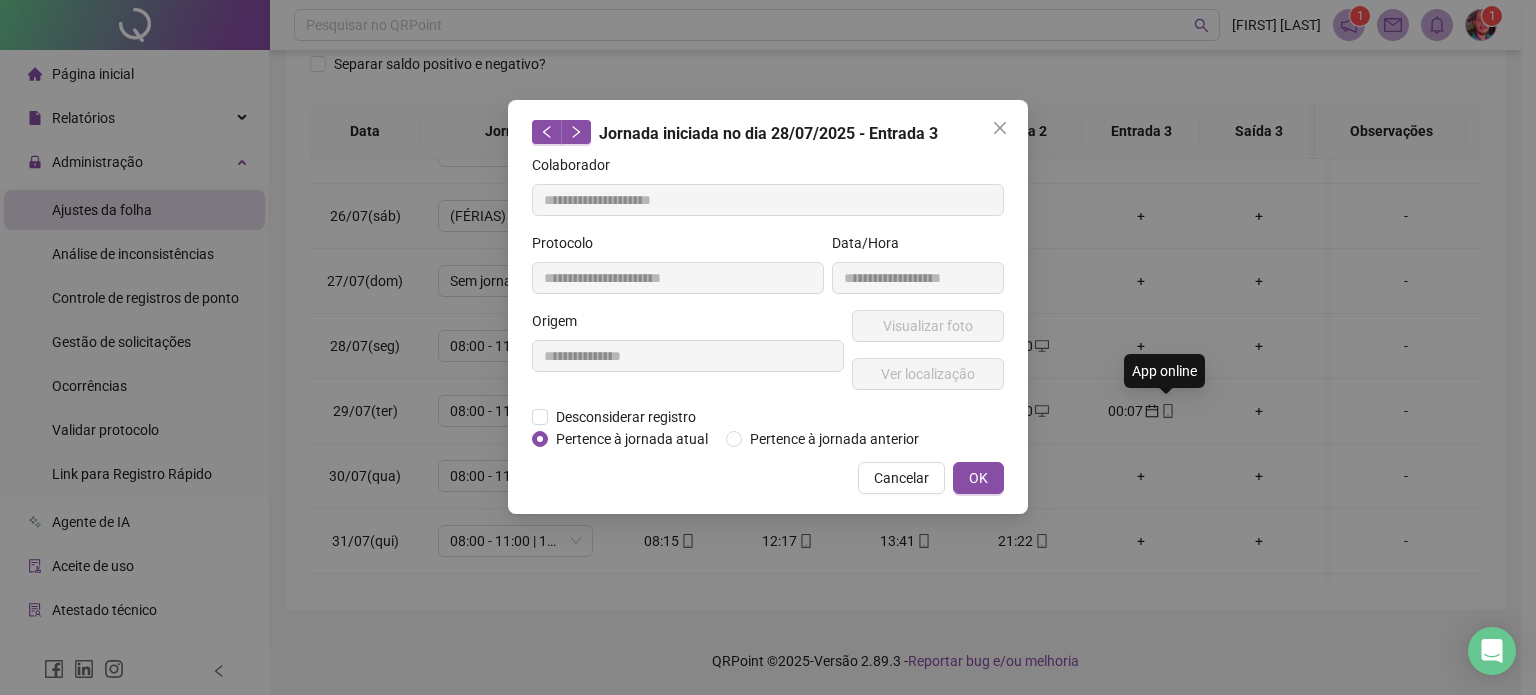 type on "**********" 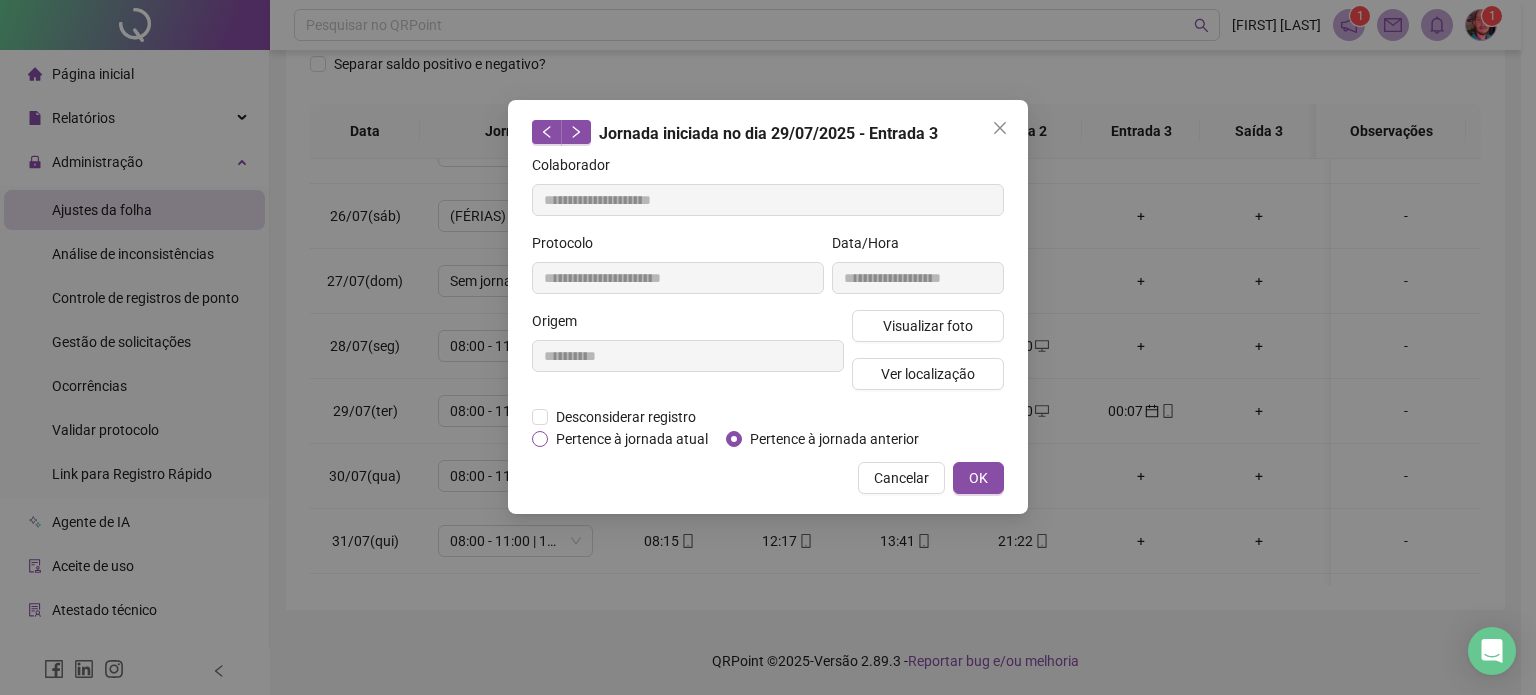 click on "Pertence à jornada atual" at bounding box center (632, 439) 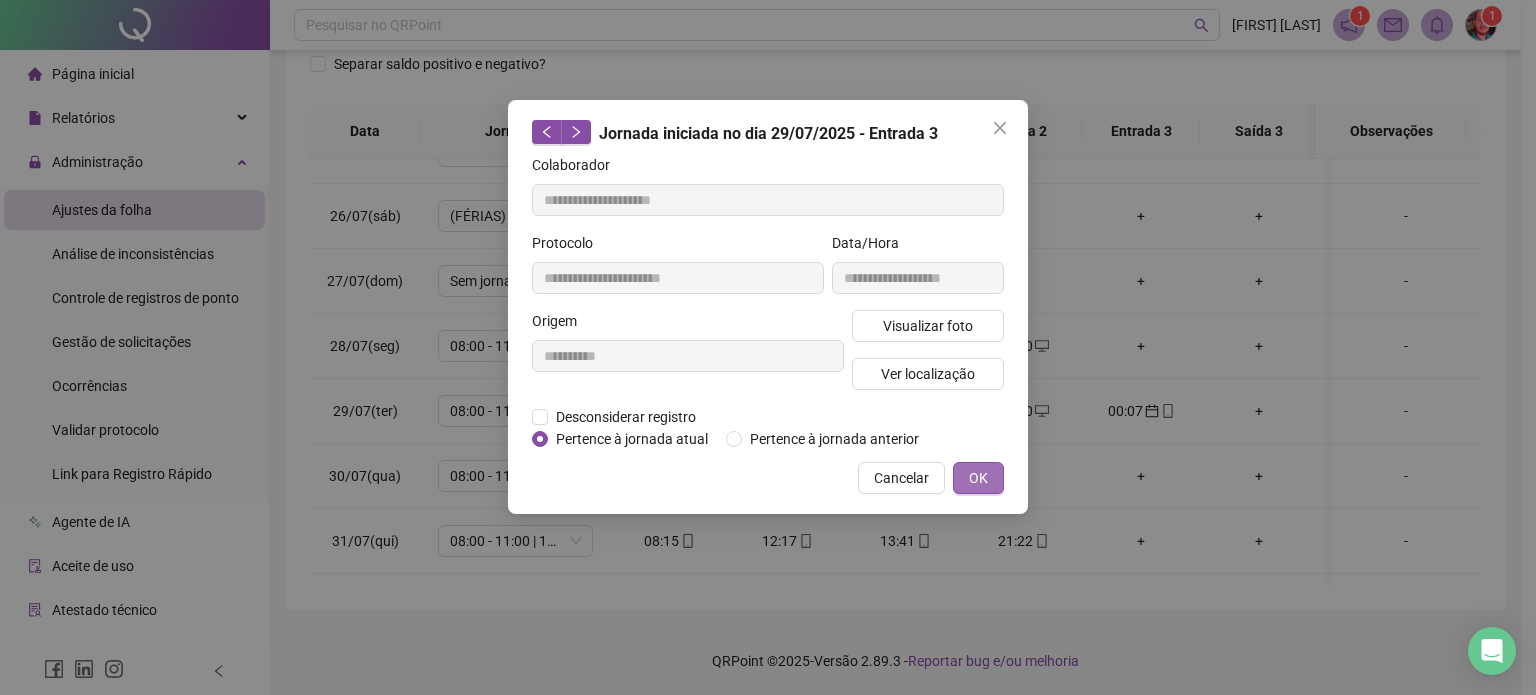 click on "OK" at bounding box center (978, 478) 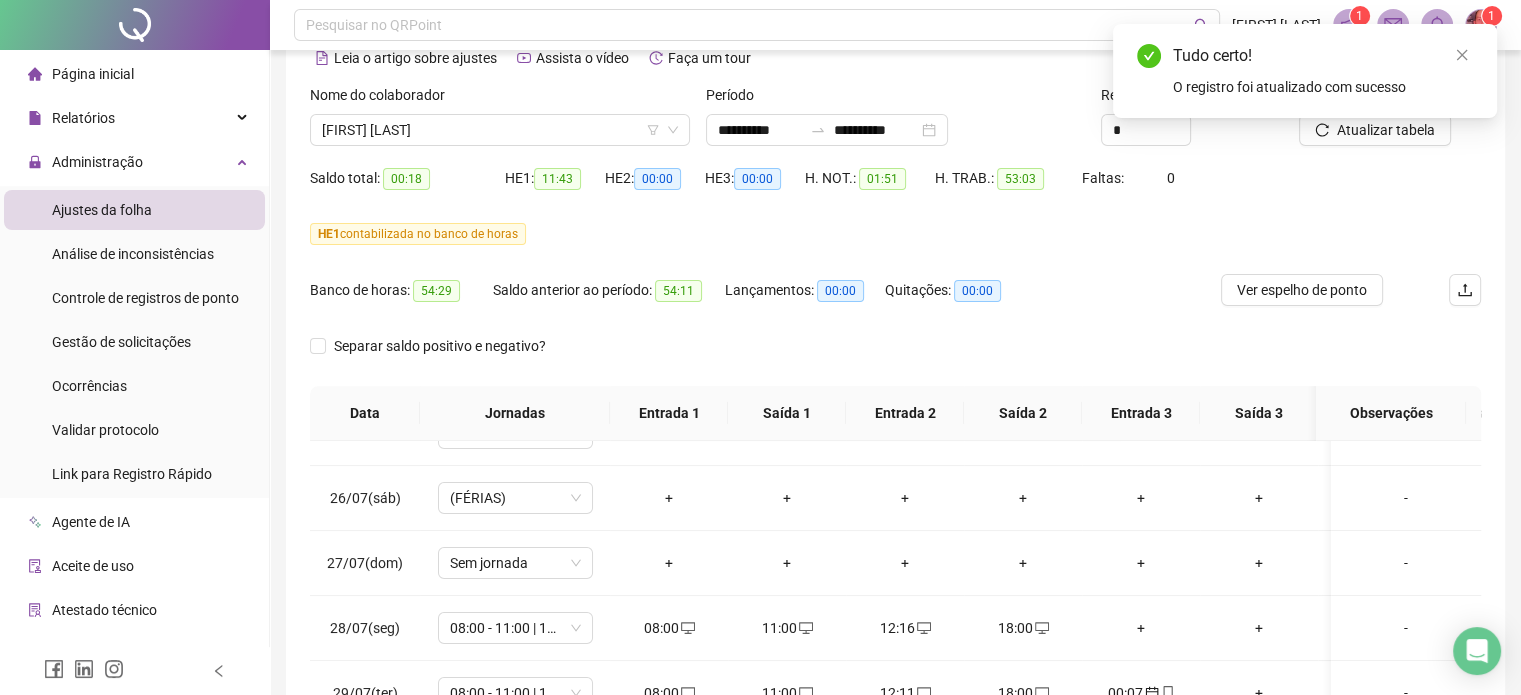 scroll, scrollTop: 102, scrollLeft: 0, axis: vertical 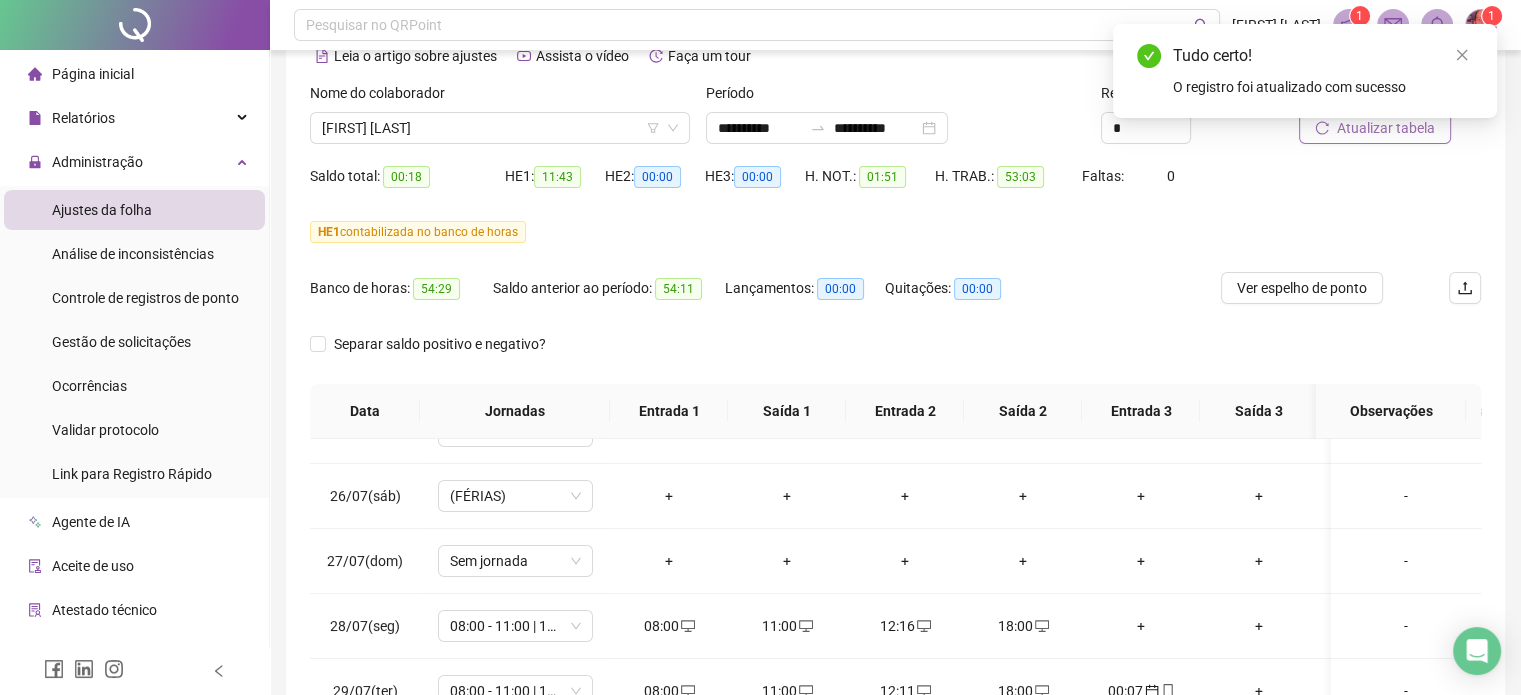 click on "Atualizar tabela" at bounding box center (1386, 128) 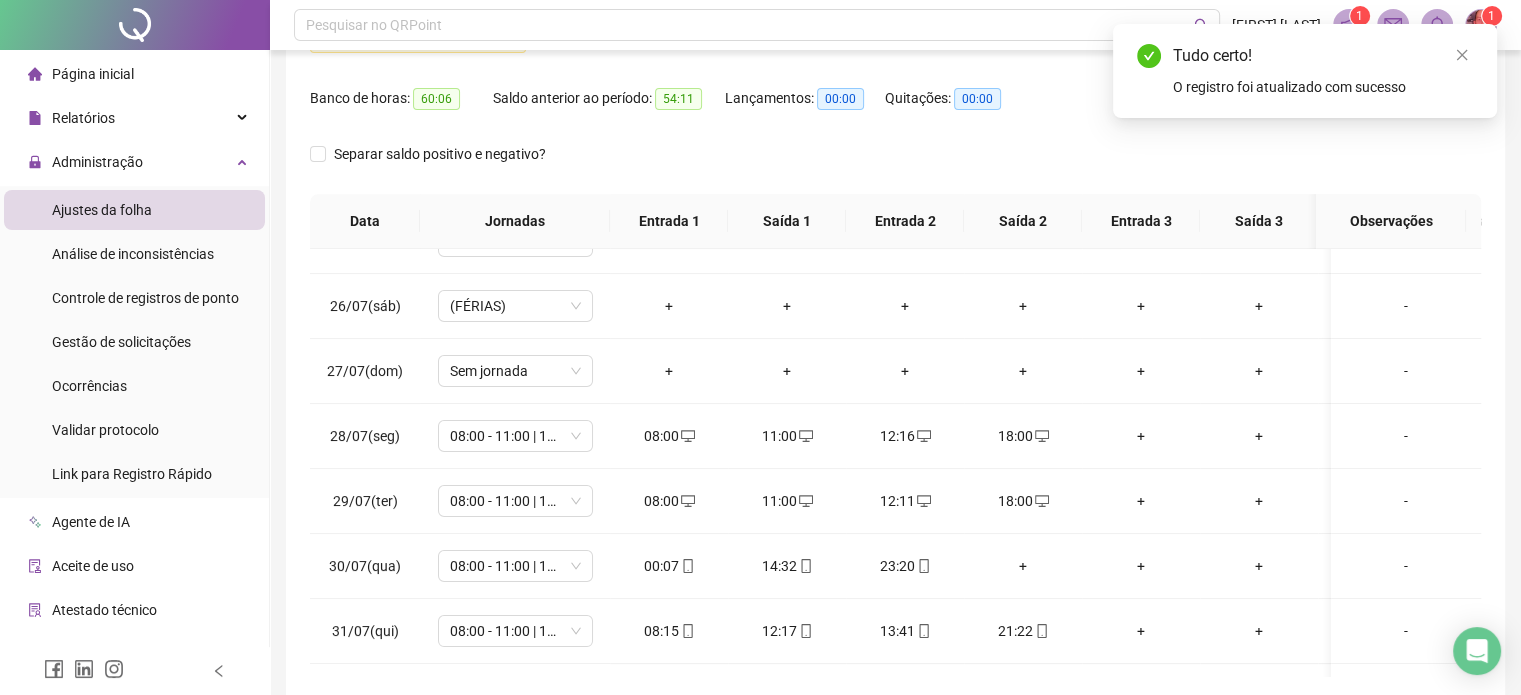 scroll, scrollTop: 382, scrollLeft: 0, axis: vertical 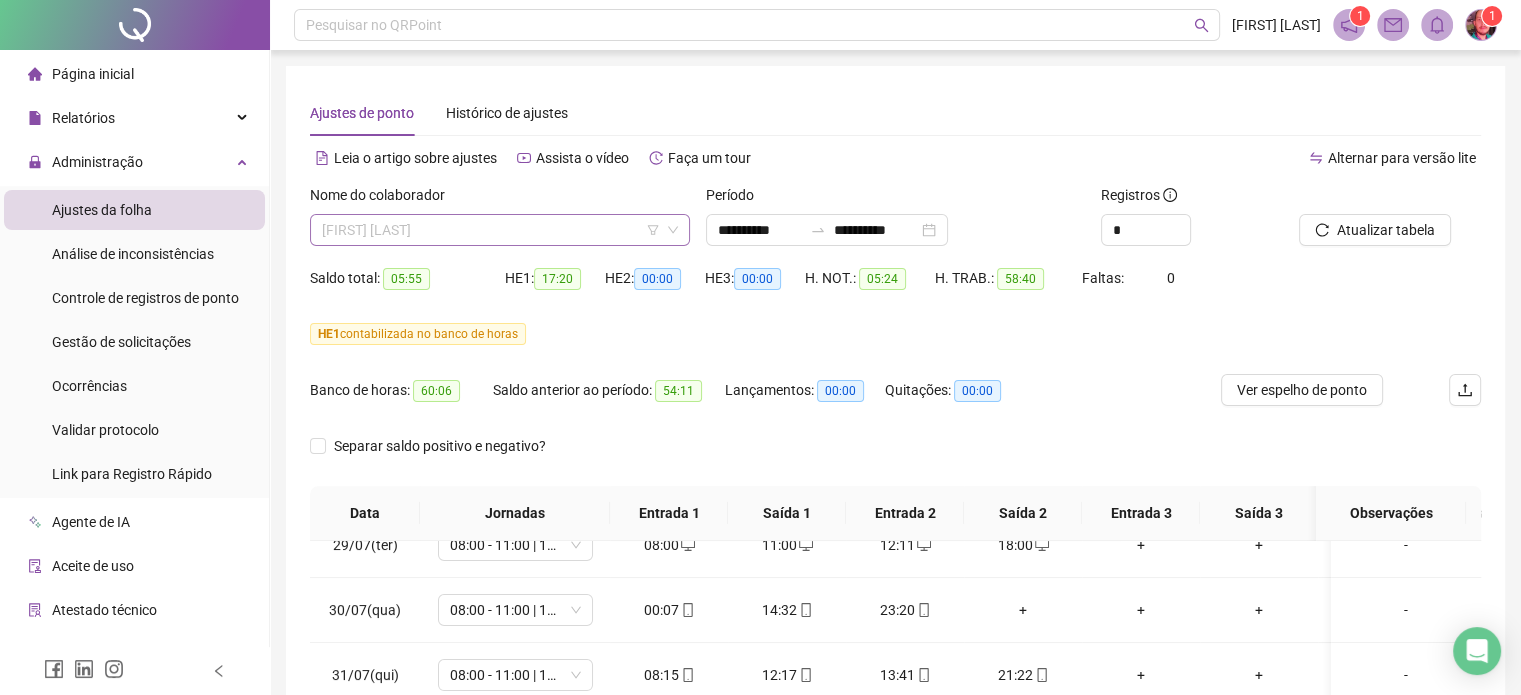 click on "[FIRST] [LAST]" at bounding box center (500, 230) 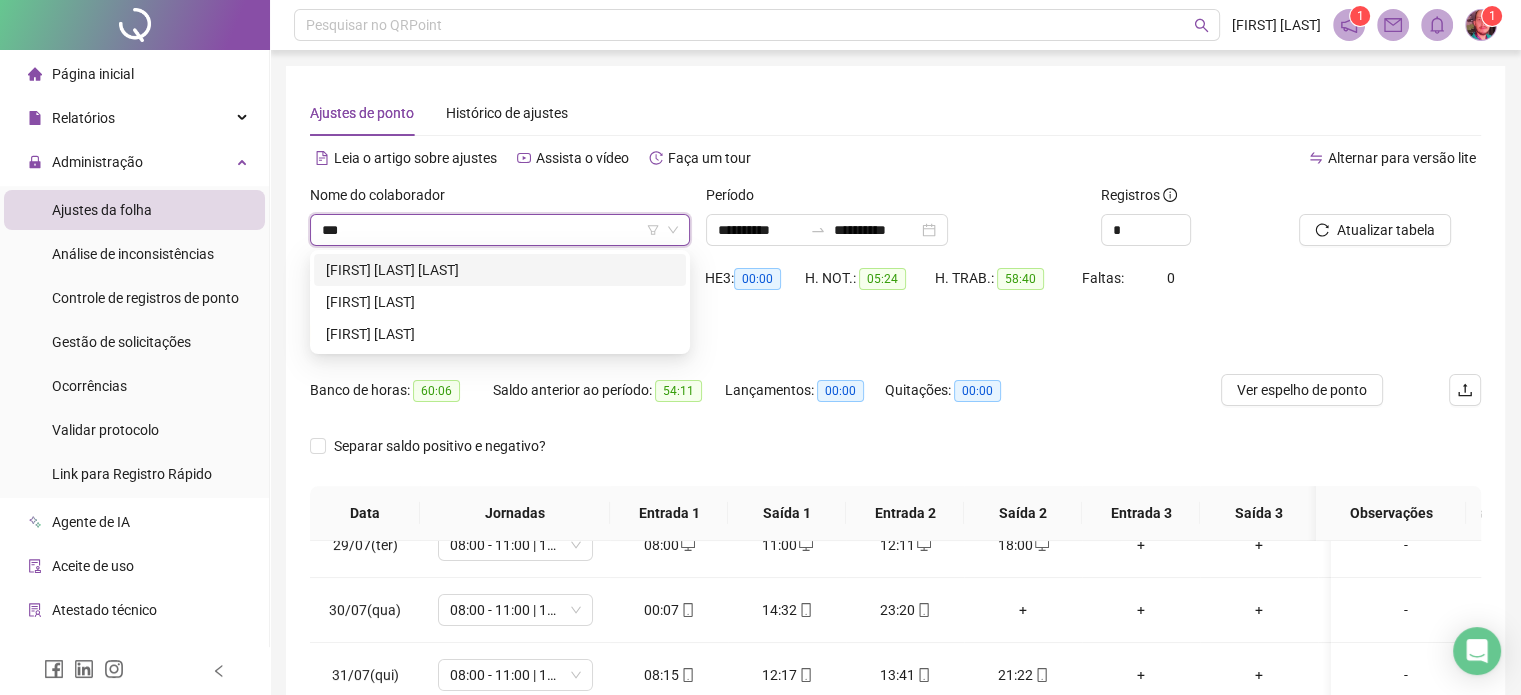 type on "****" 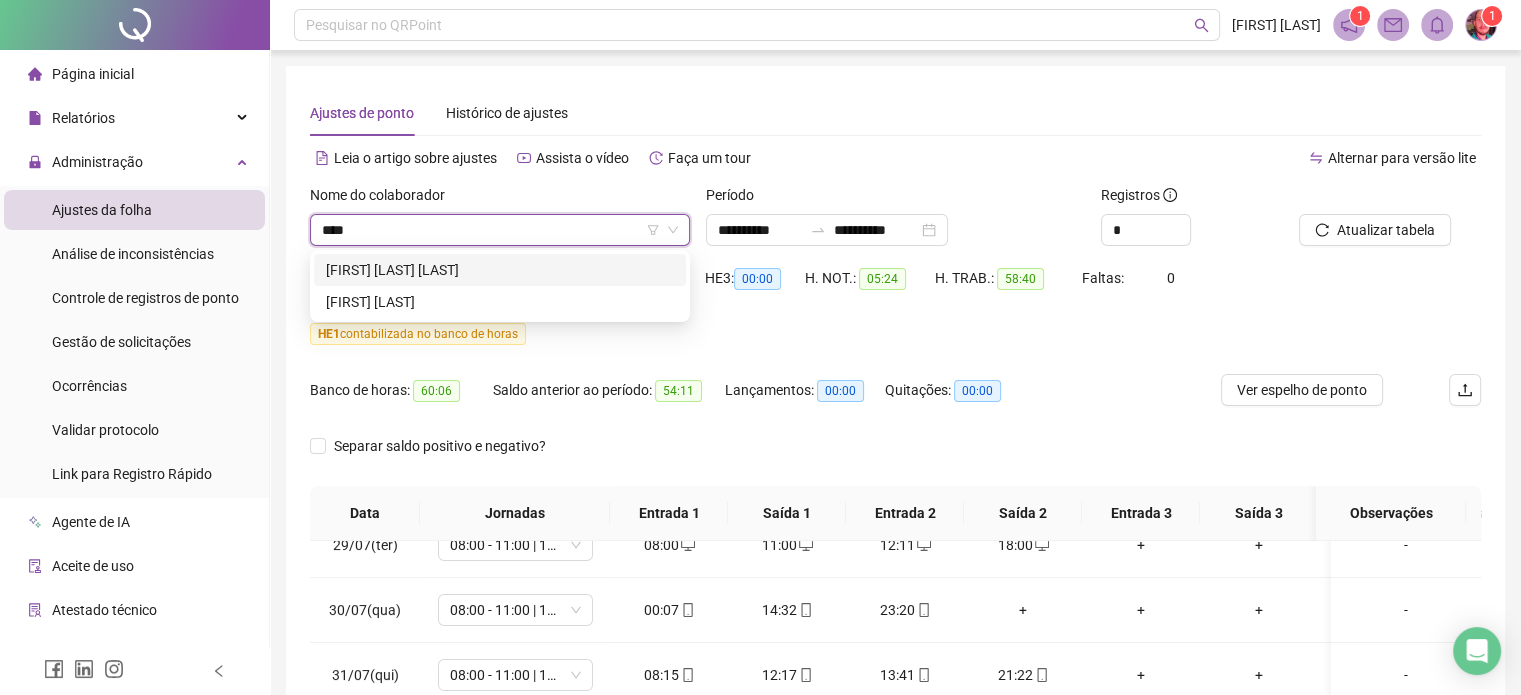 click on "[FIRST] [LAST] [LAST]" at bounding box center (500, 270) 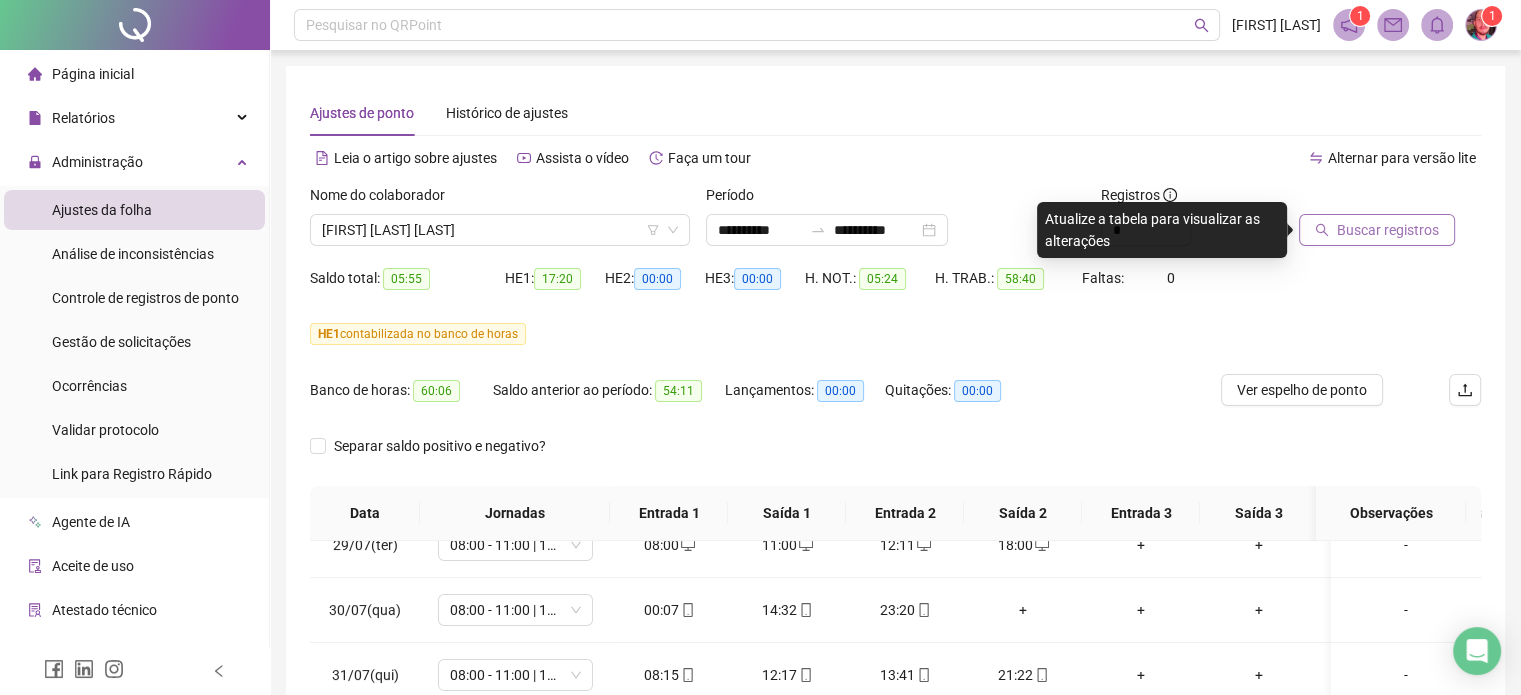 click on "Buscar registros" at bounding box center [1388, 230] 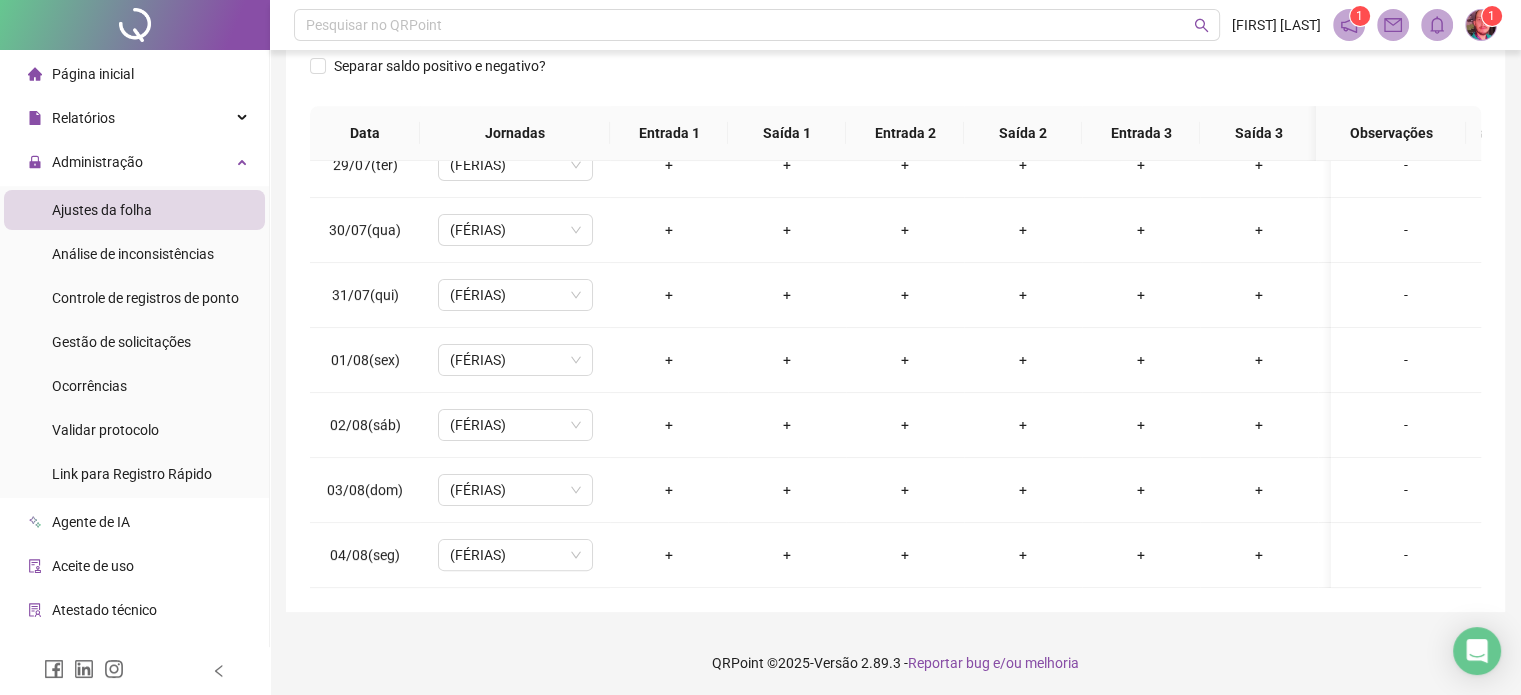 scroll, scrollTop: 382, scrollLeft: 0, axis: vertical 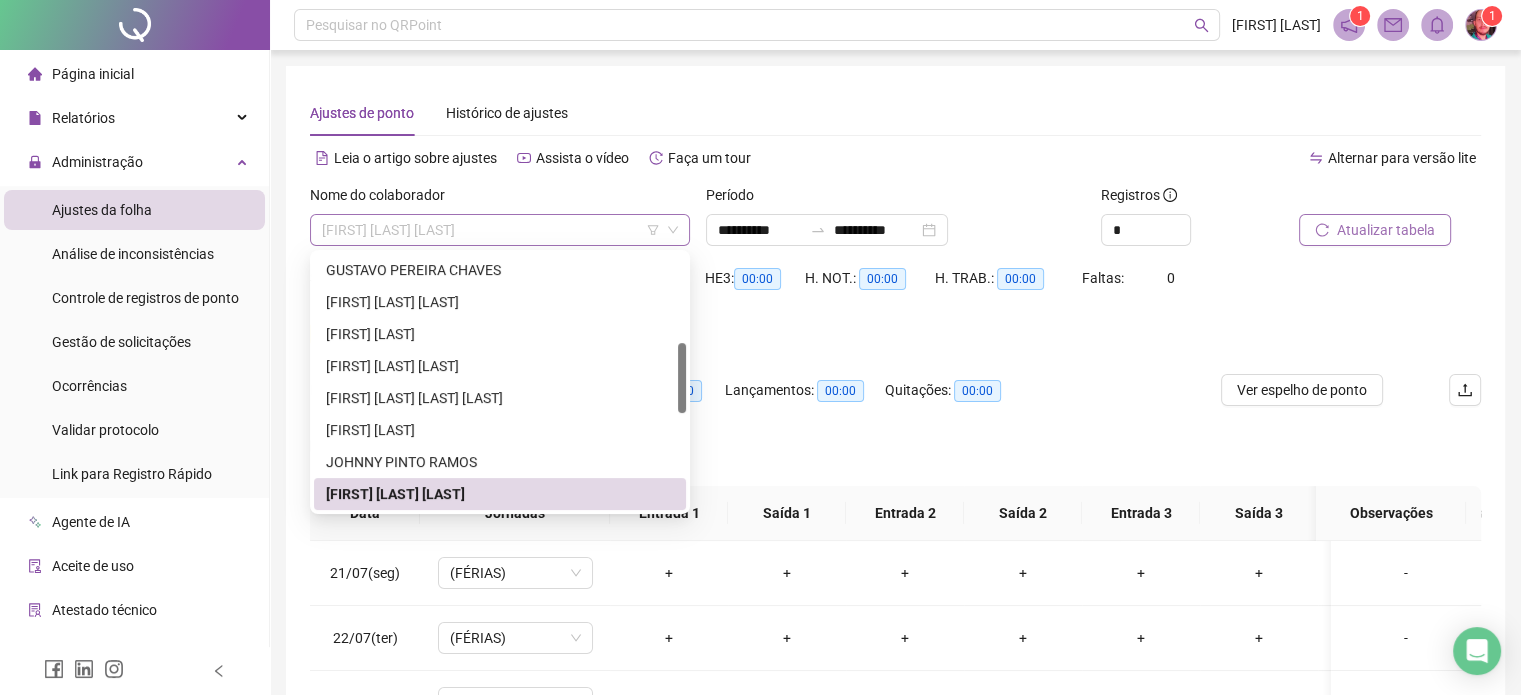 click on "[FIRST] [LAST] [LAST]" at bounding box center [500, 230] 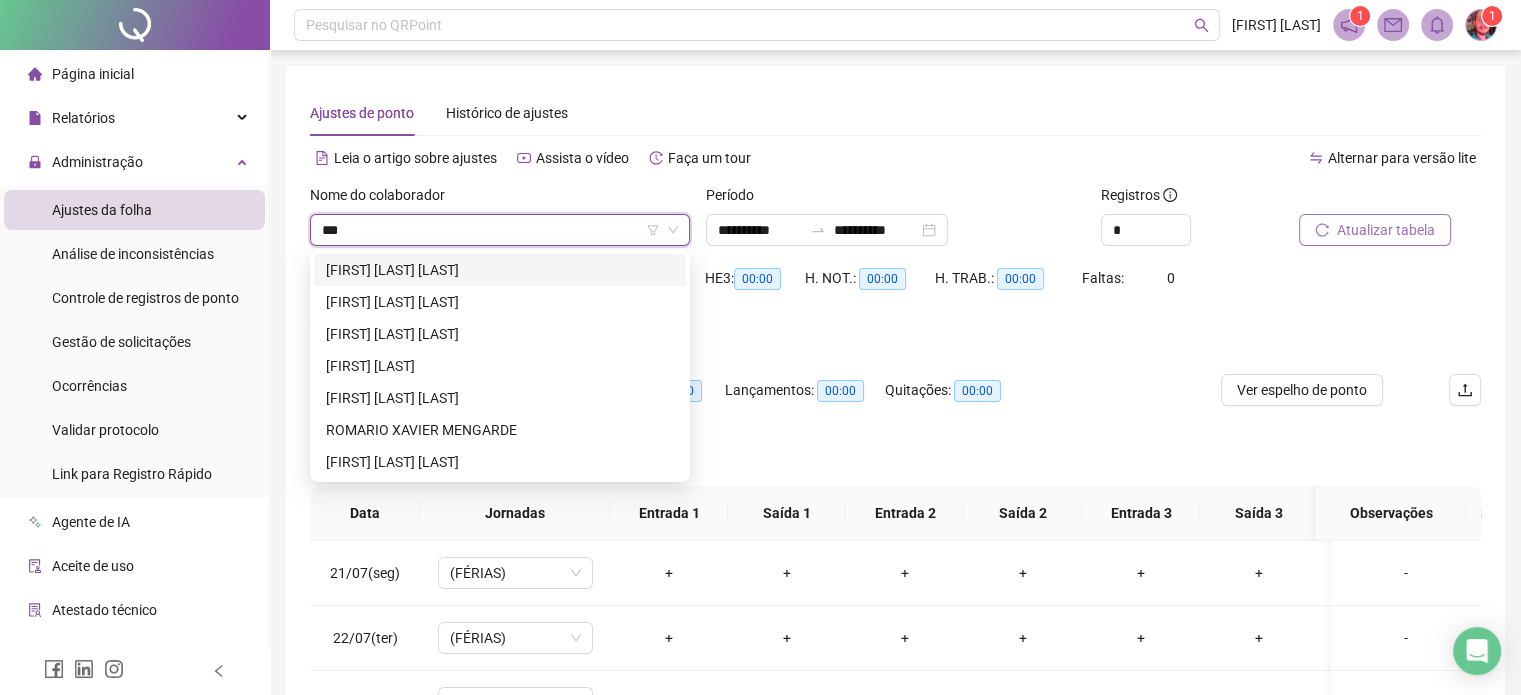 scroll, scrollTop: 0, scrollLeft: 0, axis: both 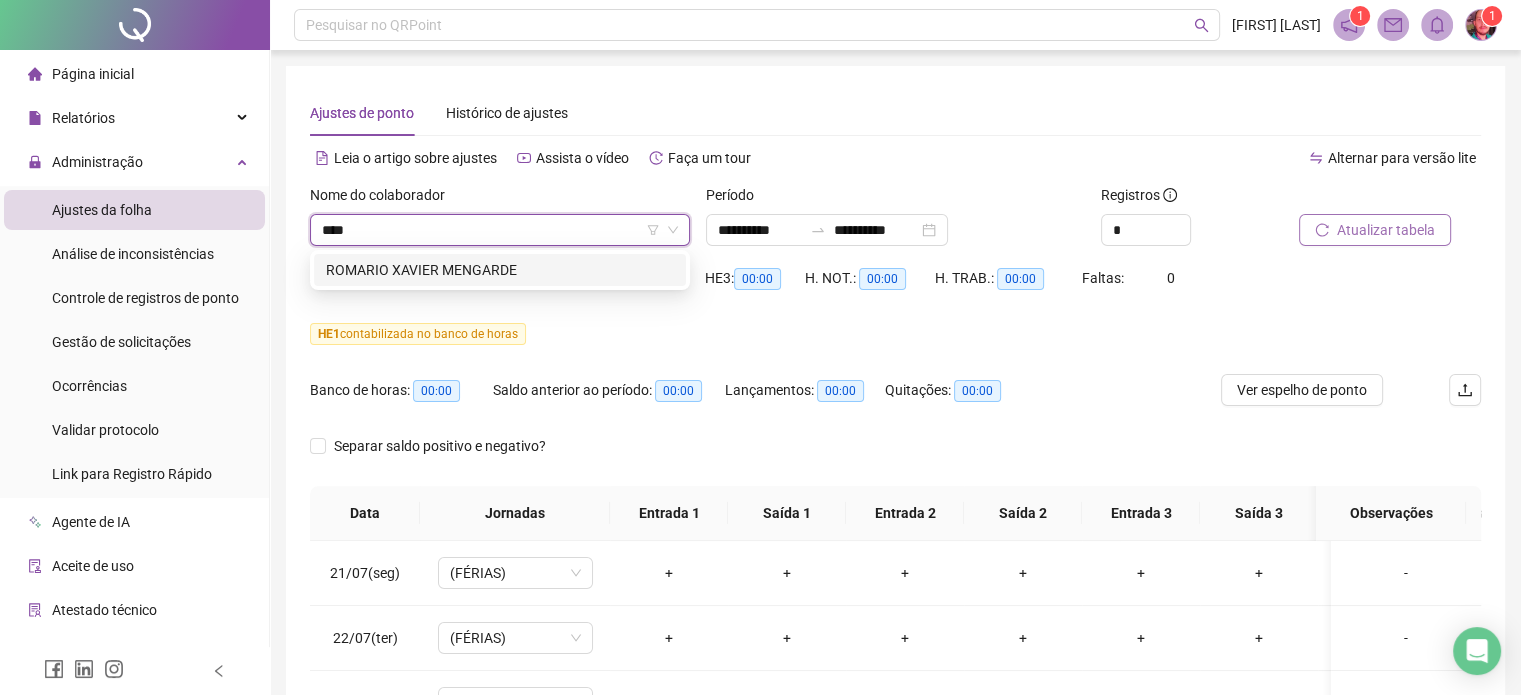 click on "ROMARIO XAVIER MENGARDE" at bounding box center (500, 270) 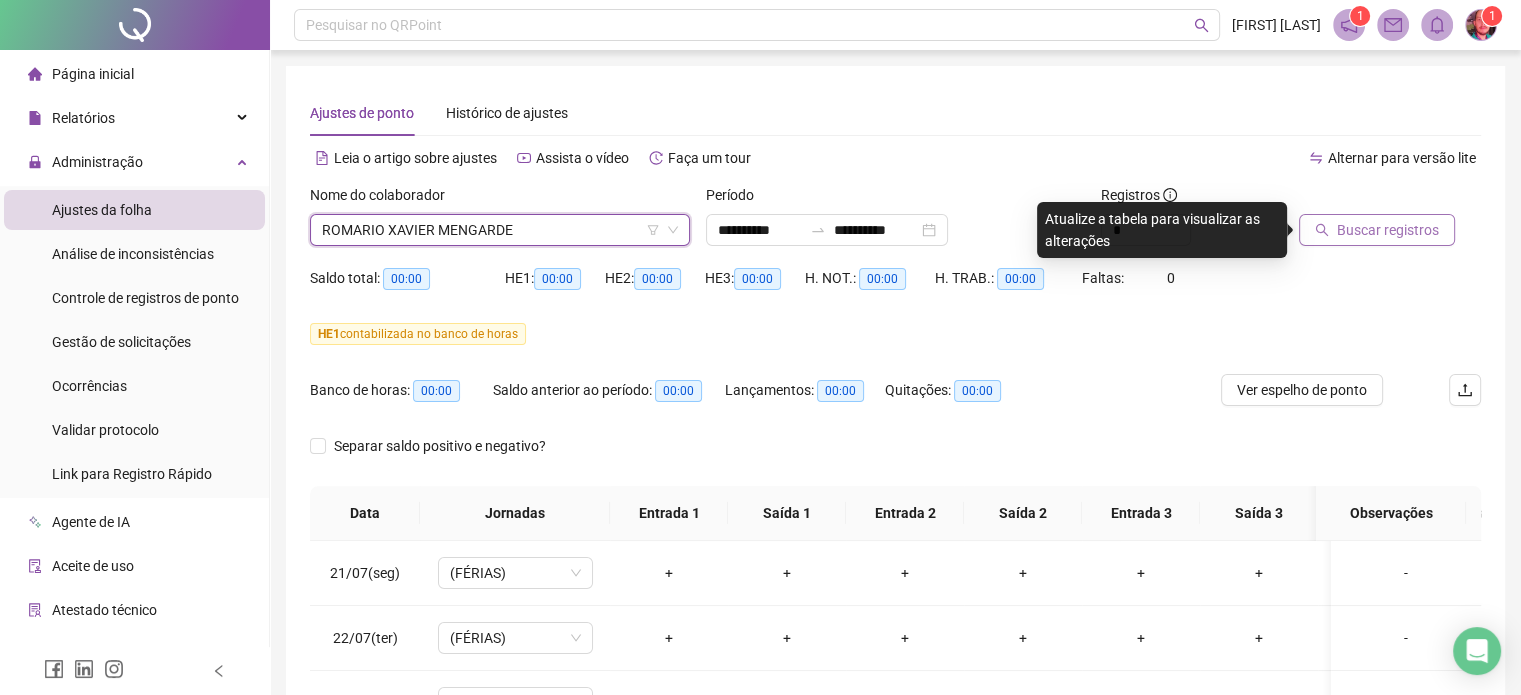 click on "Buscar registros" at bounding box center (1377, 230) 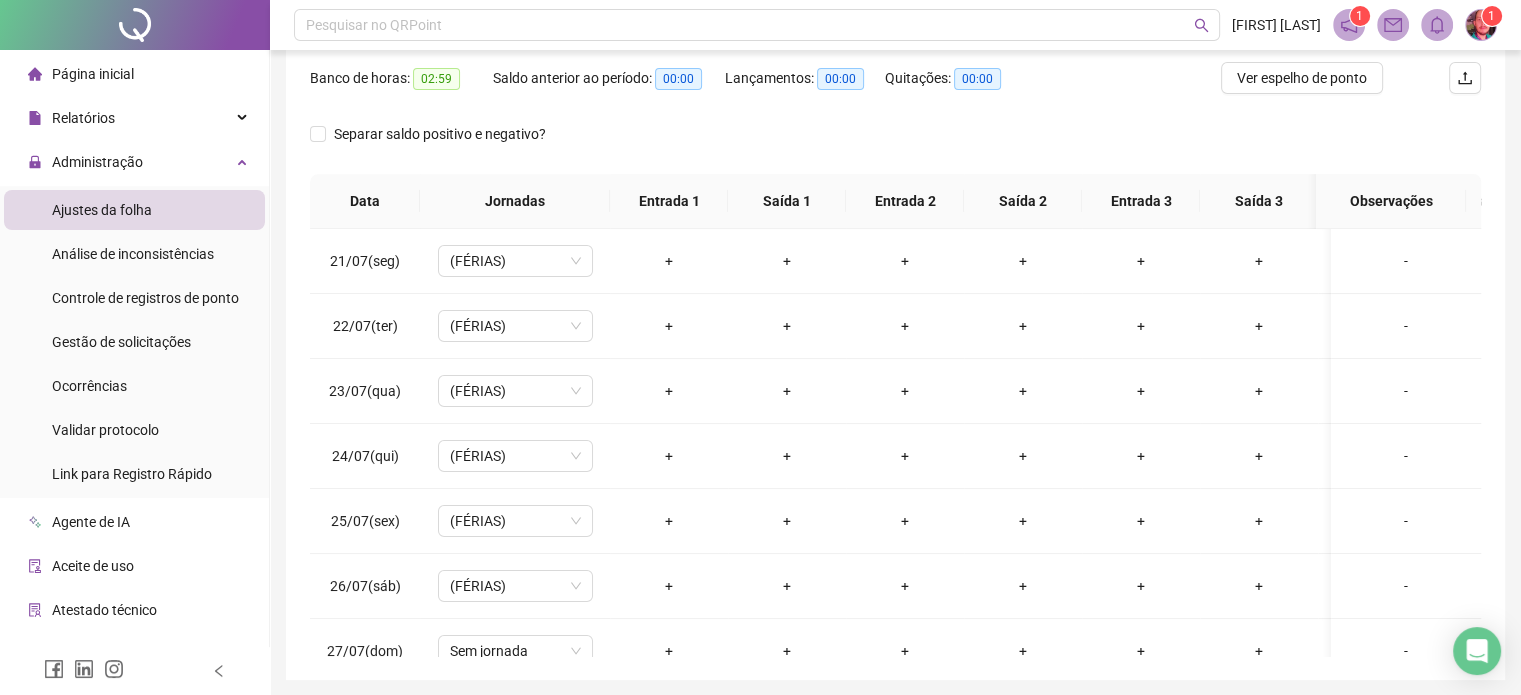 scroll, scrollTop: 382, scrollLeft: 0, axis: vertical 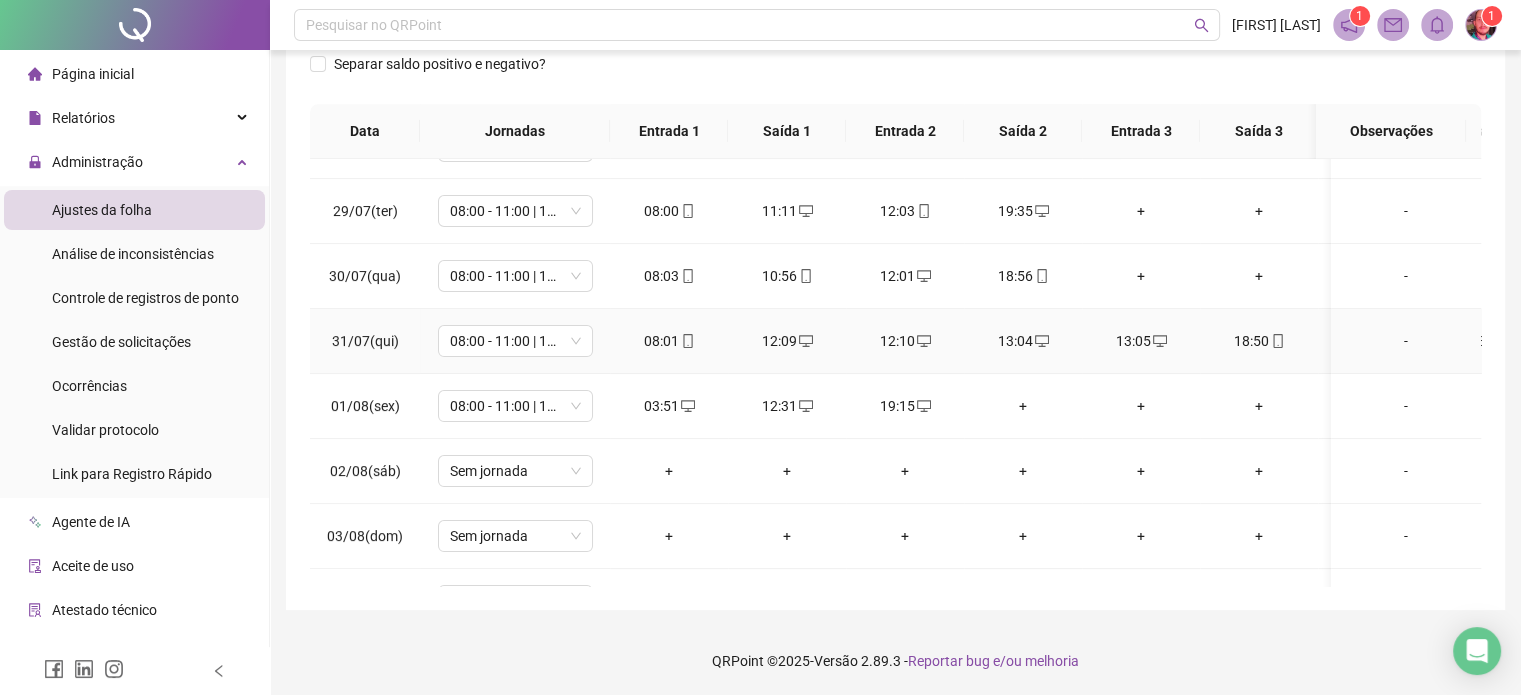 click on "13:05" at bounding box center (1141, 341) 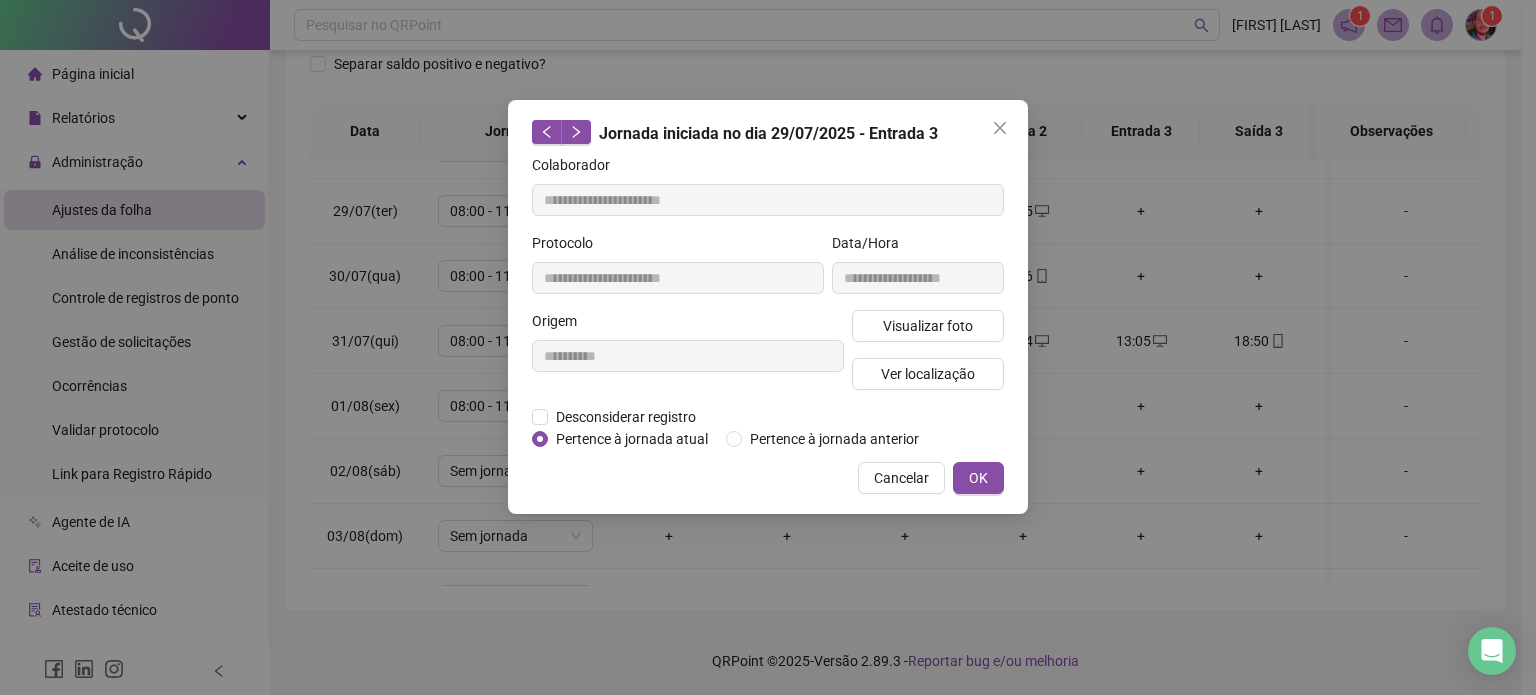 type on "**********" 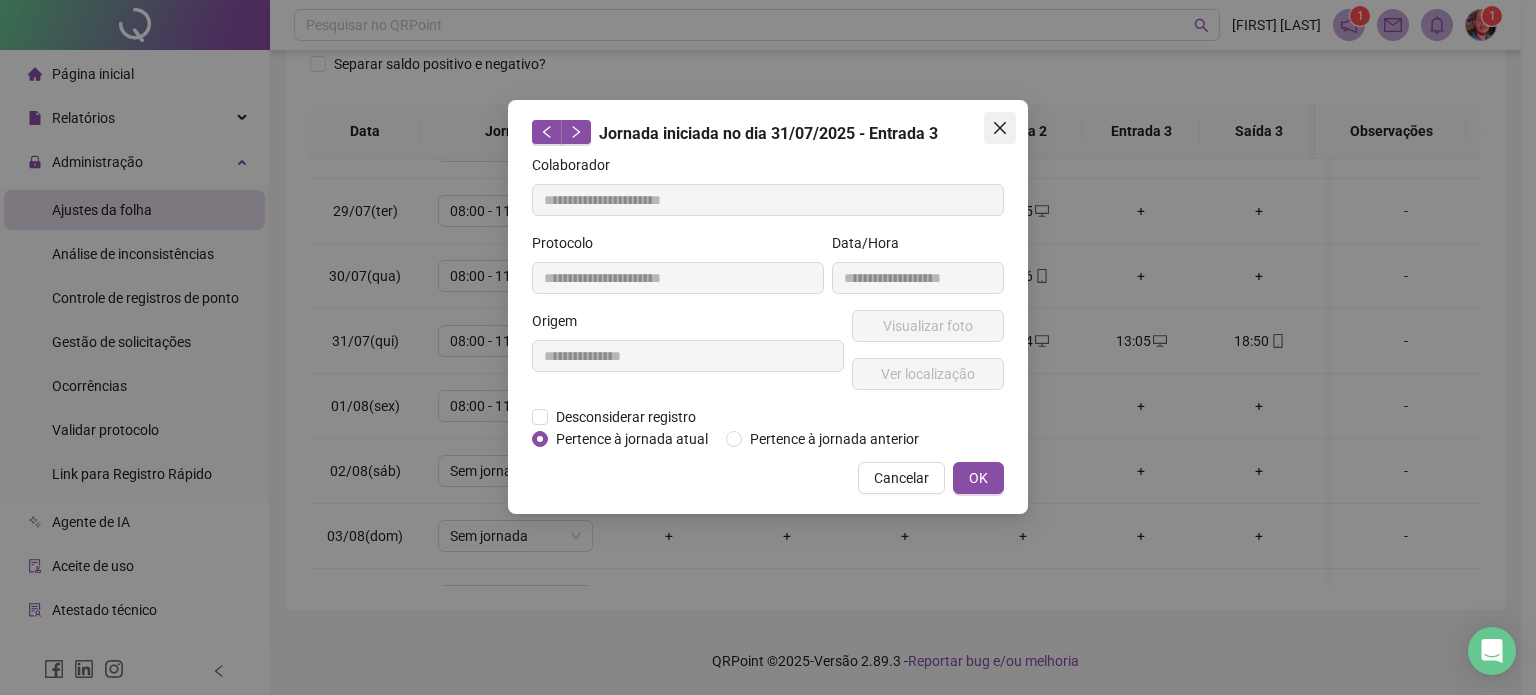 click 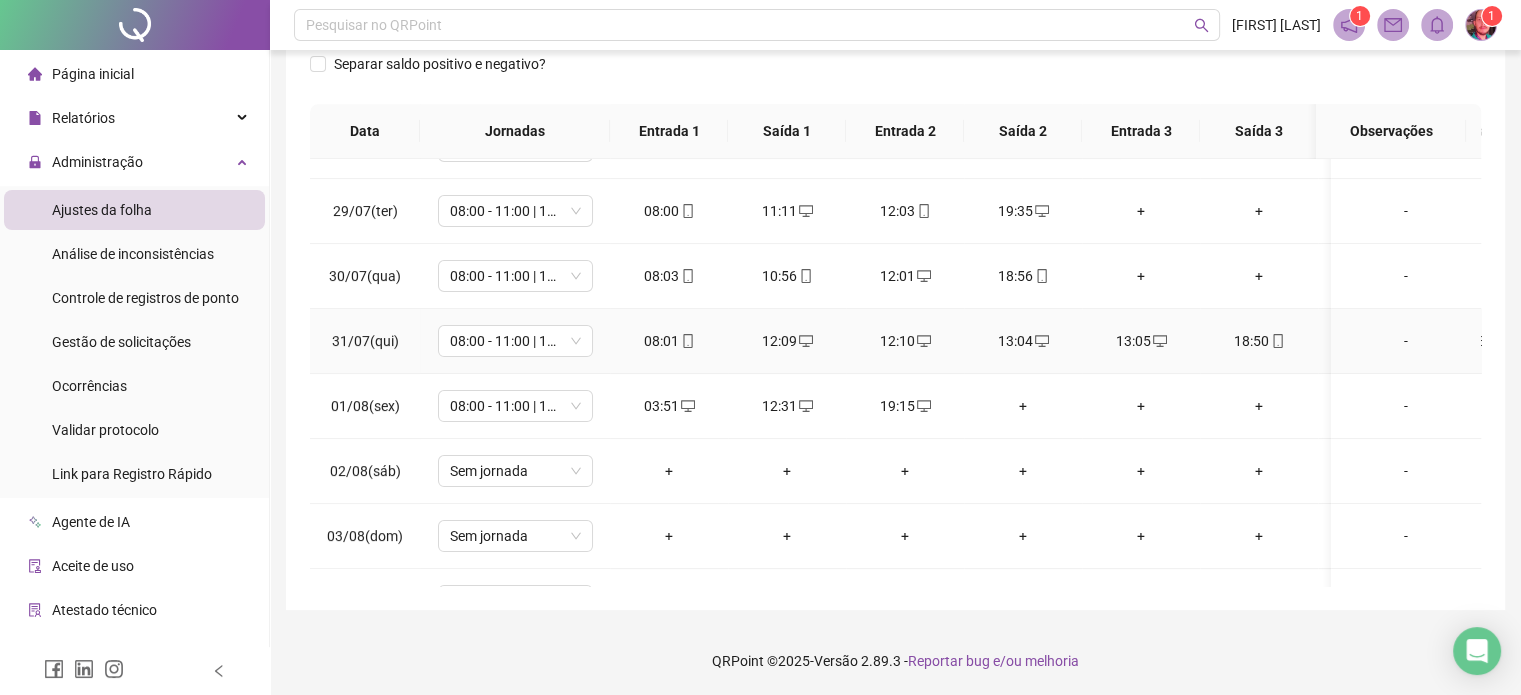 click on "12:10" at bounding box center [905, 341] 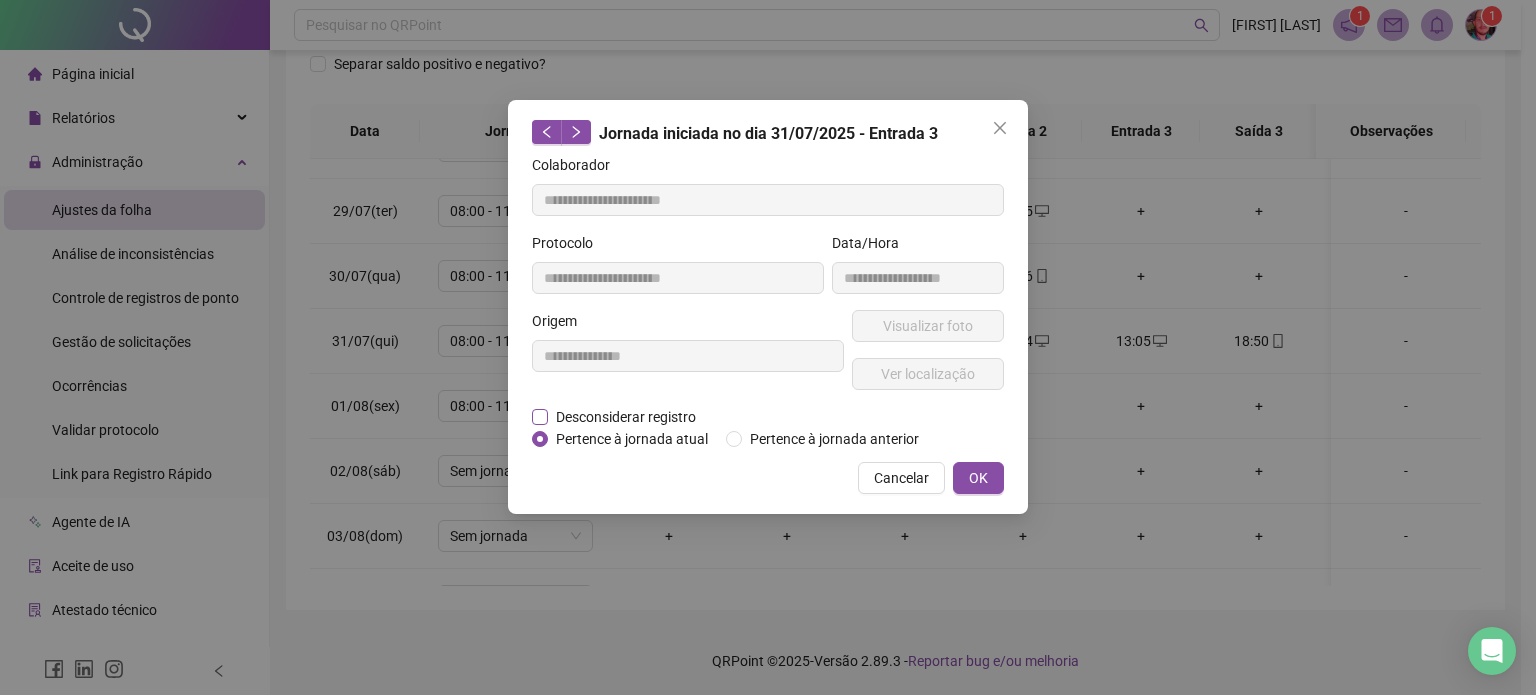 type on "**********" 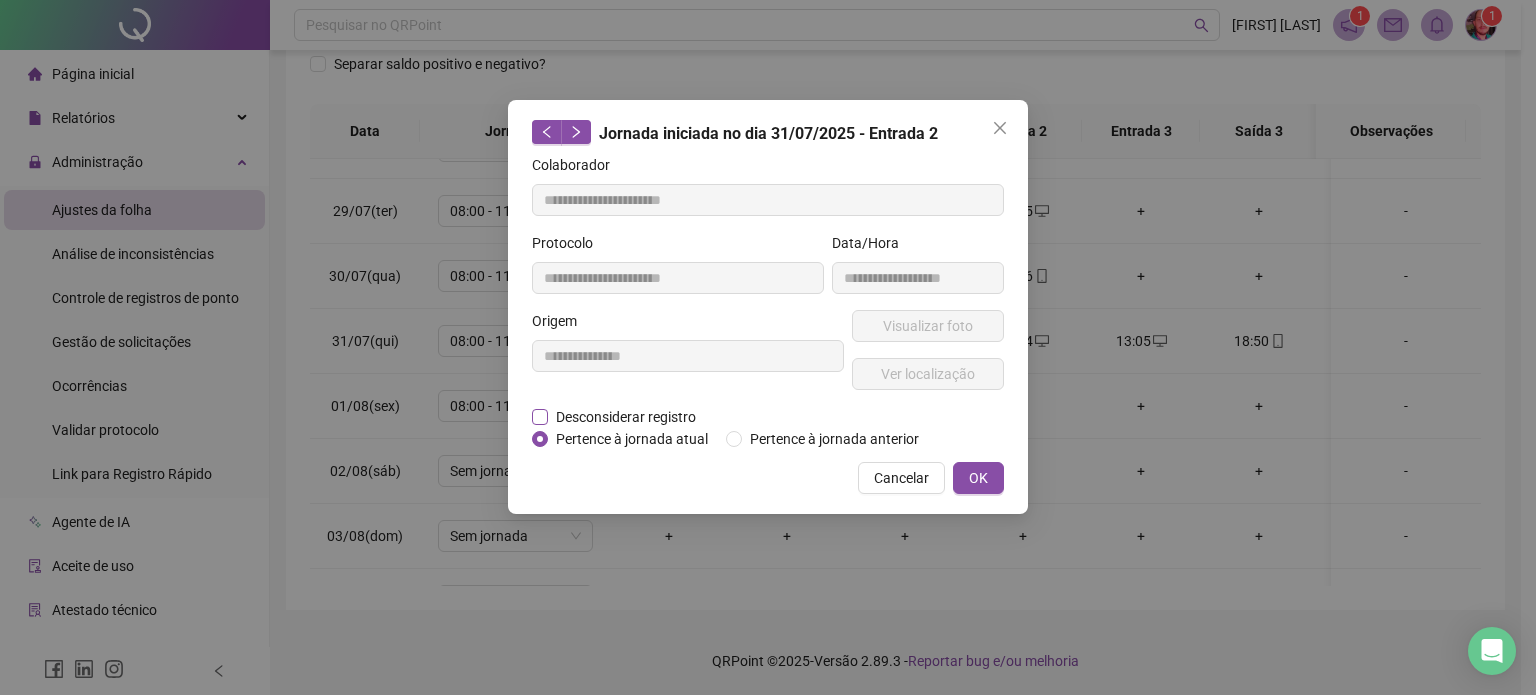 click on "Desconsiderar registro" at bounding box center (626, 417) 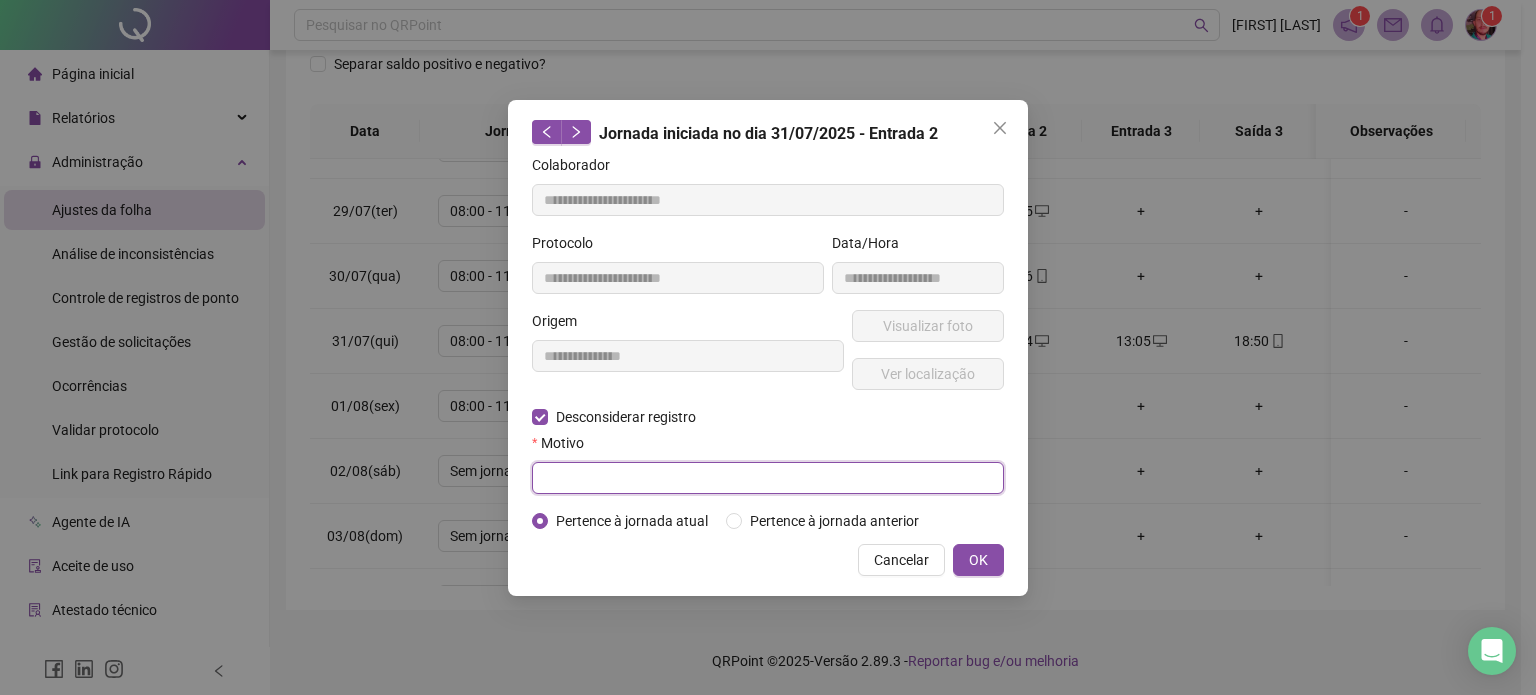 click at bounding box center (768, 478) 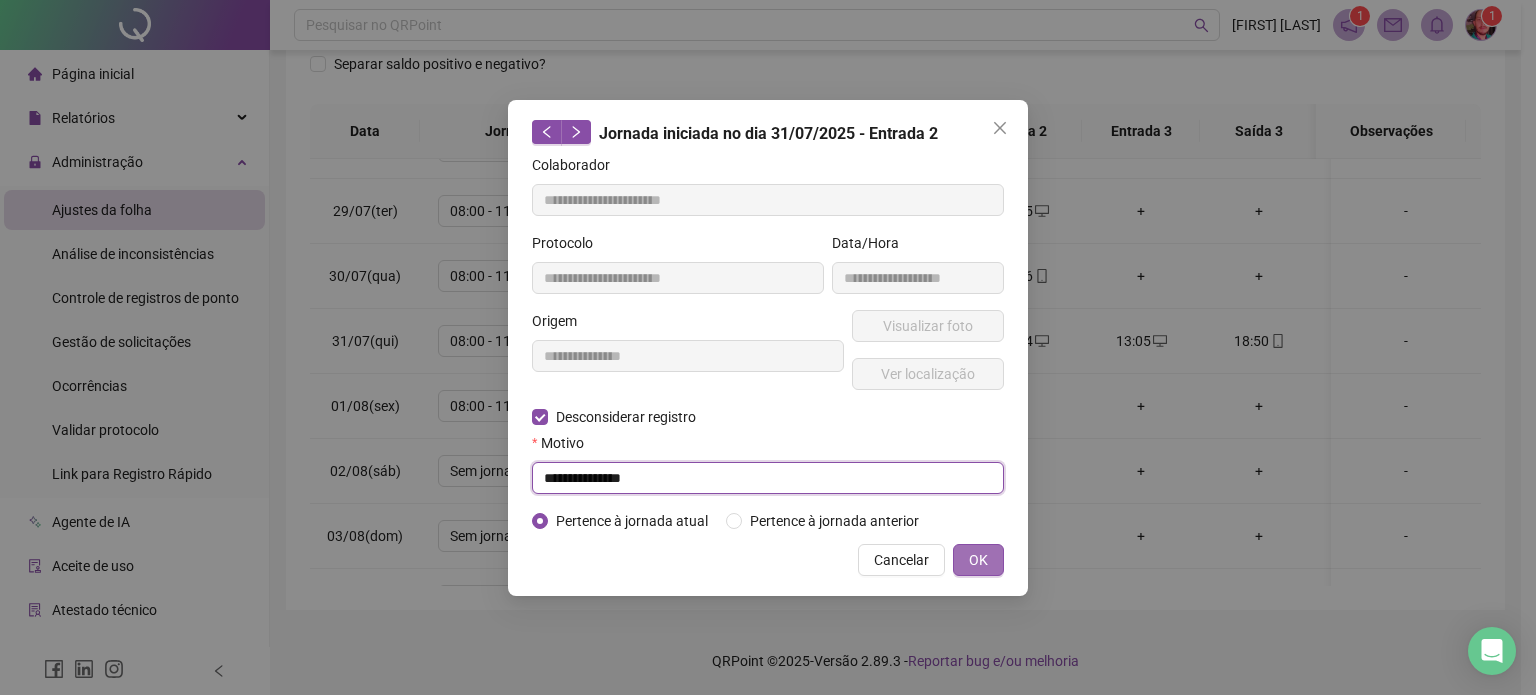 type on "**********" 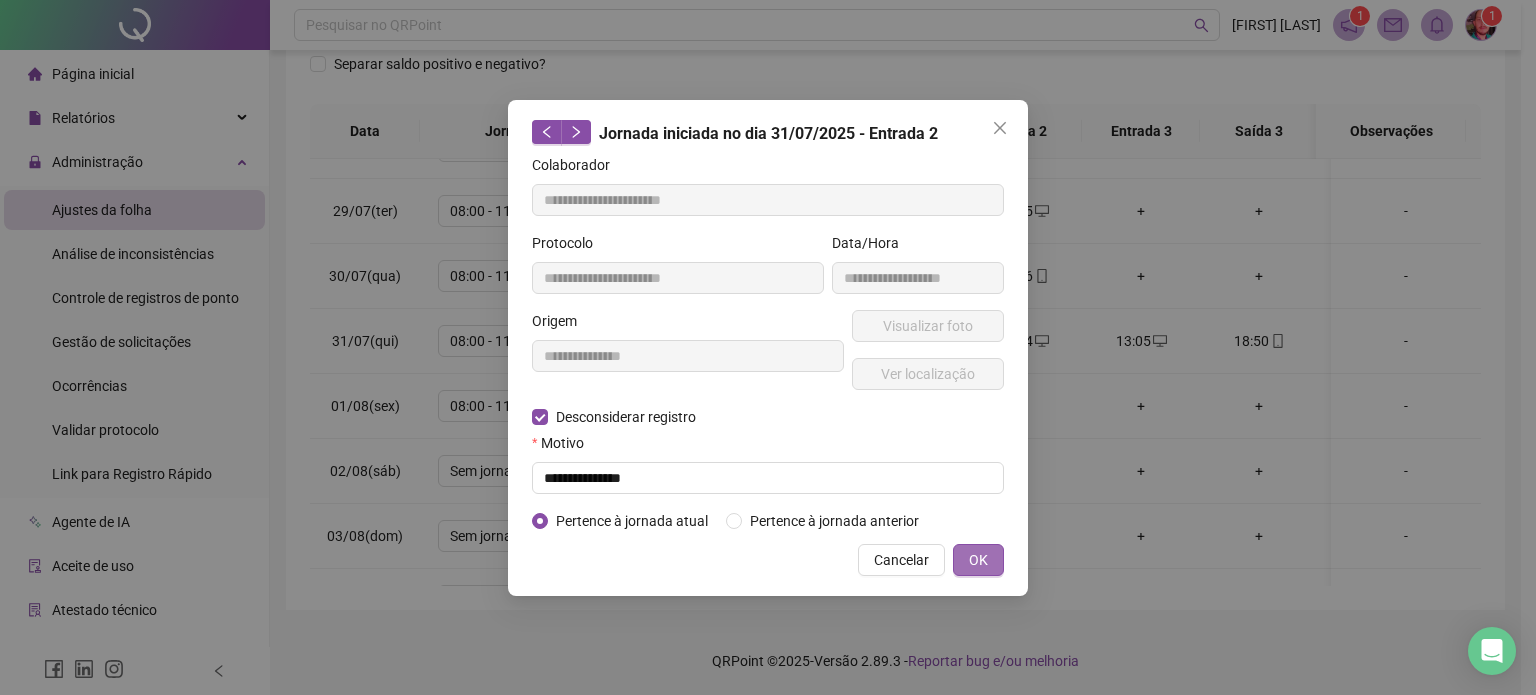 click on "OK" at bounding box center [978, 560] 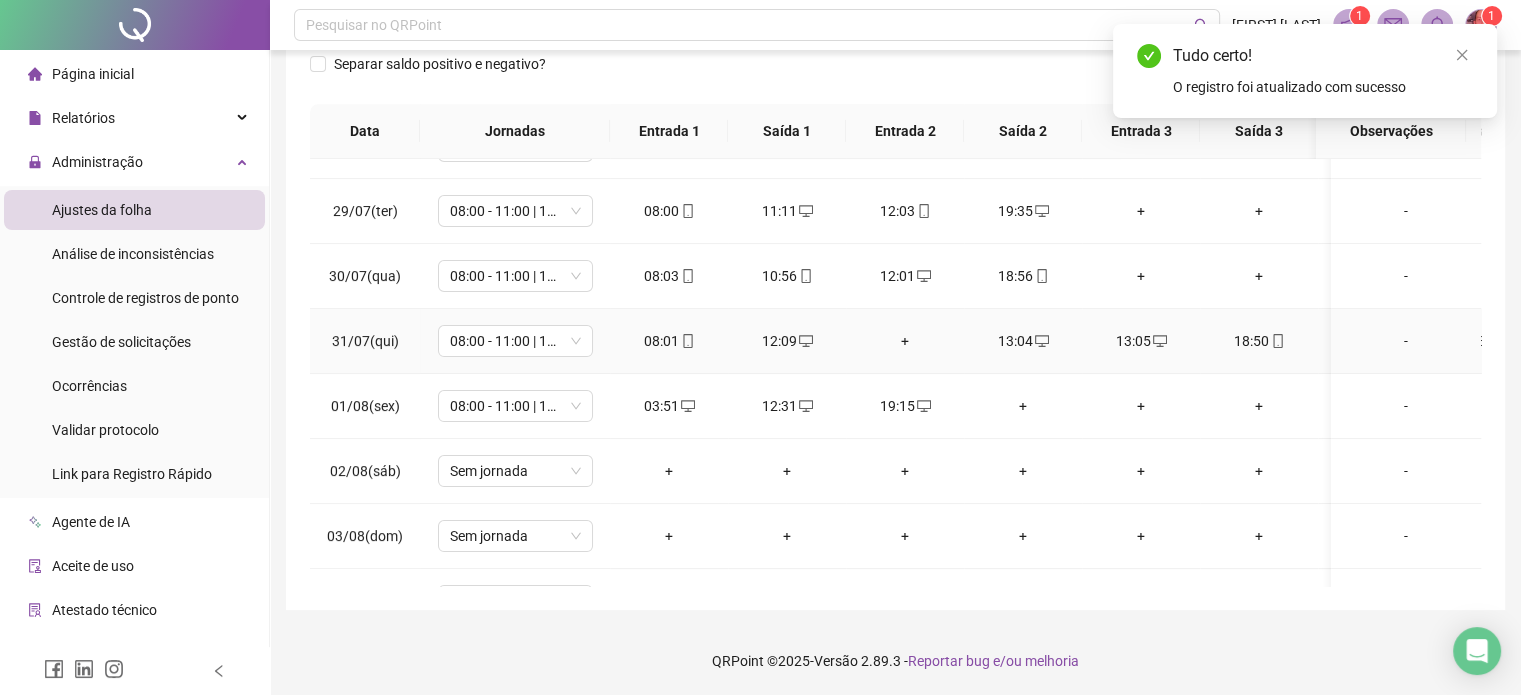 click 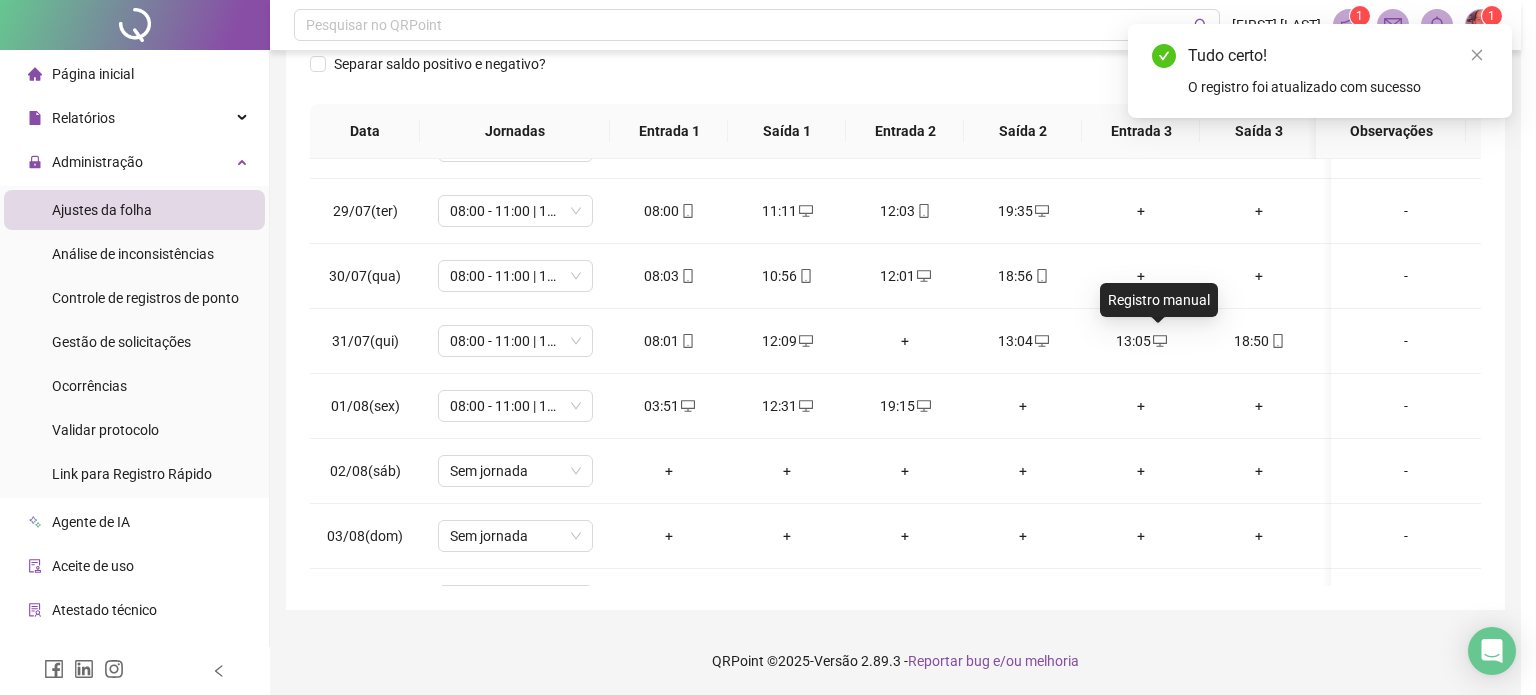 type on "**********" 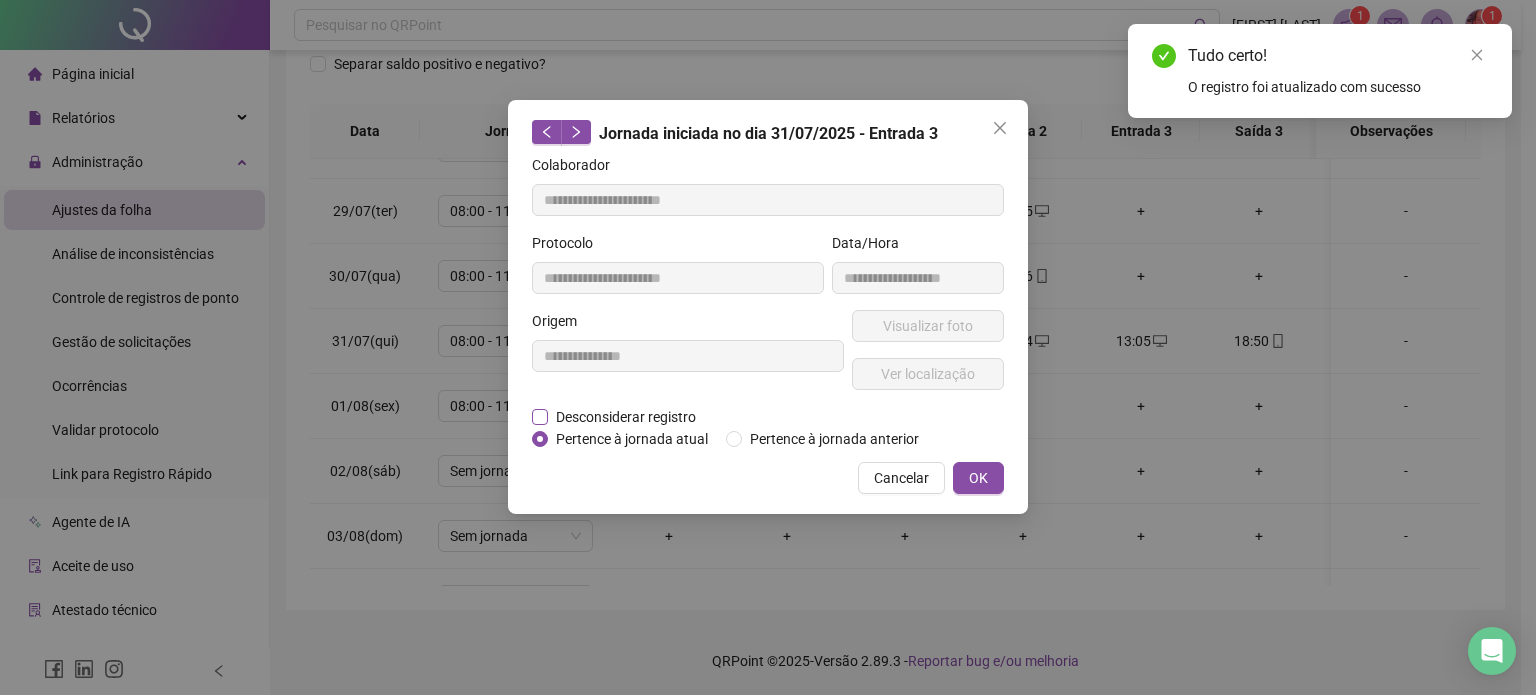 click on "Desconsiderar registro" at bounding box center [626, 417] 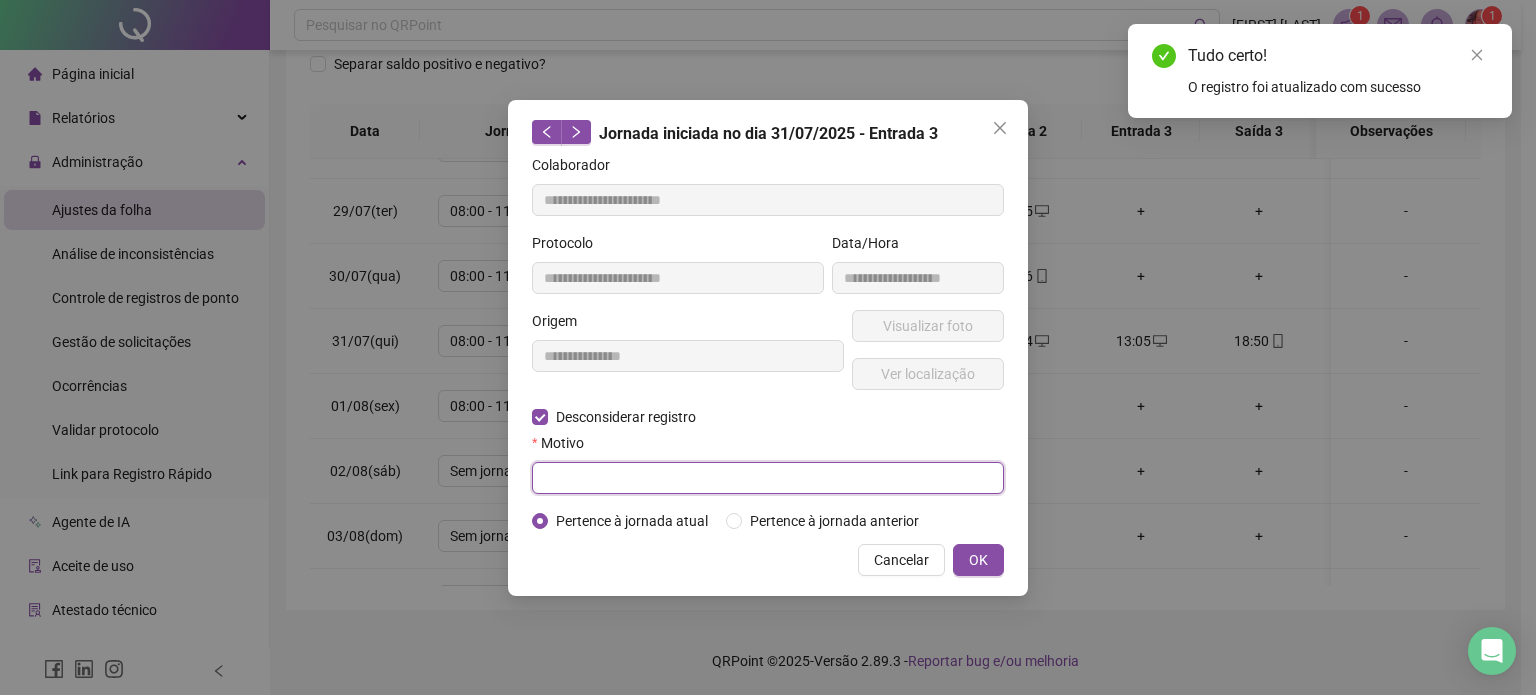click at bounding box center [768, 478] 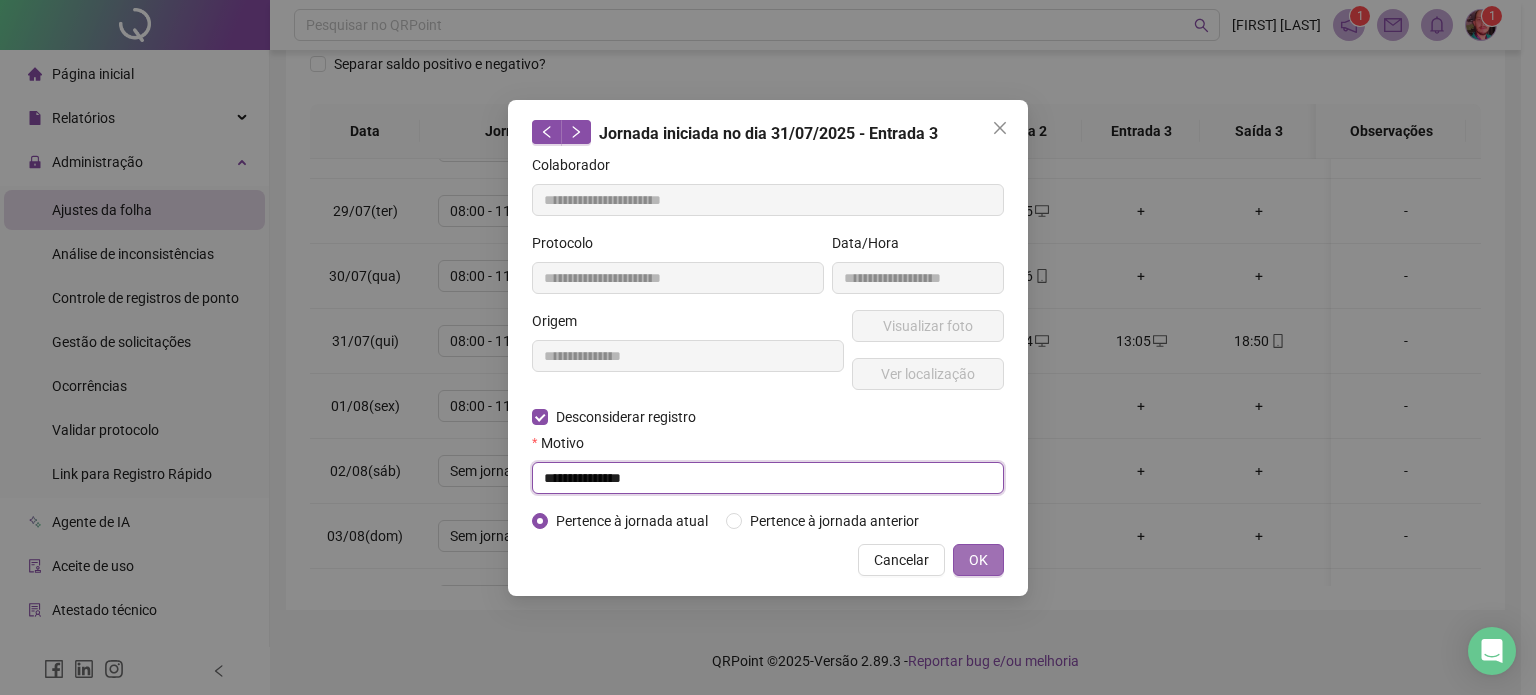 type on "**********" 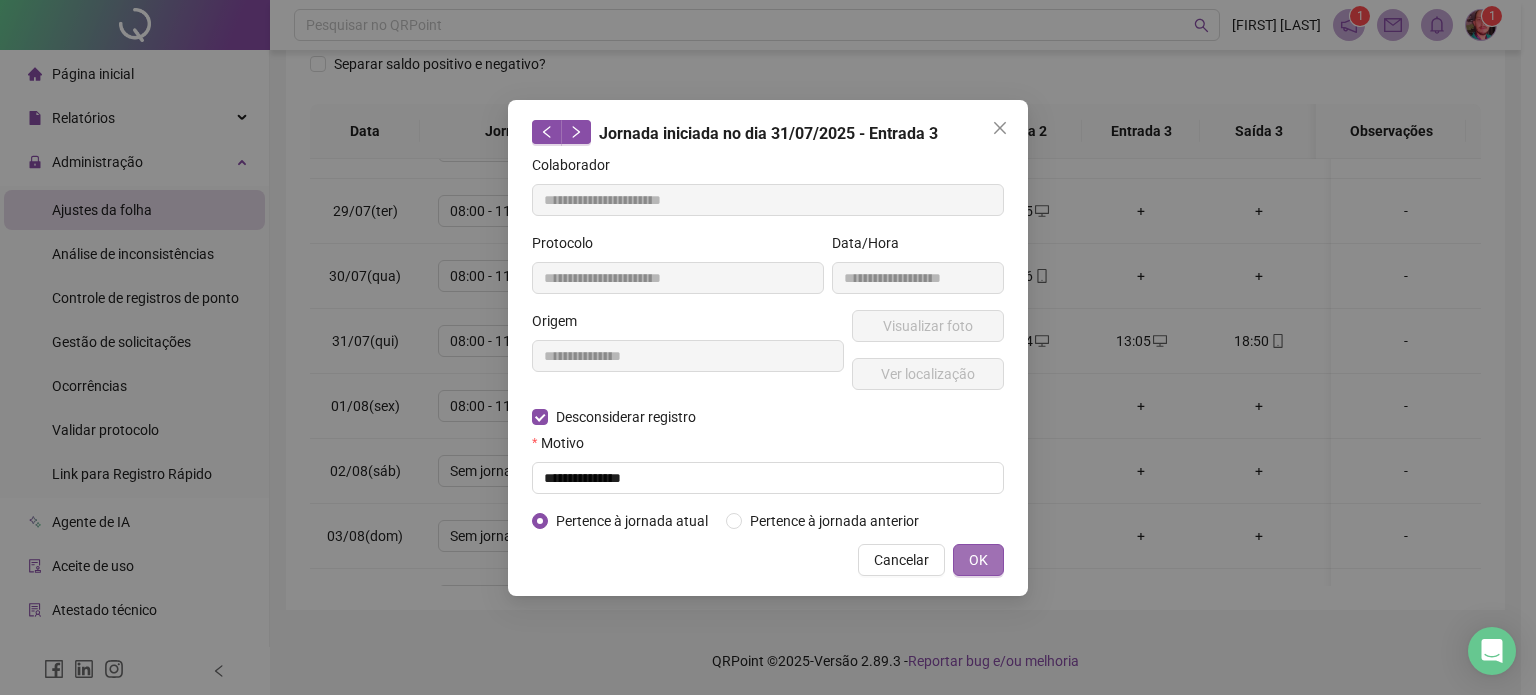 click on "OK" at bounding box center (978, 560) 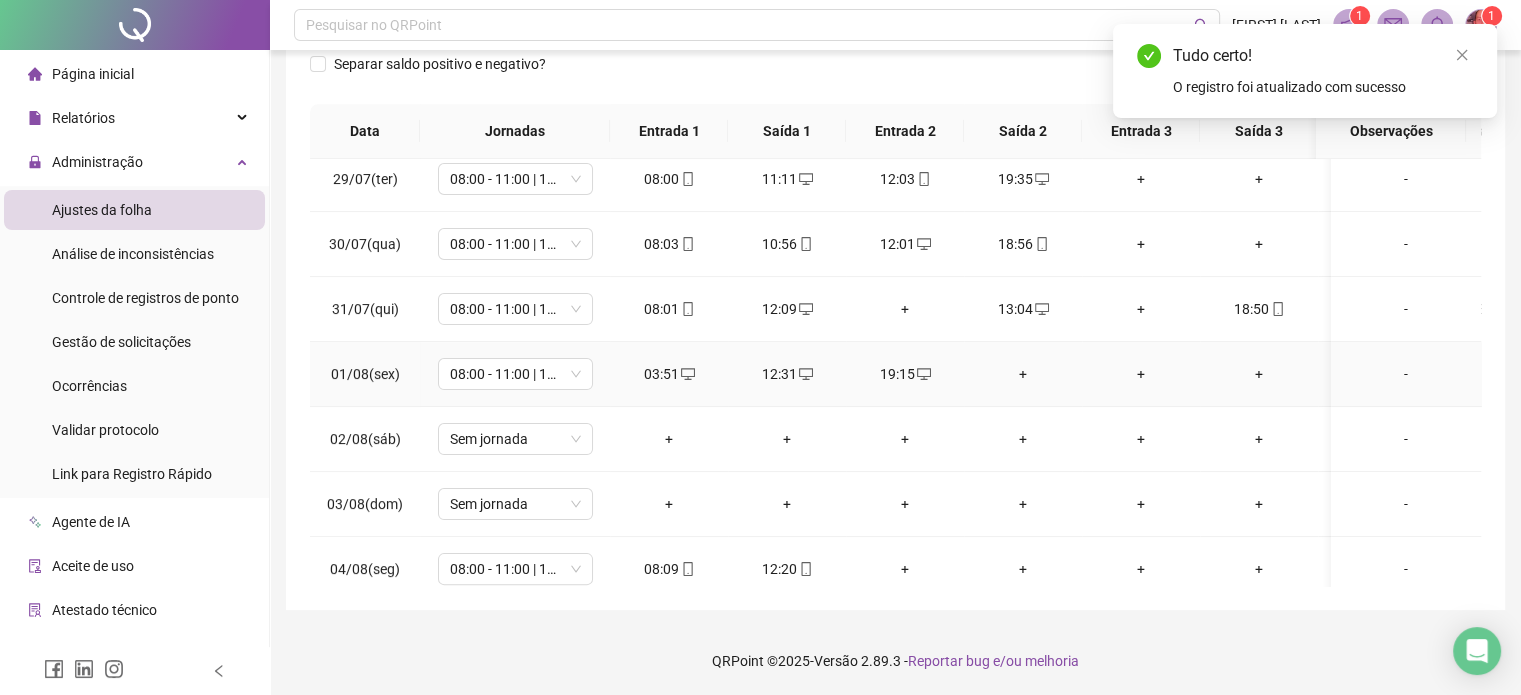scroll, scrollTop: 560, scrollLeft: 0, axis: vertical 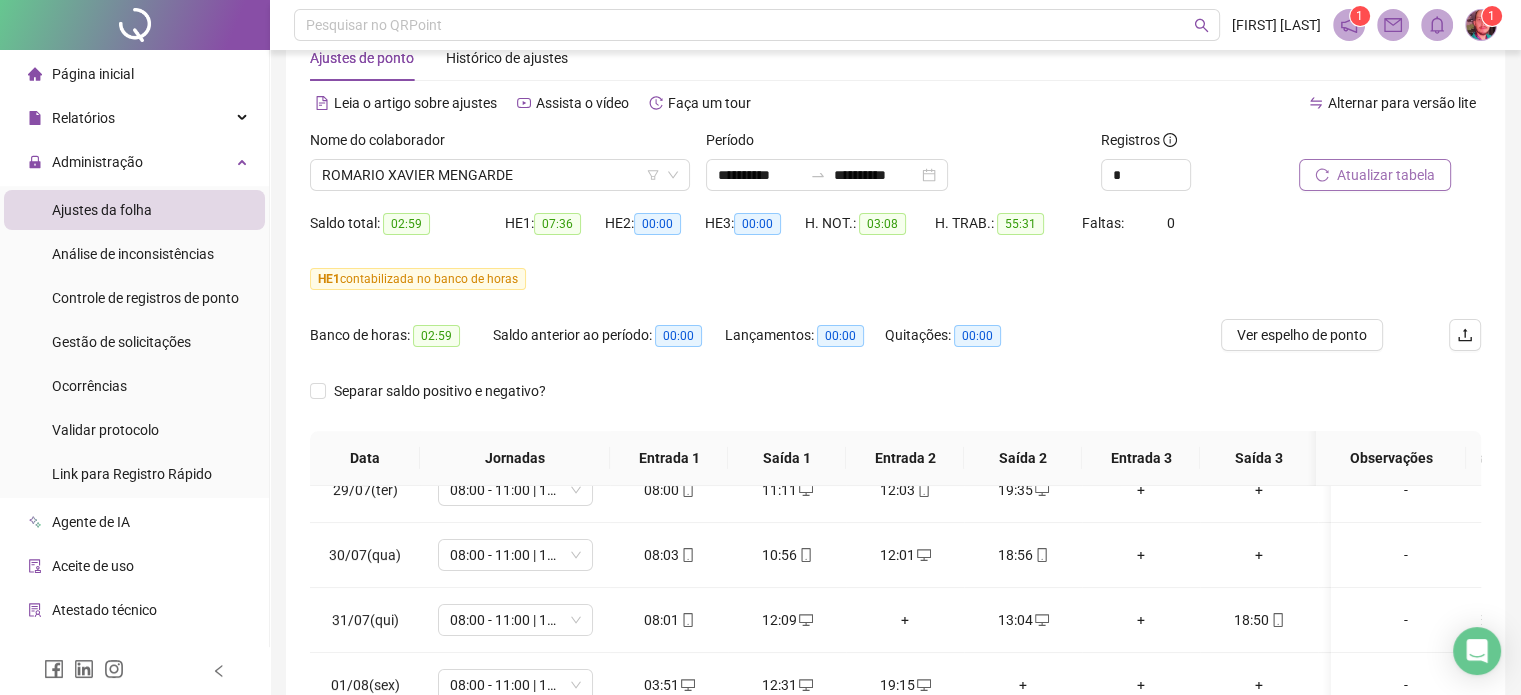 click on "Atualizar tabela" at bounding box center (1386, 175) 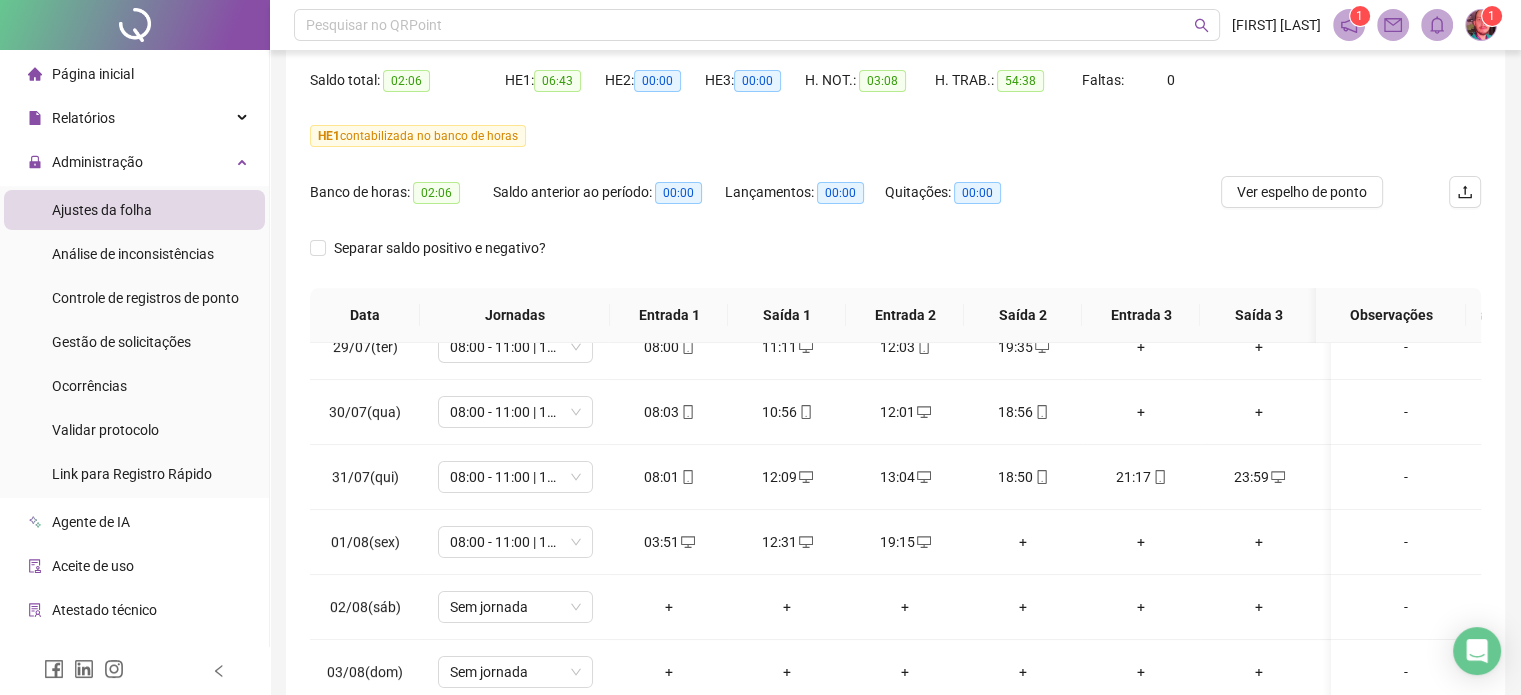 scroll, scrollTop: 382, scrollLeft: 0, axis: vertical 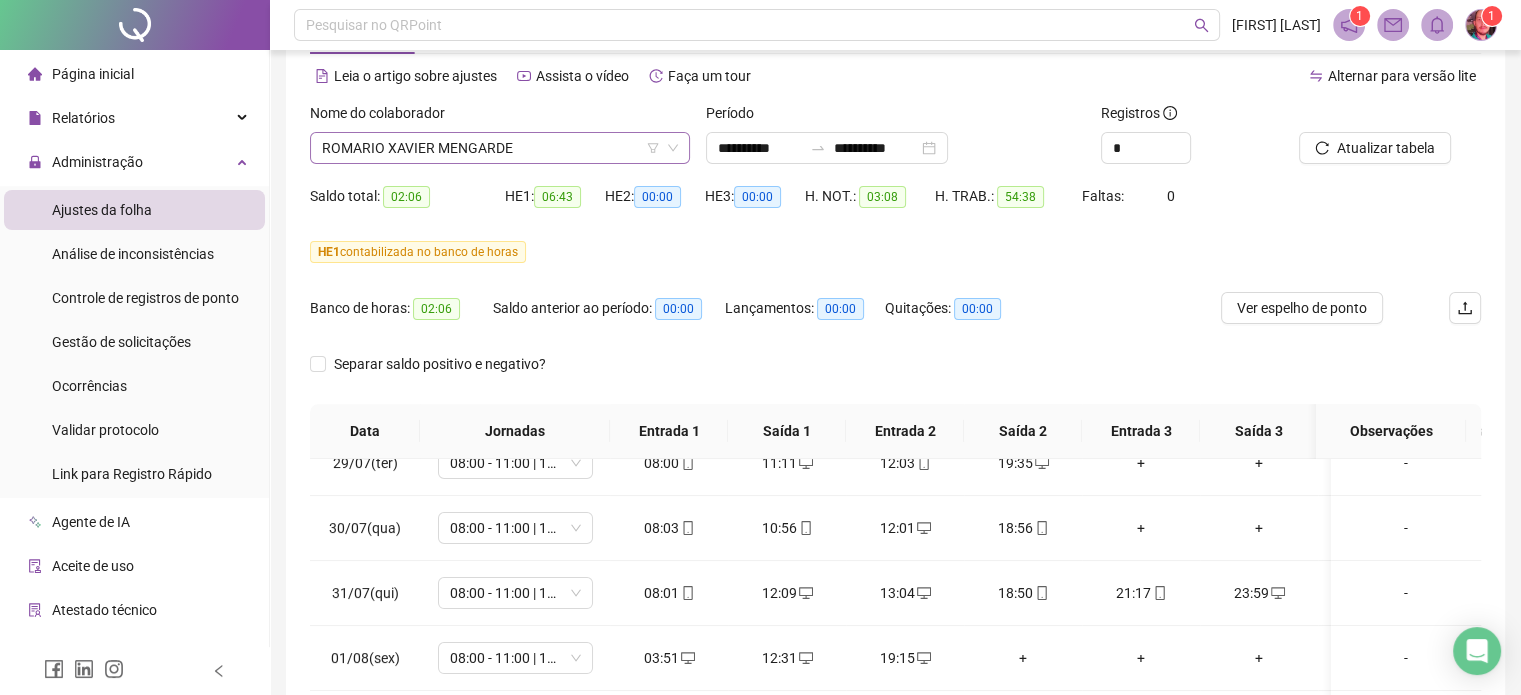 click on "ROMARIO XAVIER MENGARDE" at bounding box center (500, 148) 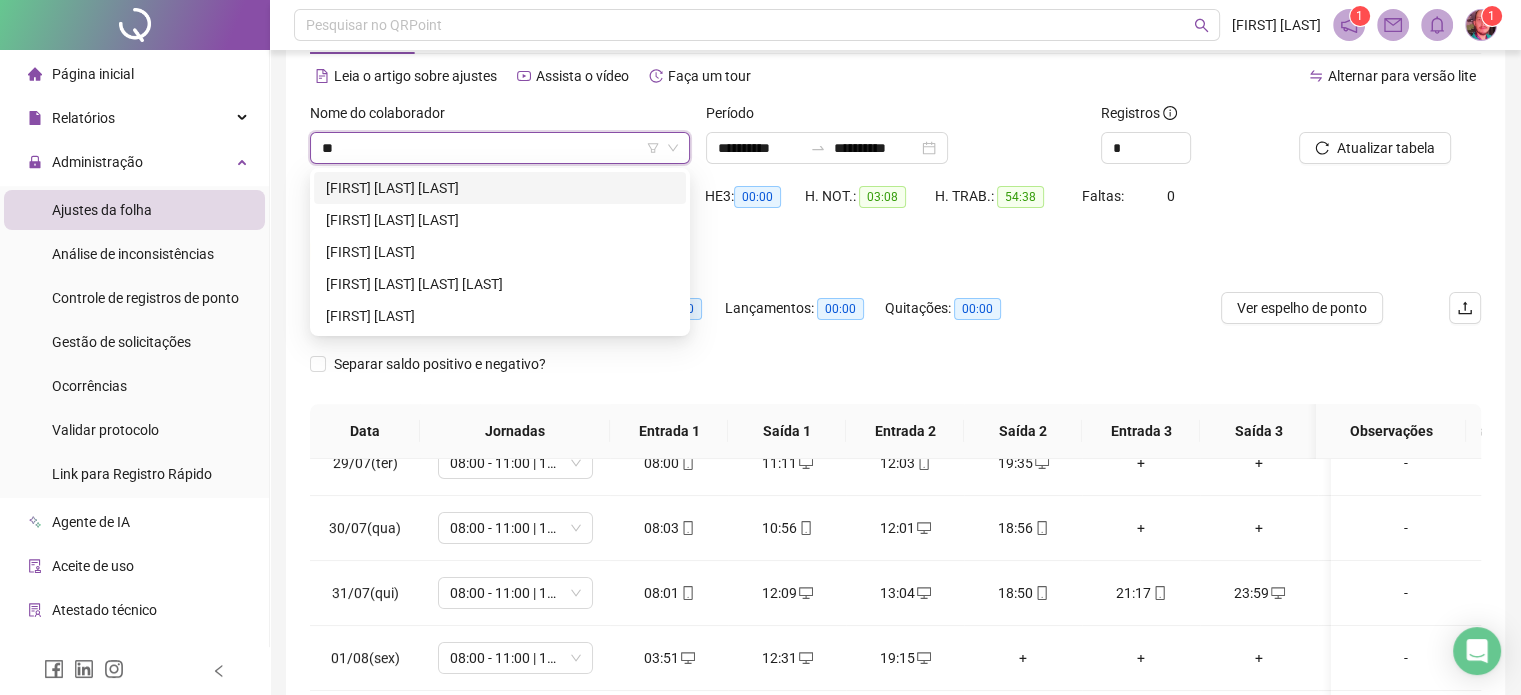 scroll, scrollTop: 0, scrollLeft: 0, axis: both 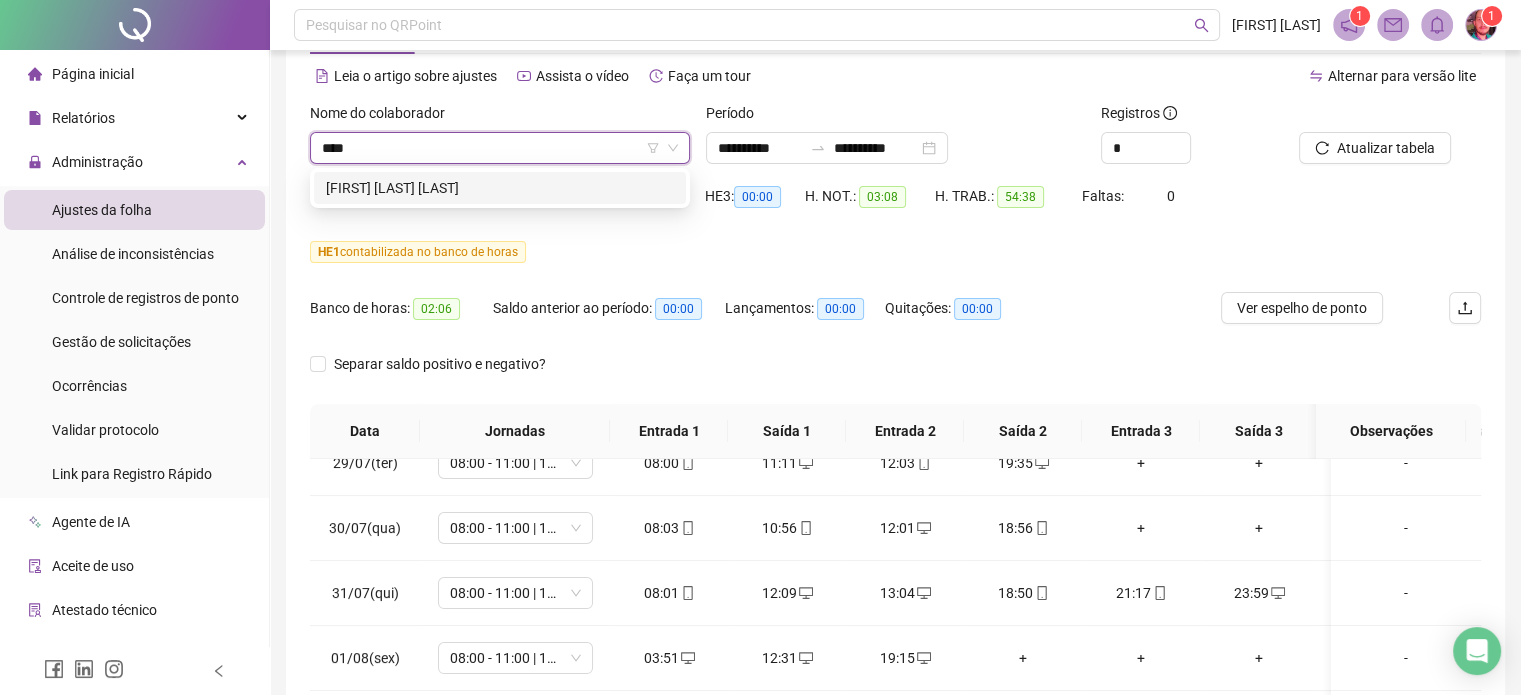 type on "*****" 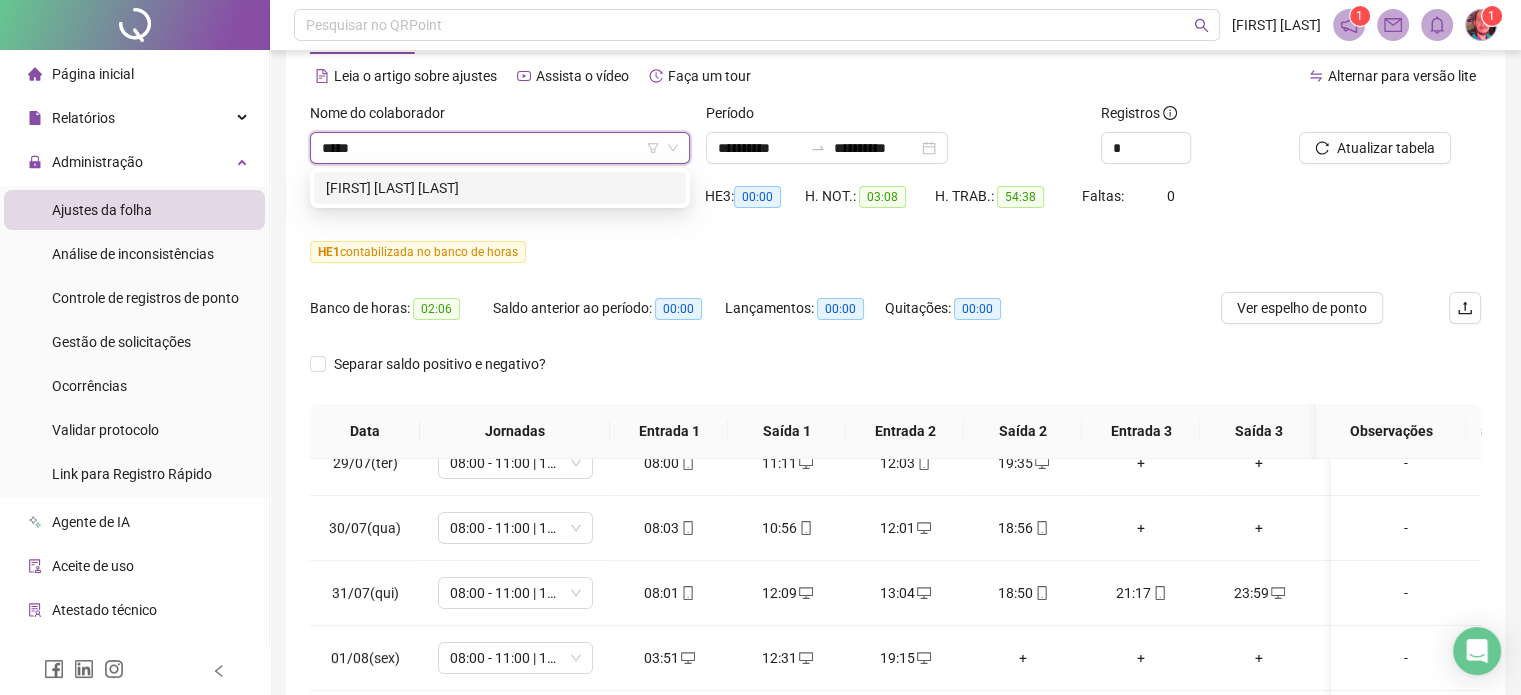 click on "[FIRST] [LAST] [LAST]" at bounding box center (500, 188) 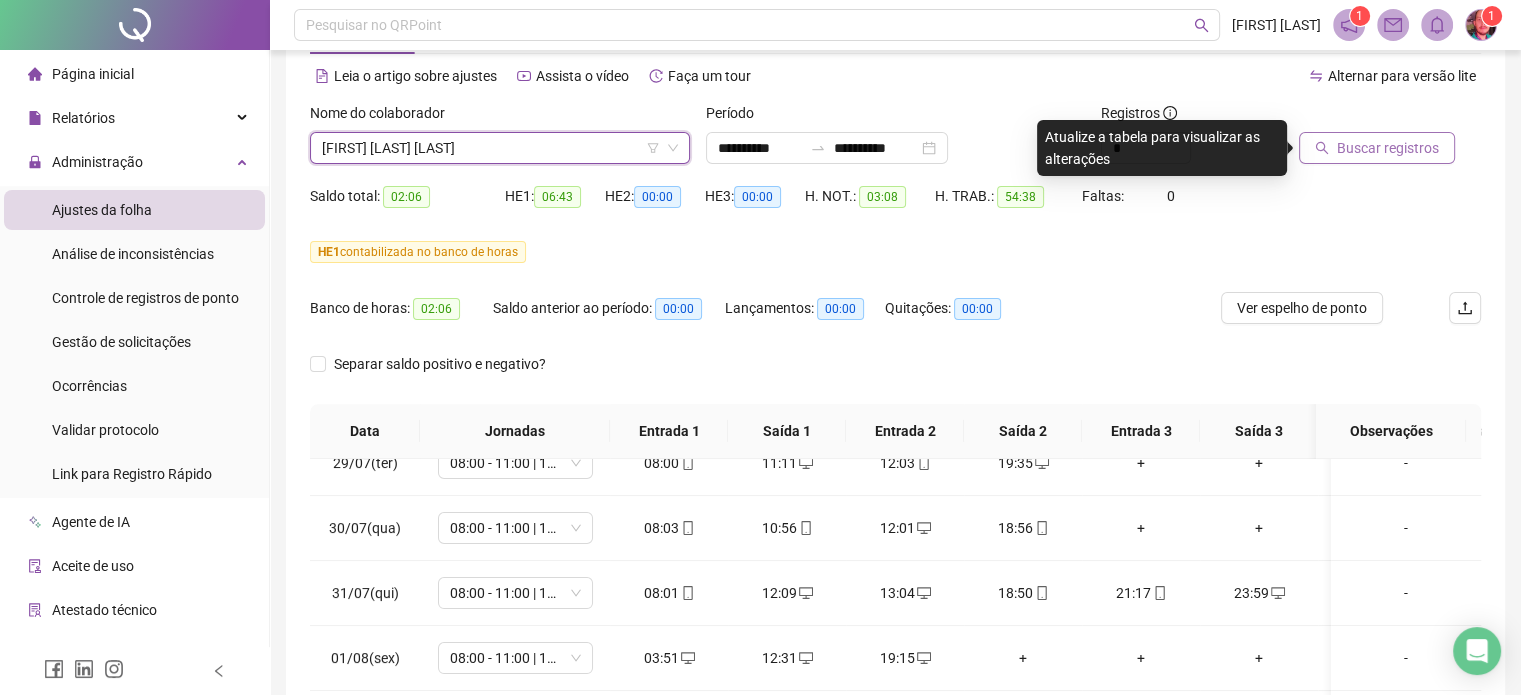 click on "Buscar registros" at bounding box center [1388, 148] 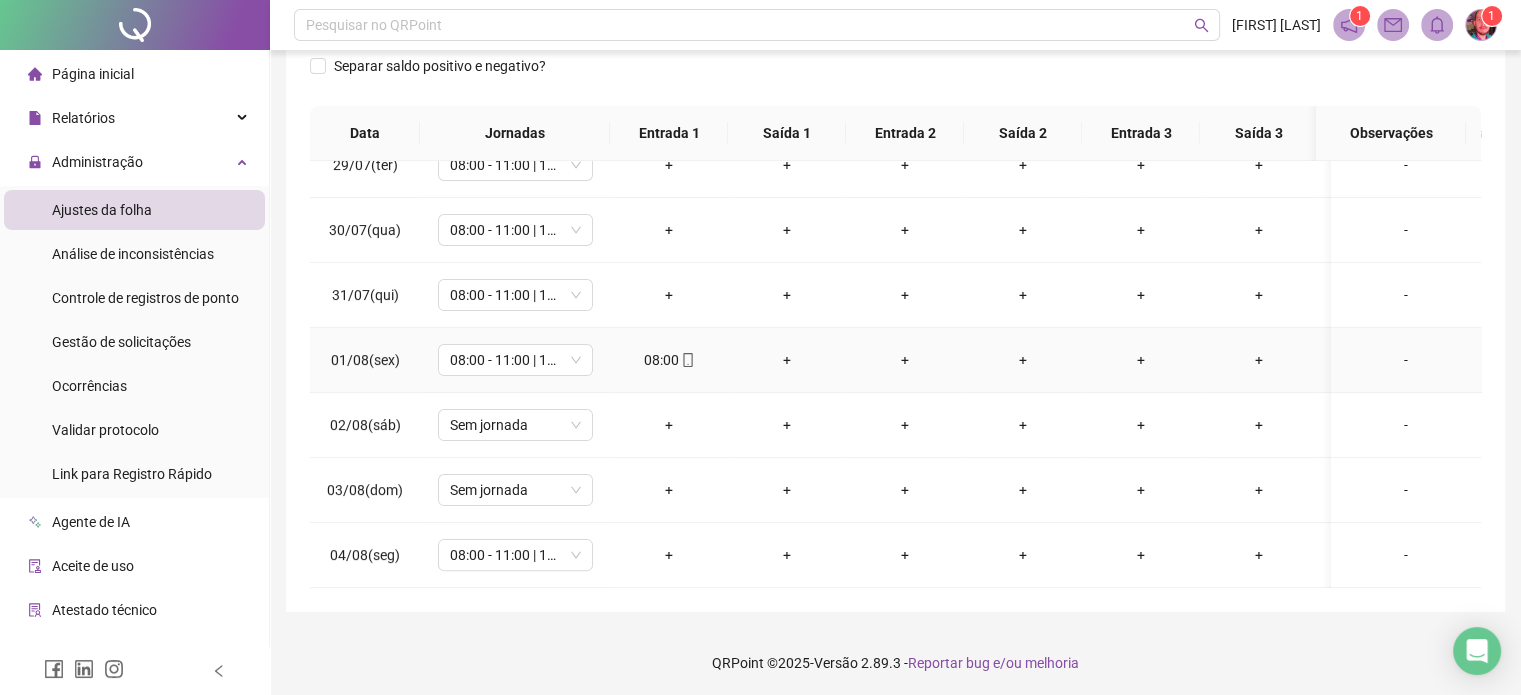 scroll, scrollTop: 382, scrollLeft: 0, axis: vertical 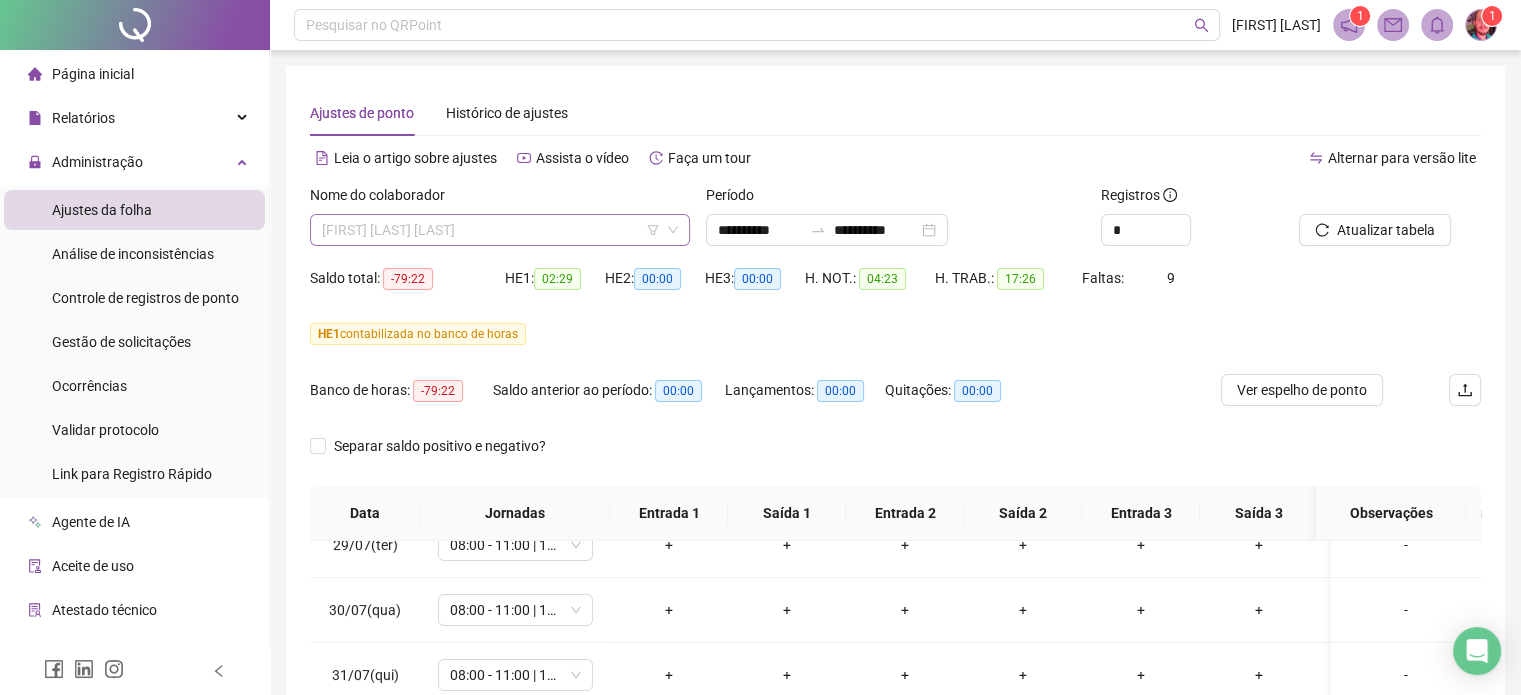 click on "[FIRST] [LAST] [LAST]" at bounding box center [500, 230] 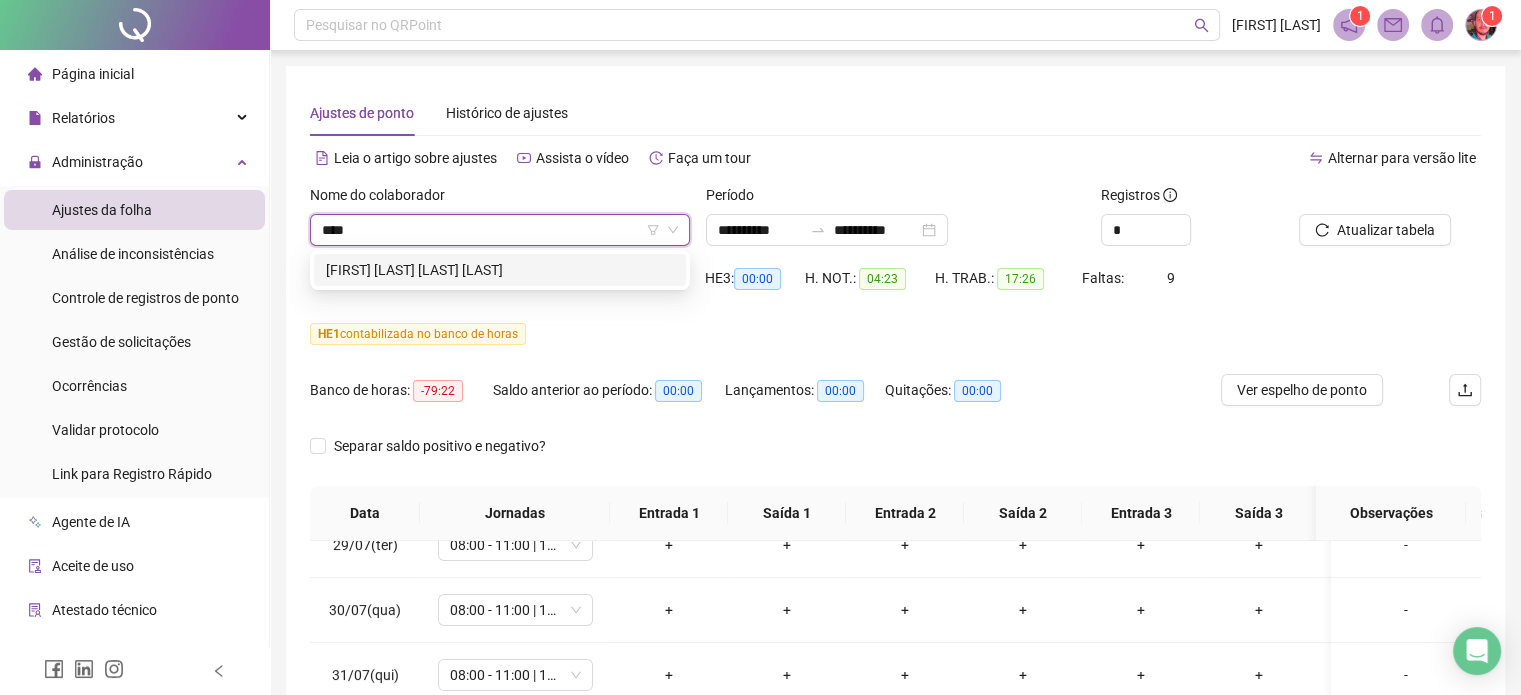 type on "*****" 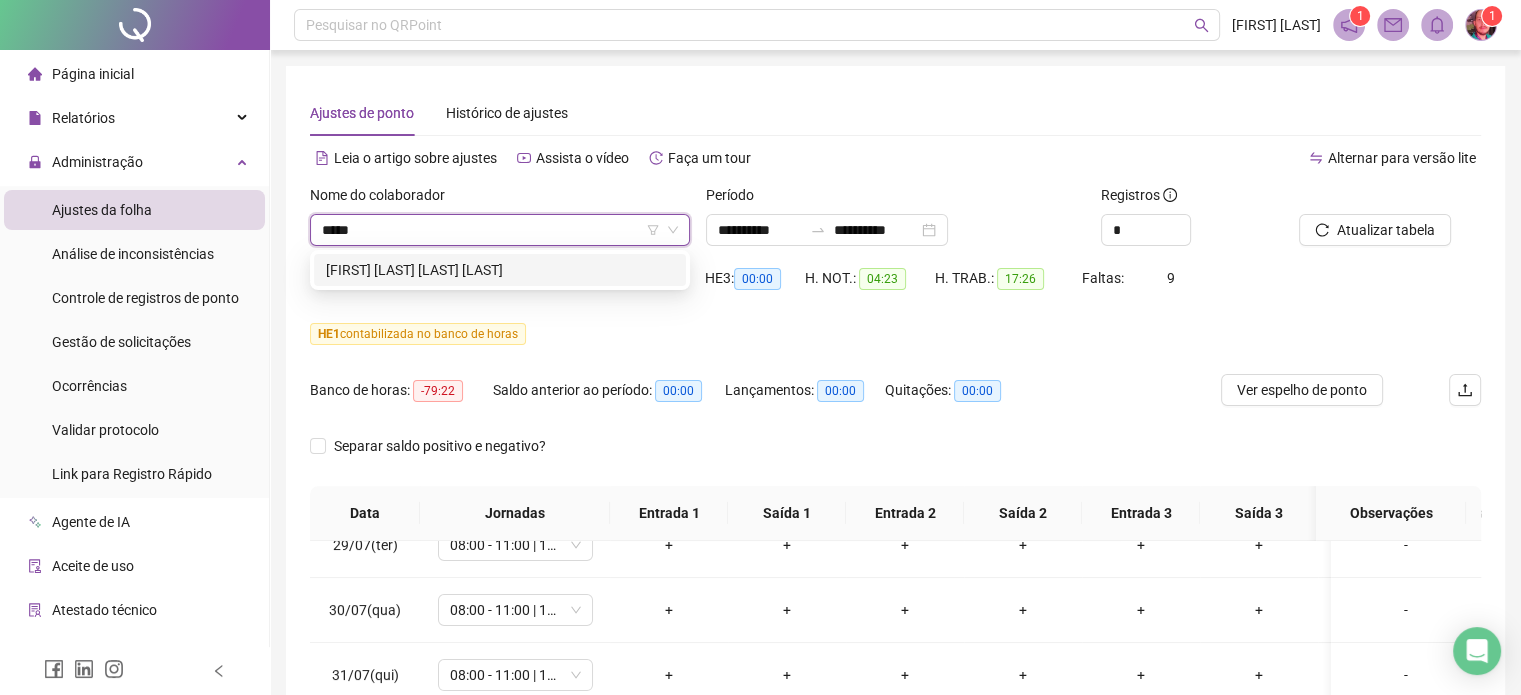 drag, startPoint x: 548, startPoint y: 264, endPoint x: 575, endPoint y: 269, distance: 27.45906 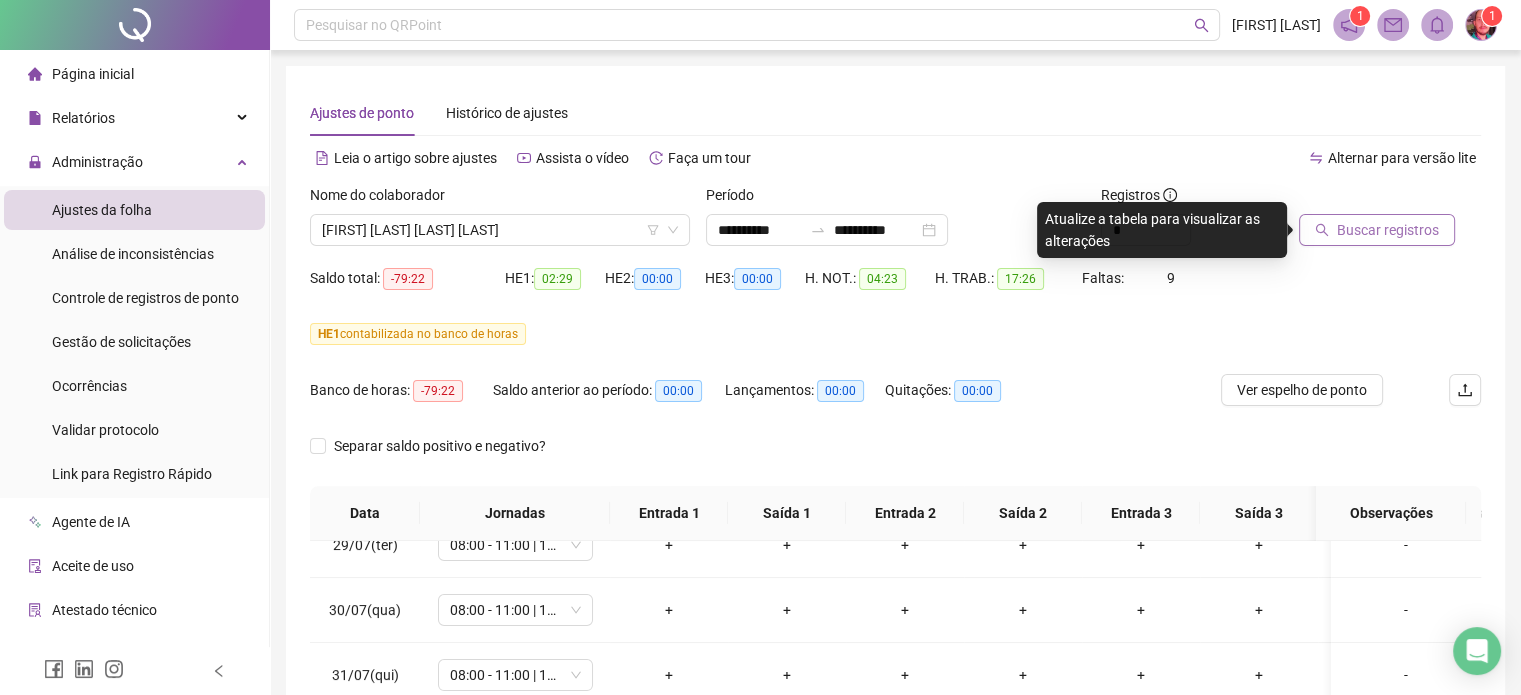click on "Buscar registros" at bounding box center [1388, 230] 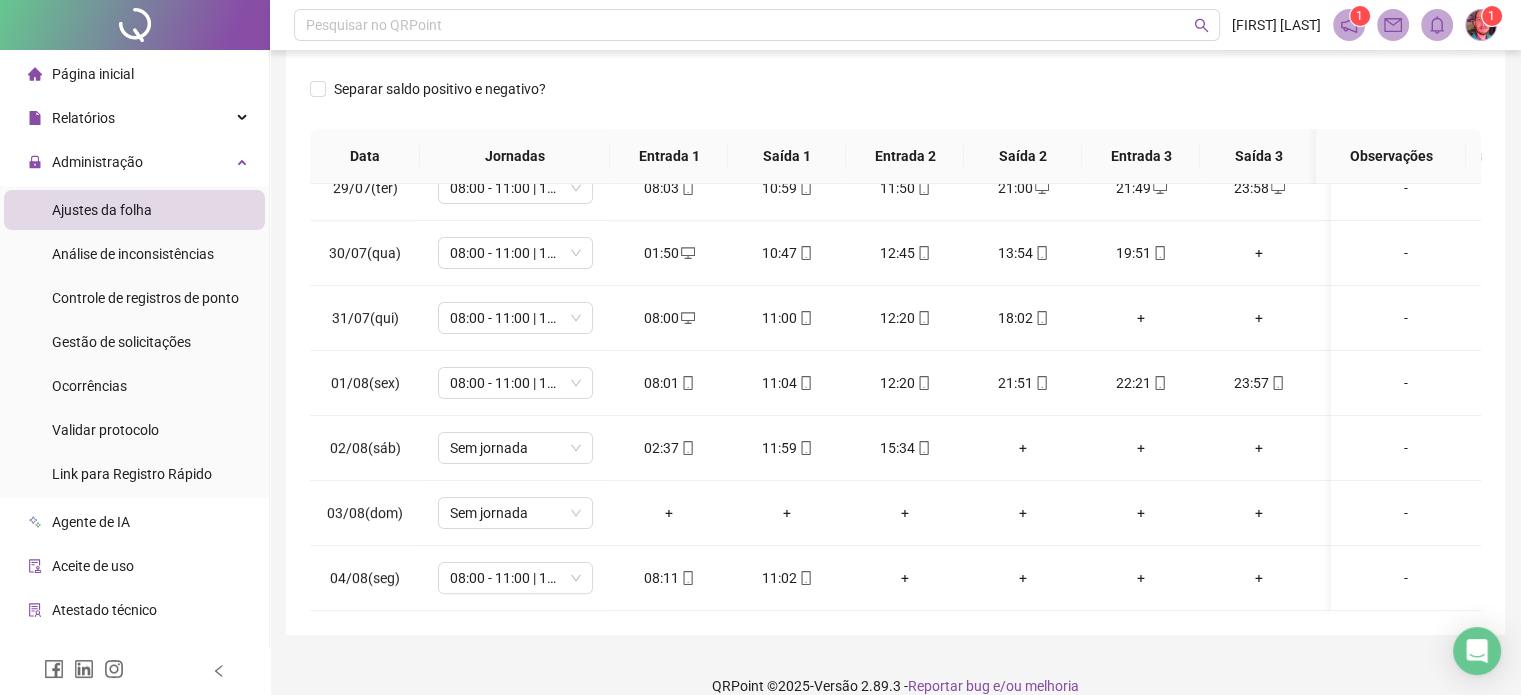 scroll, scrollTop: 382, scrollLeft: 0, axis: vertical 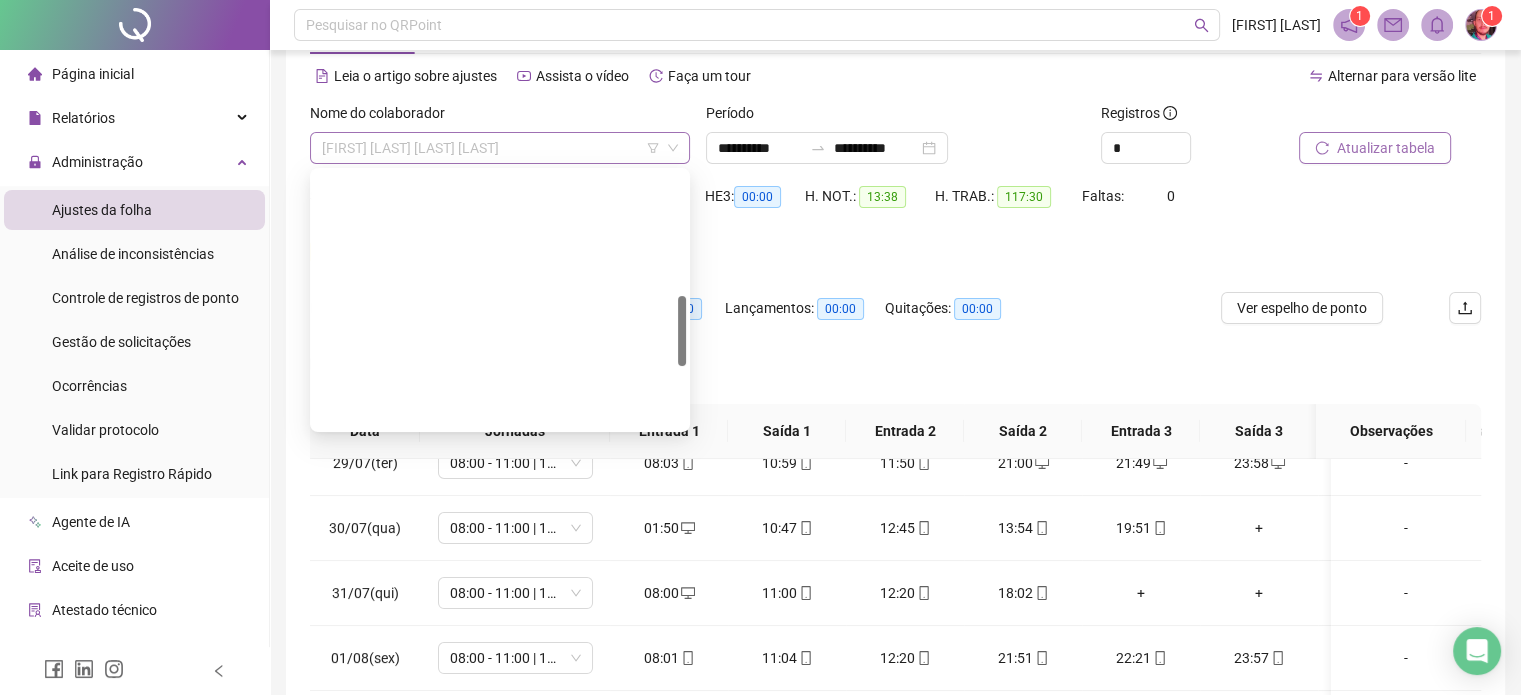 click on "[FIRST] [LAST] [LAST] [LAST]" at bounding box center (500, 148) 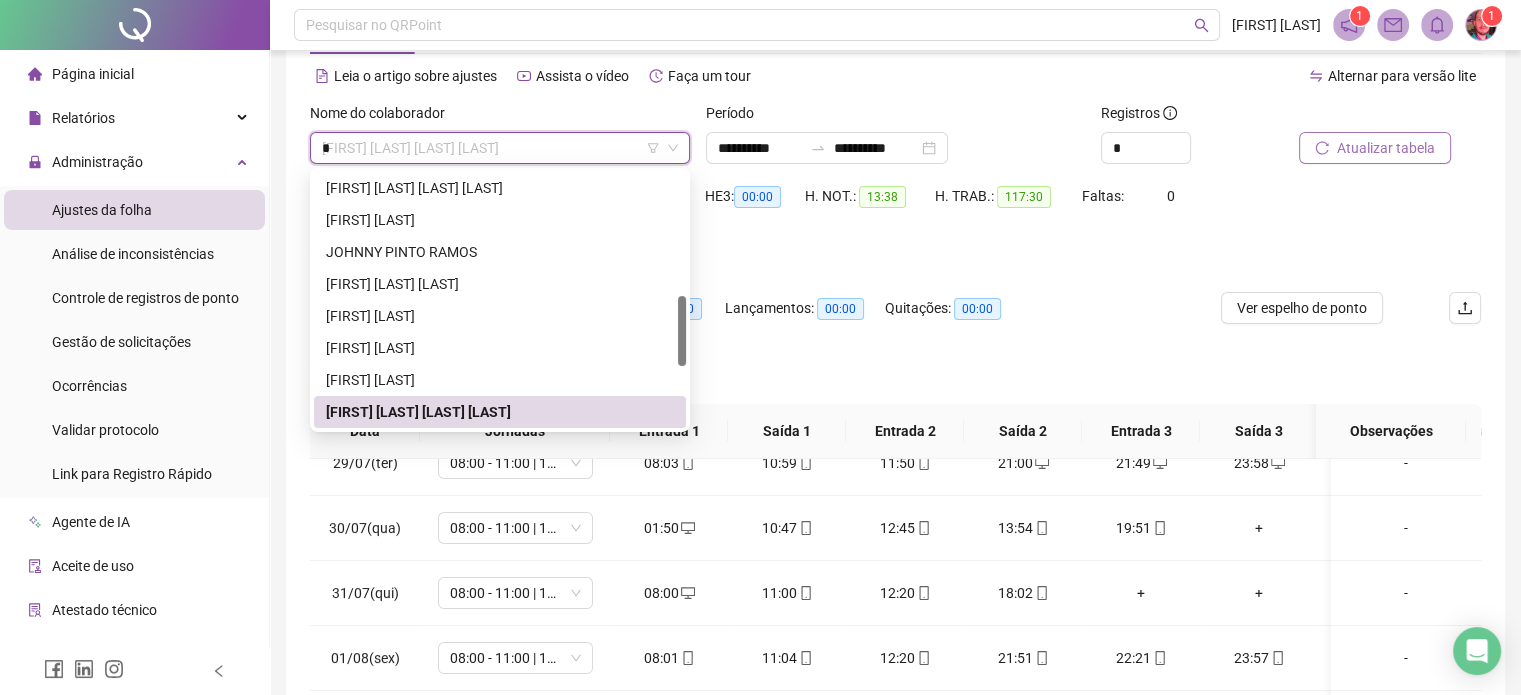 scroll, scrollTop: 0, scrollLeft: 0, axis: both 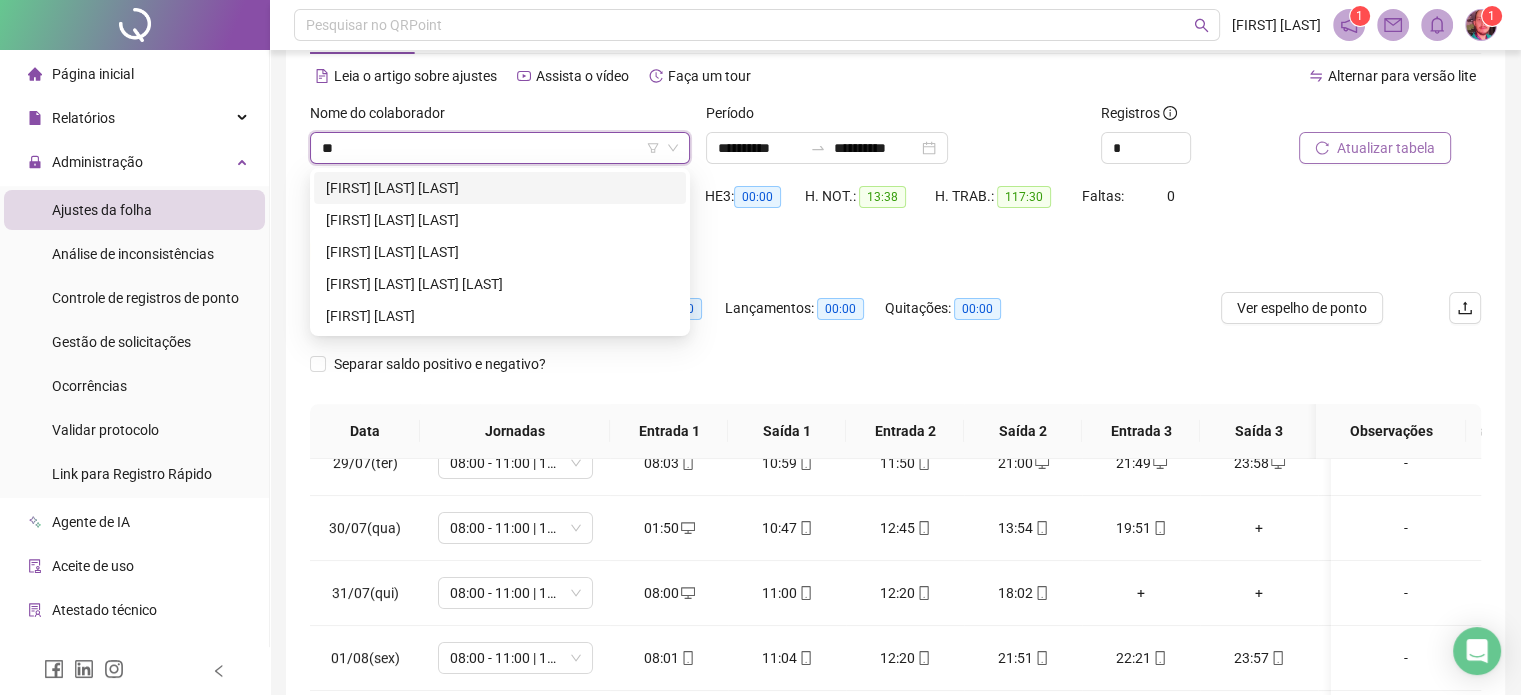 type on "***" 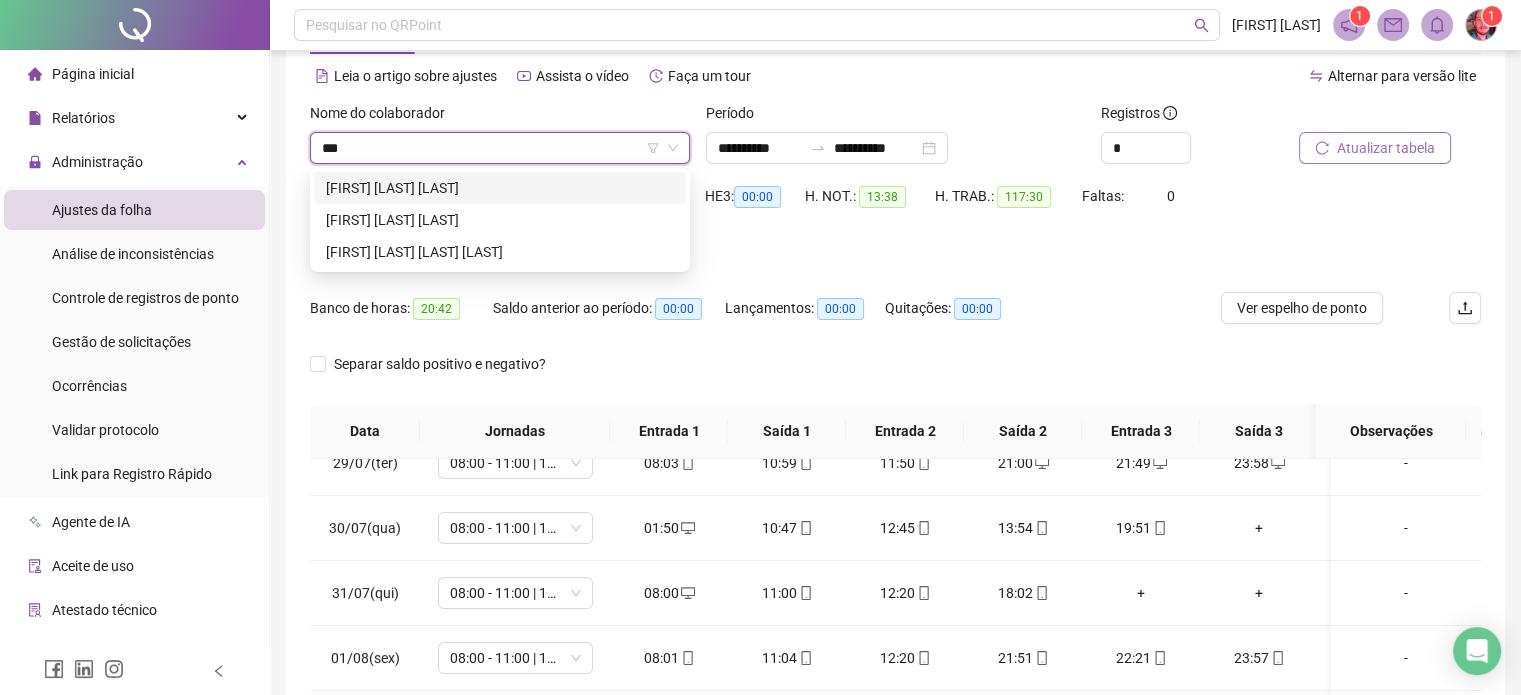 click on "[FIRST] [LAST] [LAST]" at bounding box center [500, 188] 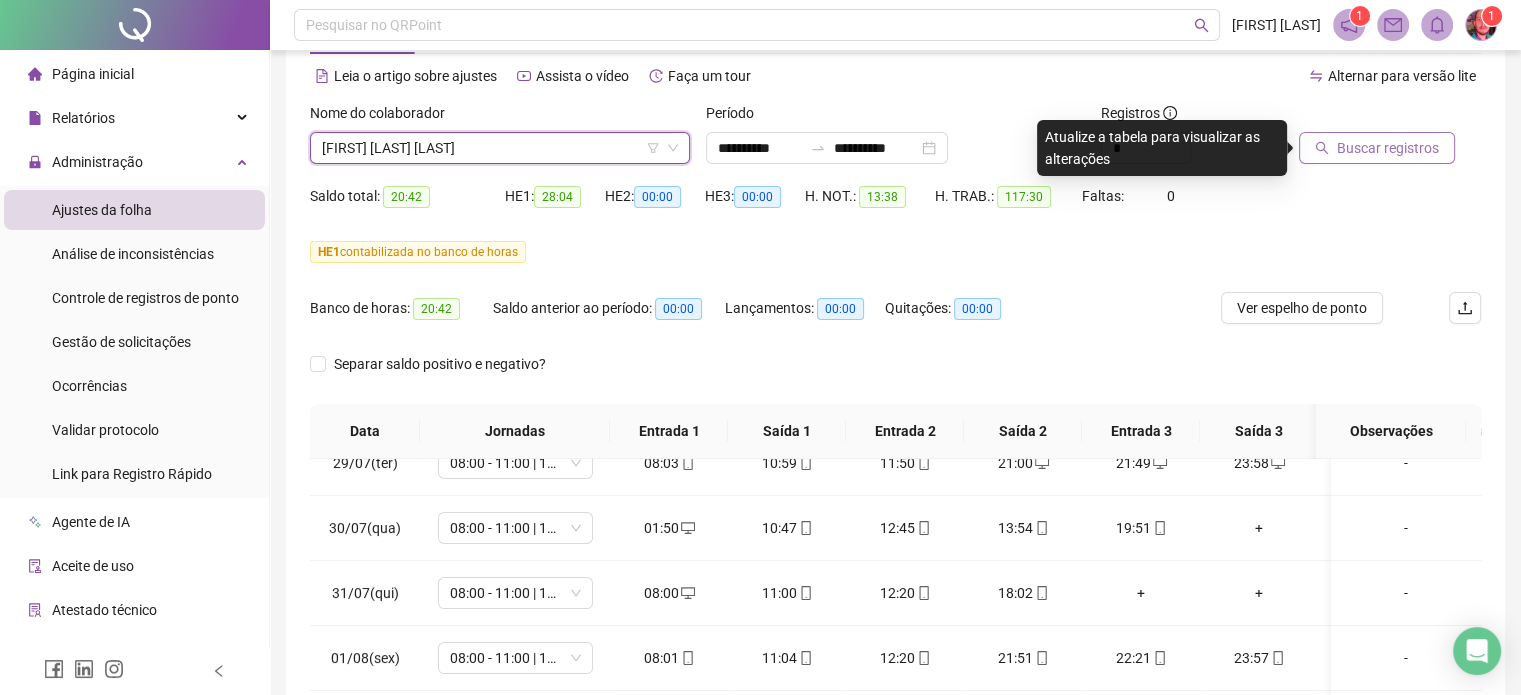 click on "Buscar registros" at bounding box center [1388, 148] 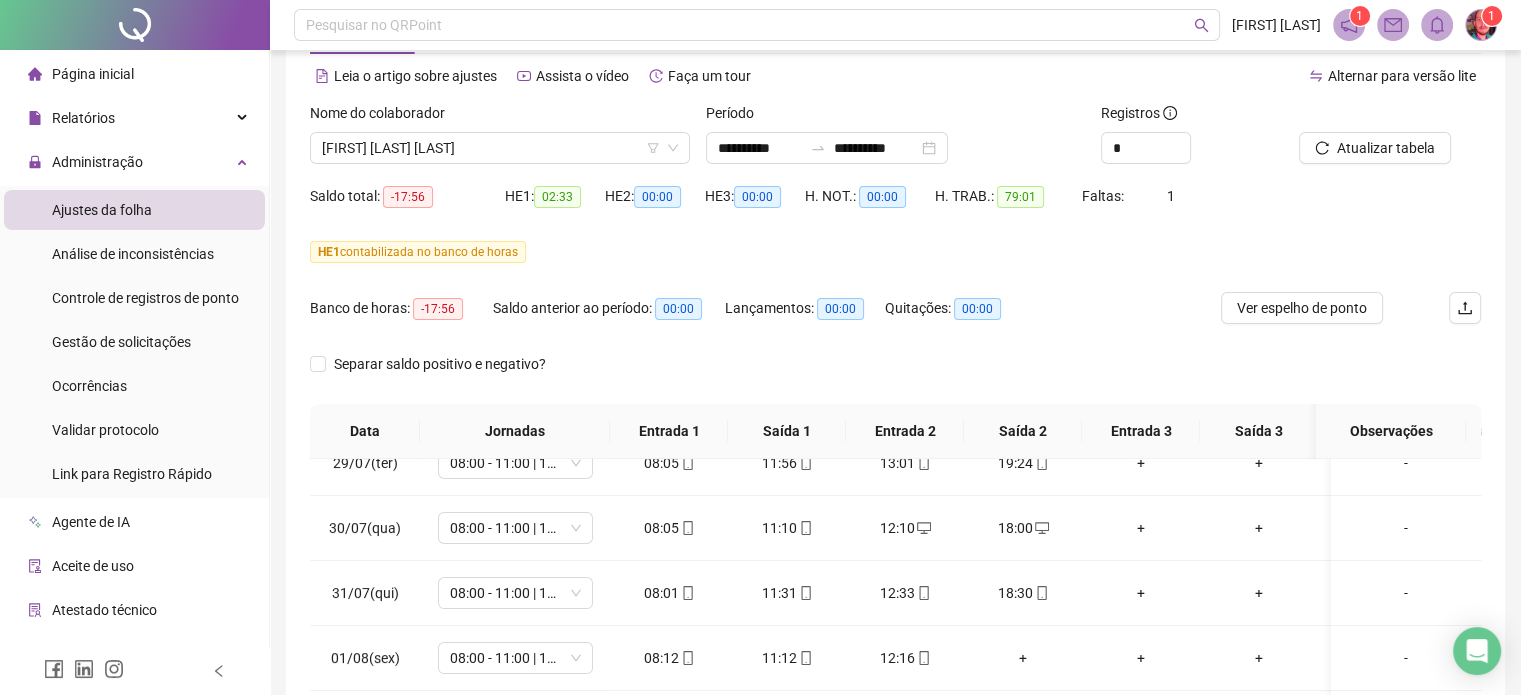scroll, scrollTop: 382, scrollLeft: 0, axis: vertical 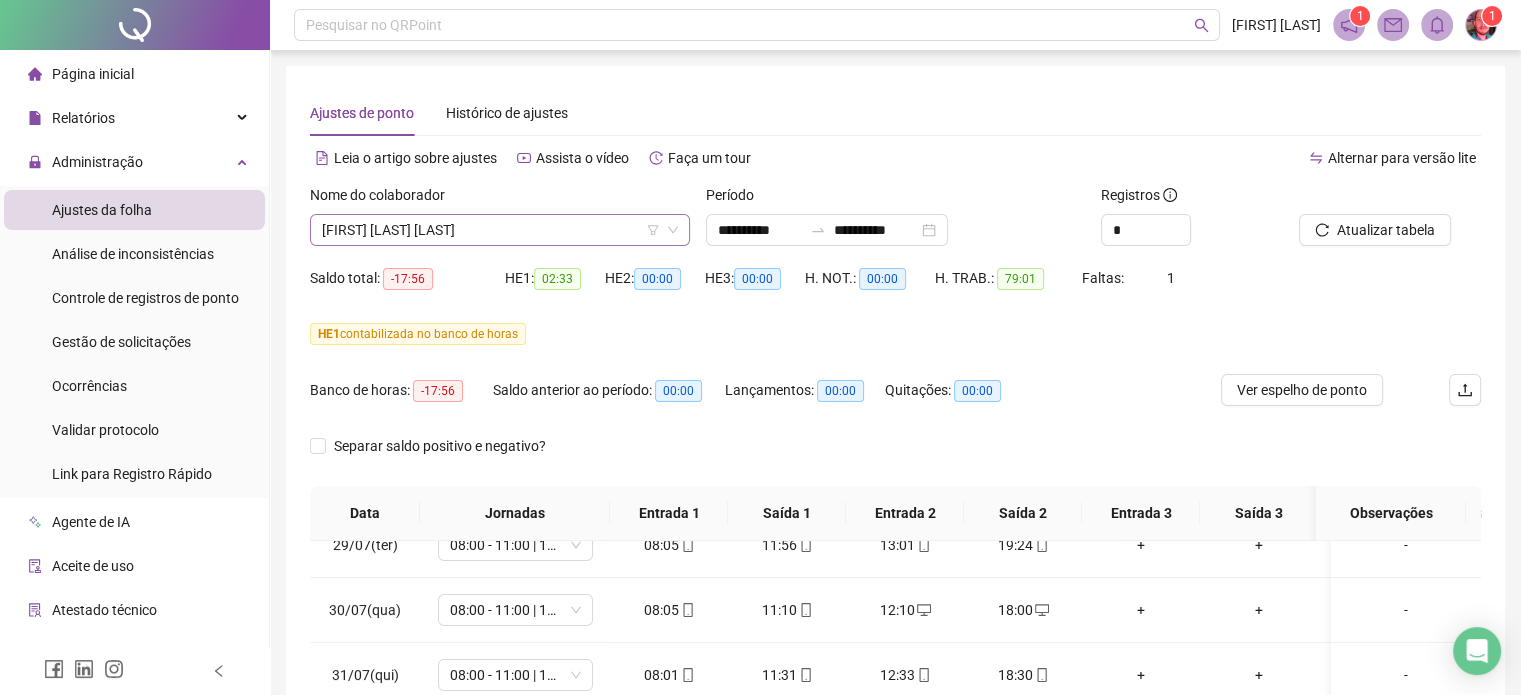 click on "[FIRST] [LAST] [LAST]" at bounding box center [500, 230] 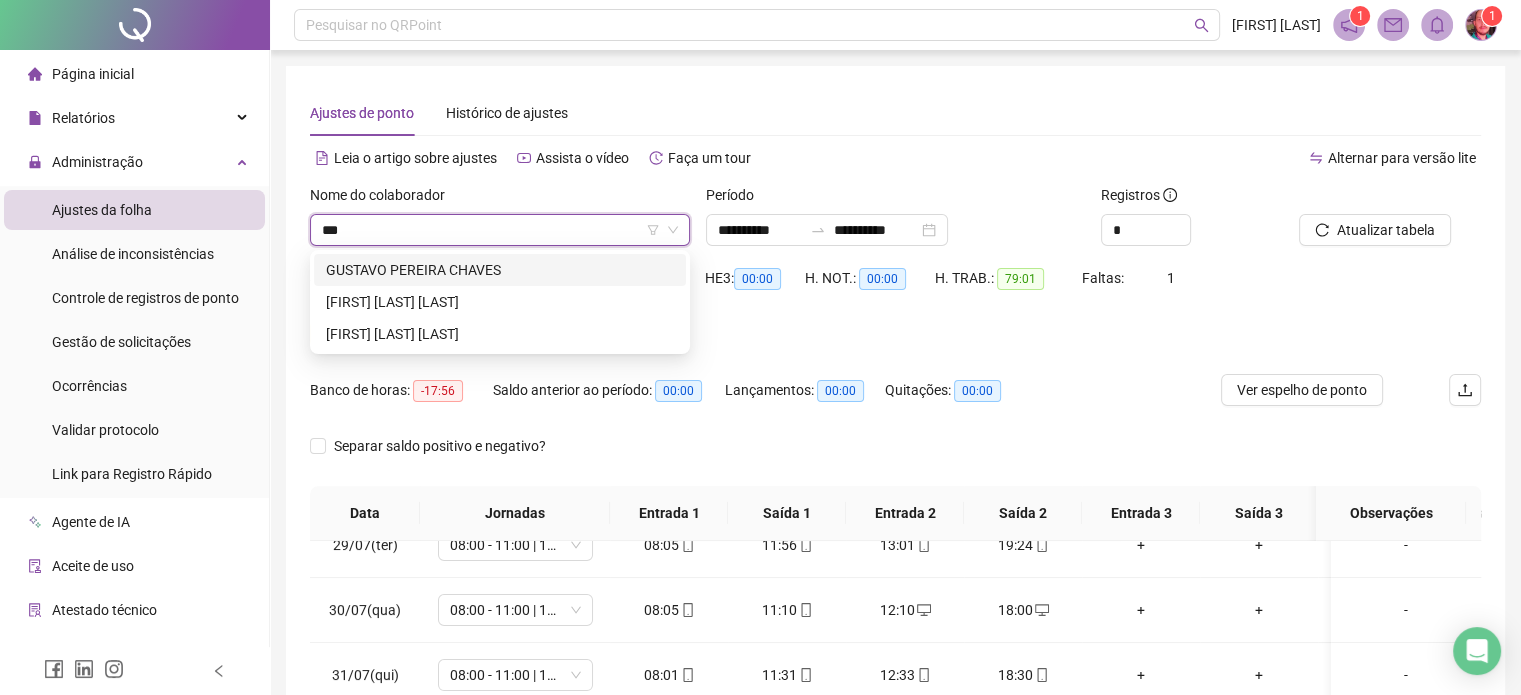 scroll, scrollTop: 0, scrollLeft: 0, axis: both 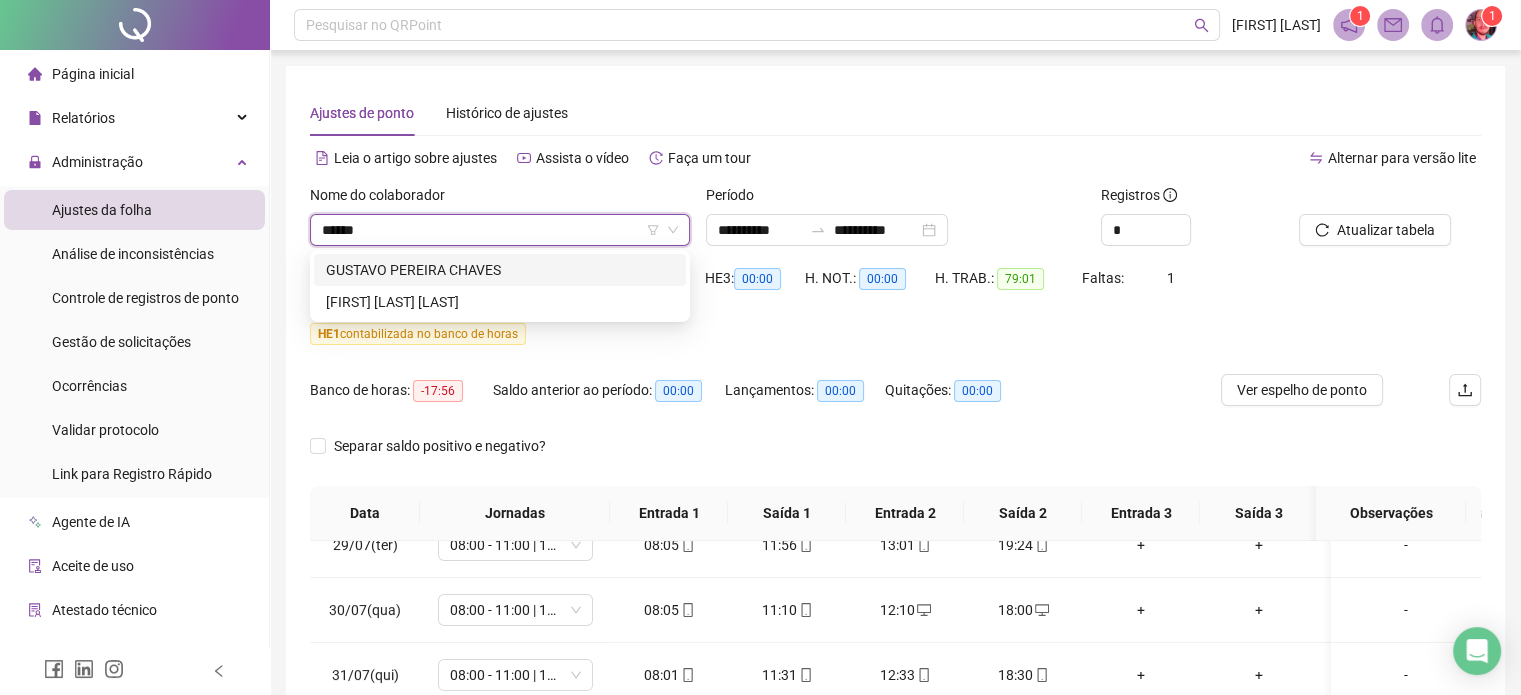 type on "*******" 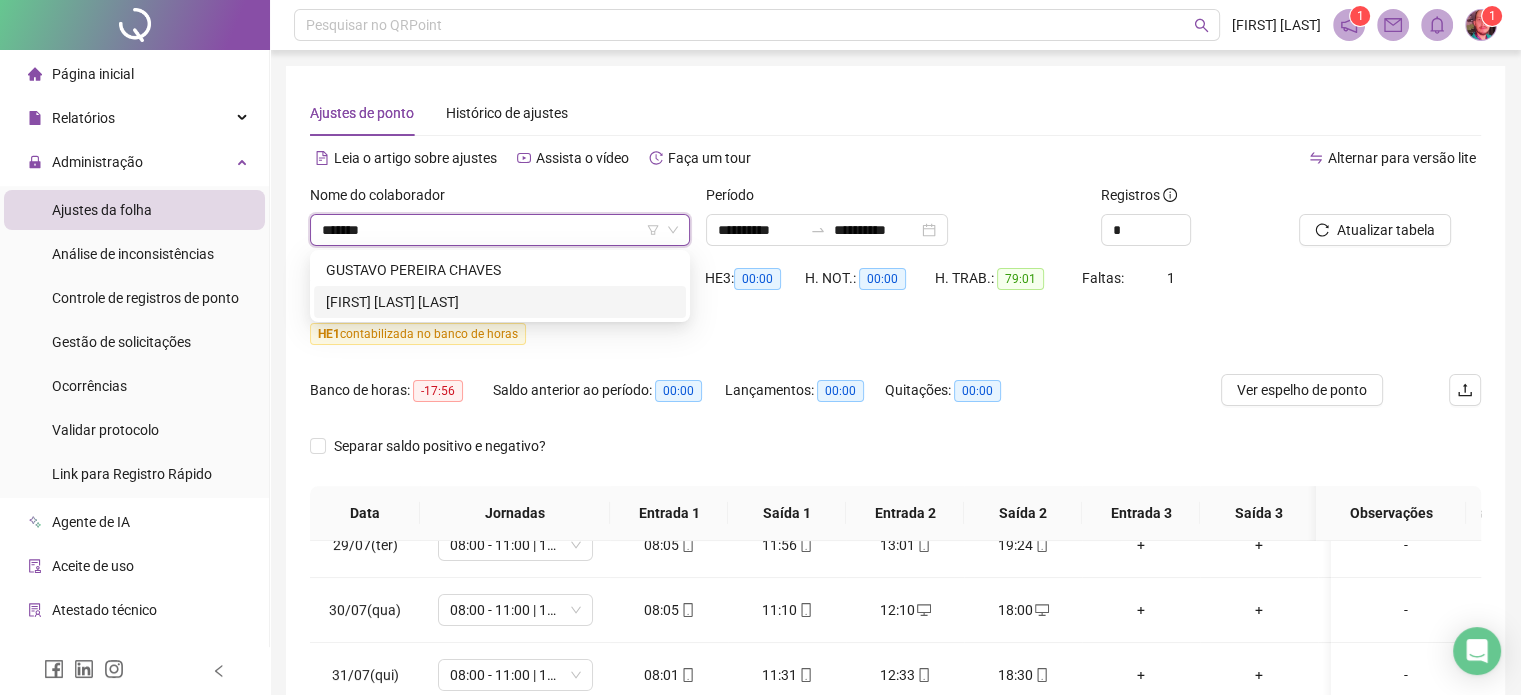 drag, startPoint x: 484, startPoint y: 295, endPoint x: 620, endPoint y: 326, distance: 139.48836 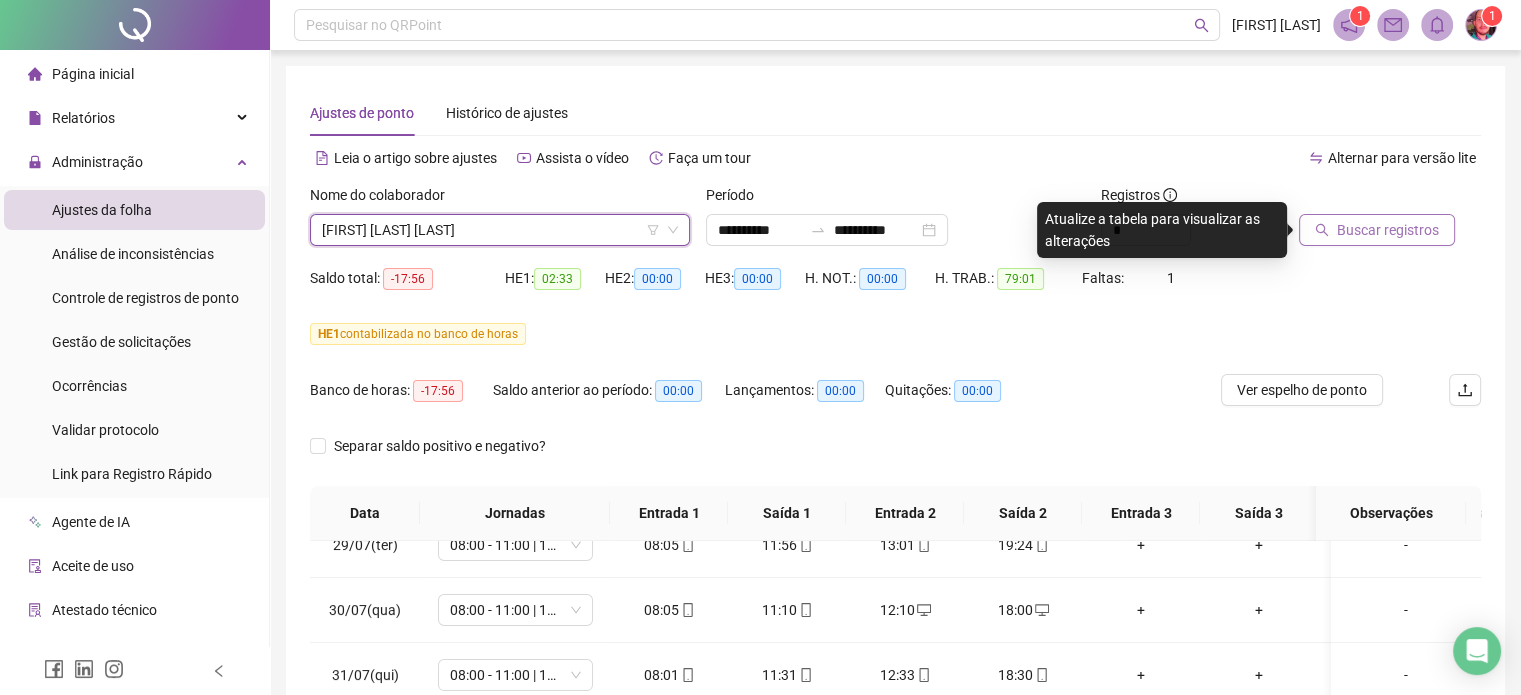 click on "Buscar registros" at bounding box center [1377, 230] 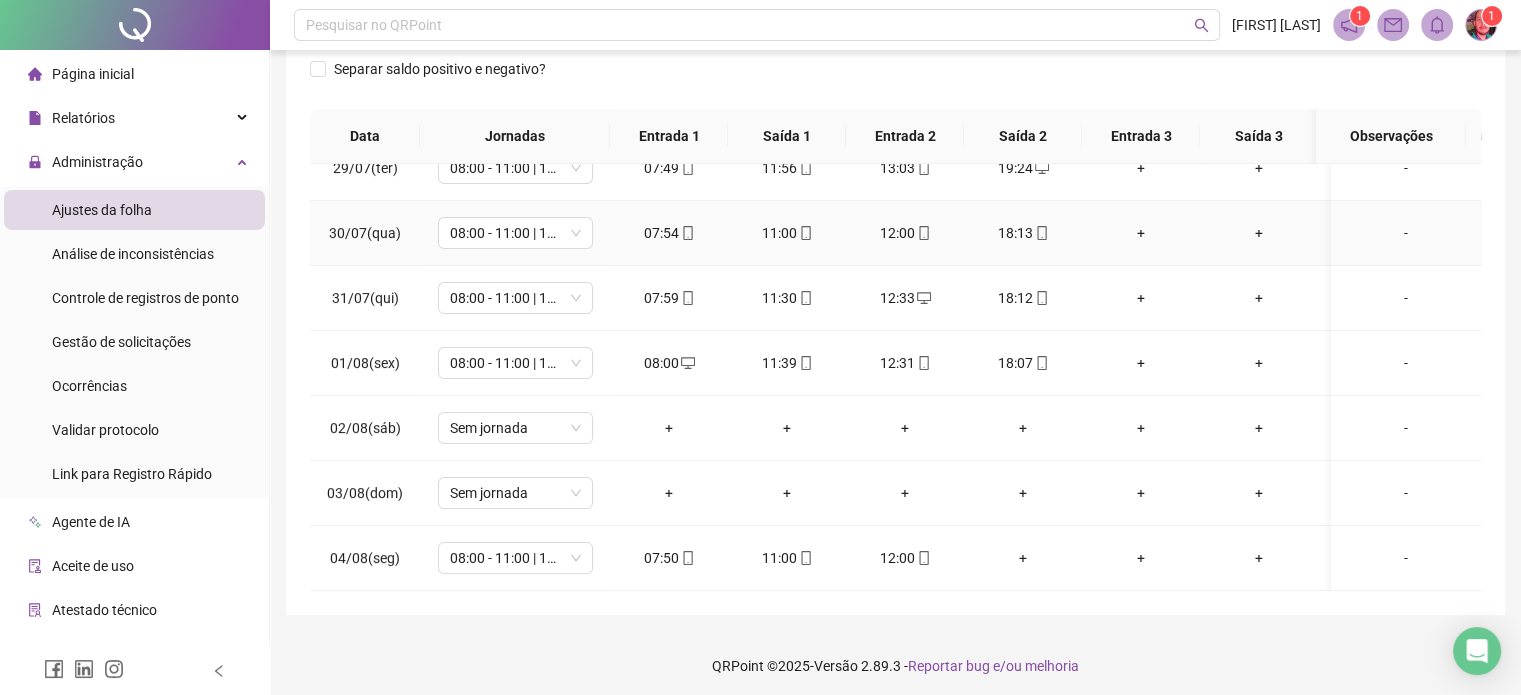 scroll, scrollTop: 382, scrollLeft: 0, axis: vertical 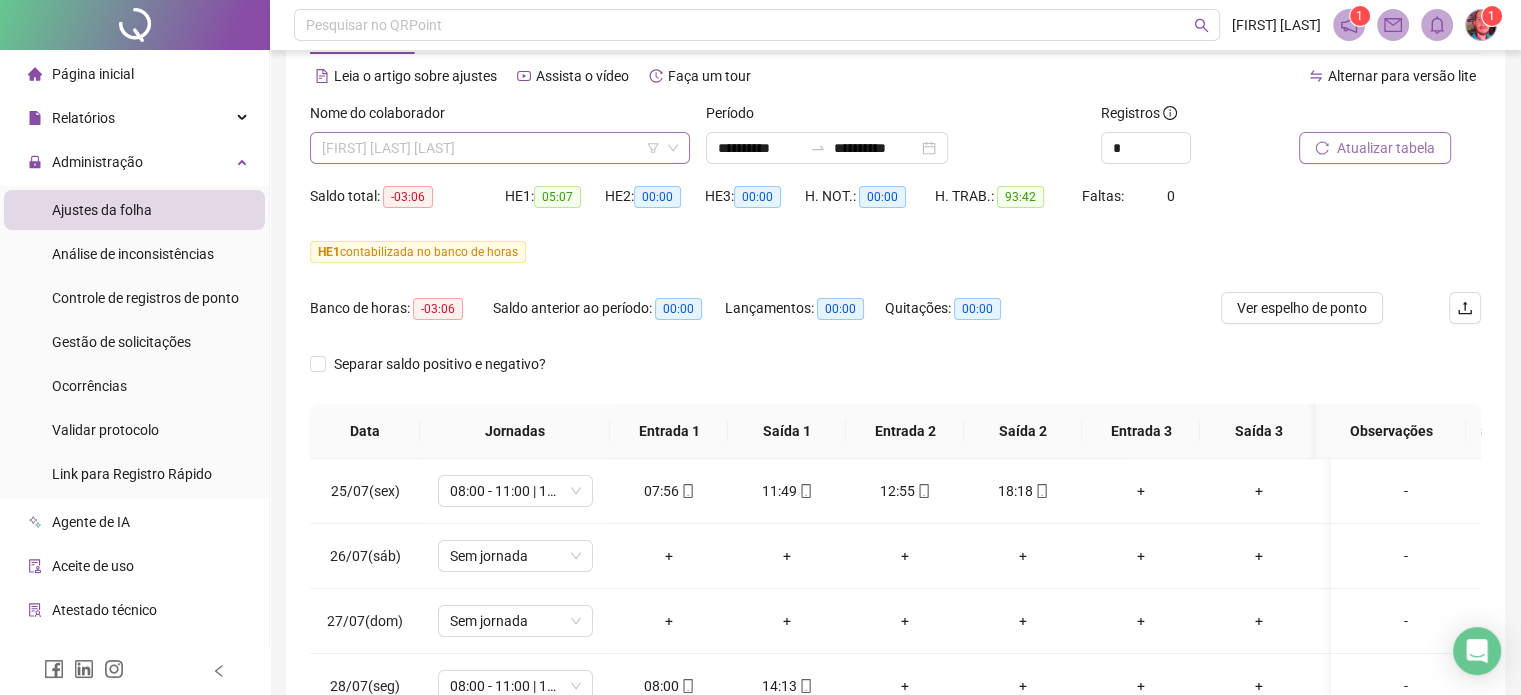 click on "[FIRST] [LAST] [LAST]" at bounding box center [500, 148] 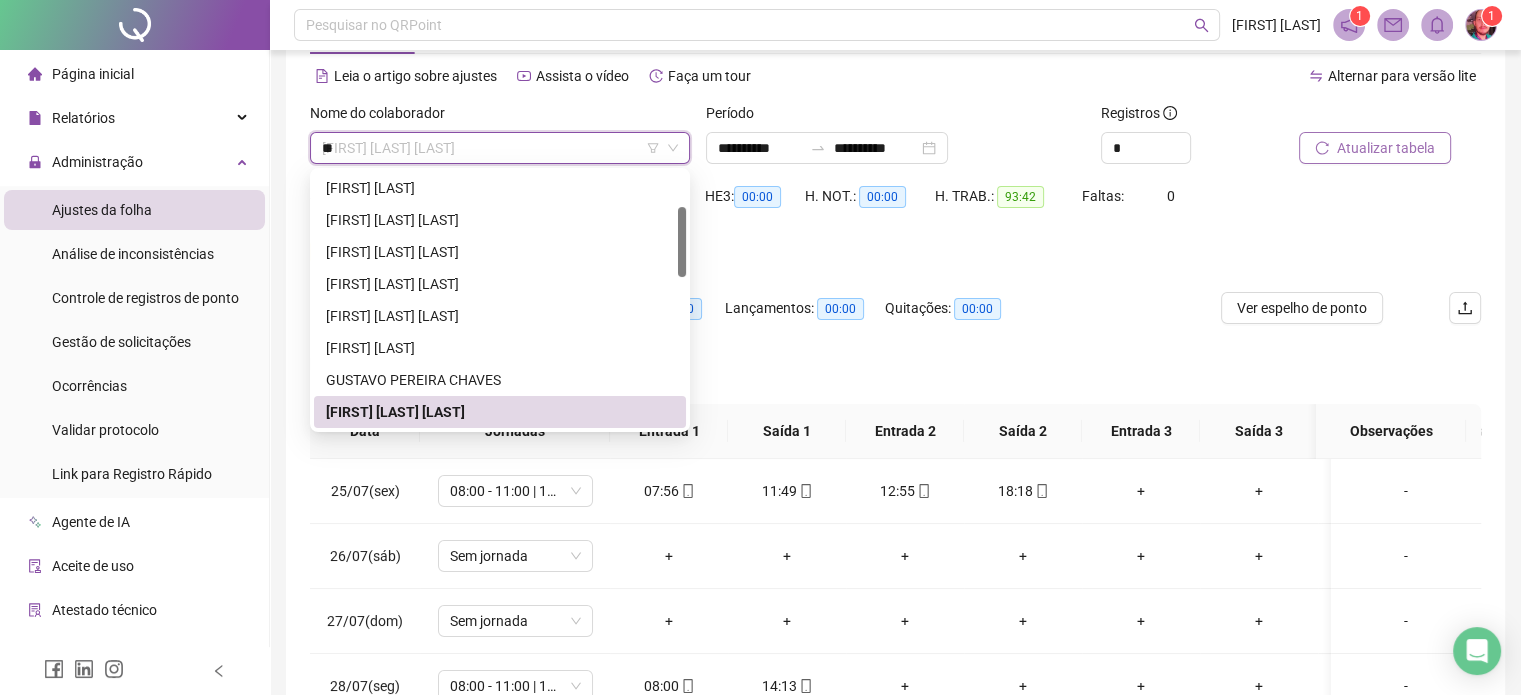 scroll, scrollTop: 0, scrollLeft: 0, axis: both 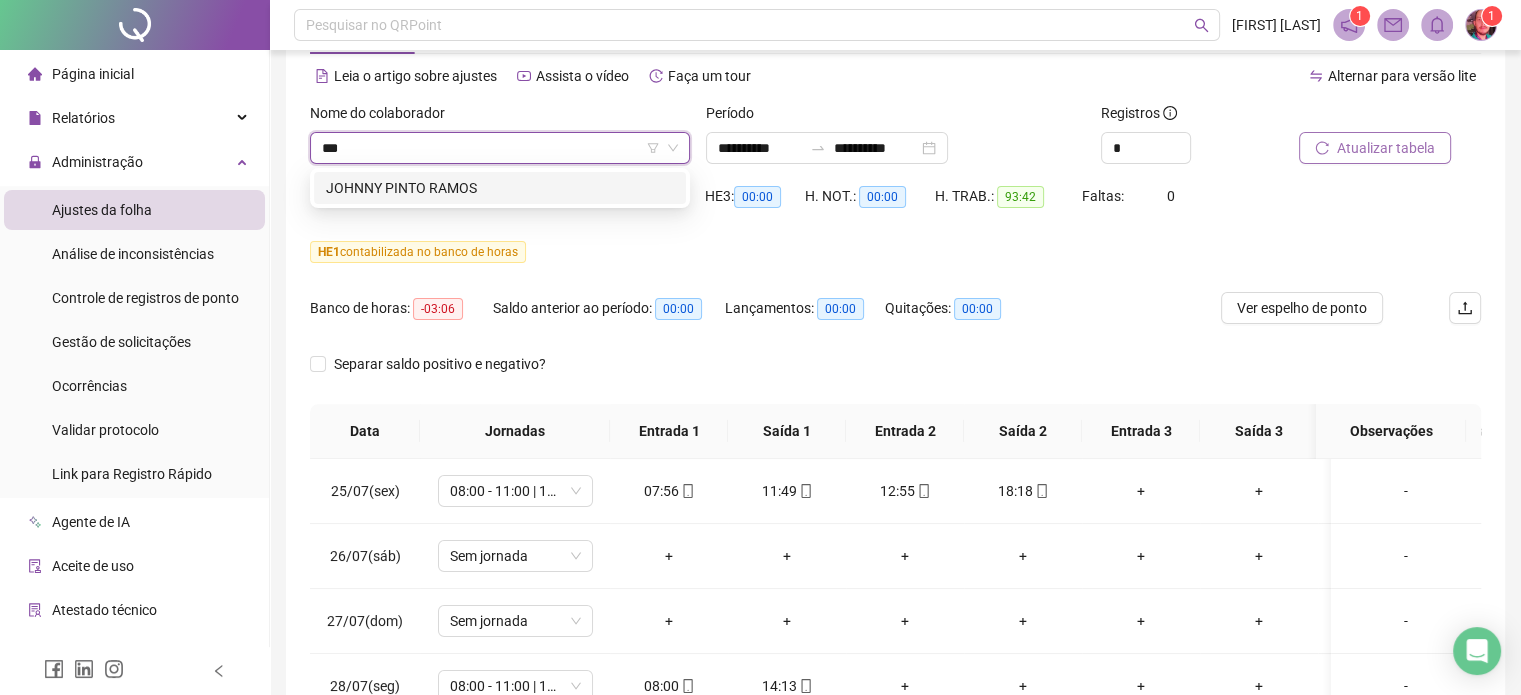 type on "****" 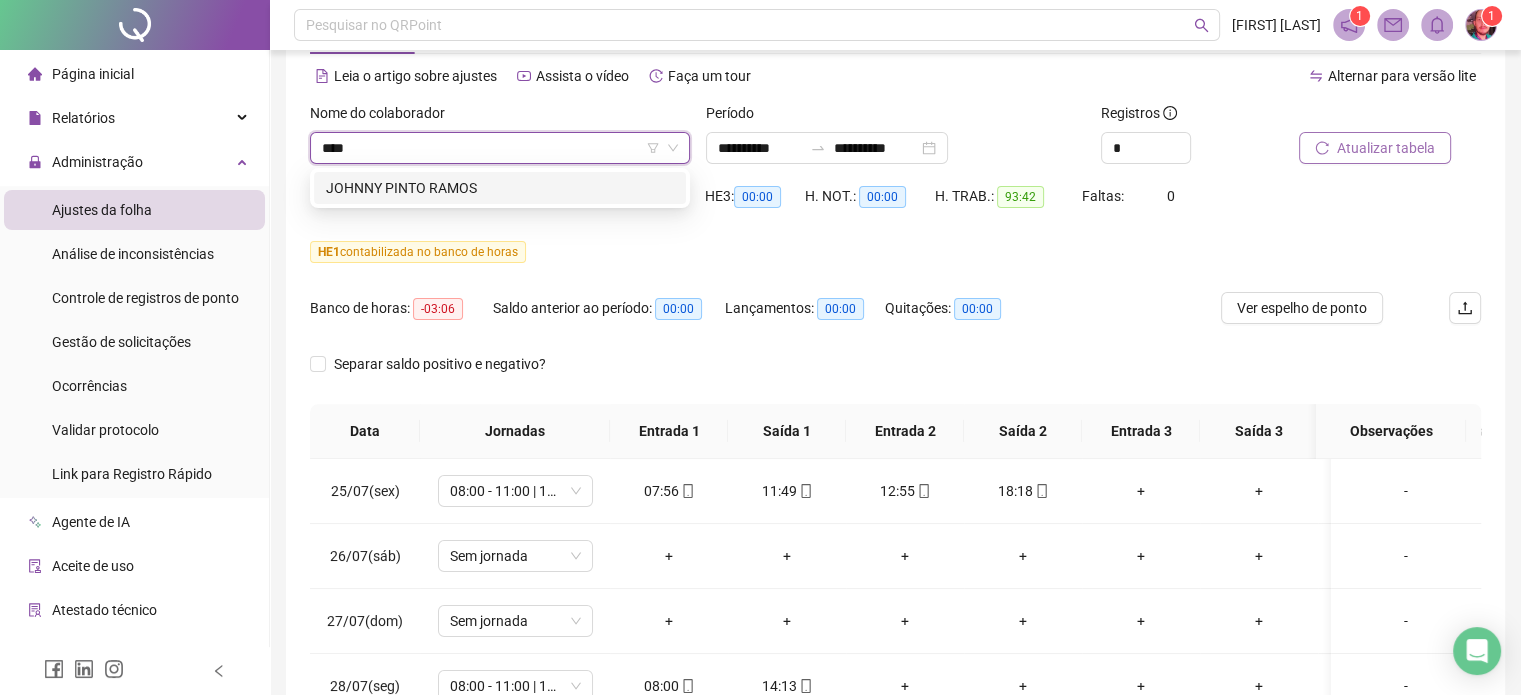 click on "JOHNNY PINTO RAMOS" at bounding box center (500, 188) 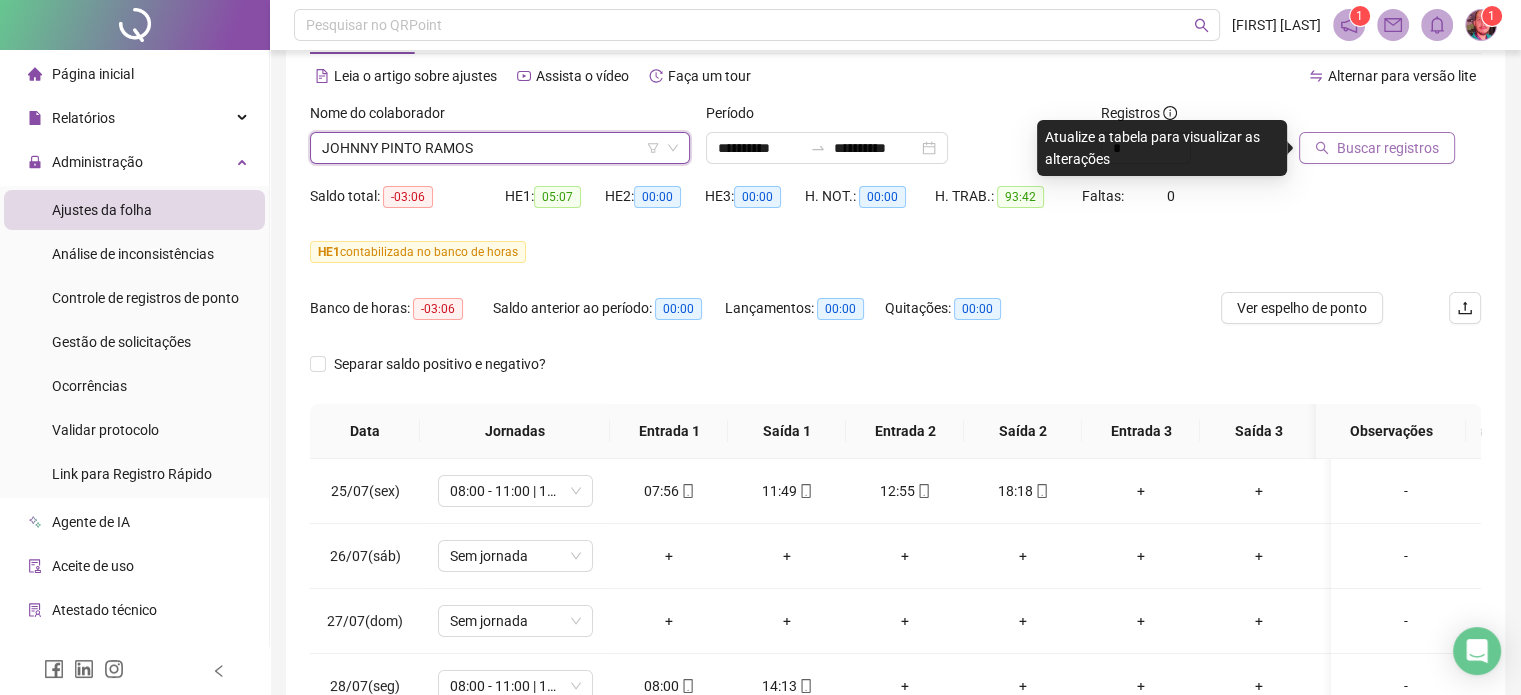 click on "Buscar registros" at bounding box center (1388, 148) 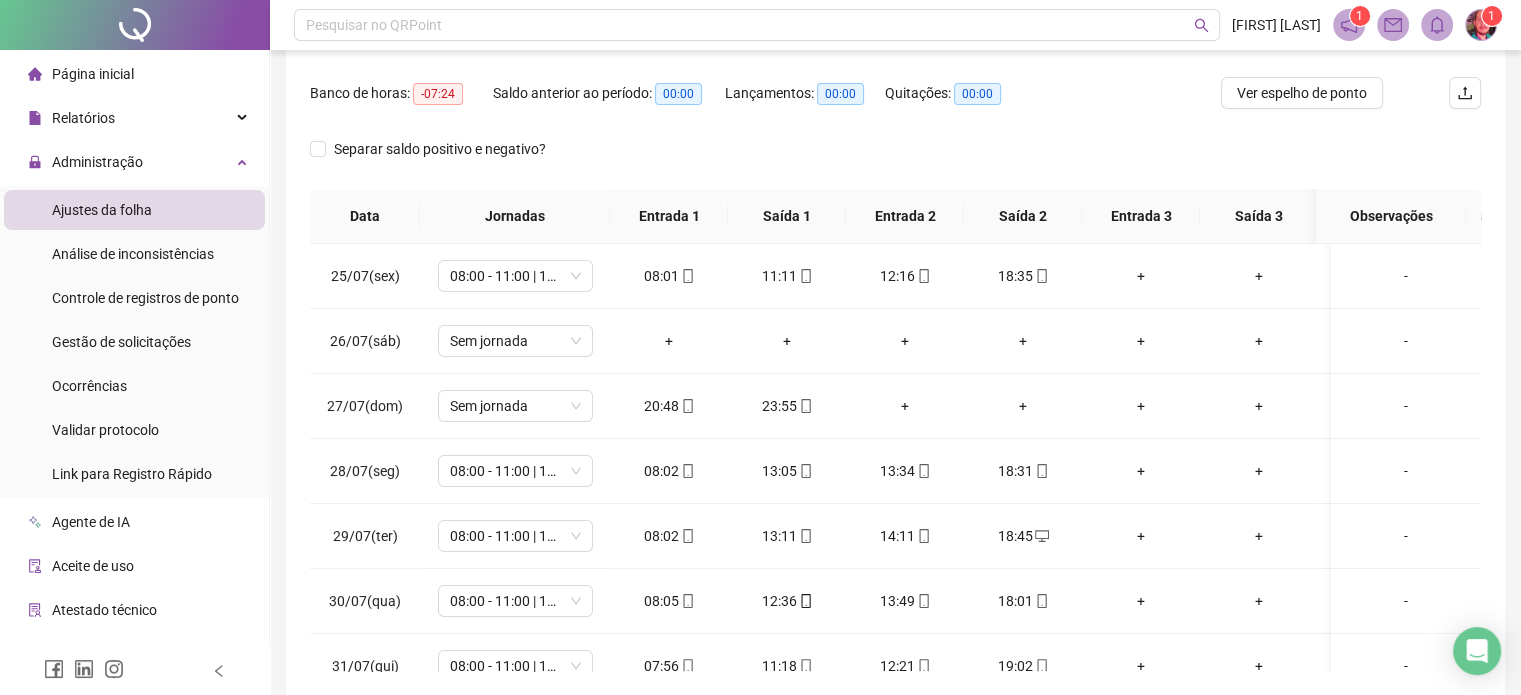 scroll, scrollTop: 382, scrollLeft: 0, axis: vertical 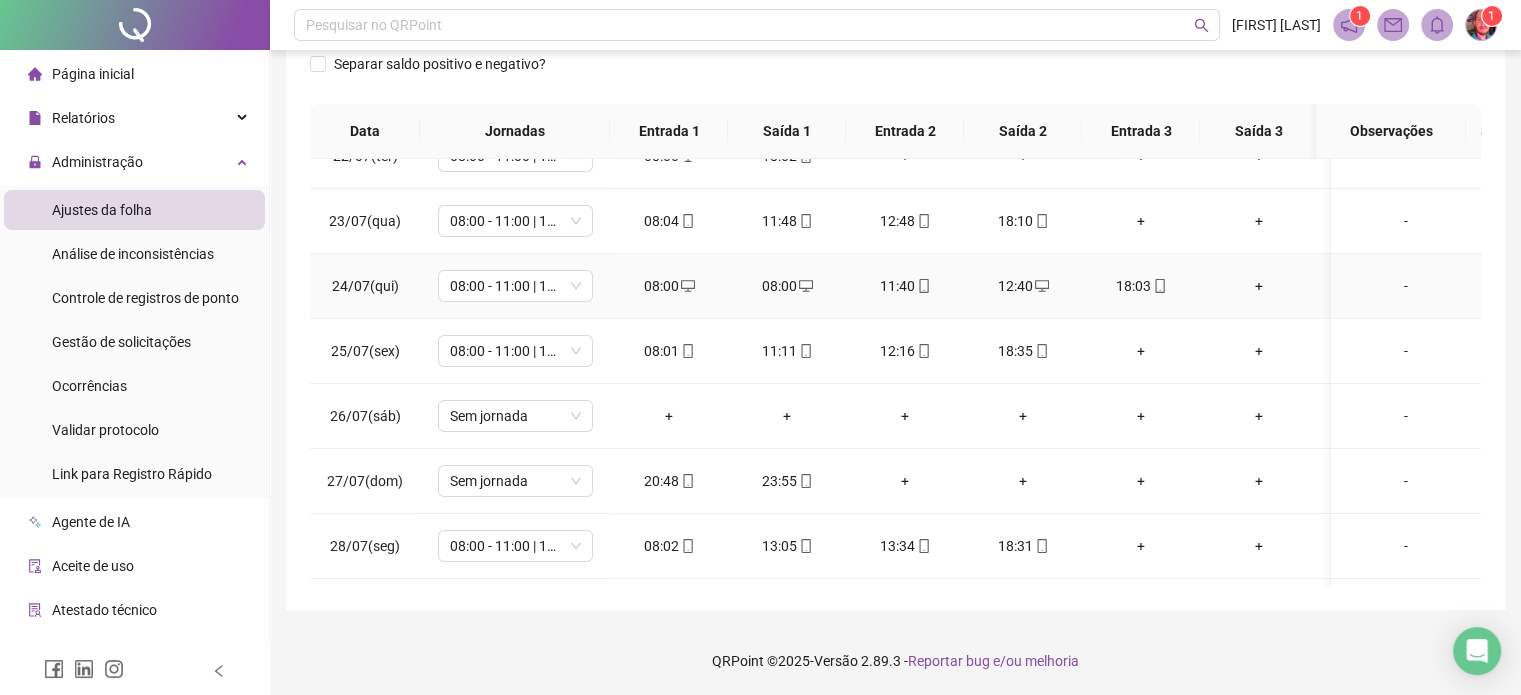 click on "08:00" at bounding box center (787, 286) 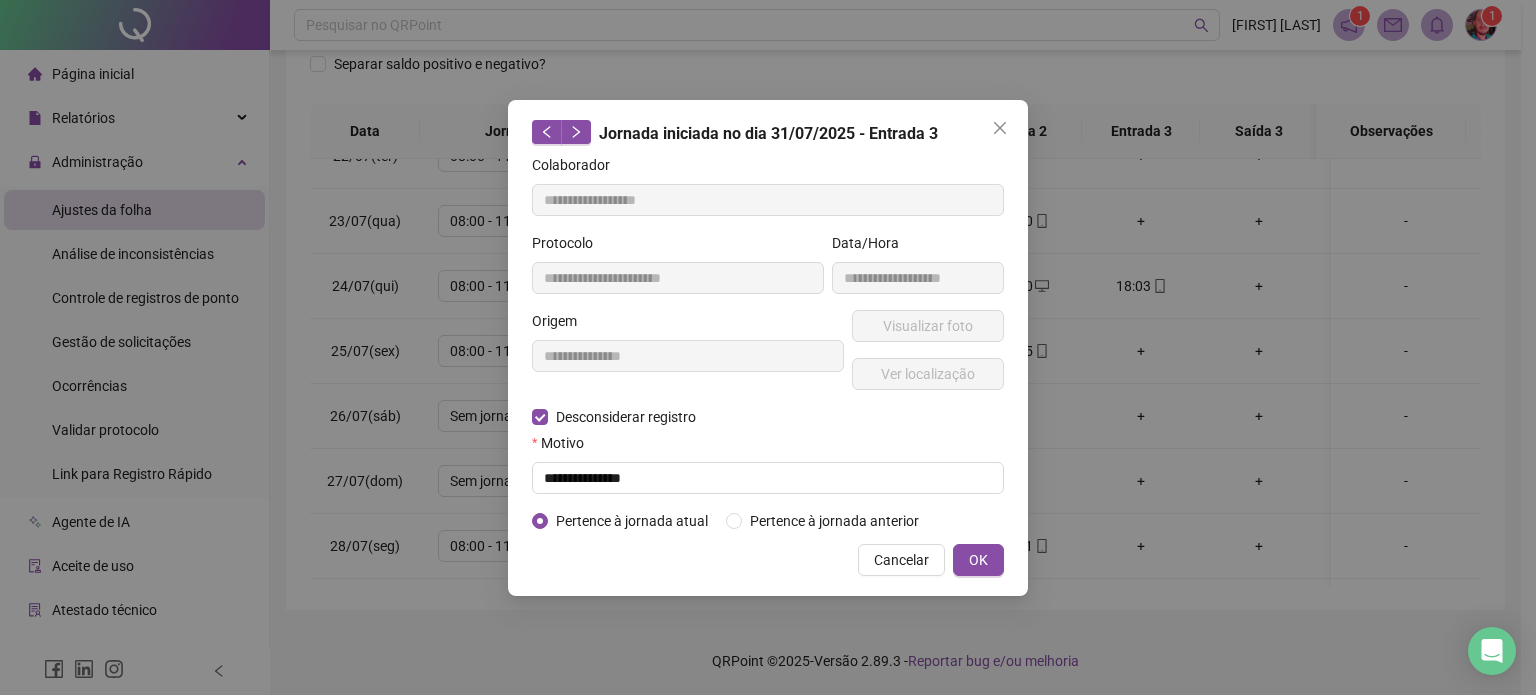 type on "**********" 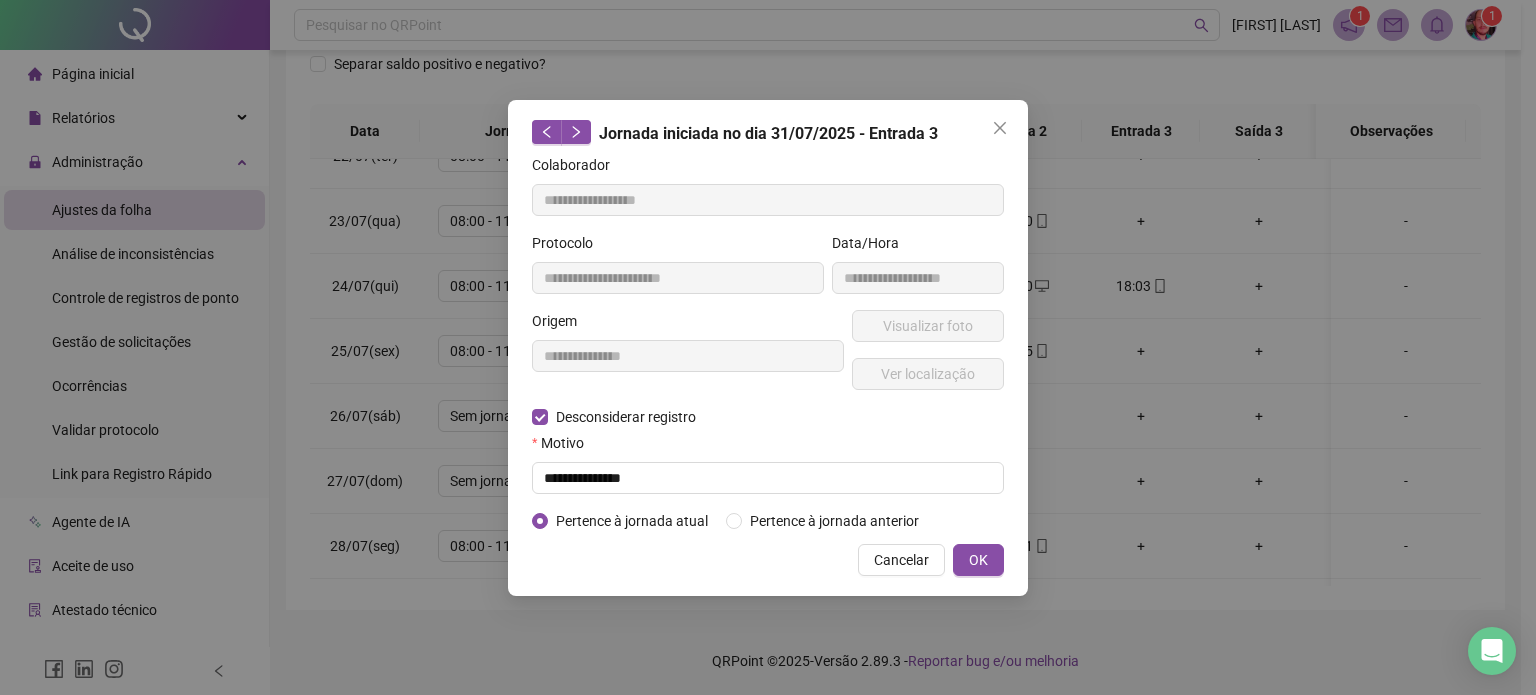 type on "**********" 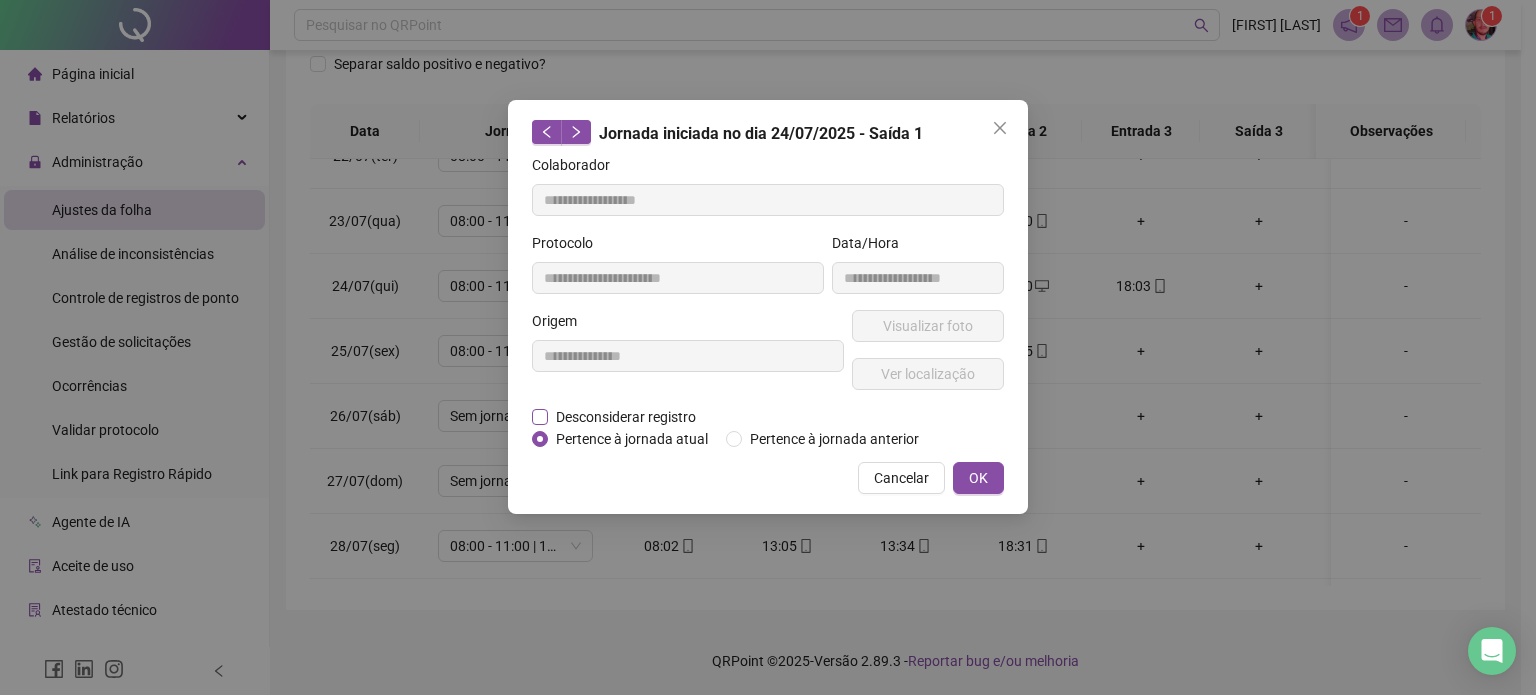 click on "Desconsiderar registro" at bounding box center [626, 417] 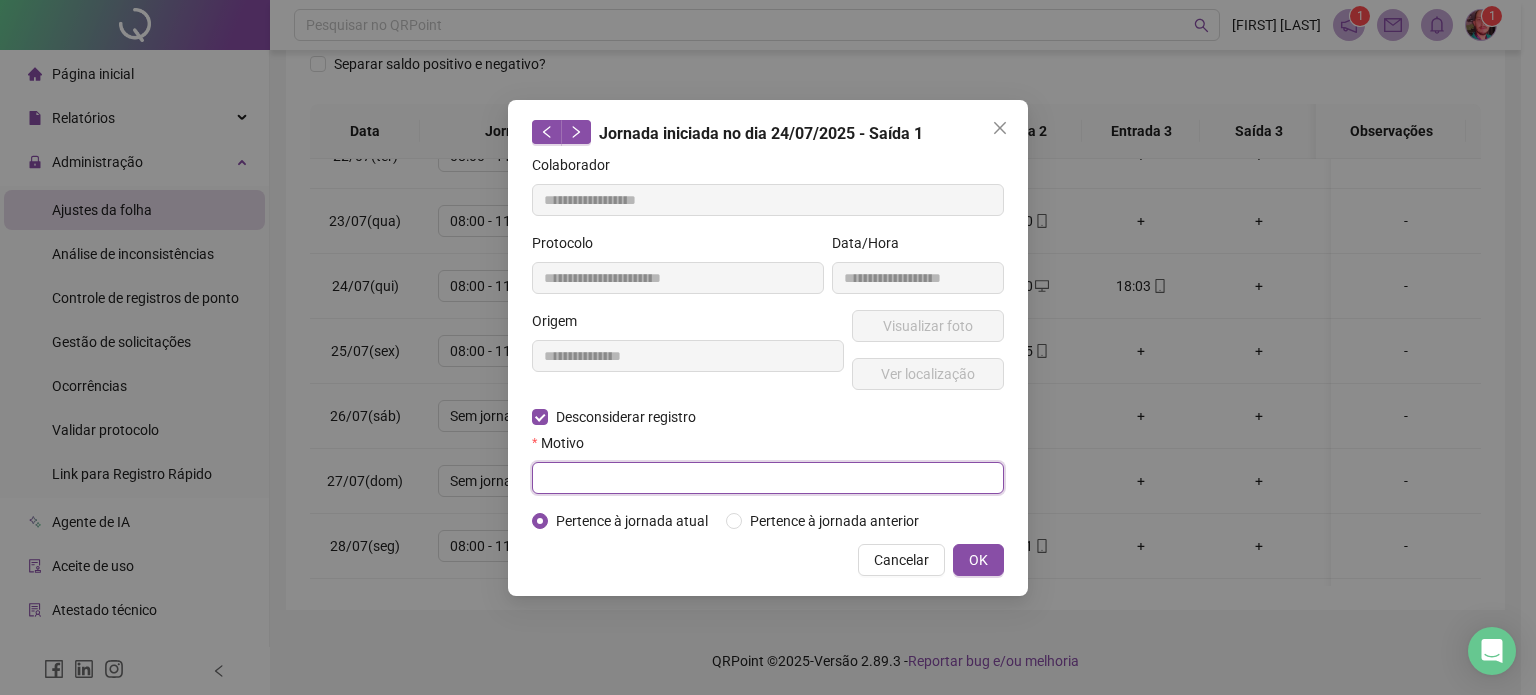 click at bounding box center [768, 478] 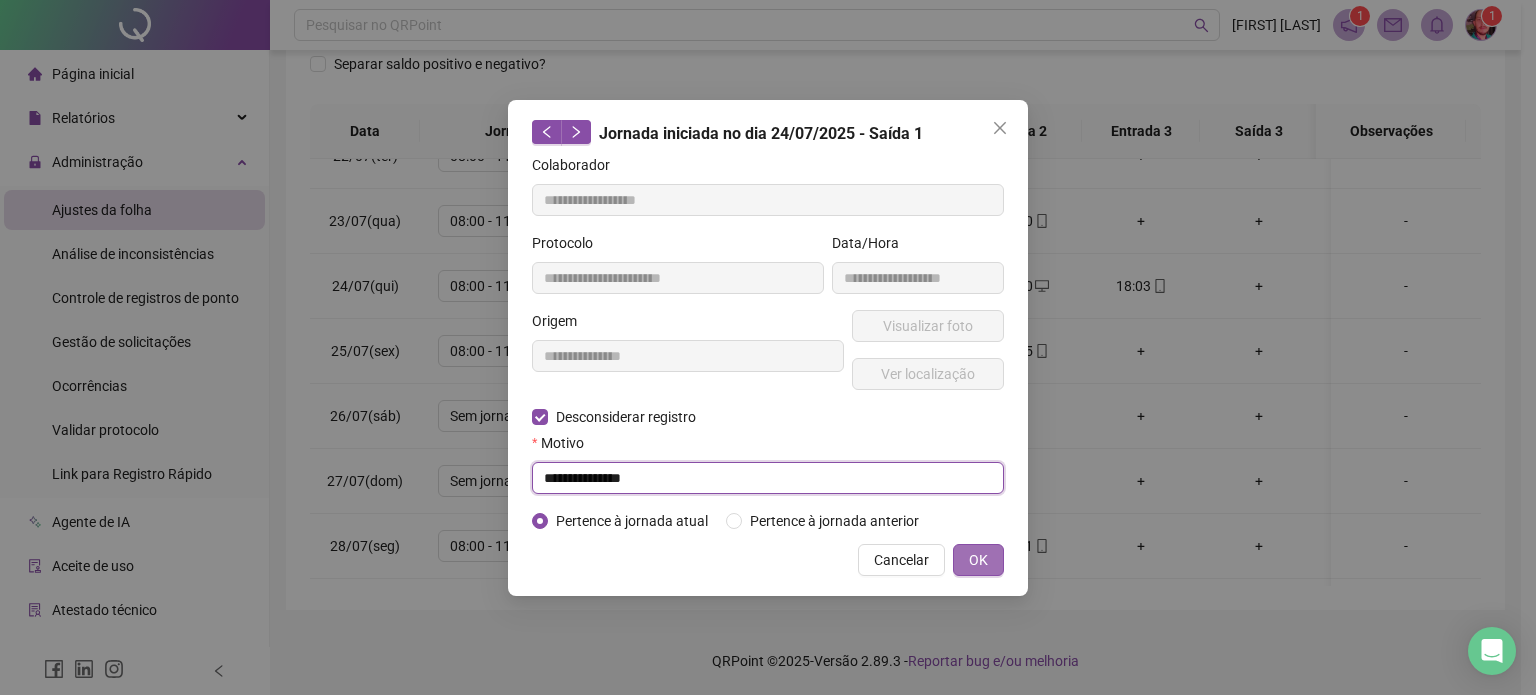 type on "**********" 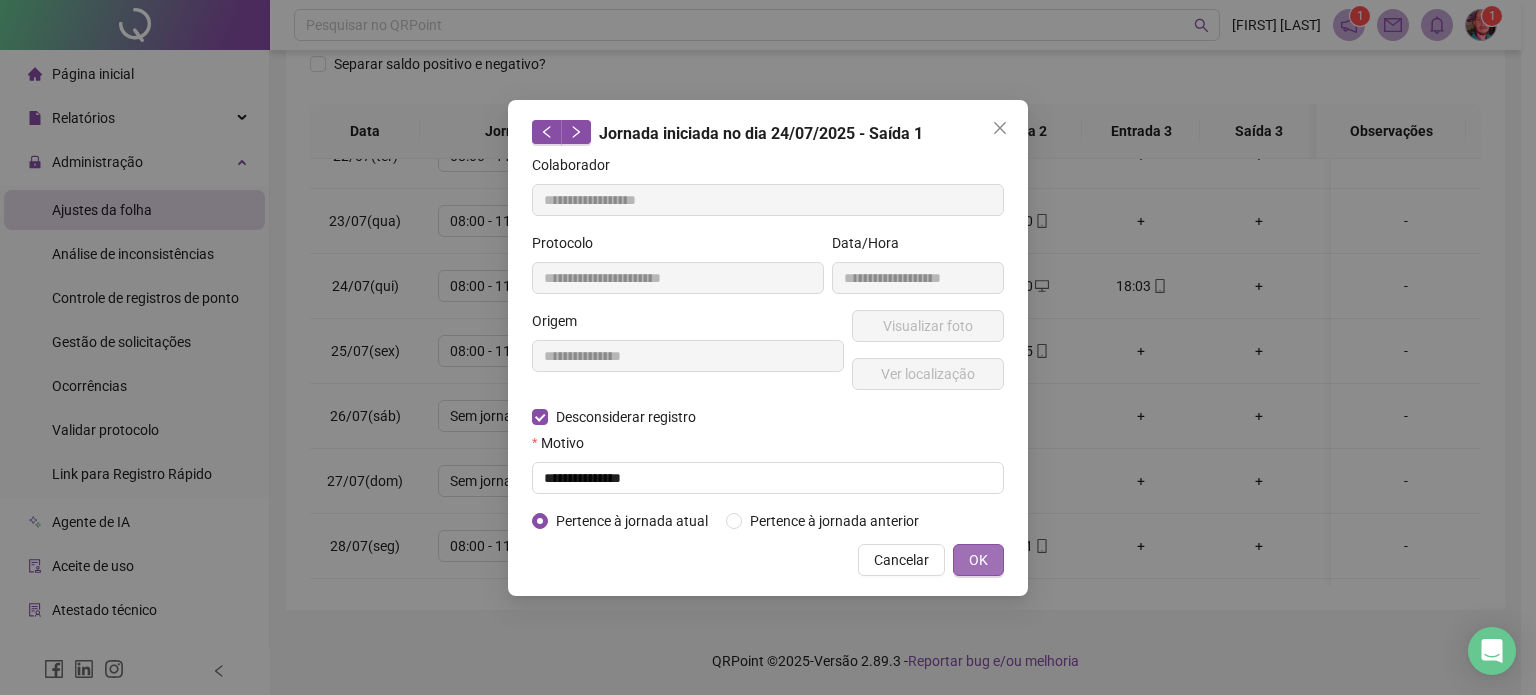 click on "OK" at bounding box center (978, 560) 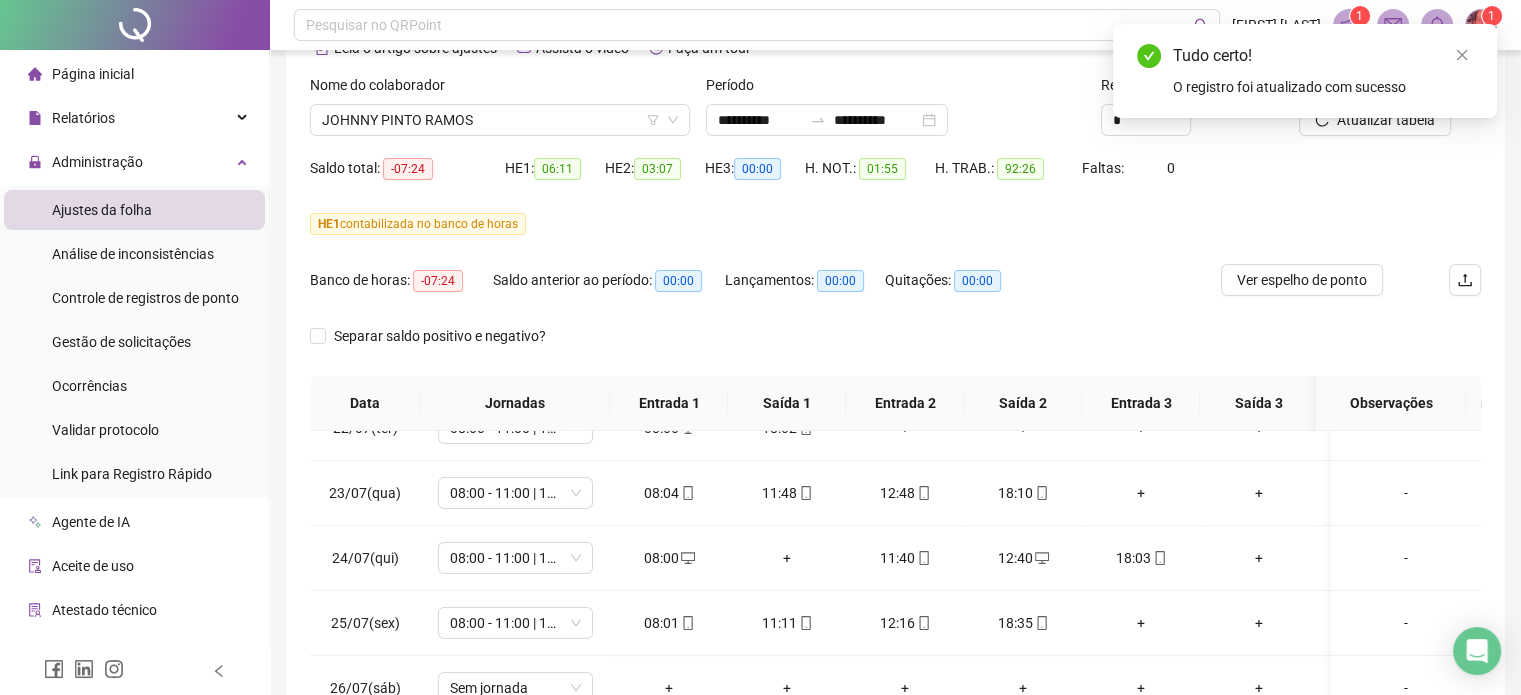 scroll, scrollTop: 79, scrollLeft: 0, axis: vertical 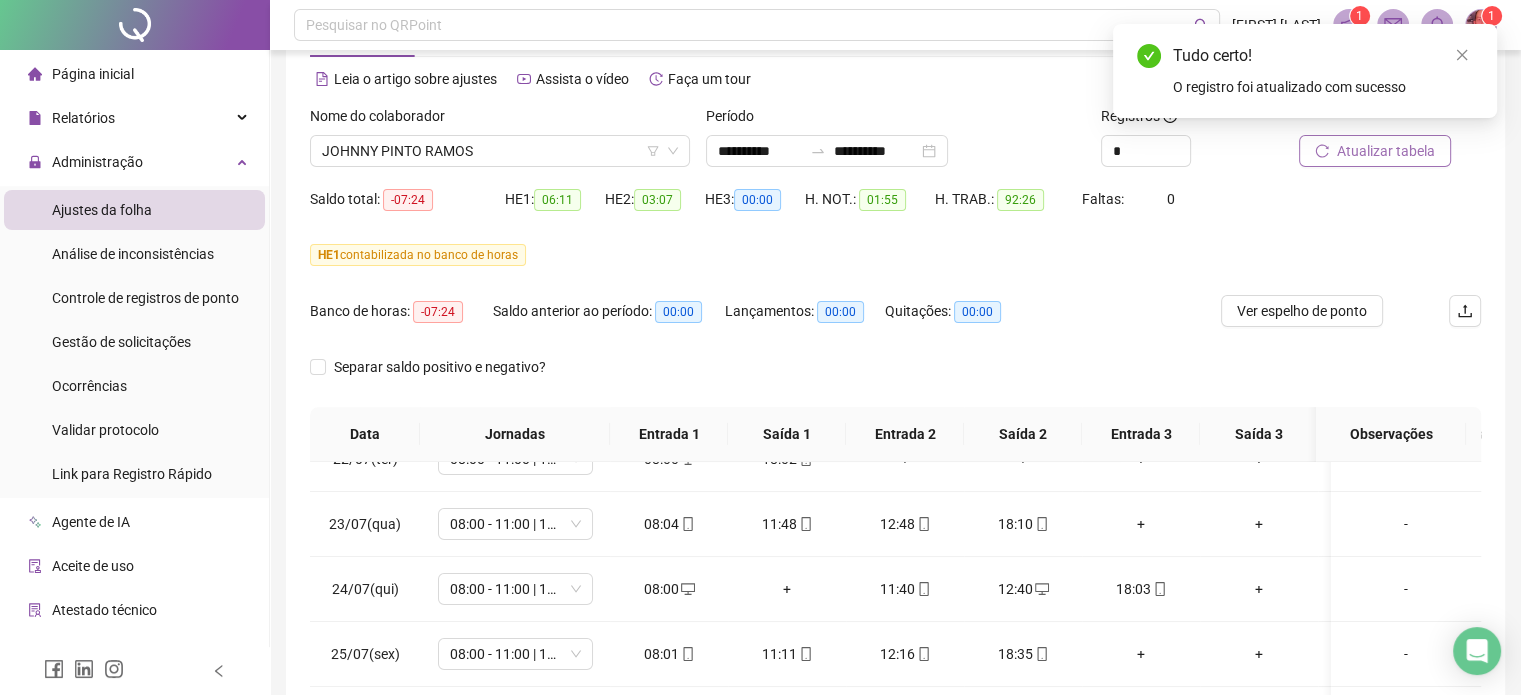 click on "Atualizar tabela" at bounding box center [1386, 151] 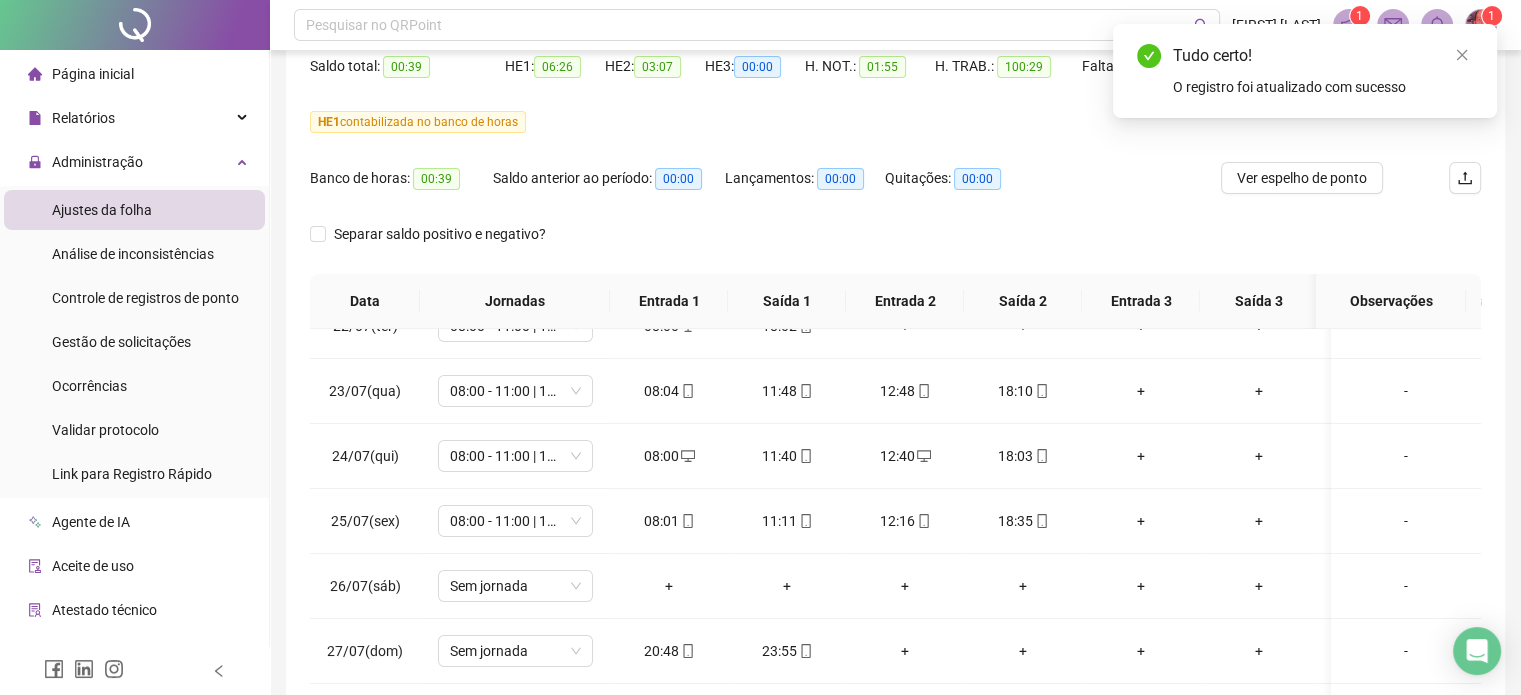 scroll, scrollTop: 382, scrollLeft: 0, axis: vertical 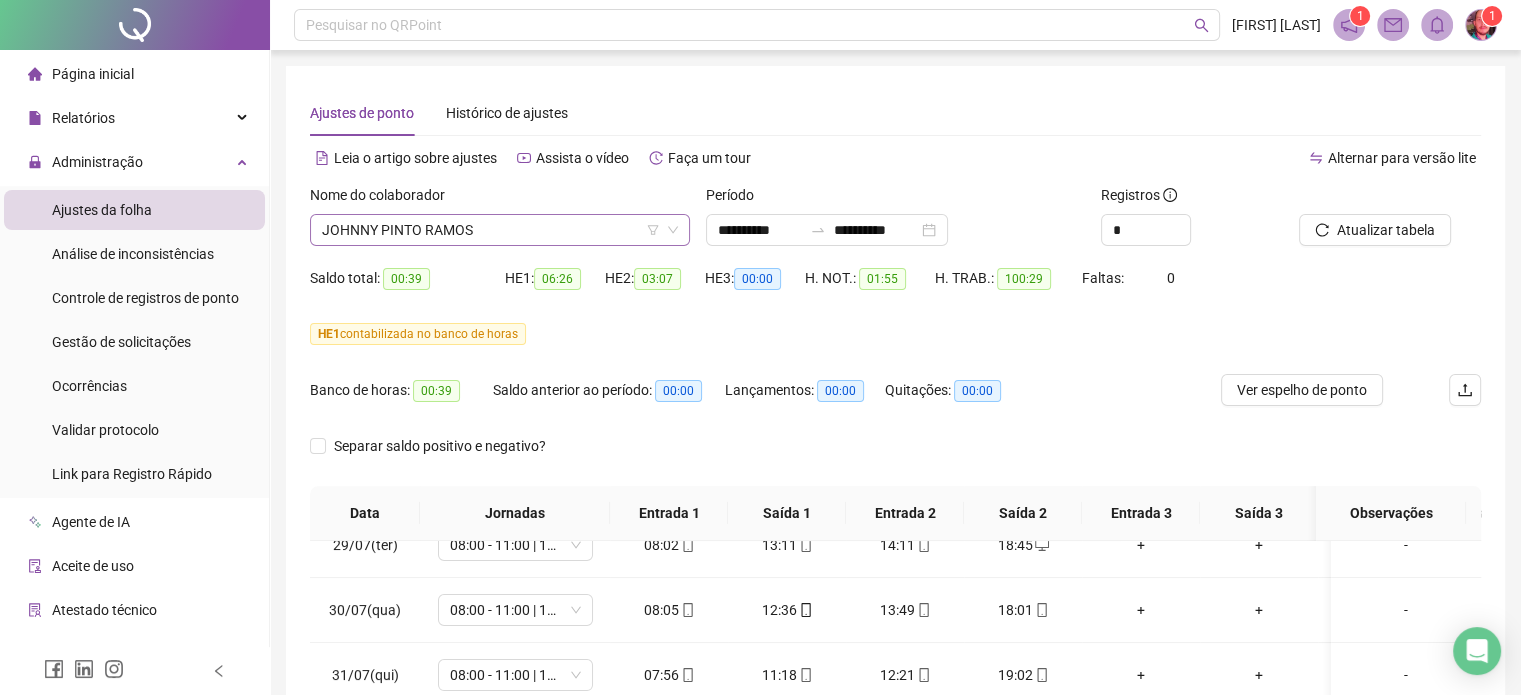click on "JOHNNY PINTO RAMOS" at bounding box center [500, 230] 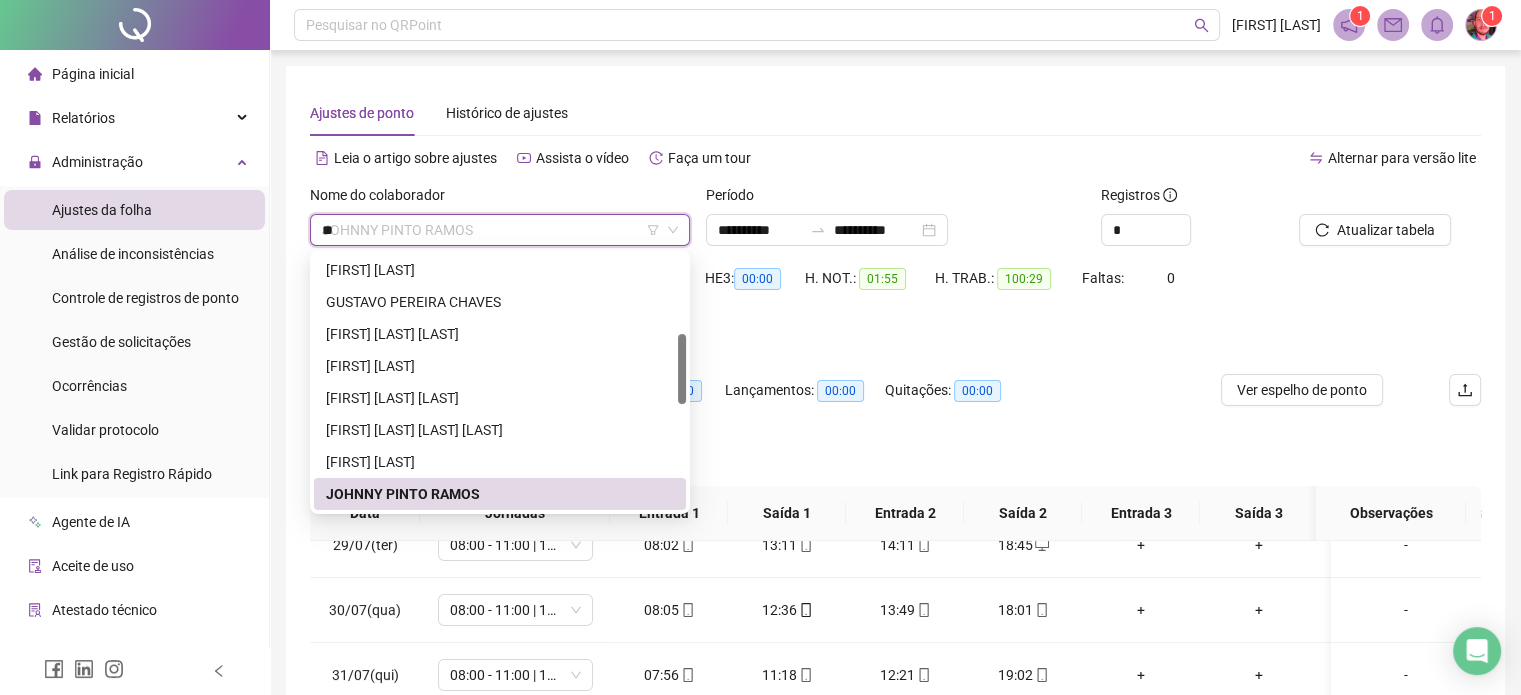 scroll, scrollTop: 0, scrollLeft: 0, axis: both 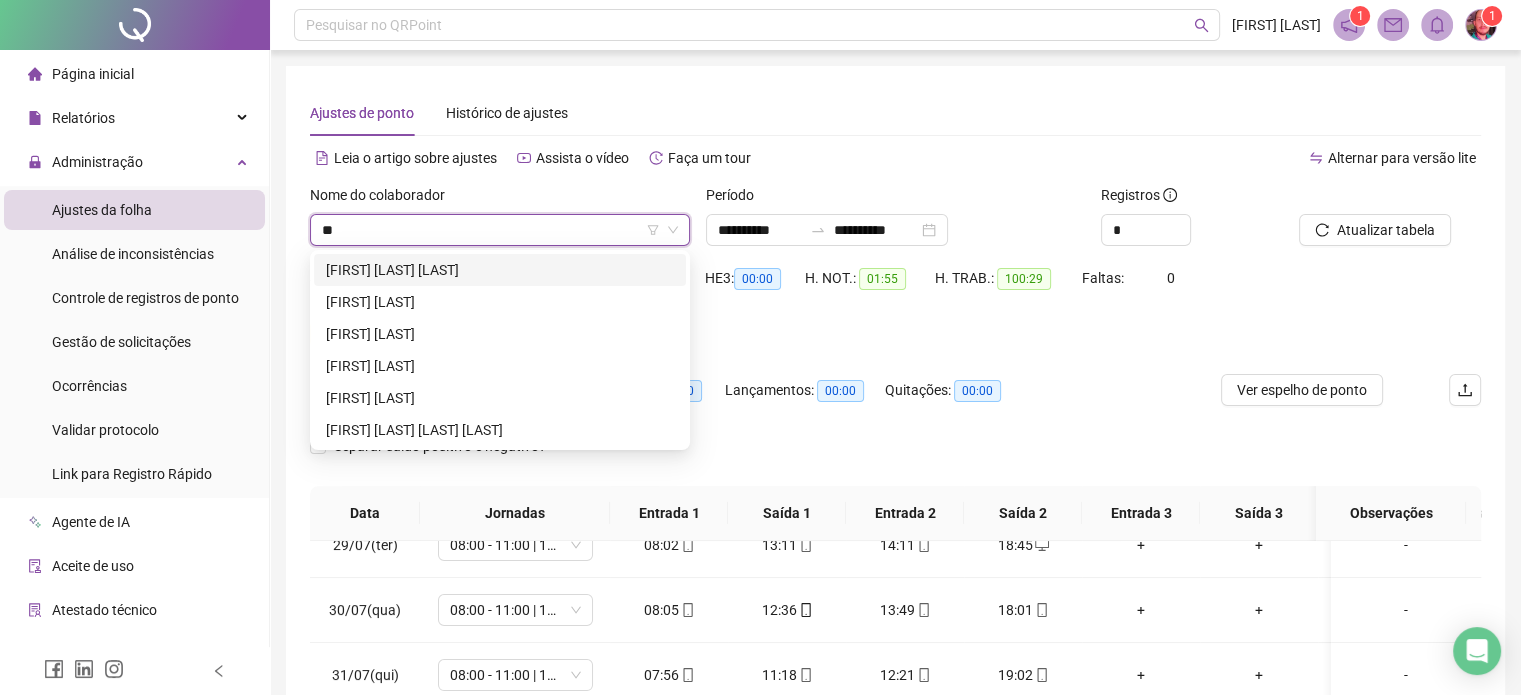 type on "***" 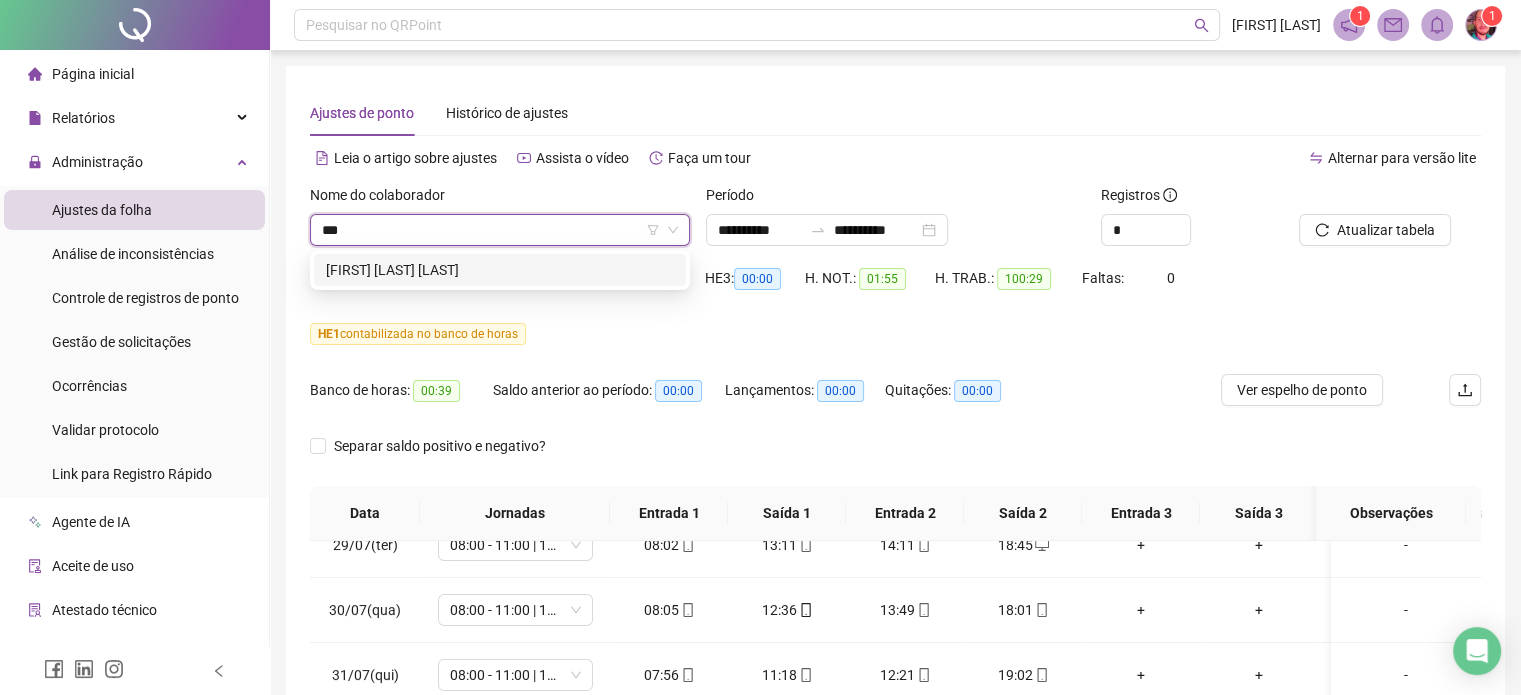 click on "[FIRST] [LAST] [LAST]" at bounding box center [500, 270] 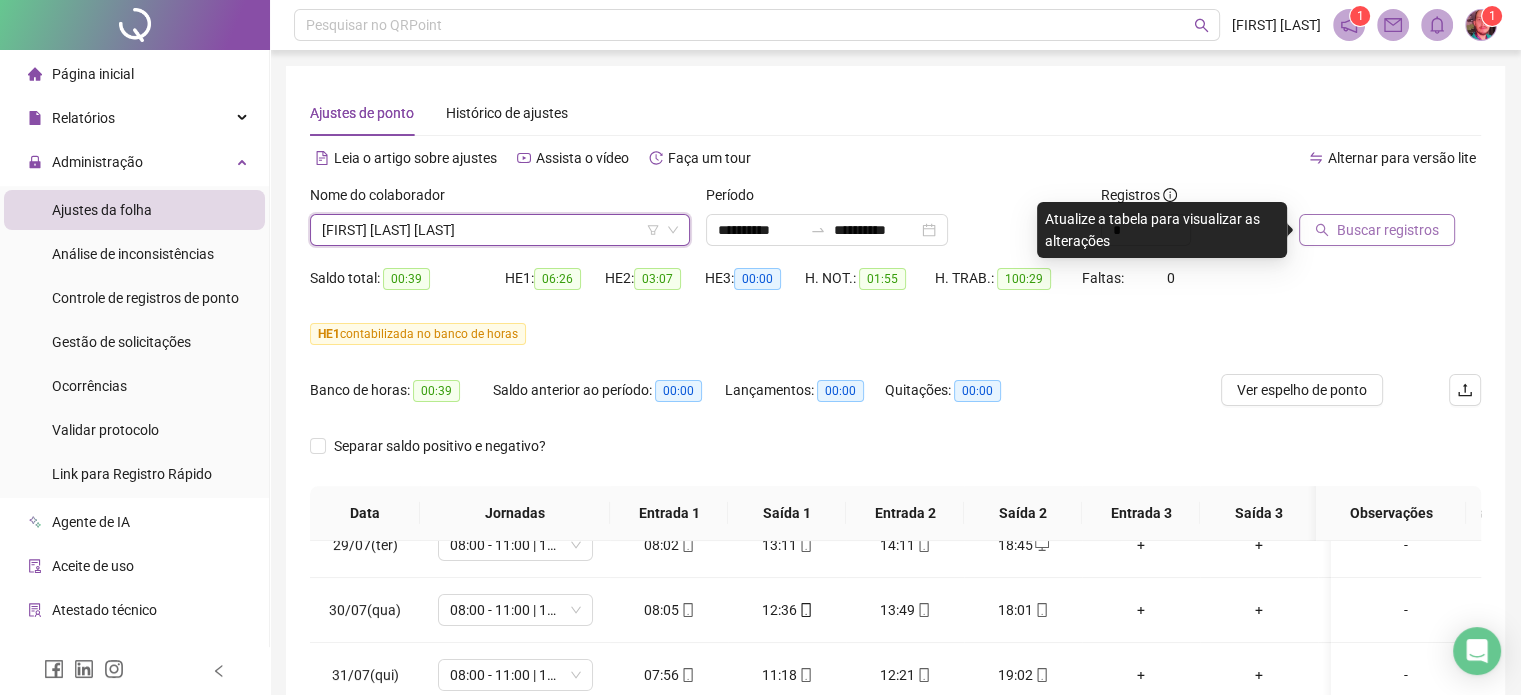 click on "Buscar registros" at bounding box center [1388, 230] 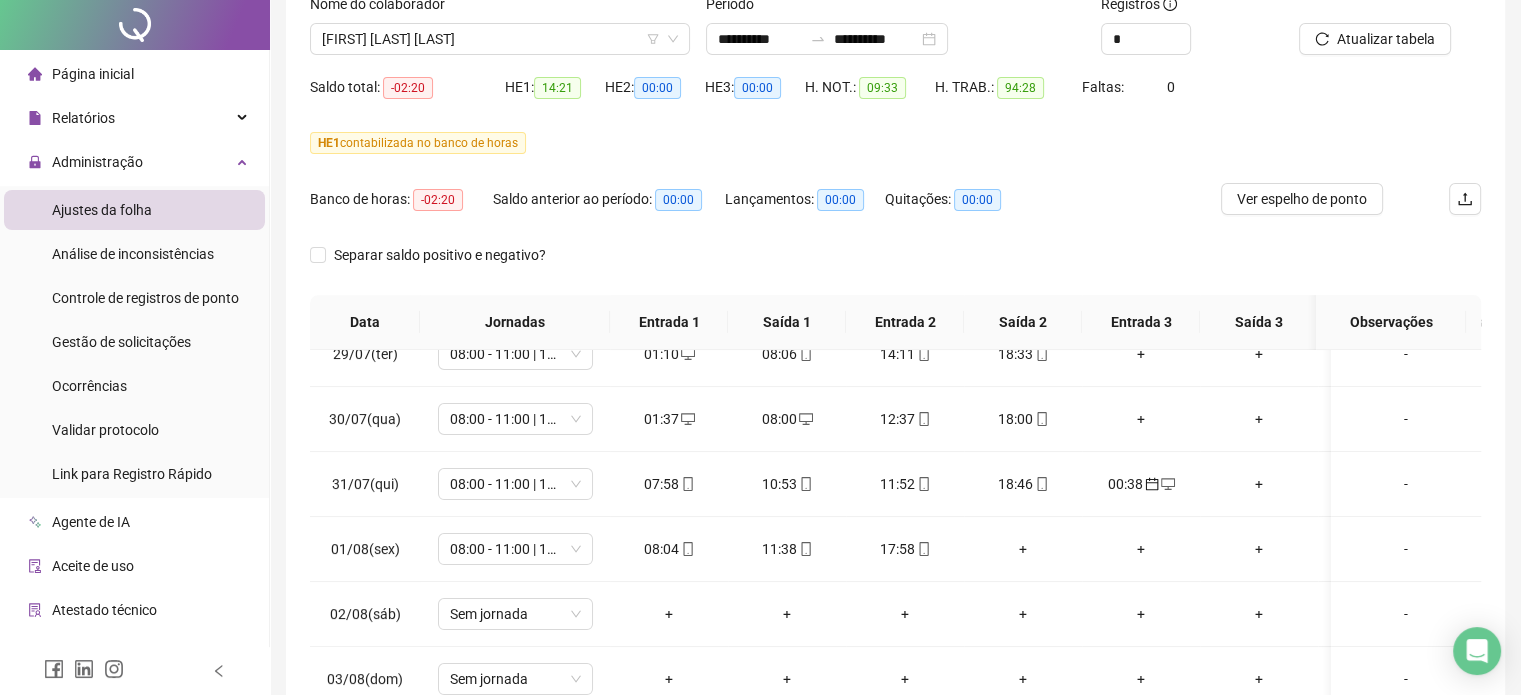 scroll, scrollTop: 382, scrollLeft: 0, axis: vertical 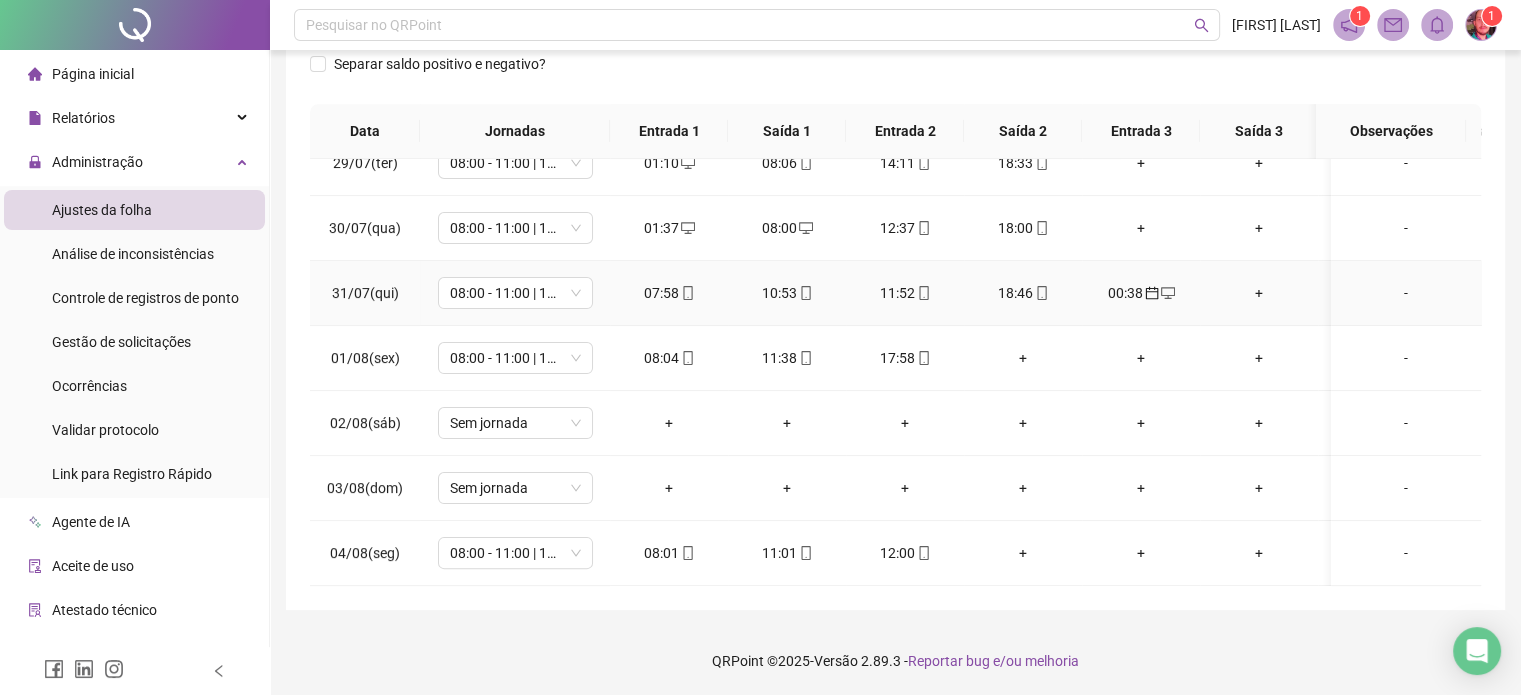 click on "00:38" at bounding box center [1141, 293] 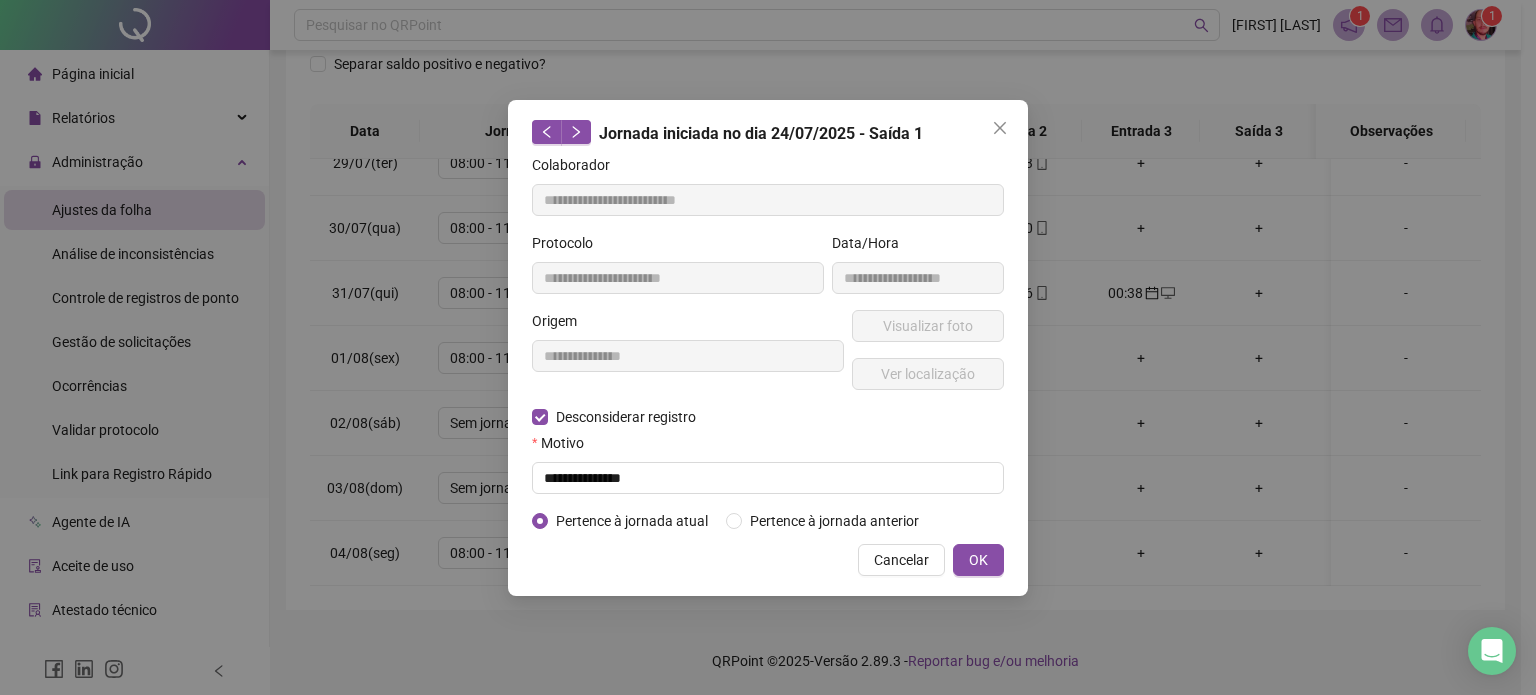 type on "**********" 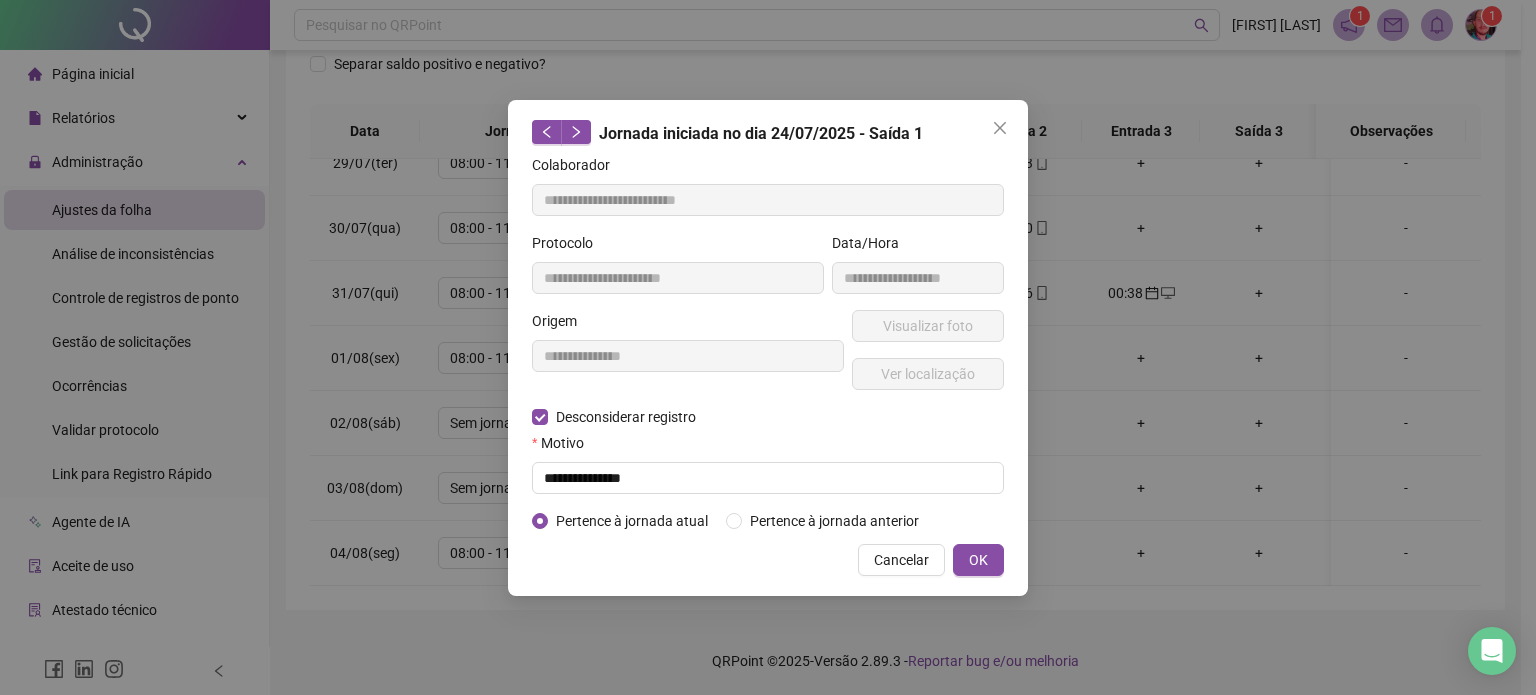 type on "**********" 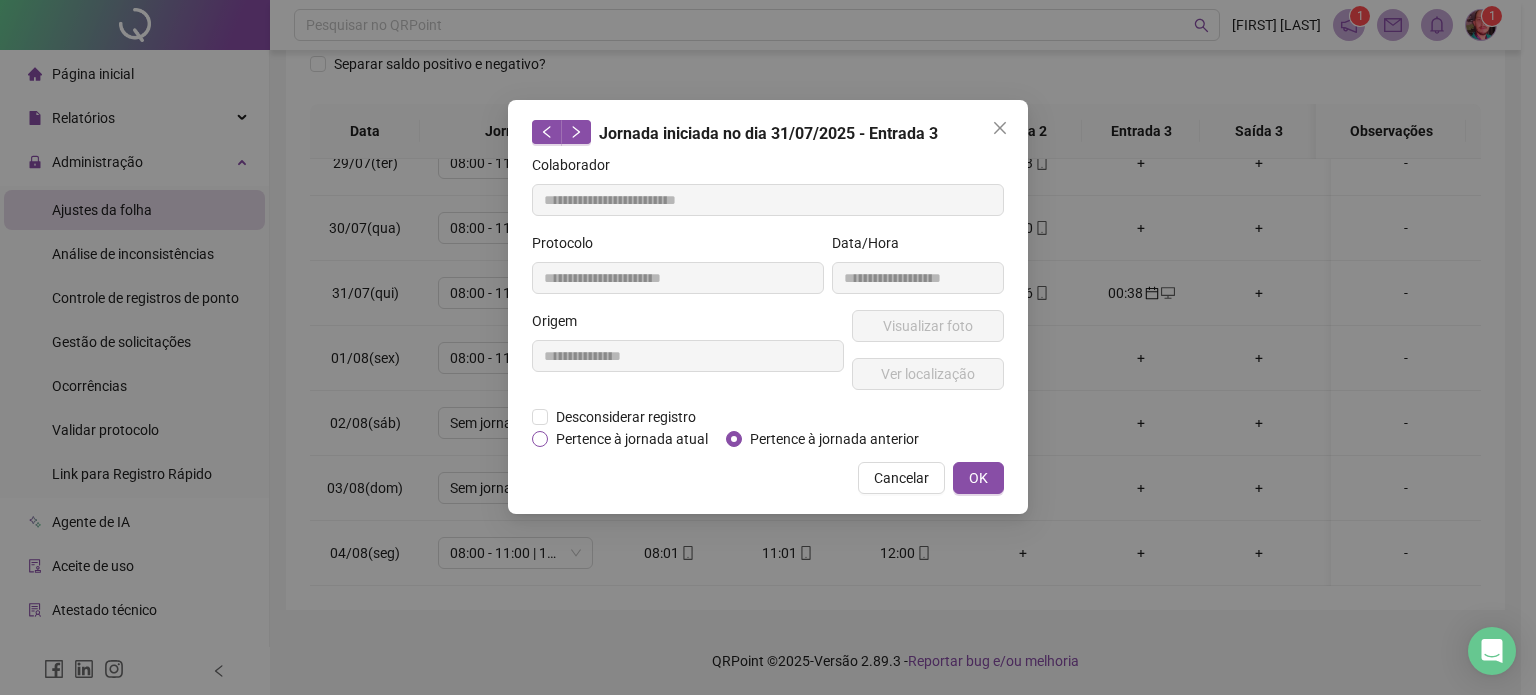 click on "Pertence à jornada atual" at bounding box center (632, 439) 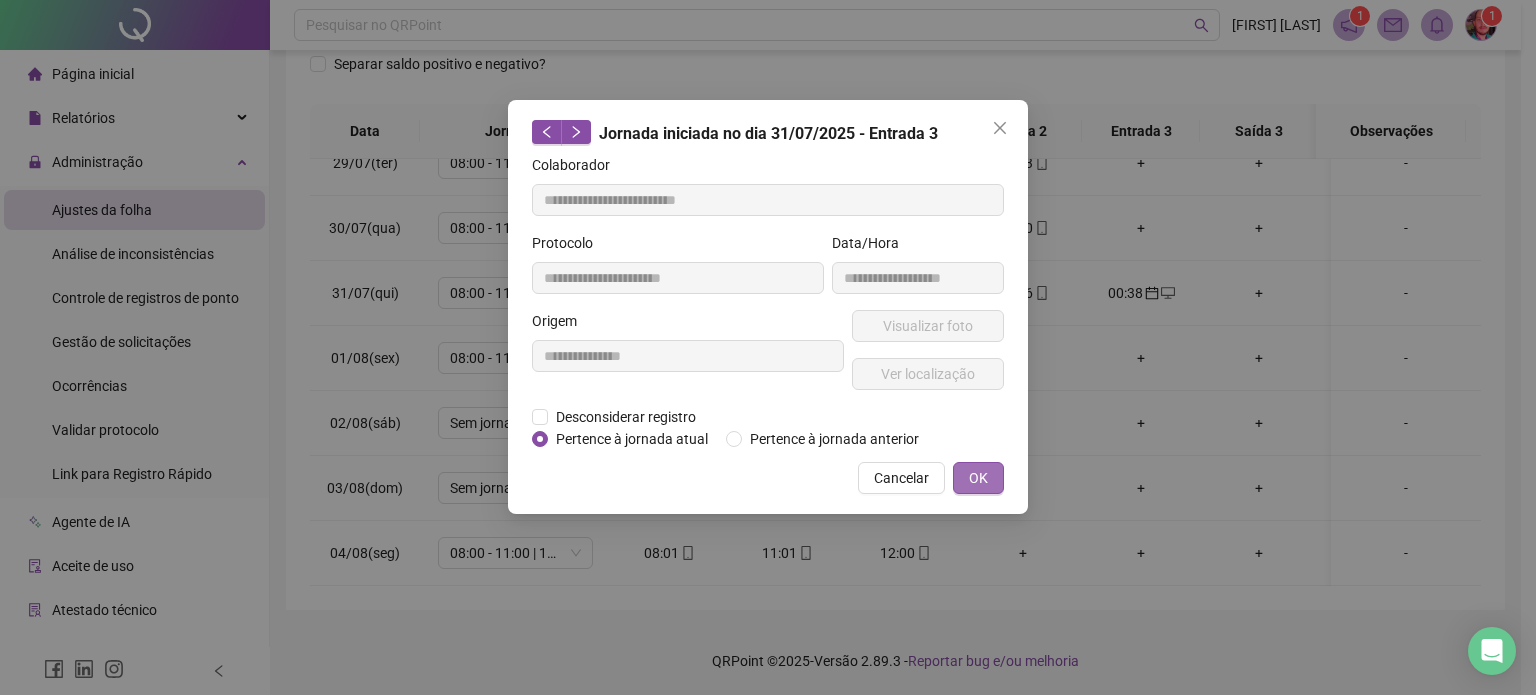 click on "OK" at bounding box center (978, 478) 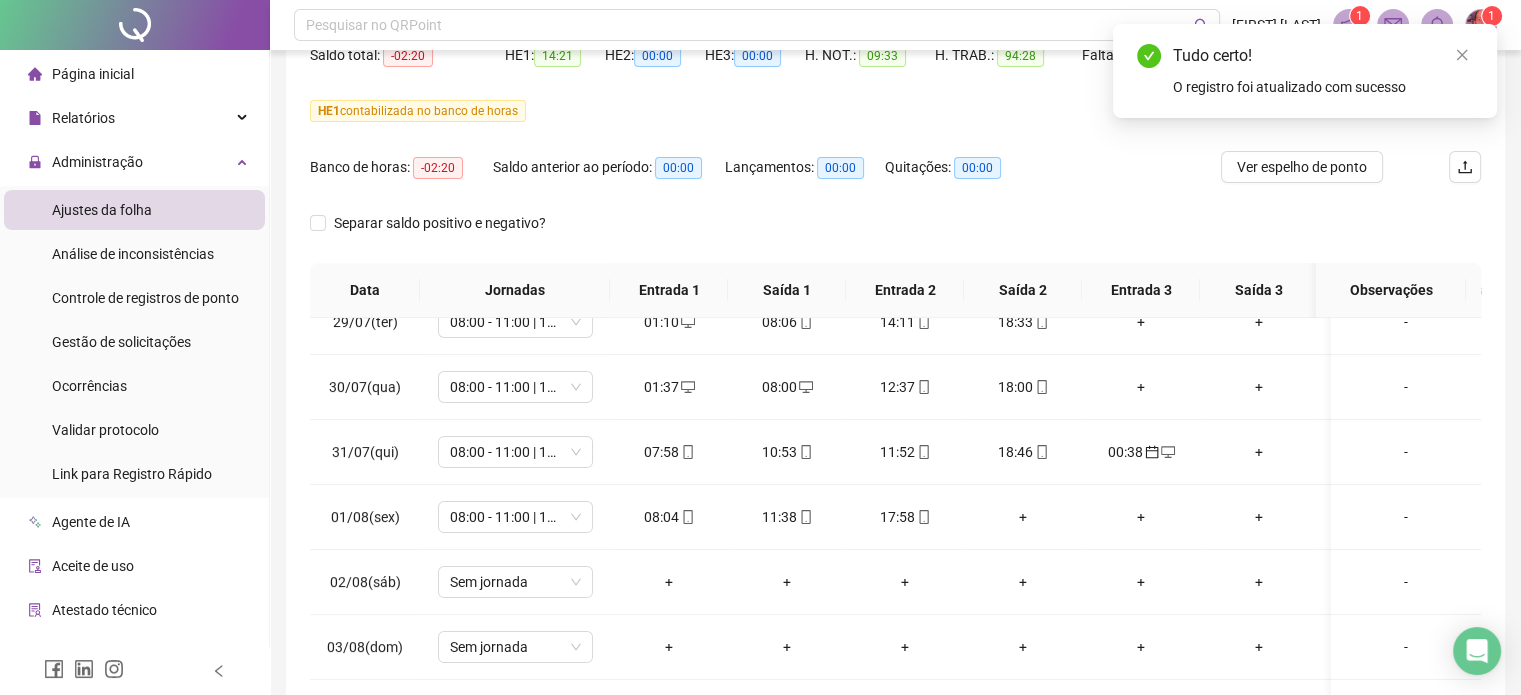 scroll, scrollTop: 11, scrollLeft: 0, axis: vertical 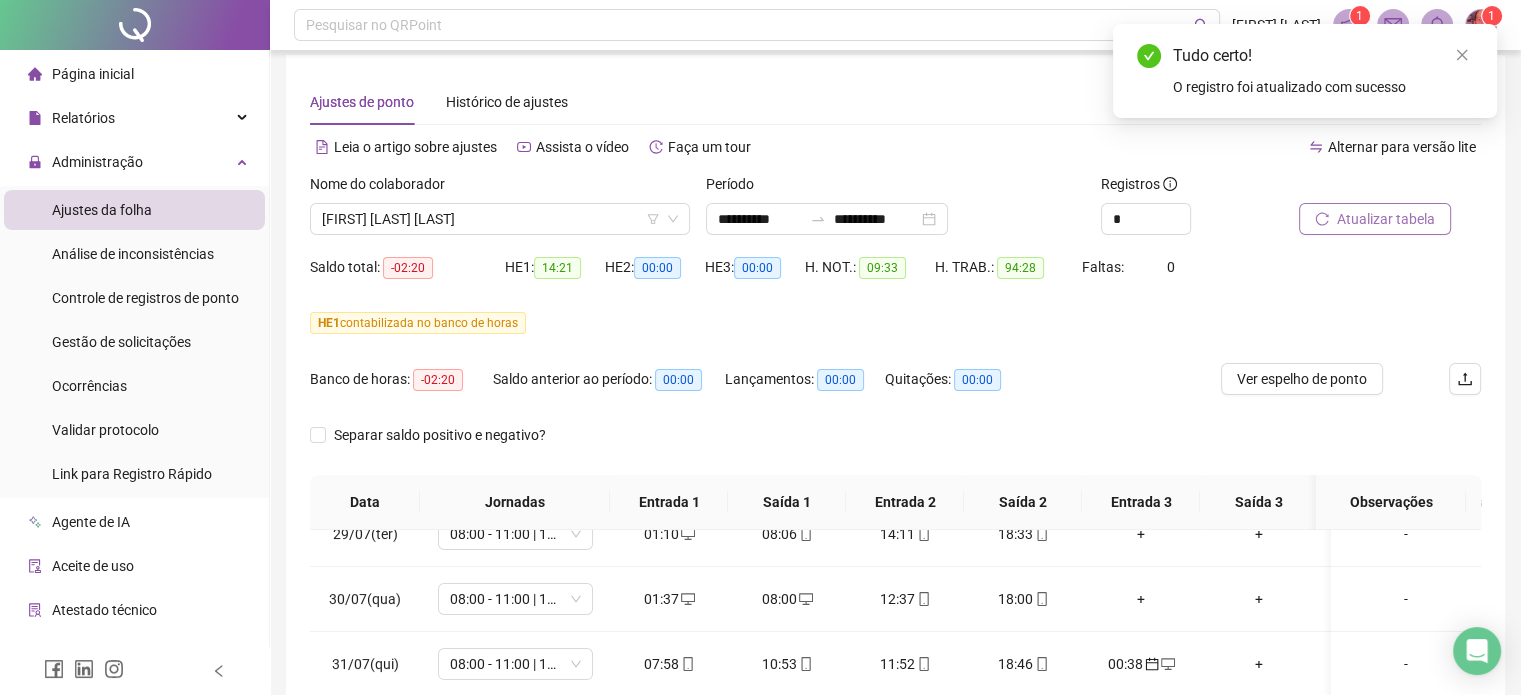 click on "Atualizar tabela" at bounding box center [1386, 219] 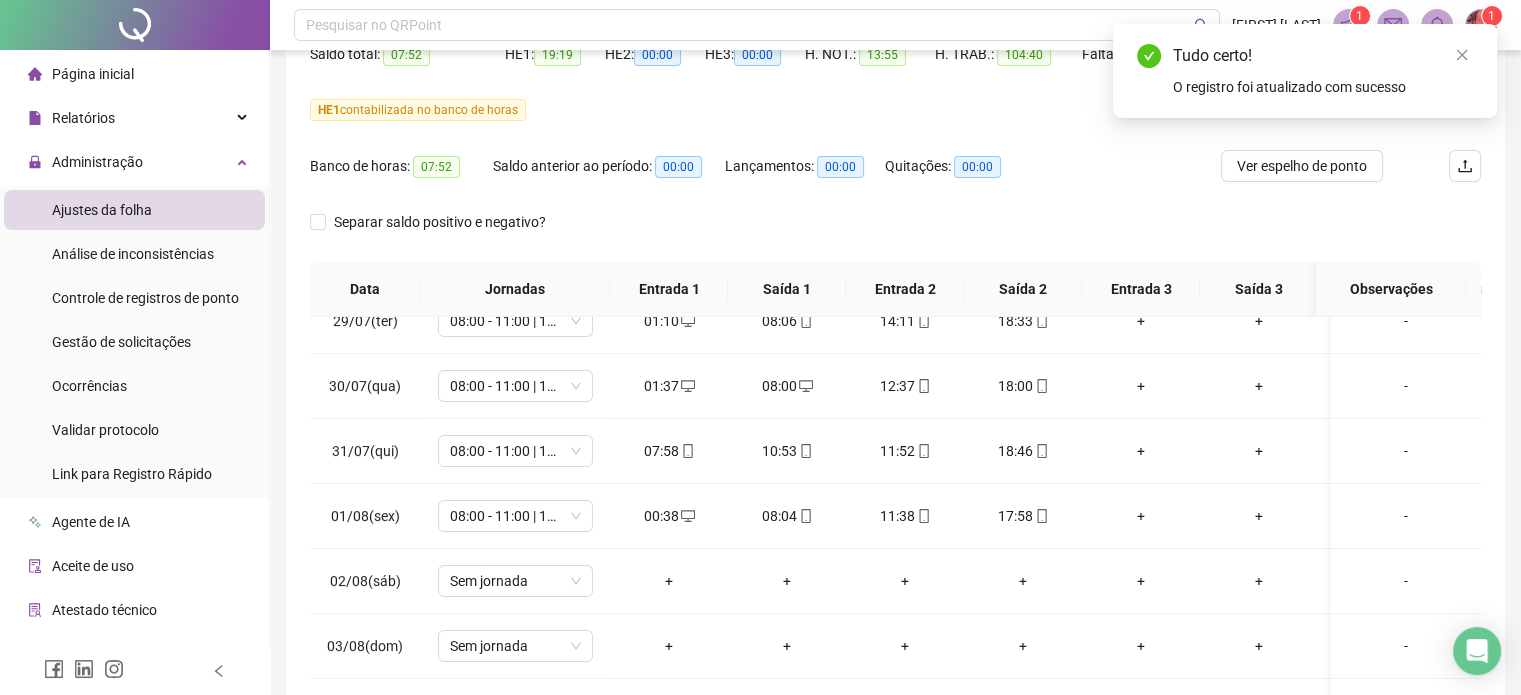 scroll, scrollTop: 382, scrollLeft: 0, axis: vertical 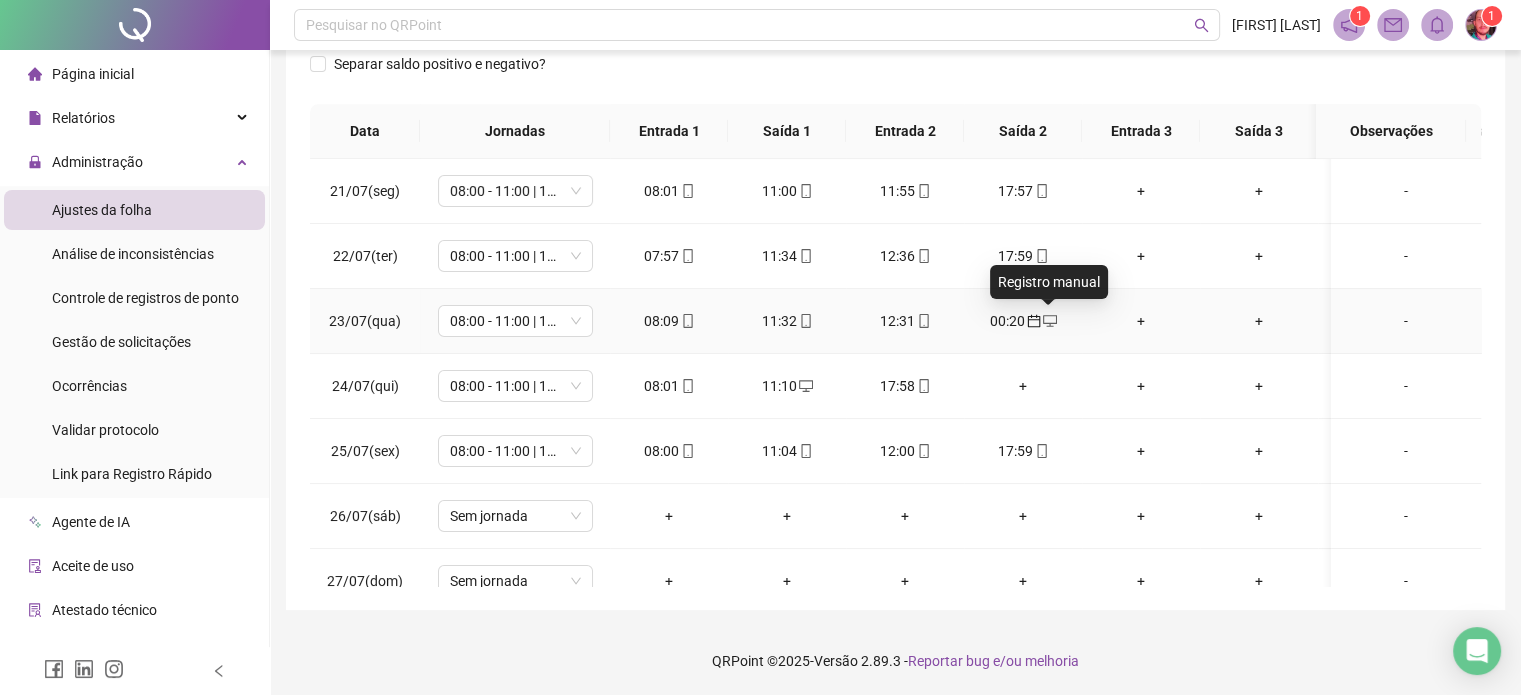 click 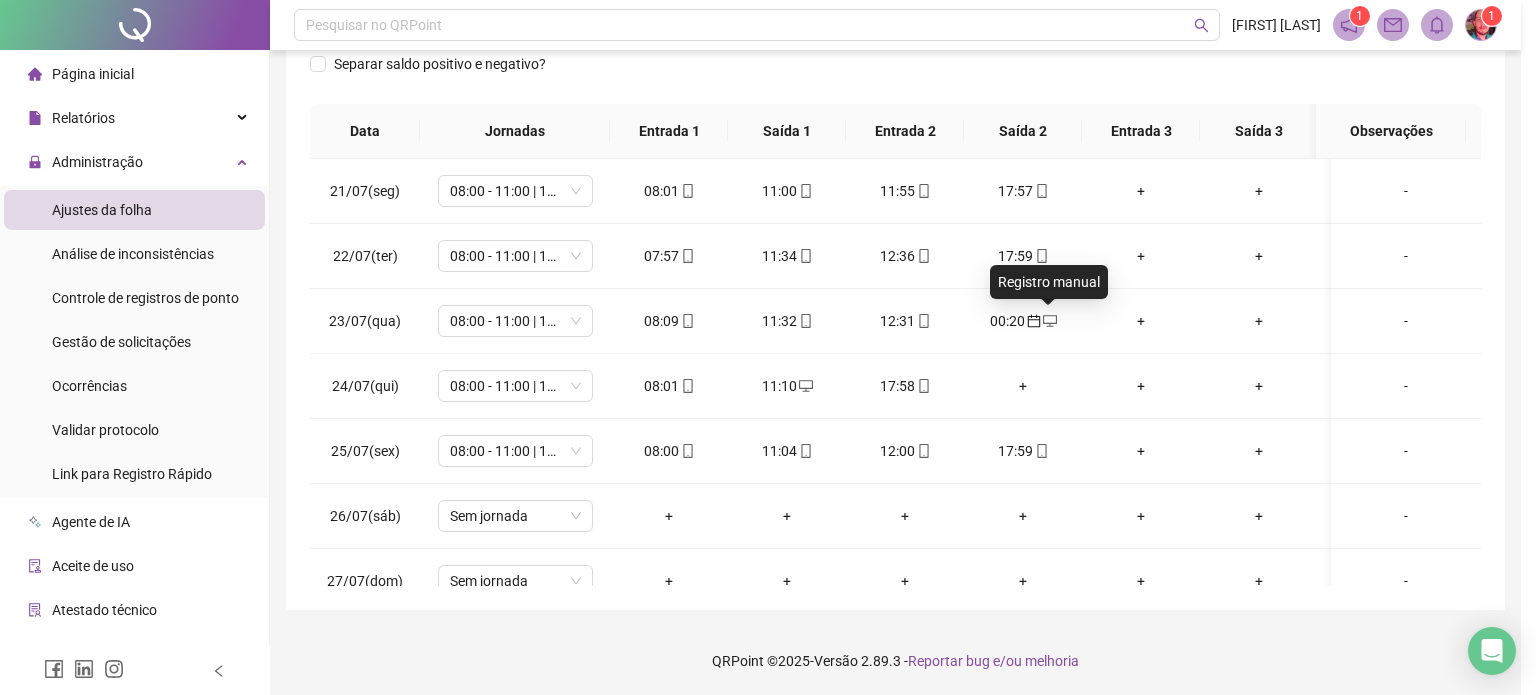 type on "**********" 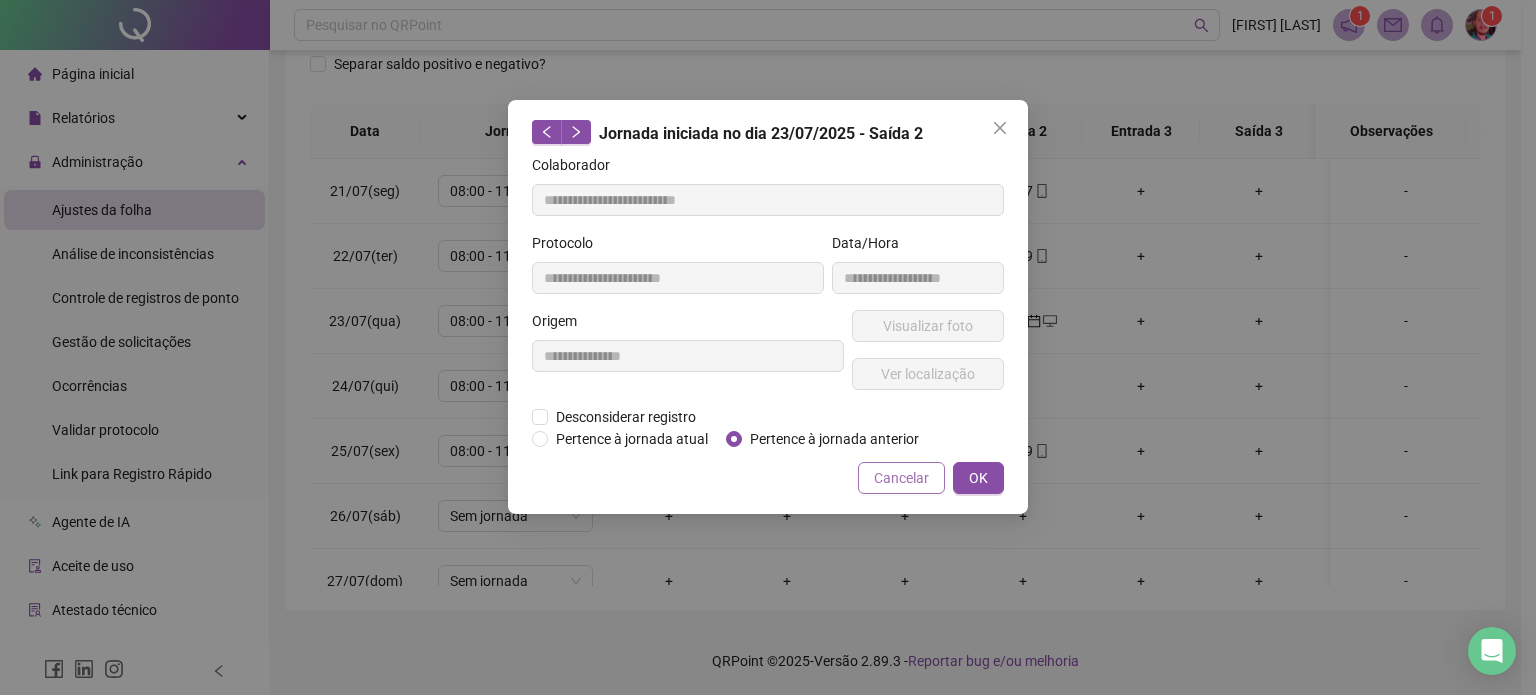 click on "Cancelar" at bounding box center (901, 478) 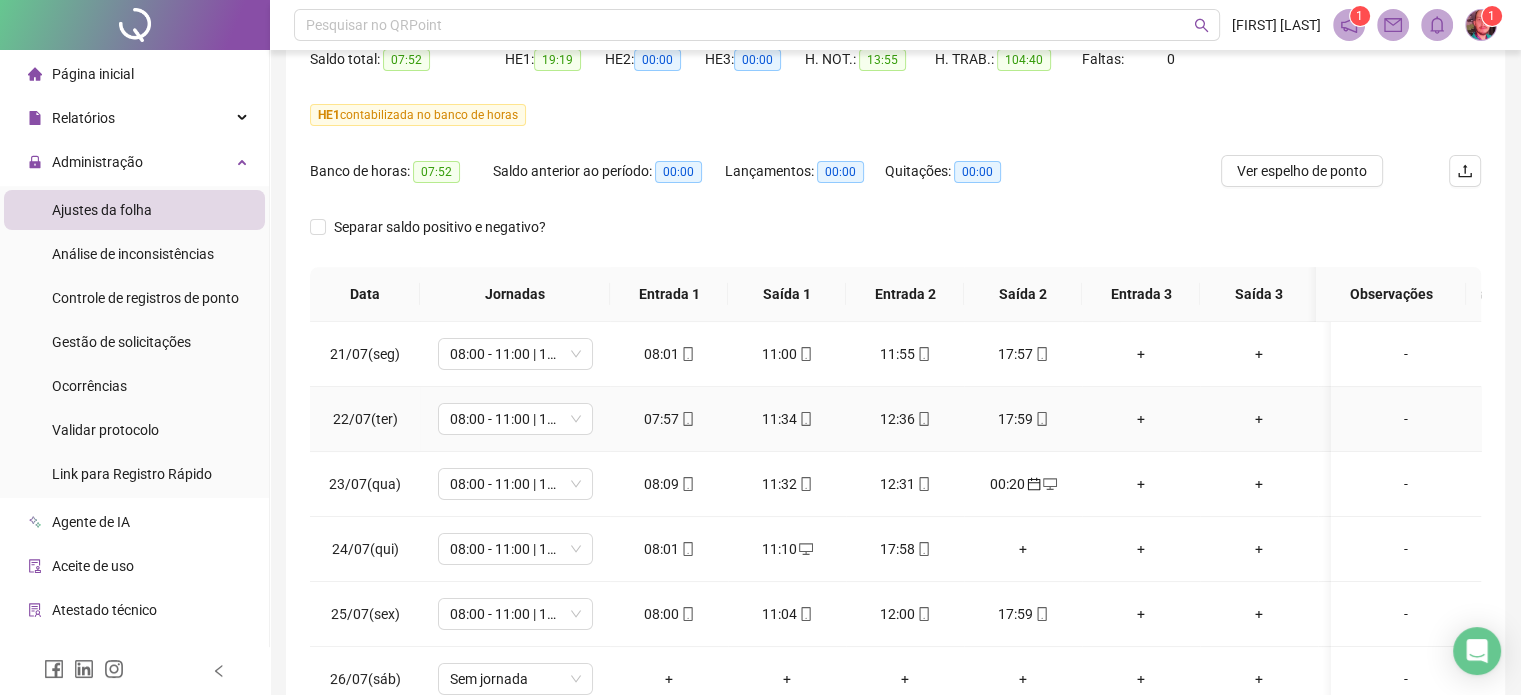 scroll, scrollTop: 382, scrollLeft: 0, axis: vertical 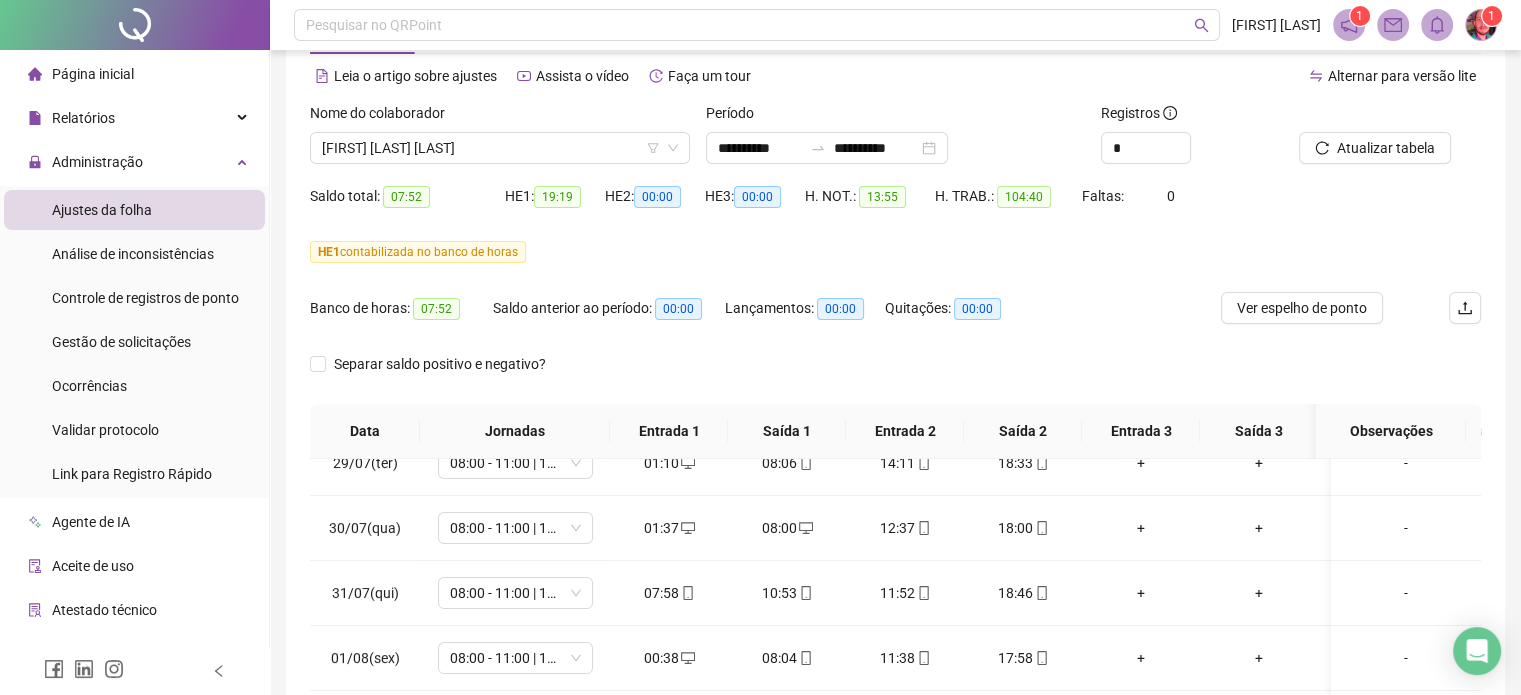 click on "Nome do colaborador [FIRST] [LAST] [LAST]" at bounding box center [500, 141] 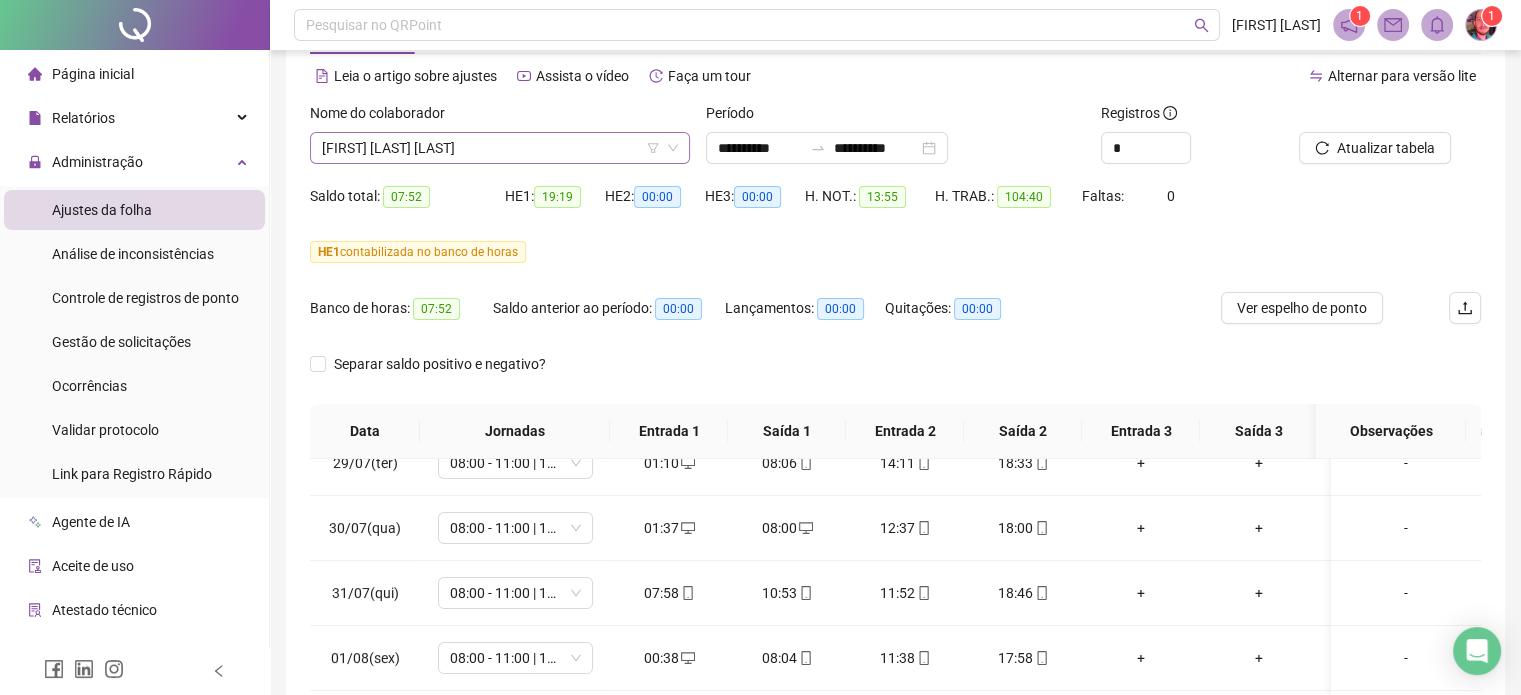 click on "[FIRST] [LAST] [LAST]" at bounding box center [500, 148] 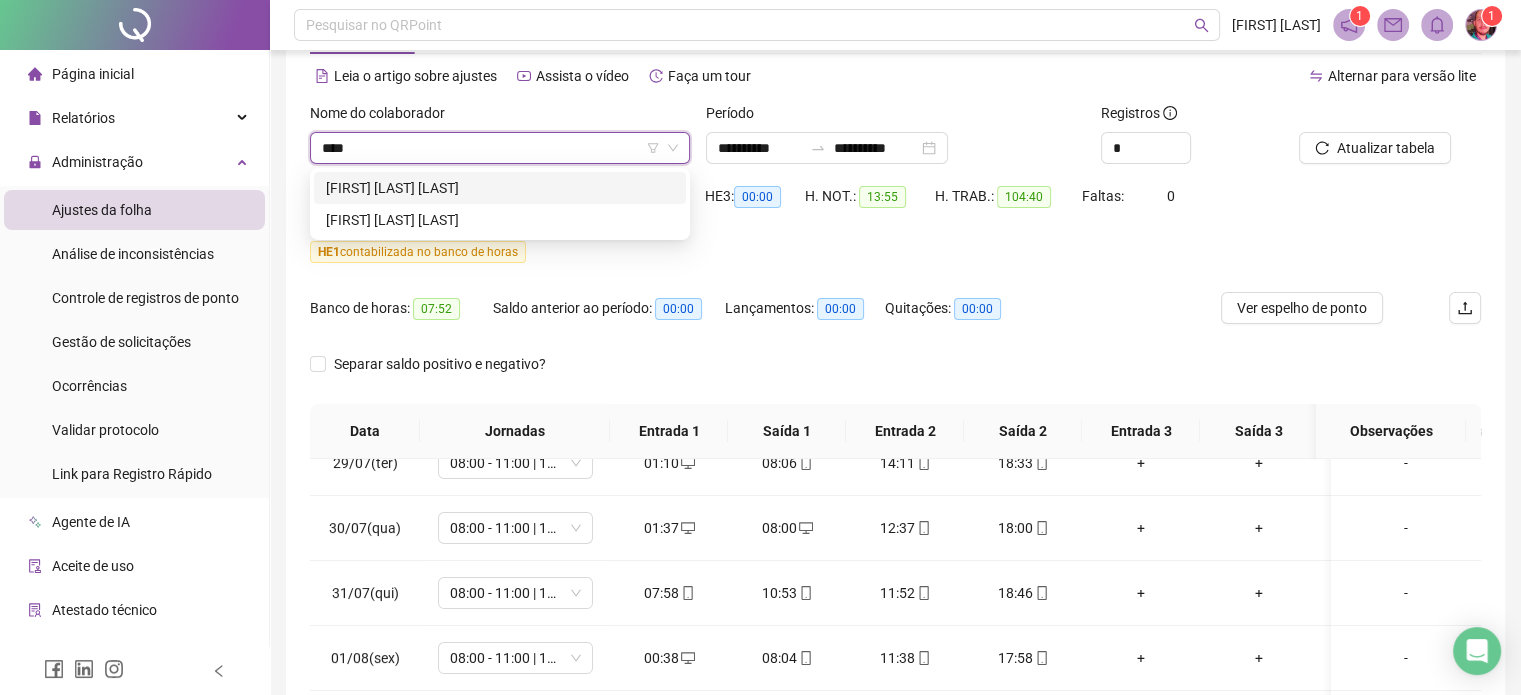 type on "*****" 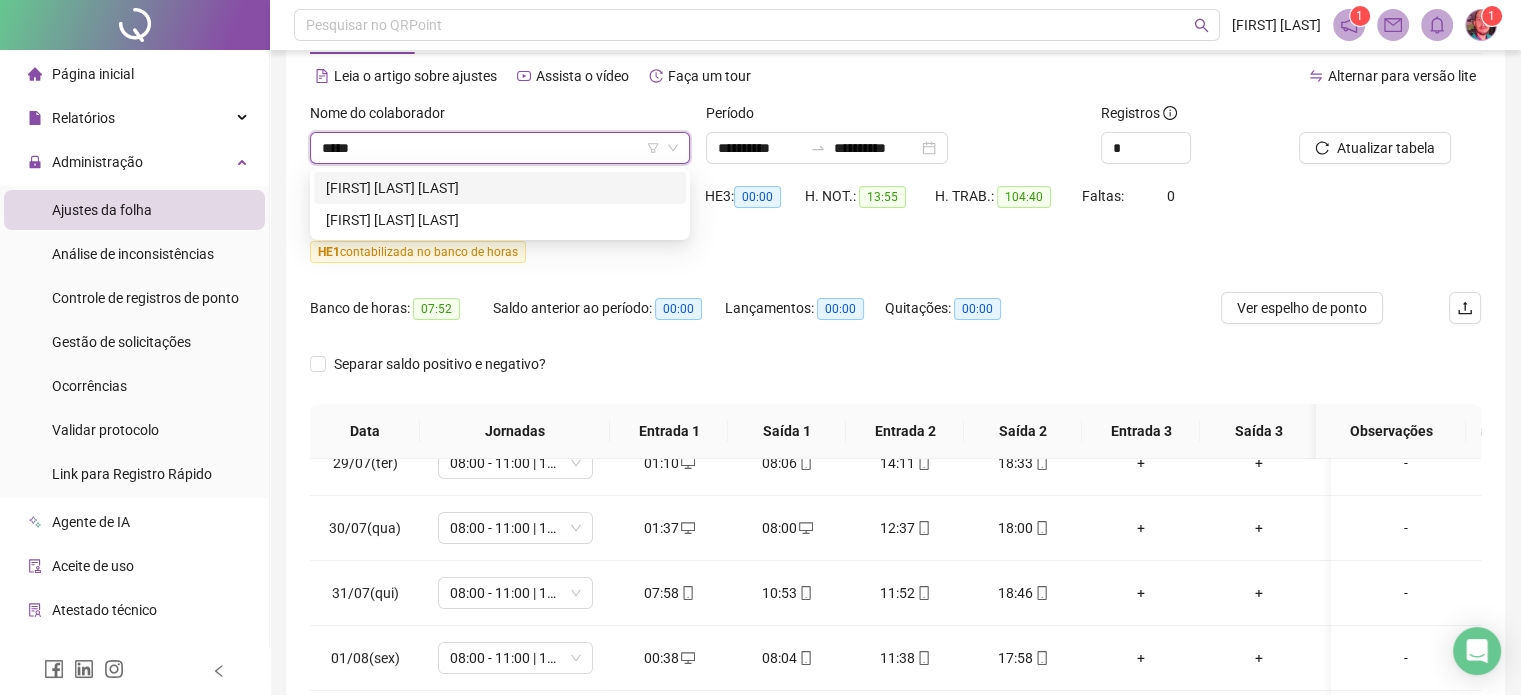 click on "[FIRST] [LAST] [LAST]" at bounding box center [500, 188] 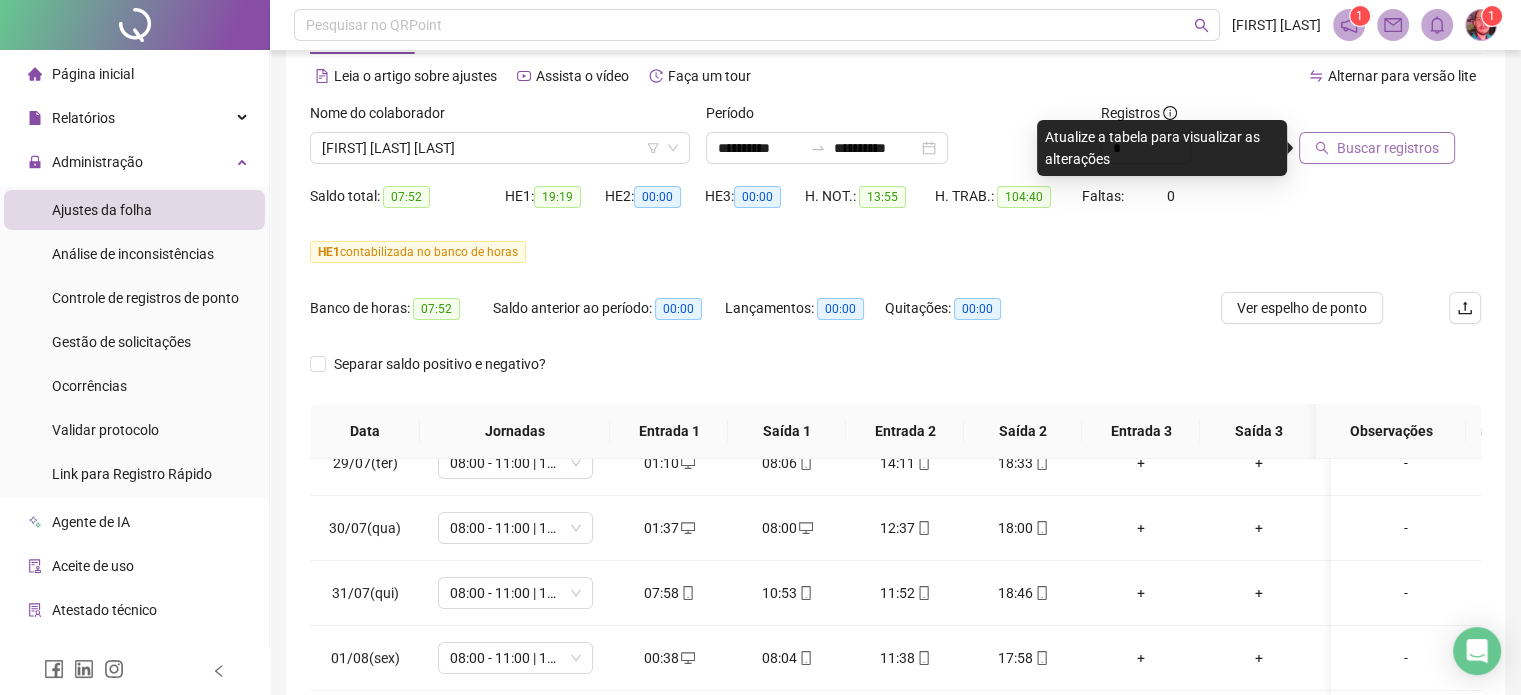 click on "Buscar registros" at bounding box center (1388, 148) 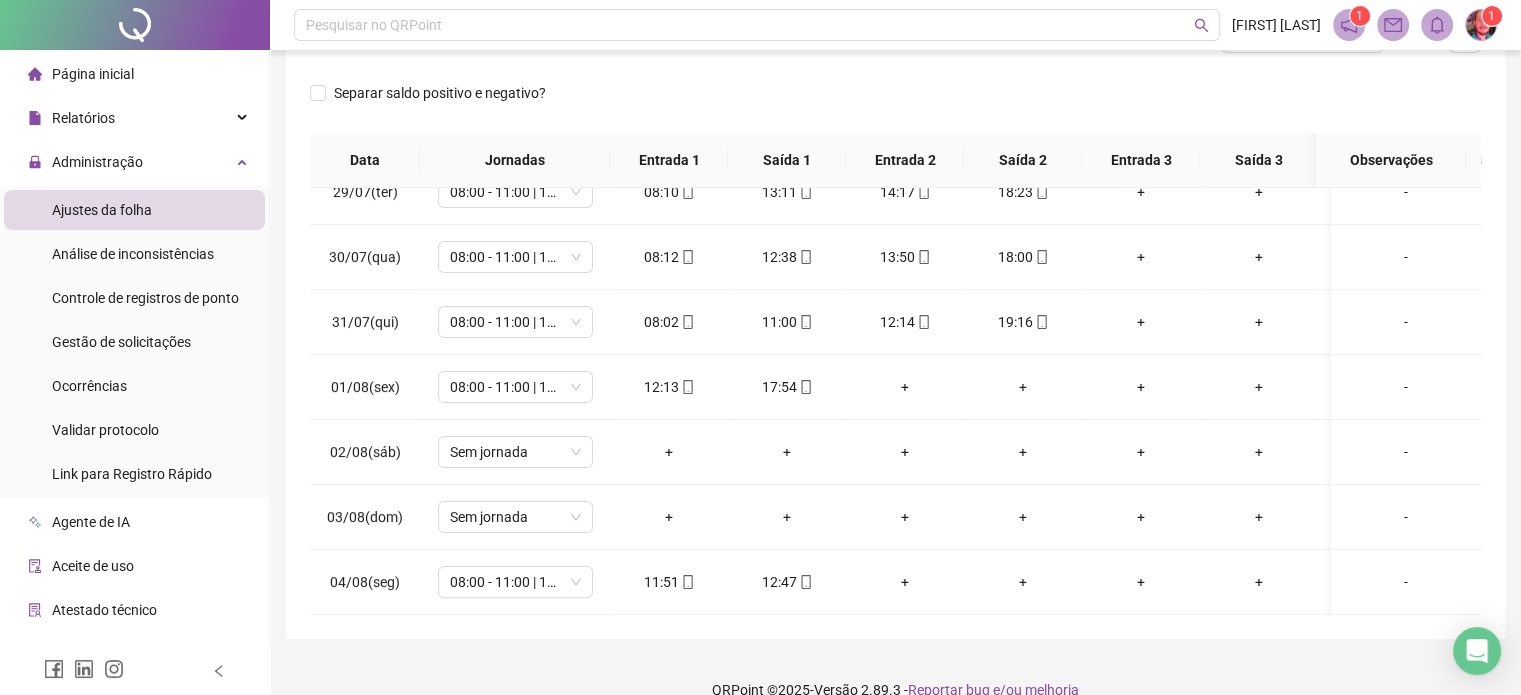 scroll, scrollTop: 382, scrollLeft: 0, axis: vertical 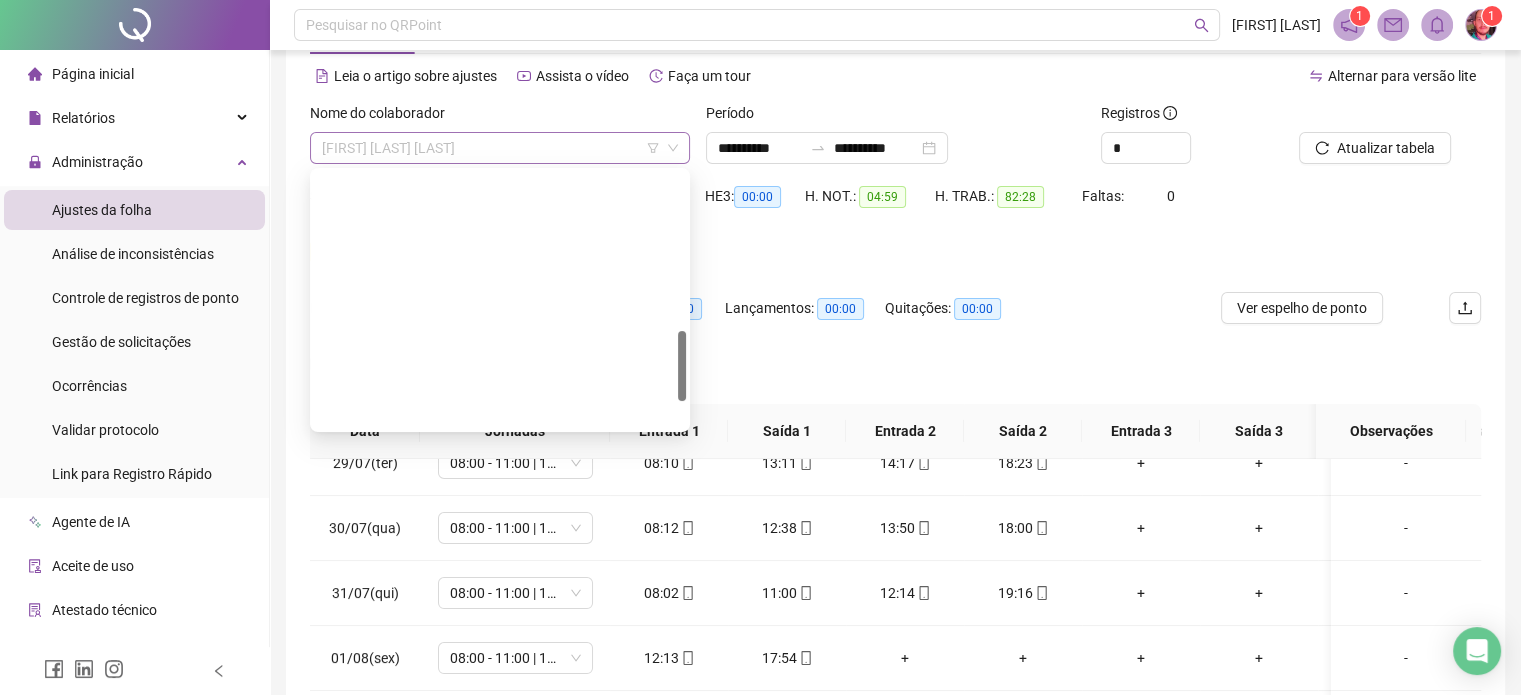 click on "[FIRST] [LAST] [LAST]" at bounding box center [500, 148] 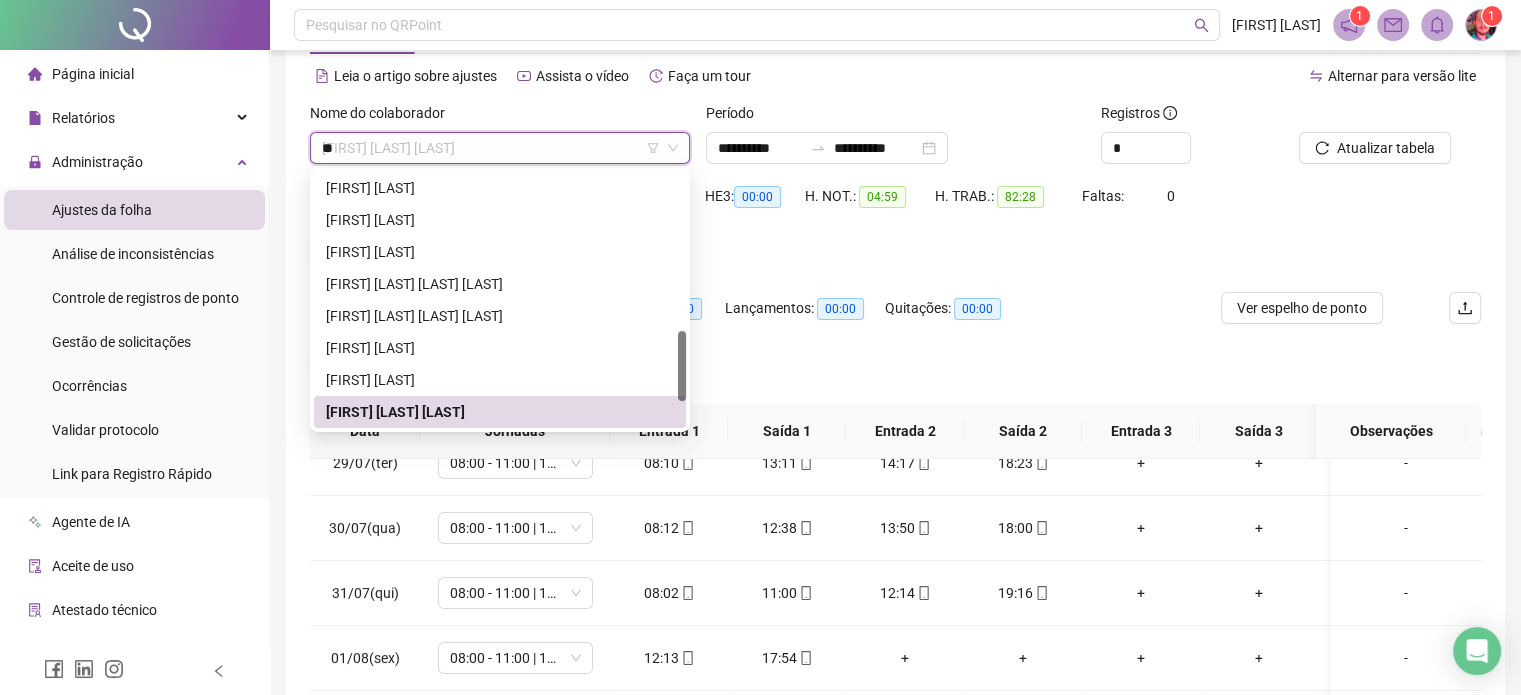 scroll, scrollTop: 0, scrollLeft: 0, axis: both 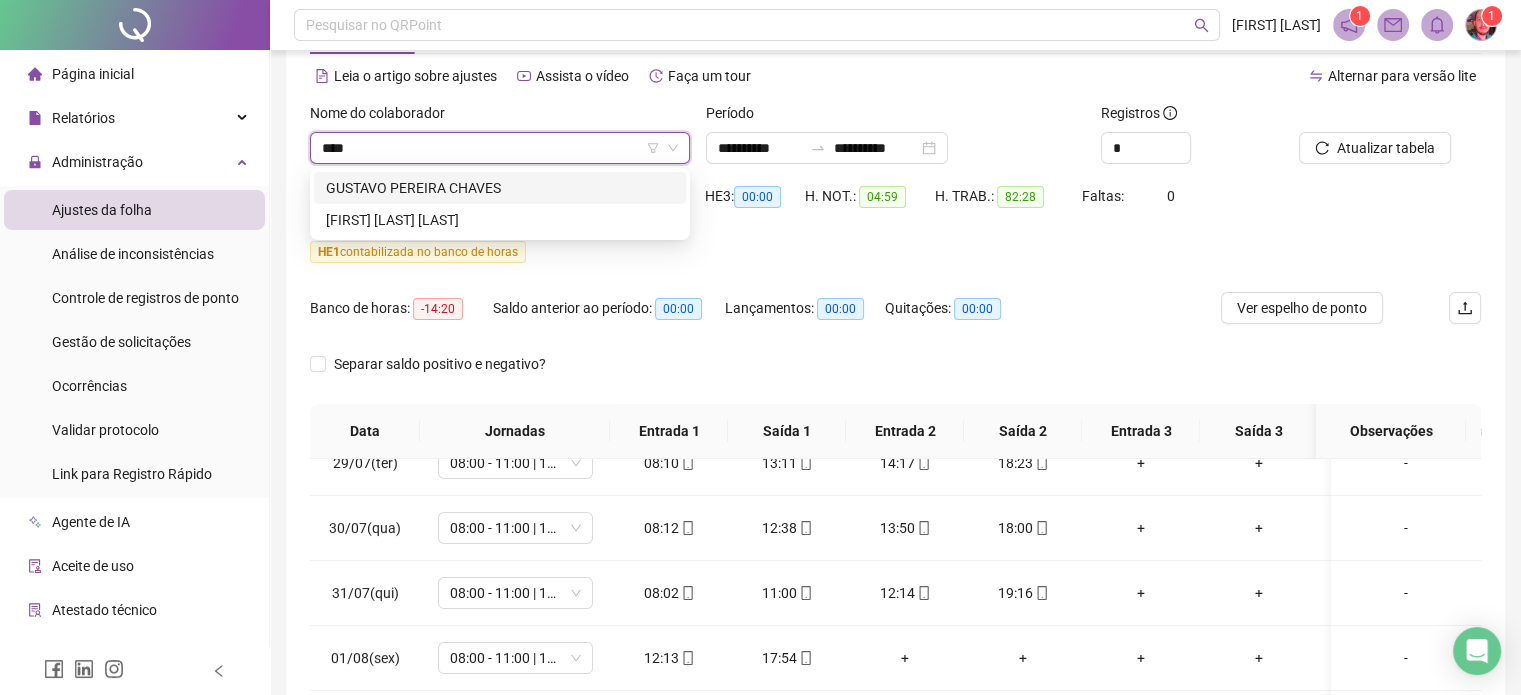 type on "*****" 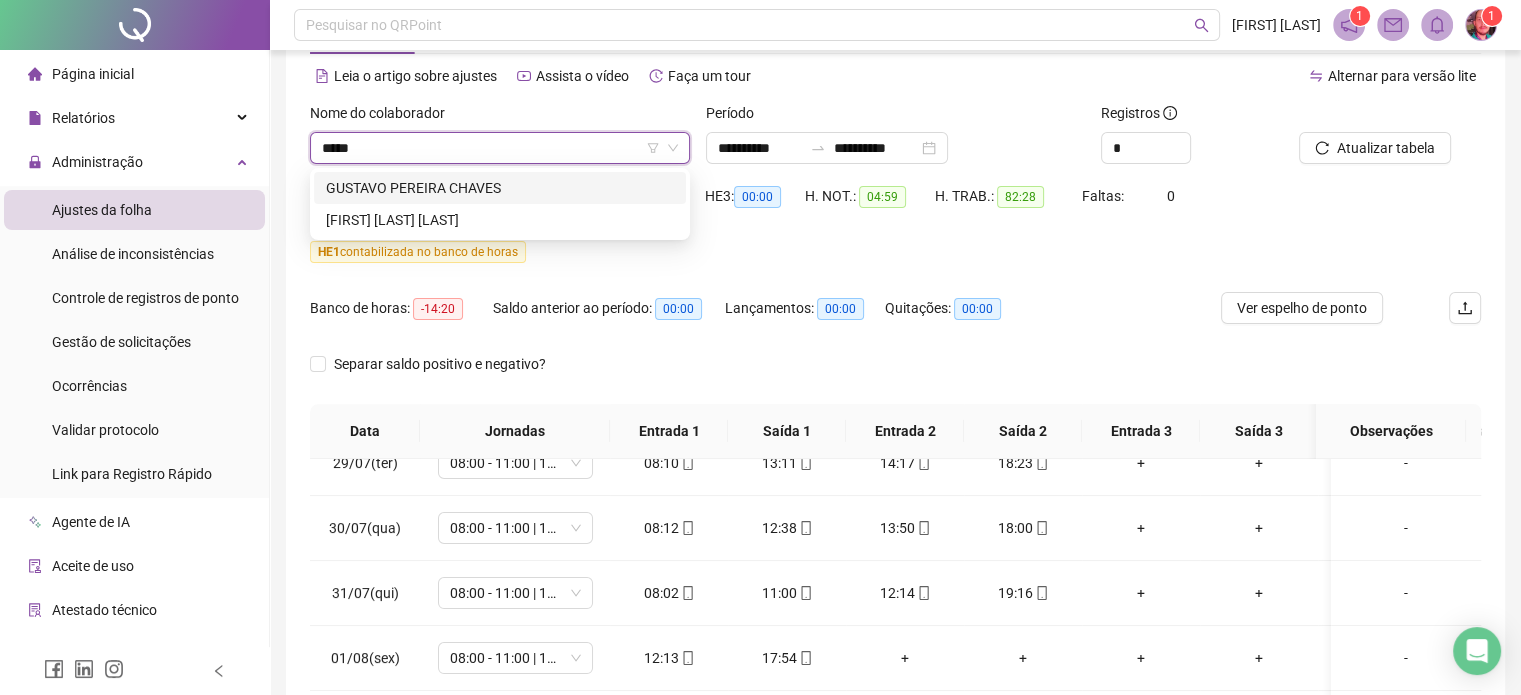 click on "GUSTAVO PEREIRA CHAVES" at bounding box center [500, 188] 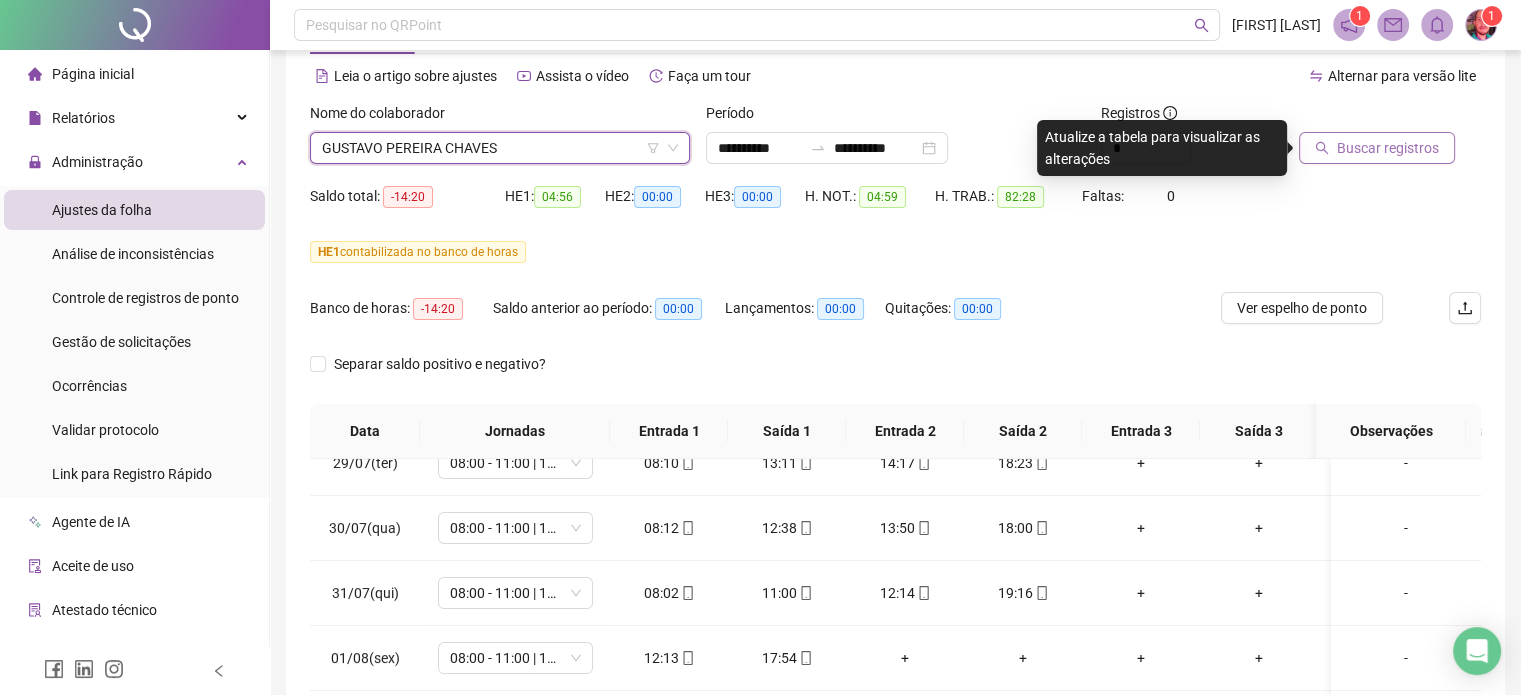 click on "Buscar registros" at bounding box center [1388, 148] 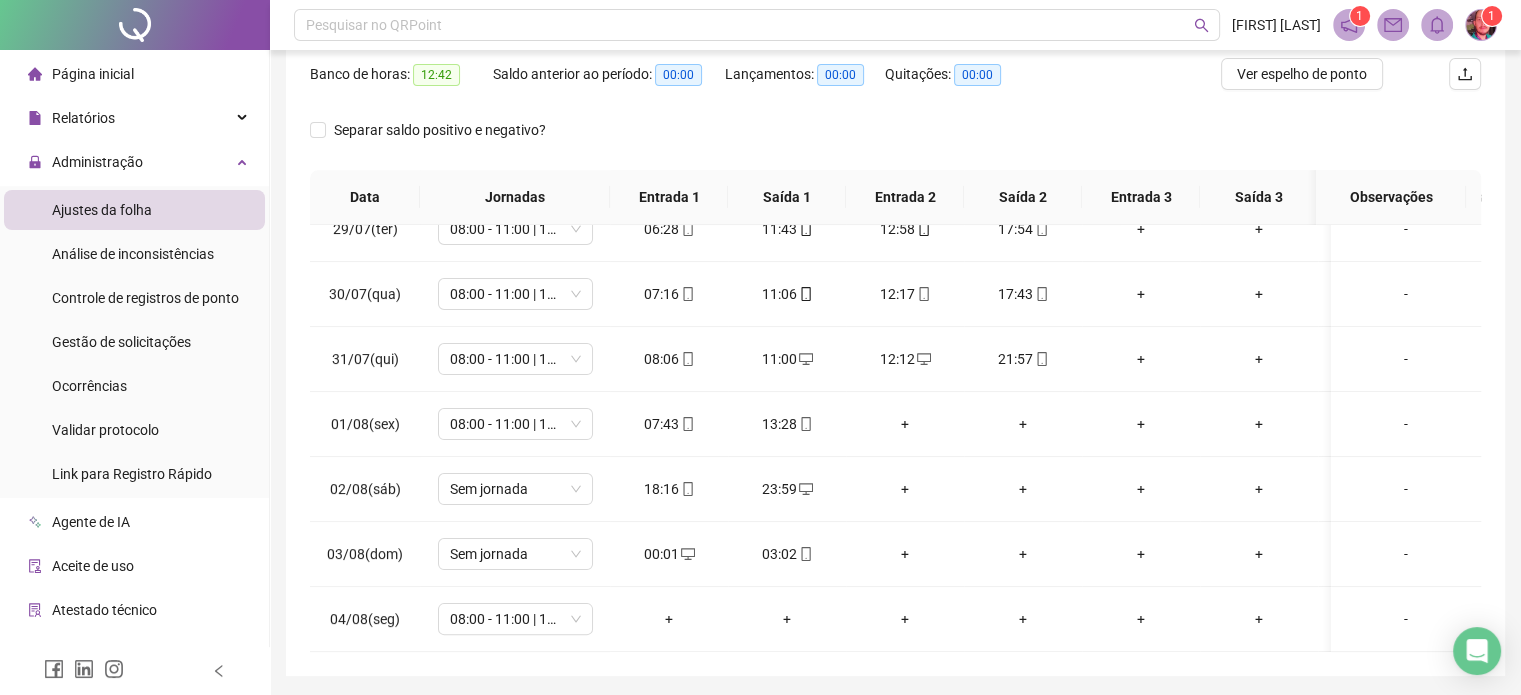 scroll, scrollTop: 382, scrollLeft: 0, axis: vertical 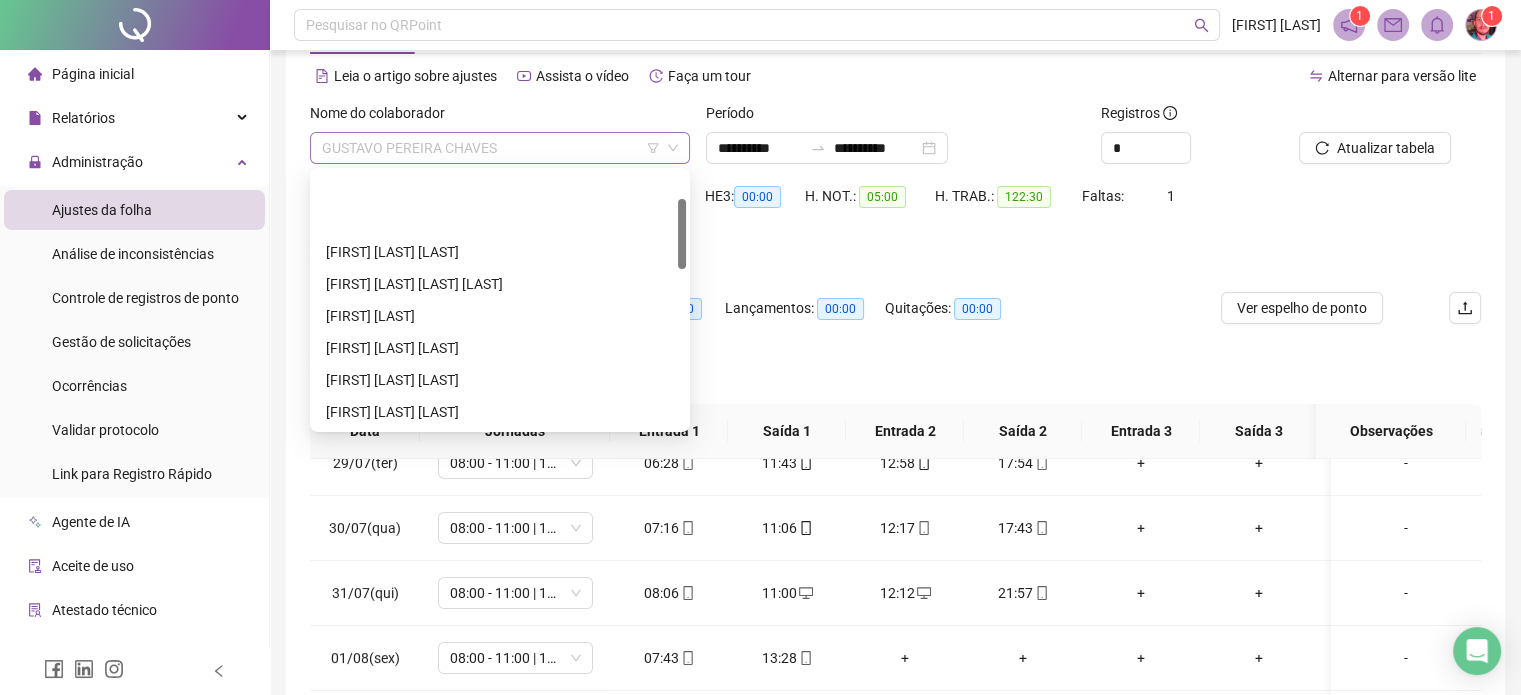 click on "GUSTAVO PEREIRA CHAVES" at bounding box center (500, 148) 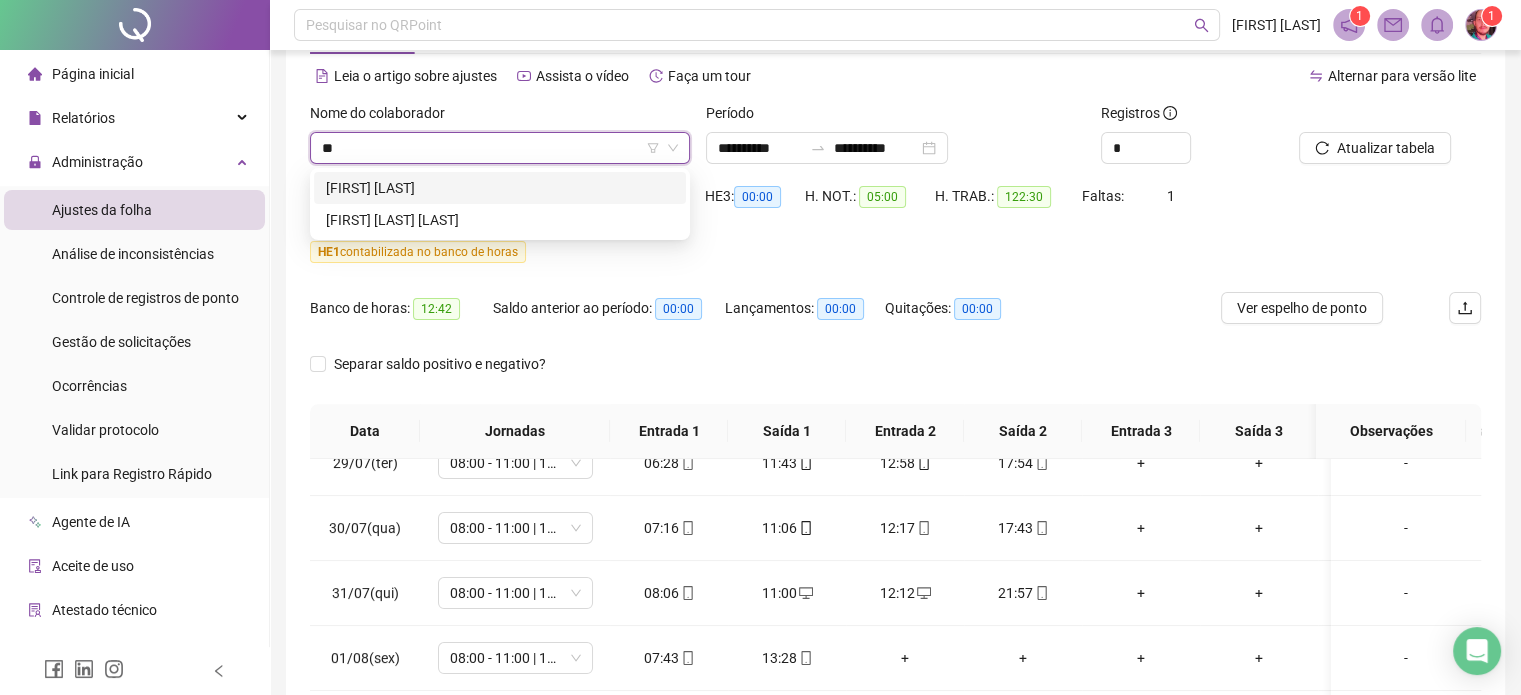 scroll, scrollTop: 0, scrollLeft: 0, axis: both 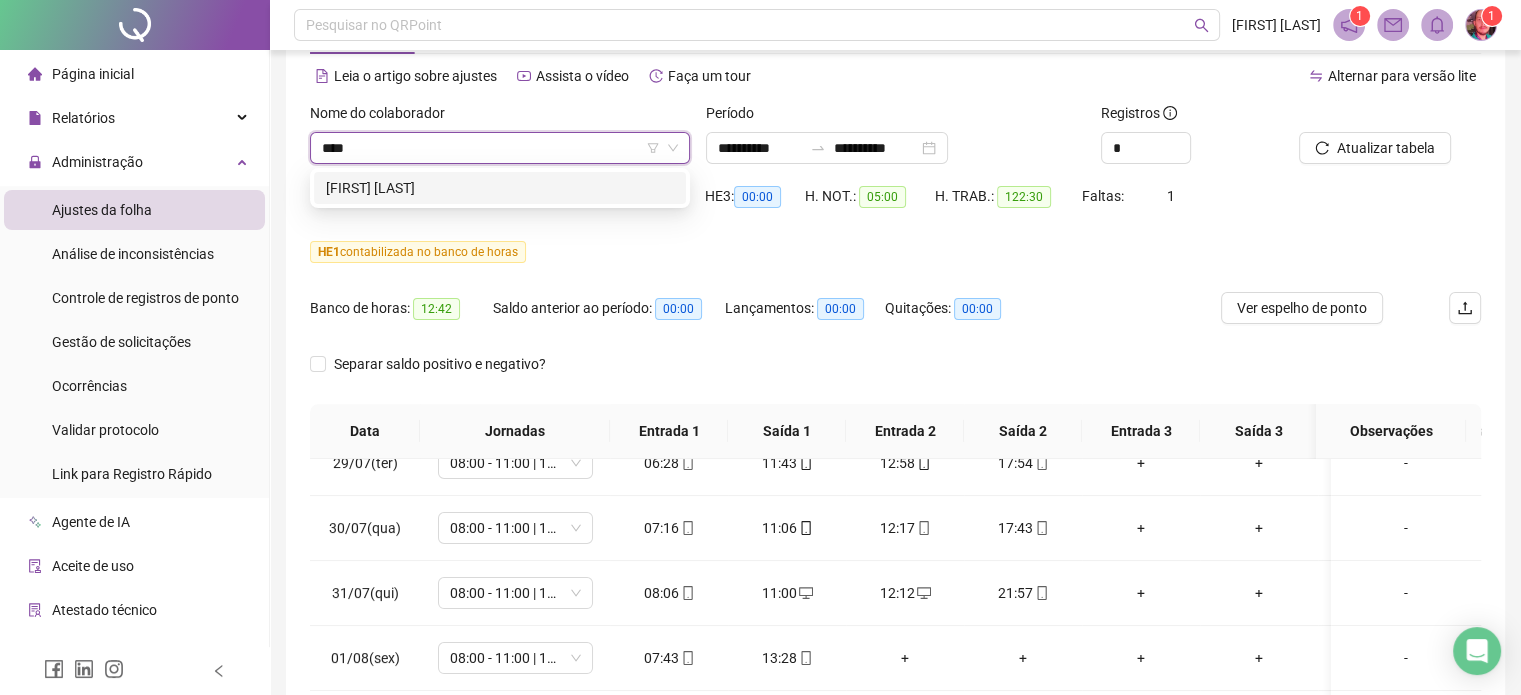 type on "****" 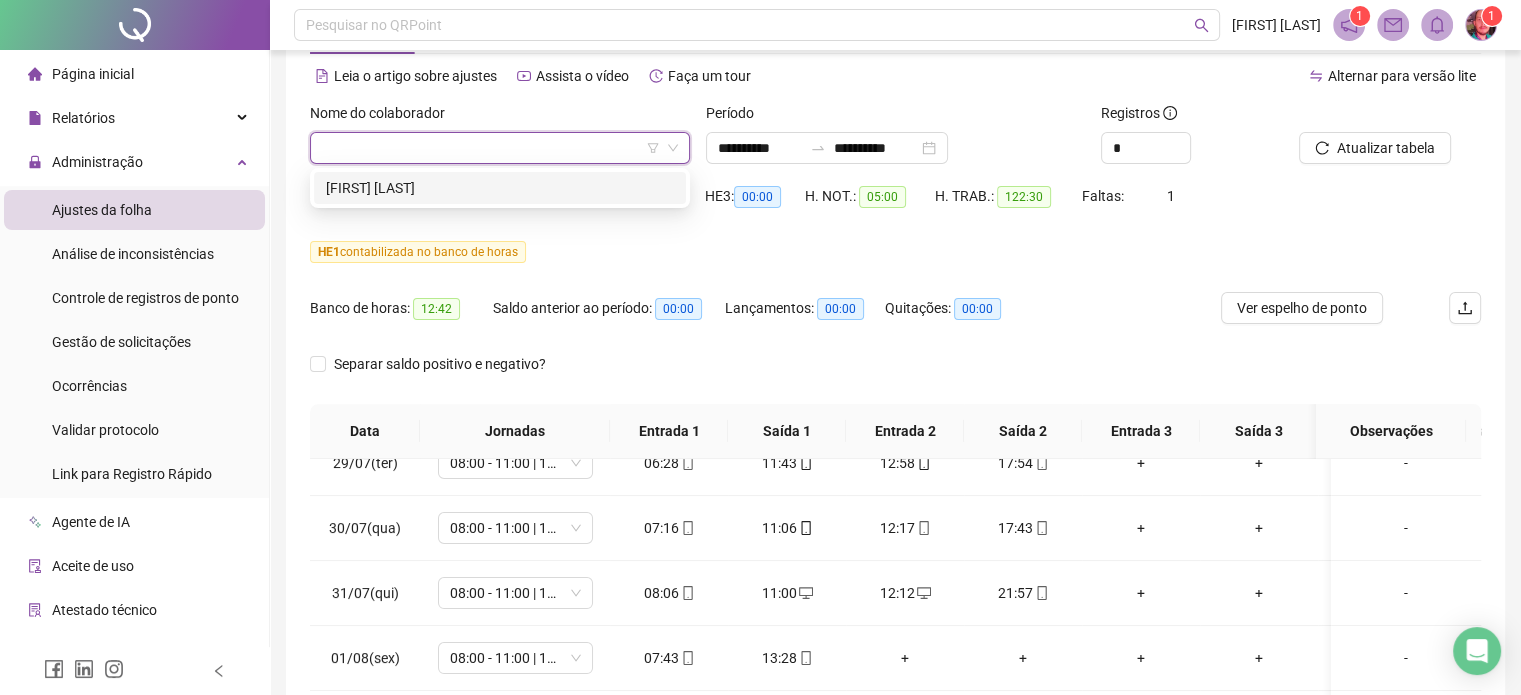 click on "HE 1:   30:13" at bounding box center (555, 208) 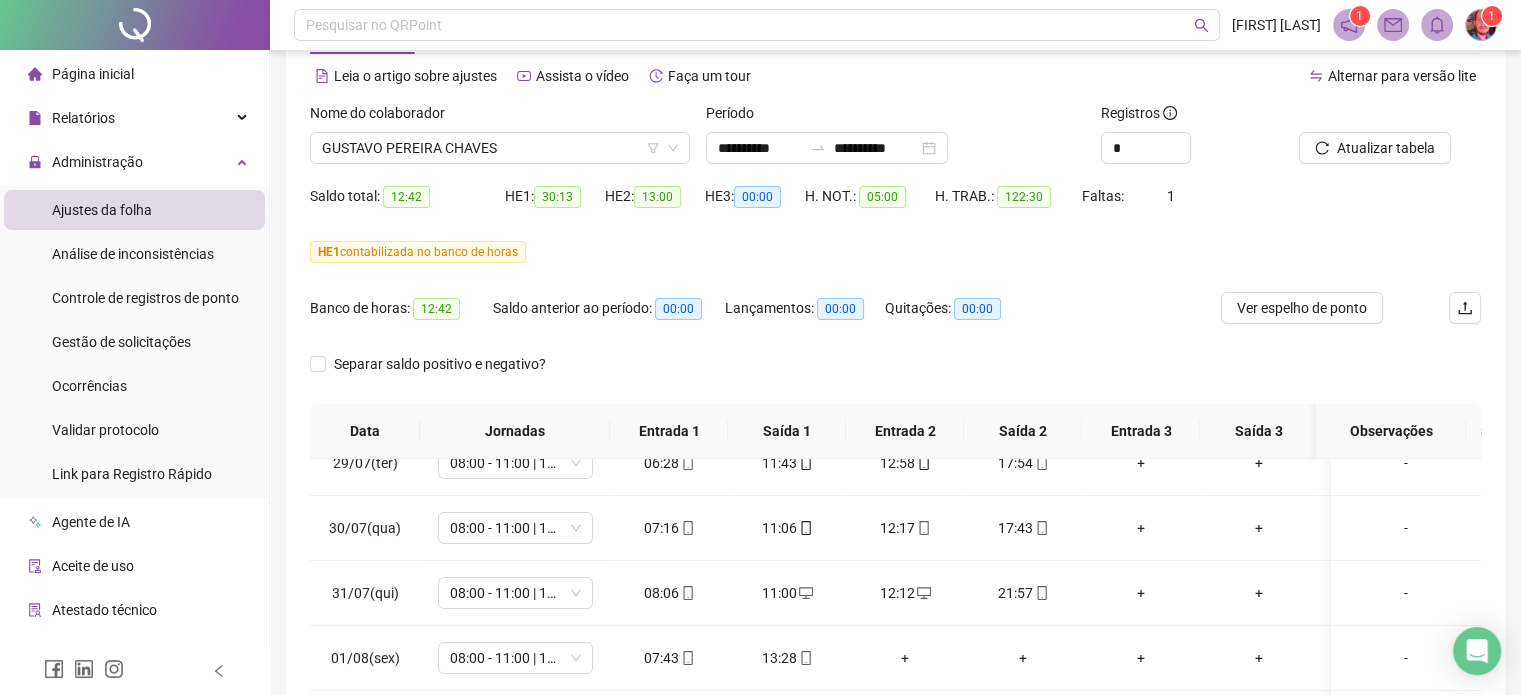 click on "HE 1:   30:13" at bounding box center (555, 196) 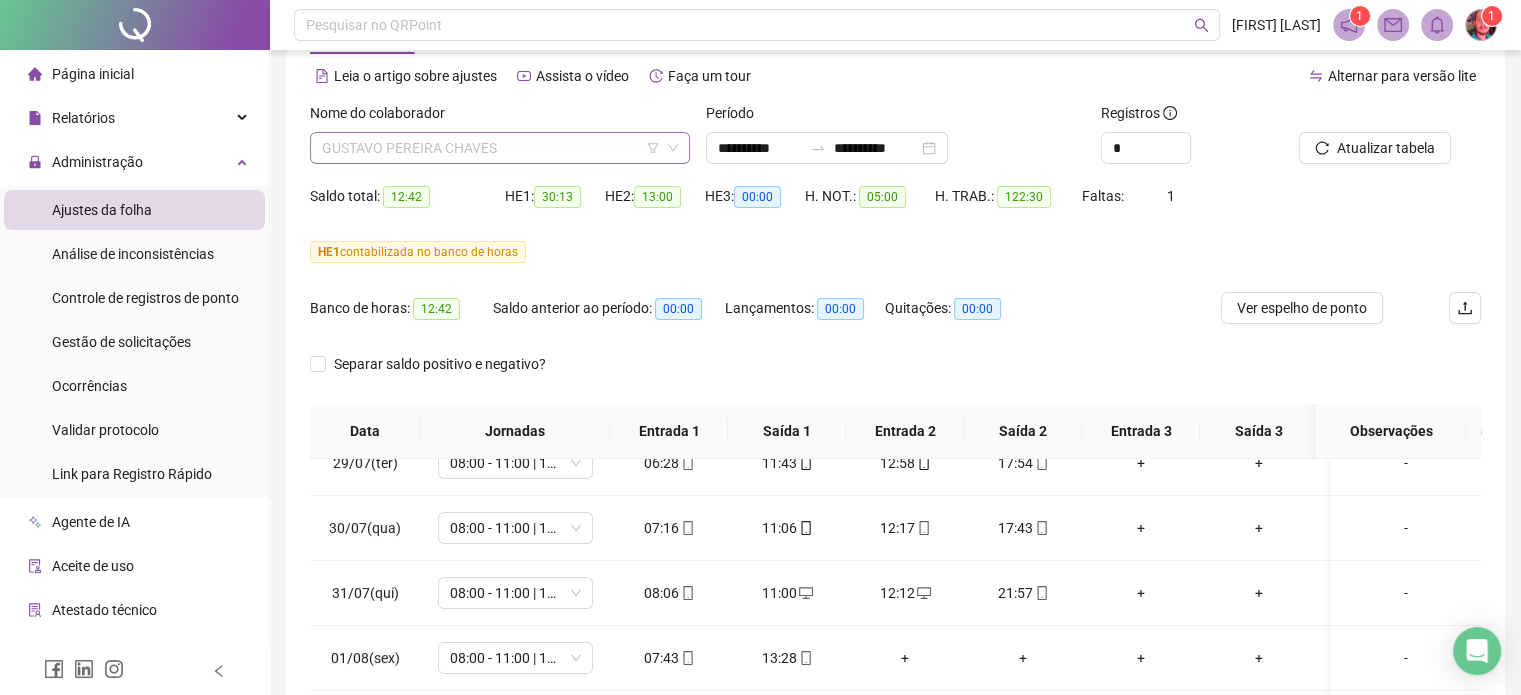 click on "GUSTAVO PEREIRA CHAVES" at bounding box center (500, 148) 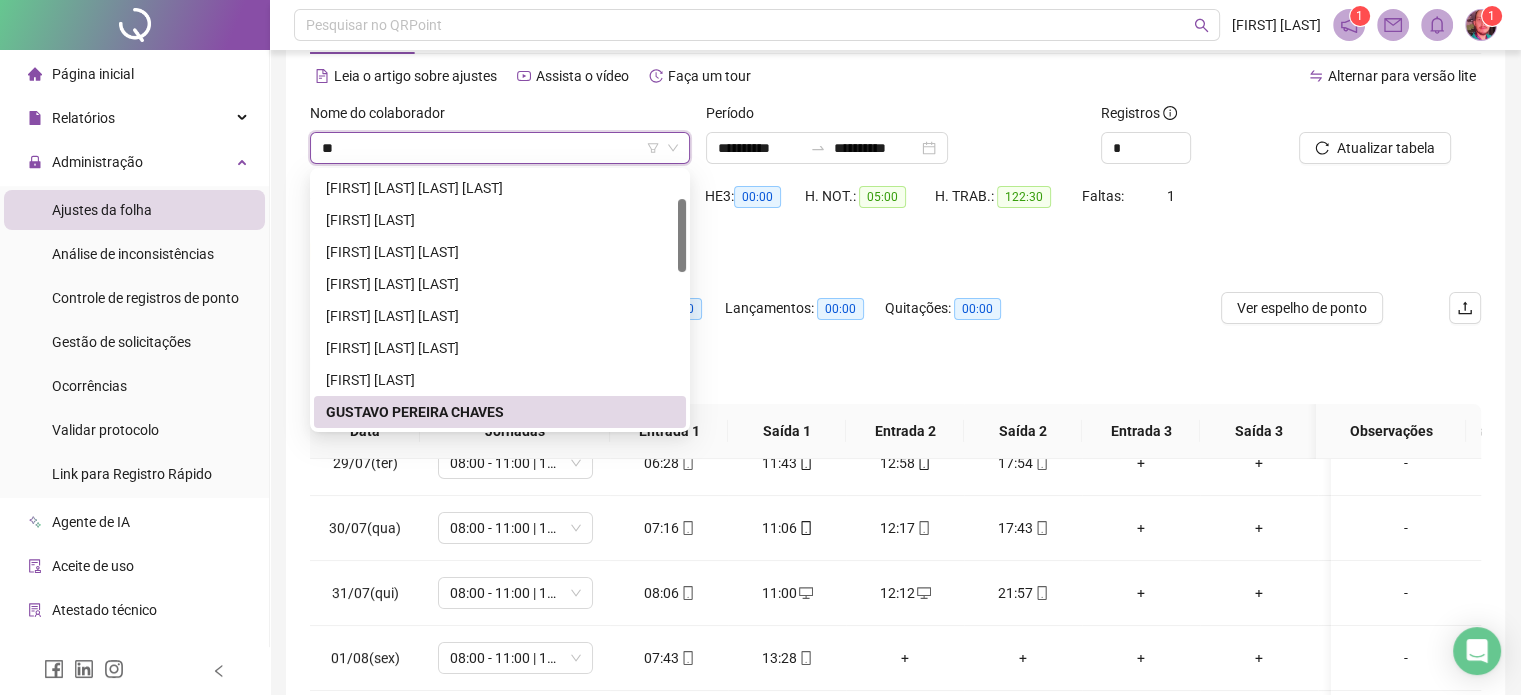 scroll, scrollTop: 0, scrollLeft: 0, axis: both 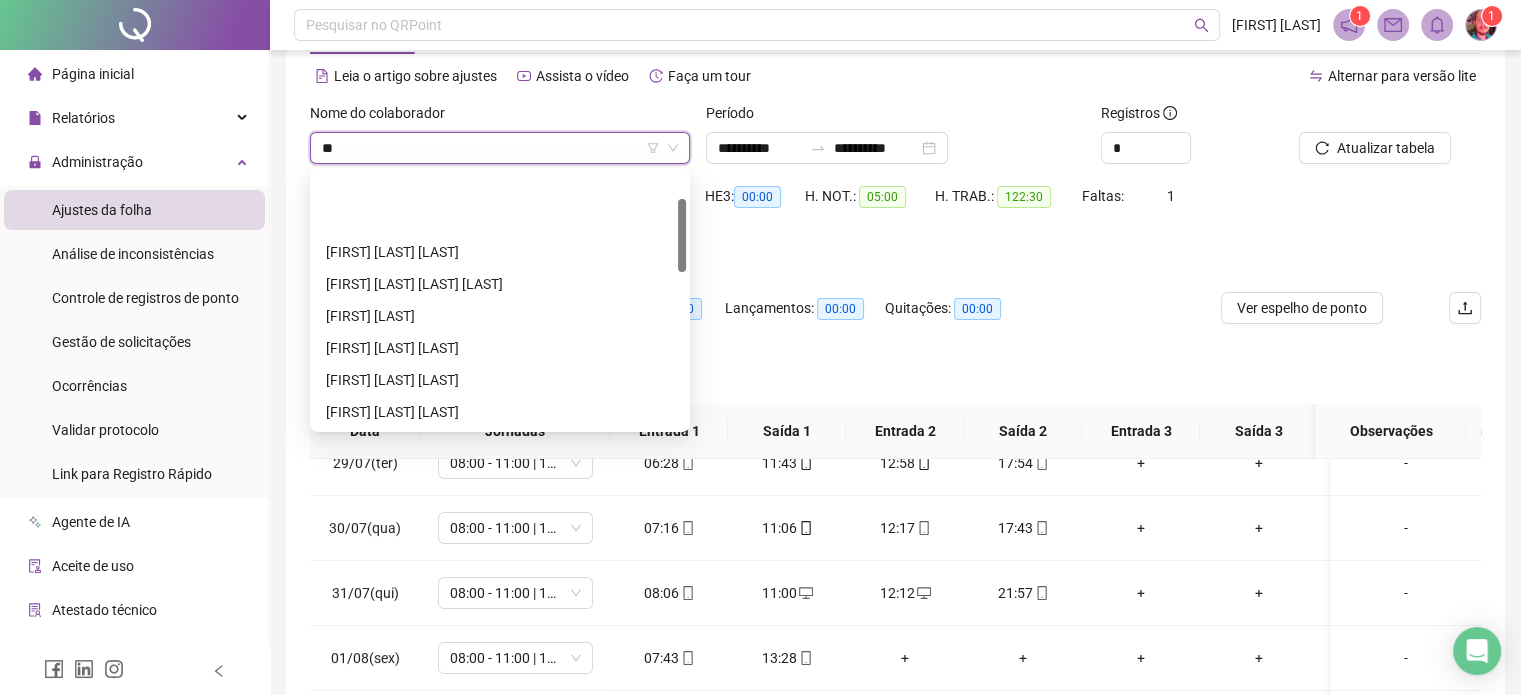type on "***" 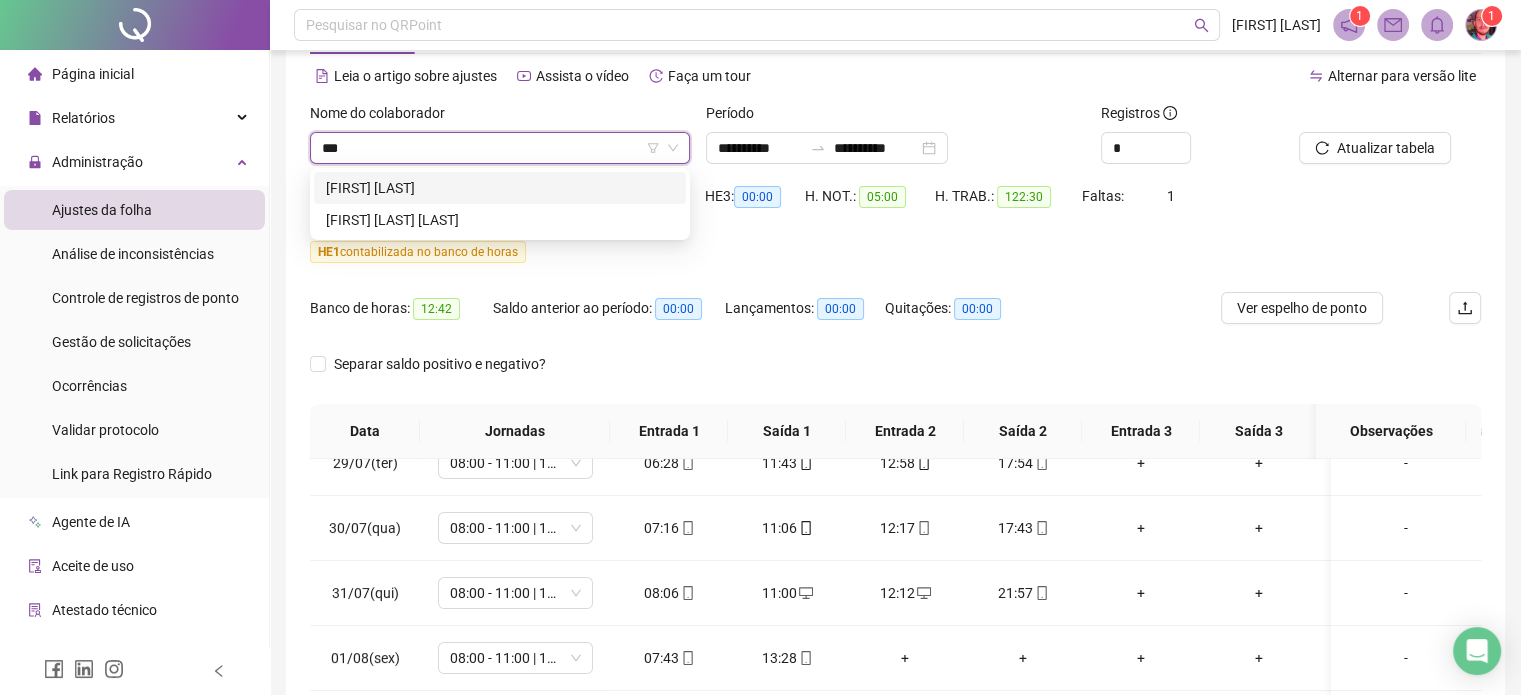 drag, startPoint x: 479, startPoint y: 192, endPoint x: 720, endPoint y: 196, distance: 241.03319 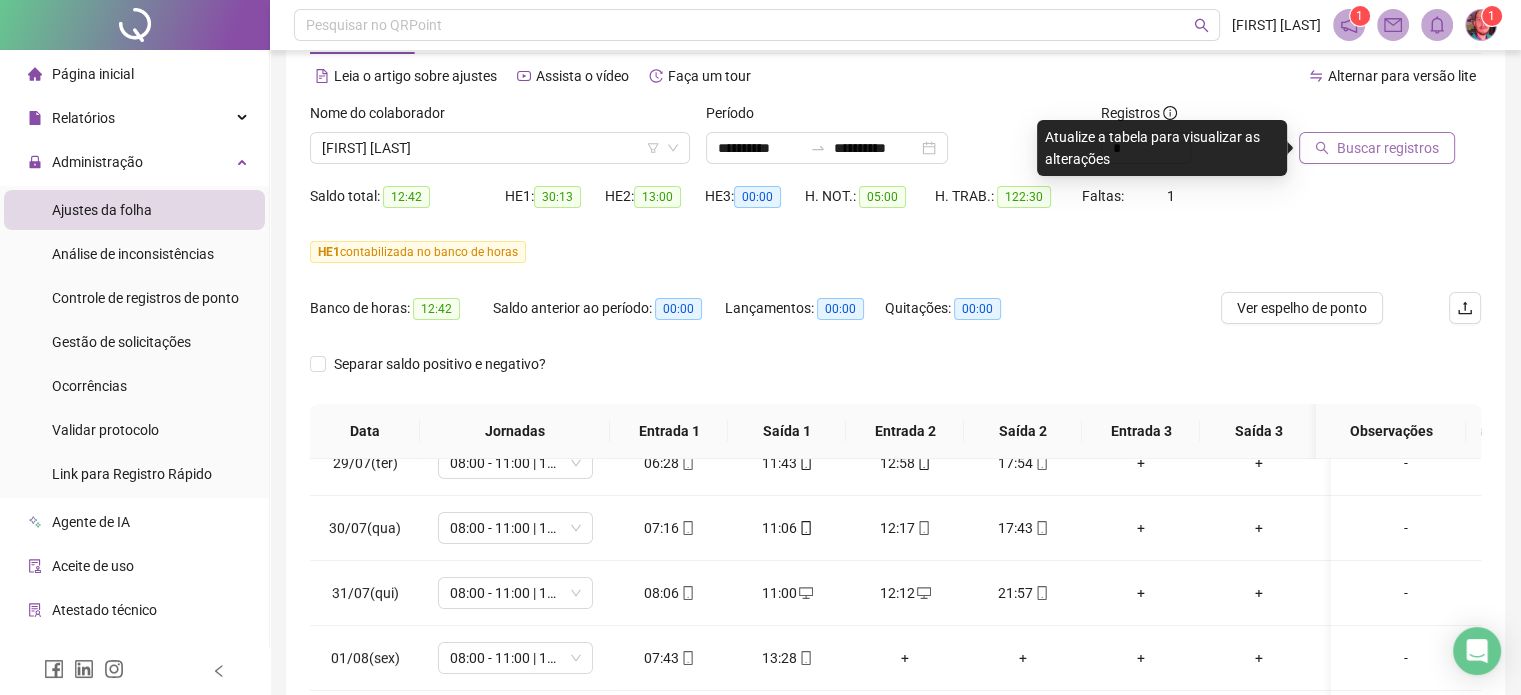 click on "Buscar registros" at bounding box center (1377, 148) 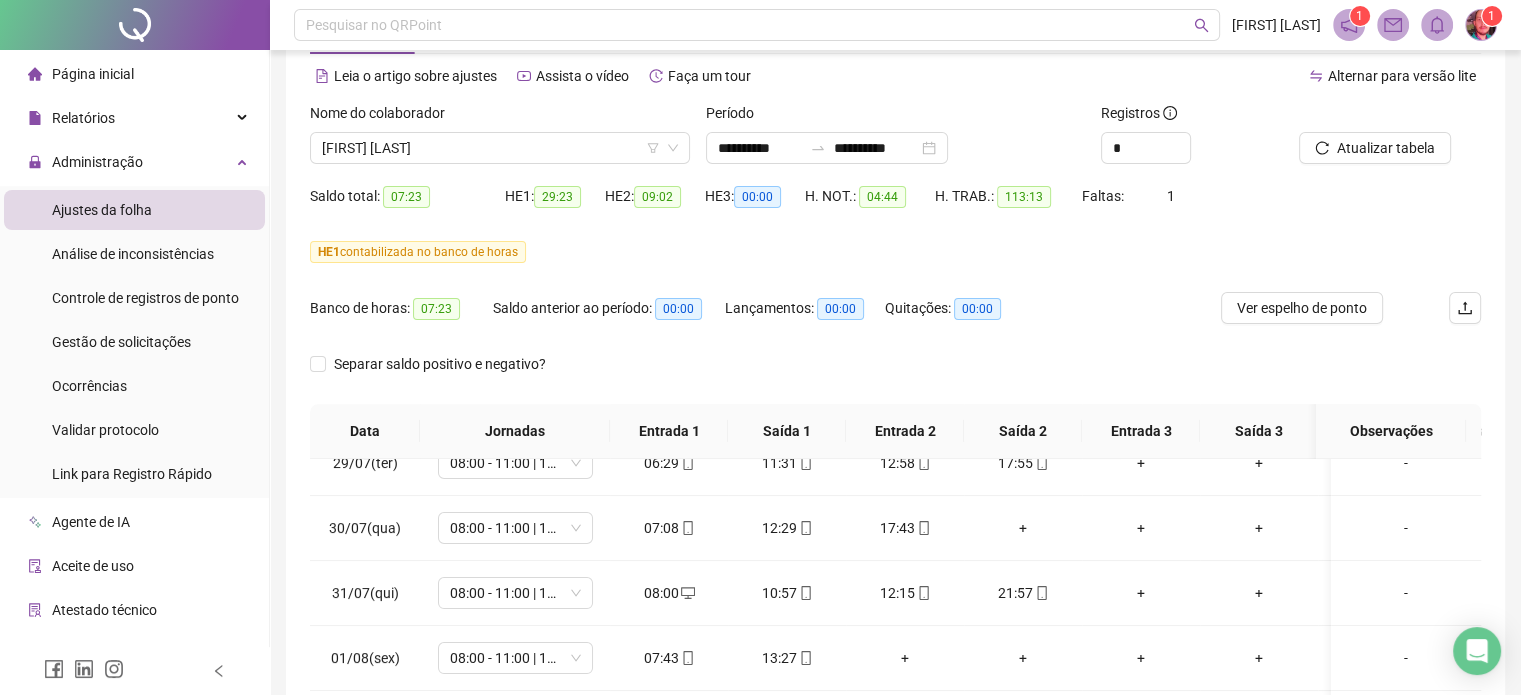 scroll, scrollTop: 382, scrollLeft: 0, axis: vertical 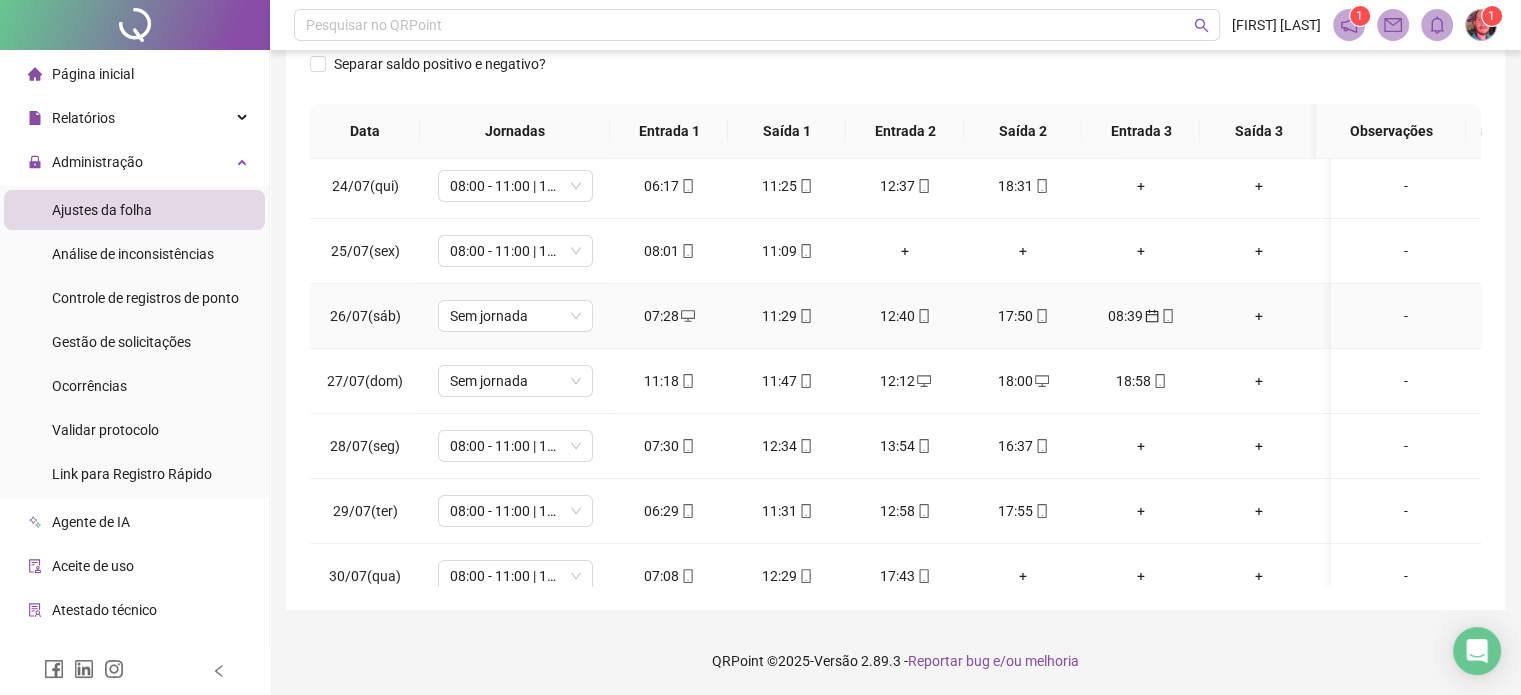 click 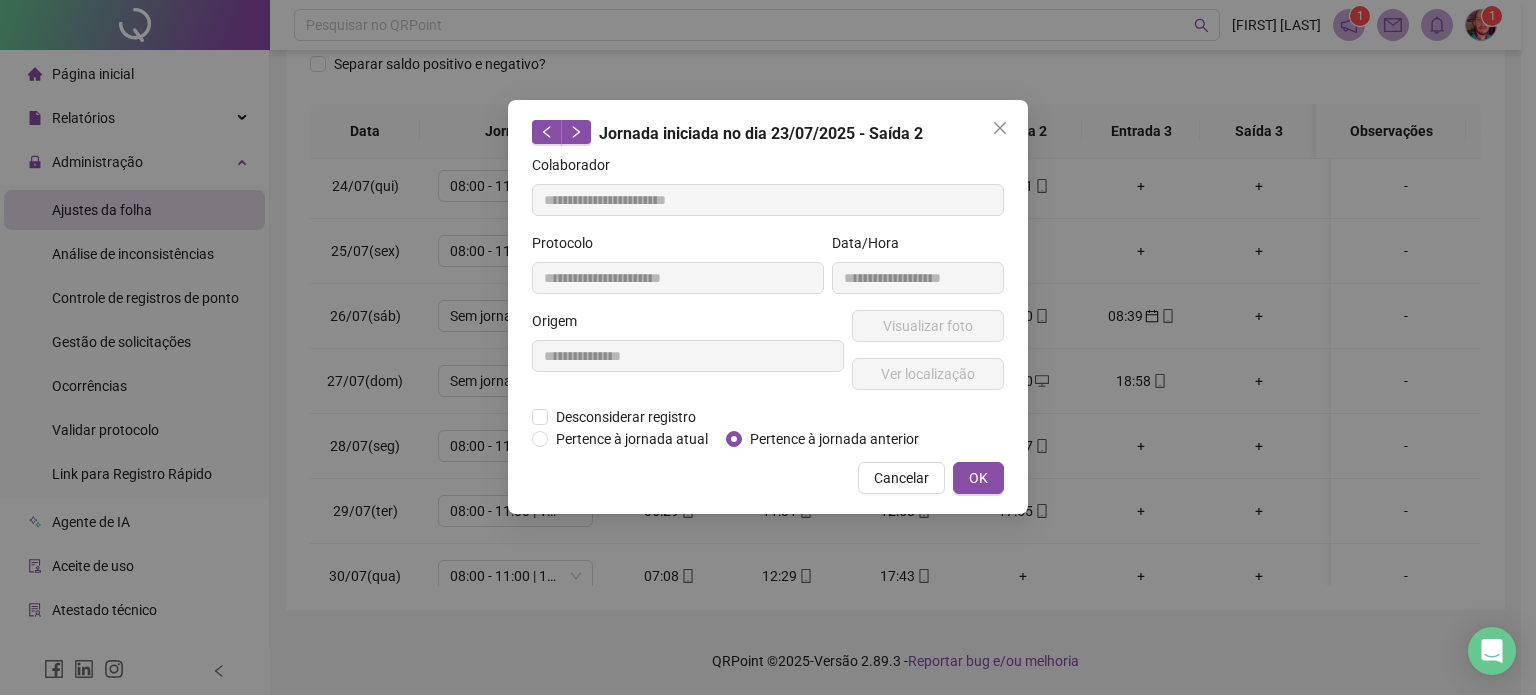 type on "**********" 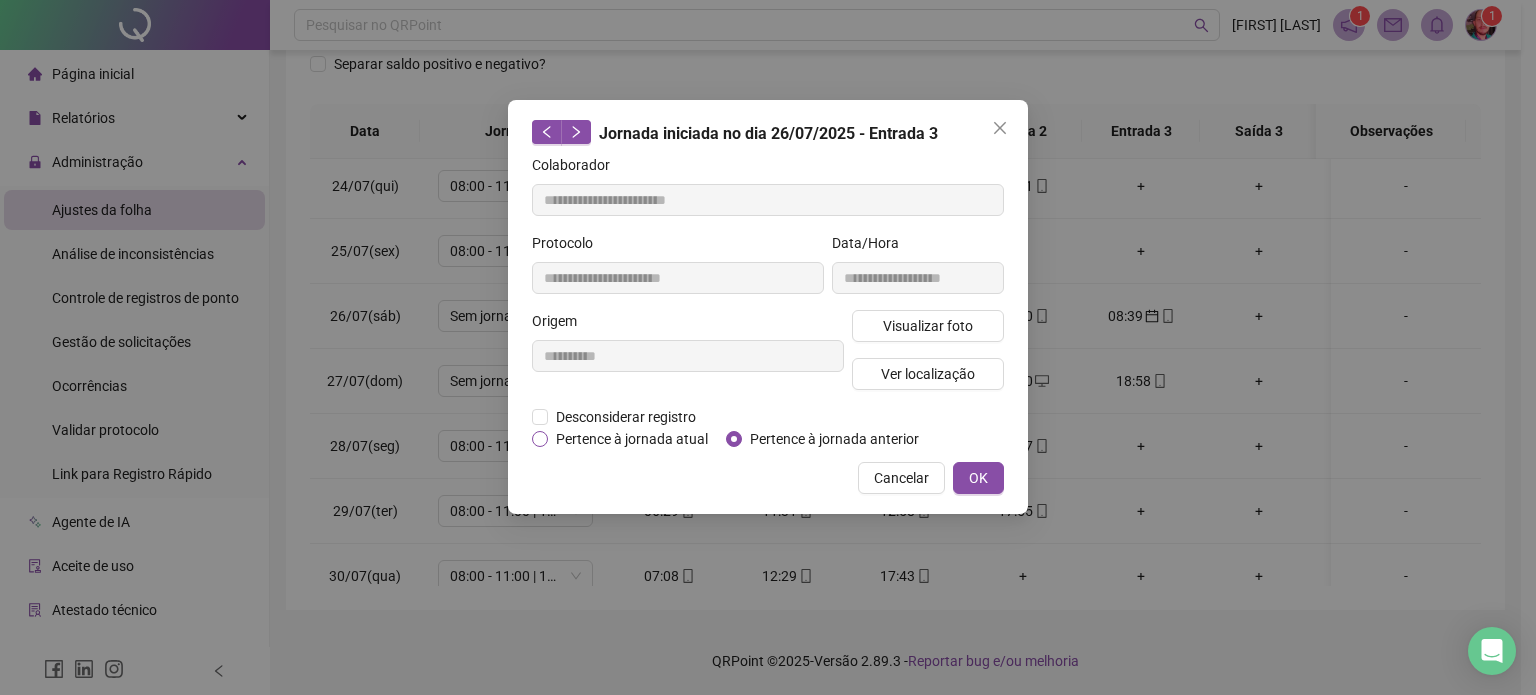drag, startPoint x: 628, startPoint y: 441, endPoint x: 828, endPoint y: 472, distance: 202.38824 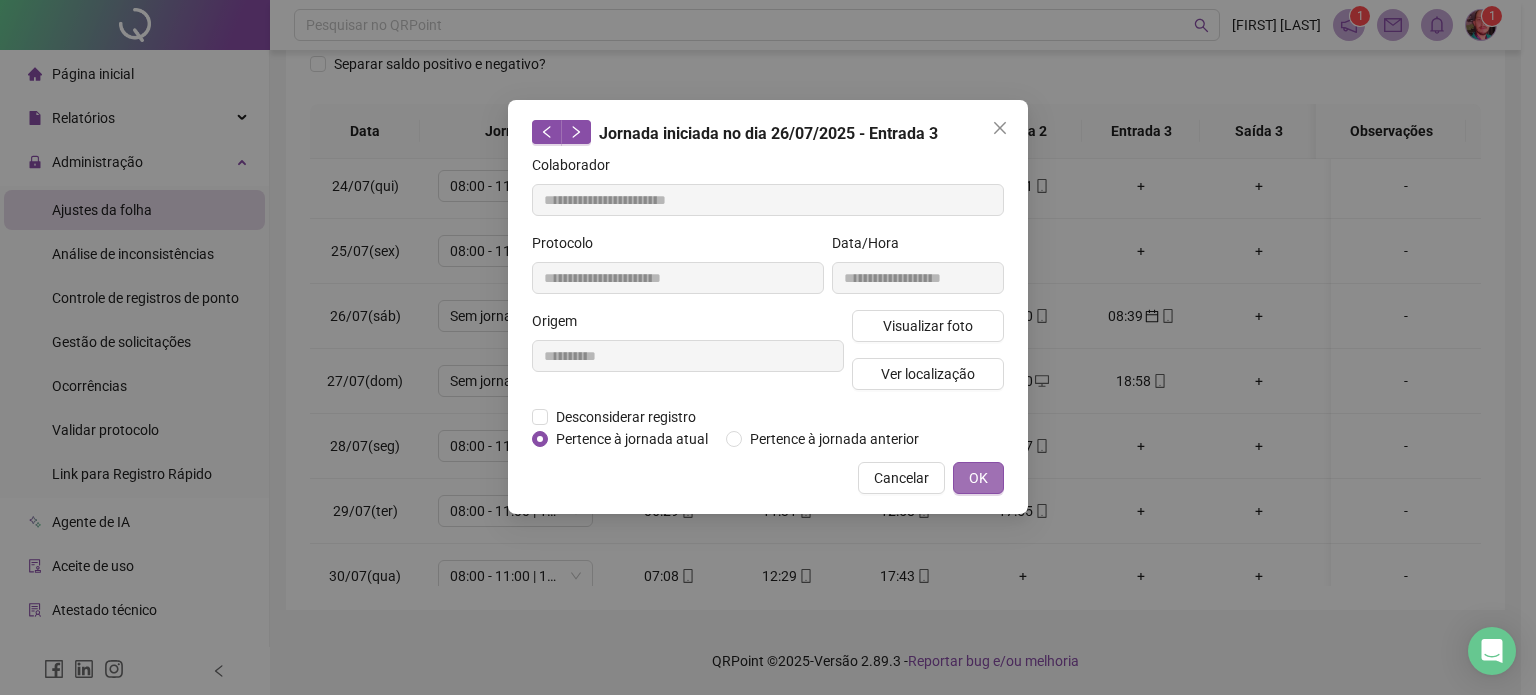 click on "OK" at bounding box center [978, 478] 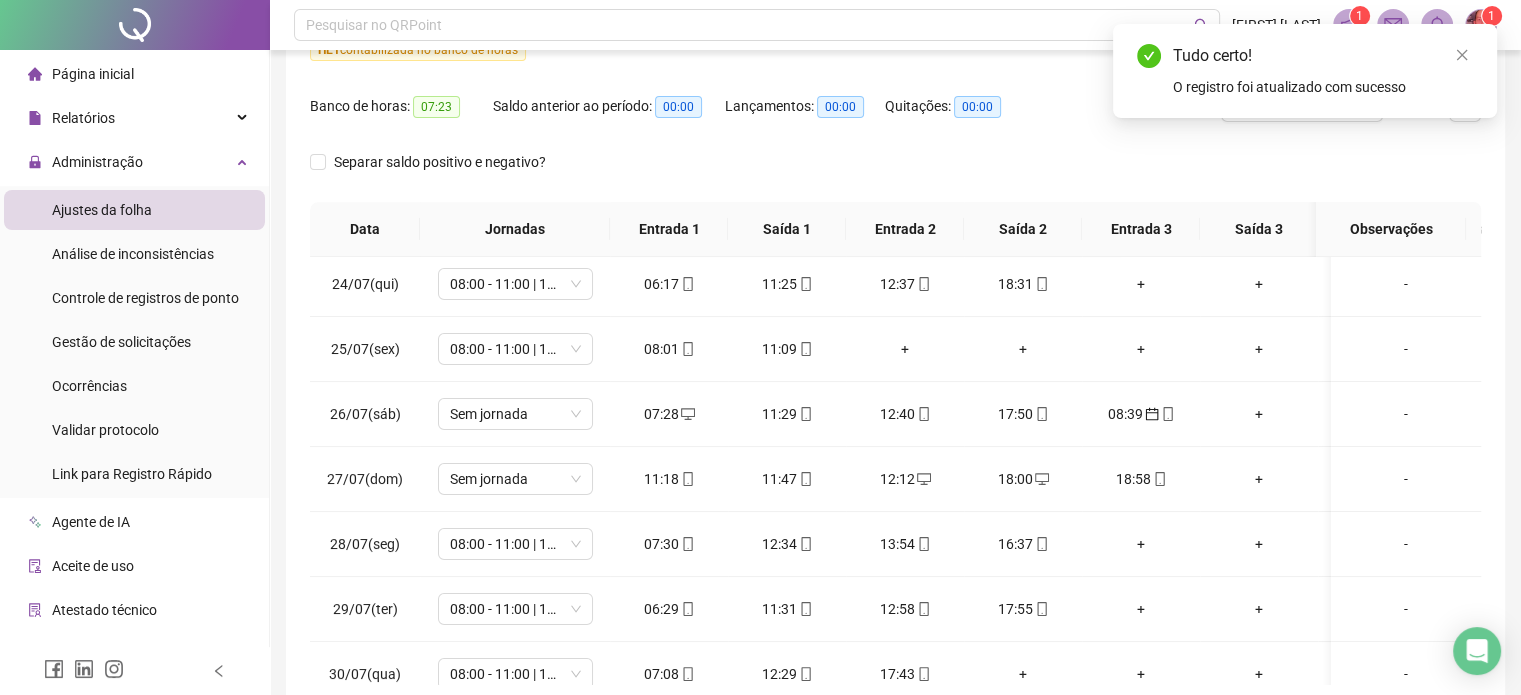 scroll, scrollTop: 0, scrollLeft: 0, axis: both 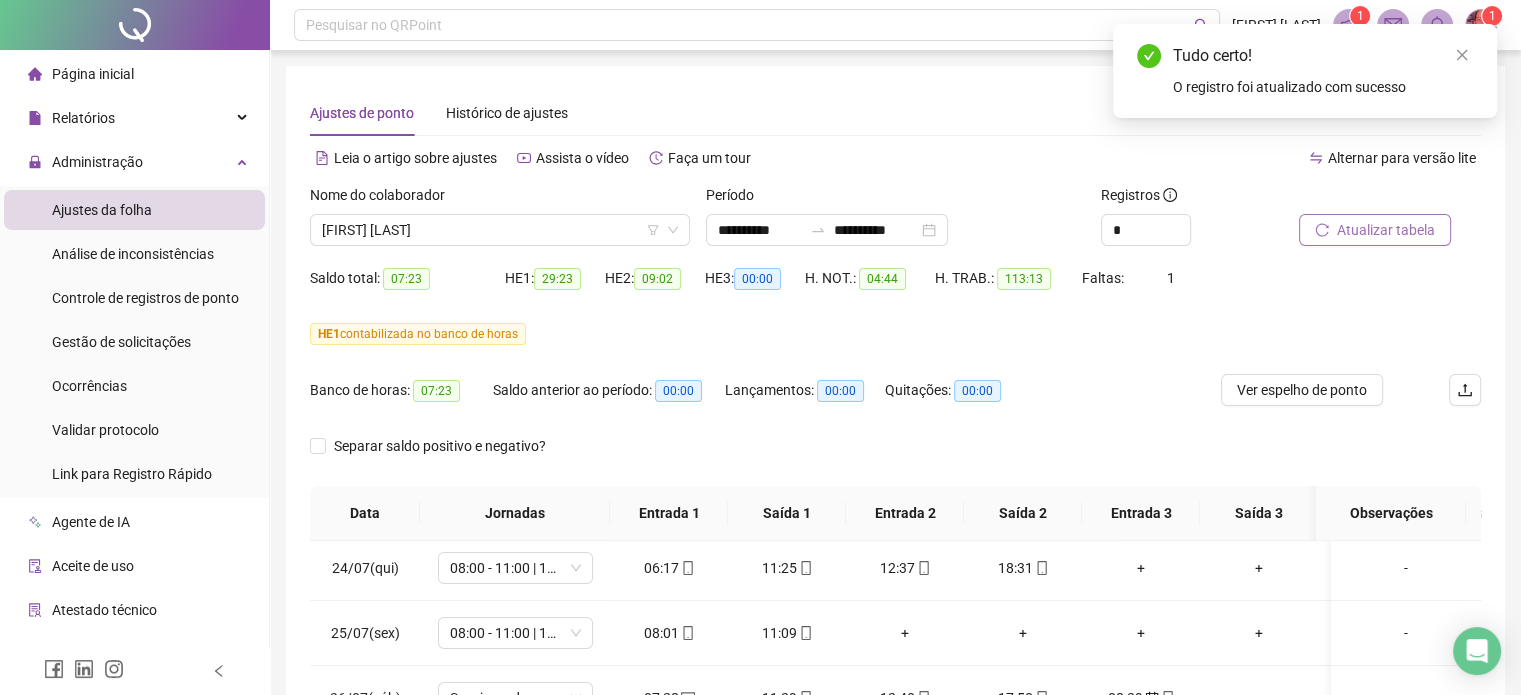 click on "Atualizar tabela" at bounding box center (1386, 230) 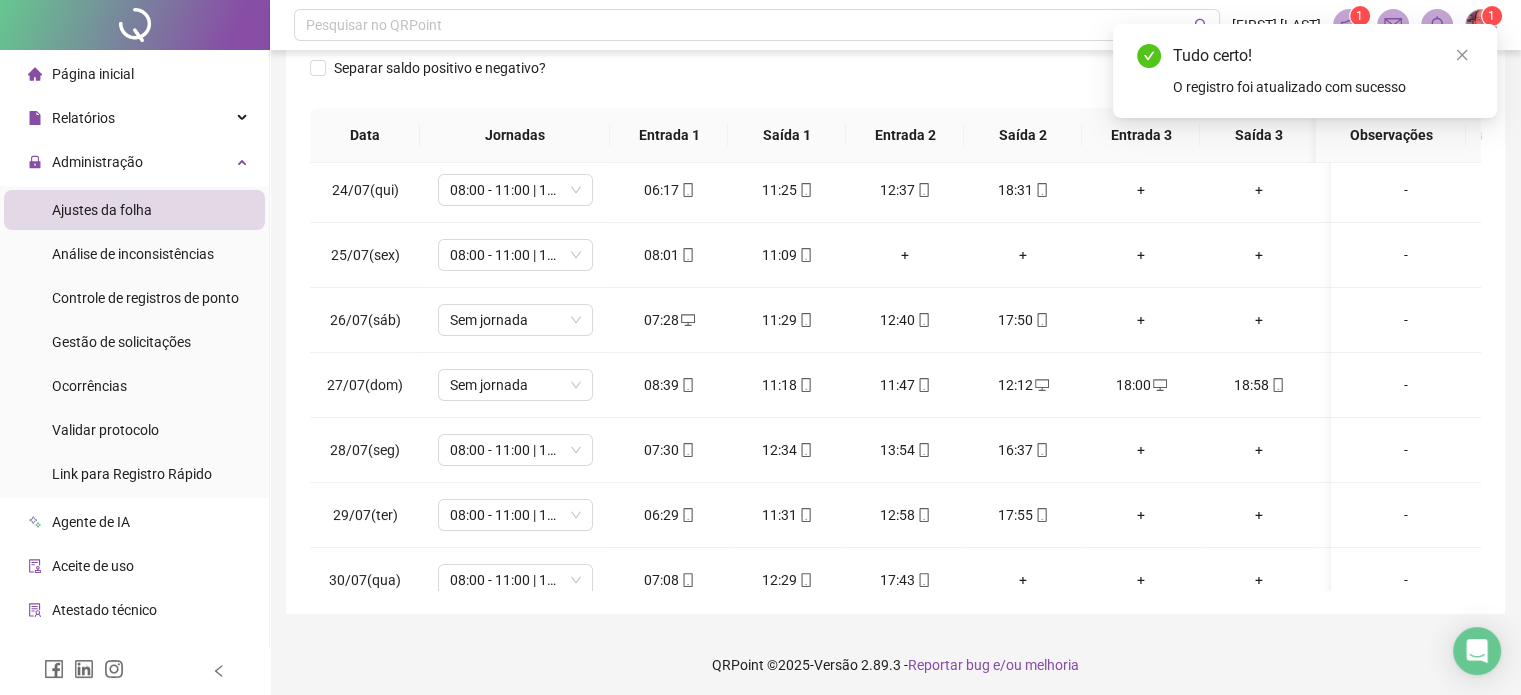 scroll, scrollTop: 382, scrollLeft: 0, axis: vertical 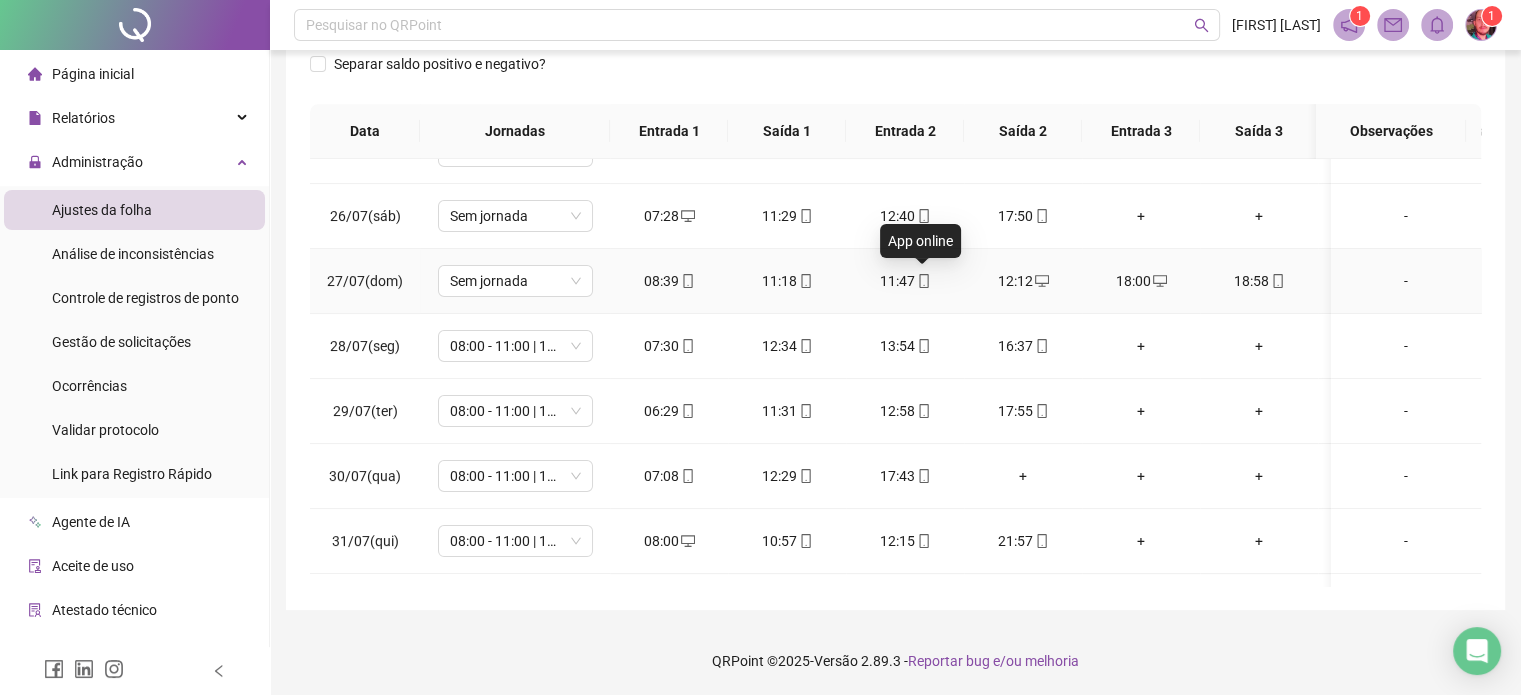 click 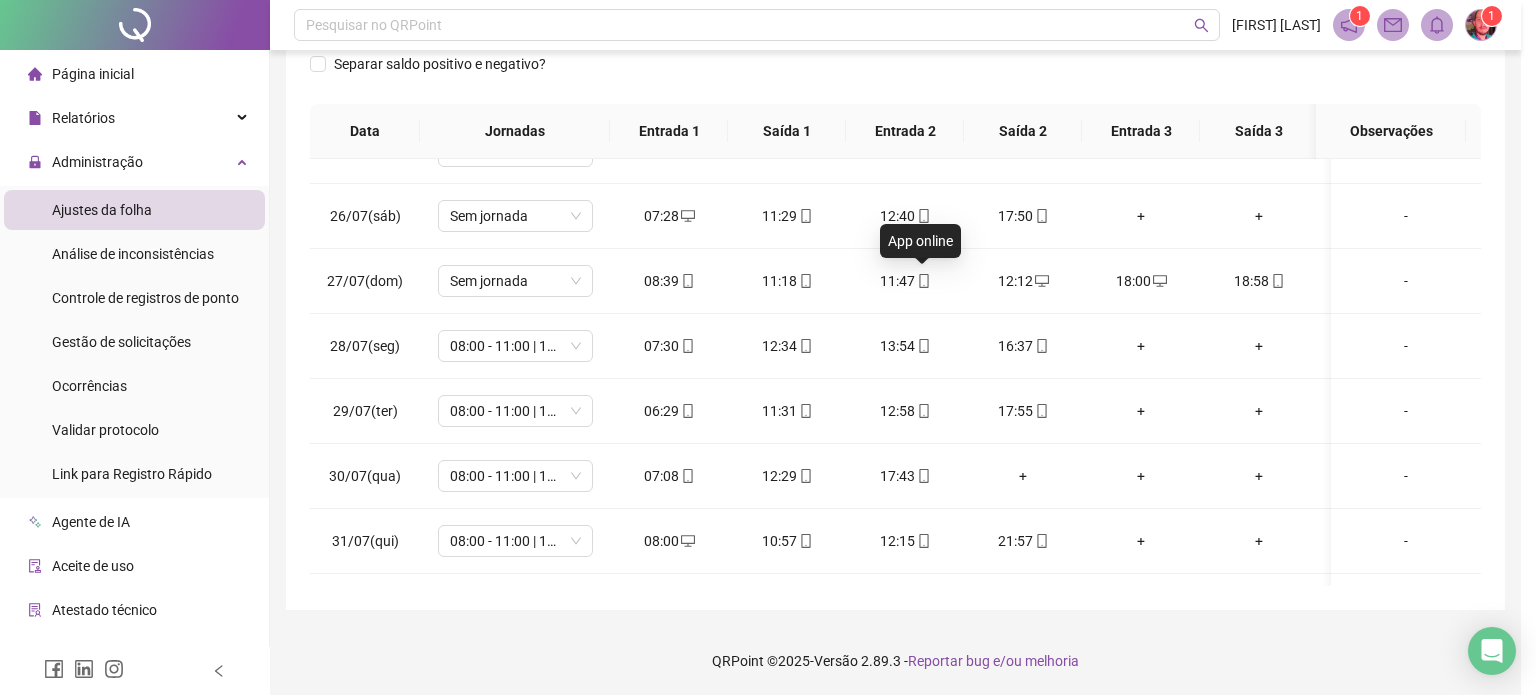 type on "**********" 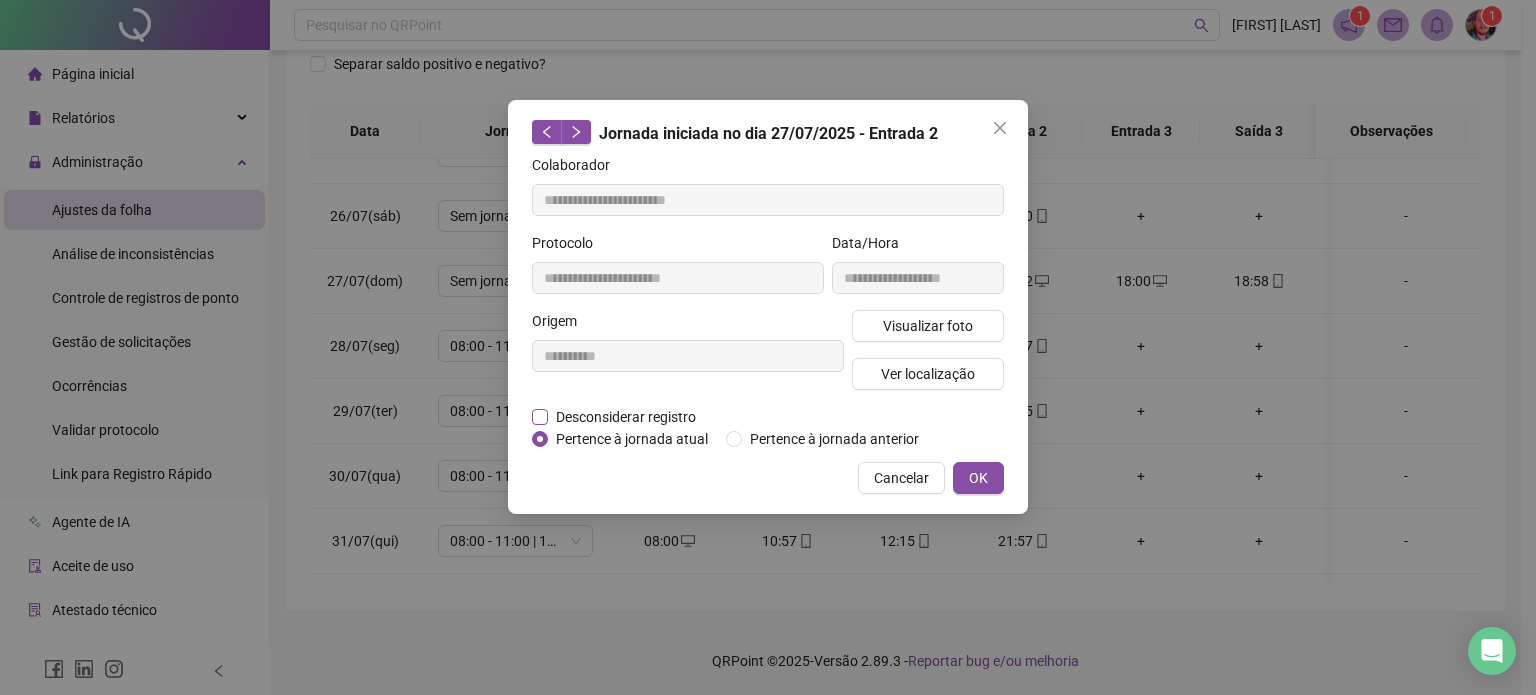 click on "Desconsiderar registro" at bounding box center (626, 417) 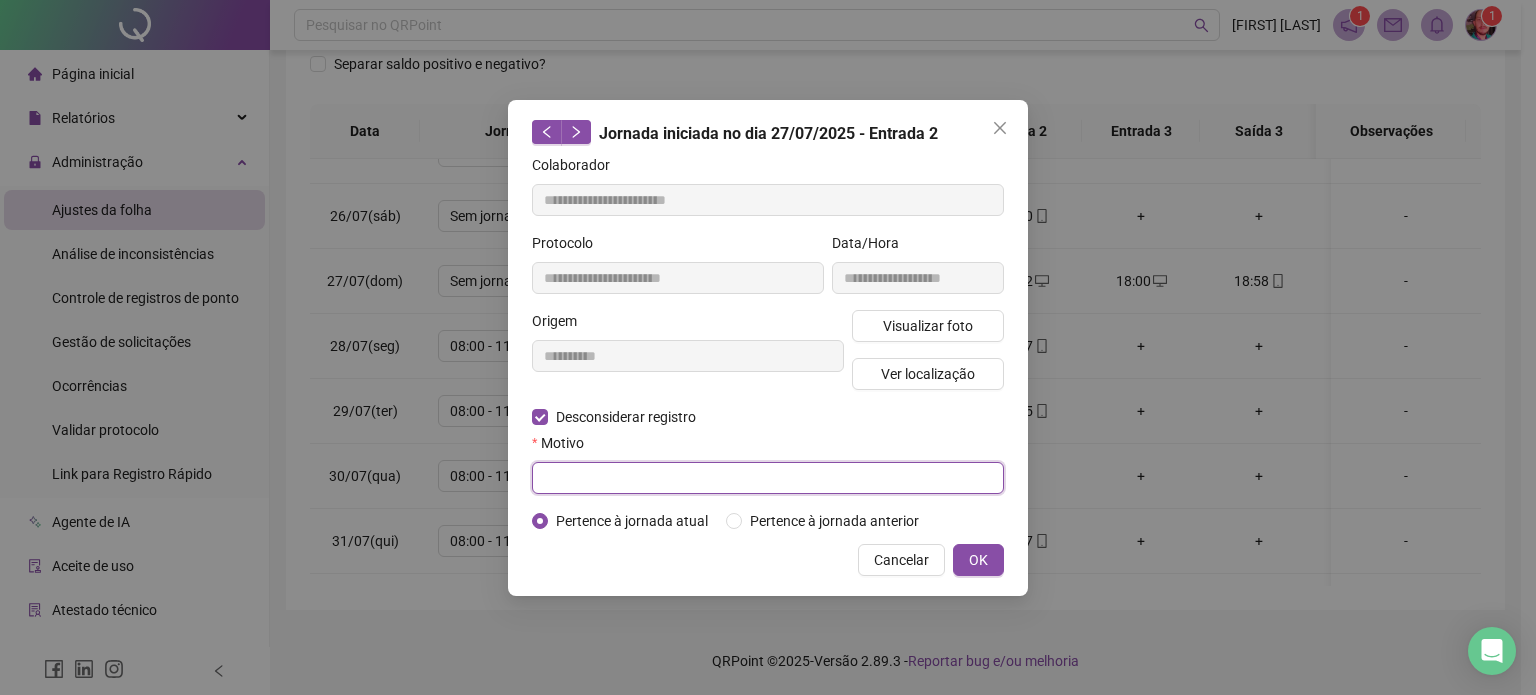 click at bounding box center [768, 478] 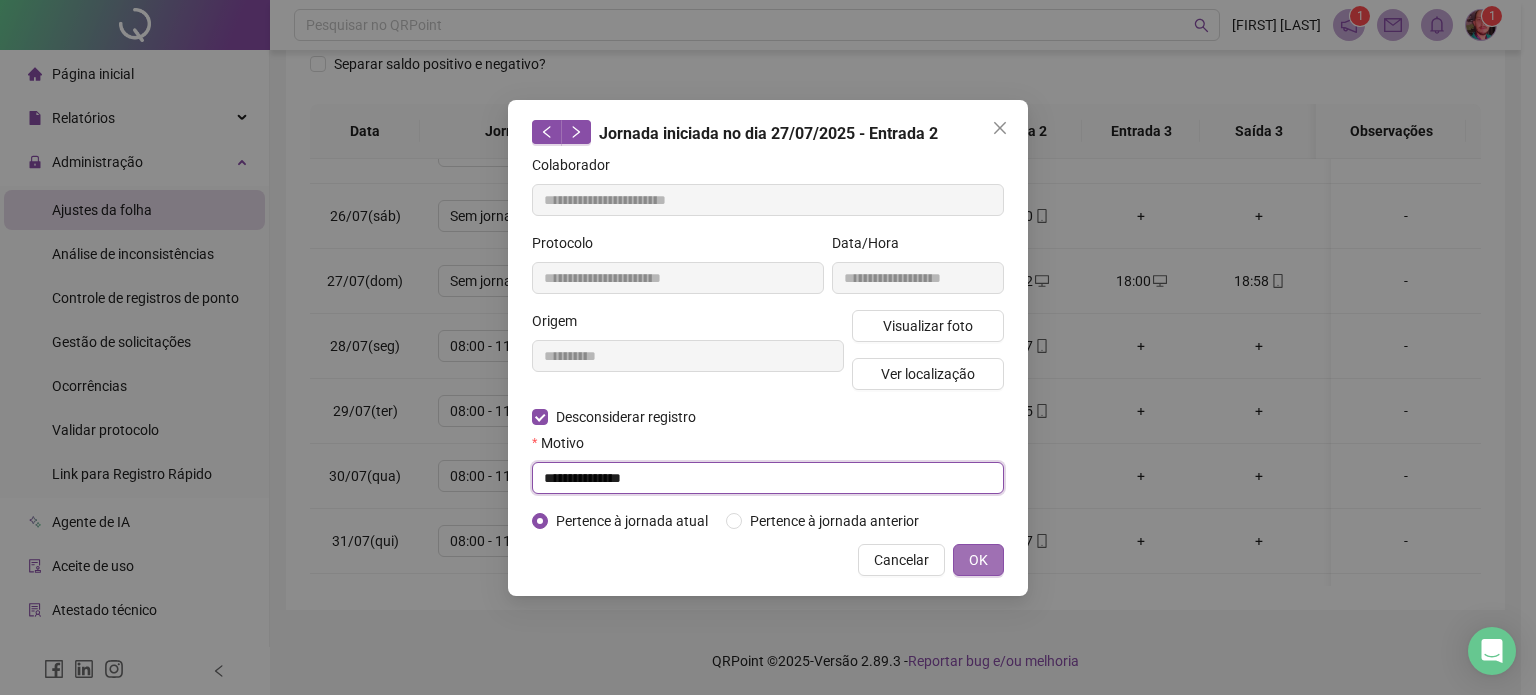 type on "**********" 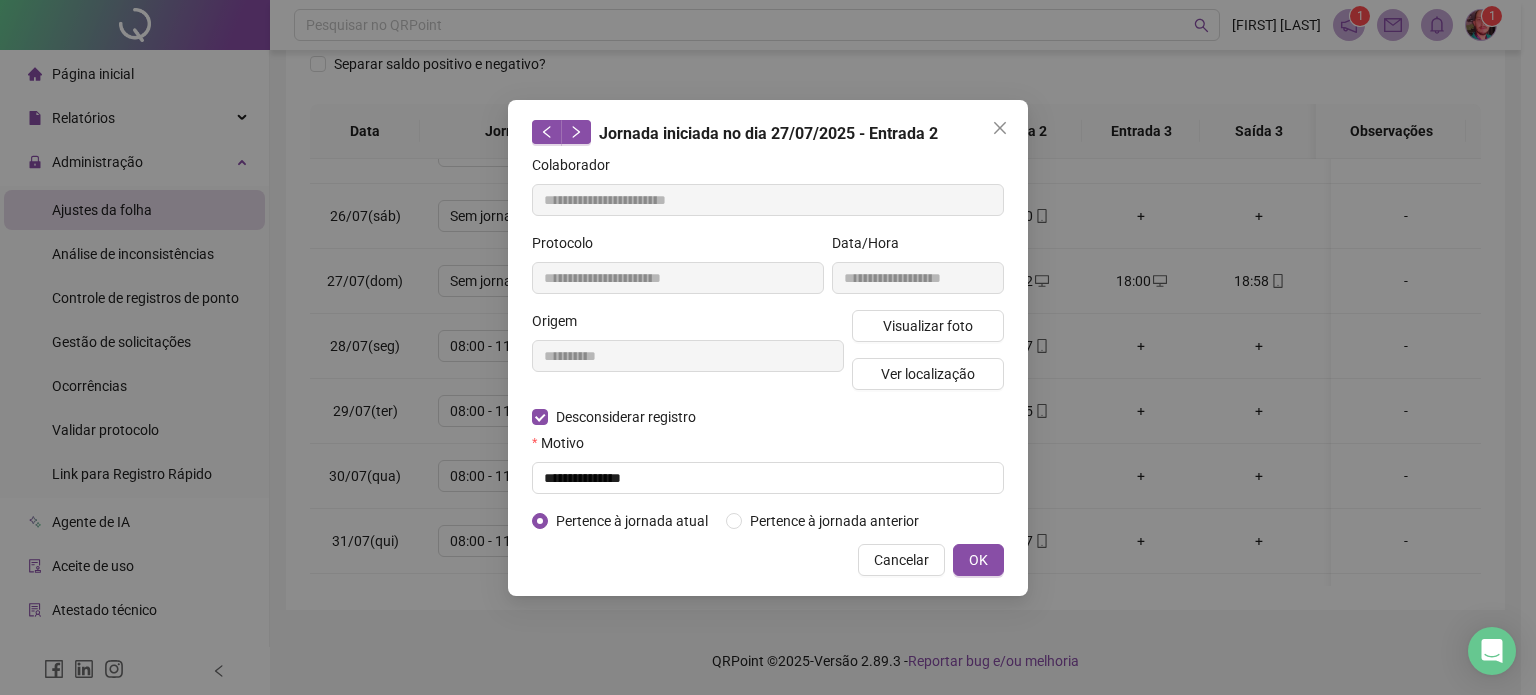 drag, startPoint x: 976, startPoint y: 551, endPoint x: 950, endPoint y: 535, distance: 30.528675 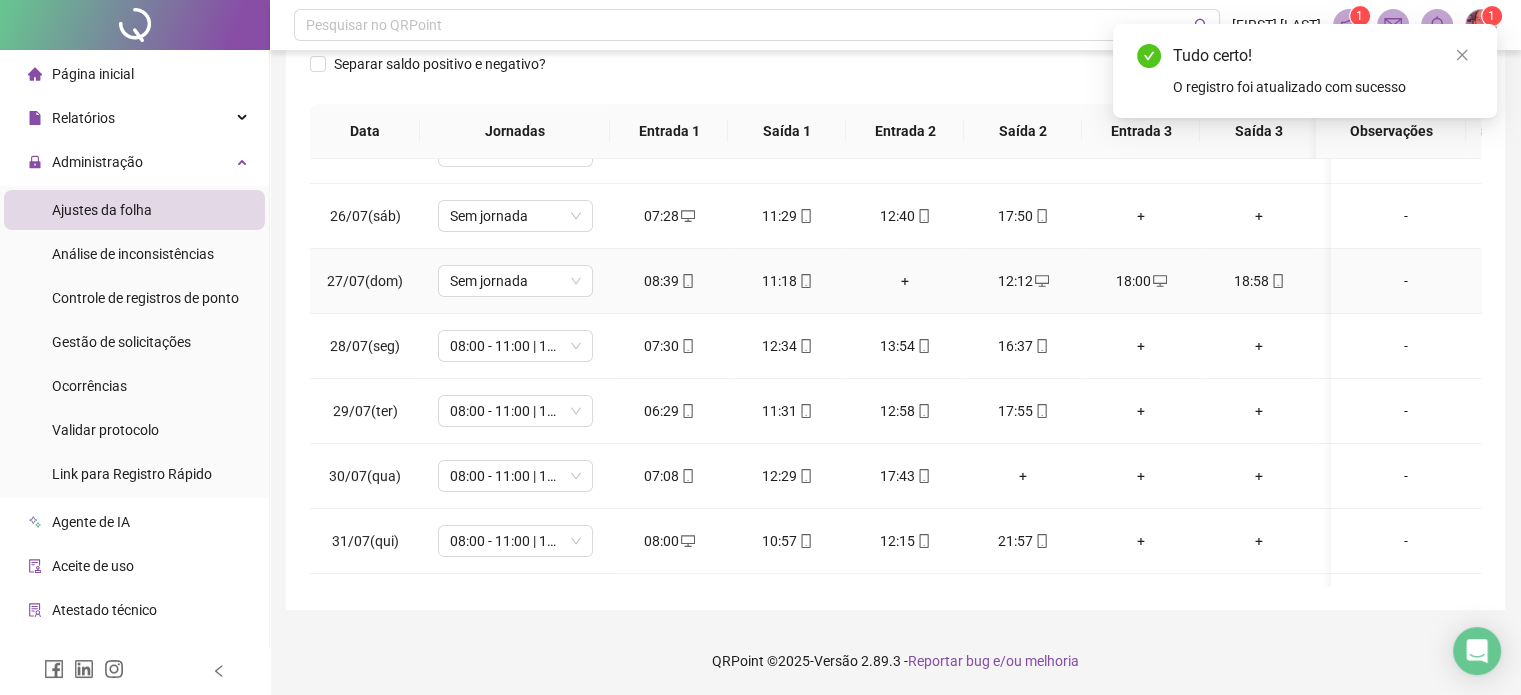 click 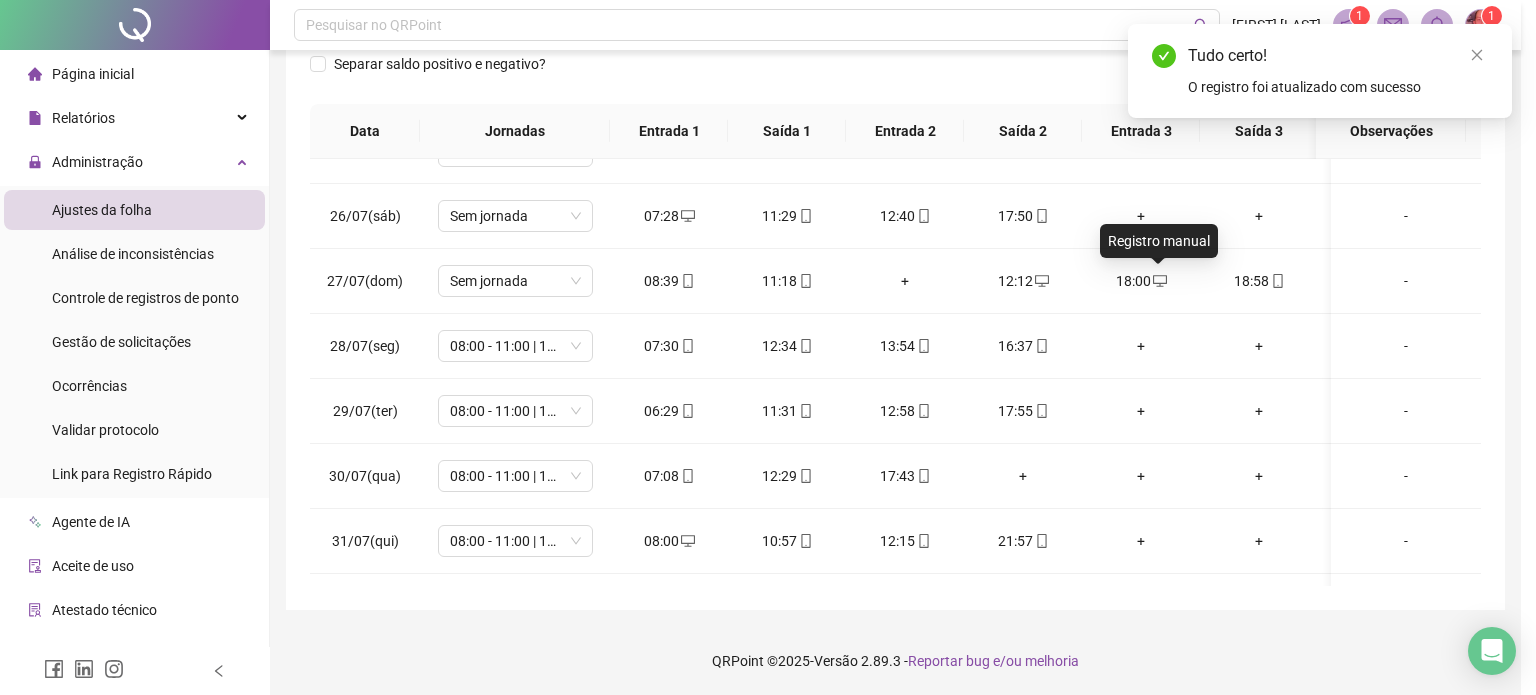 type on "**********" 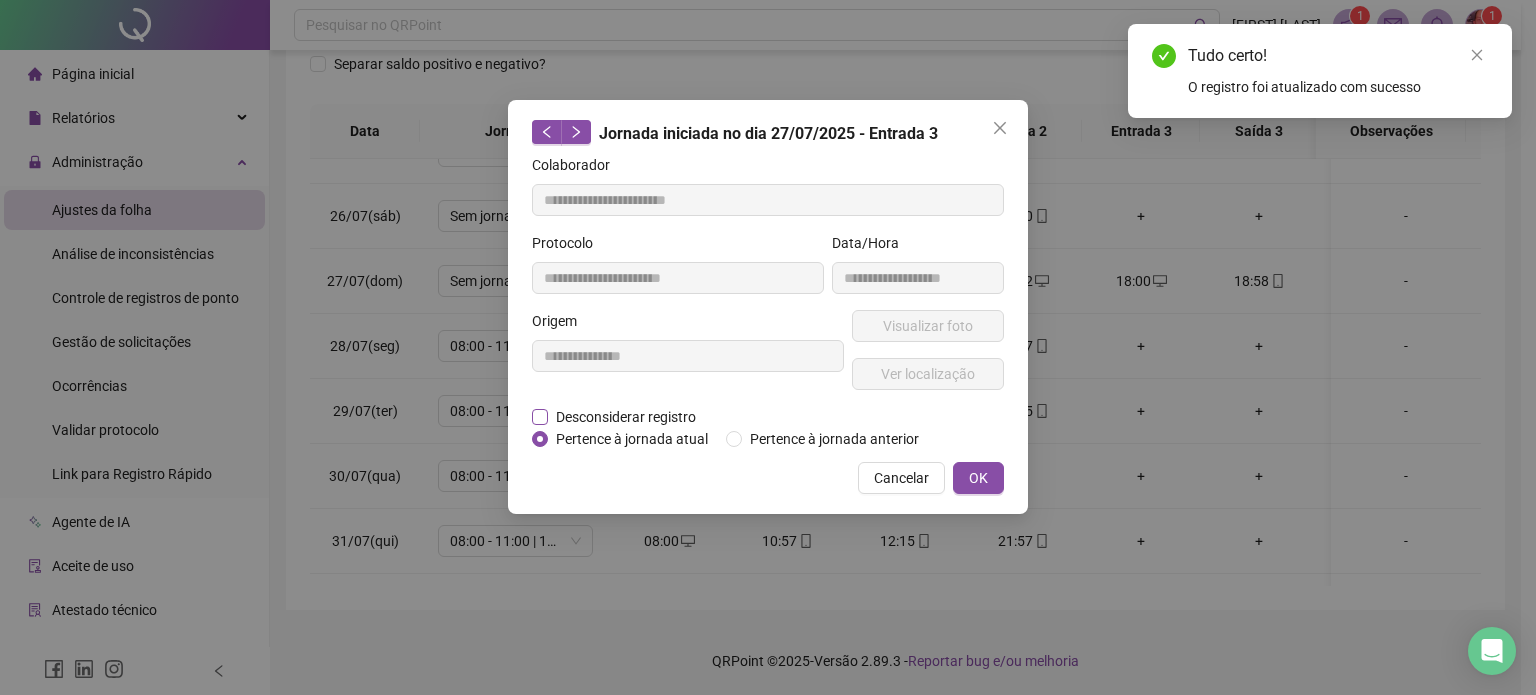 click on "Desconsiderar registro" at bounding box center (626, 417) 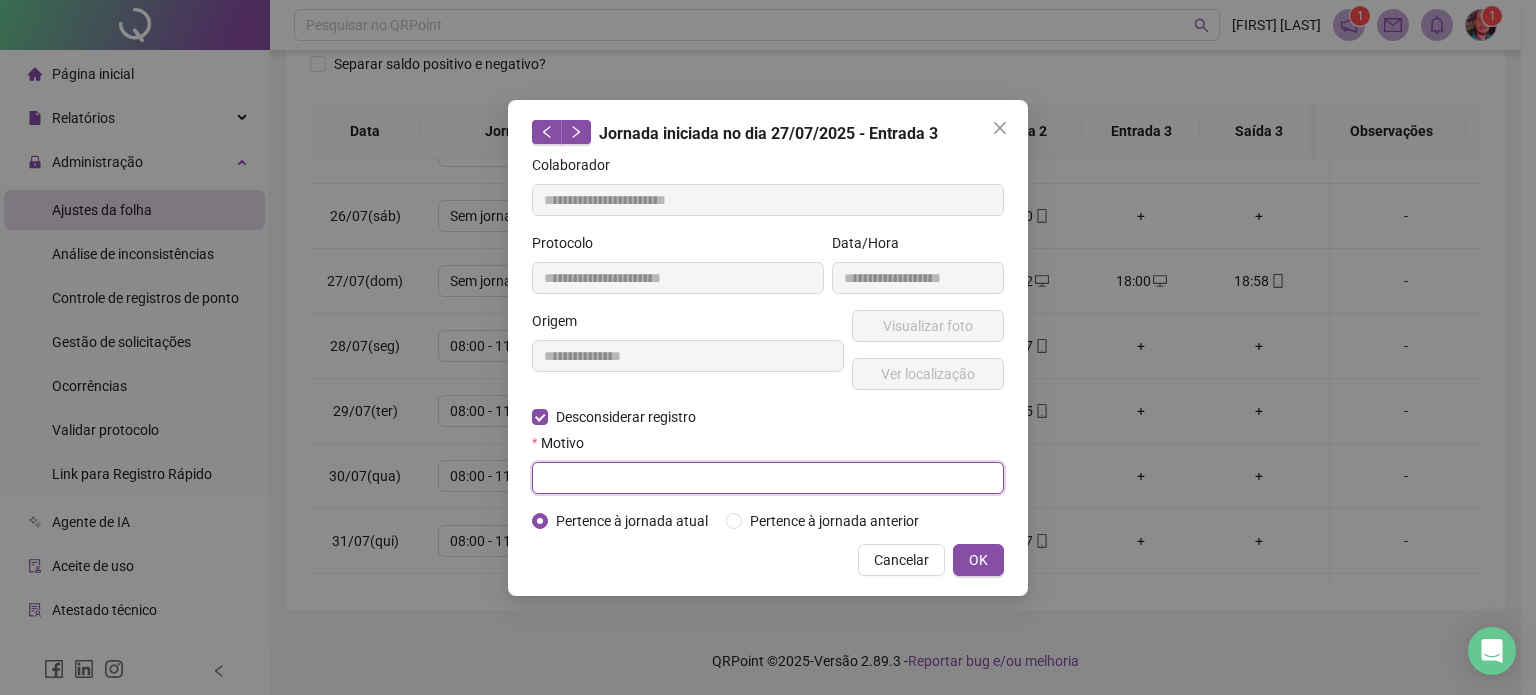 click at bounding box center (768, 478) 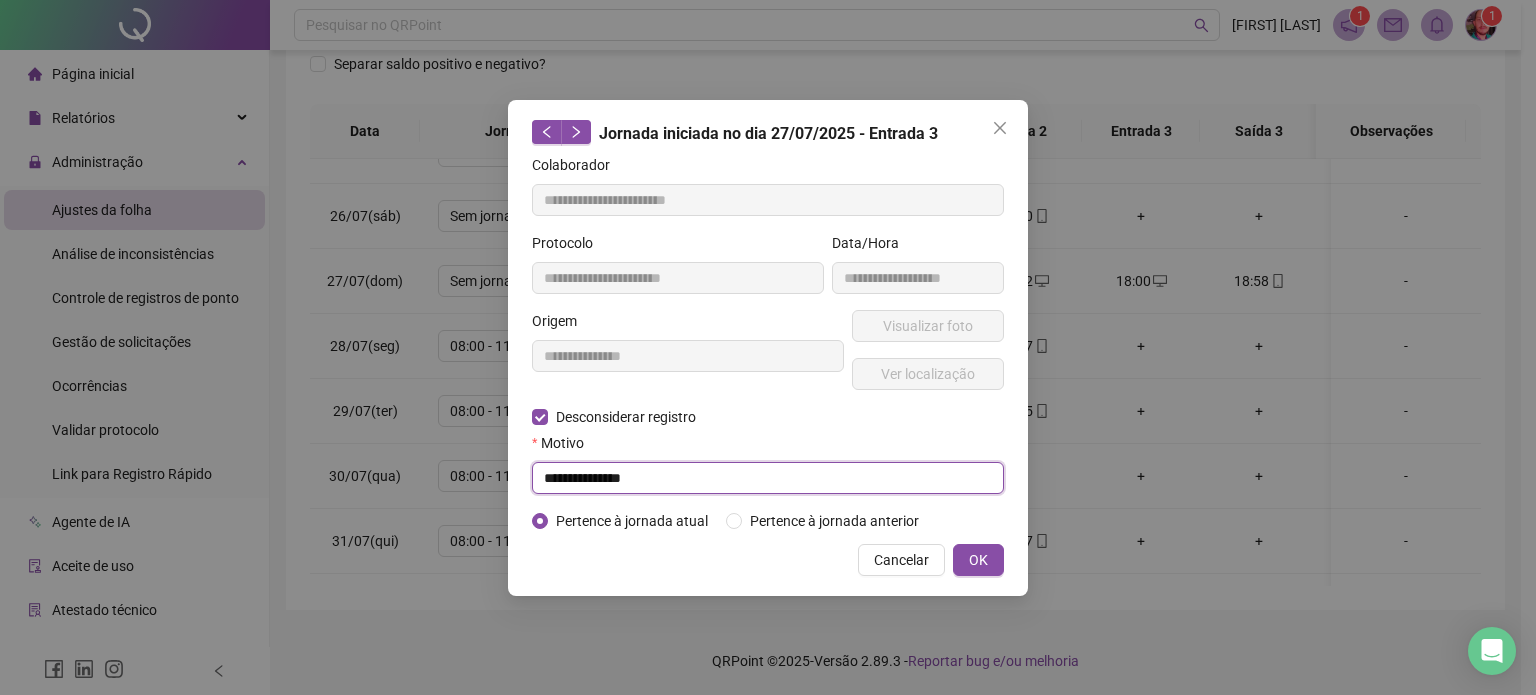 type on "**********" 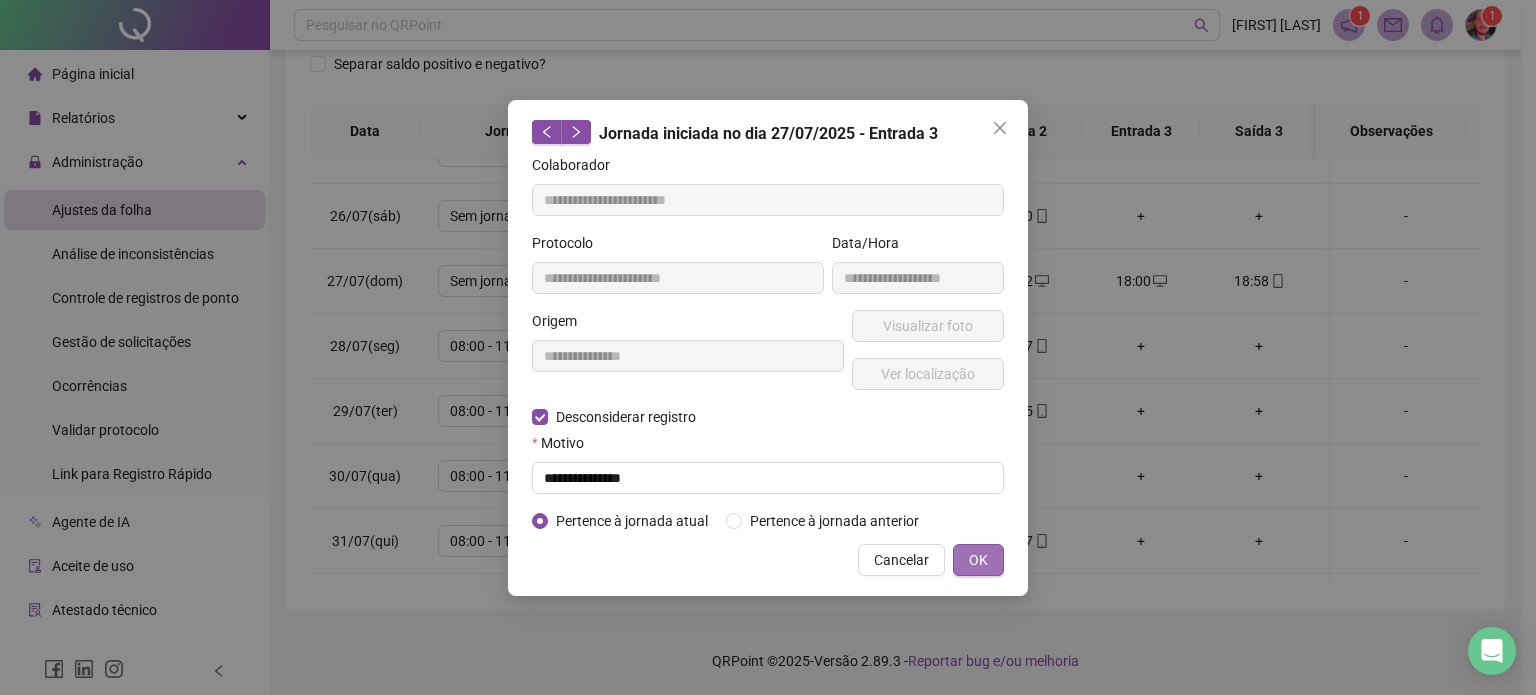 click on "OK" at bounding box center [978, 560] 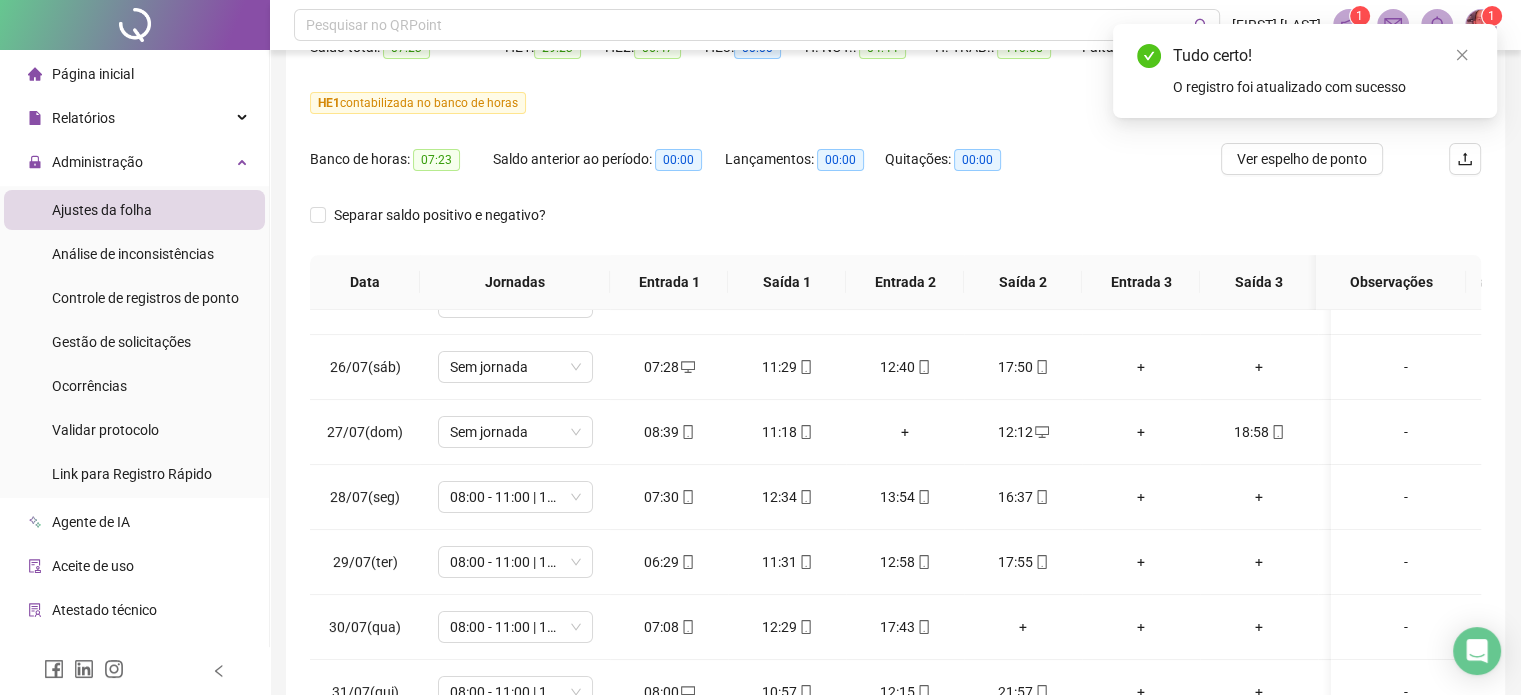 scroll, scrollTop: 0, scrollLeft: 0, axis: both 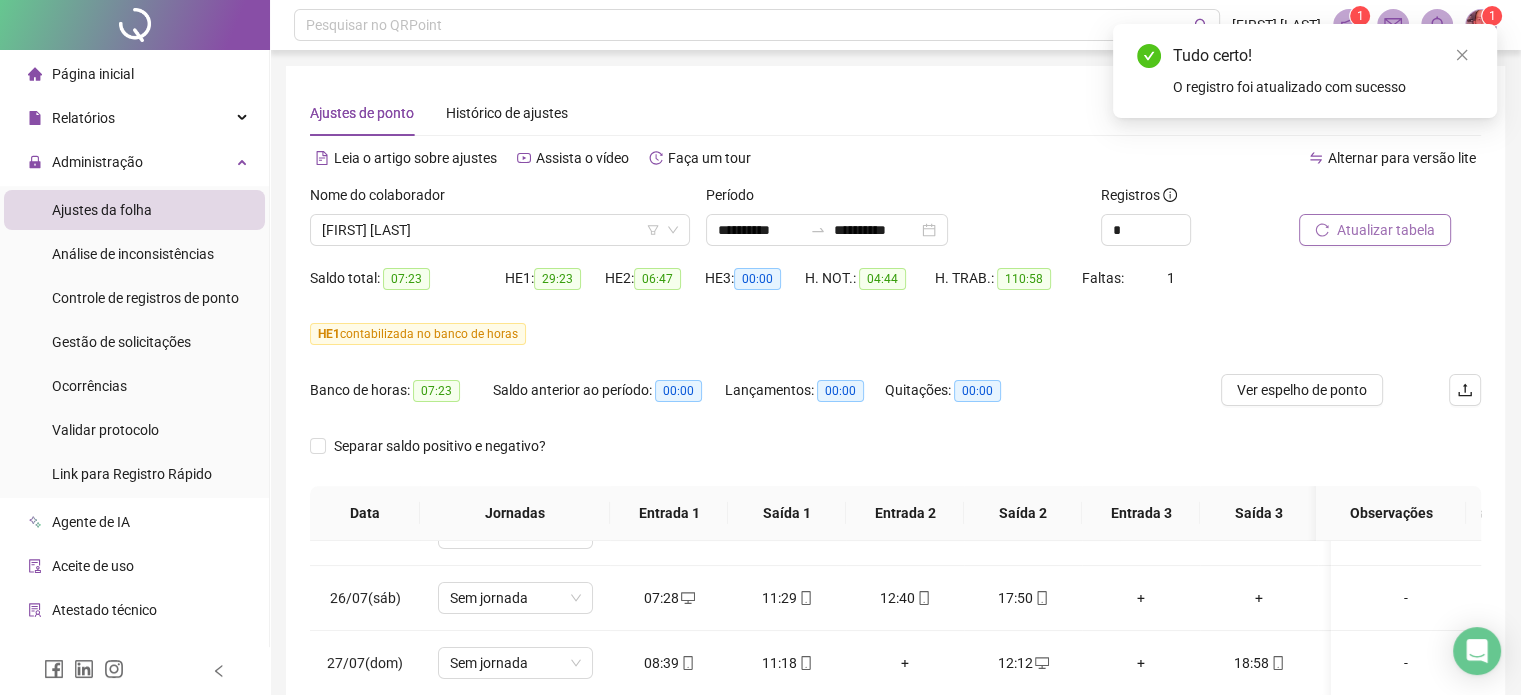 click on "Atualizar tabela" at bounding box center [1386, 230] 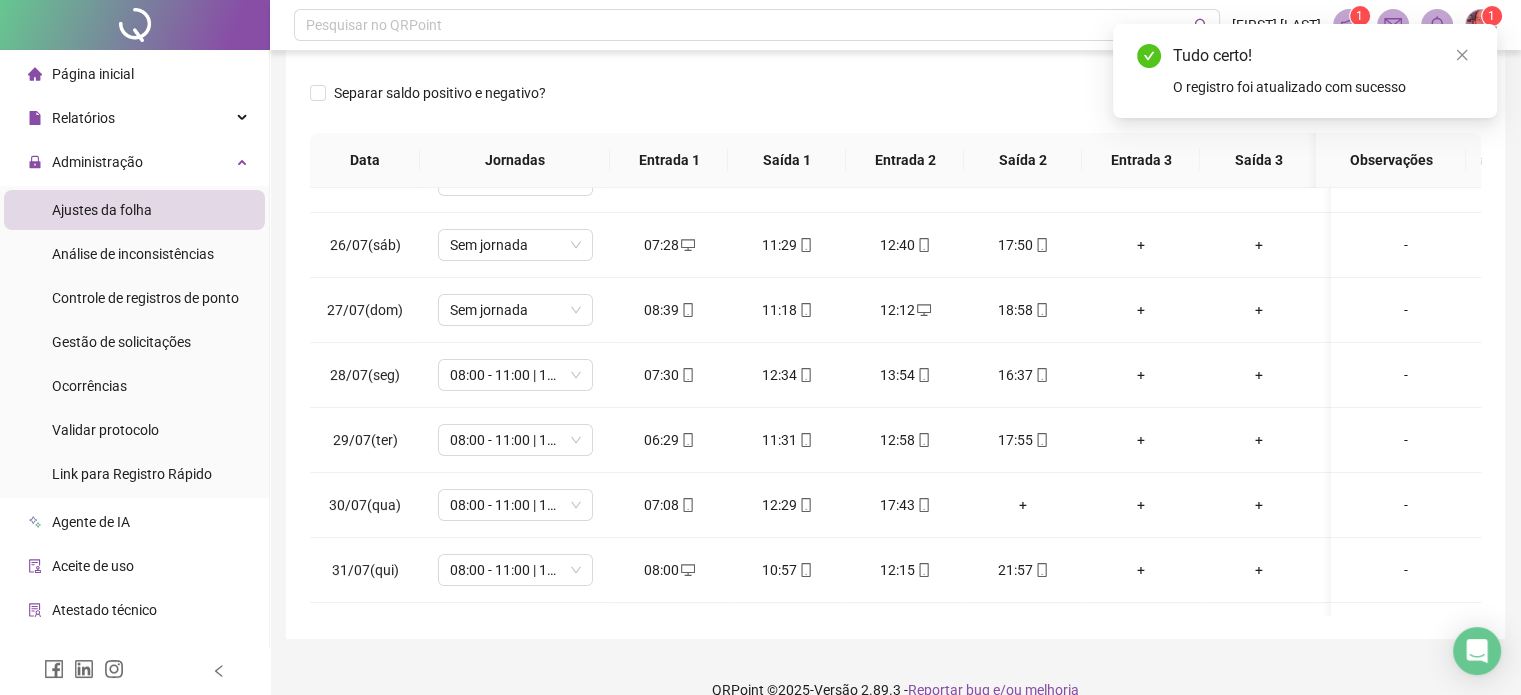 scroll, scrollTop: 382, scrollLeft: 0, axis: vertical 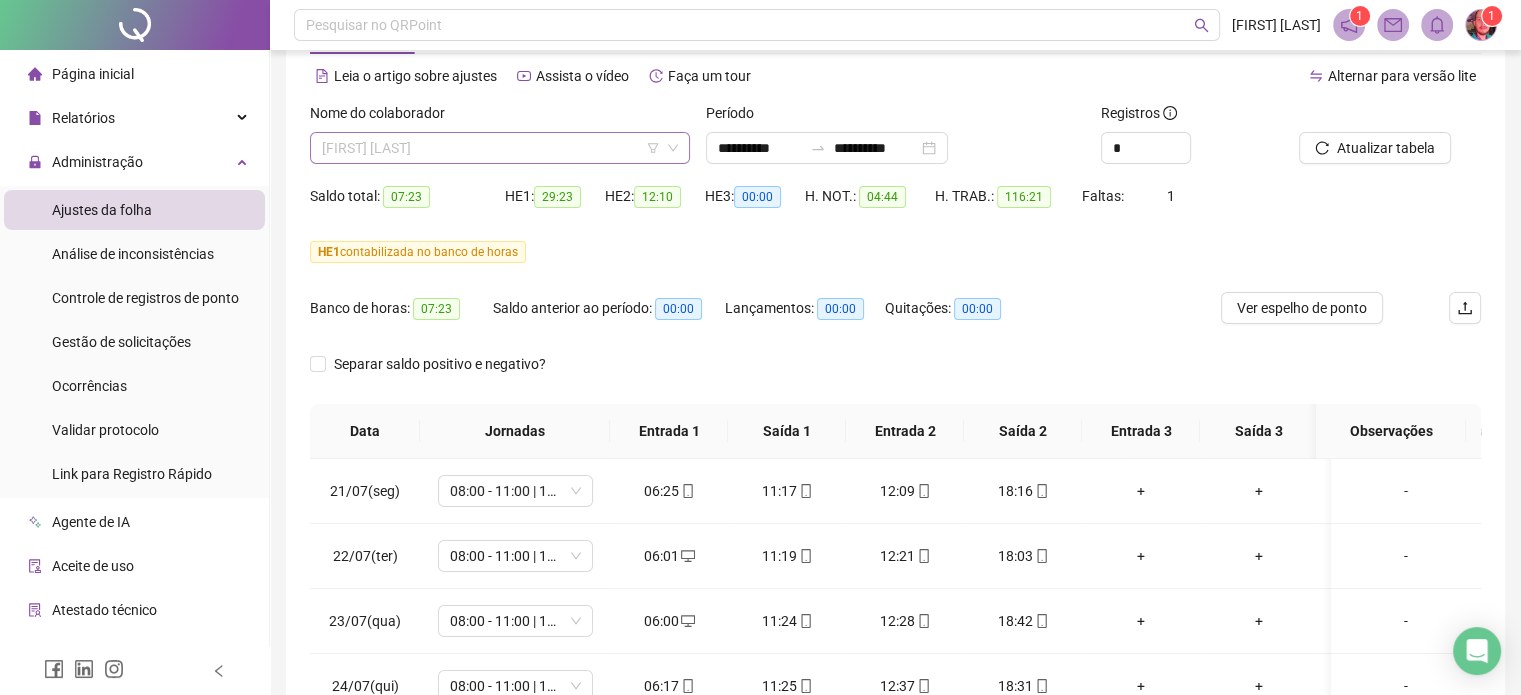 click on "[FIRST] [LAST]" at bounding box center (500, 148) 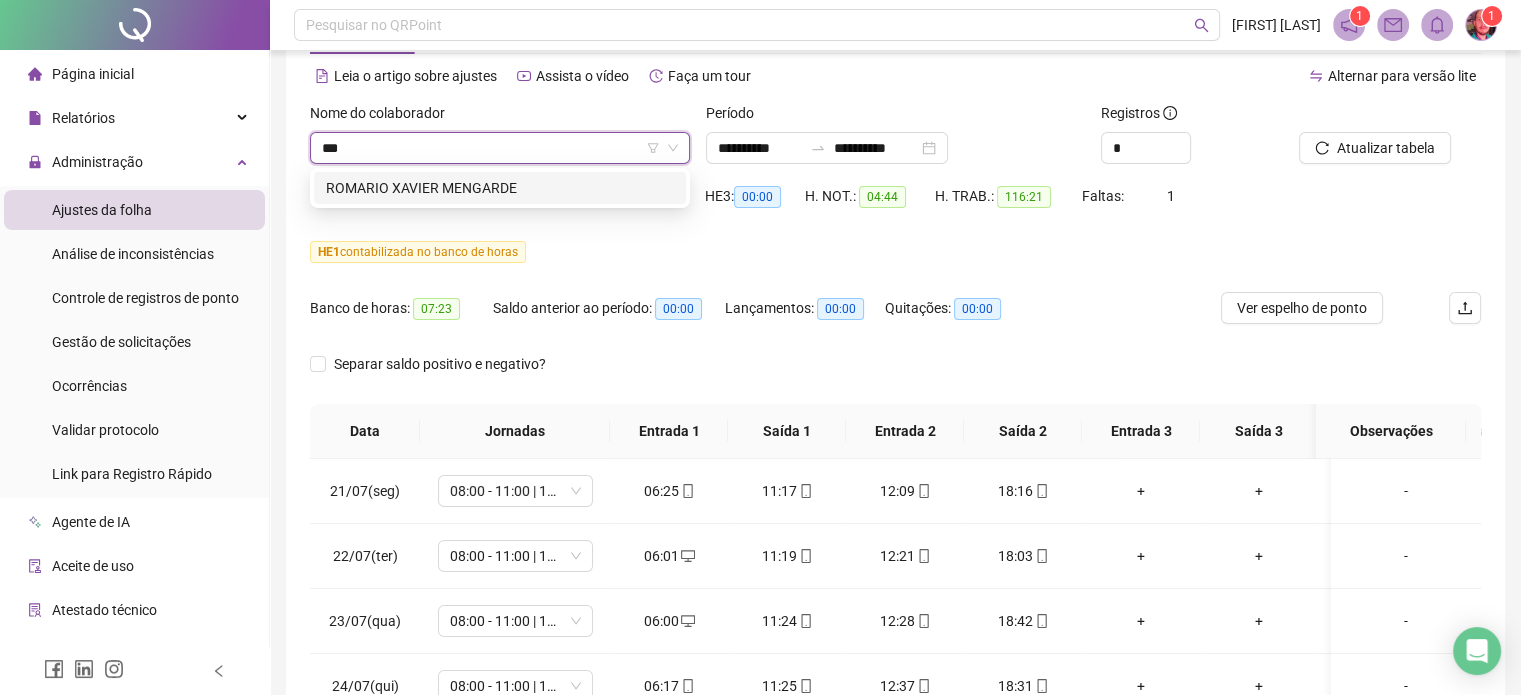 scroll, scrollTop: 0, scrollLeft: 0, axis: both 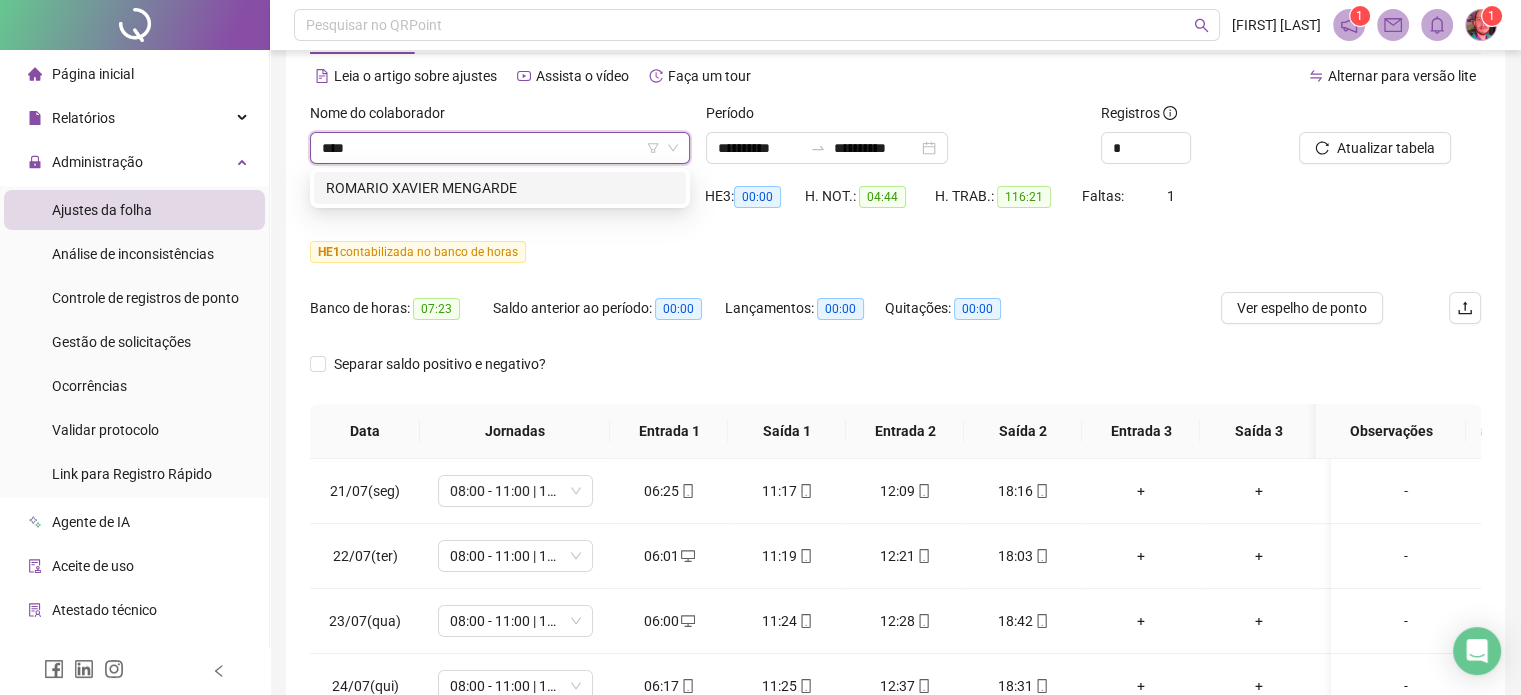 click on "ROMARIO XAVIER MENGARDE" at bounding box center [500, 188] 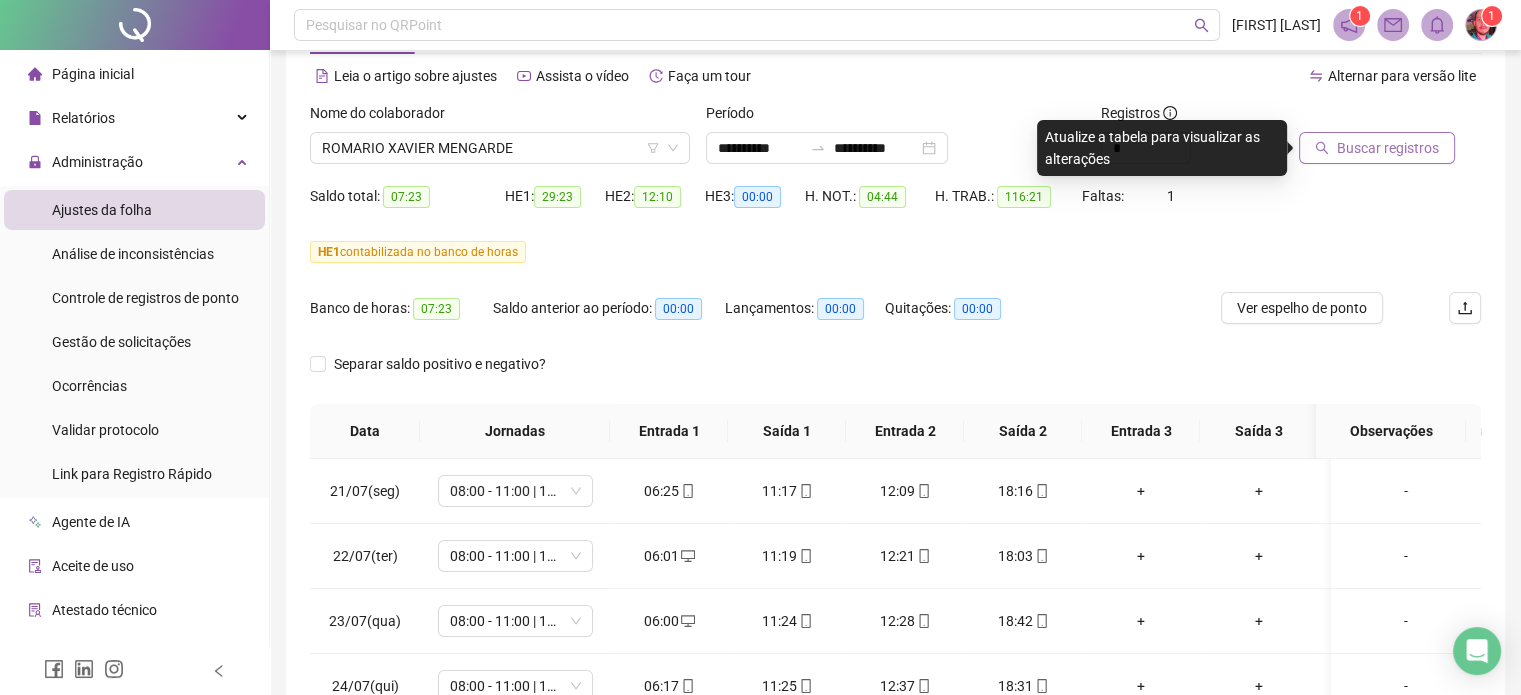 click on "Buscar registros" at bounding box center (1388, 148) 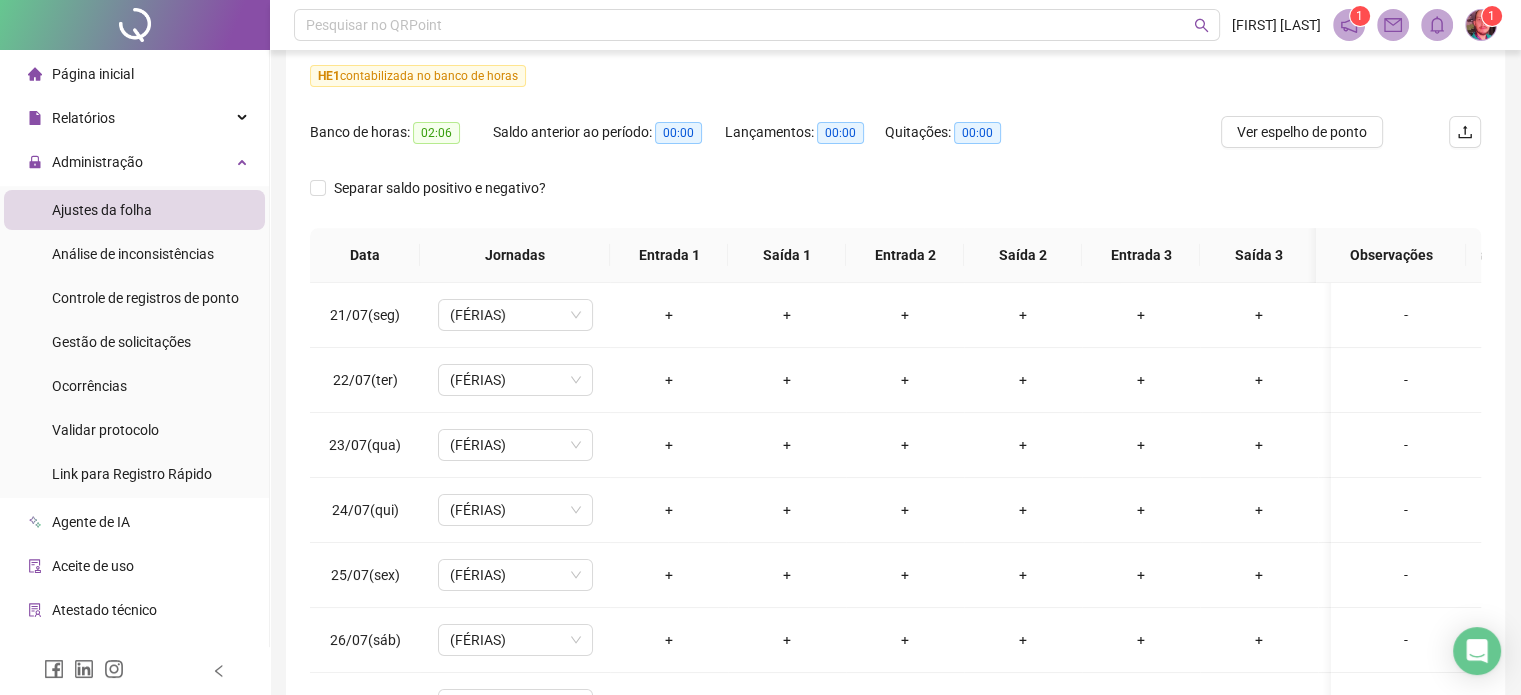 scroll, scrollTop: 382, scrollLeft: 0, axis: vertical 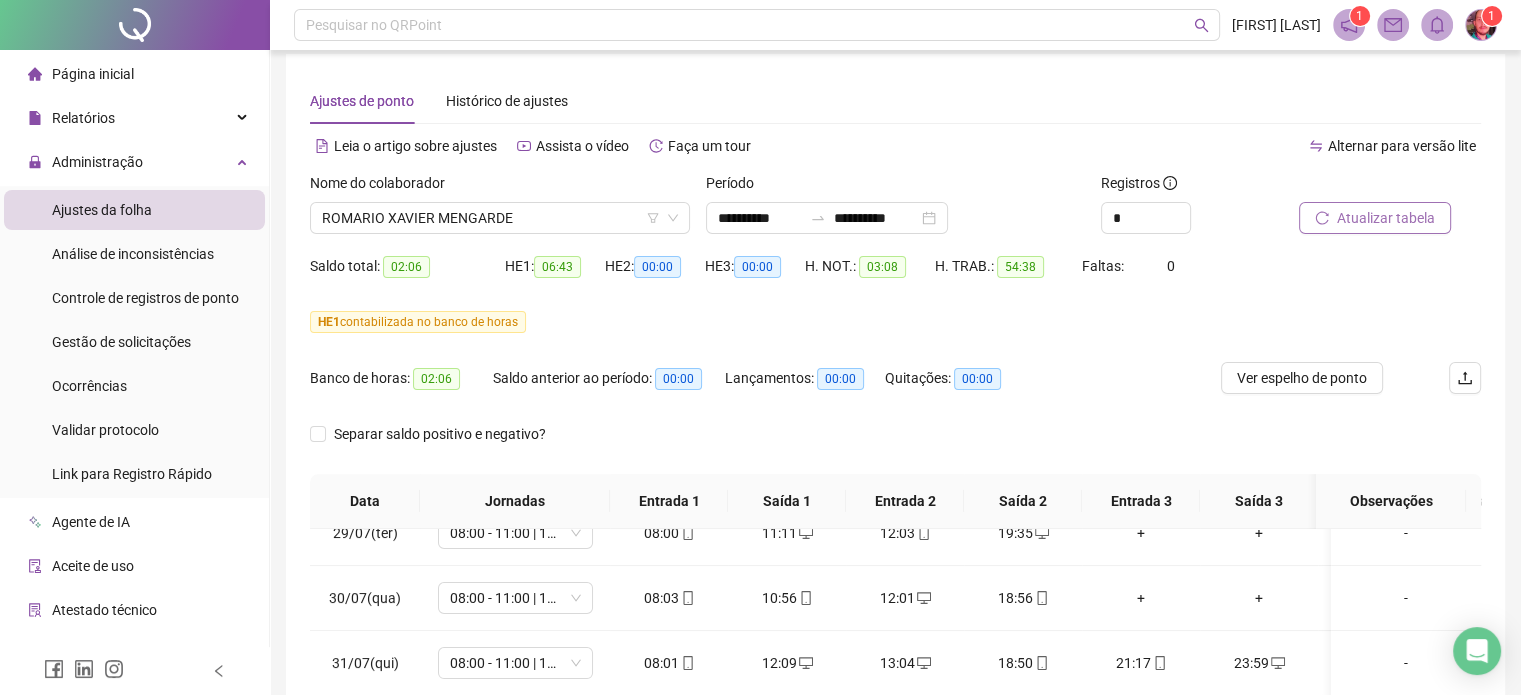 click on "Atualizar tabela" at bounding box center (1386, 218) 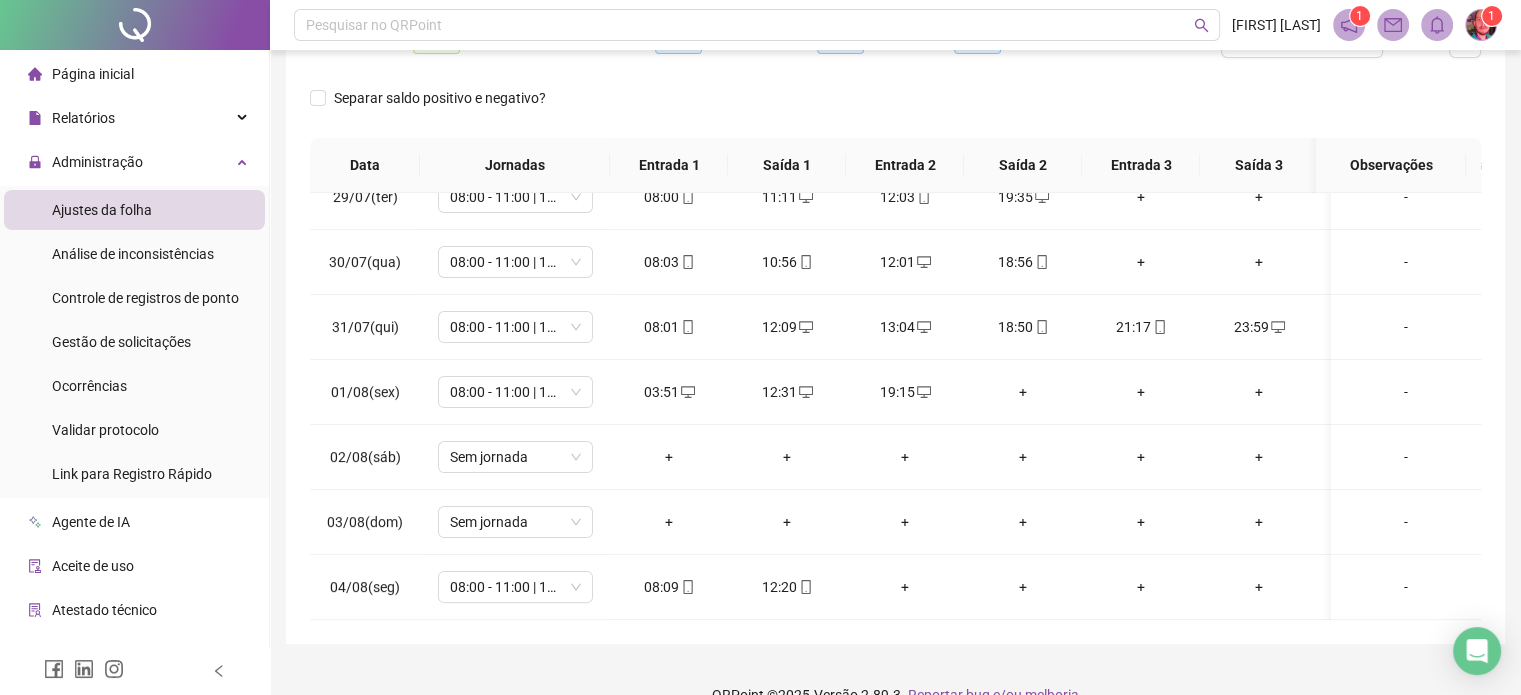 scroll, scrollTop: 382, scrollLeft: 0, axis: vertical 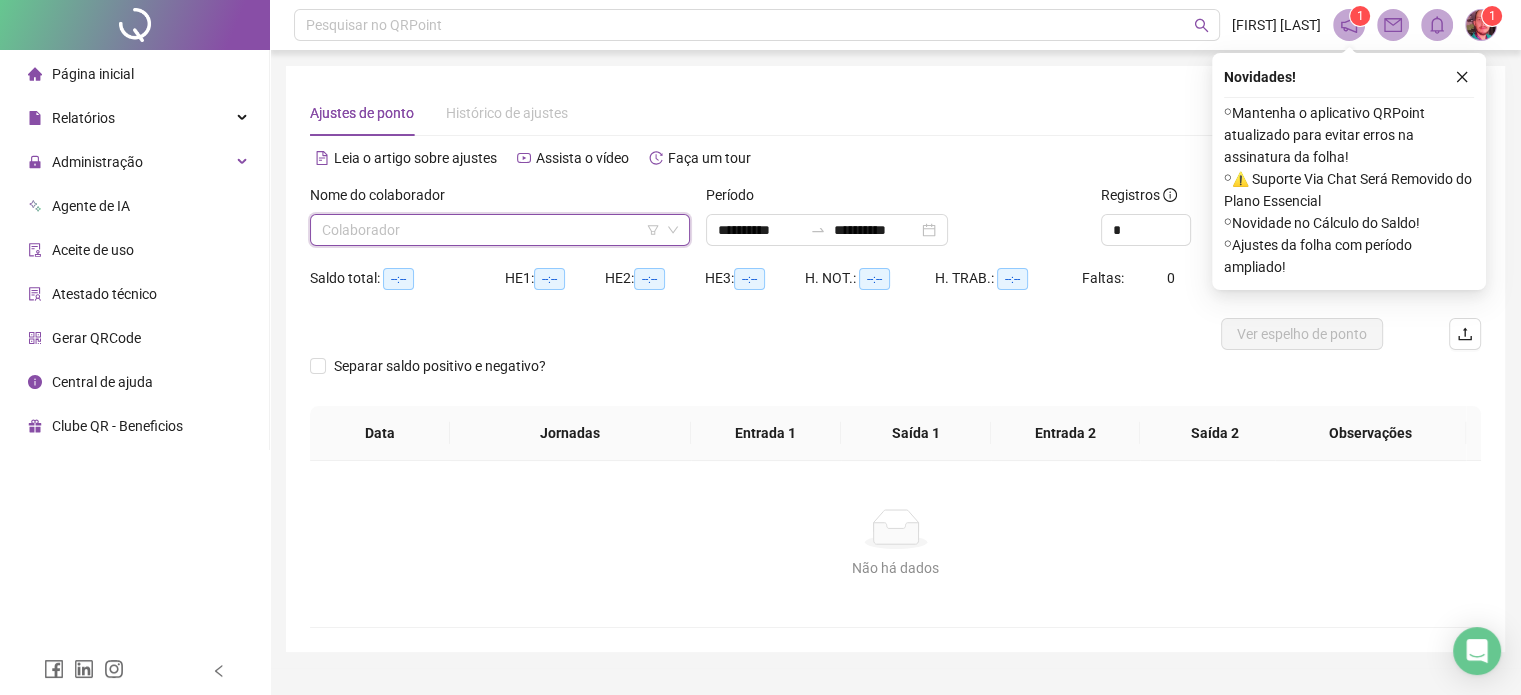 click at bounding box center (491, 230) 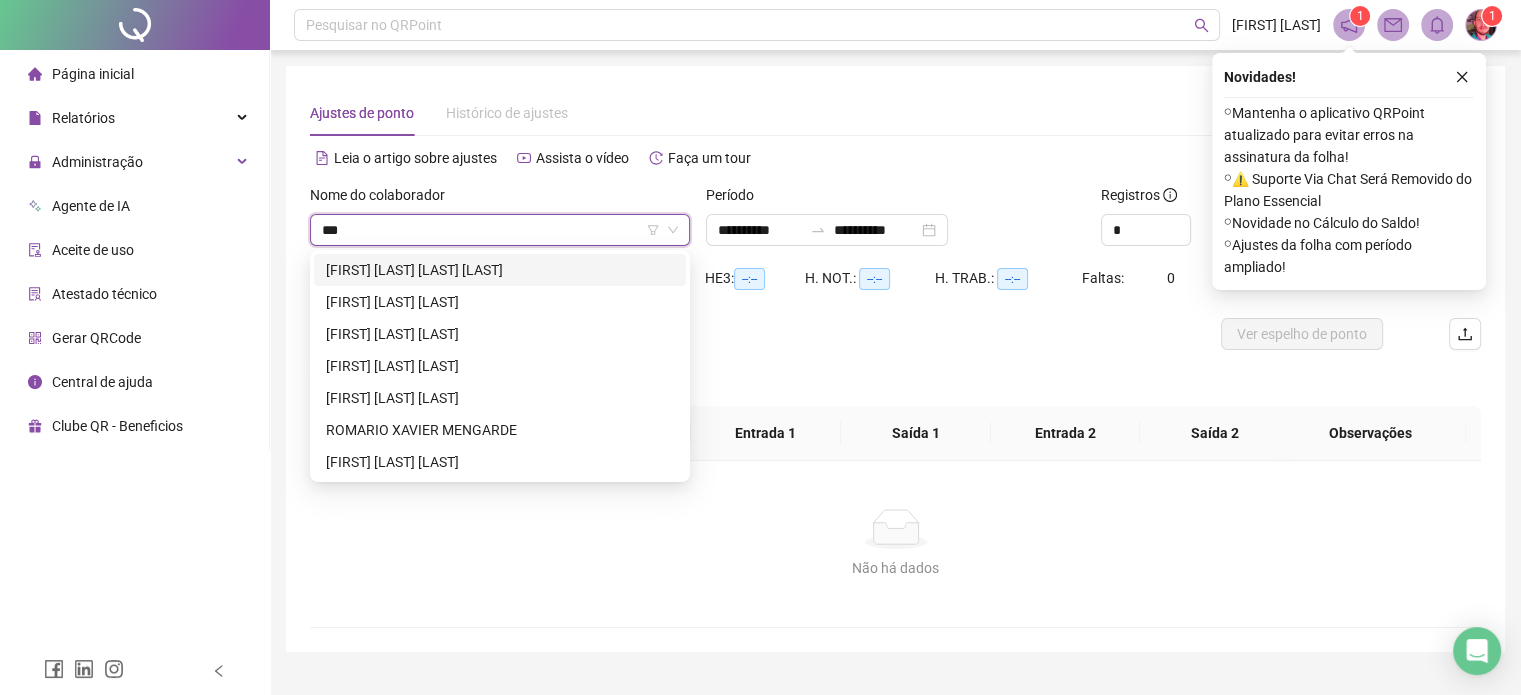 type on "****" 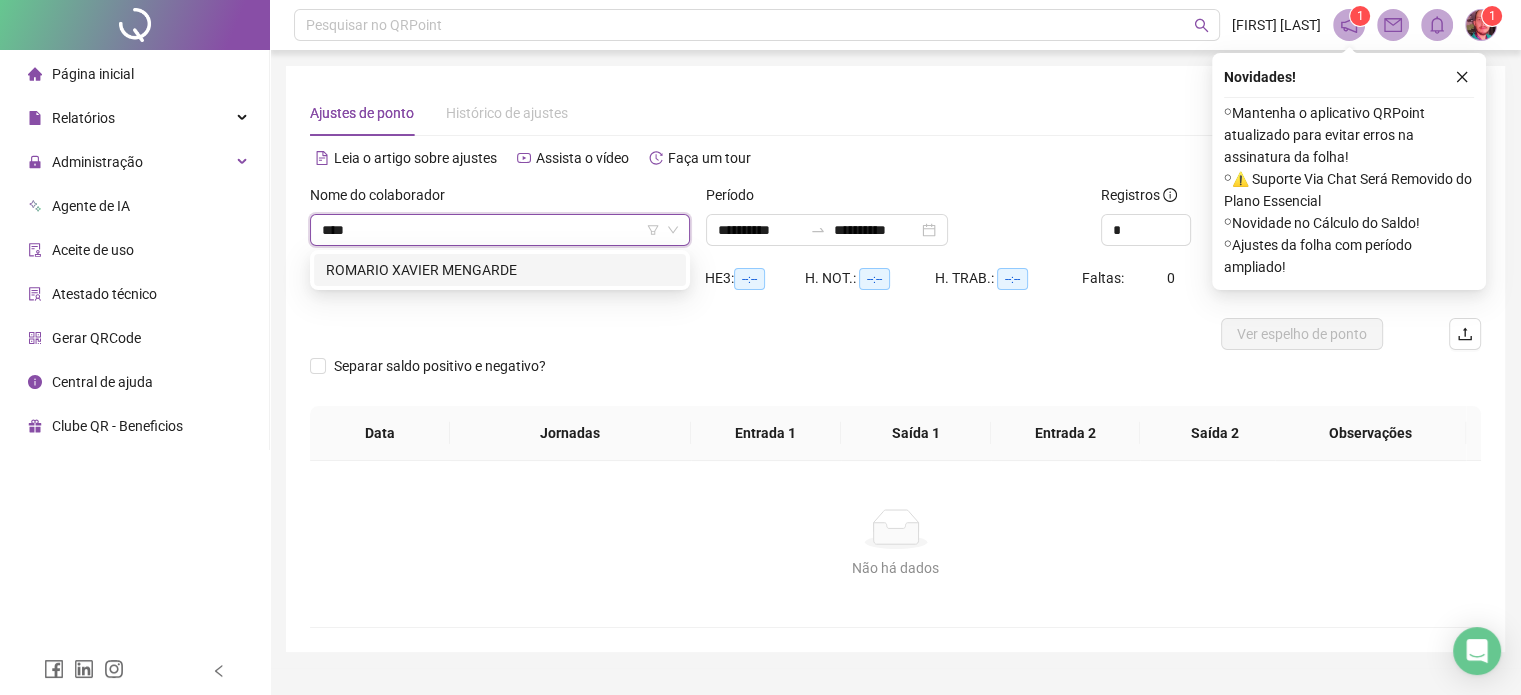 click on "ROMARIO XAVIER MENGARDE" at bounding box center (500, 270) 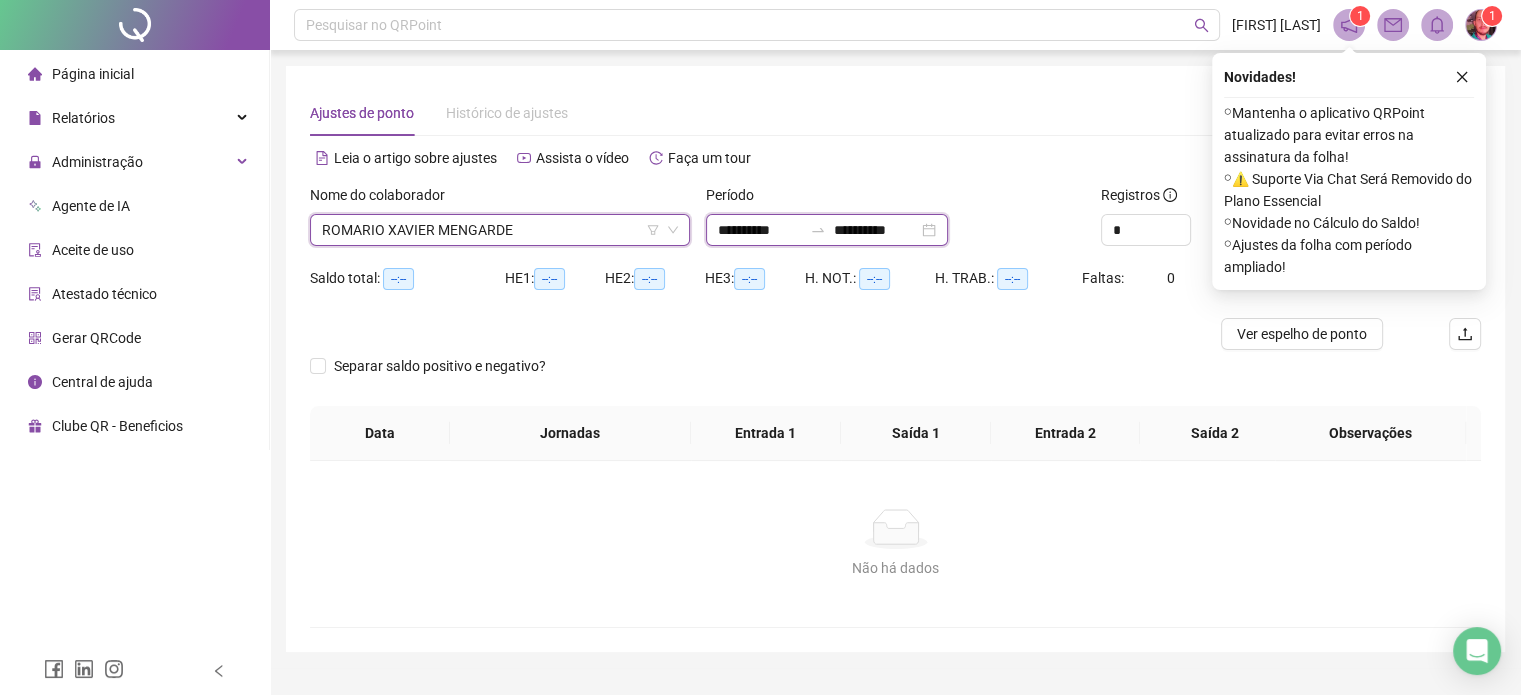 click on "**********" at bounding box center [760, 230] 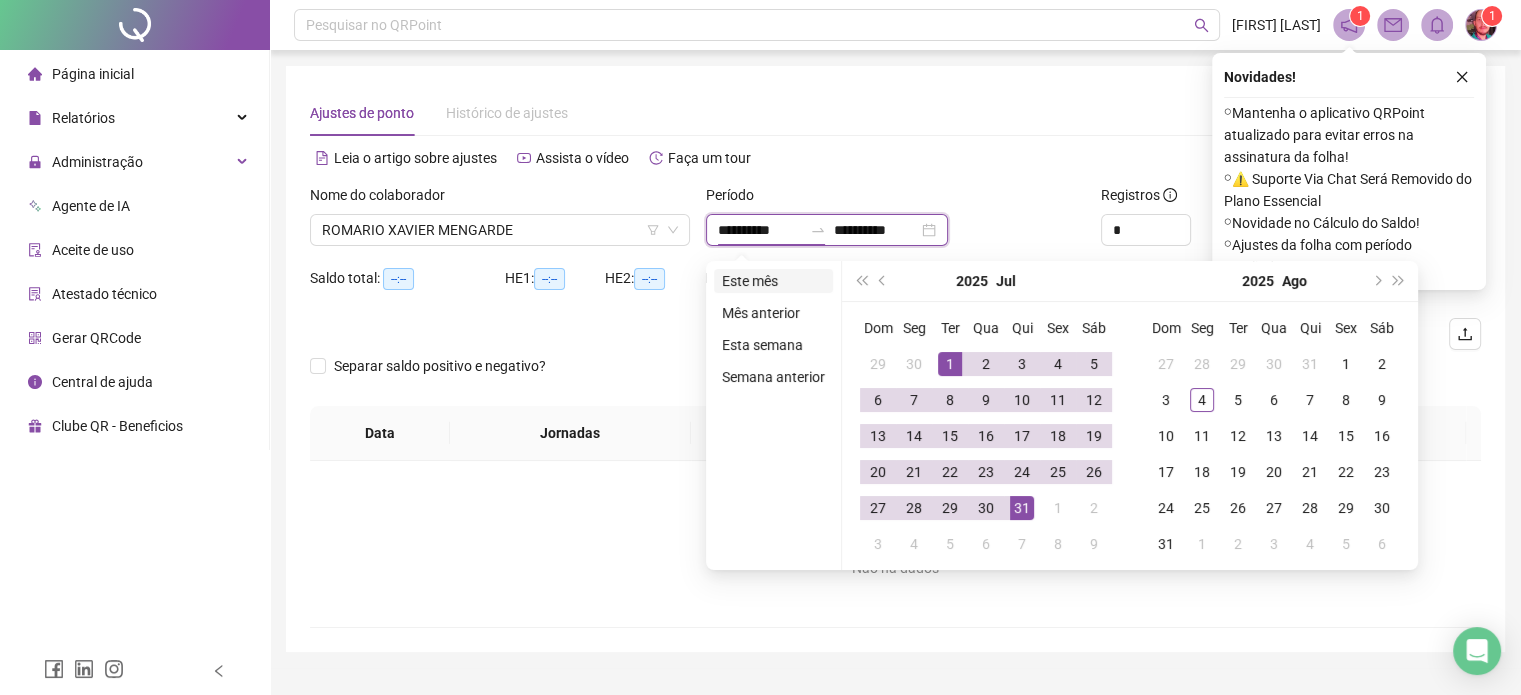 type on "**********" 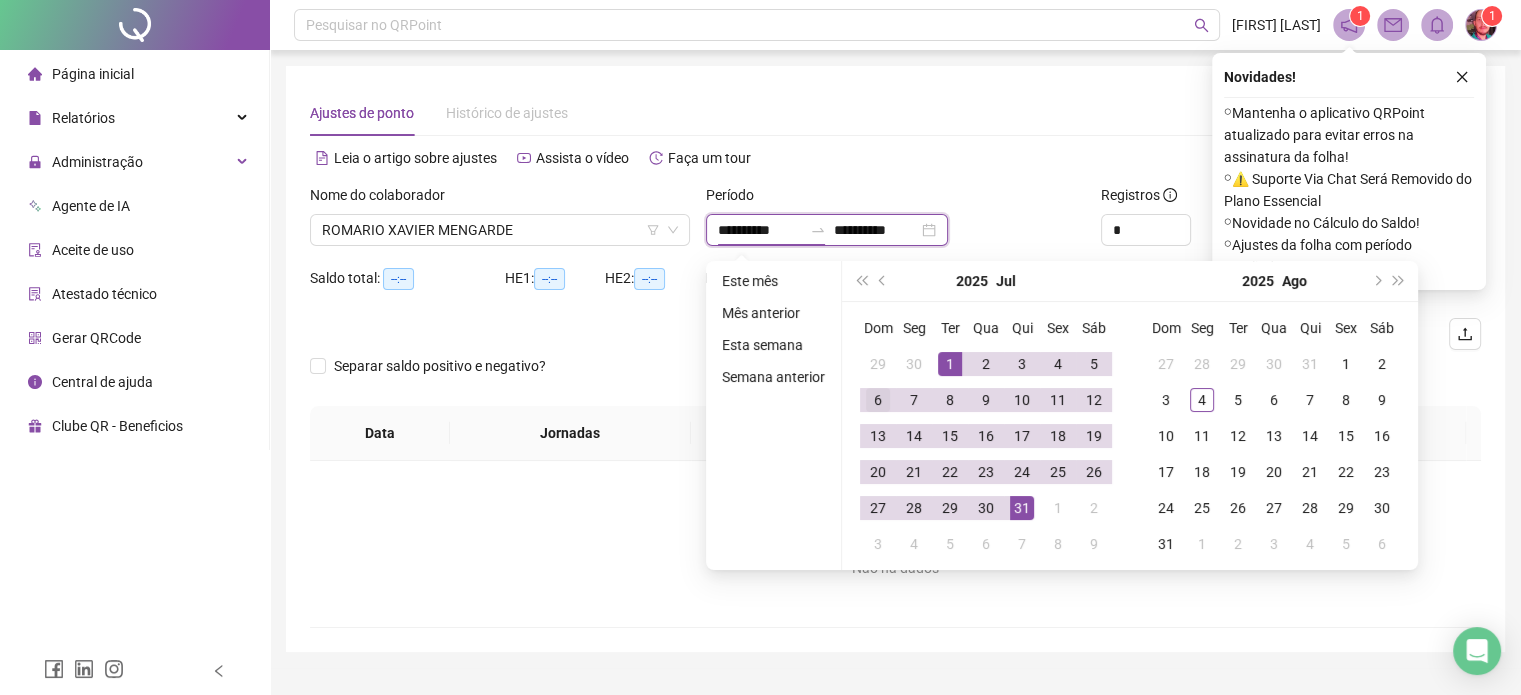 type on "**********" 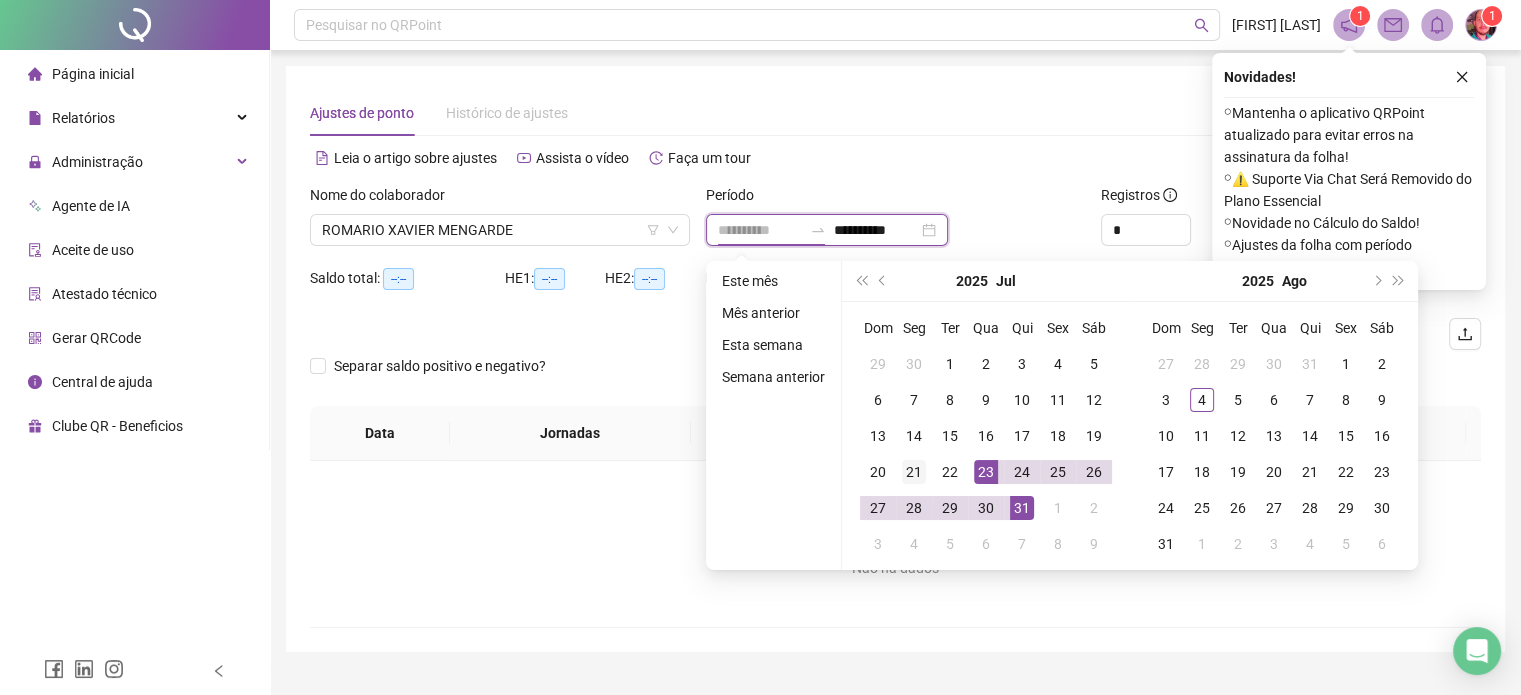 type on "**********" 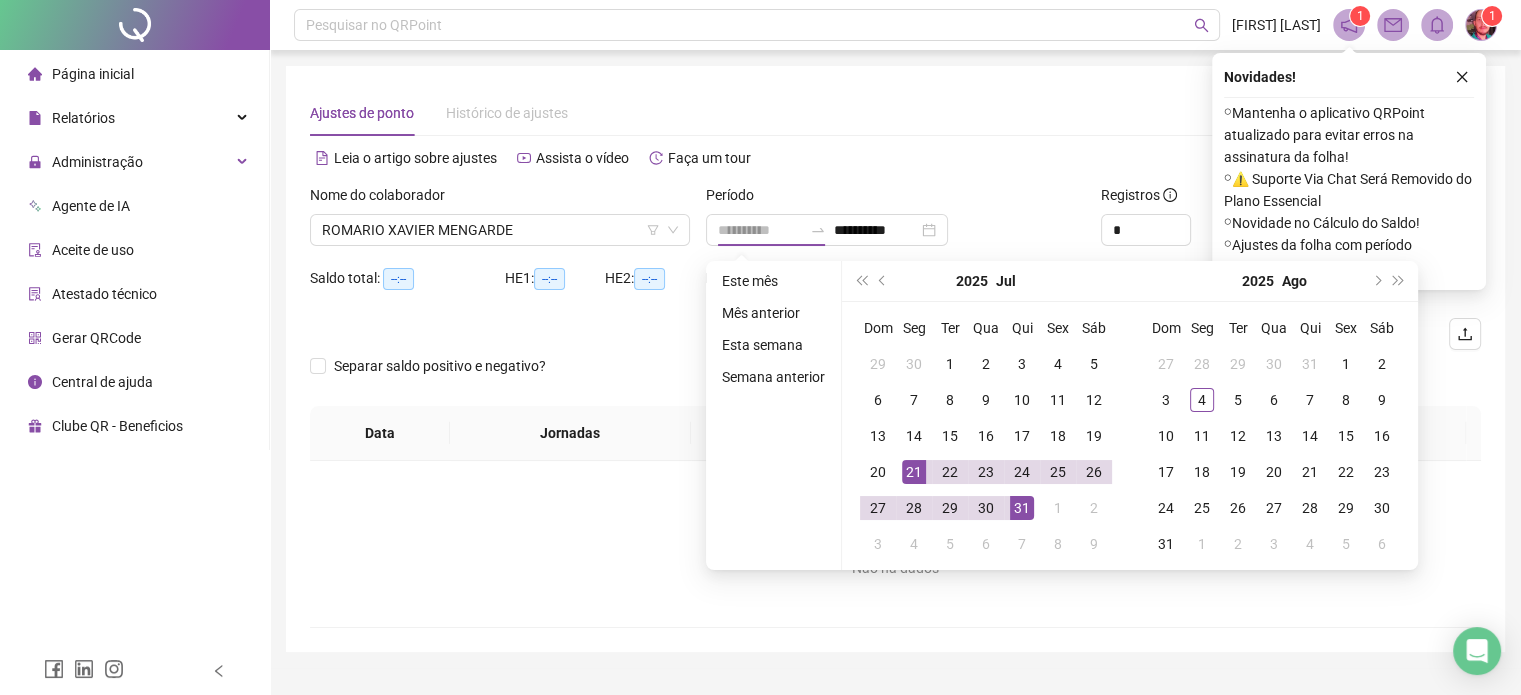 click on "21" at bounding box center [914, 472] 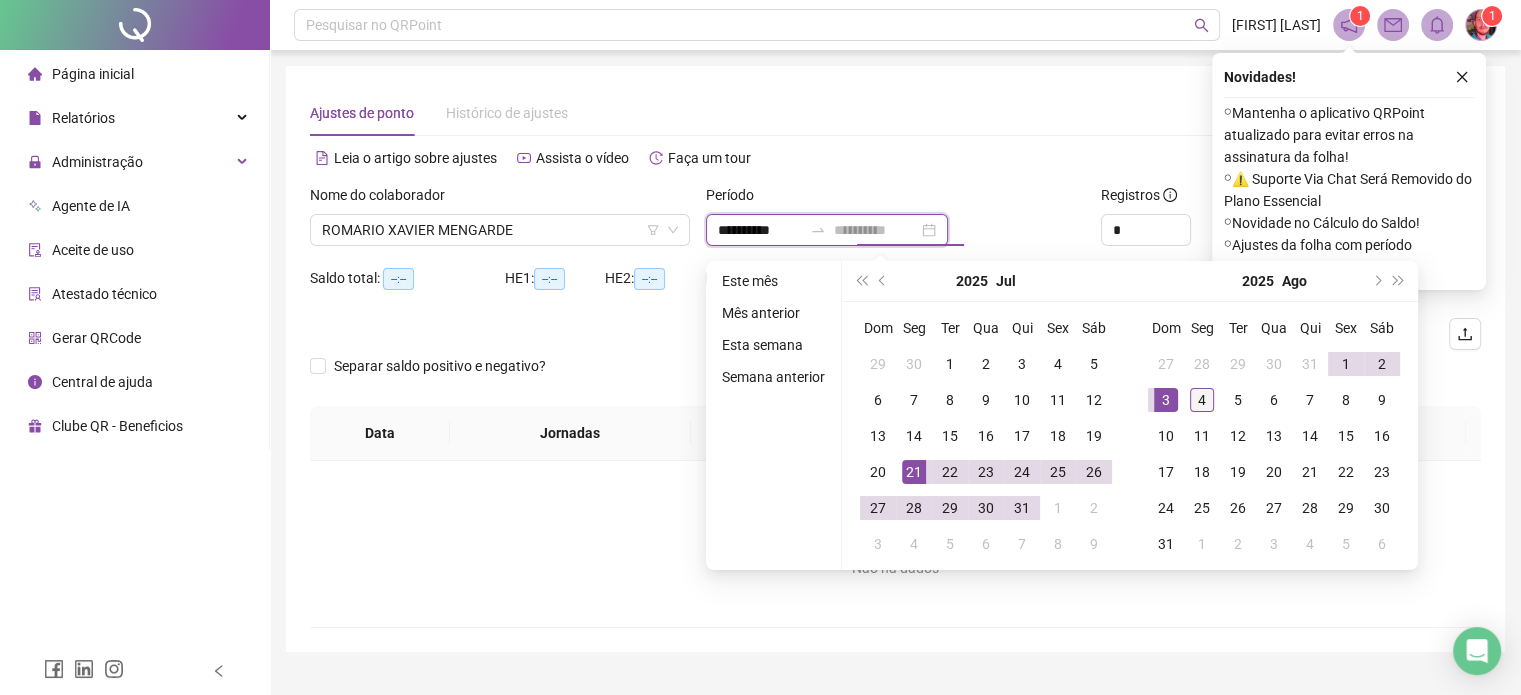 type on "**********" 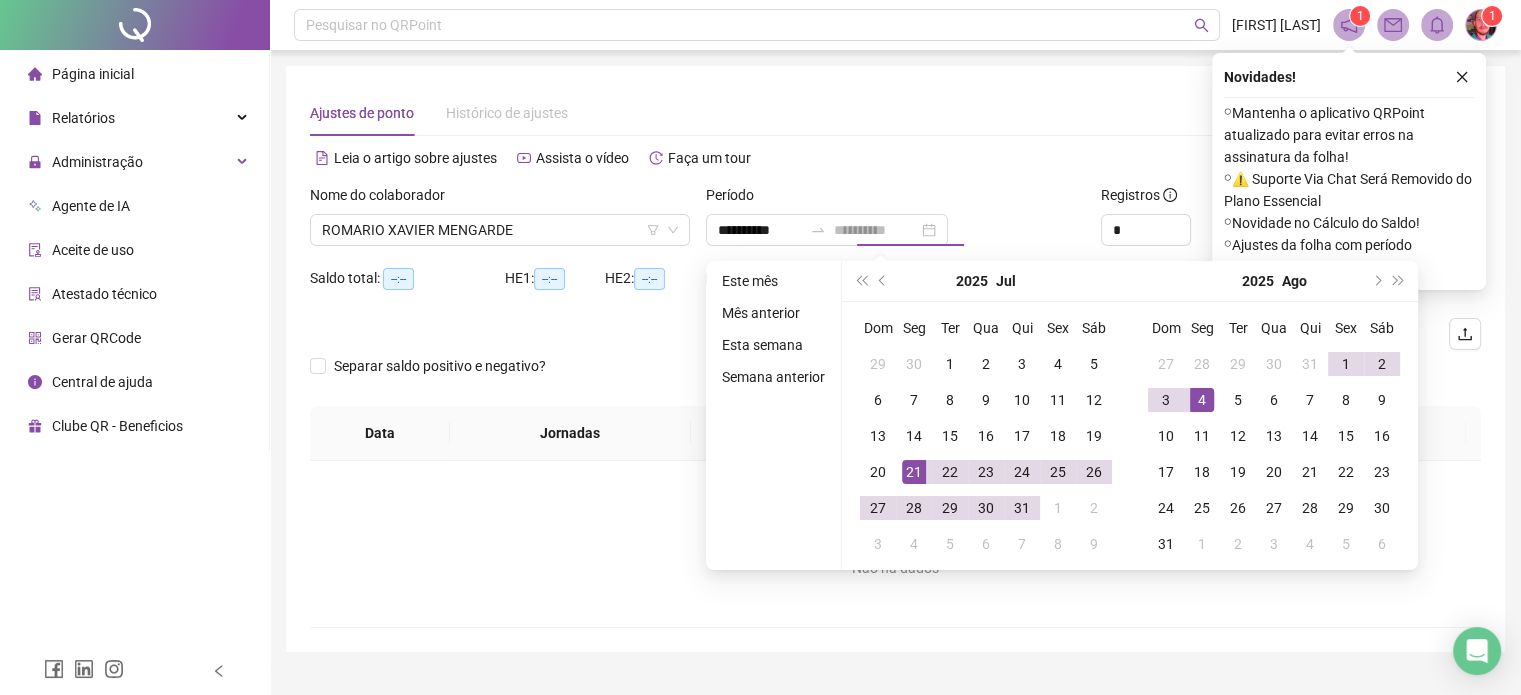 click on "4" at bounding box center (1202, 400) 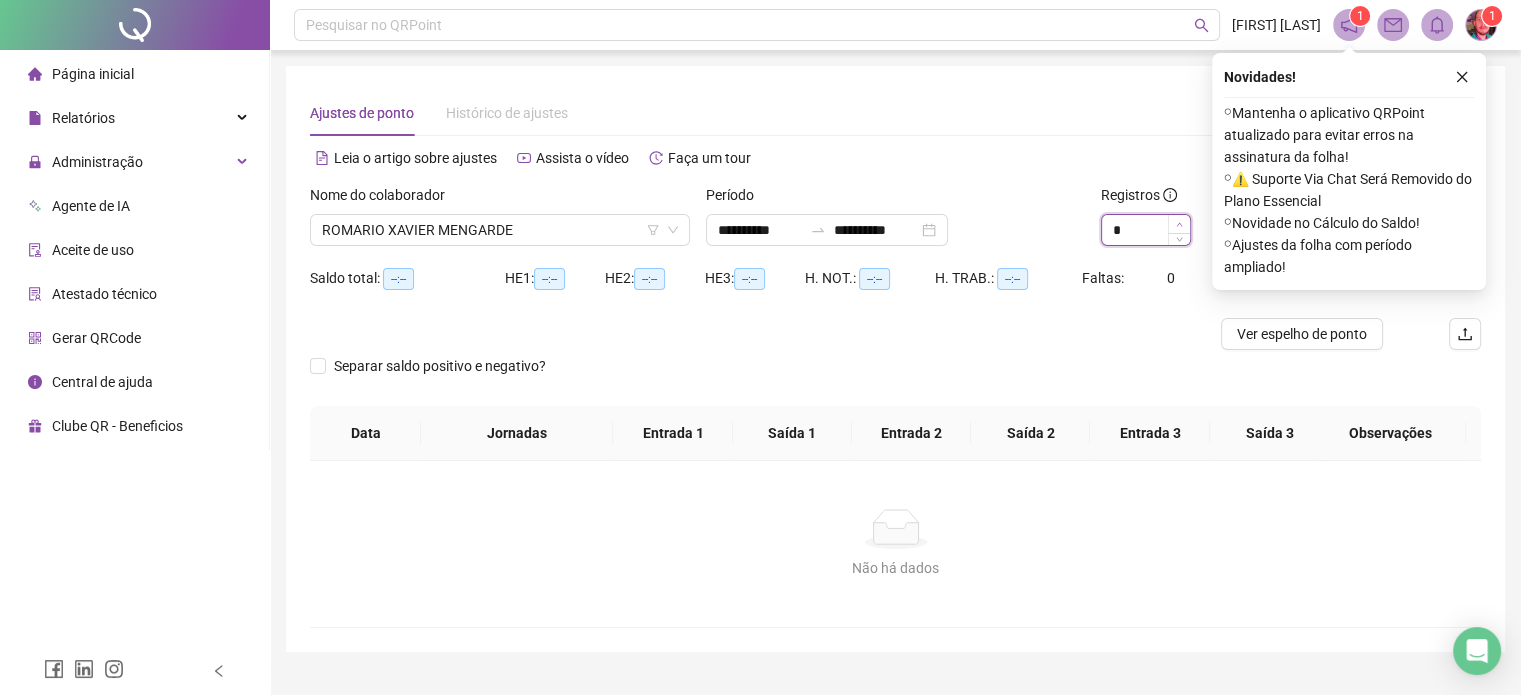 click at bounding box center [1179, 224] 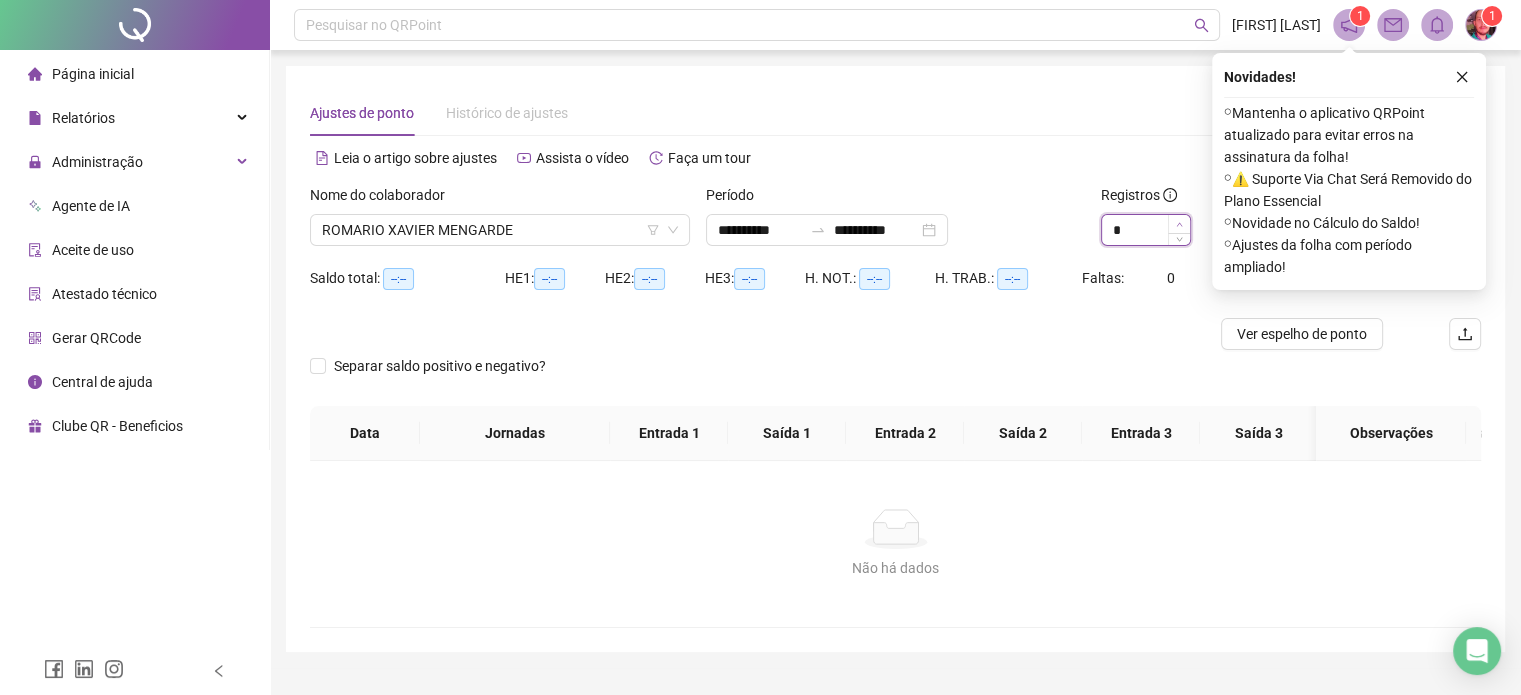click at bounding box center (1179, 224) 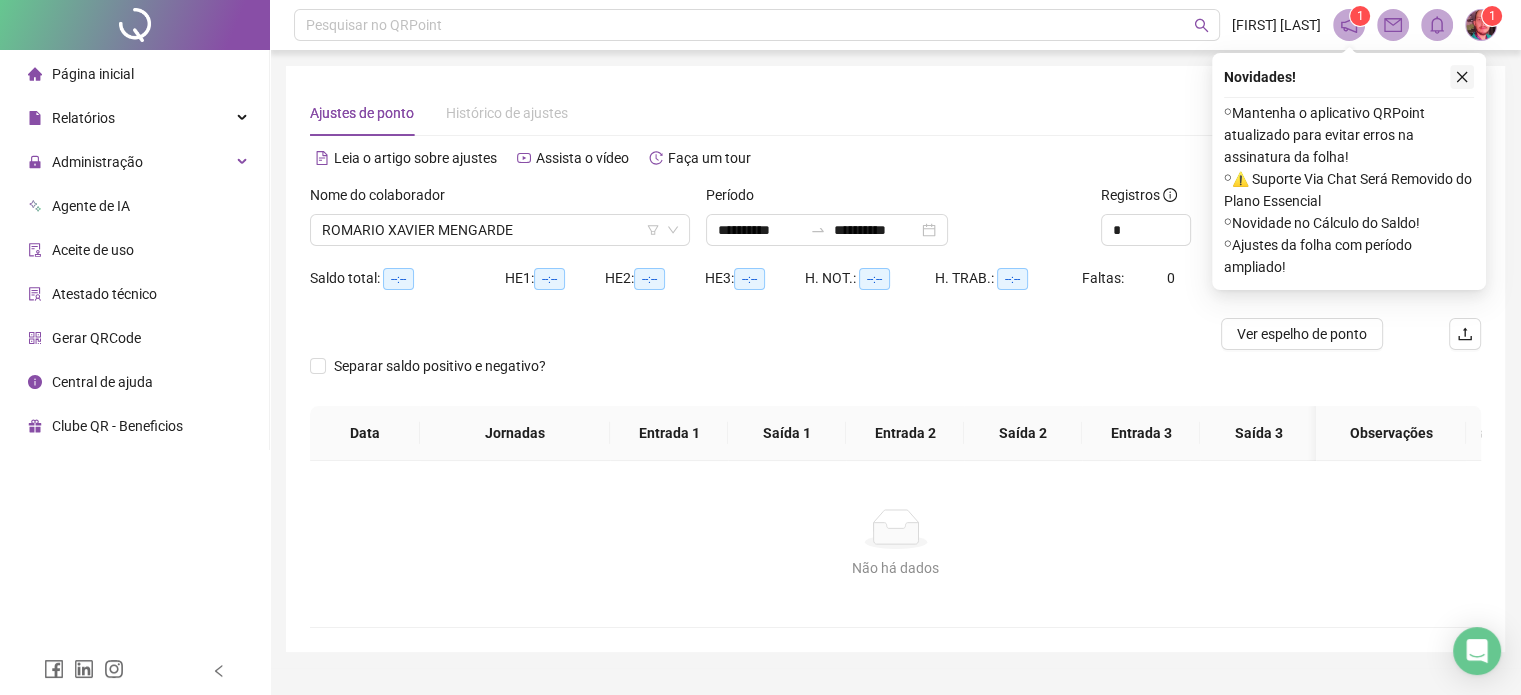 click at bounding box center (1462, 77) 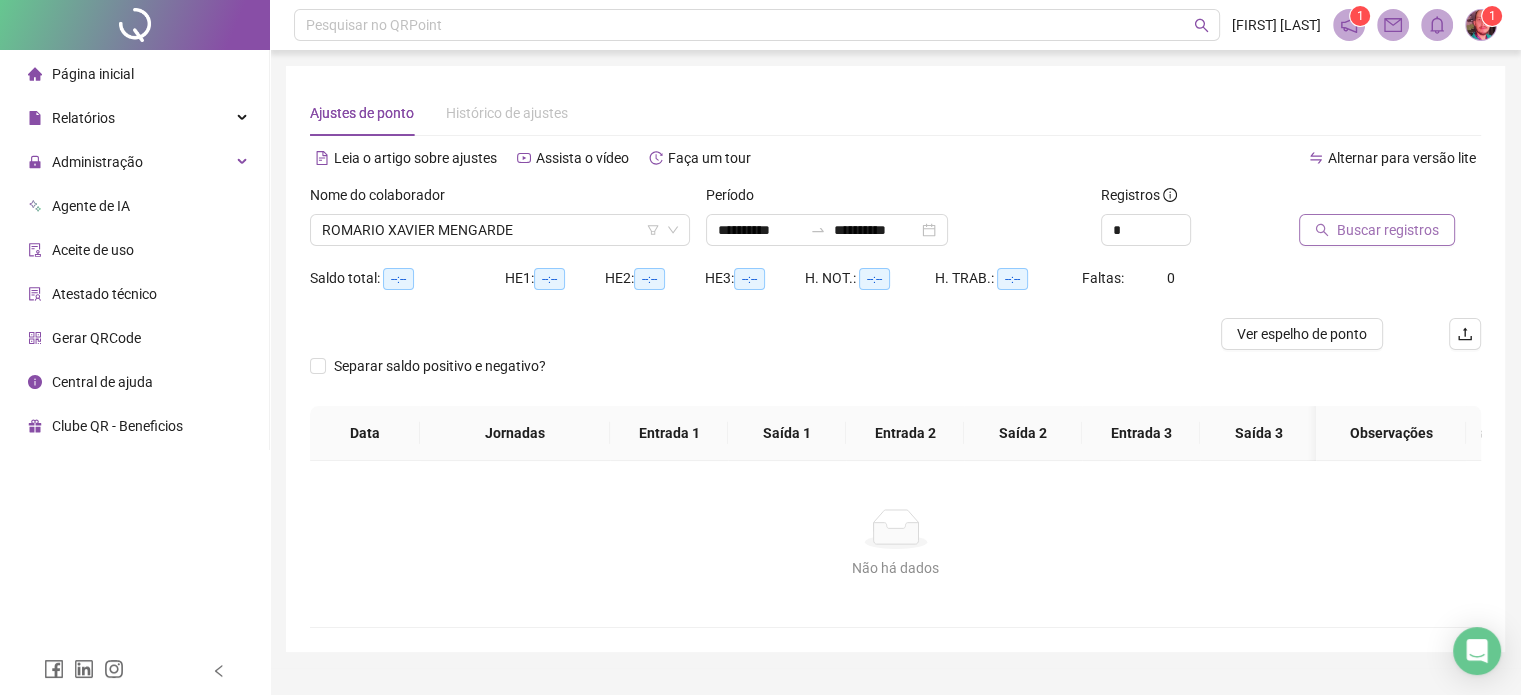 click on "Buscar registros" at bounding box center [1388, 230] 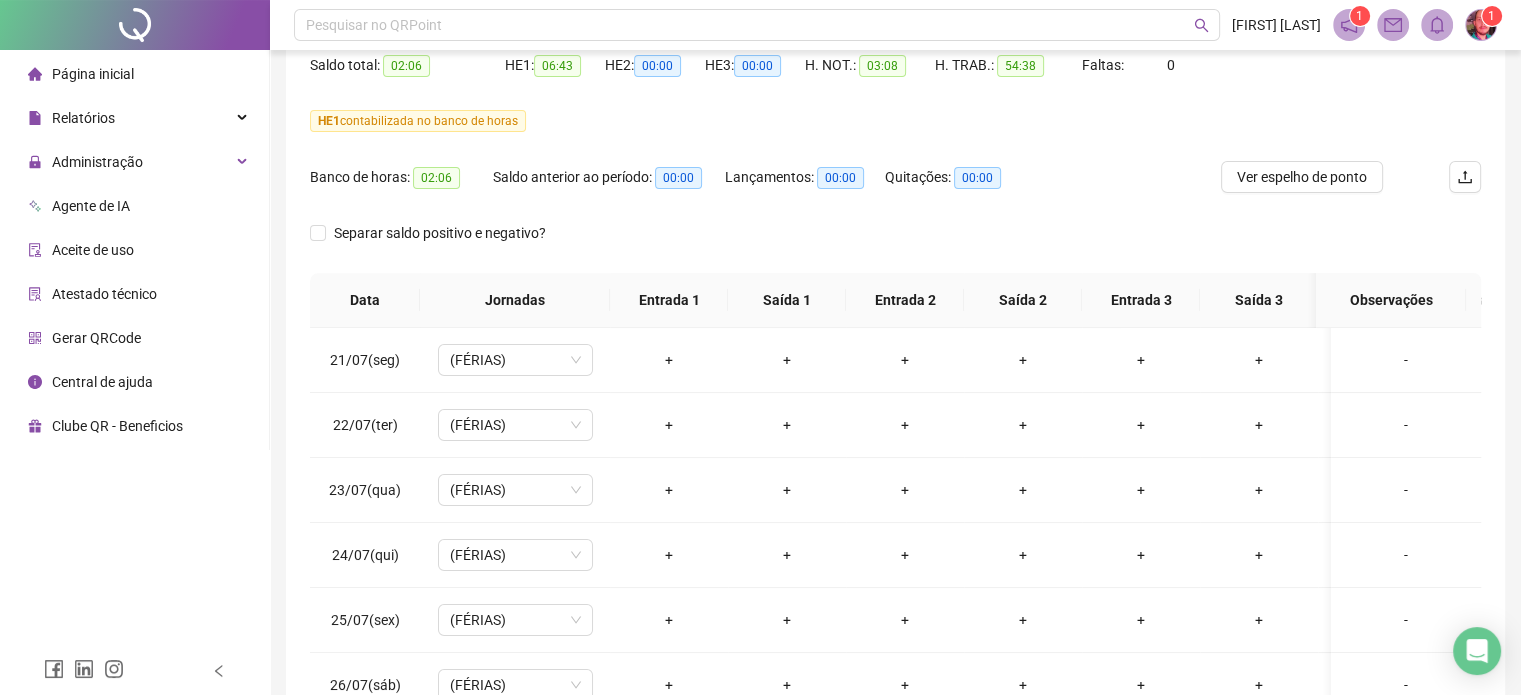 scroll, scrollTop: 382, scrollLeft: 0, axis: vertical 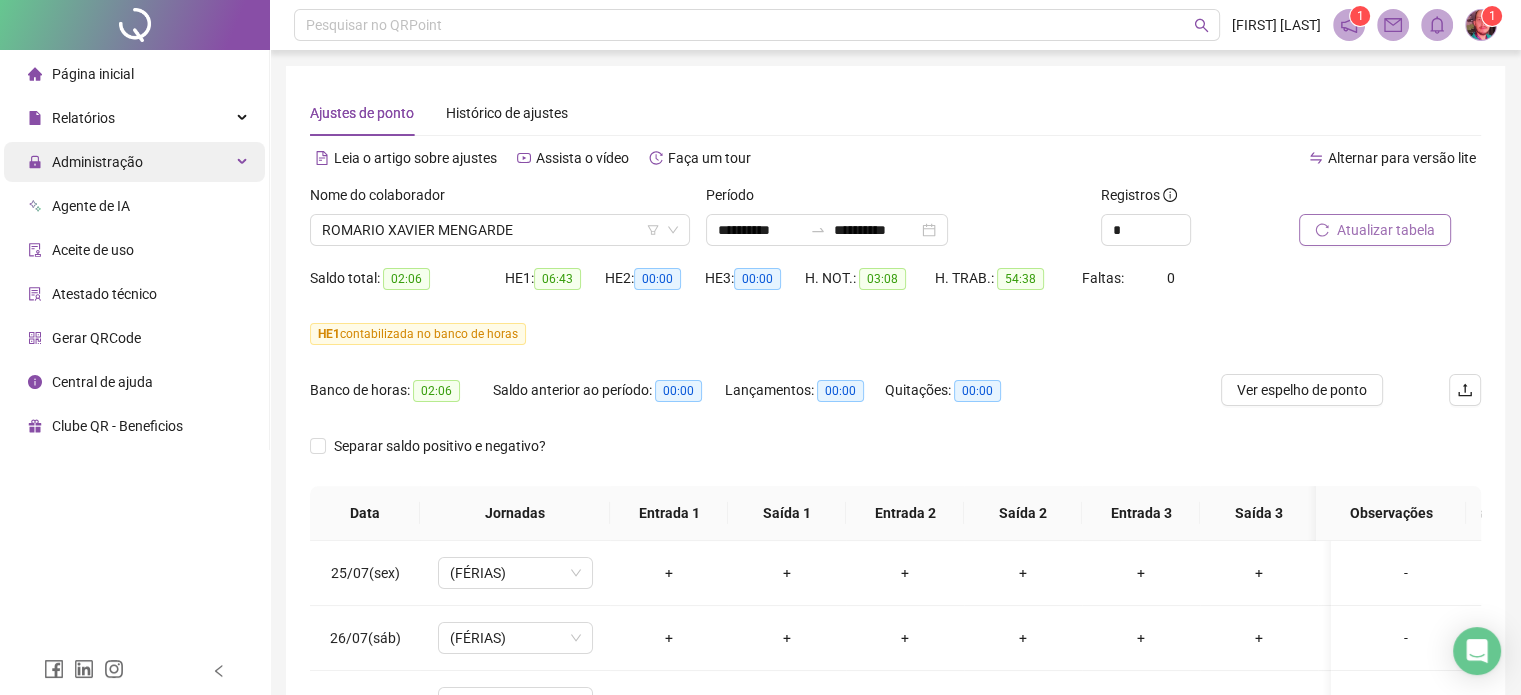 click on "Administração" at bounding box center [97, 162] 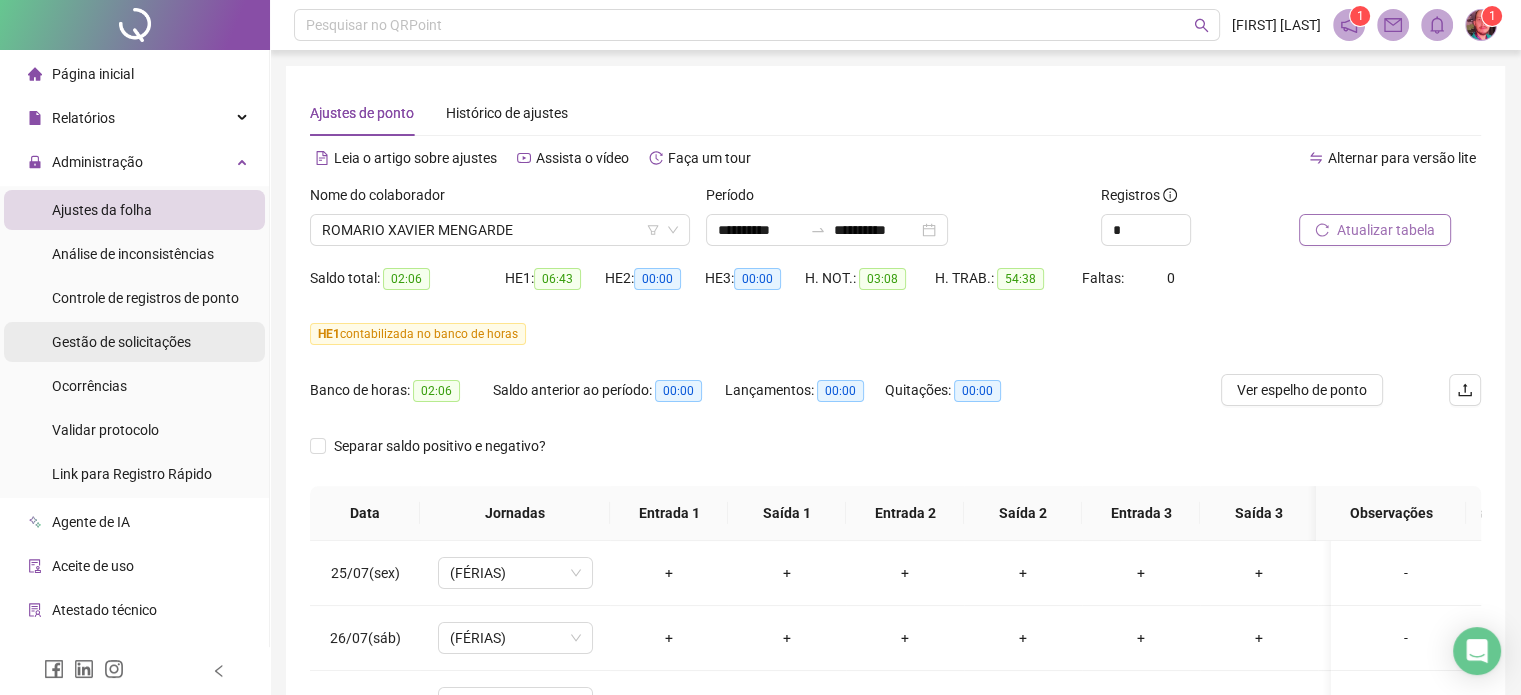 click on "Gestão de solicitações" at bounding box center (121, 342) 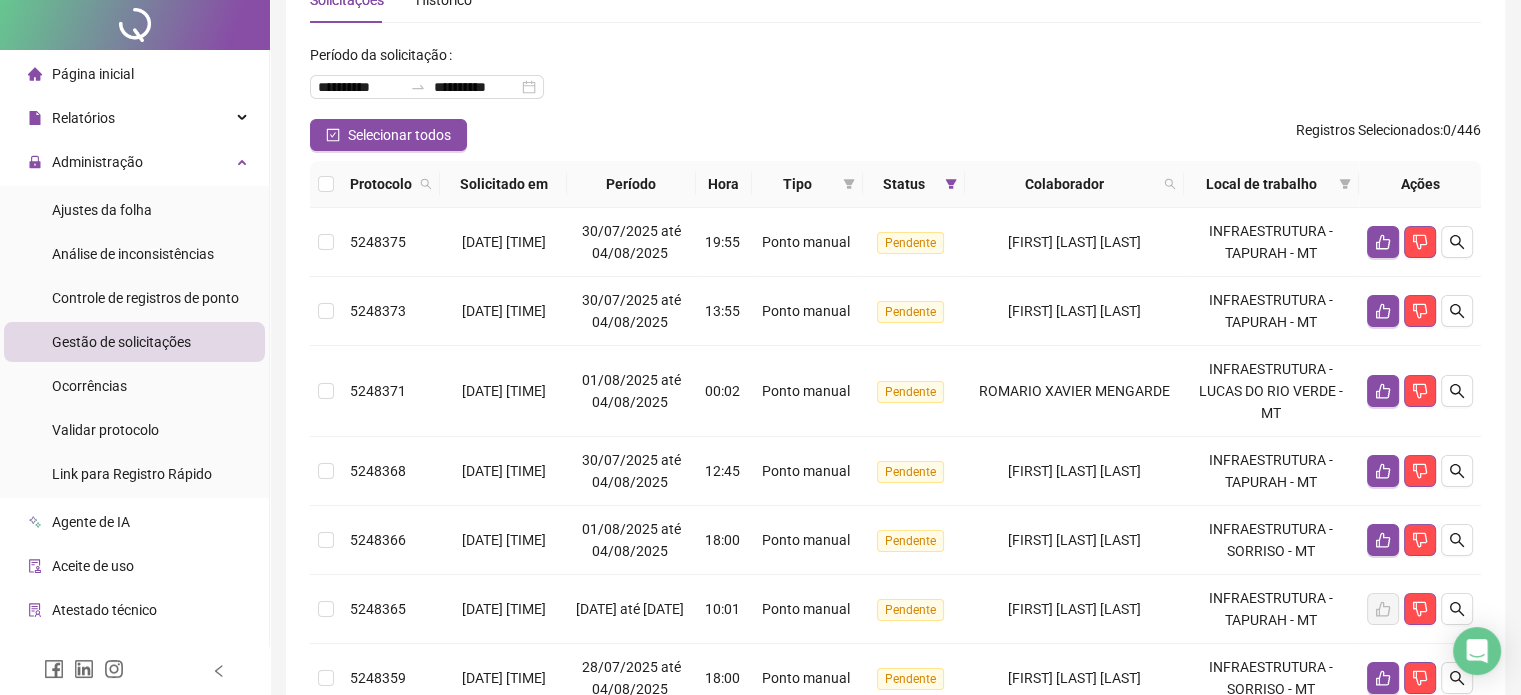 scroll, scrollTop: 200, scrollLeft: 0, axis: vertical 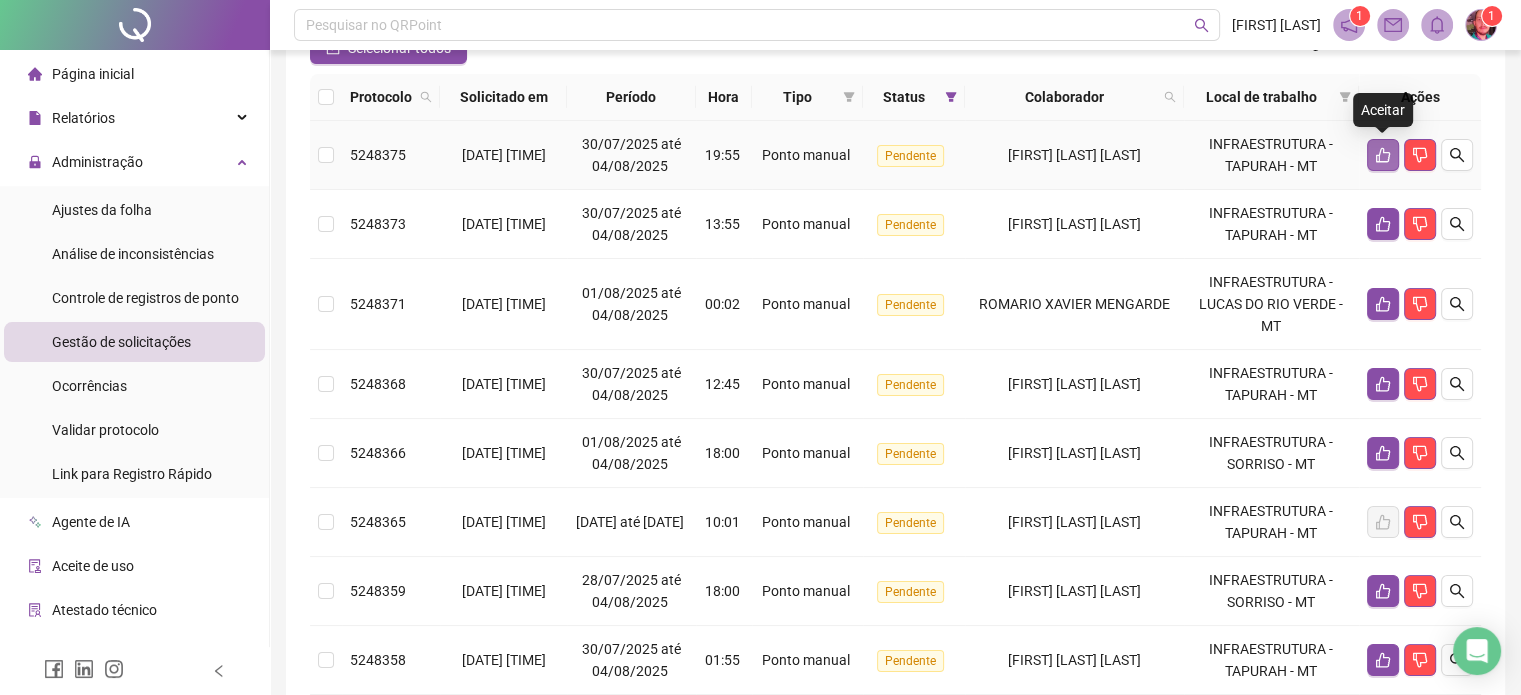 click 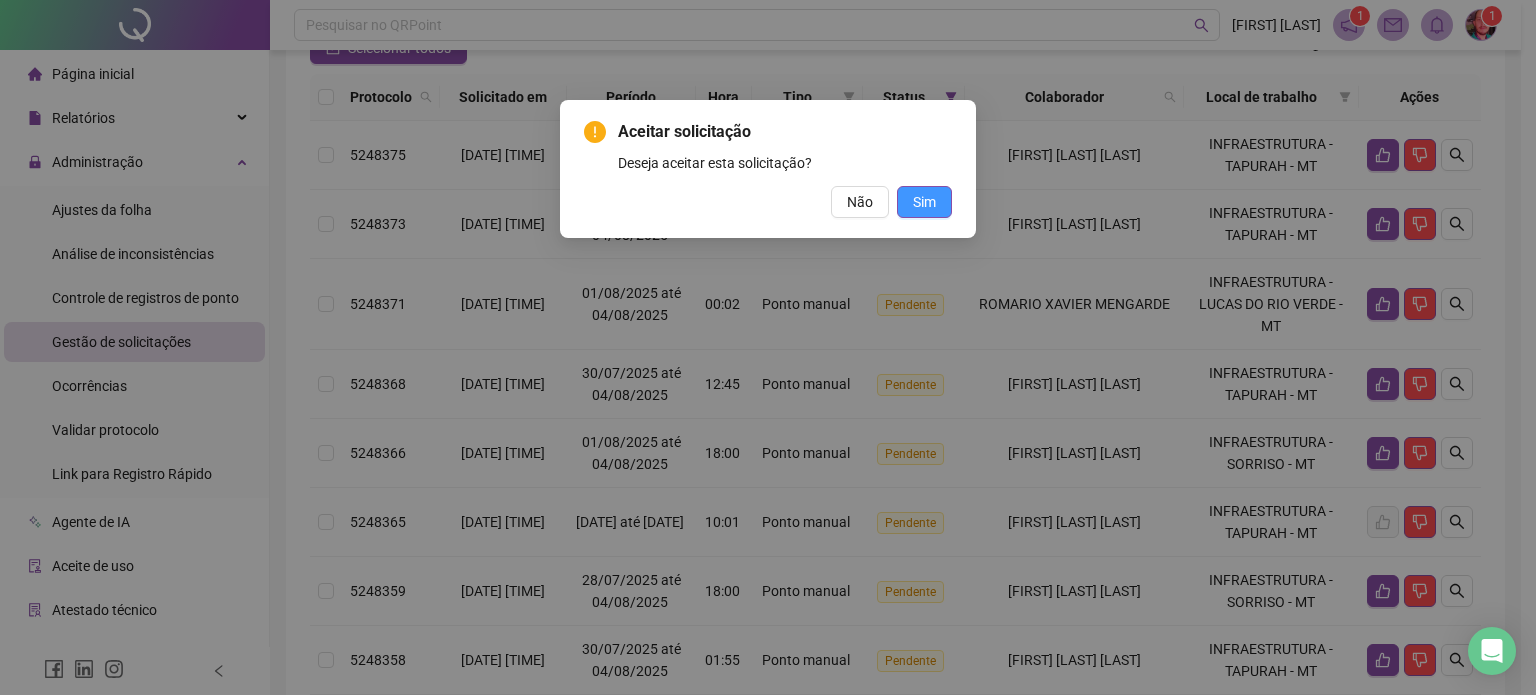 click on "Sim" at bounding box center (924, 202) 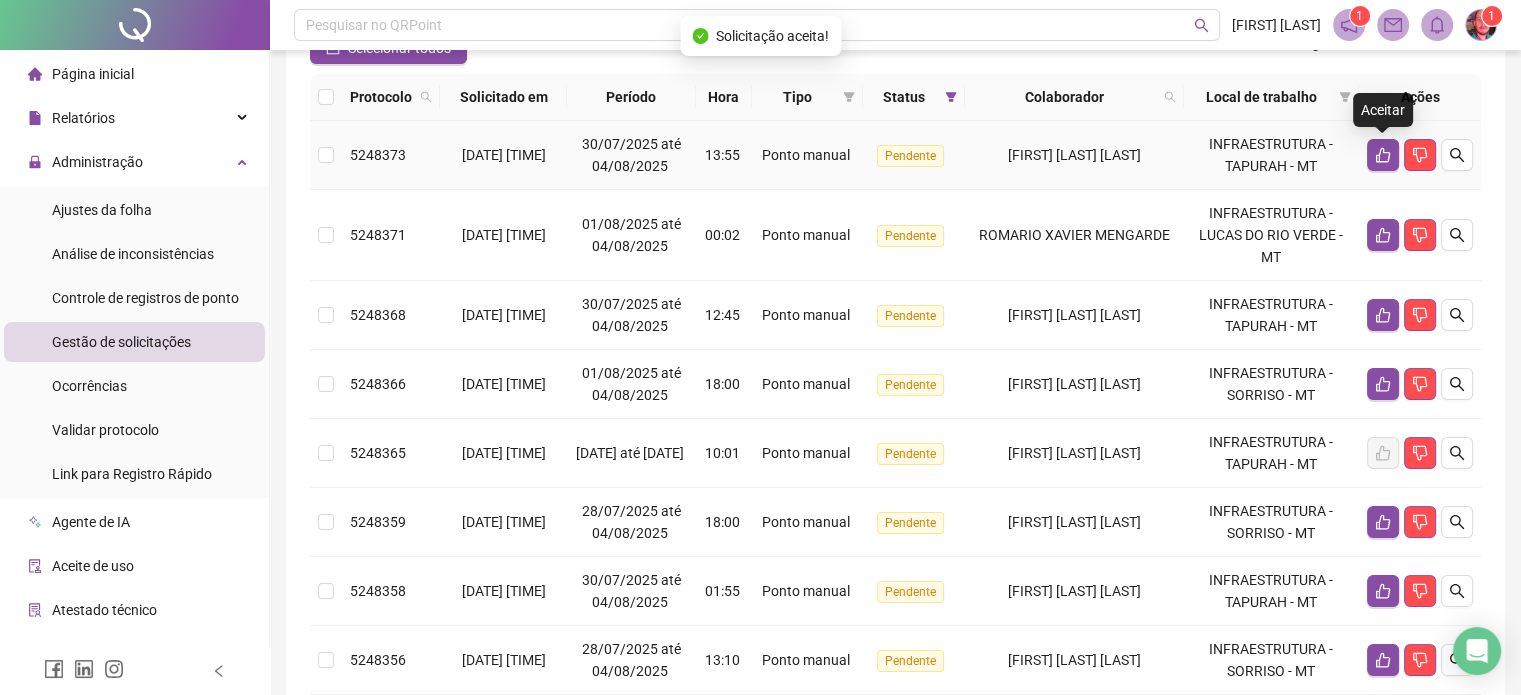 click 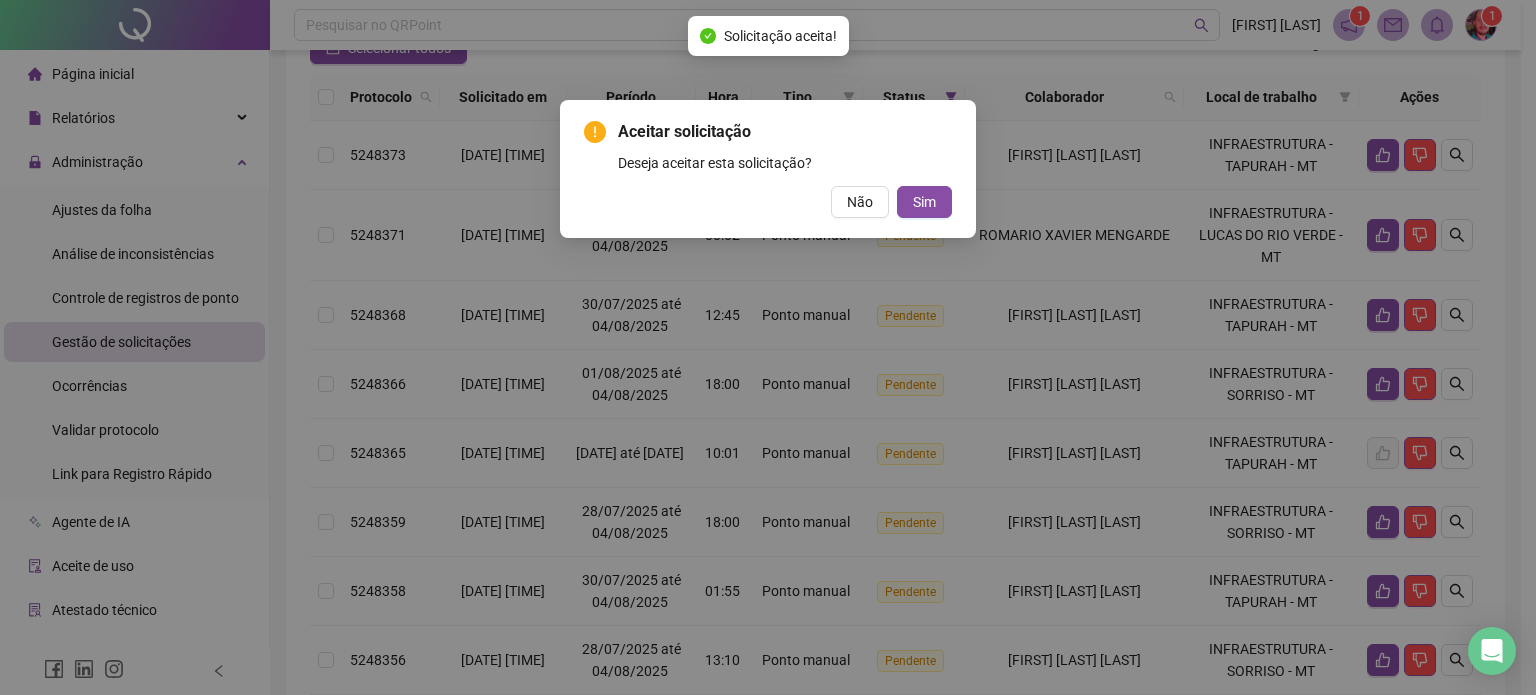 drag, startPoint x: 931, startPoint y: 193, endPoint x: 958, endPoint y: 198, distance: 27.45906 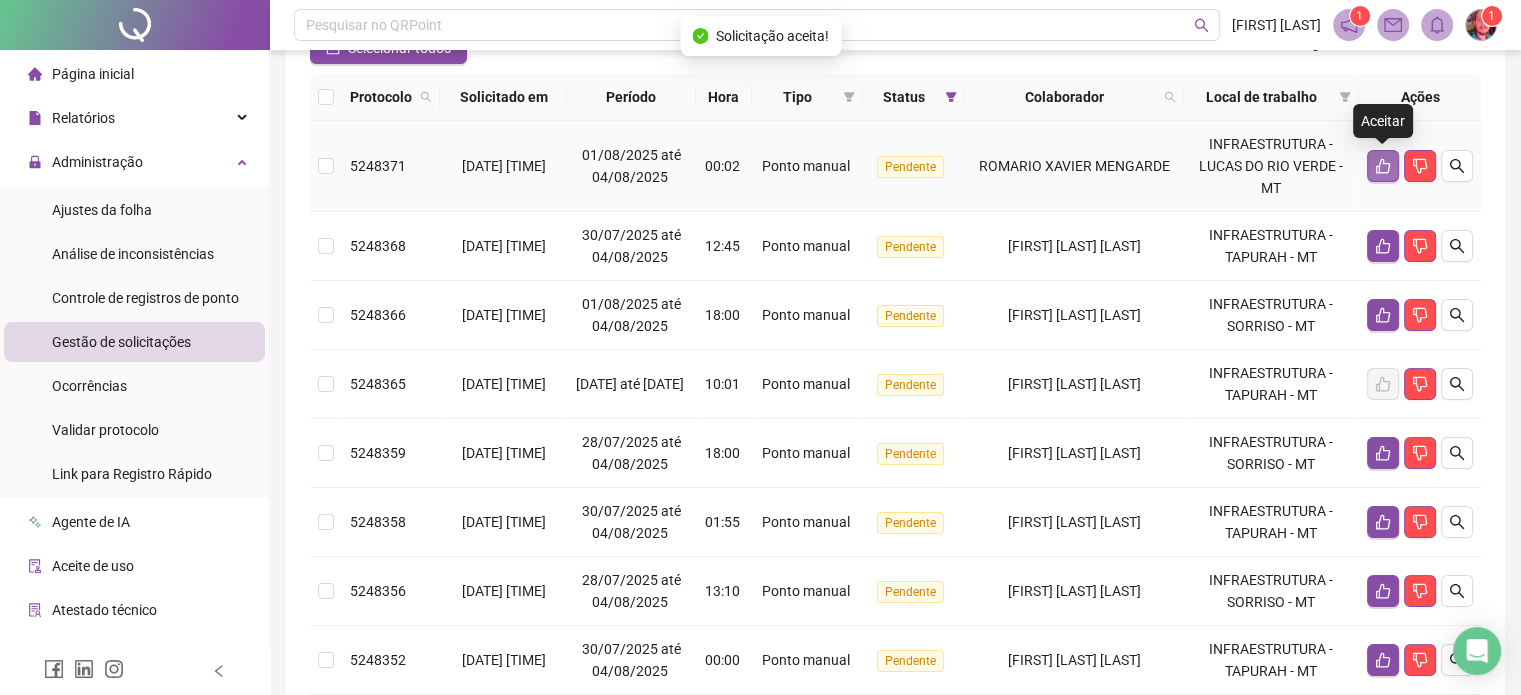 click at bounding box center (1383, 166) 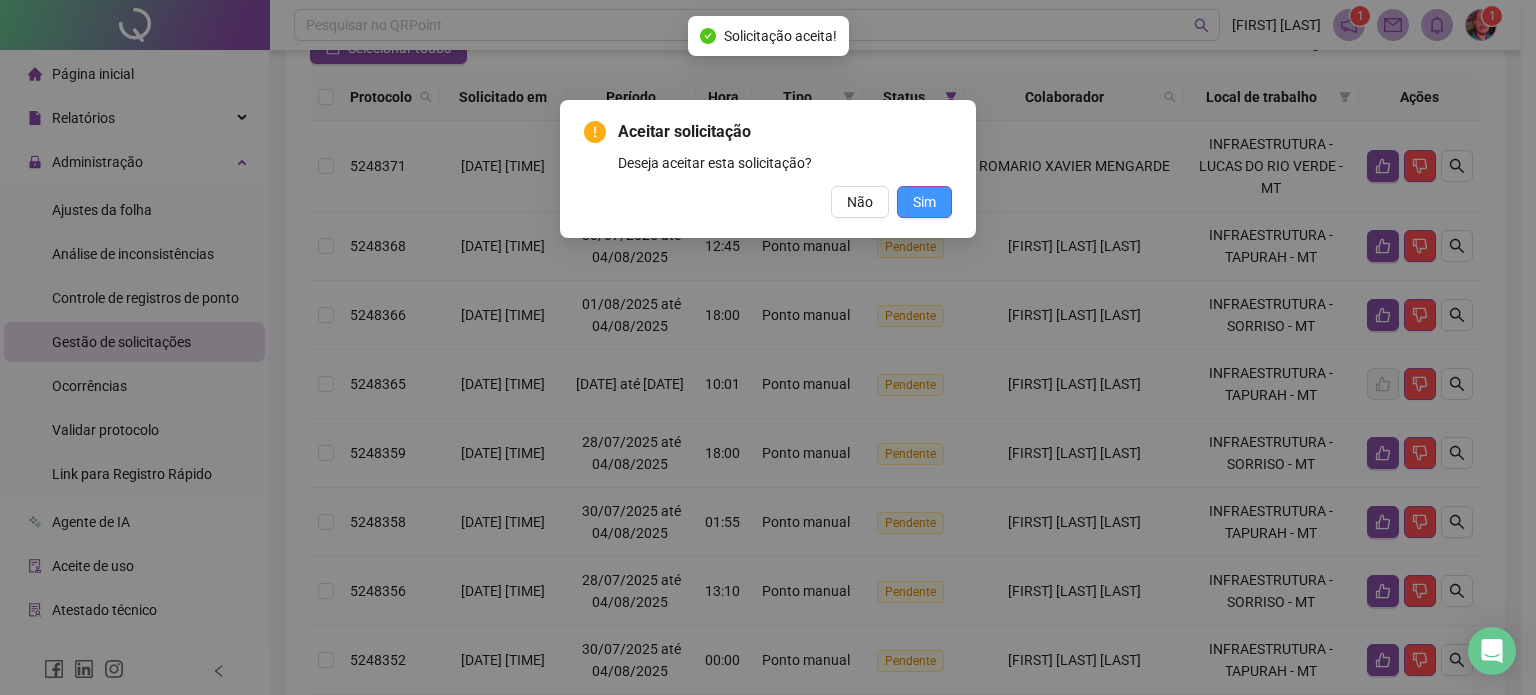 click on "Sim" at bounding box center (924, 202) 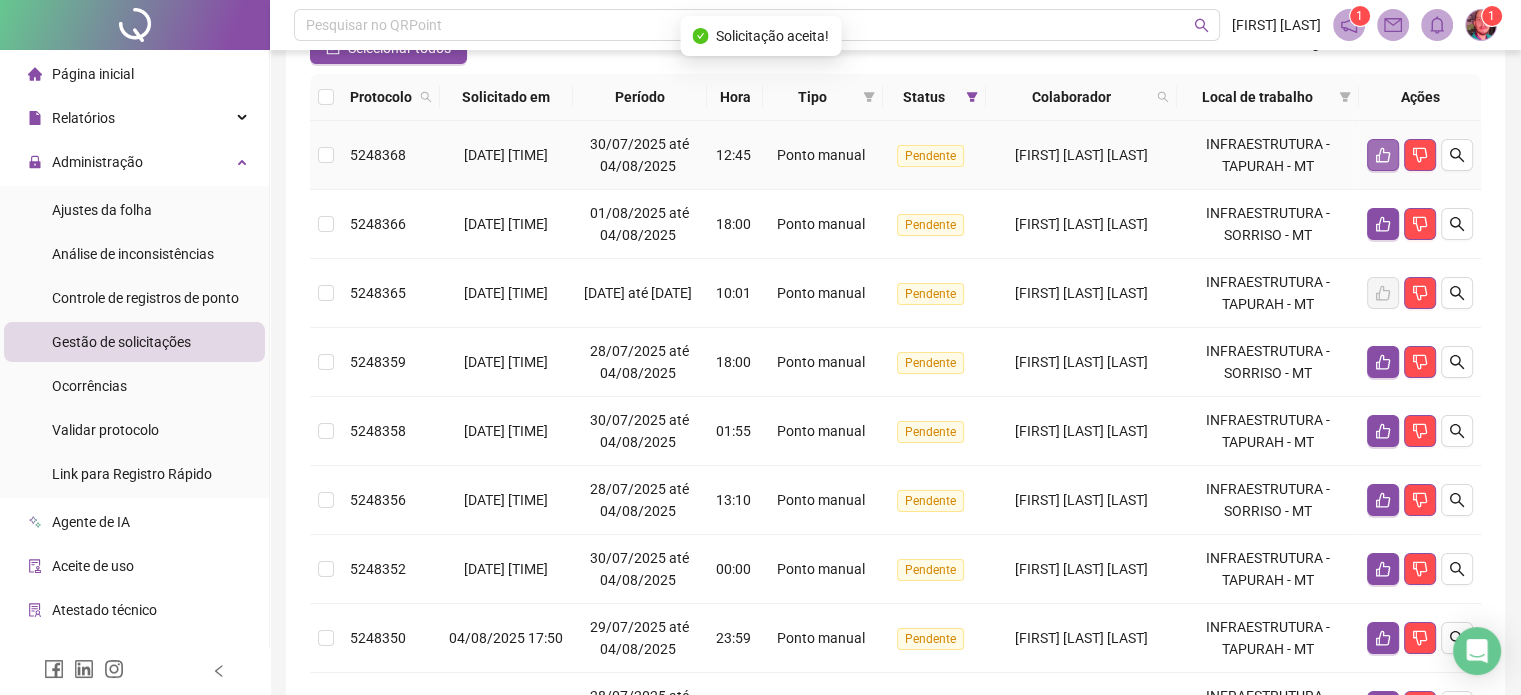 click at bounding box center [1383, 155] 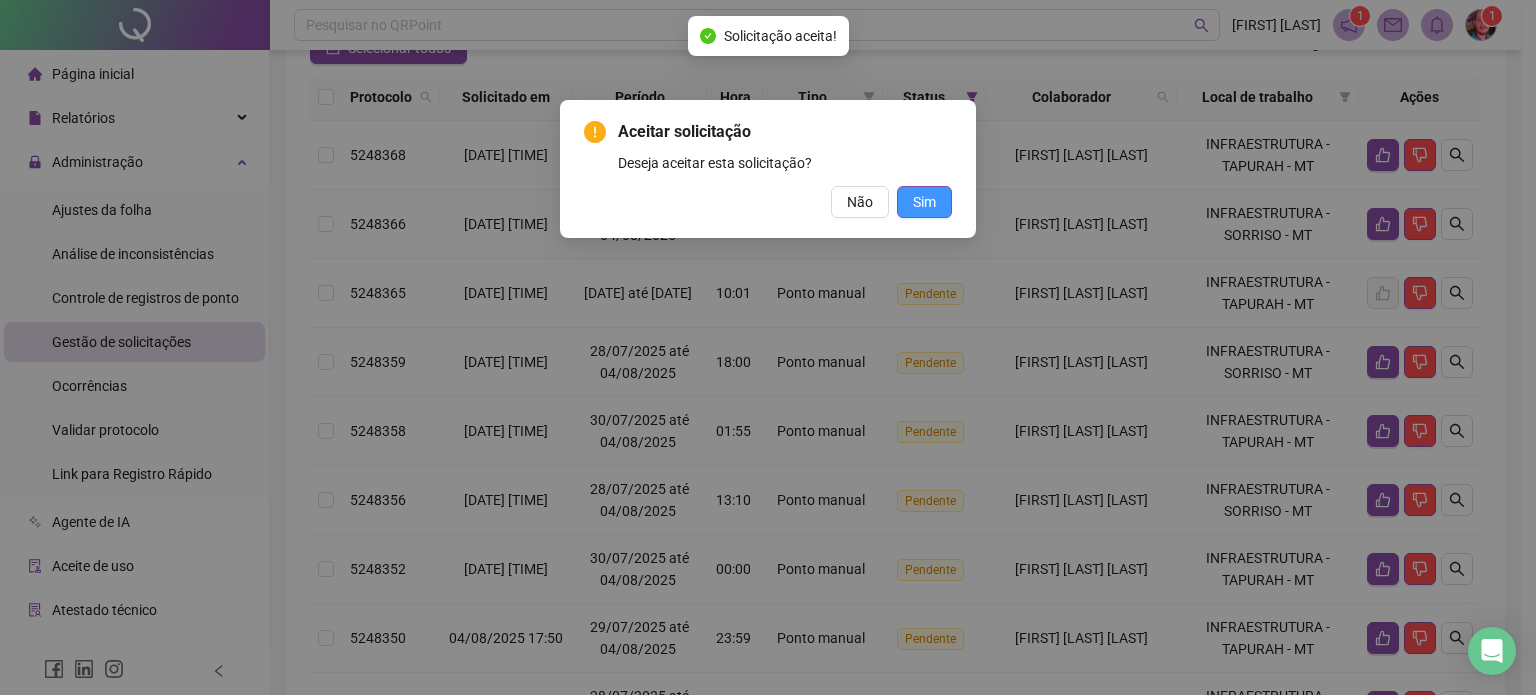 click on "Sim" at bounding box center [924, 202] 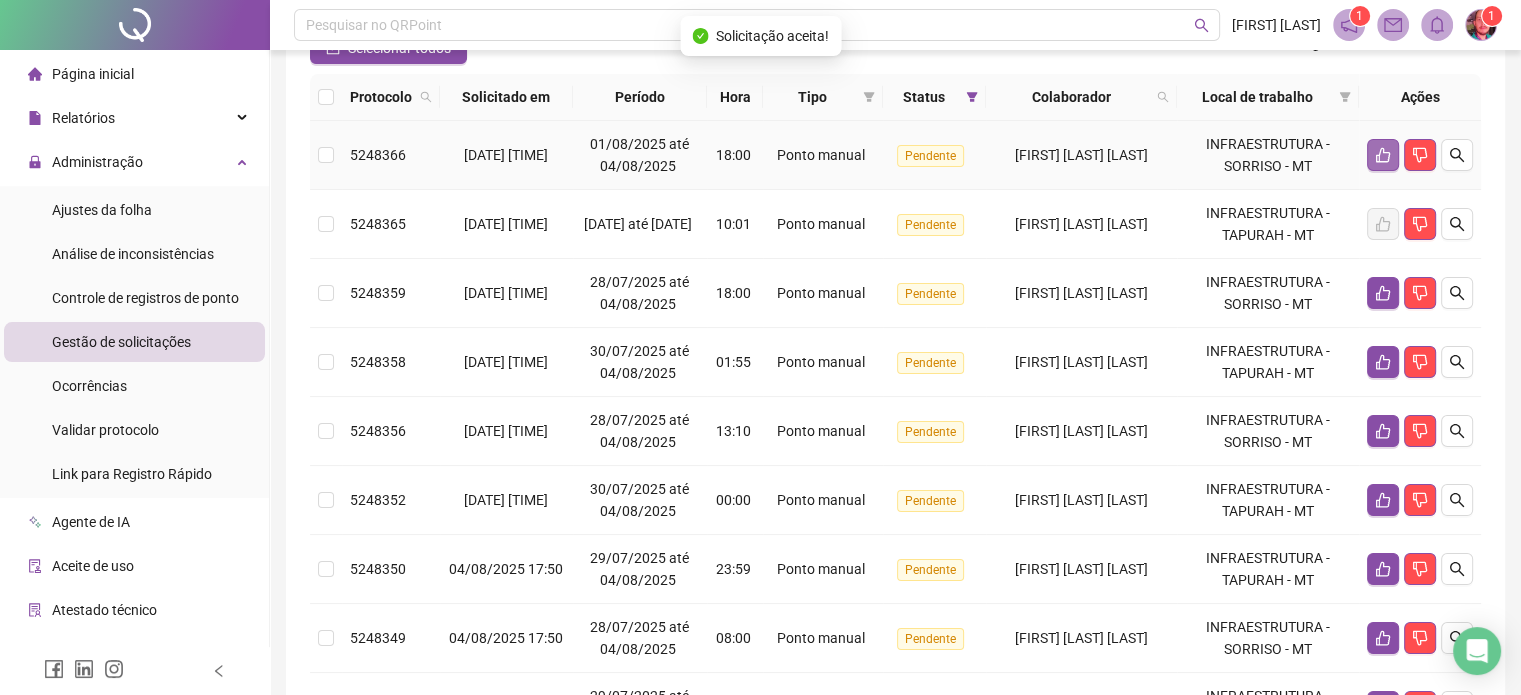 click 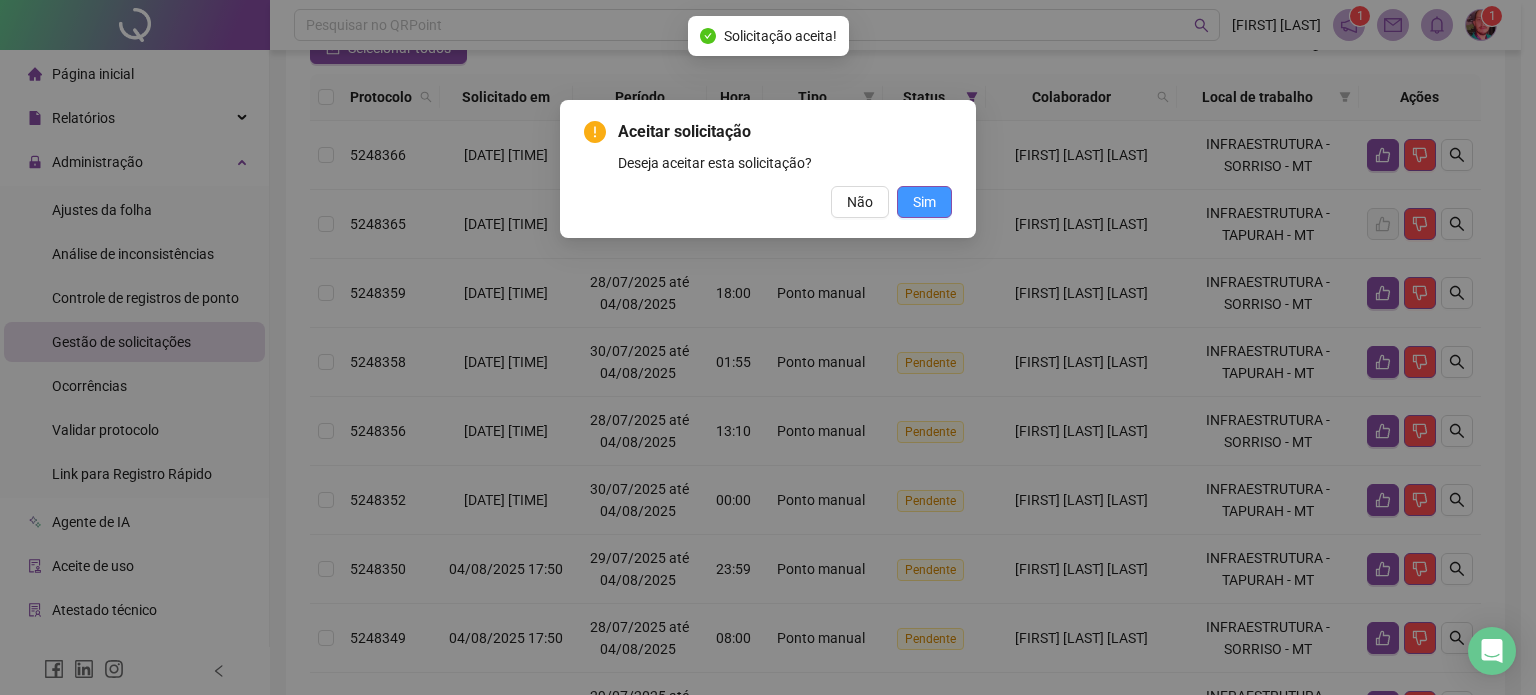 click on "Sim" at bounding box center (924, 202) 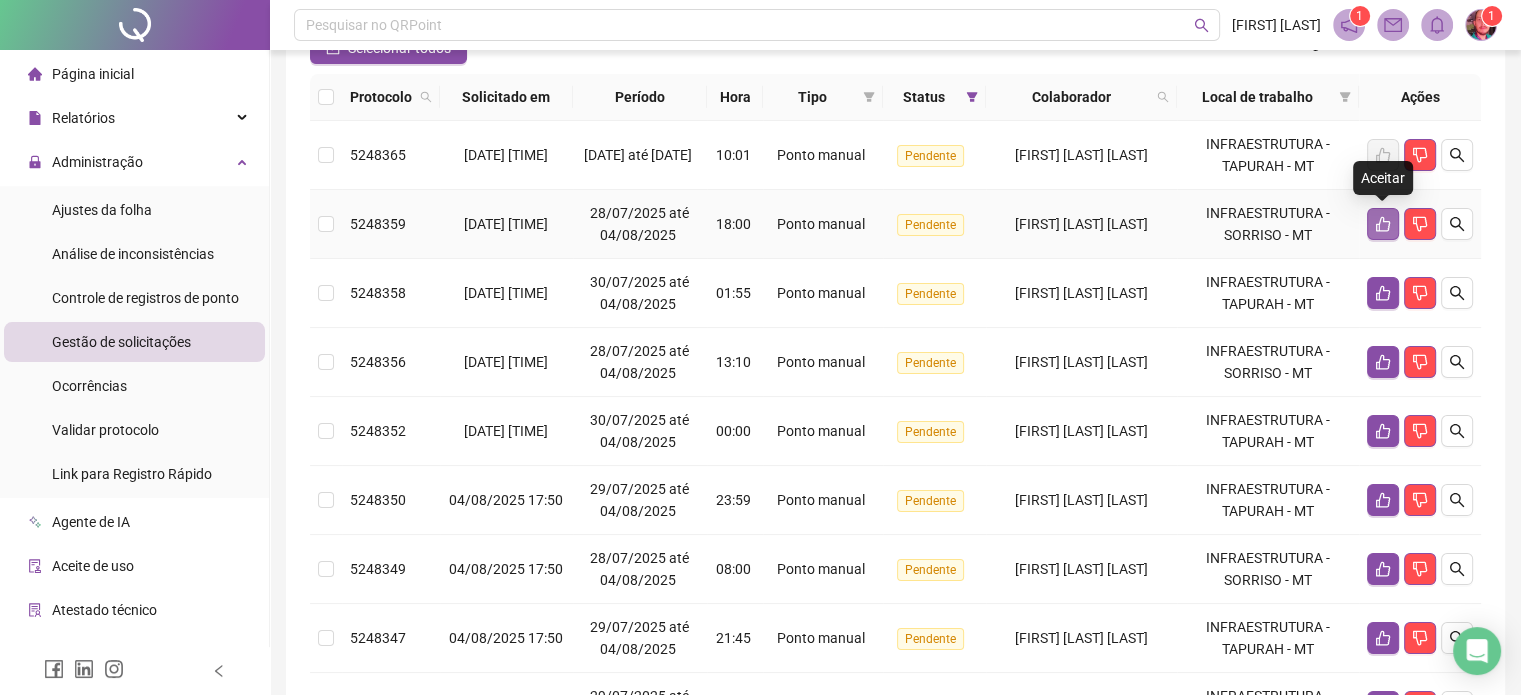 click 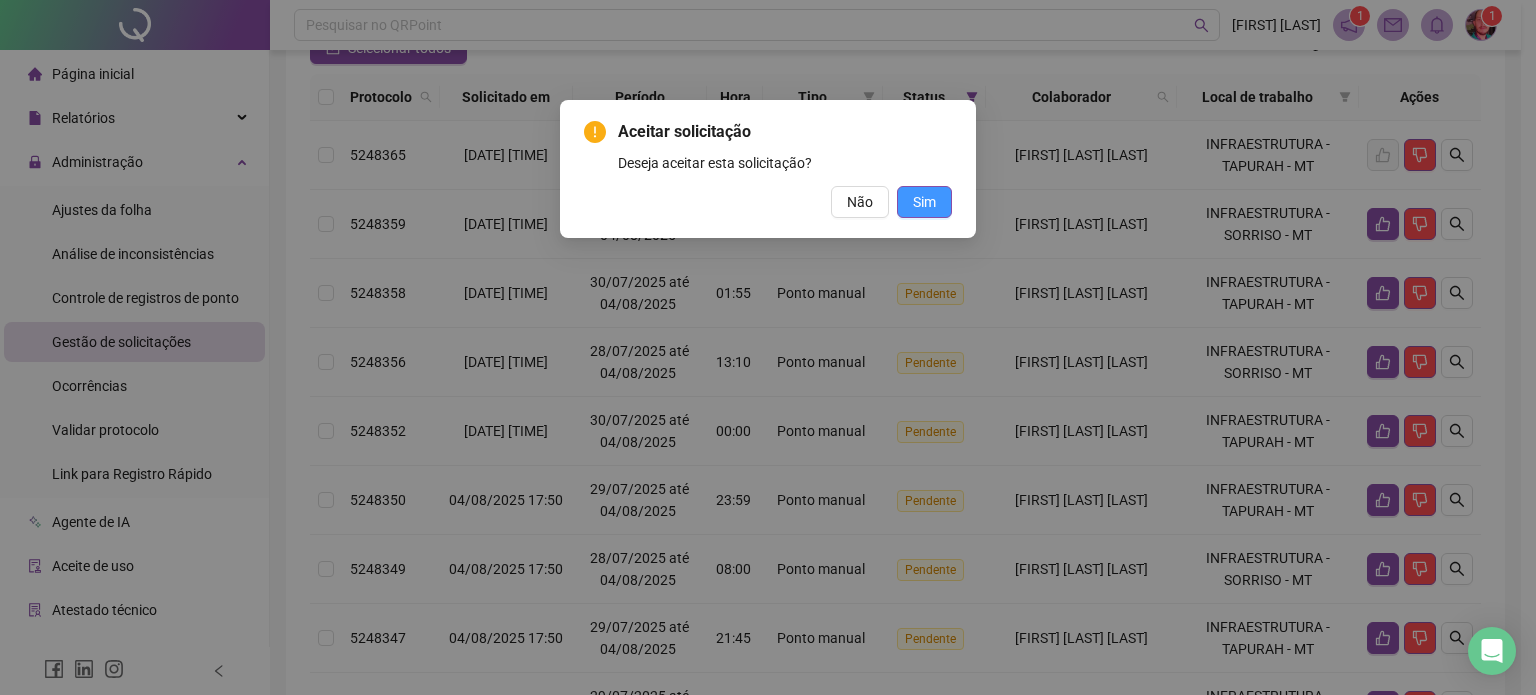 click on "Sim" at bounding box center [924, 202] 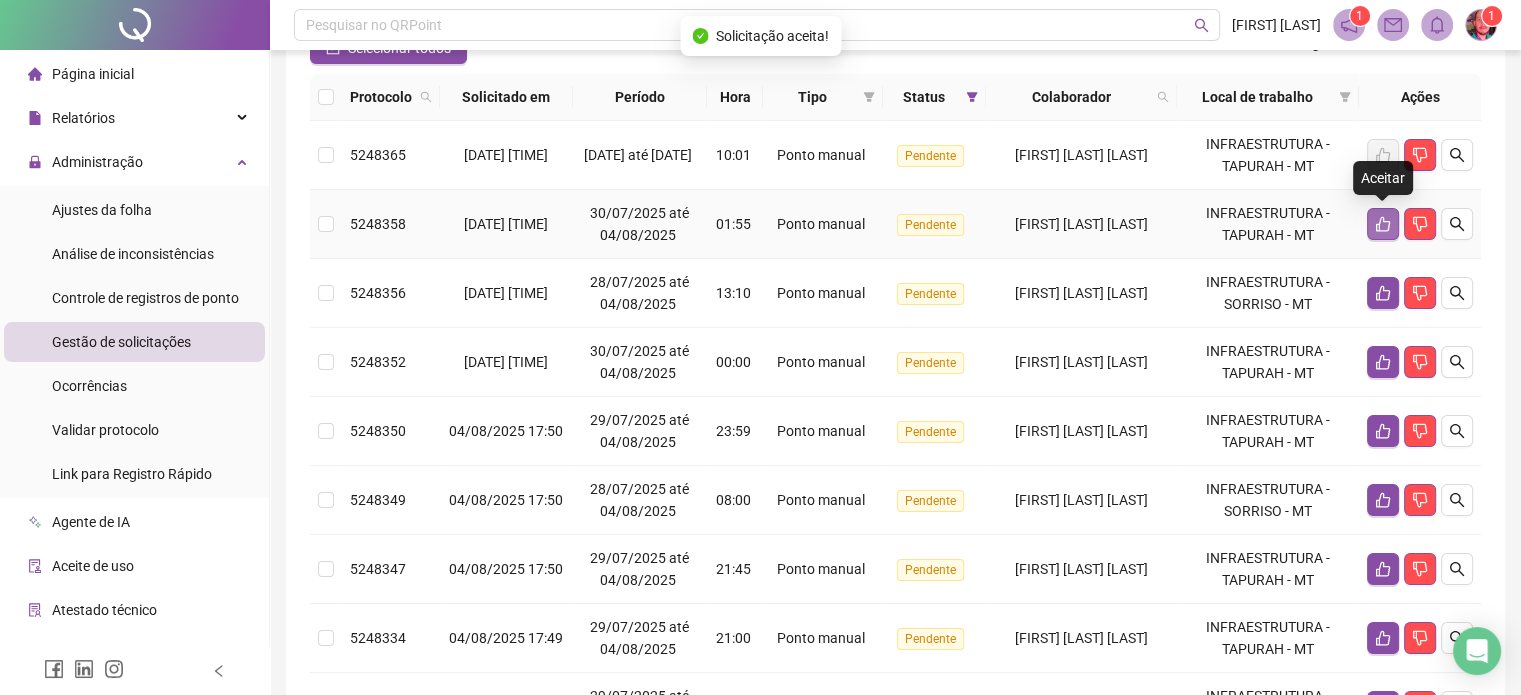 click 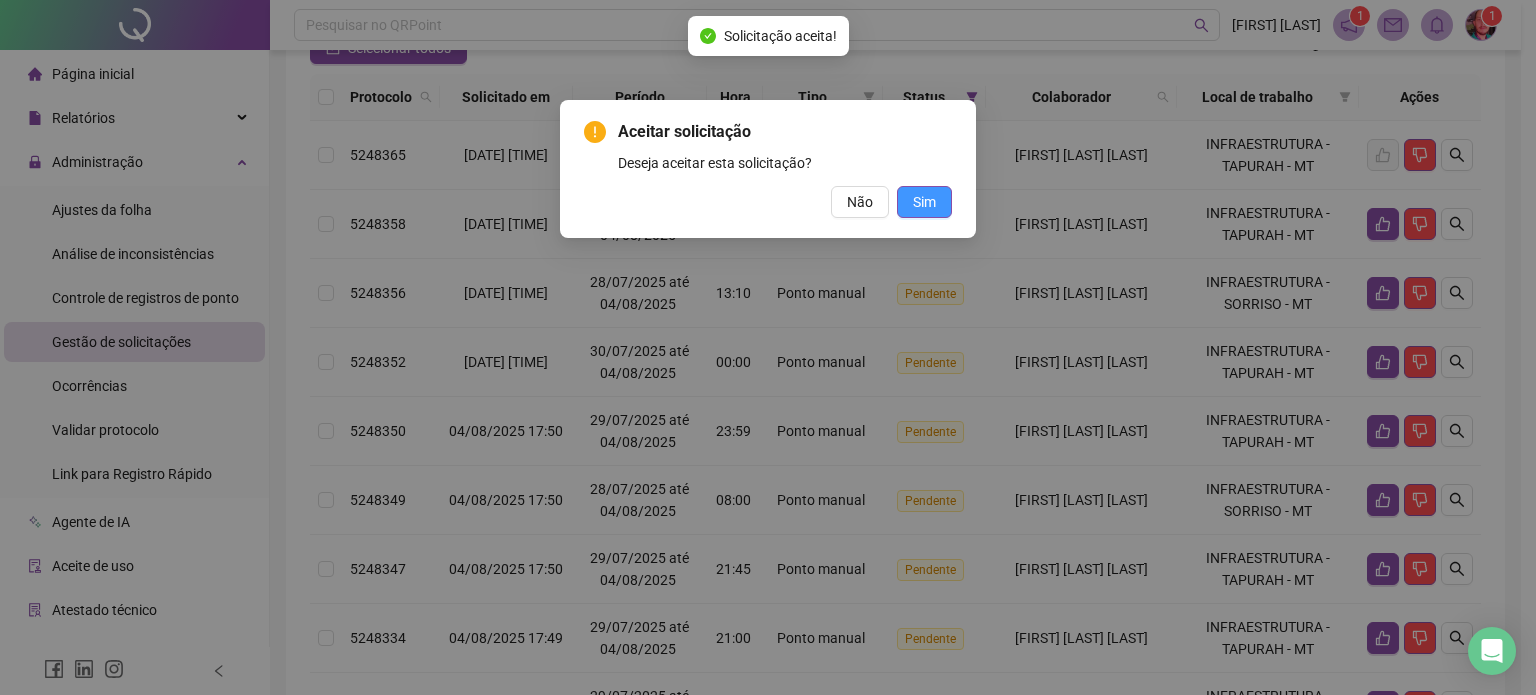 click on "Sim" at bounding box center (924, 202) 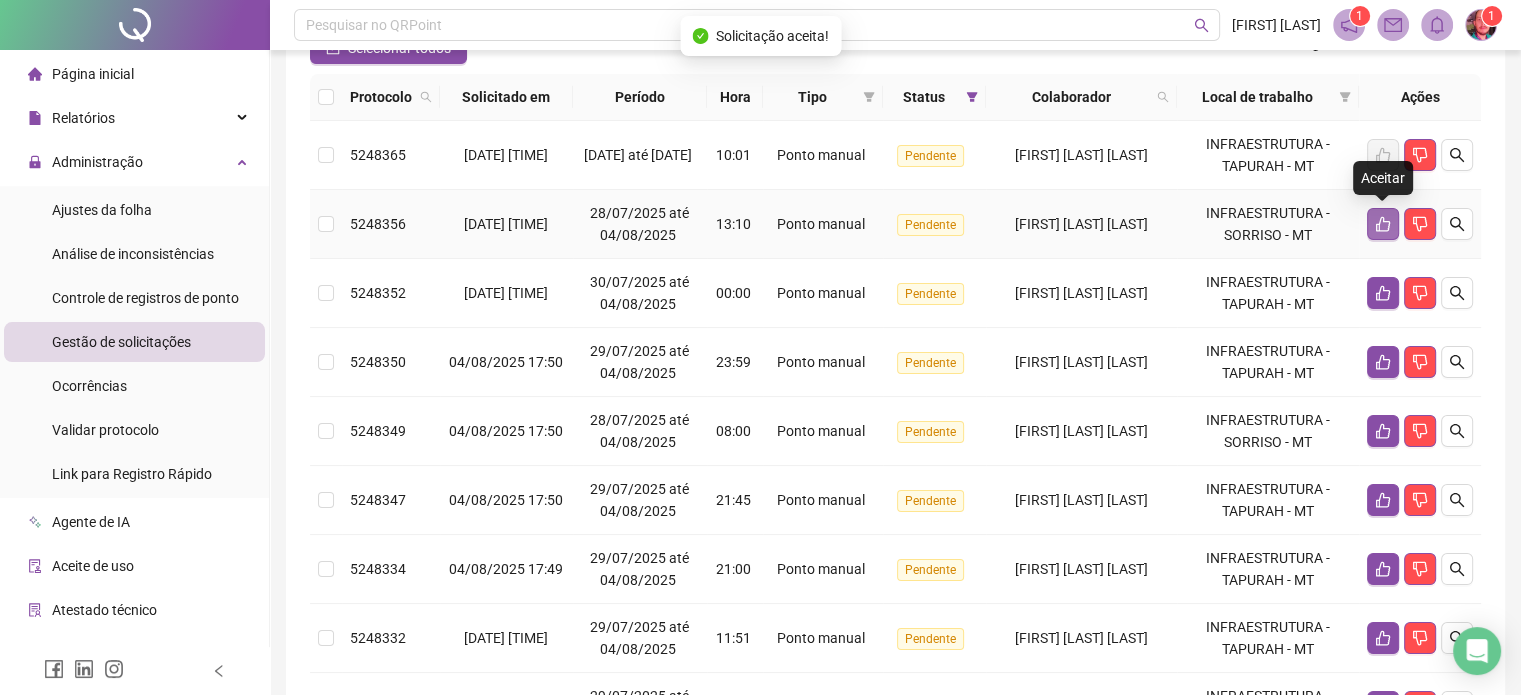 click 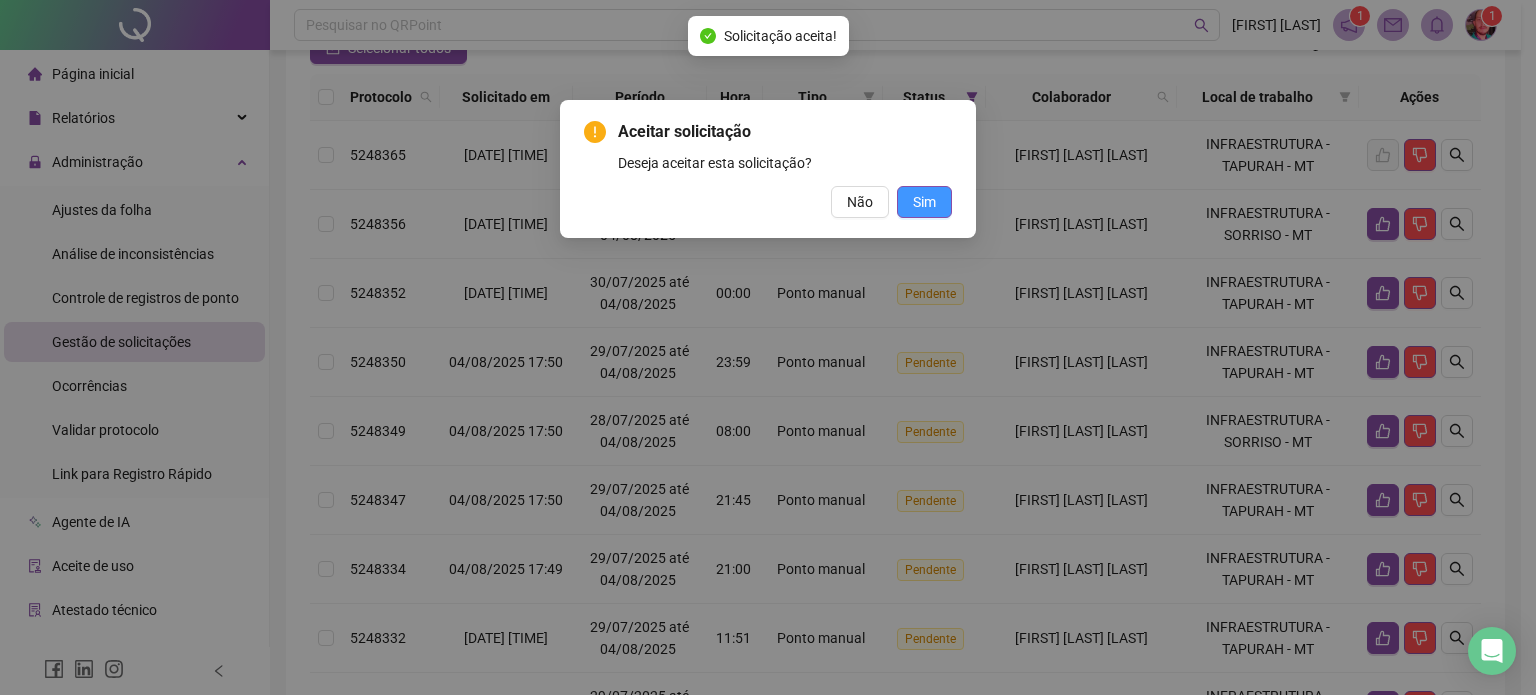 click on "Sim" at bounding box center [924, 202] 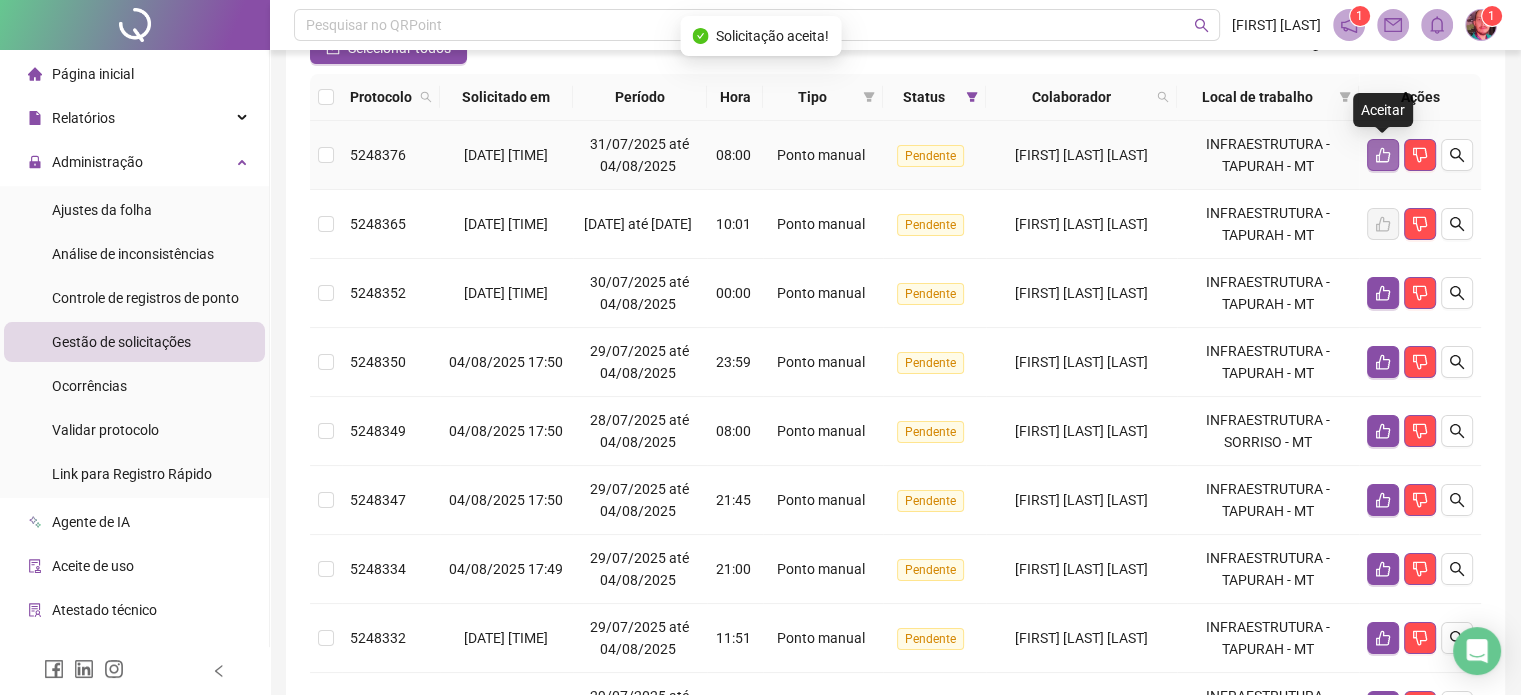 click 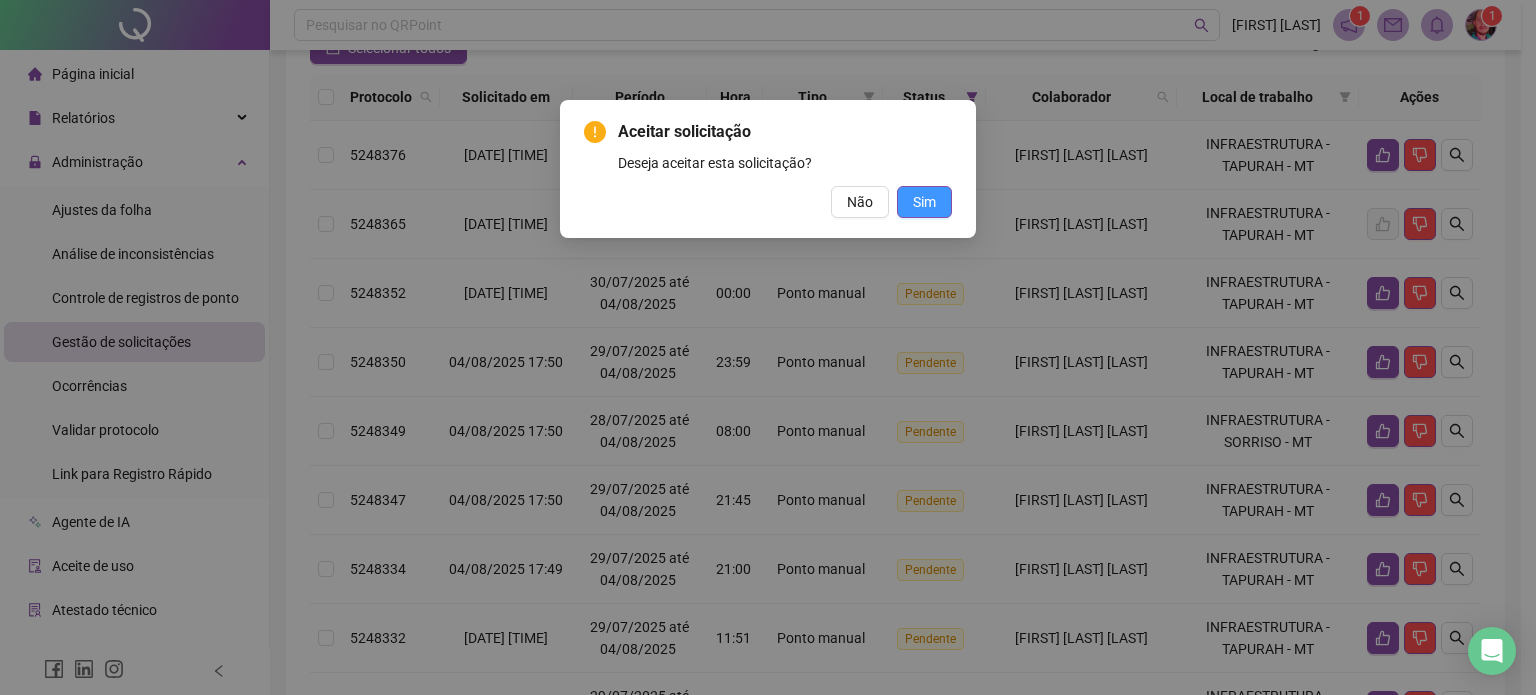 click on "Sim" at bounding box center [924, 202] 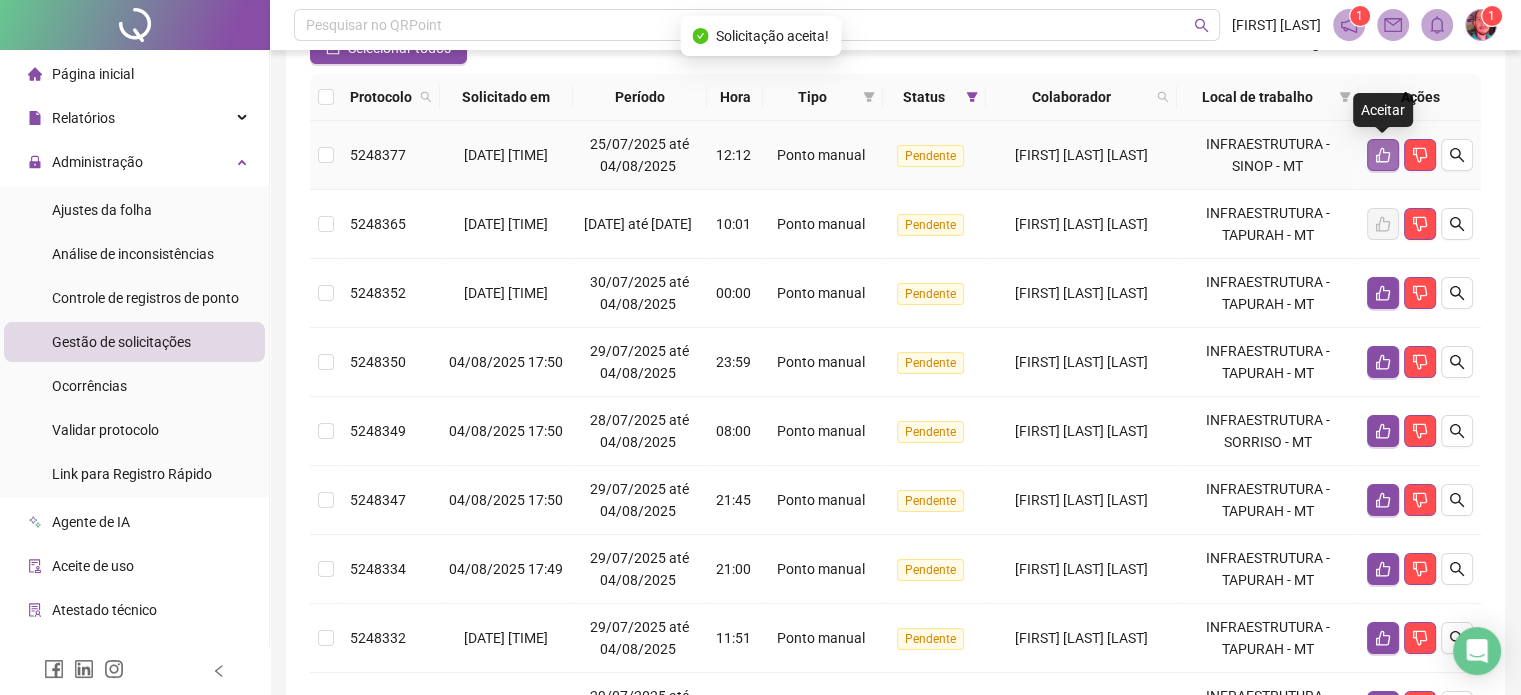 click 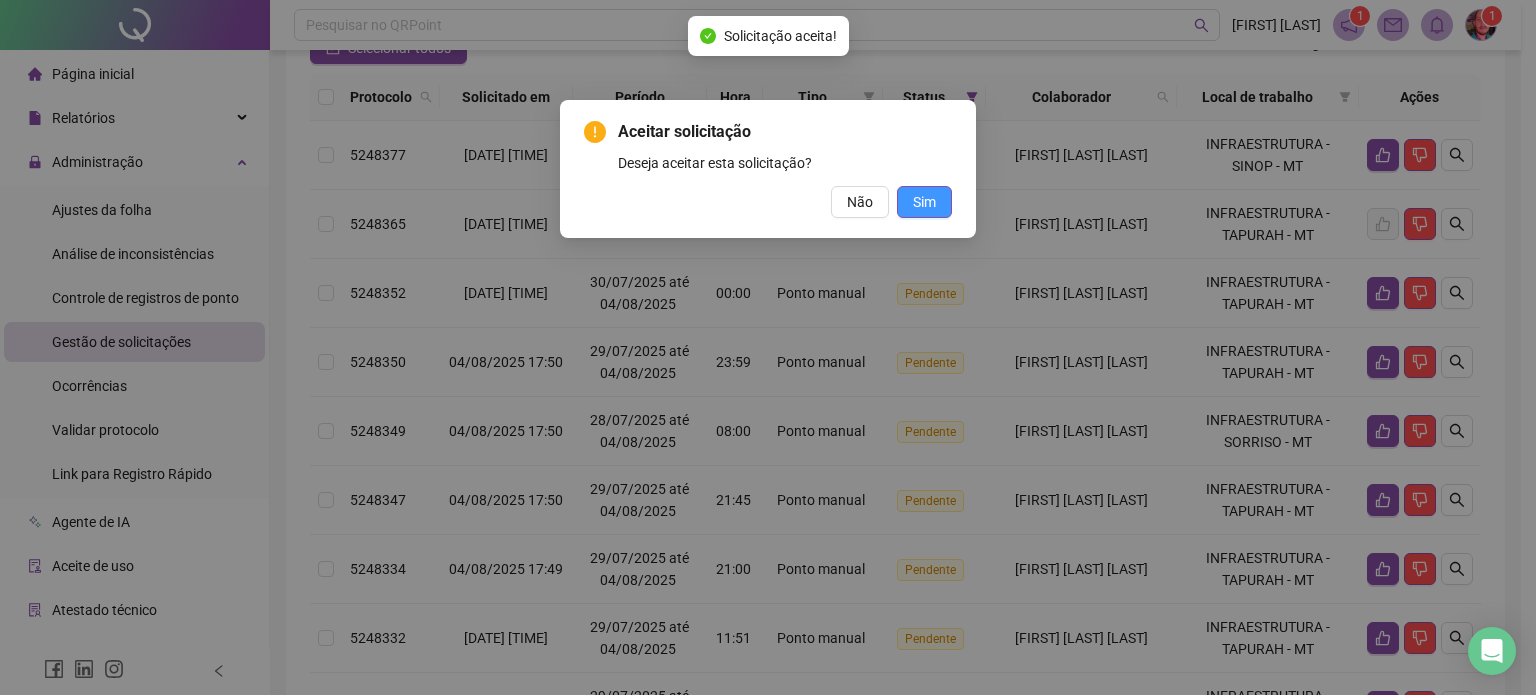 click on "Sim" at bounding box center (924, 202) 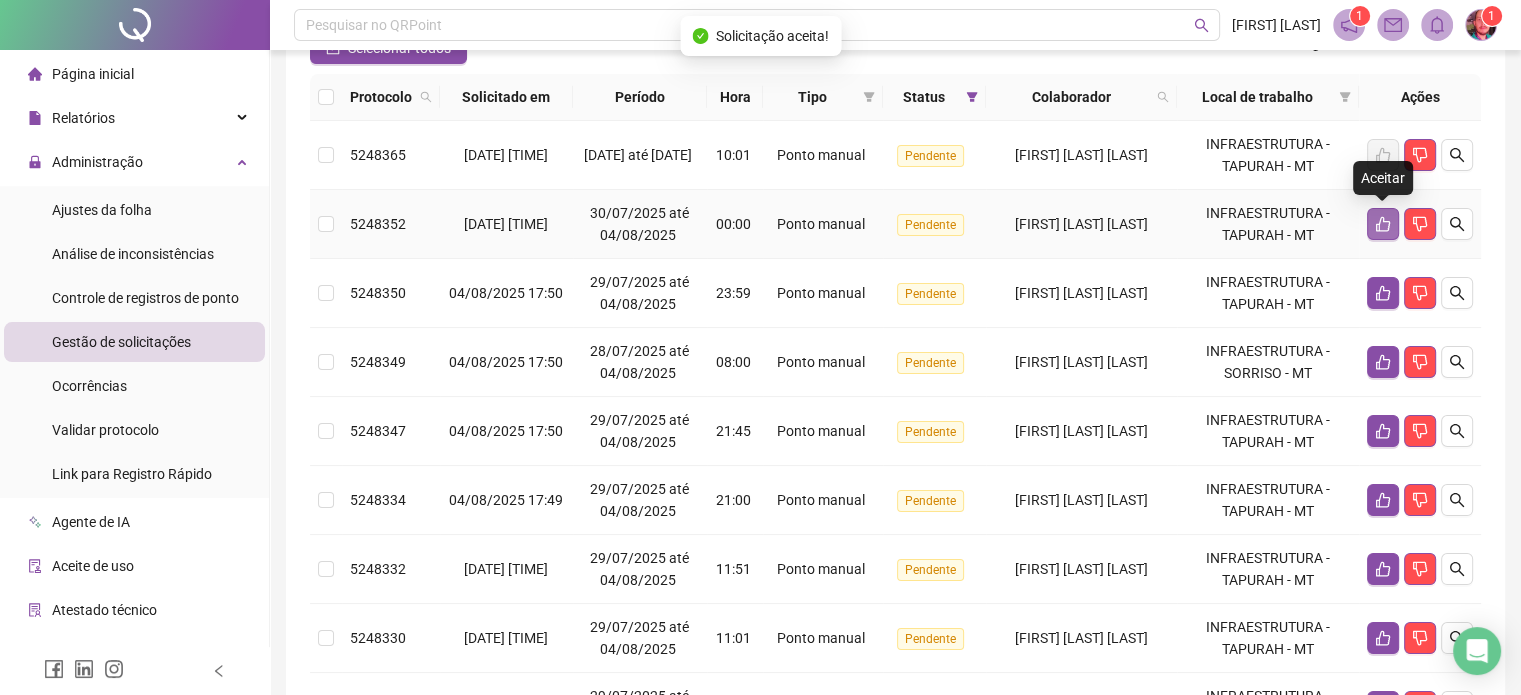 click 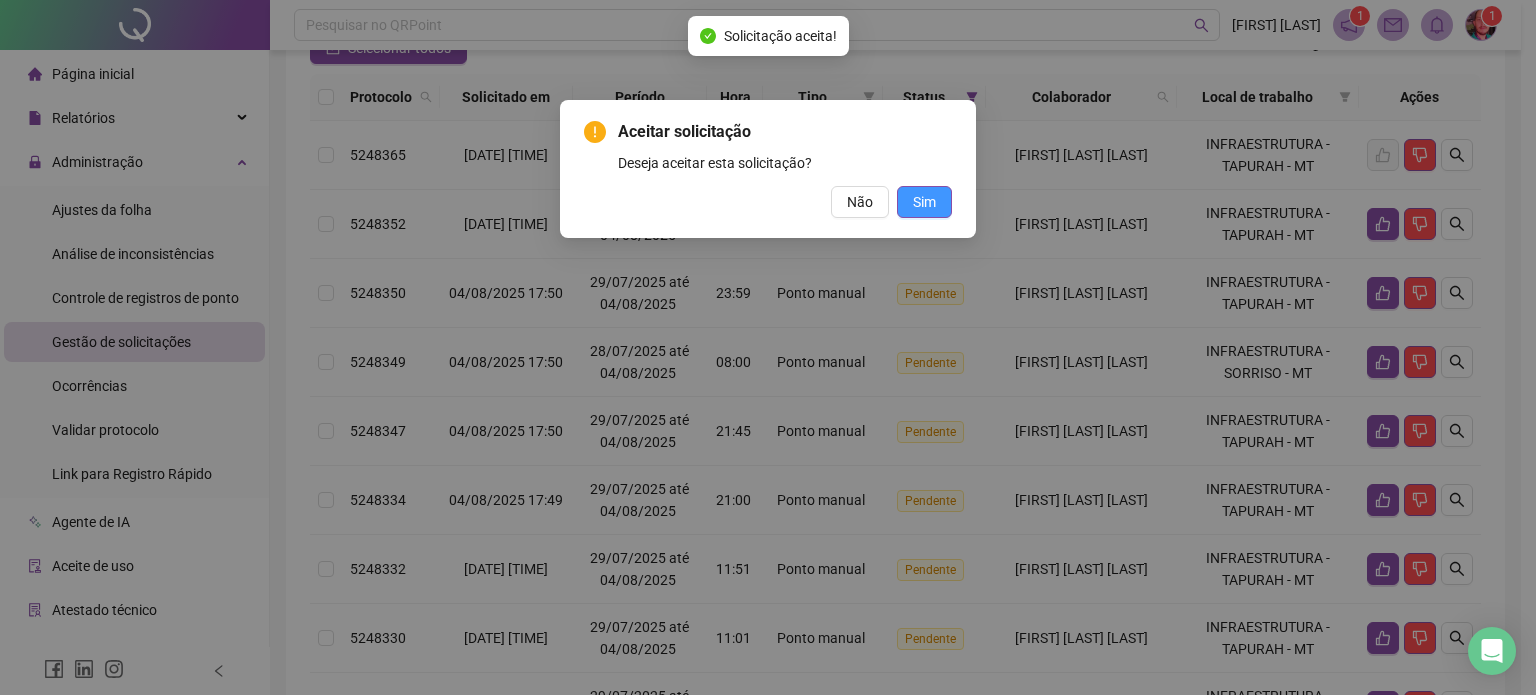 click on "Sim" at bounding box center (924, 202) 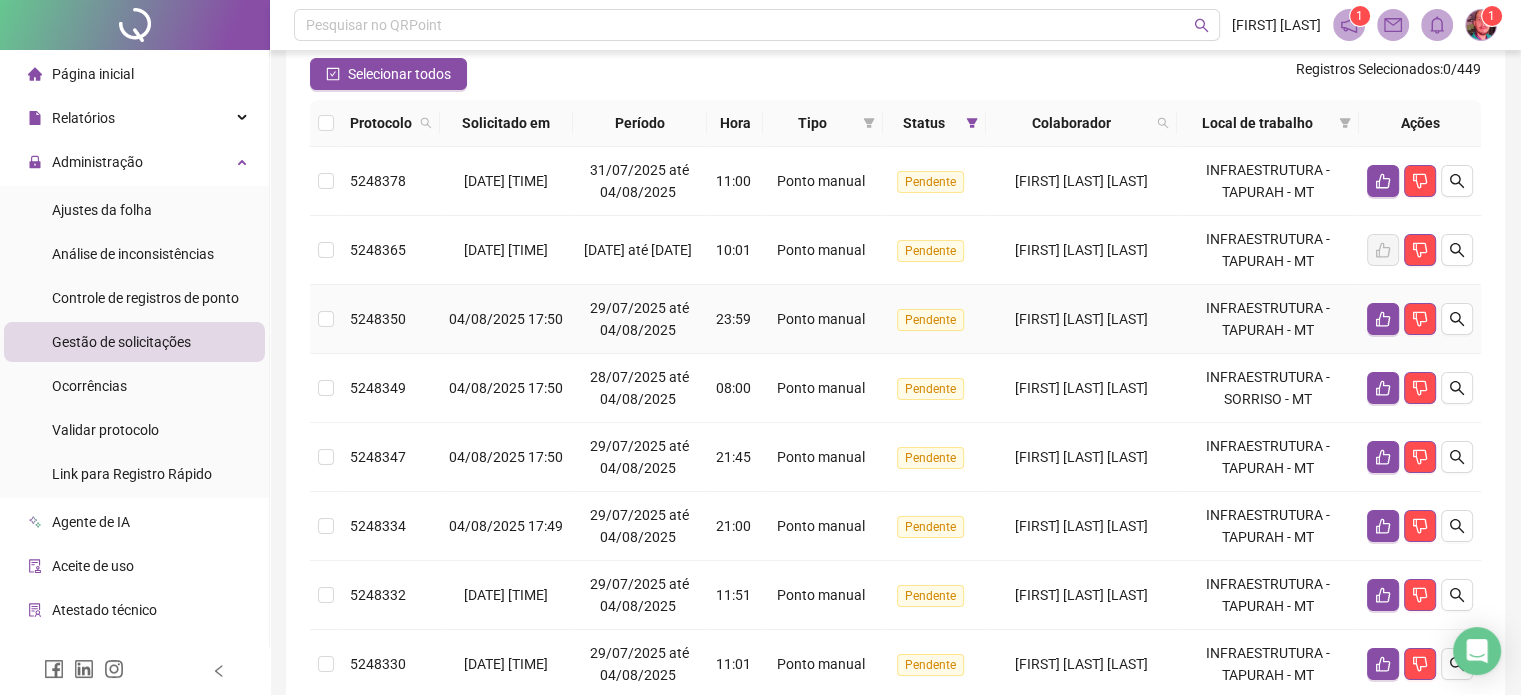 scroll, scrollTop: 200, scrollLeft: 0, axis: vertical 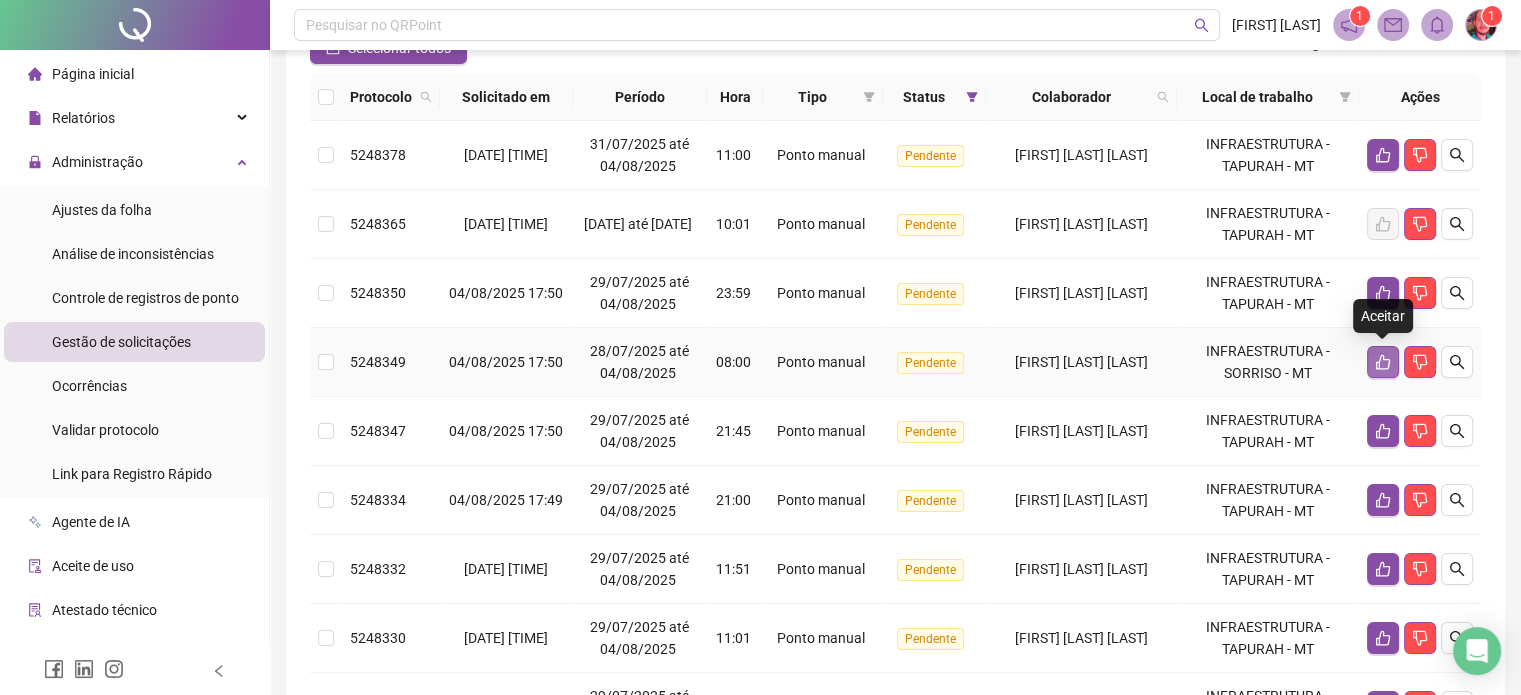 click 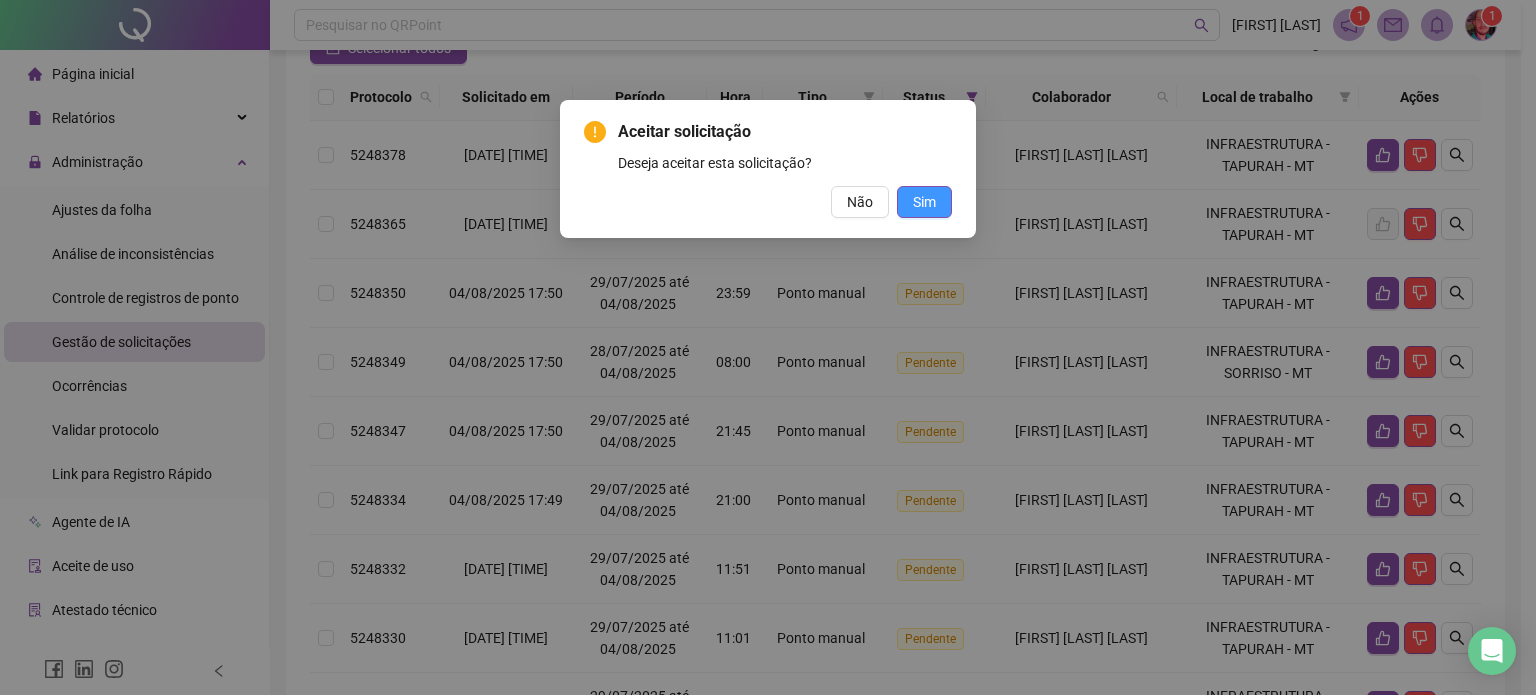 click on "Sim" at bounding box center (924, 202) 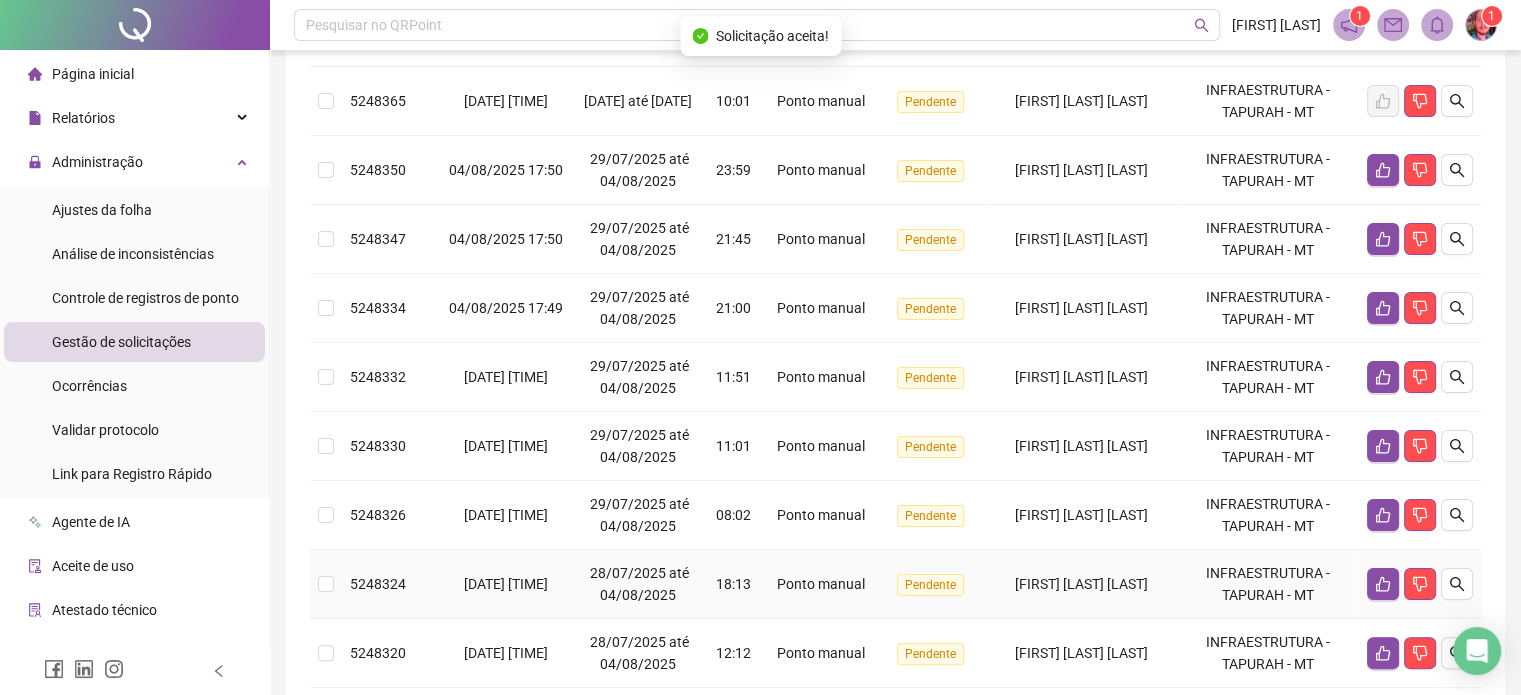 scroll, scrollTop: 317, scrollLeft: 0, axis: vertical 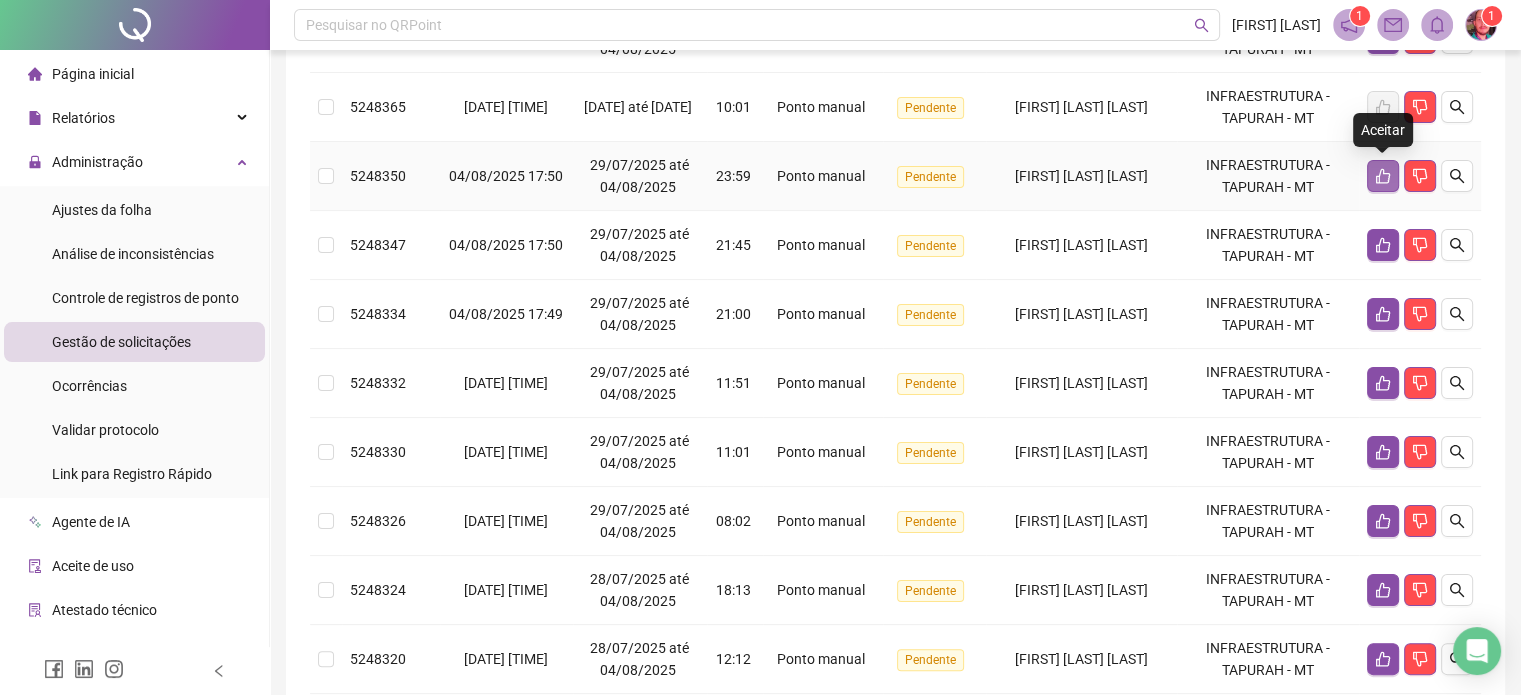click 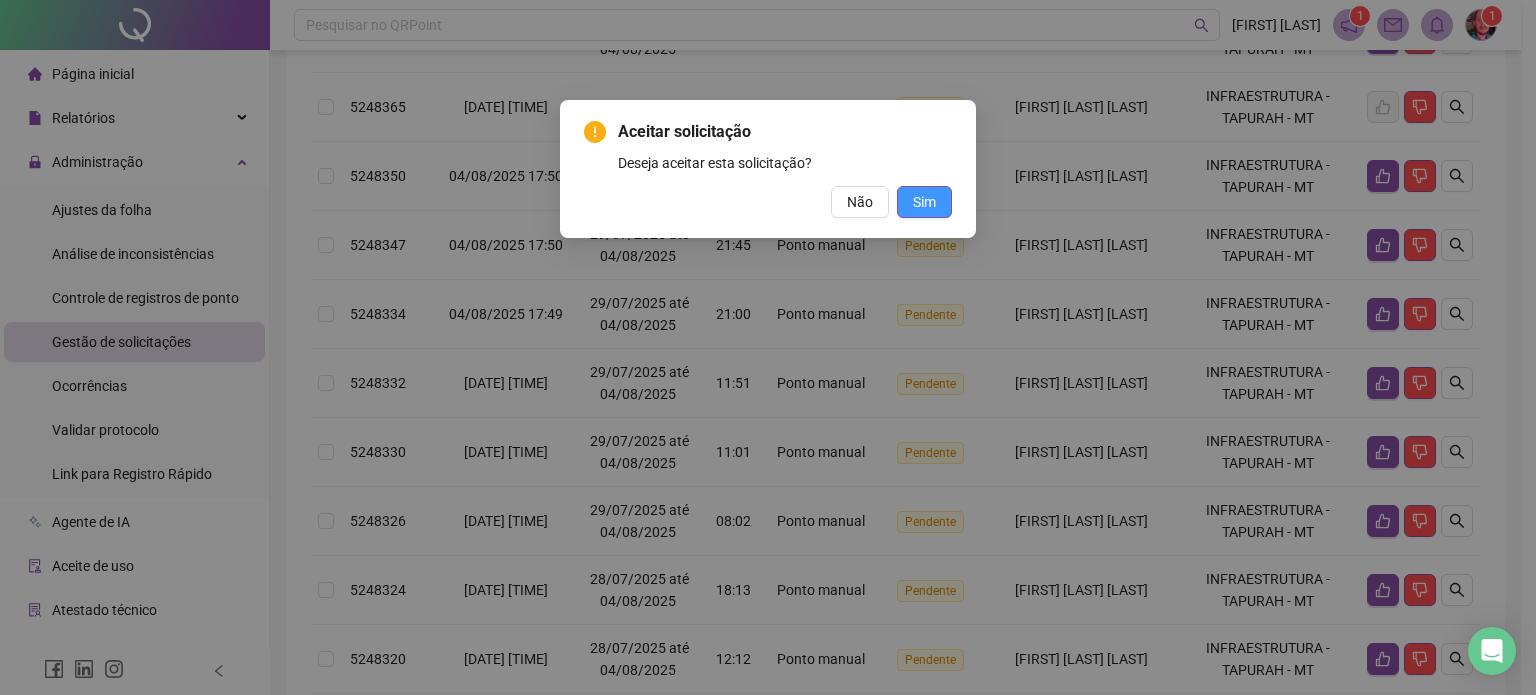 click on "Sim" at bounding box center (924, 202) 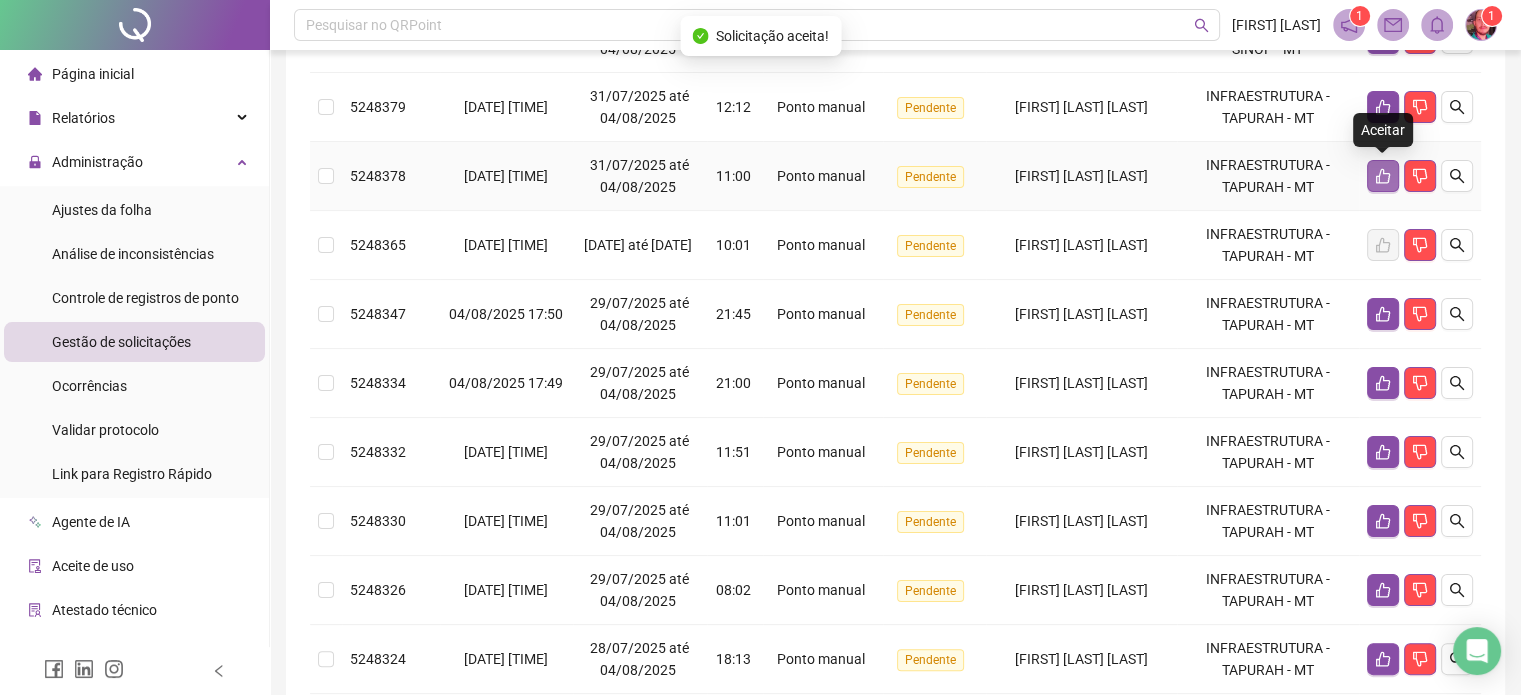 click 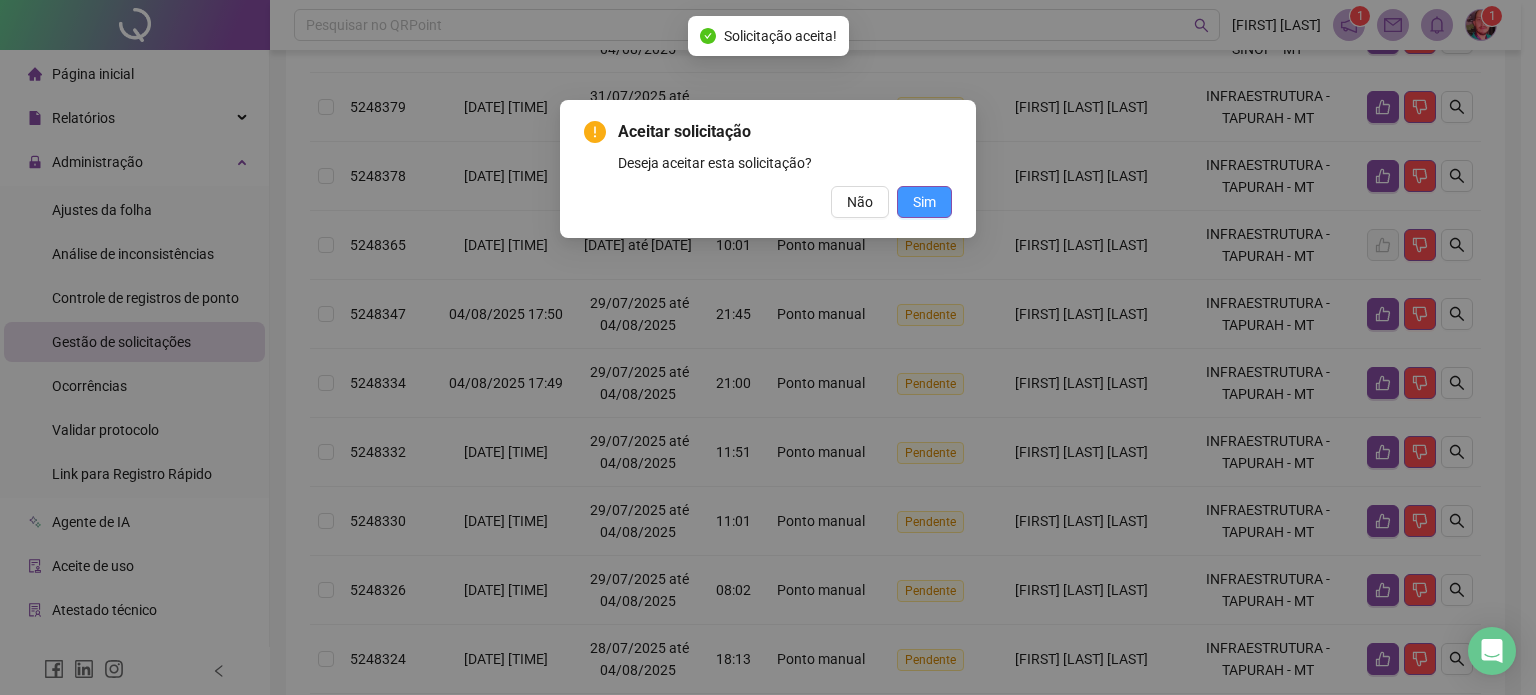 click on "Sim" at bounding box center (924, 202) 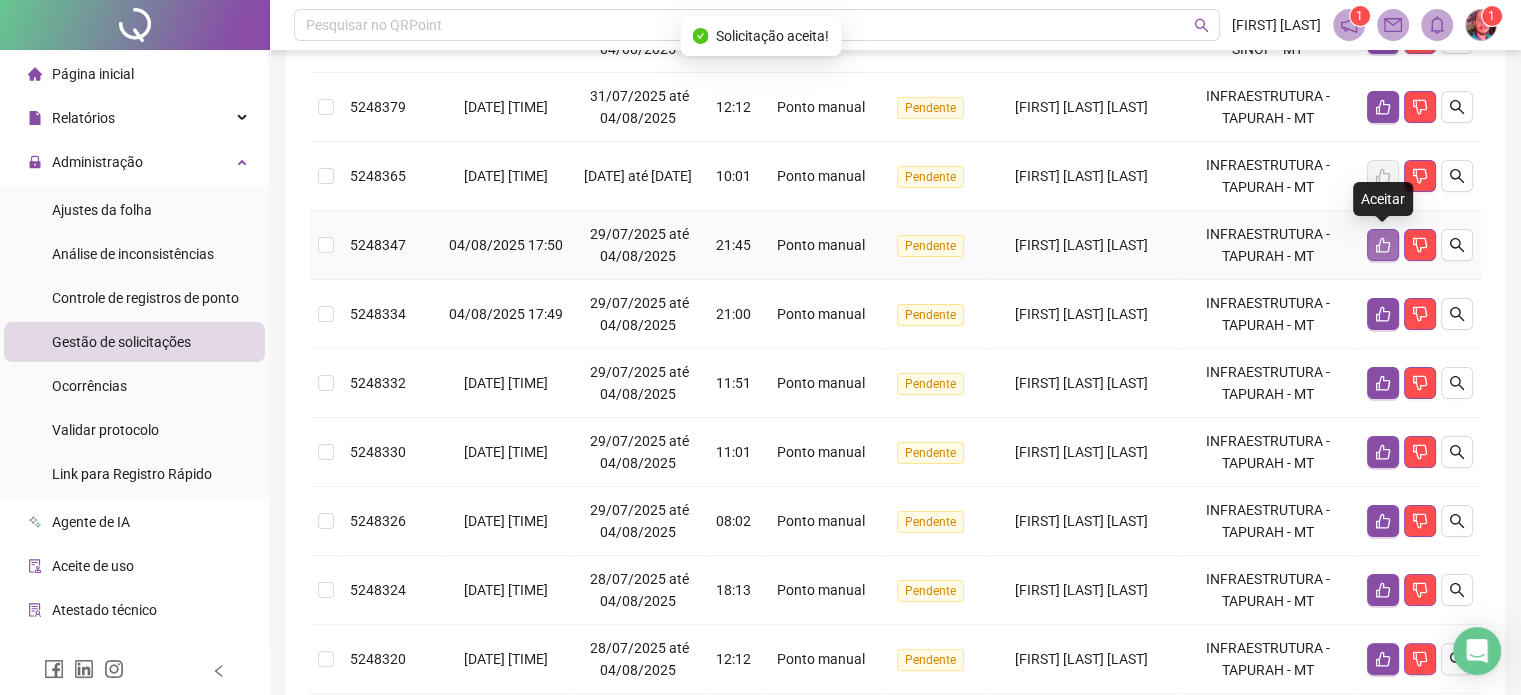 click 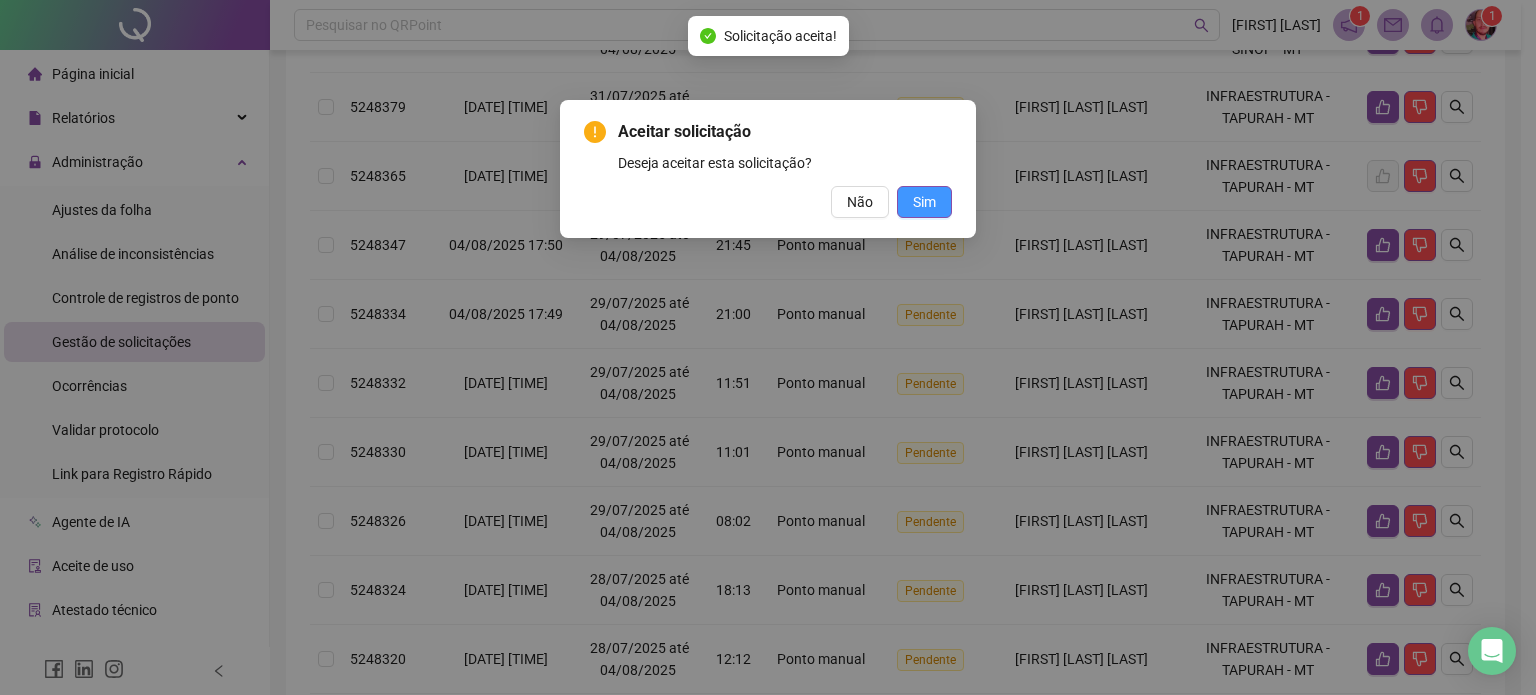 click on "Sim" at bounding box center [924, 202] 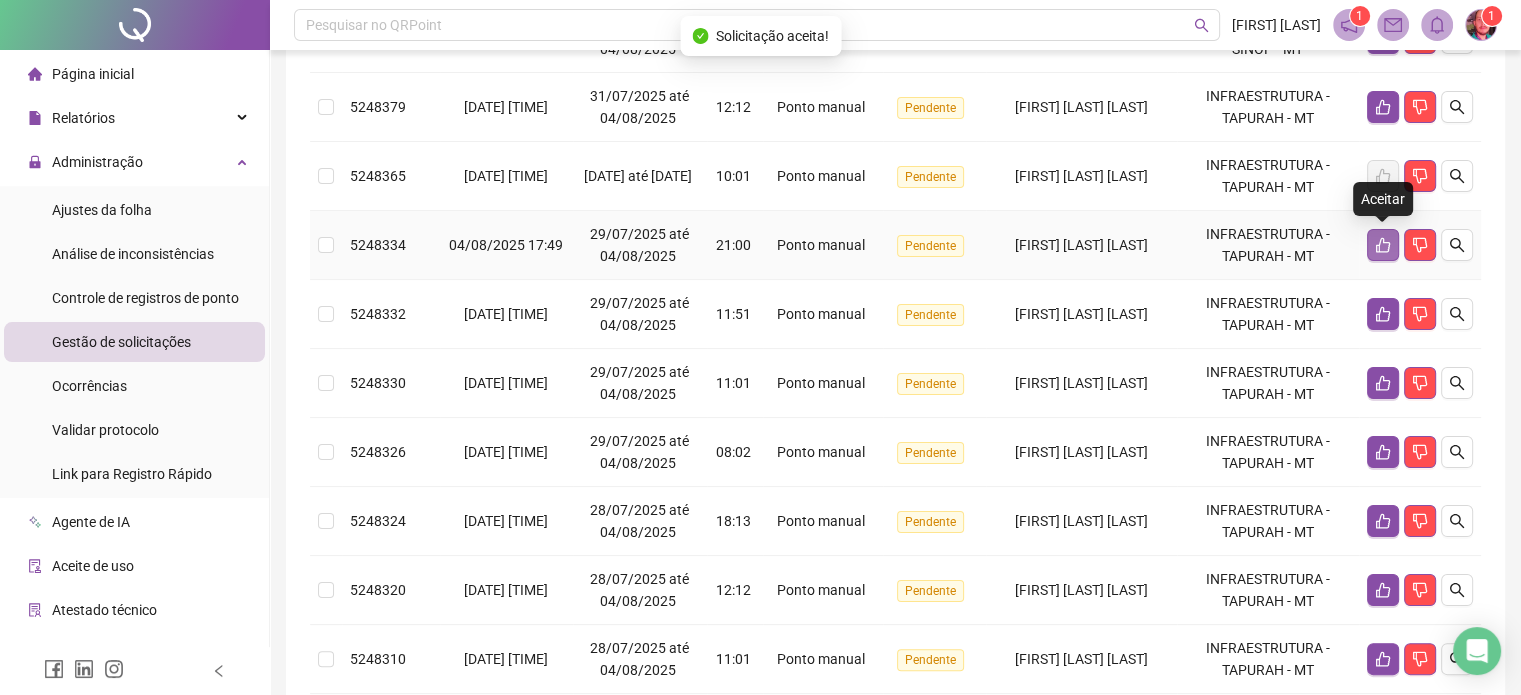 click 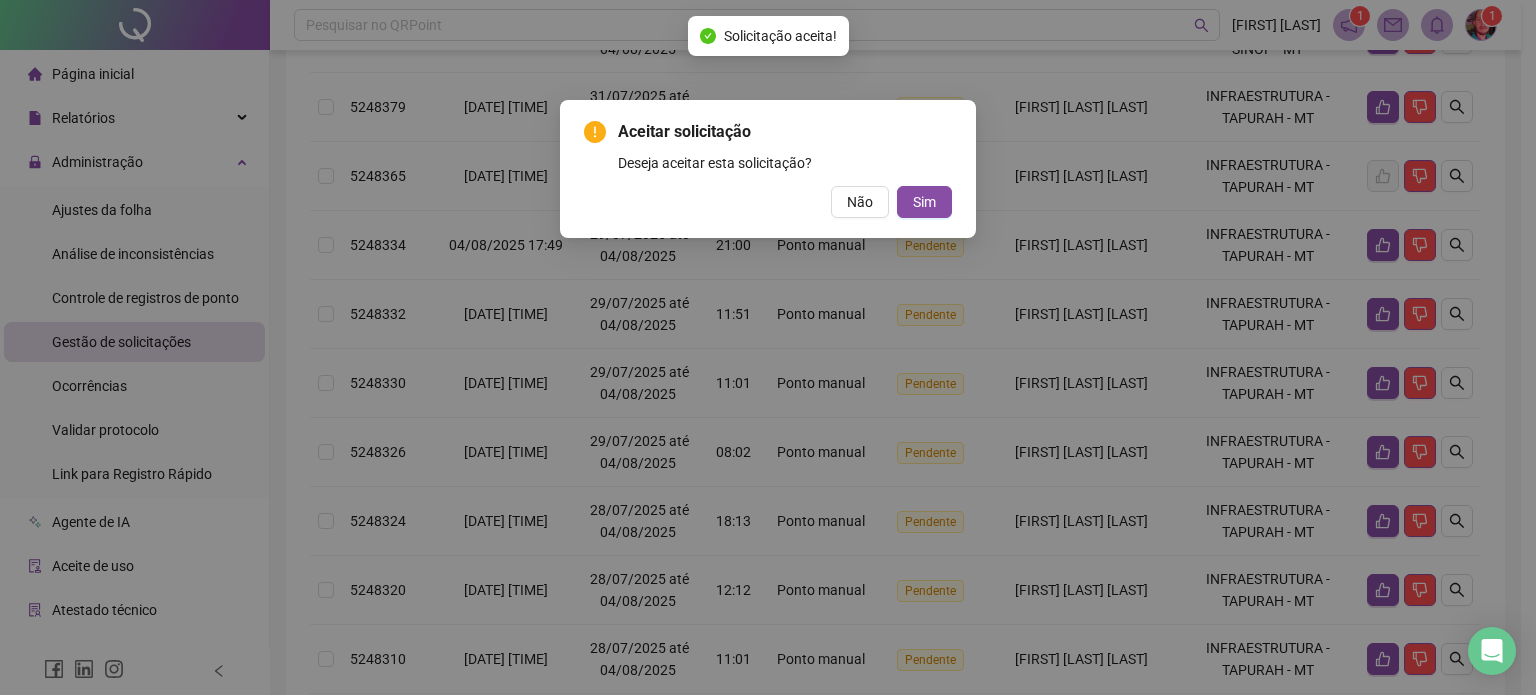 click on "Aceitar solicitação Deseja aceitar esta solicitação? Não Sim" at bounding box center [768, 169] 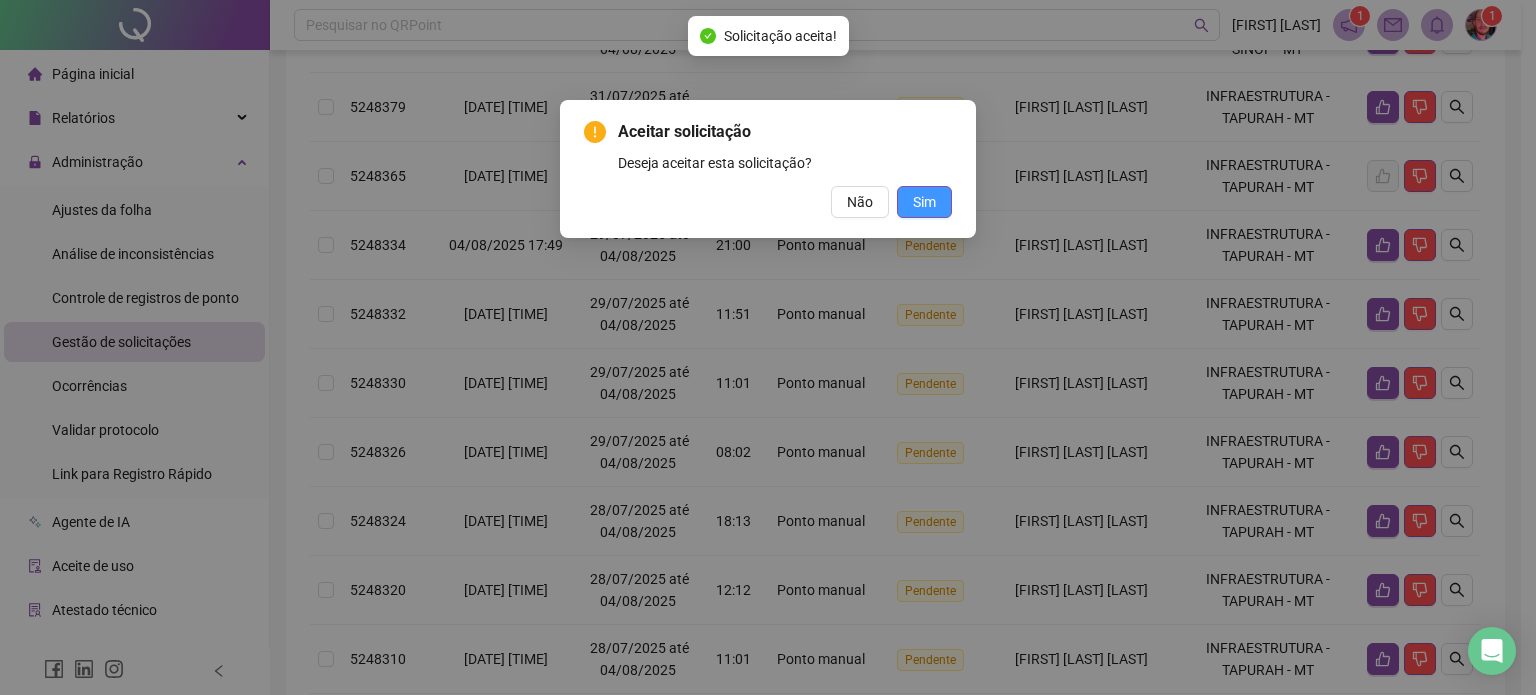 click on "Sim" at bounding box center (924, 202) 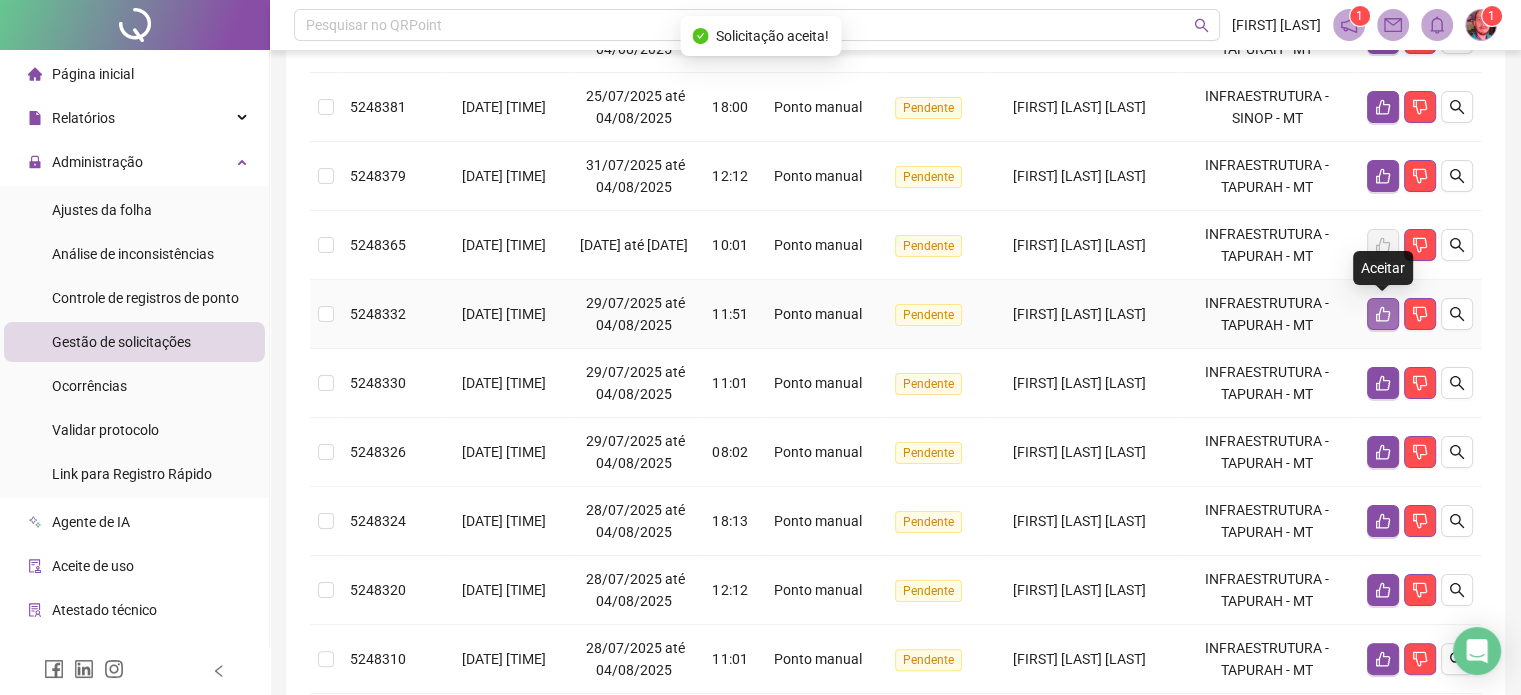 click 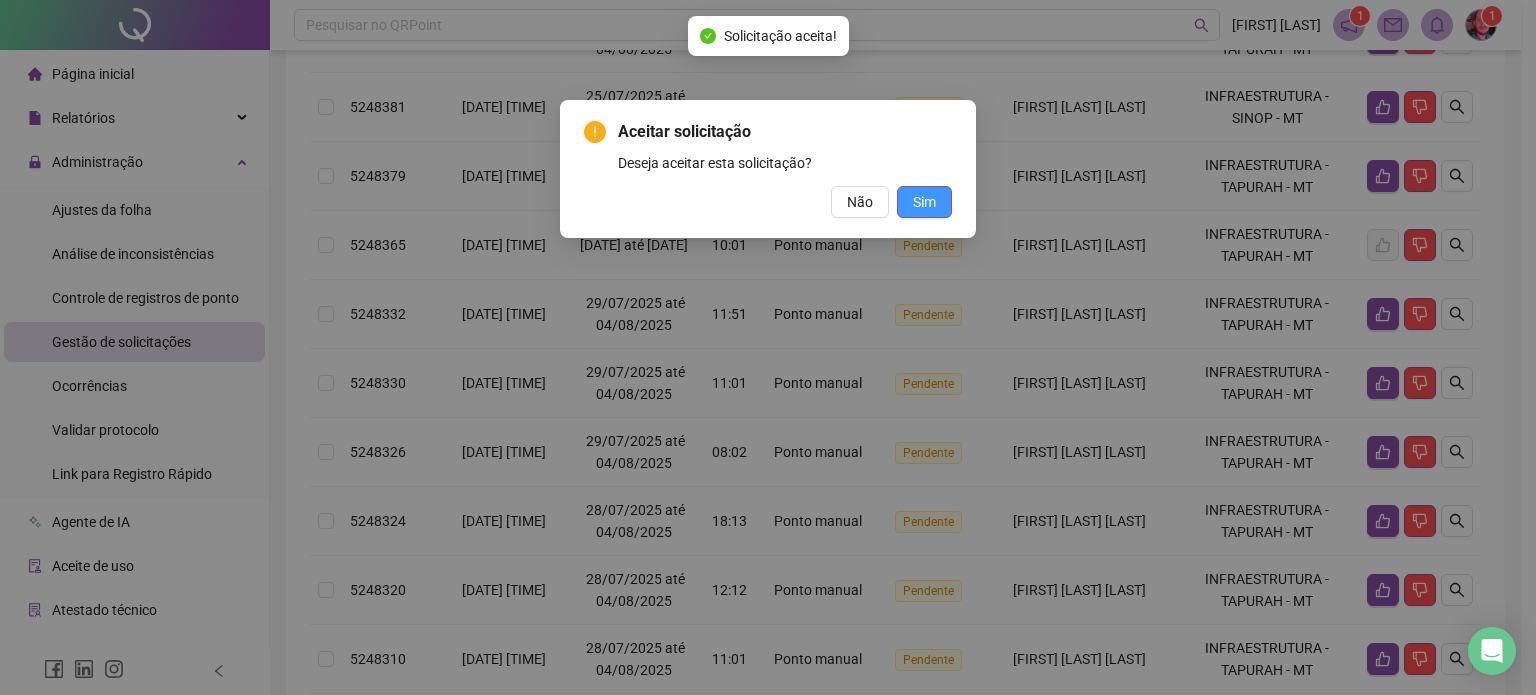 click on "Sim" at bounding box center (924, 202) 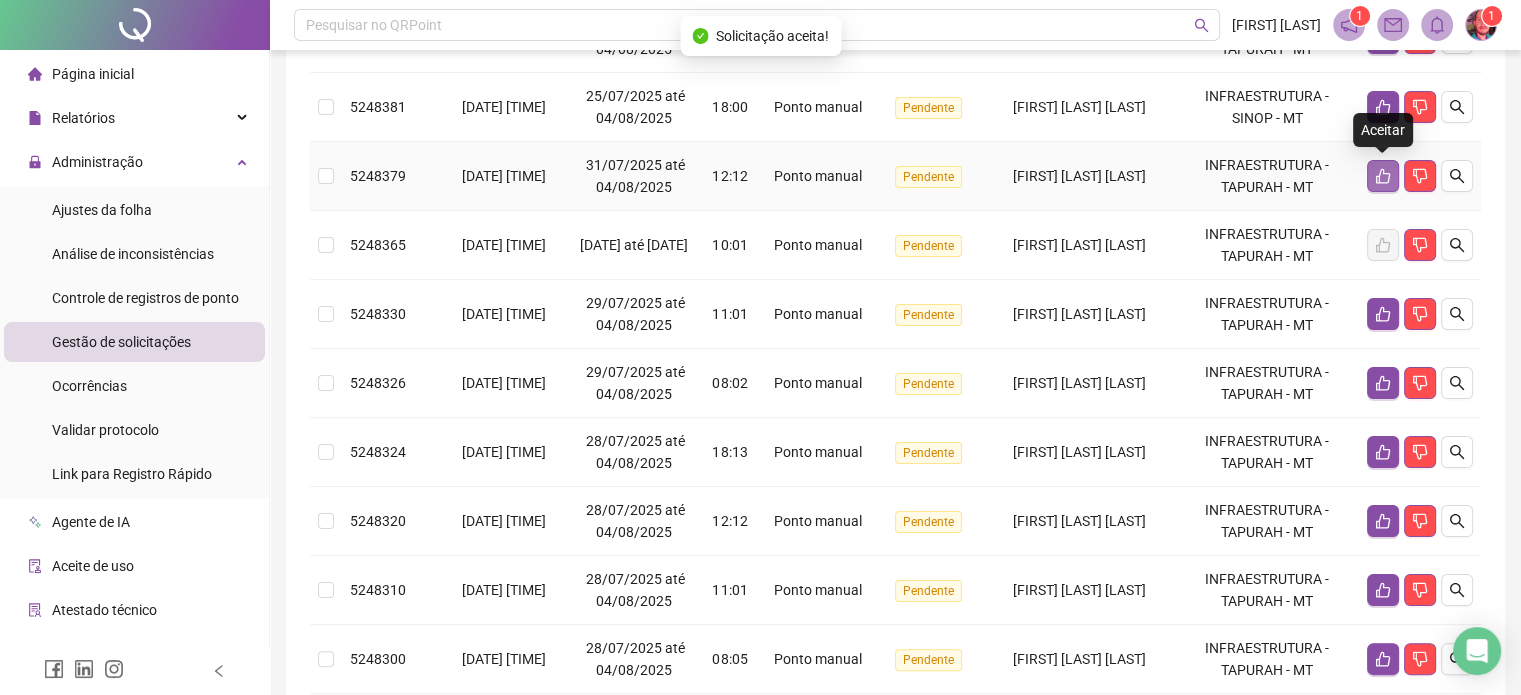 click 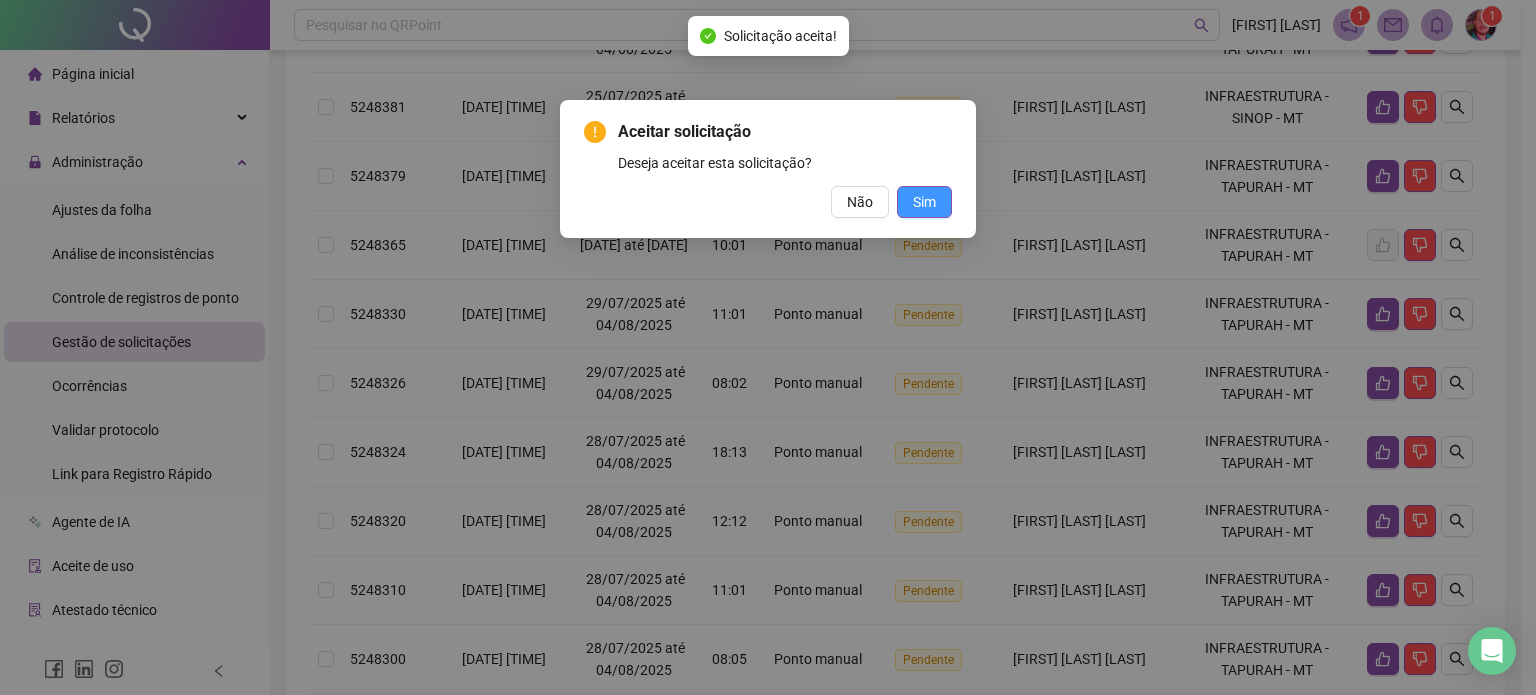 click on "Sim" at bounding box center [924, 202] 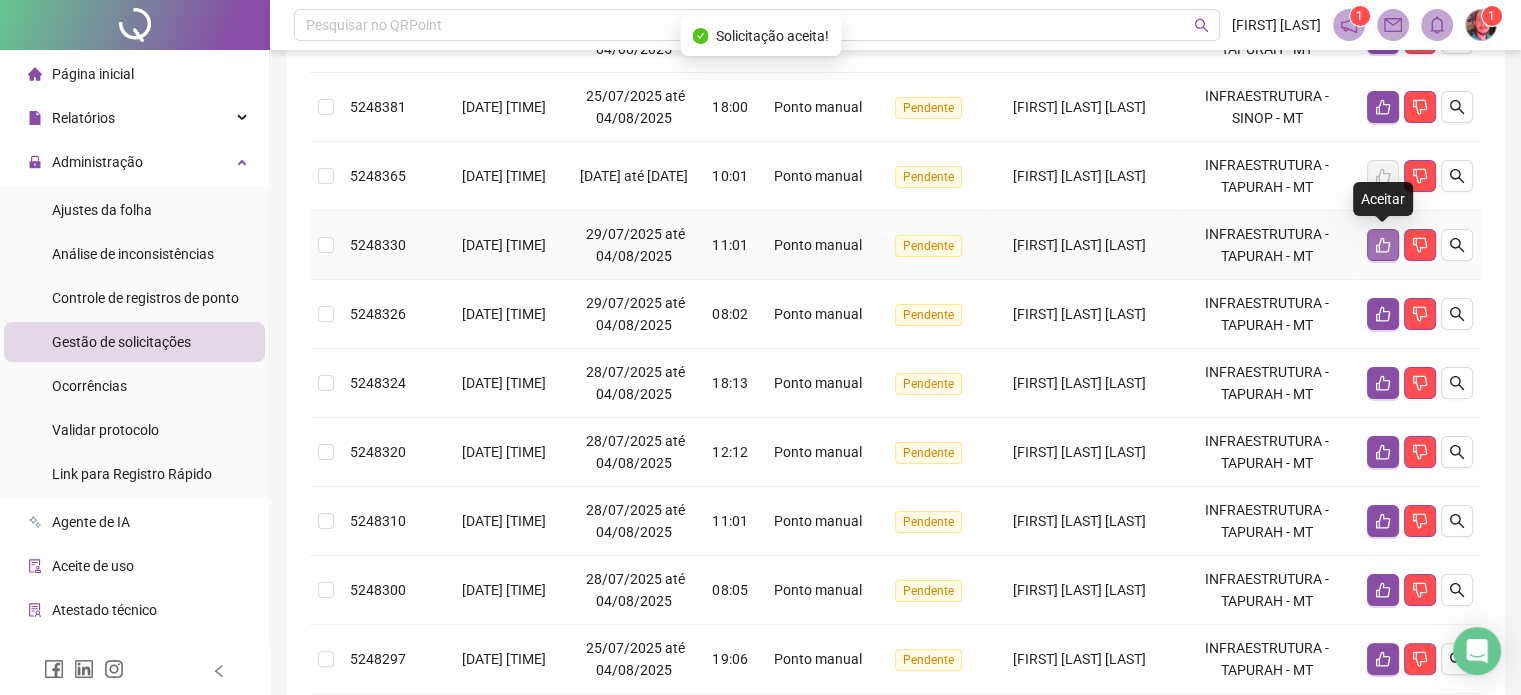 click 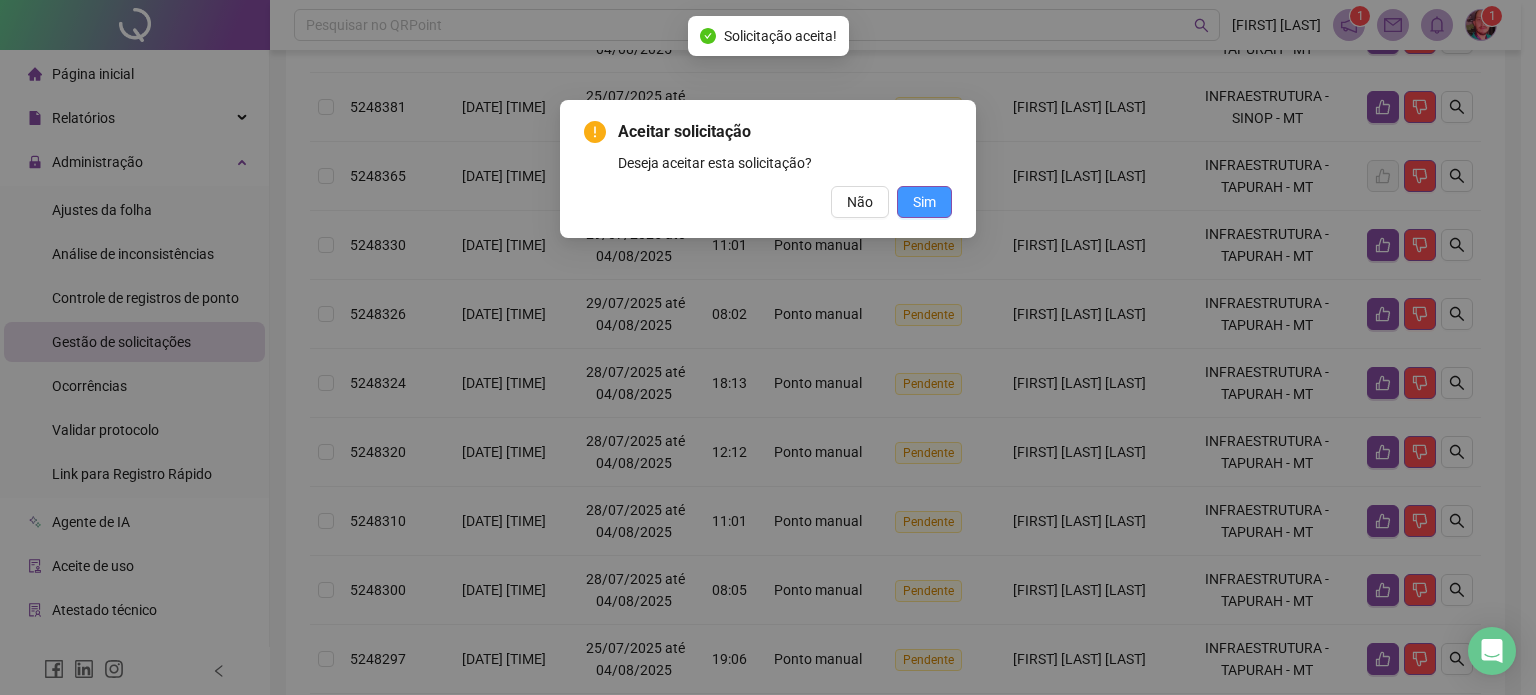 click on "Sim" at bounding box center (924, 202) 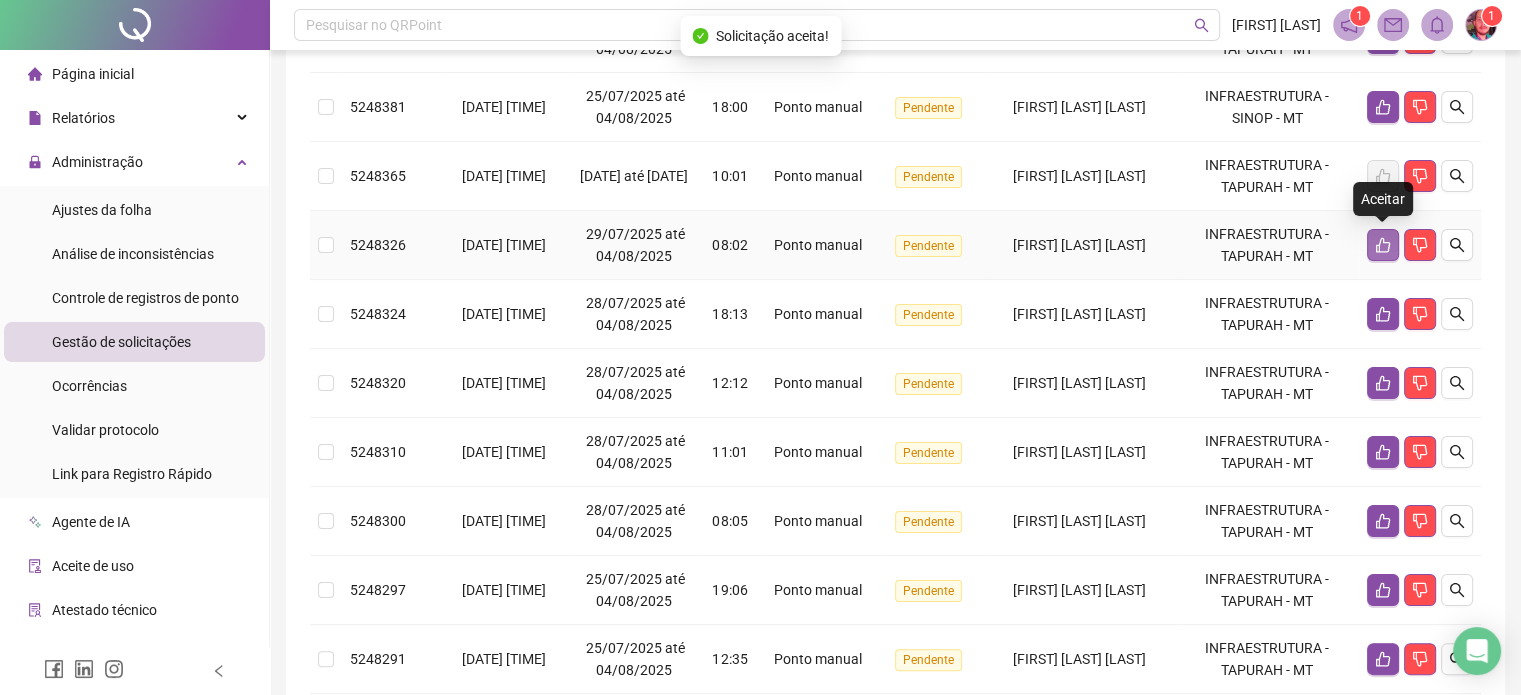 click 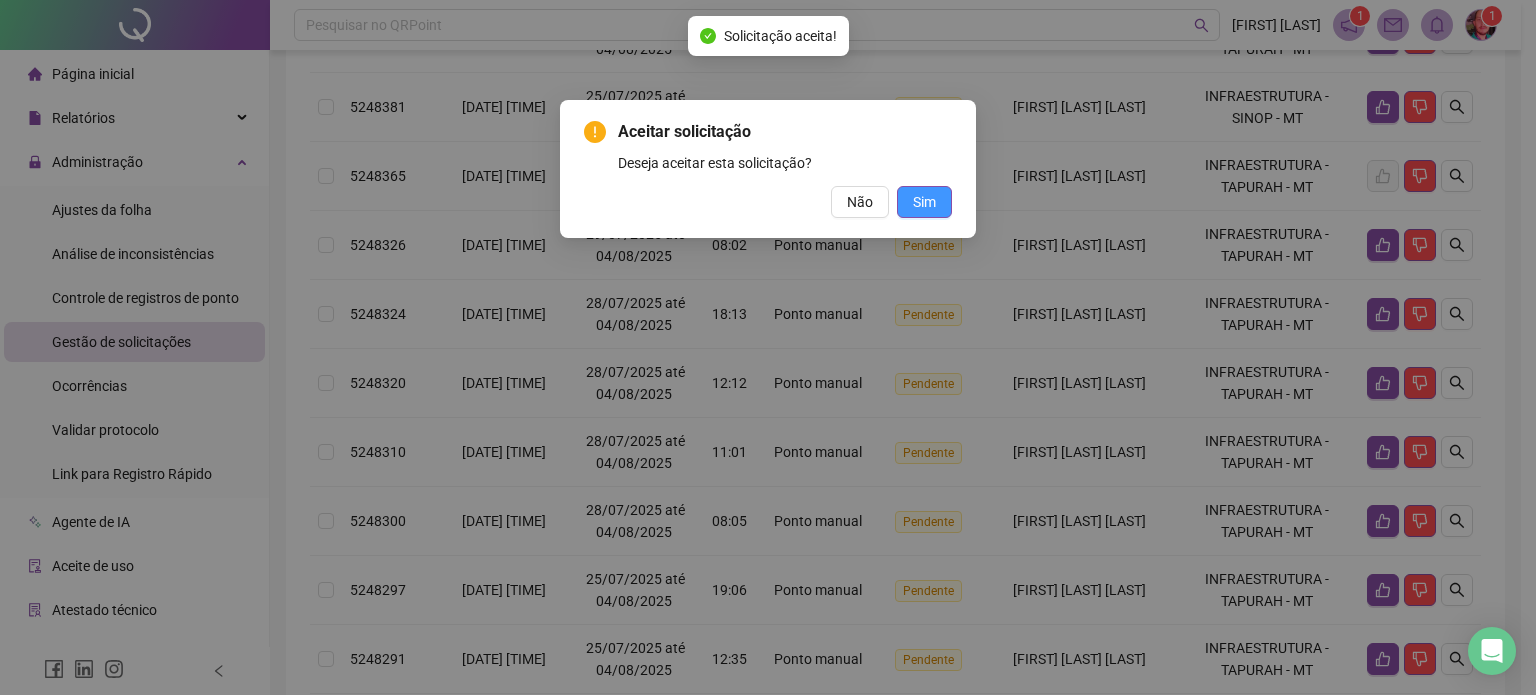 click on "Sim" at bounding box center (924, 202) 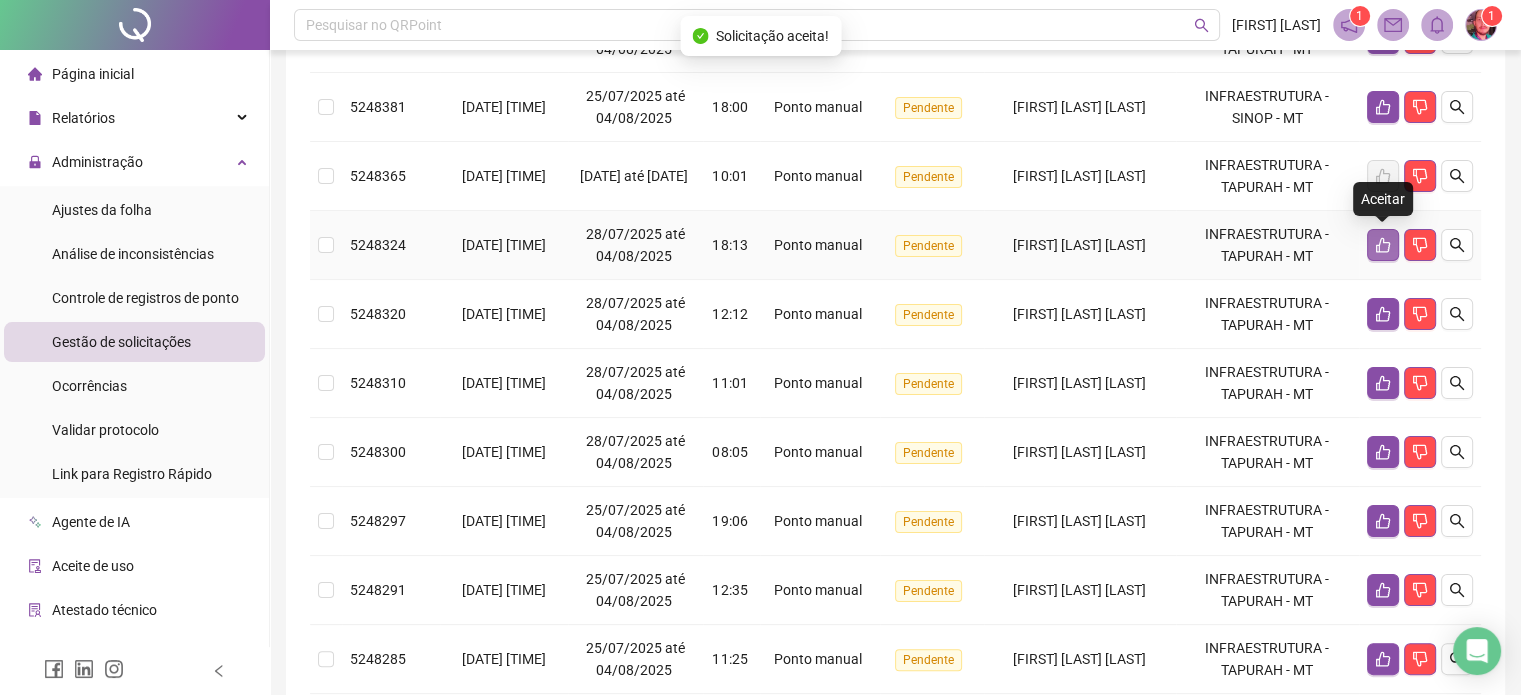 click 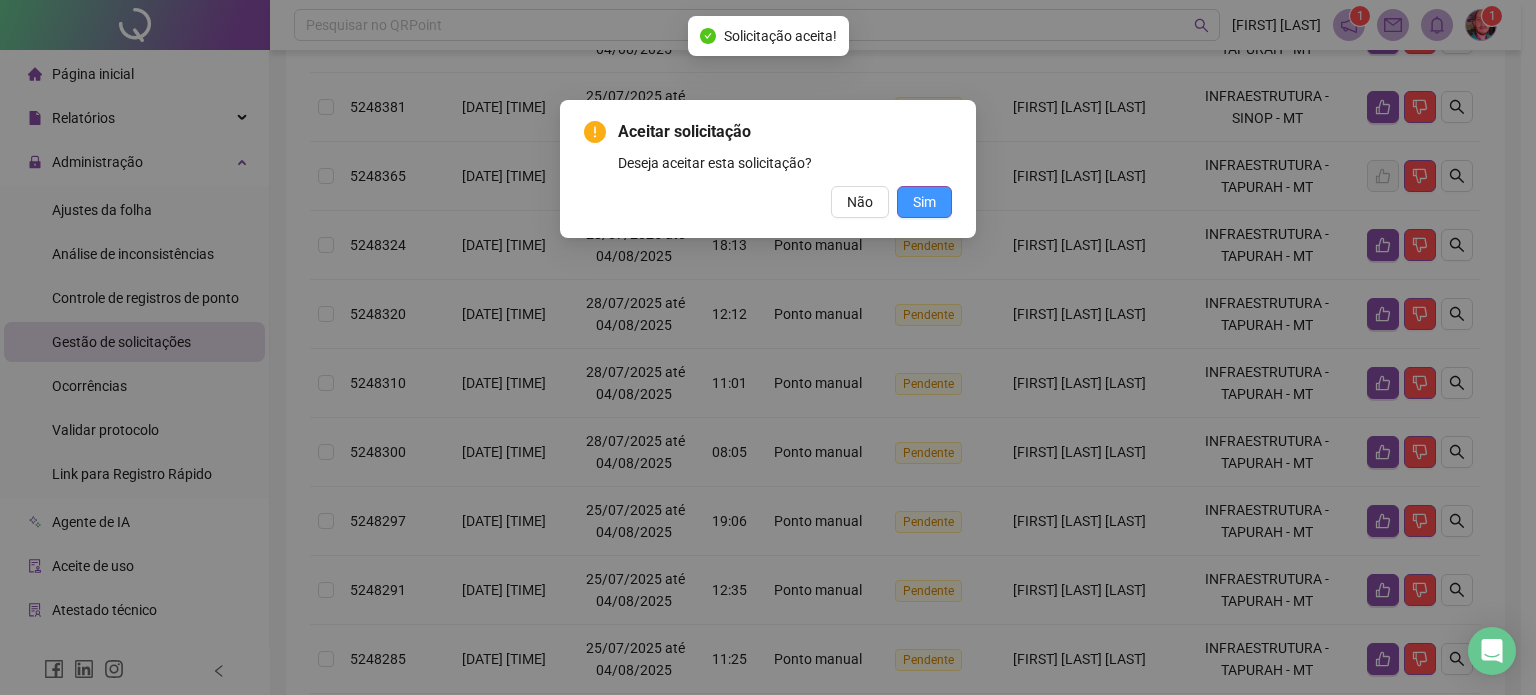 click on "Sim" at bounding box center (924, 202) 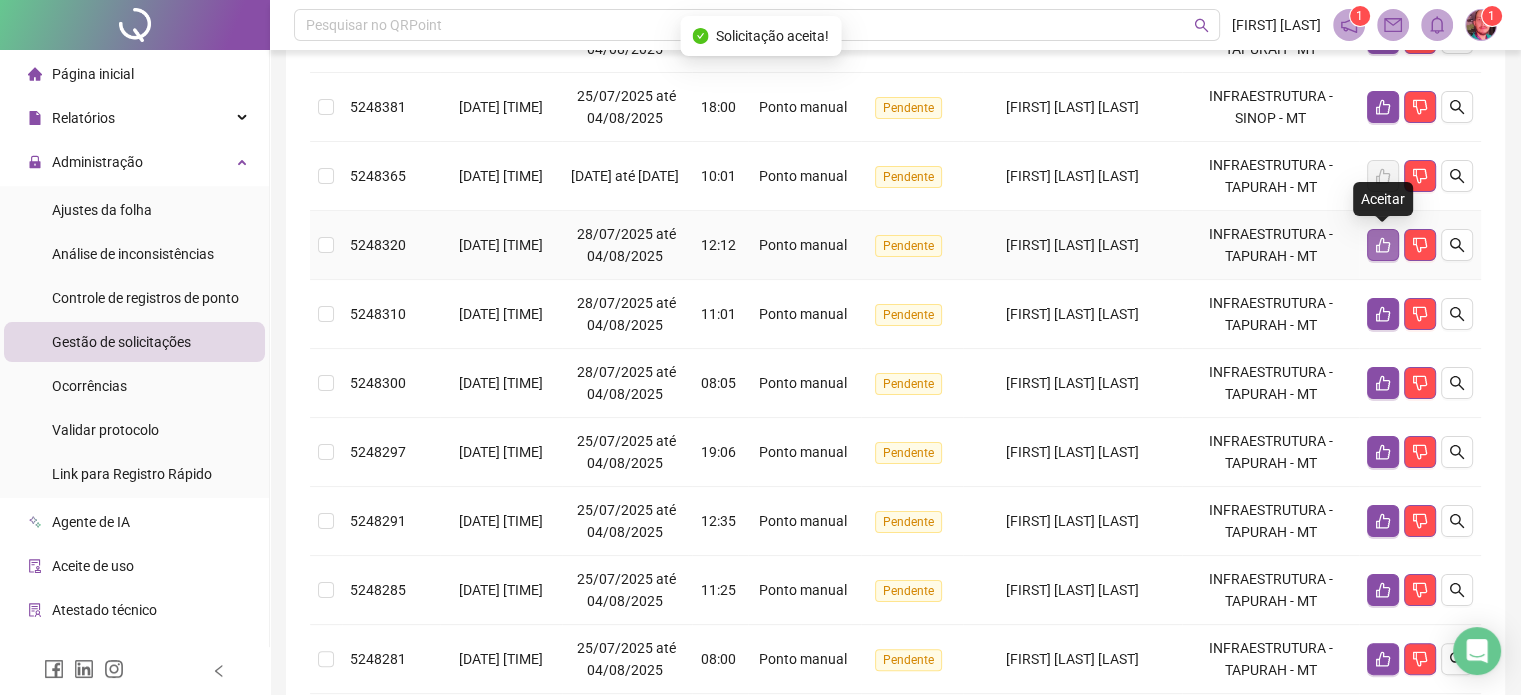 click at bounding box center (1383, 245) 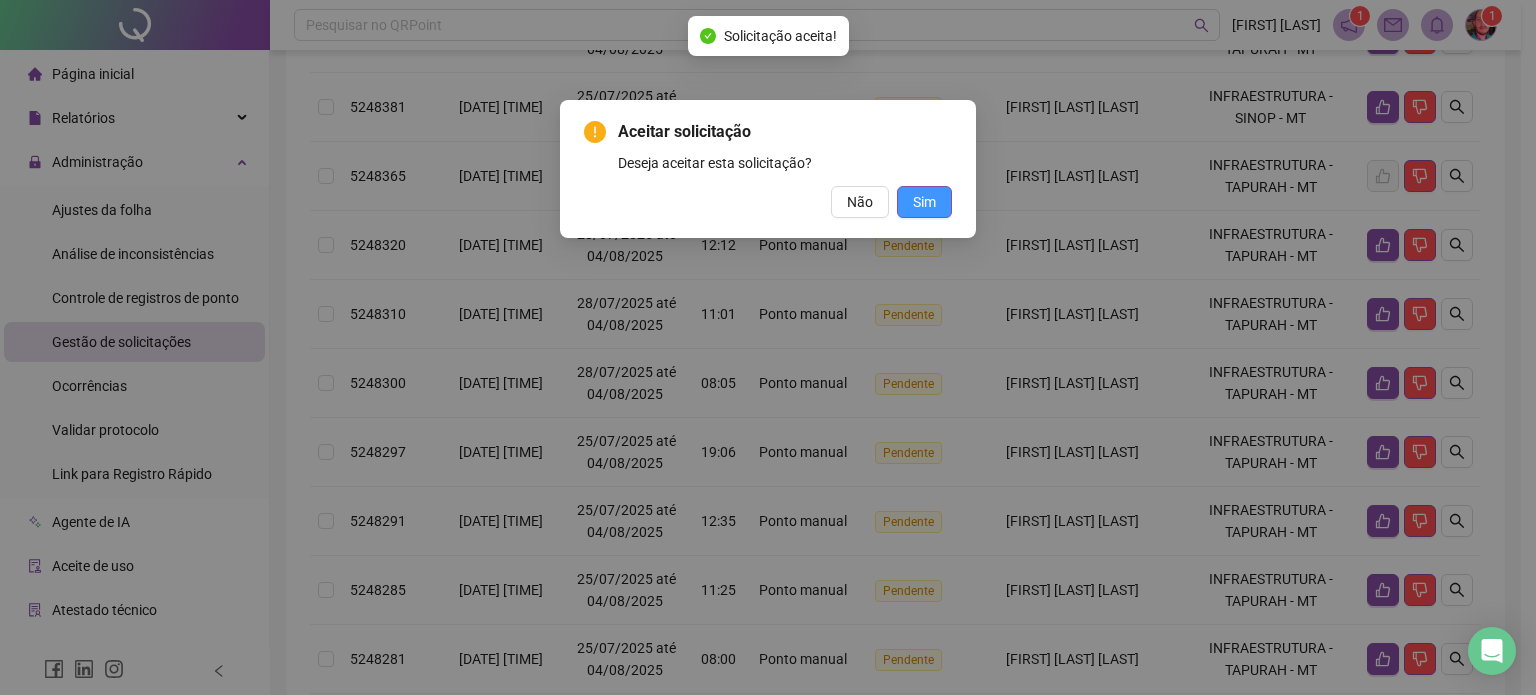 click on "Sim" at bounding box center [924, 202] 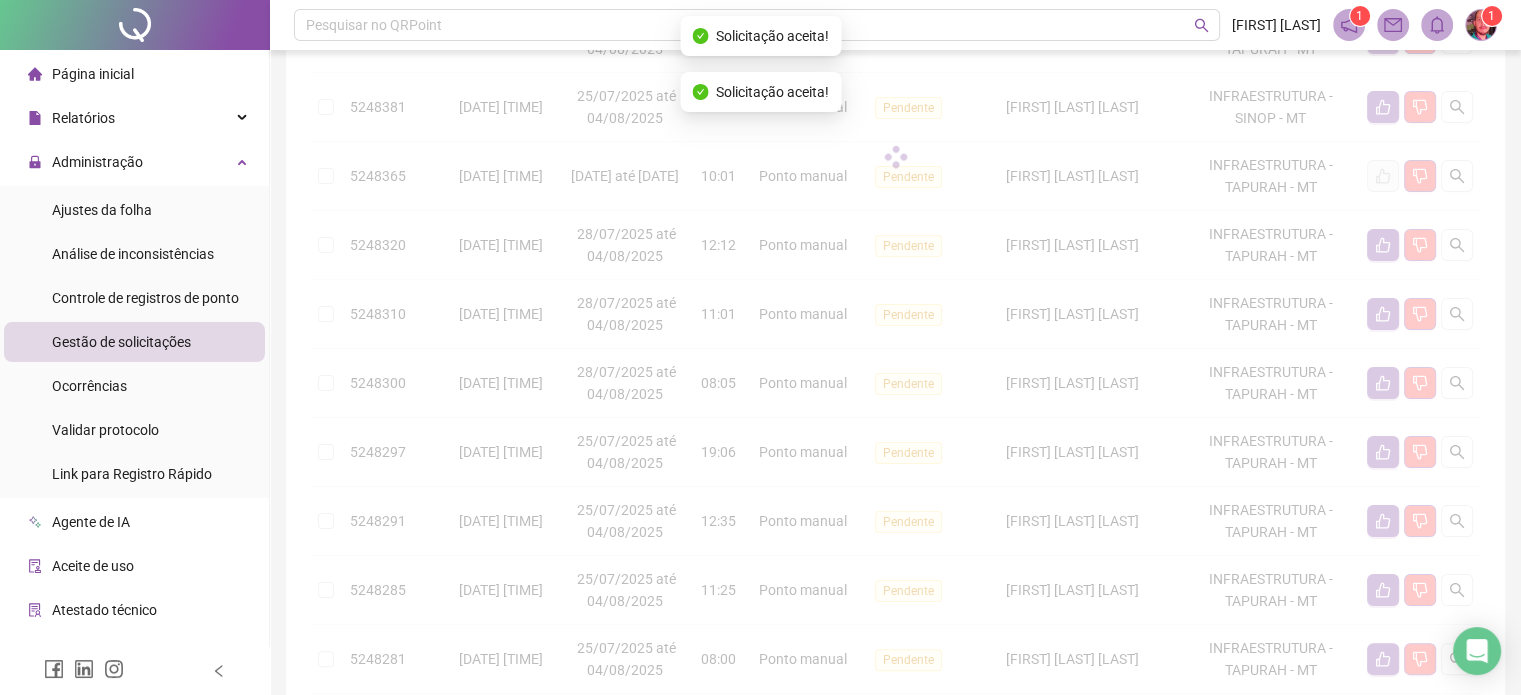 click at bounding box center [895, 157] 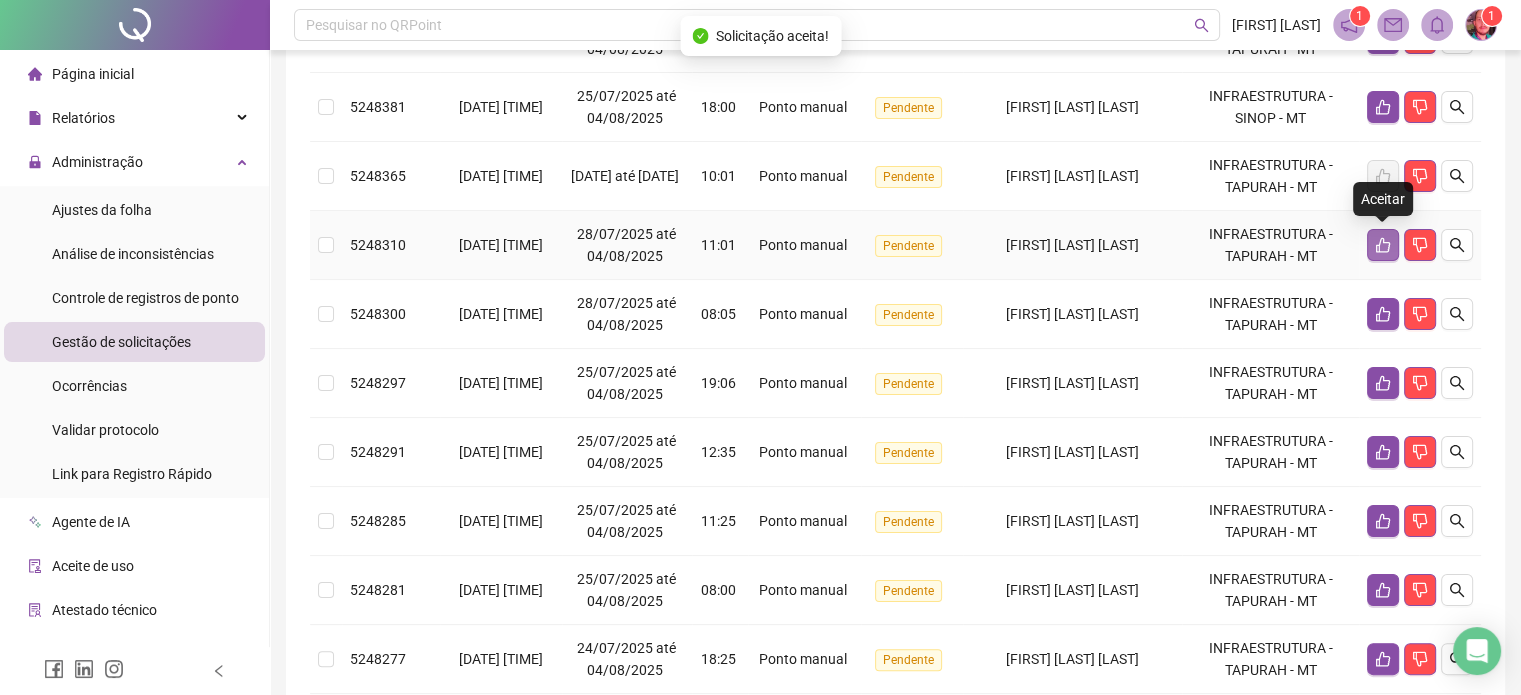 click 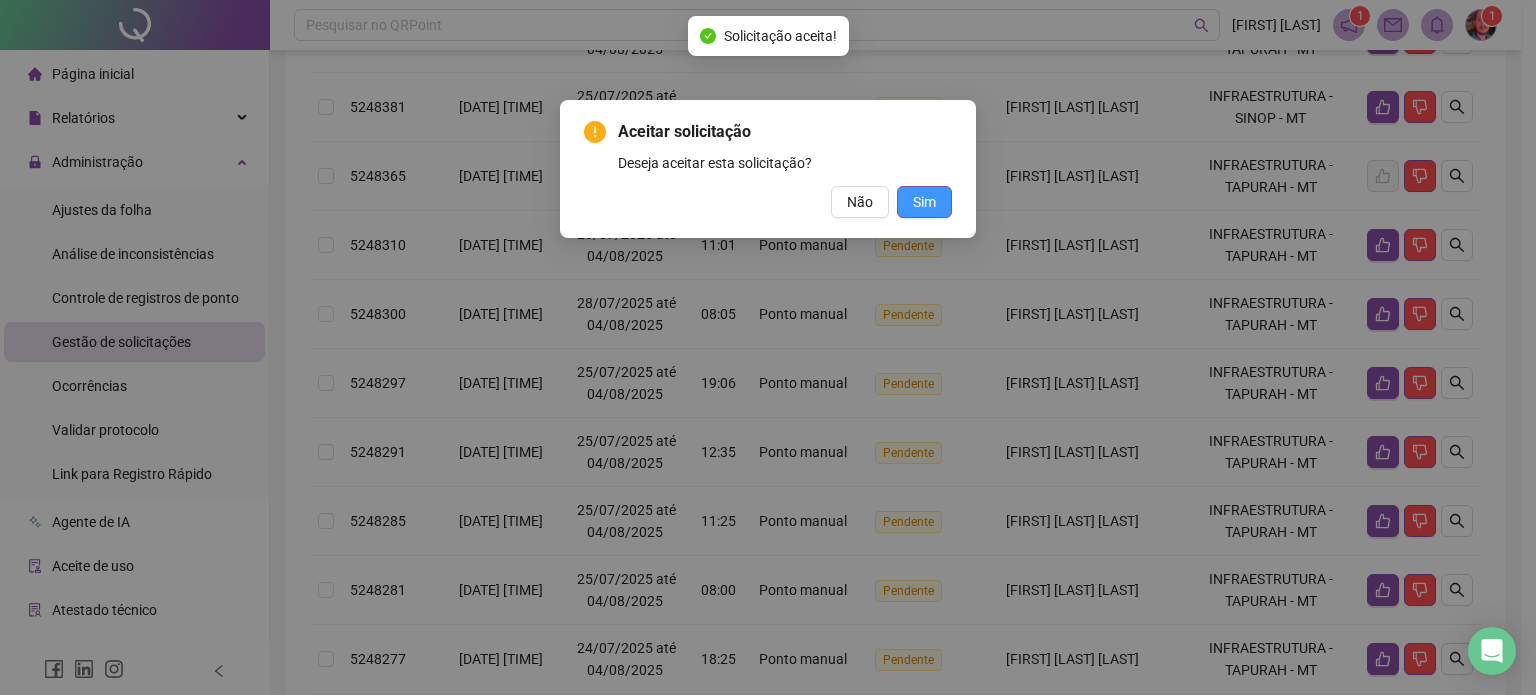 click on "Sim" at bounding box center (924, 202) 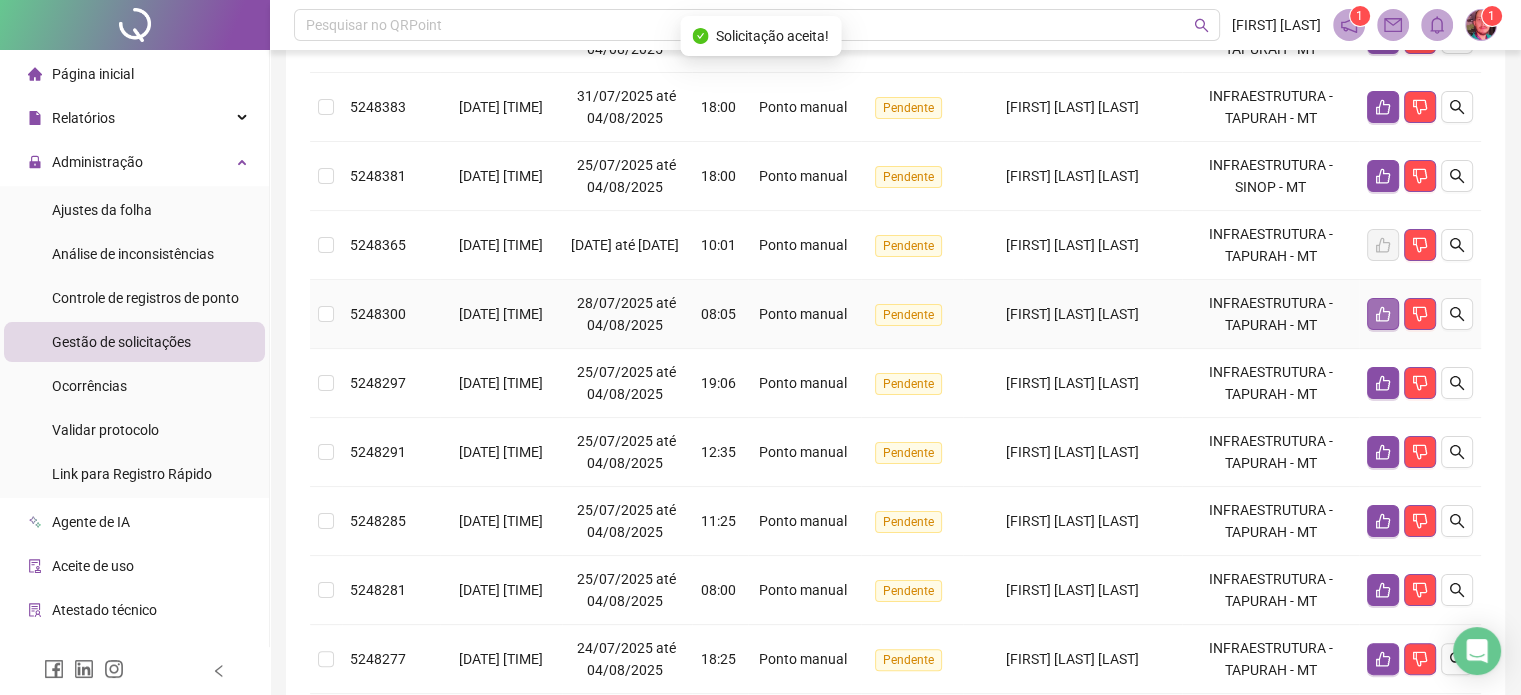 click at bounding box center (1383, 314) 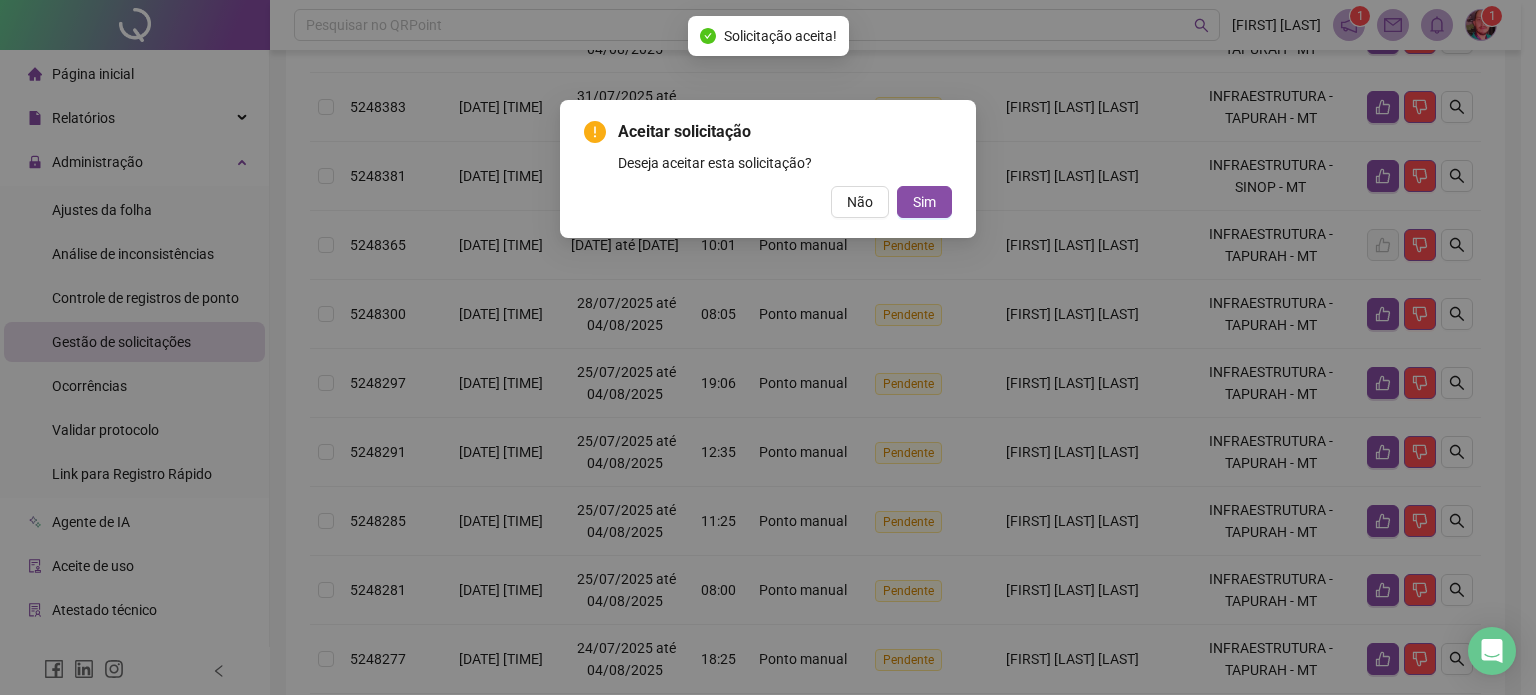 drag, startPoint x: 935, startPoint y: 199, endPoint x: 971, endPoint y: 215, distance: 39.39543 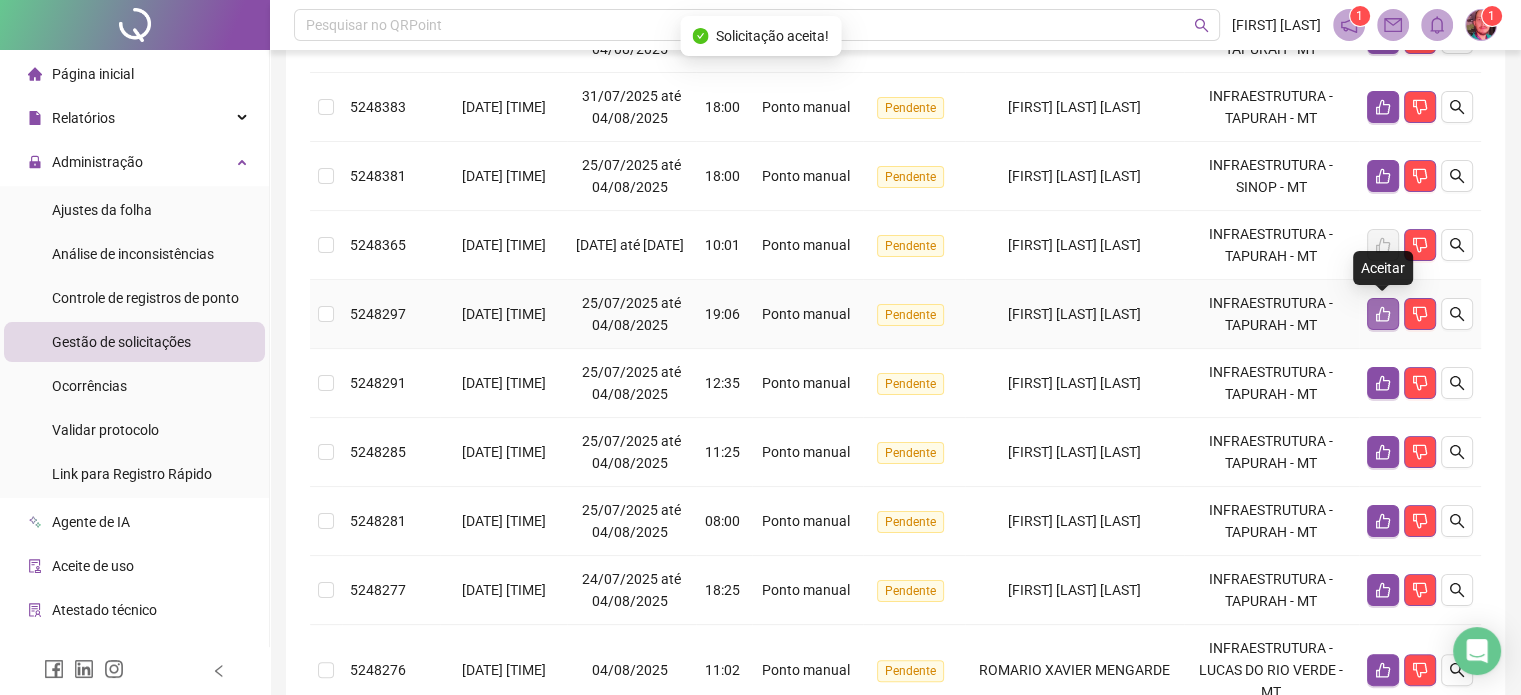 click 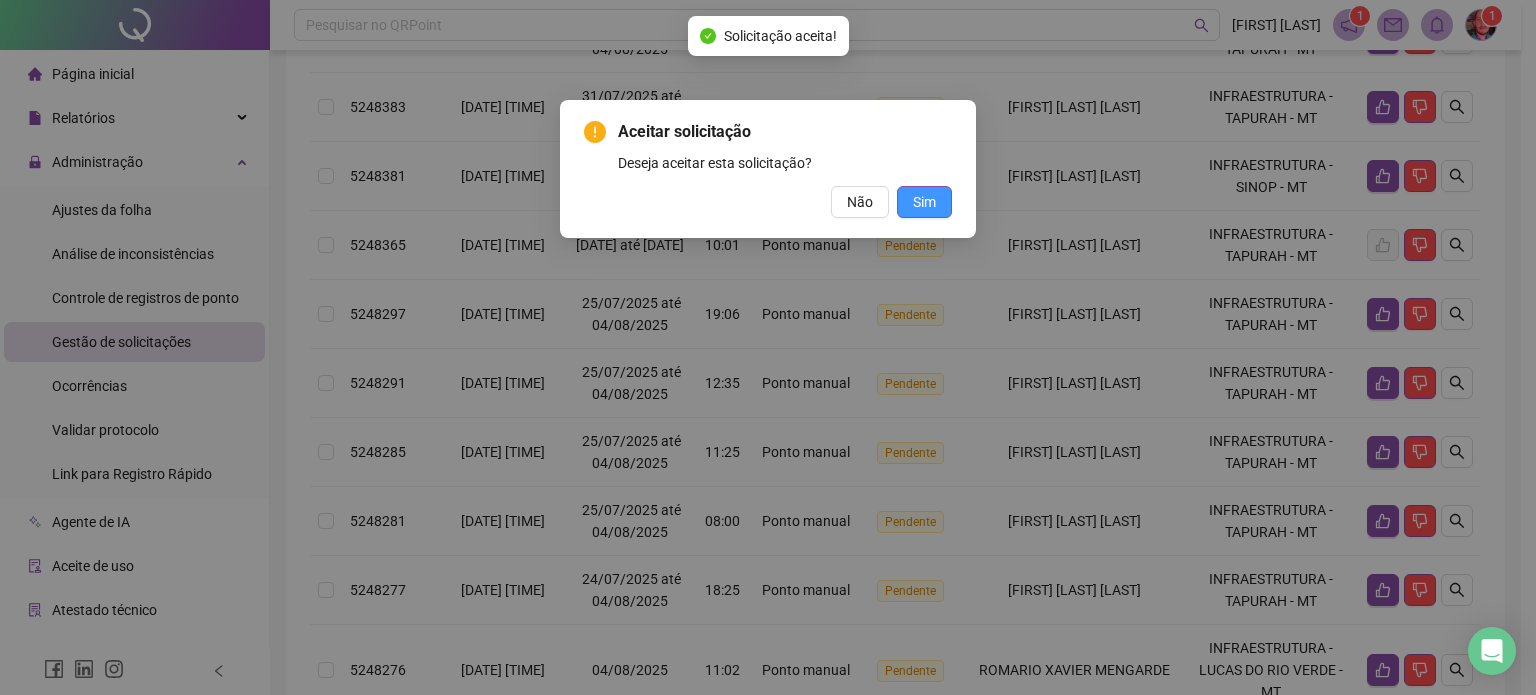 click on "Sim" at bounding box center [924, 202] 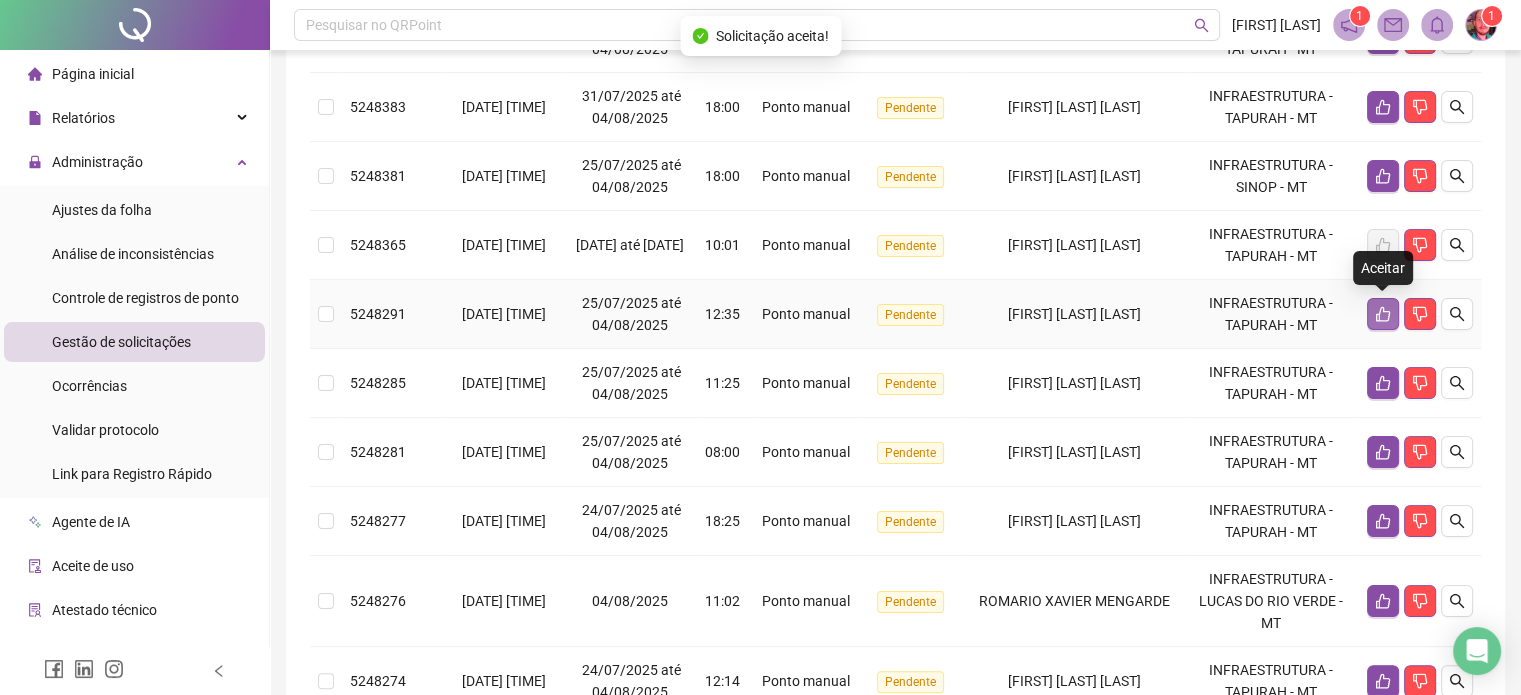 click 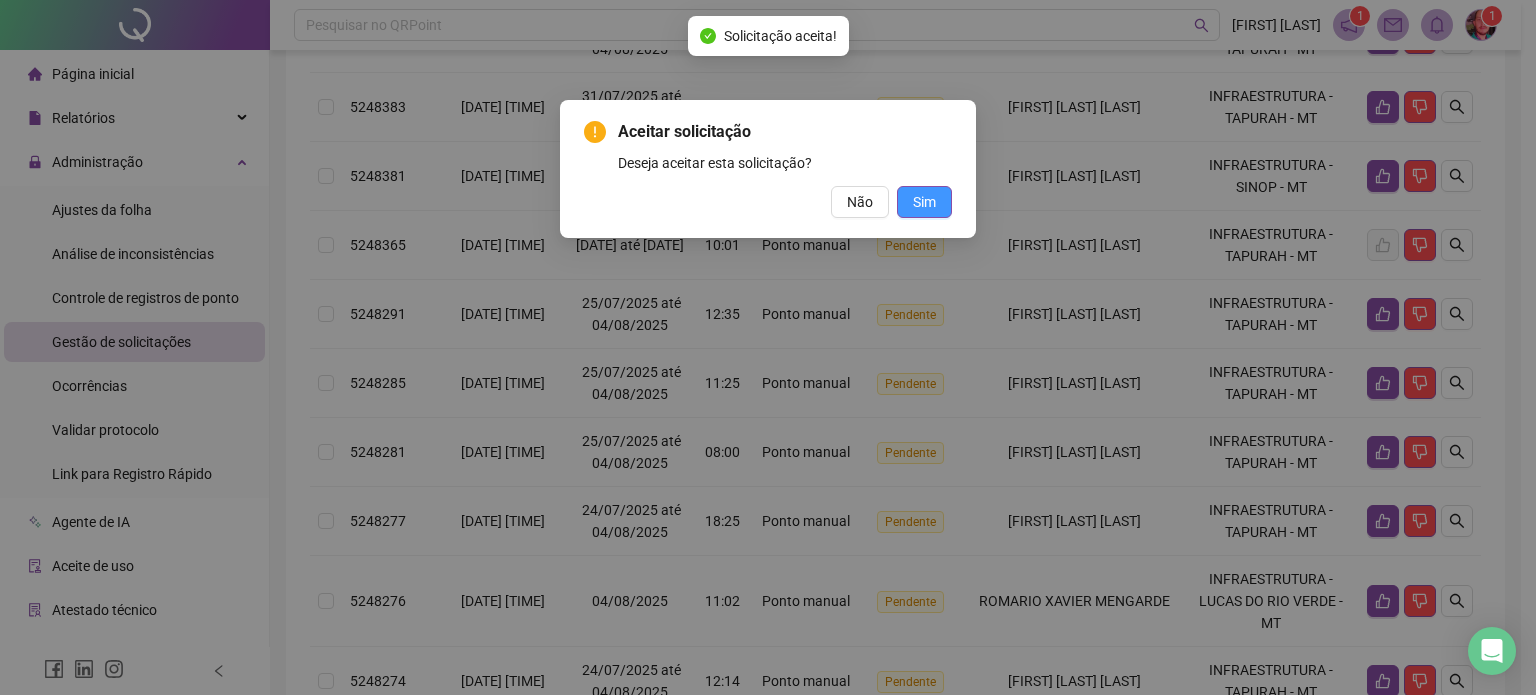 click on "Sim" at bounding box center [924, 202] 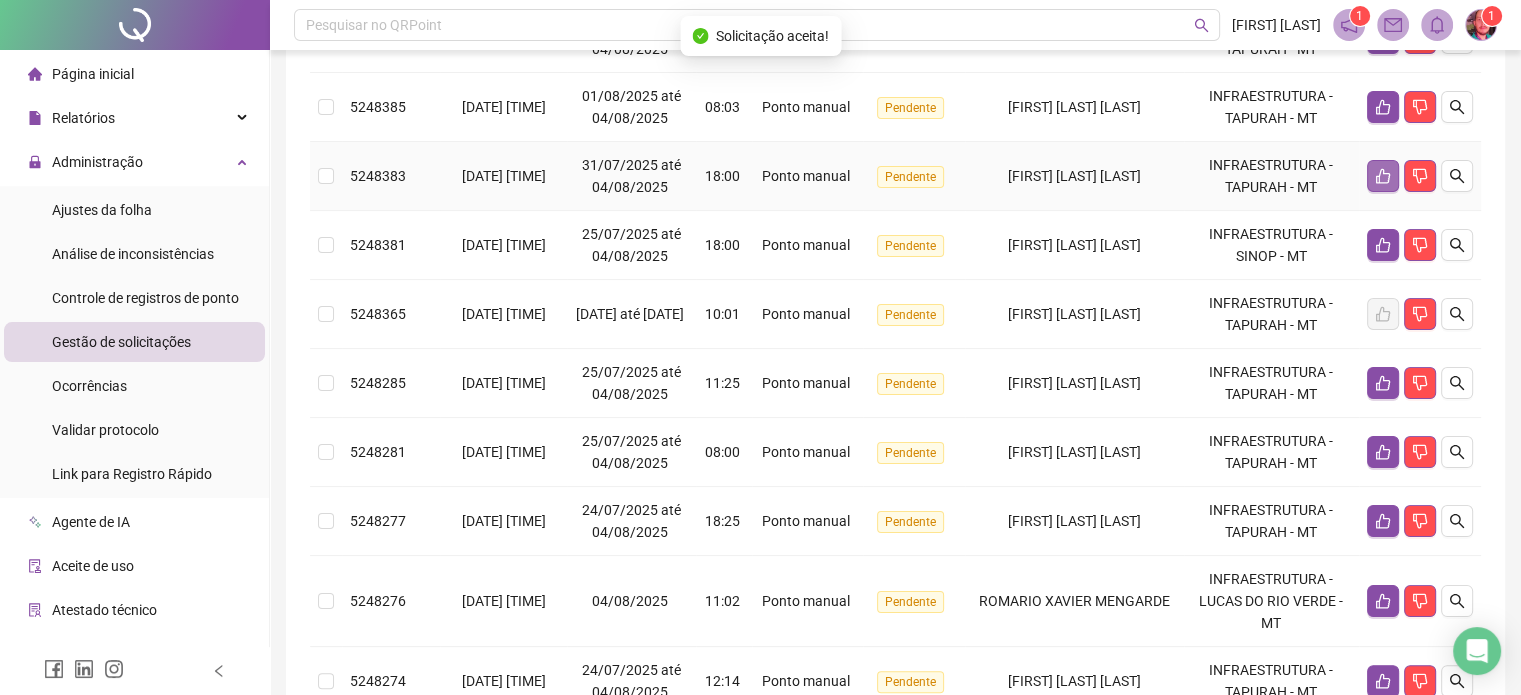 click 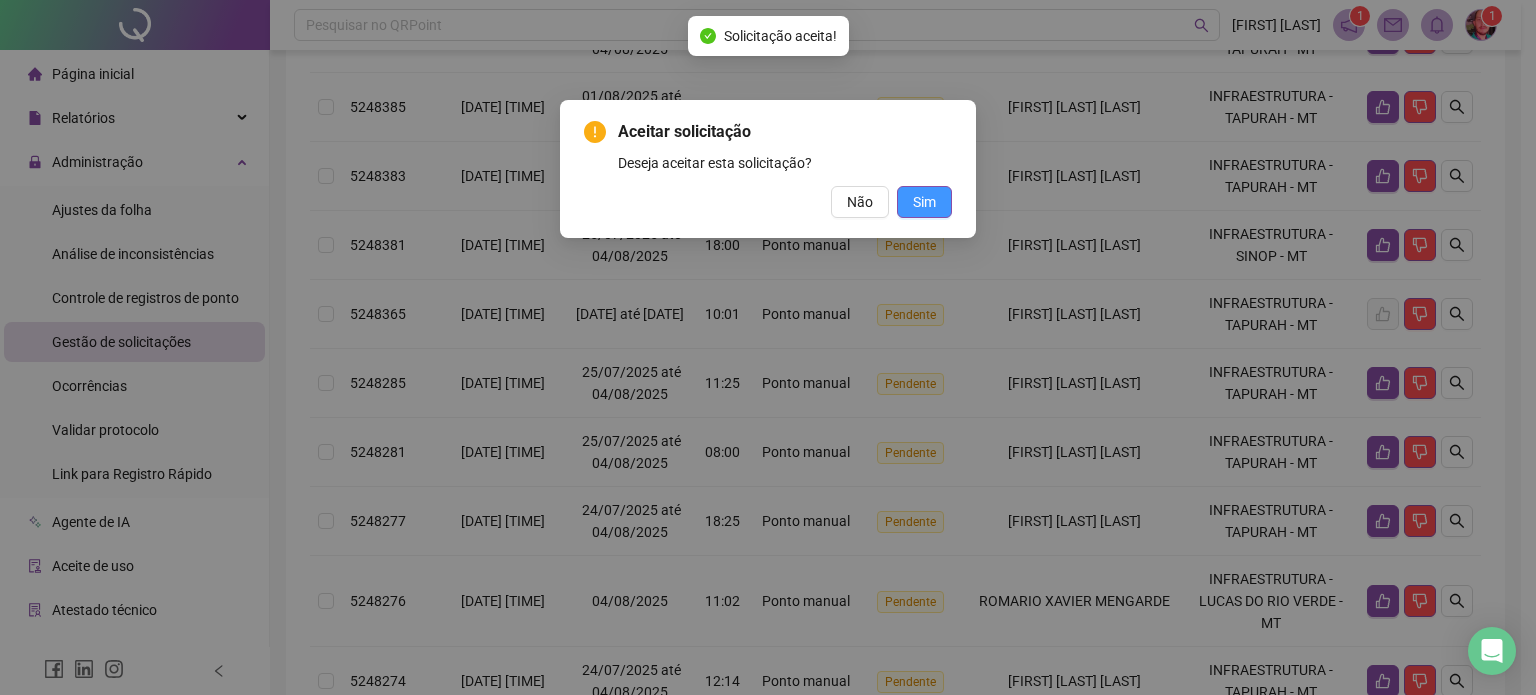 click on "Sim" at bounding box center (924, 202) 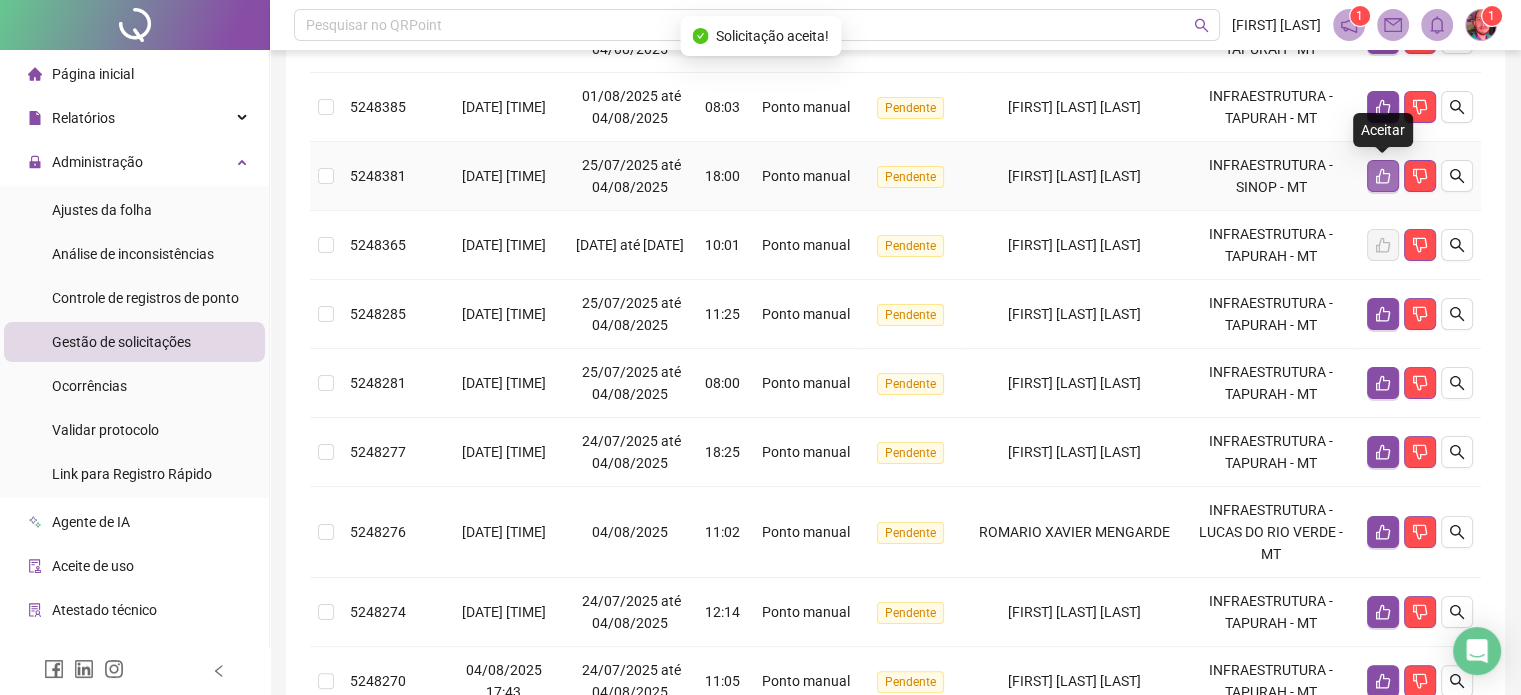 click at bounding box center [1383, 176] 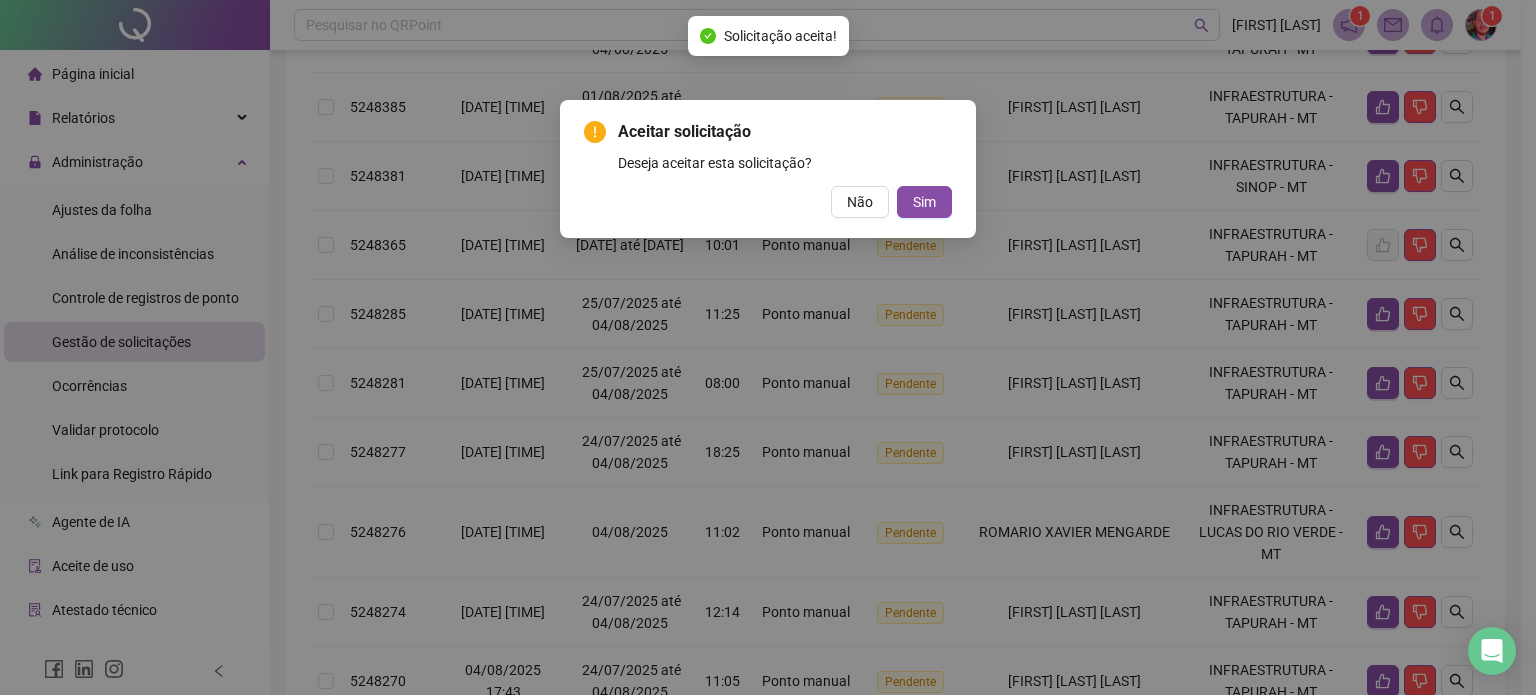 drag, startPoint x: 937, startPoint y: 198, endPoint x: 1045, endPoint y: 201, distance: 108.04166 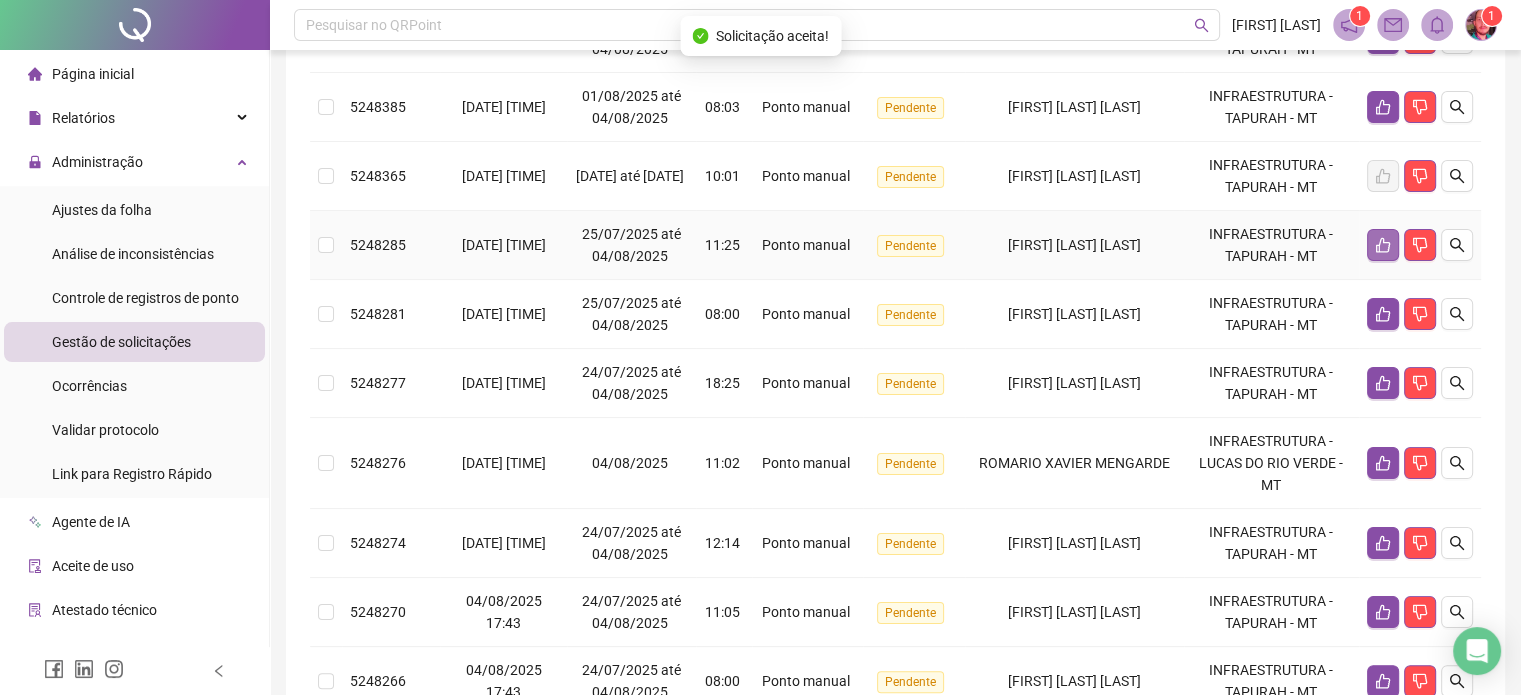 click 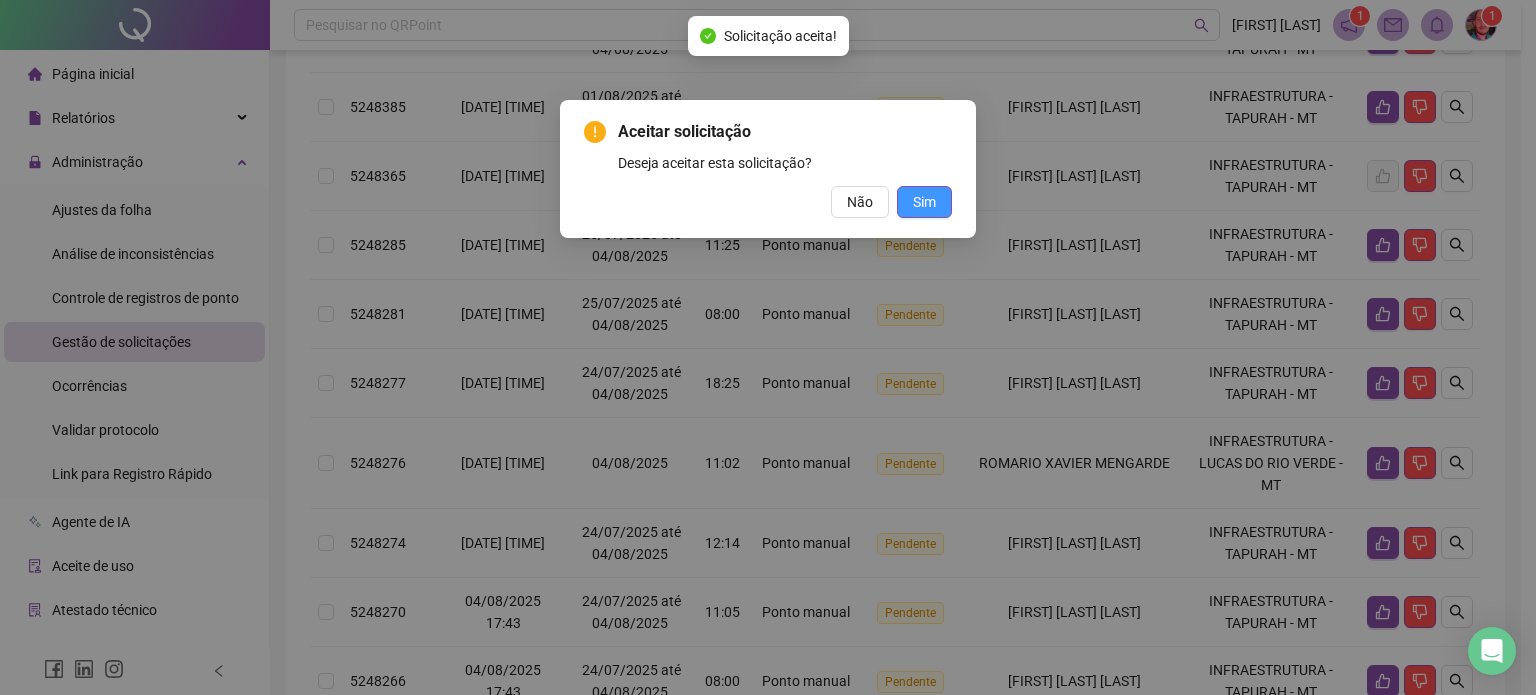 click on "Sim" at bounding box center [924, 202] 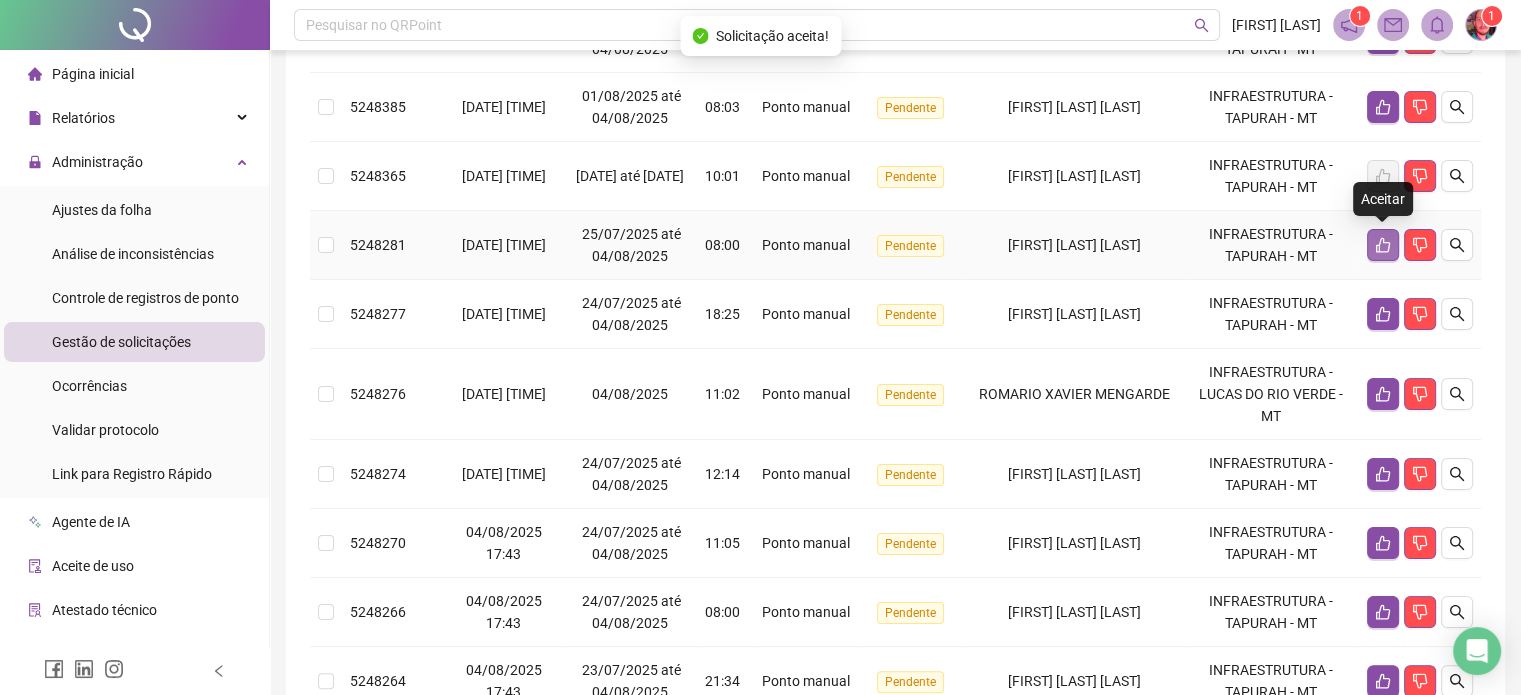 click 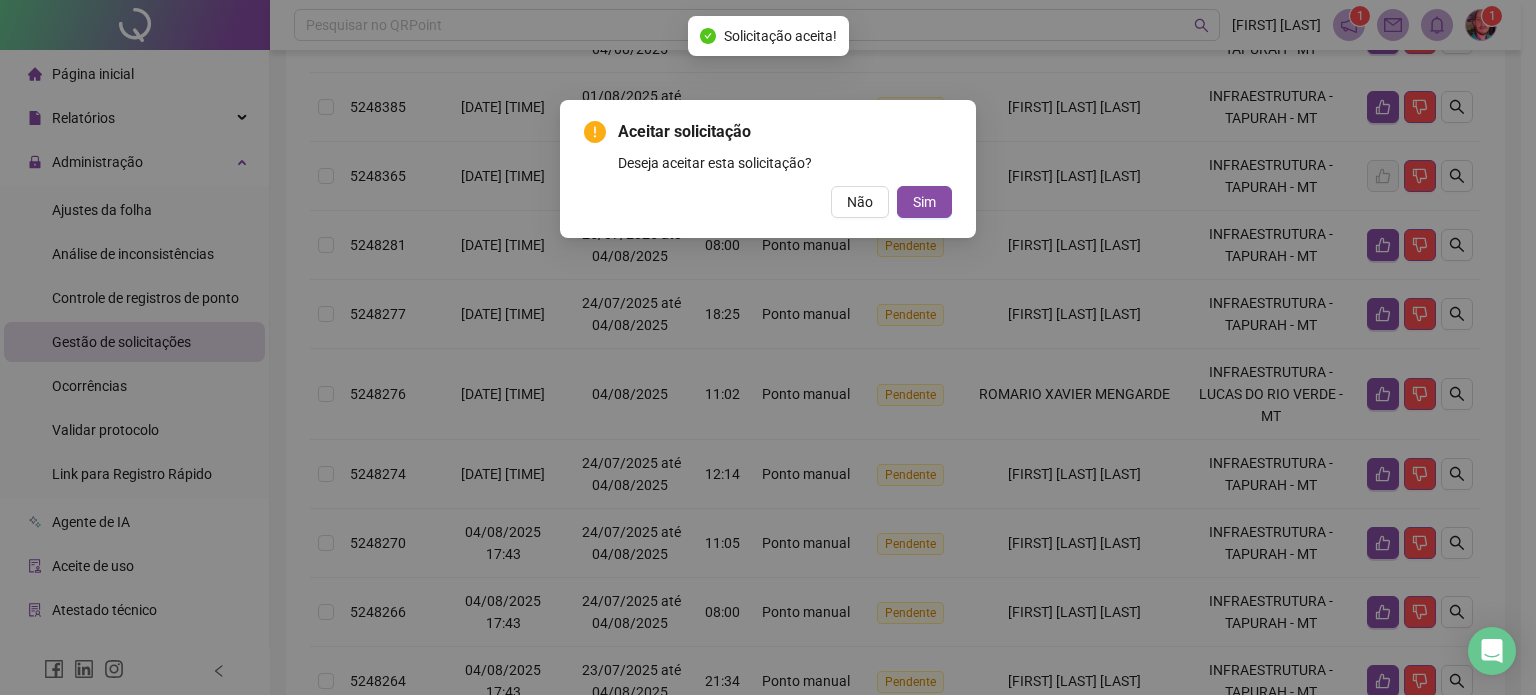 drag, startPoint x: 920, startPoint y: 207, endPoint x: 976, endPoint y: 218, distance: 57.070133 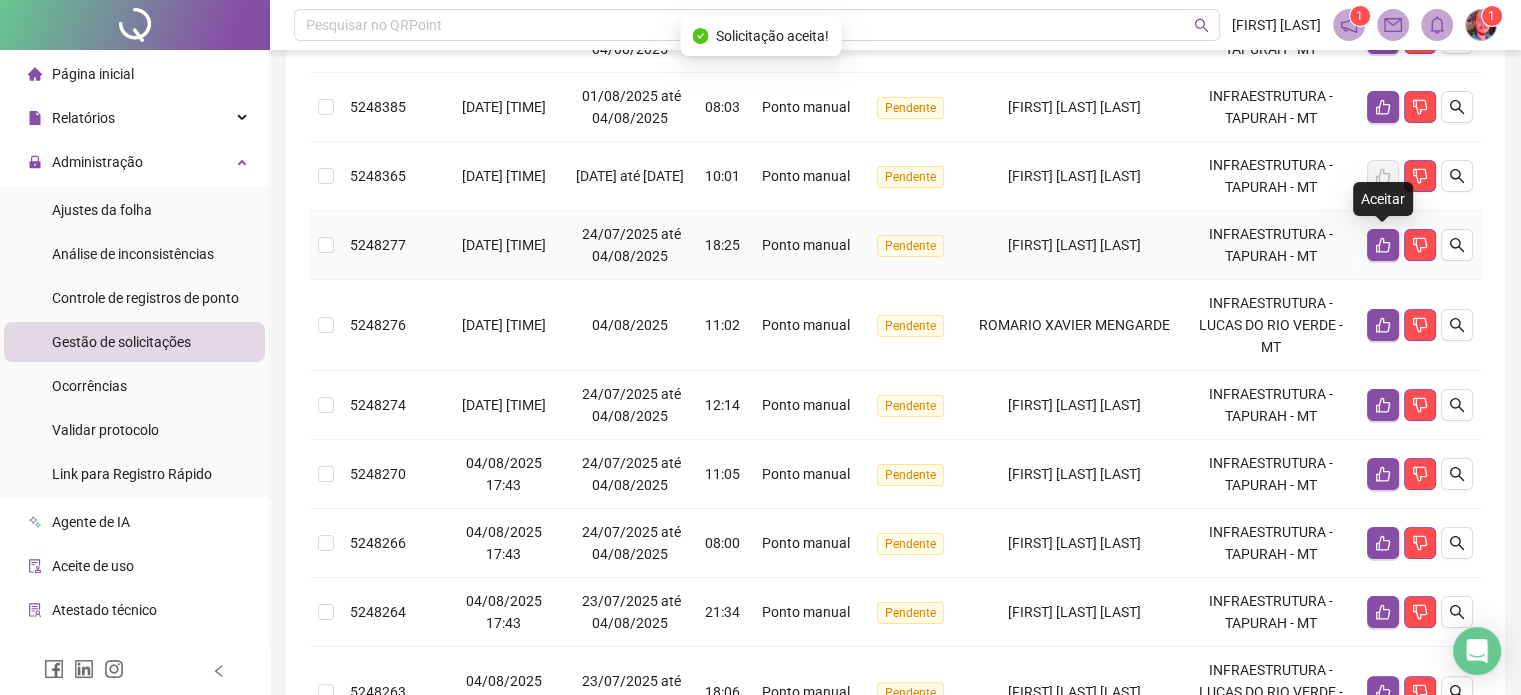 click 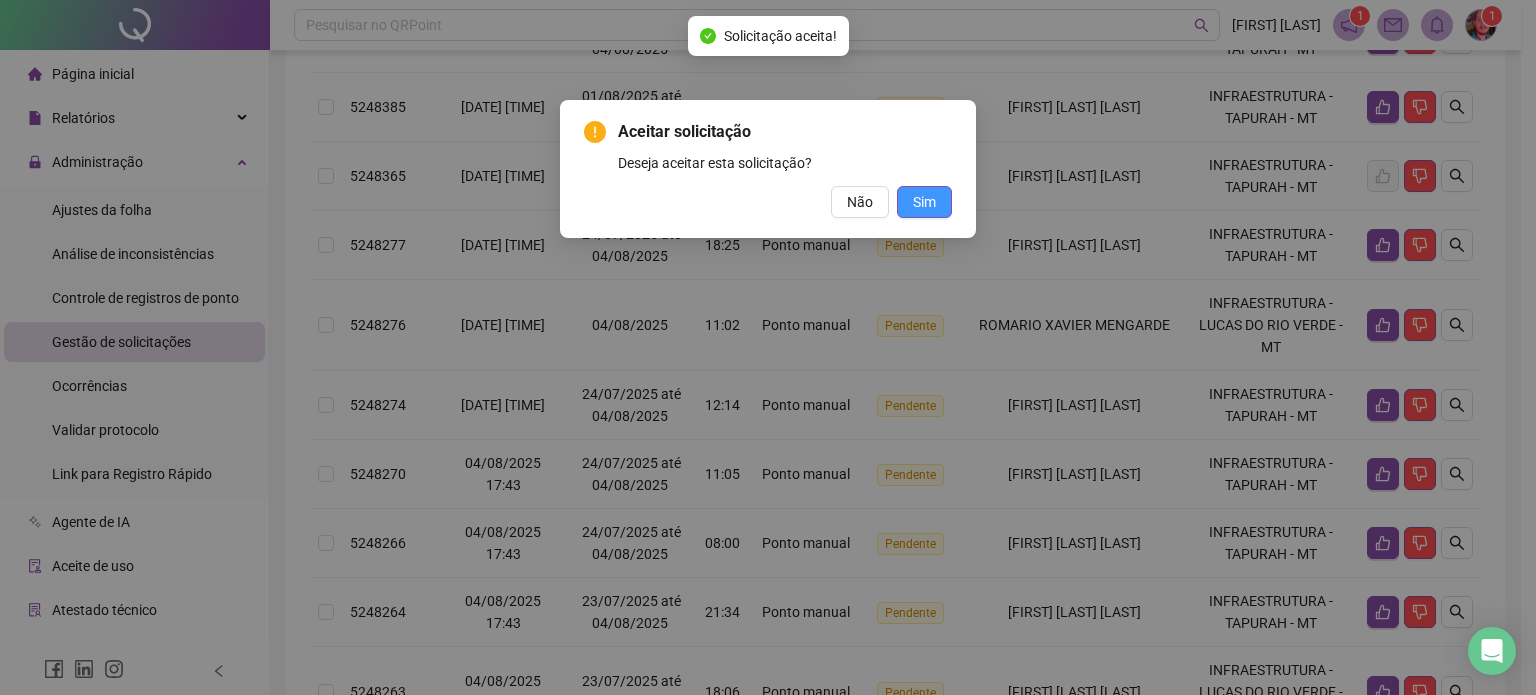 click on "Sim" at bounding box center (924, 202) 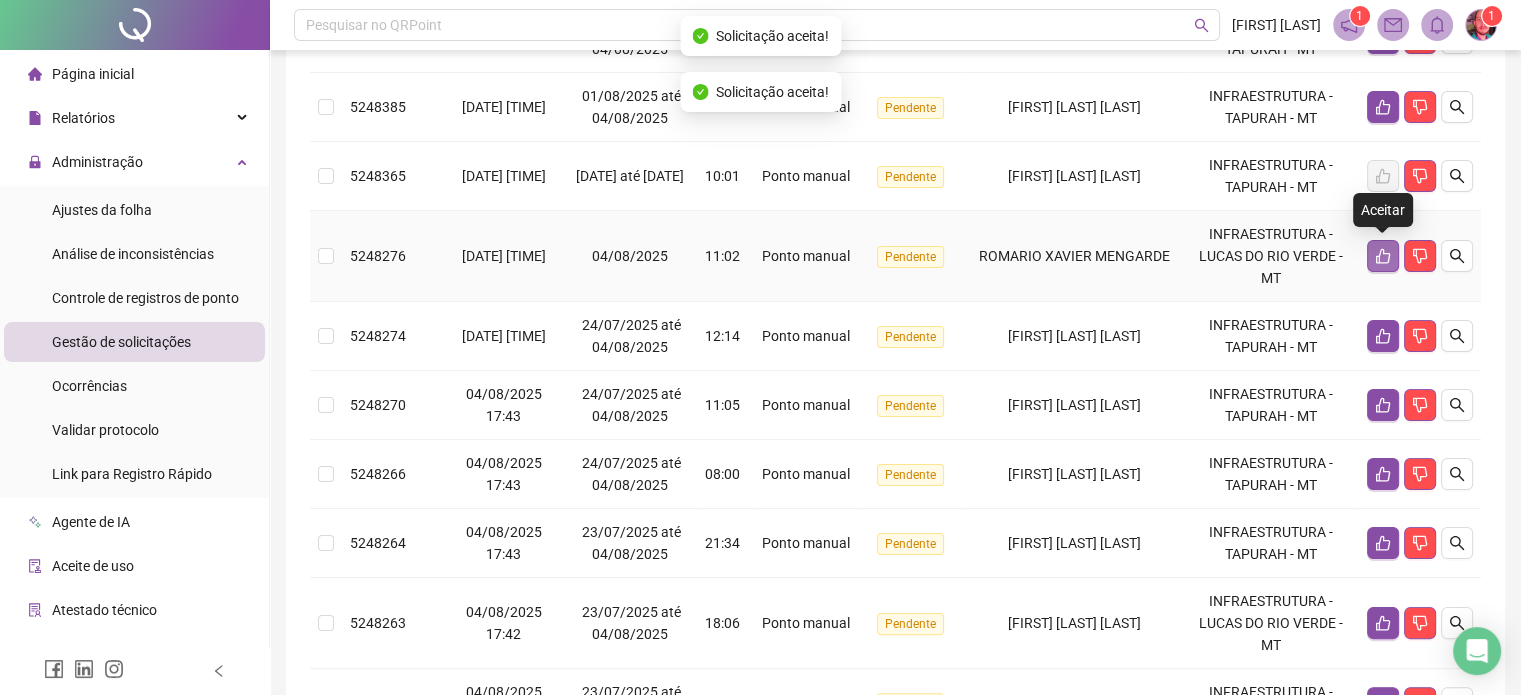 click at bounding box center [1383, 256] 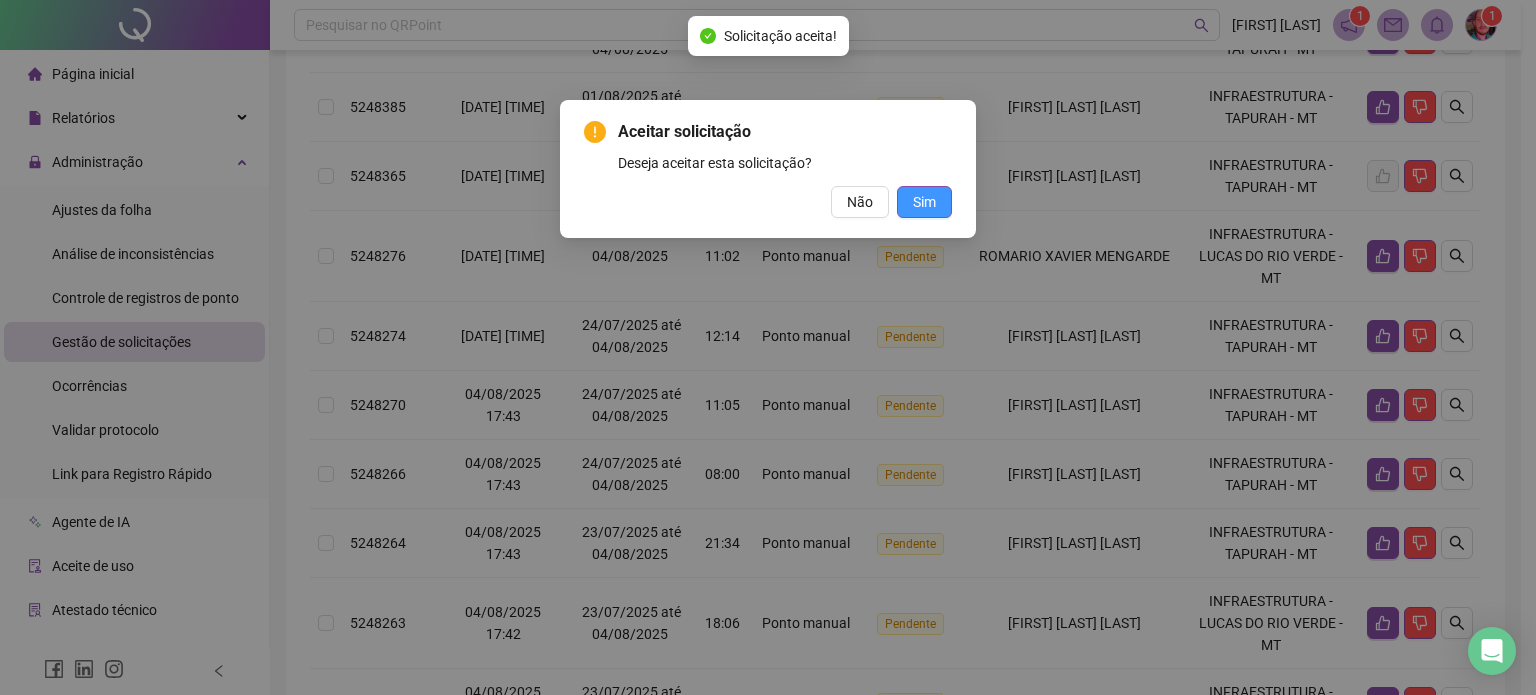 drag, startPoint x: 922, startPoint y: 211, endPoint x: 1000, endPoint y: 228, distance: 79.83107 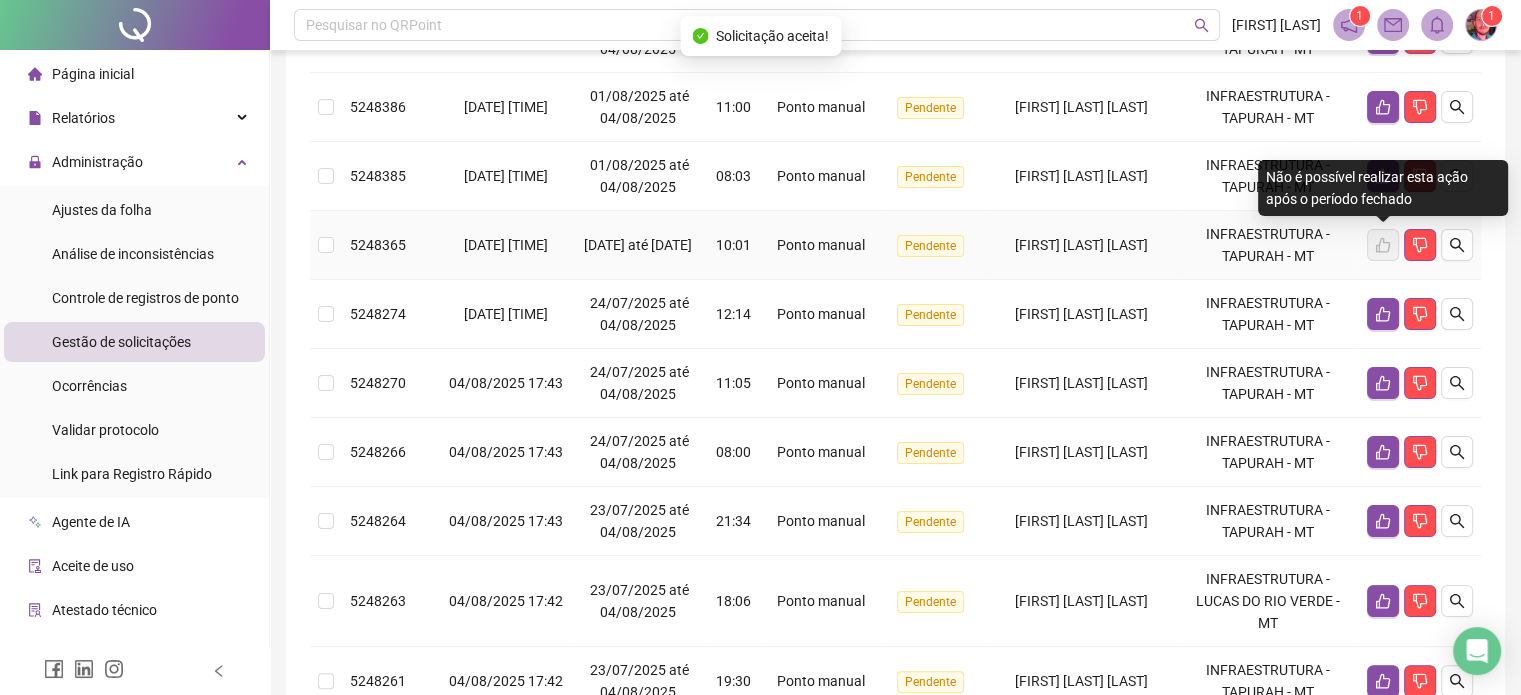 click on "Não é possível realizar esta ação após o período fechado" at bounding box center [1383, 188] 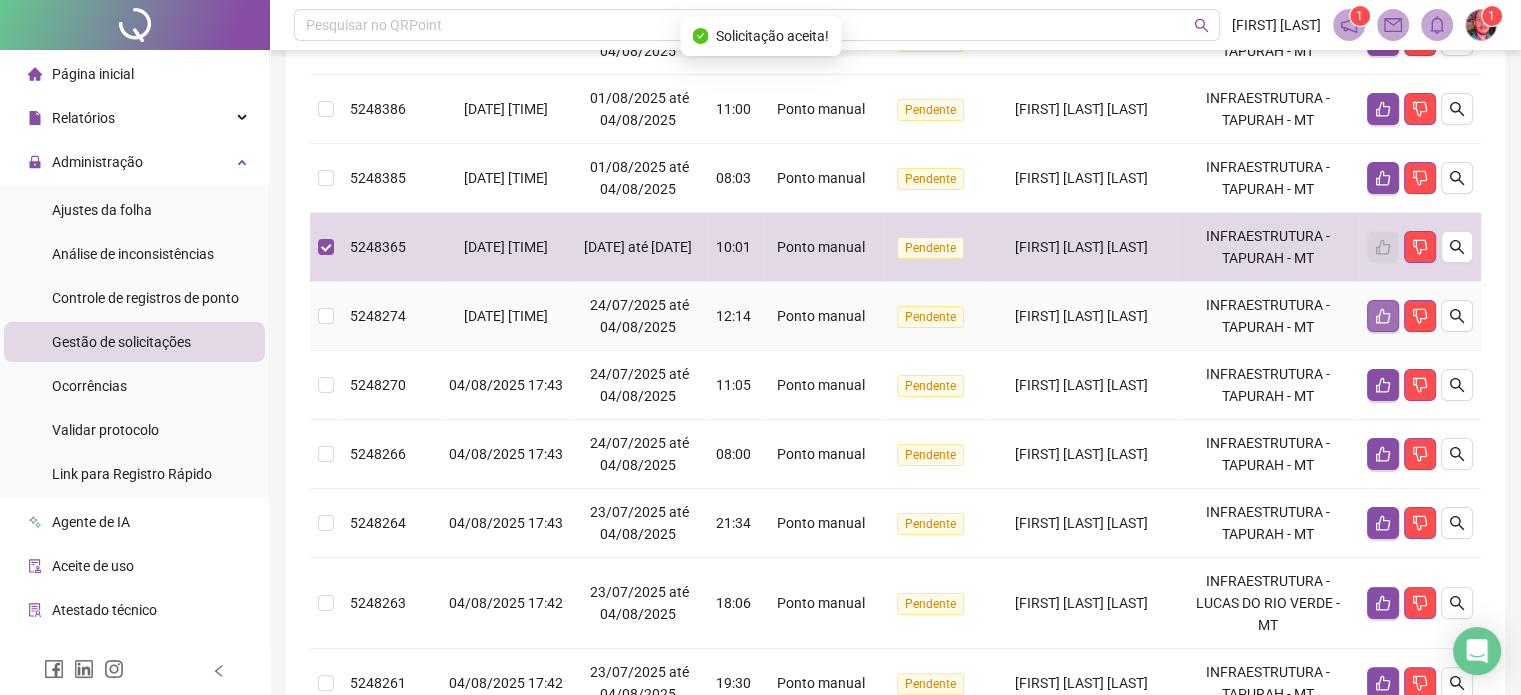click 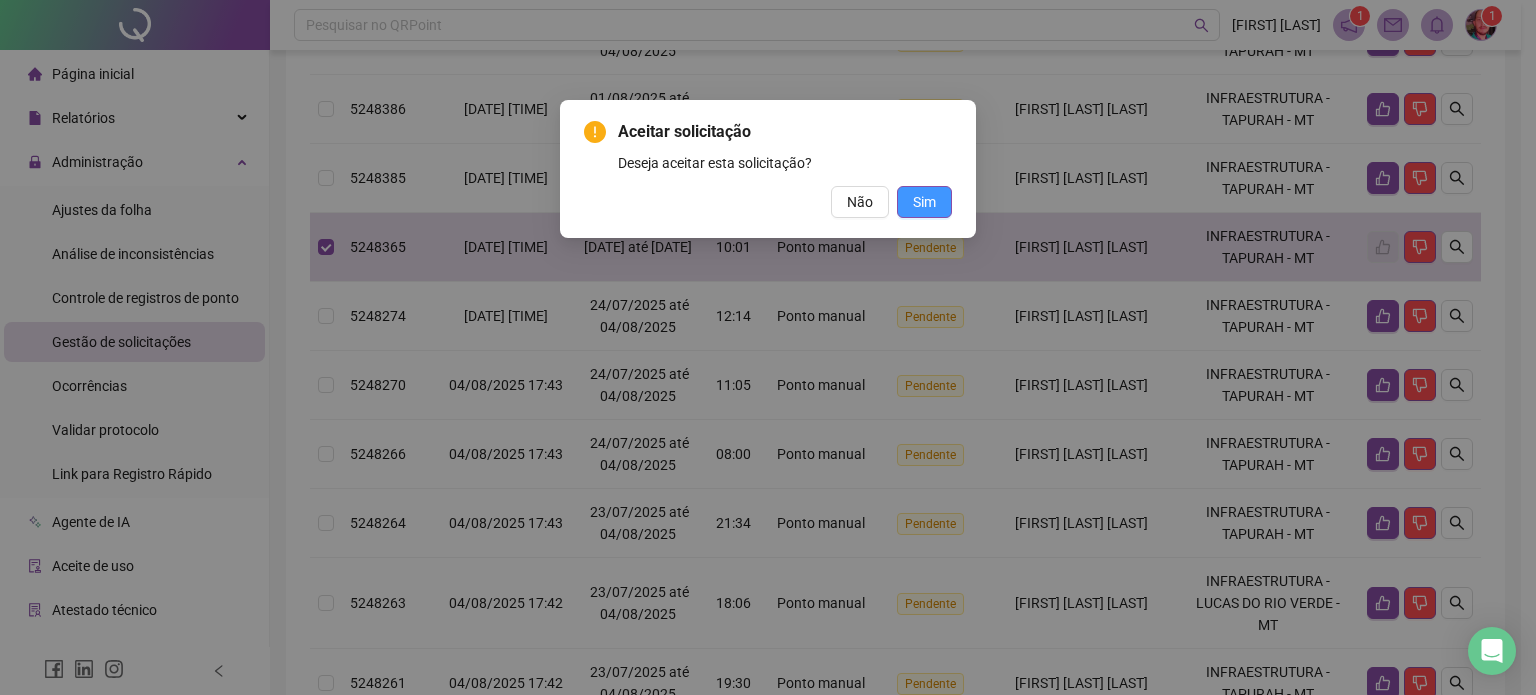 click on "Sim" at bounding box center [924, 202] 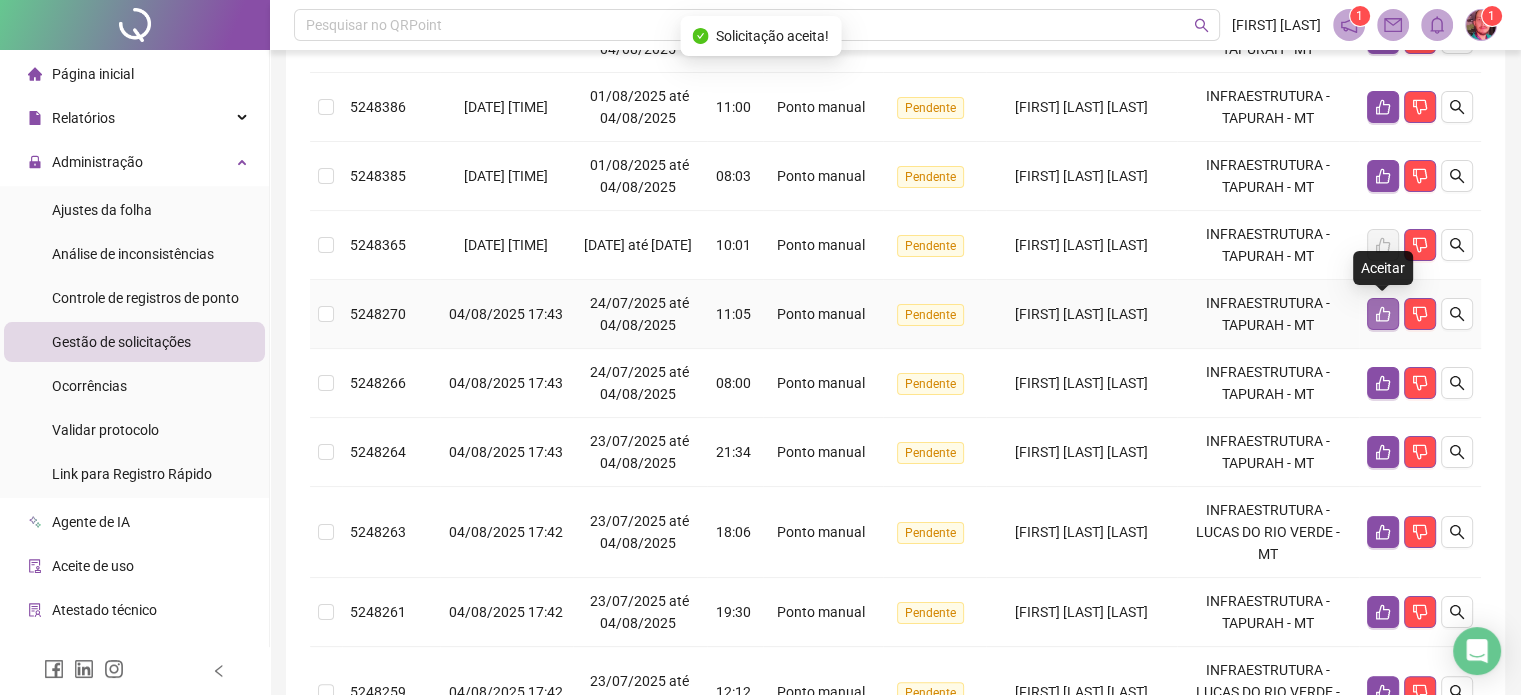 click at bounding box center (1383, 314) 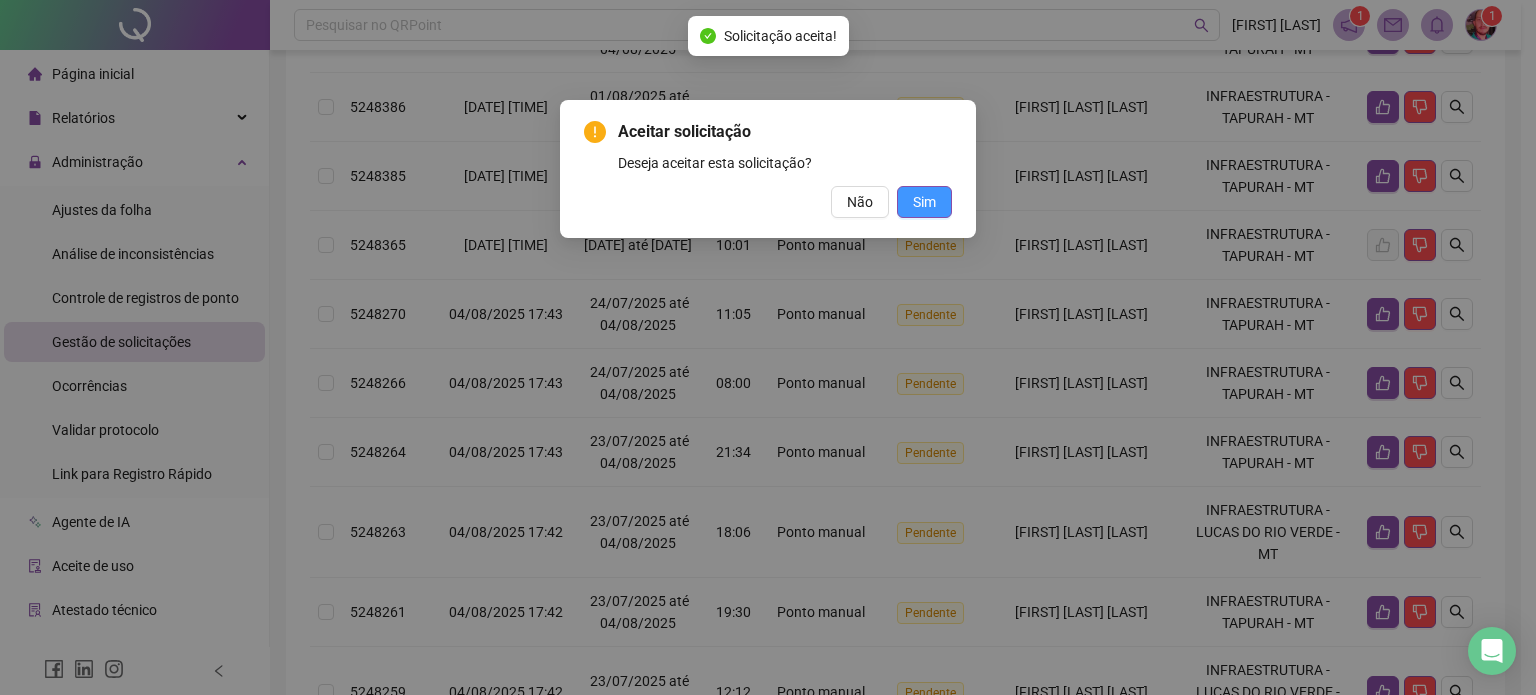 click on "Sim" at bounding box center (924, 202) 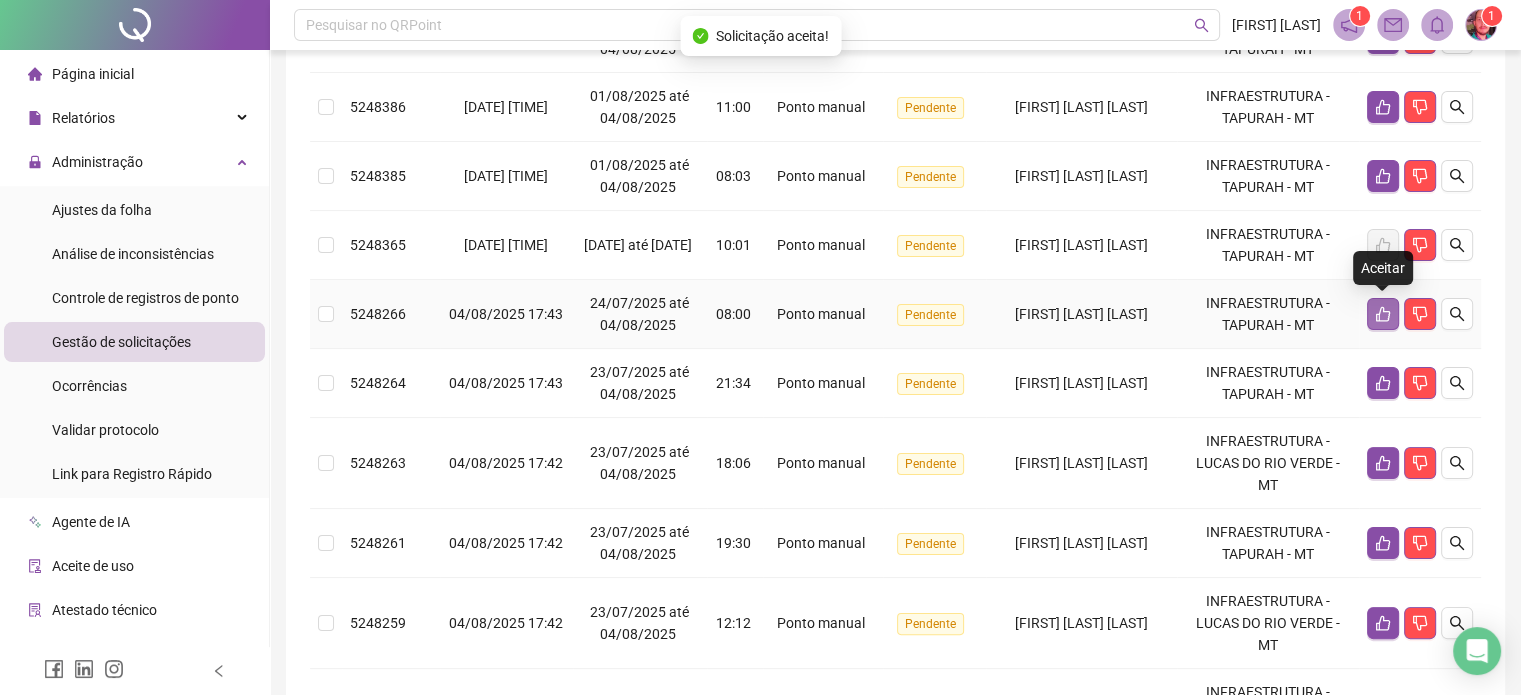 click 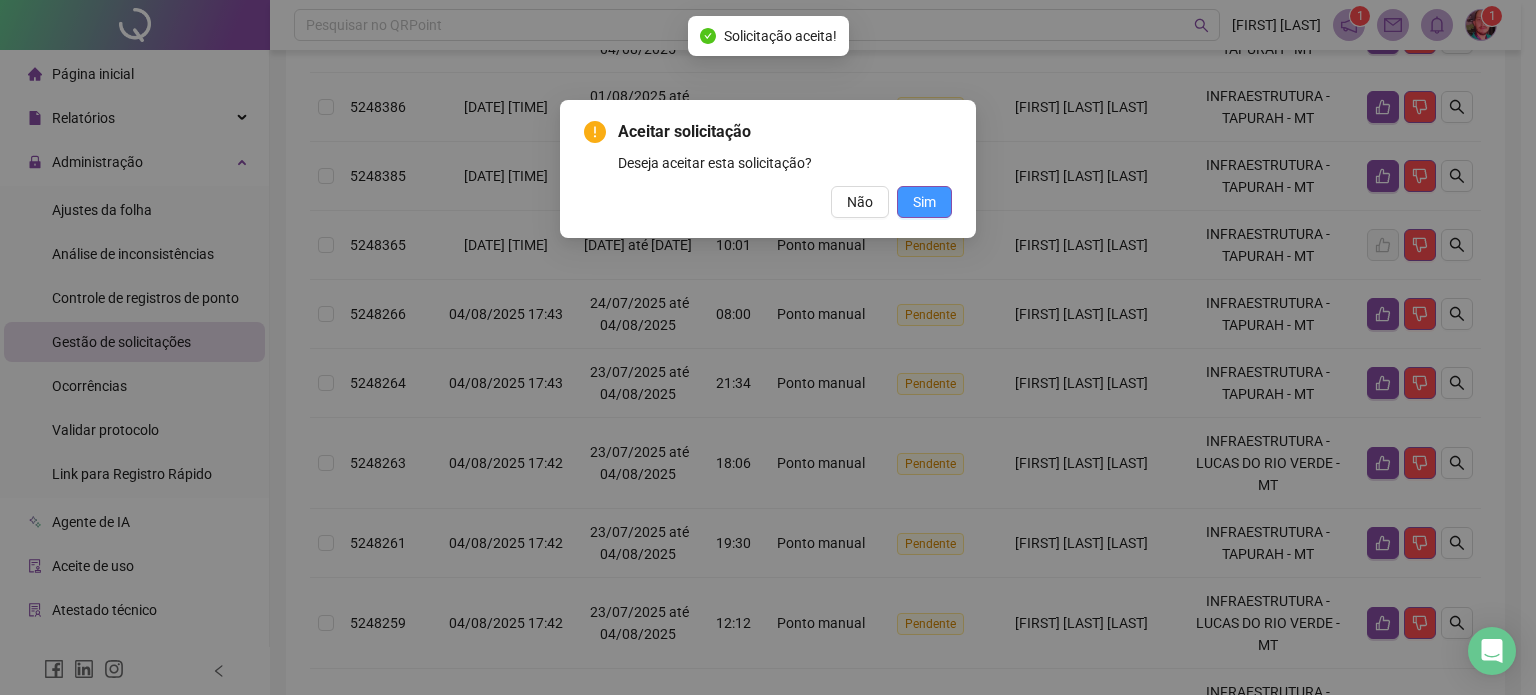 click on "Sim" at bounding box center (924, 202) 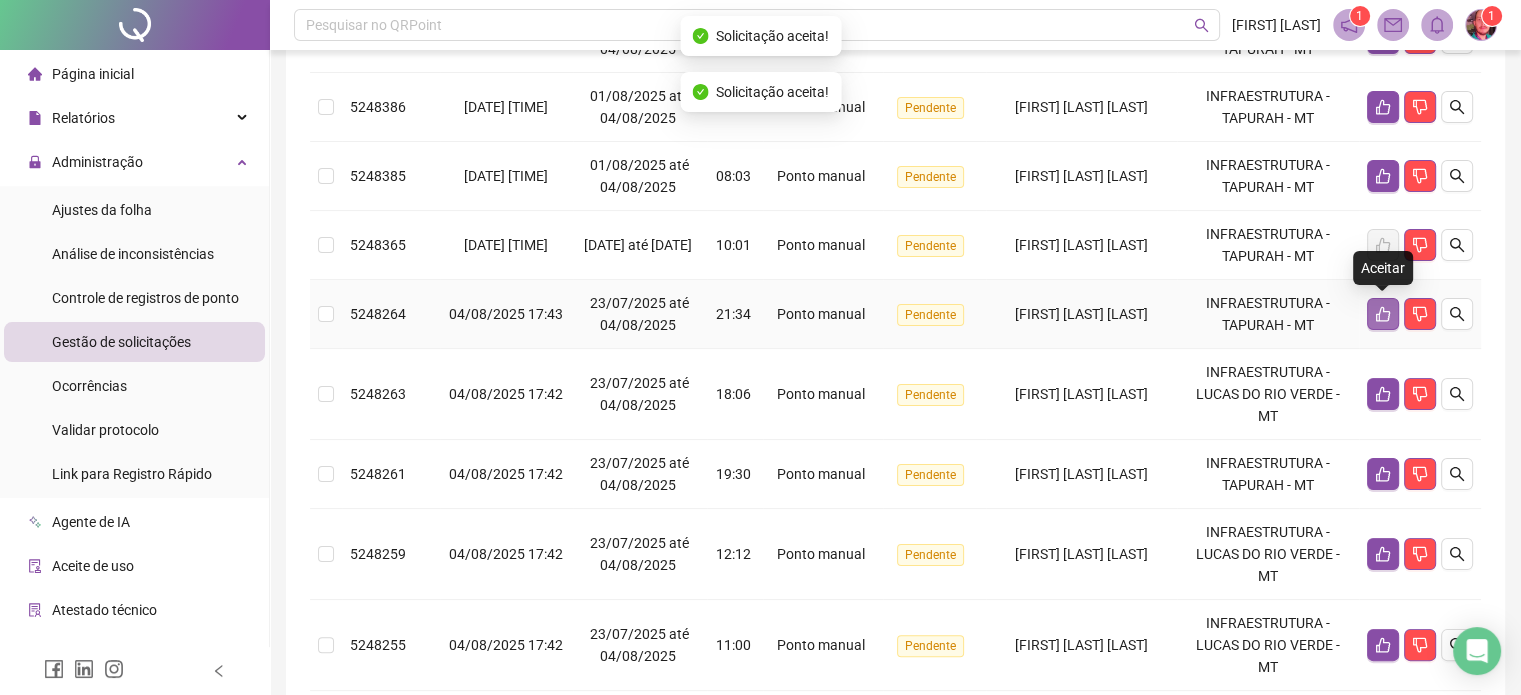 click 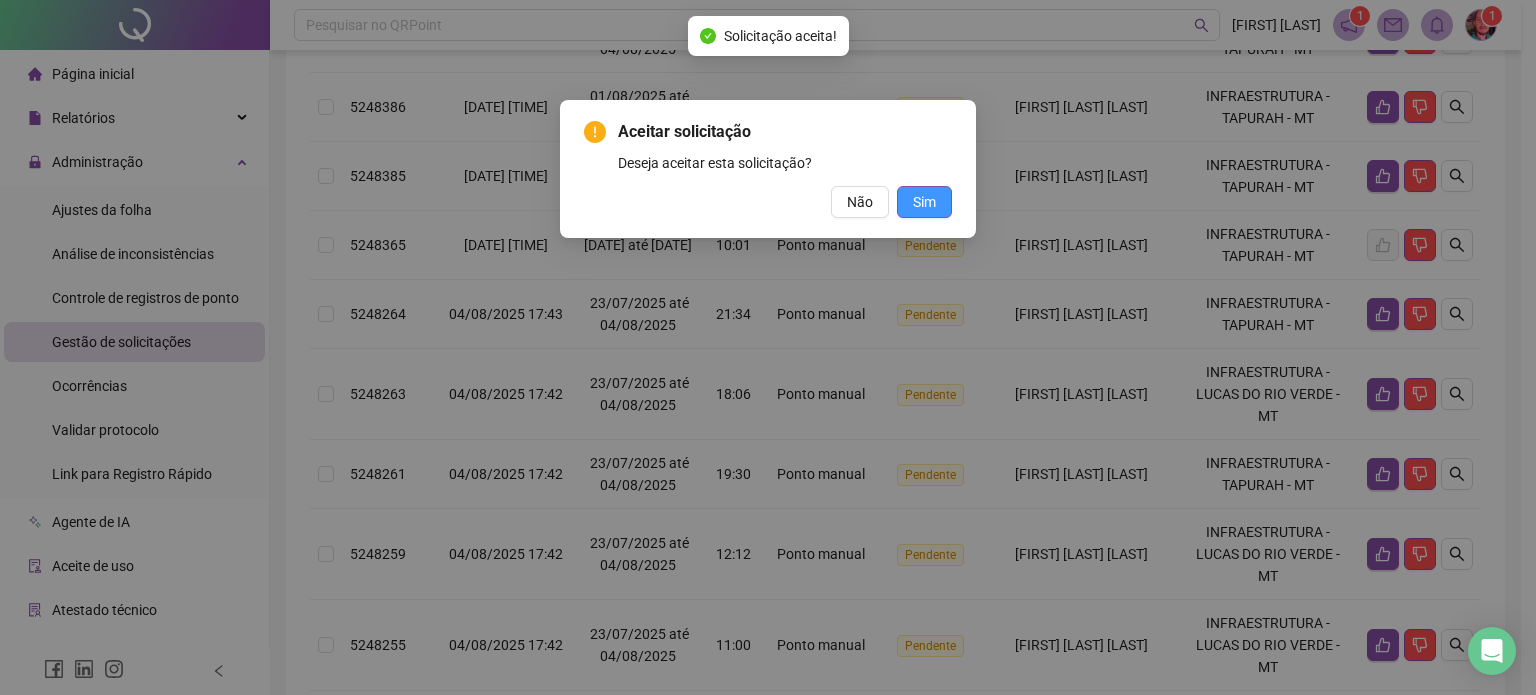 click on "Sim" at bounding box center (924, 202) 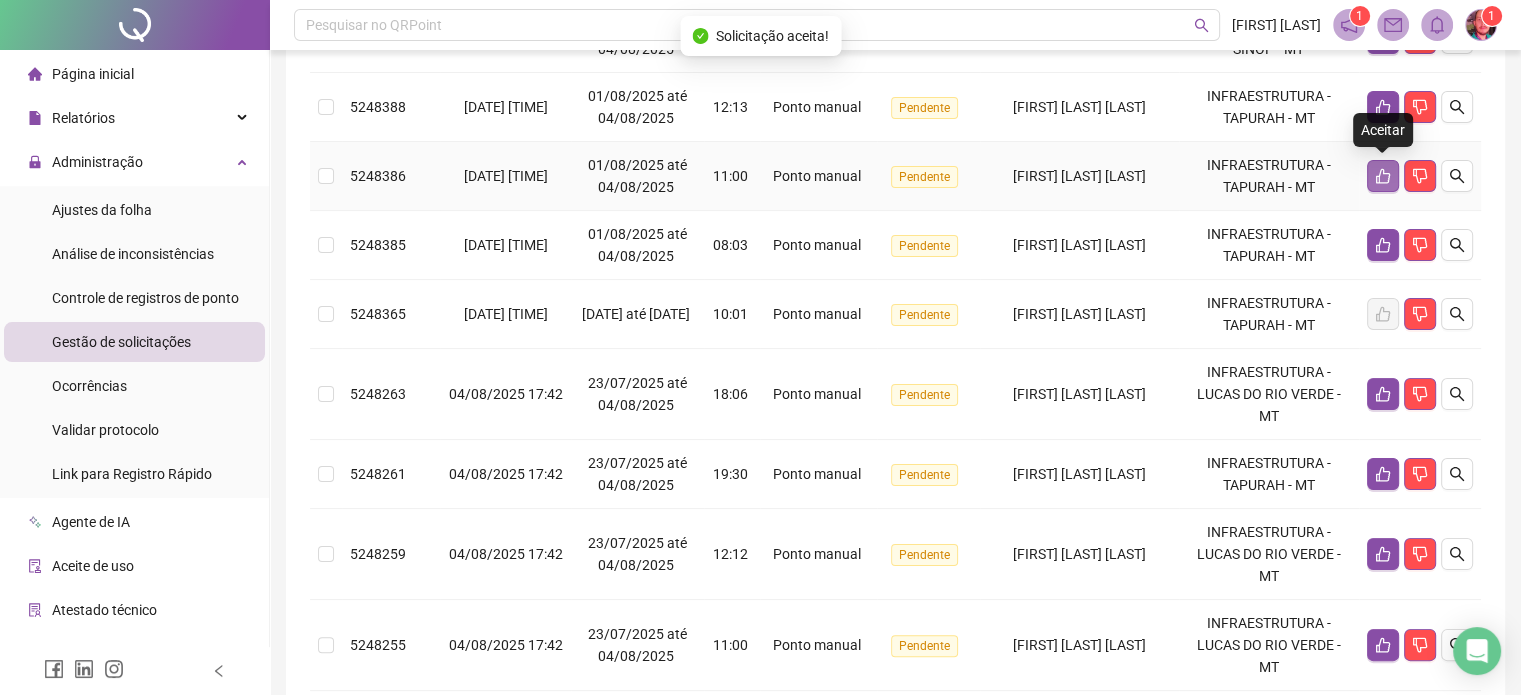 click at bounding box center (1383, 176) 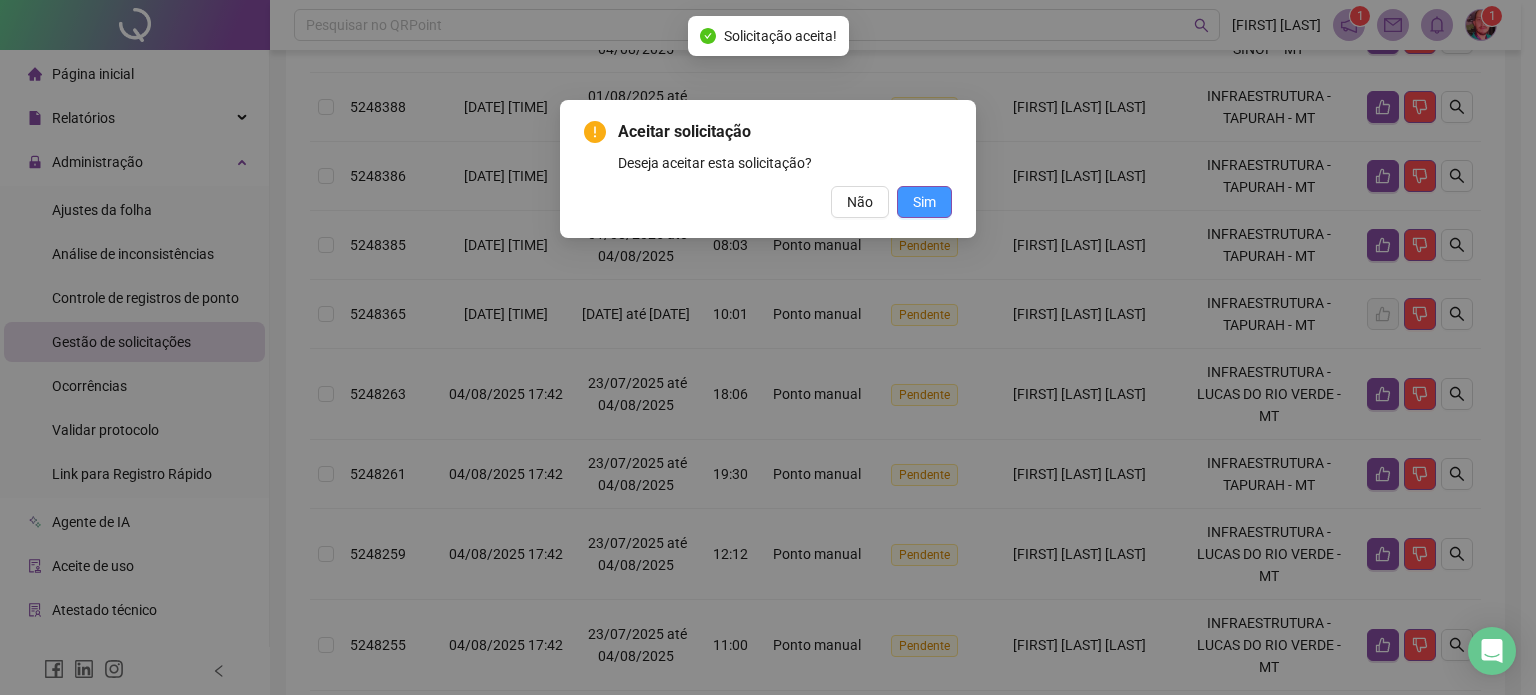 click on "Sim" at bounding box center [924, 202] 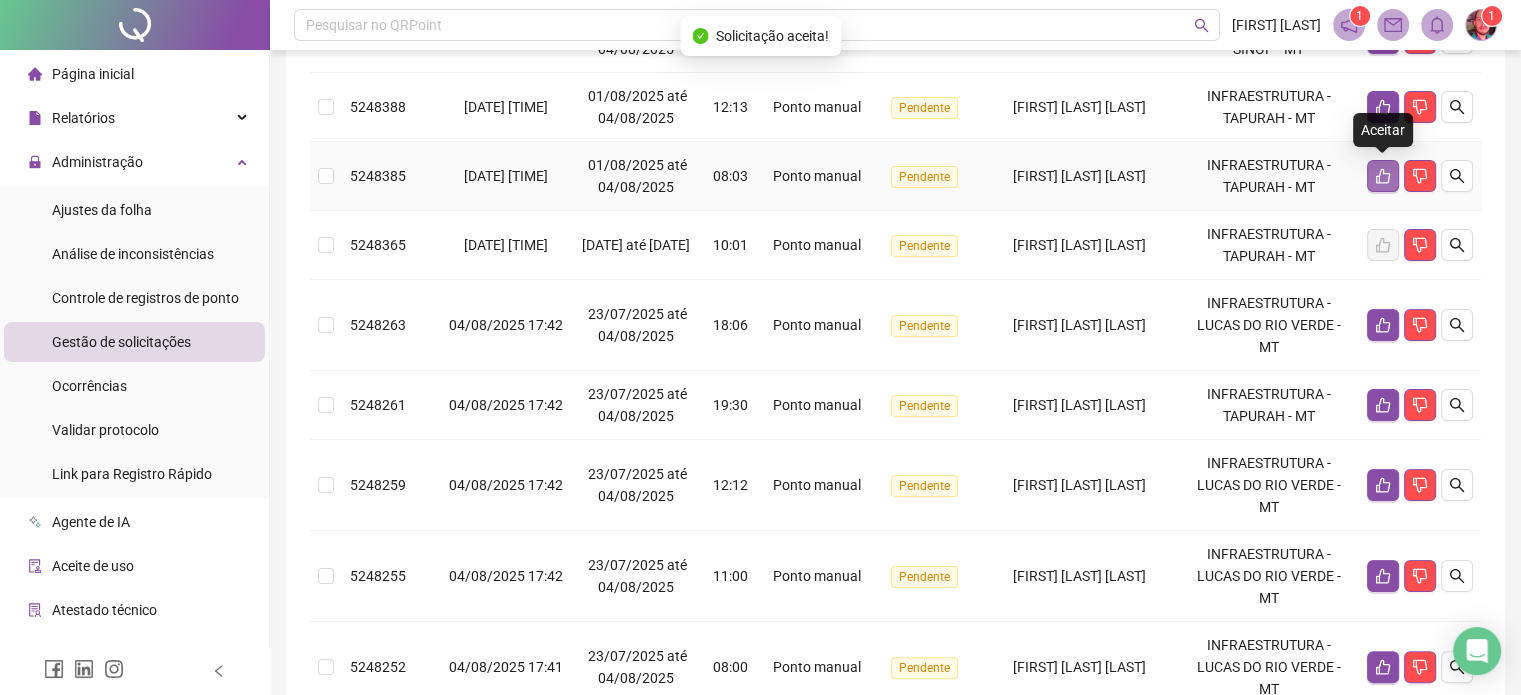 click 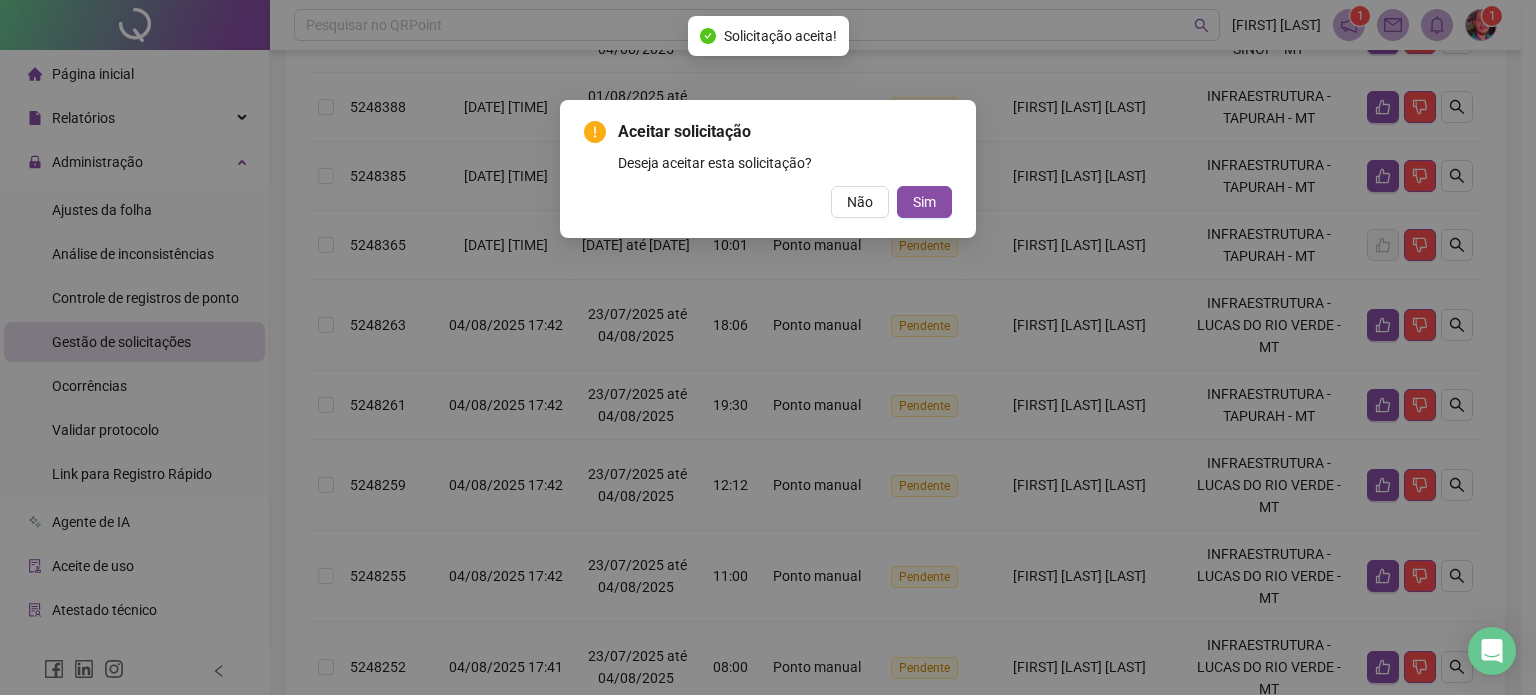 drag, startPoint x: 935, startPoint y: 200, endPoint x: 1092, endPoint y: 216, distance: 157.81319 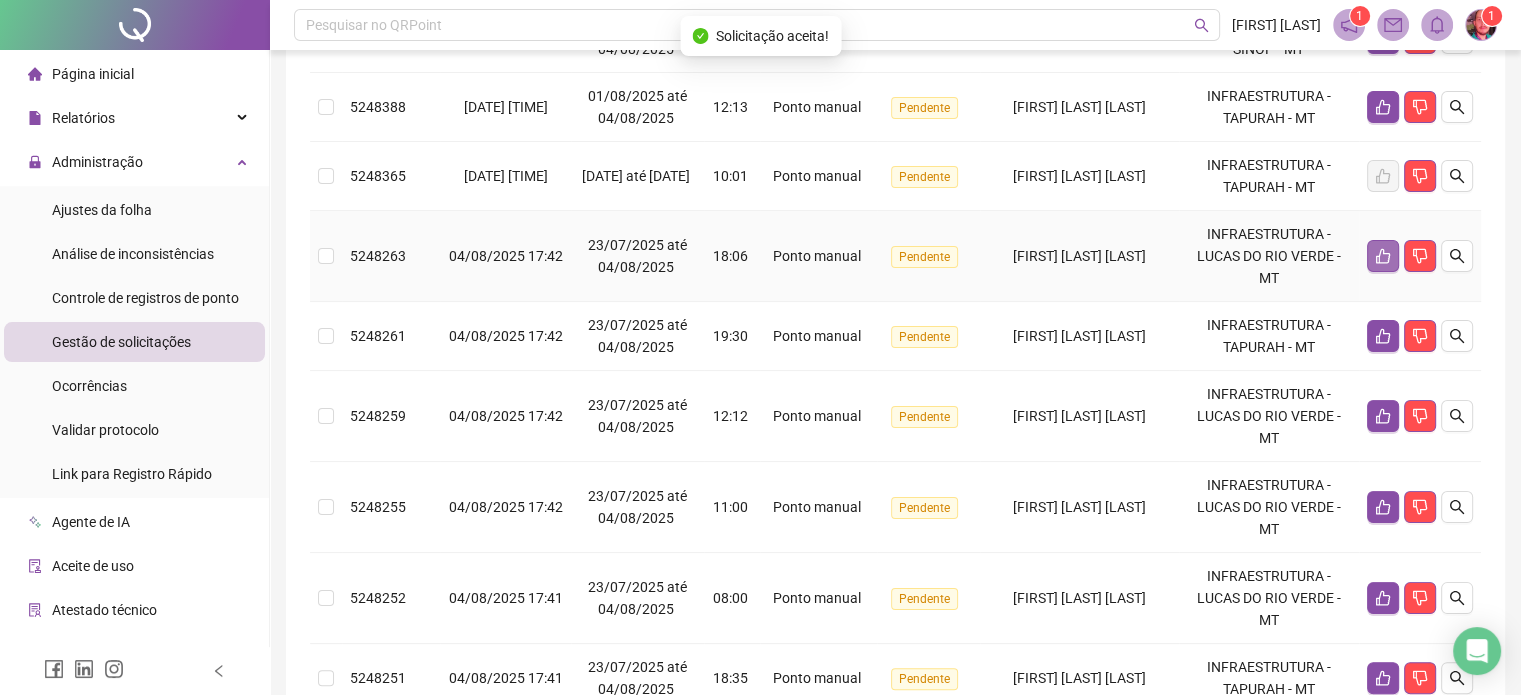click 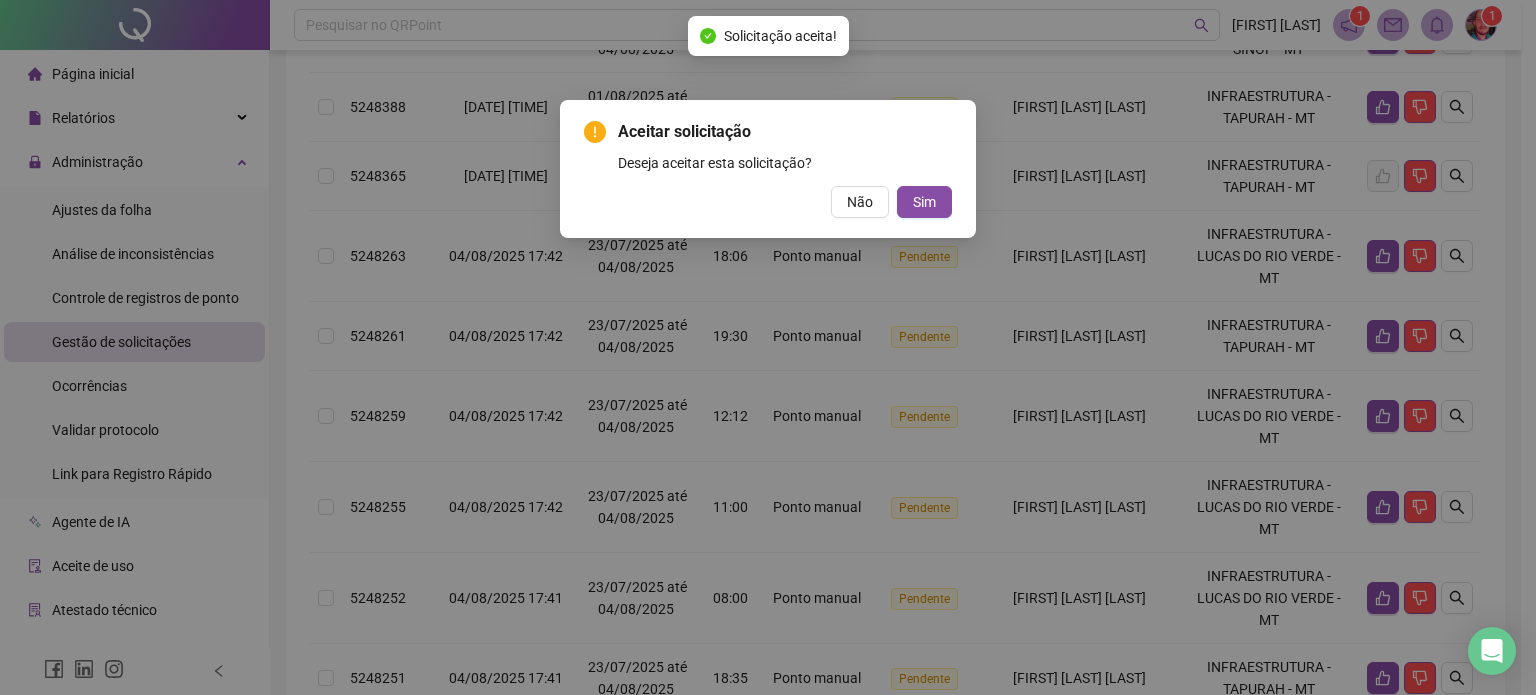 drag, startPoint x: 924, startPoint y: 204, endPoint x: 1259, endPoint y: 252, distance: 338.42133 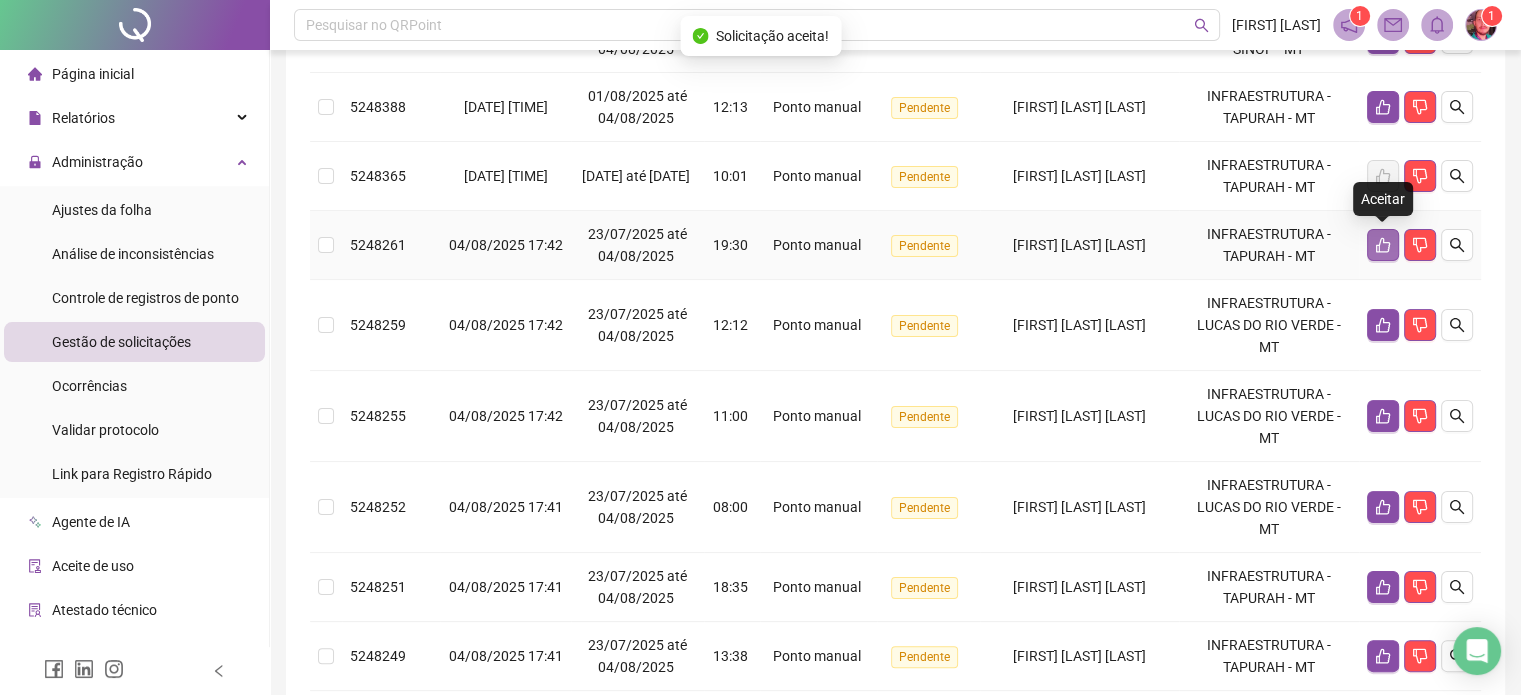 click at bounding box center (1383, 245) 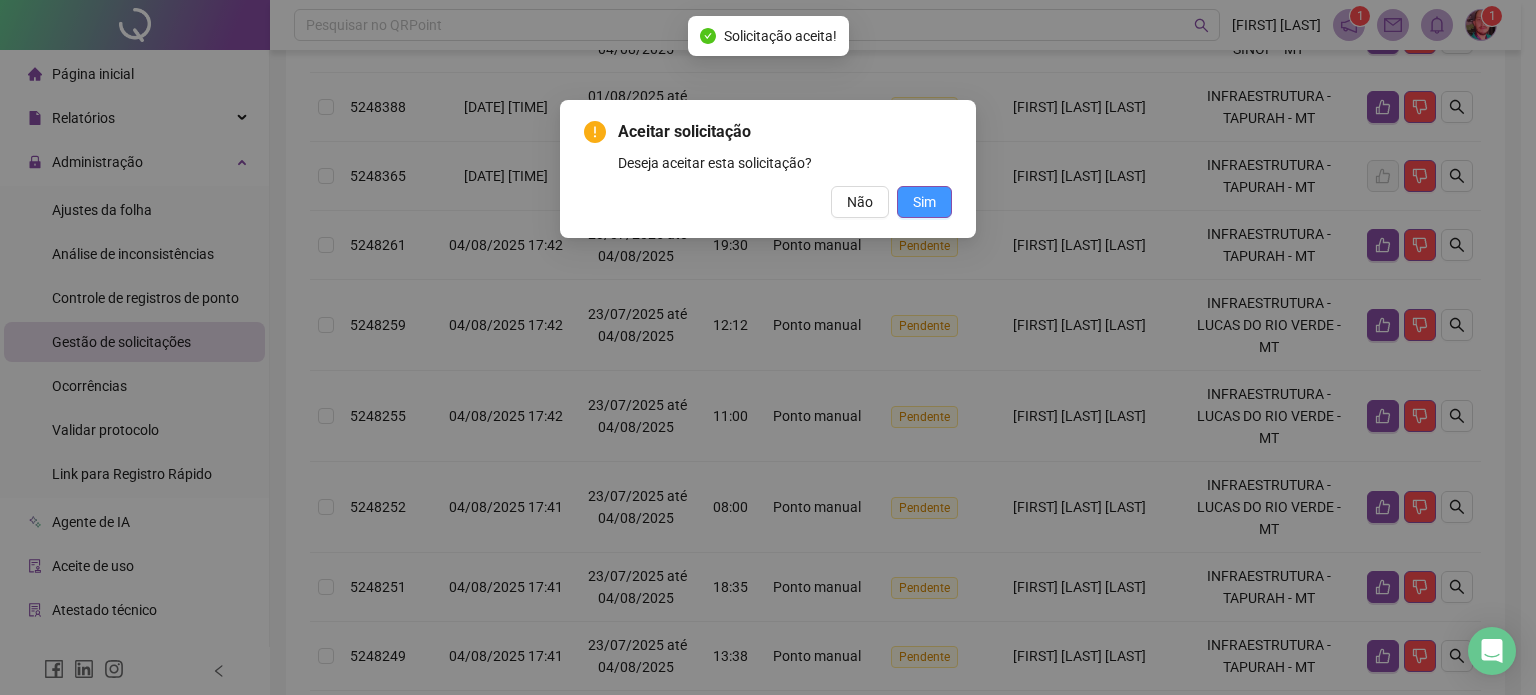click on "Sim" at bounding box center [924, 202] 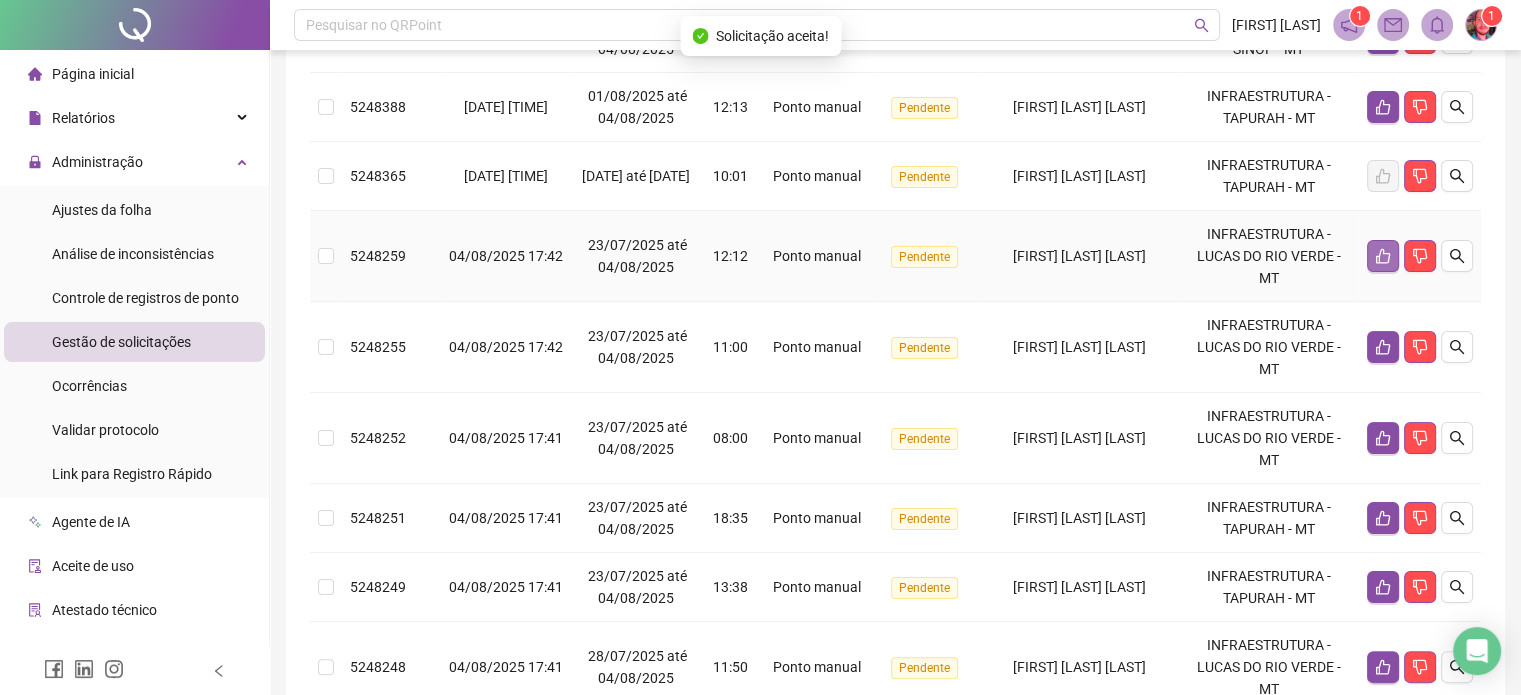 click 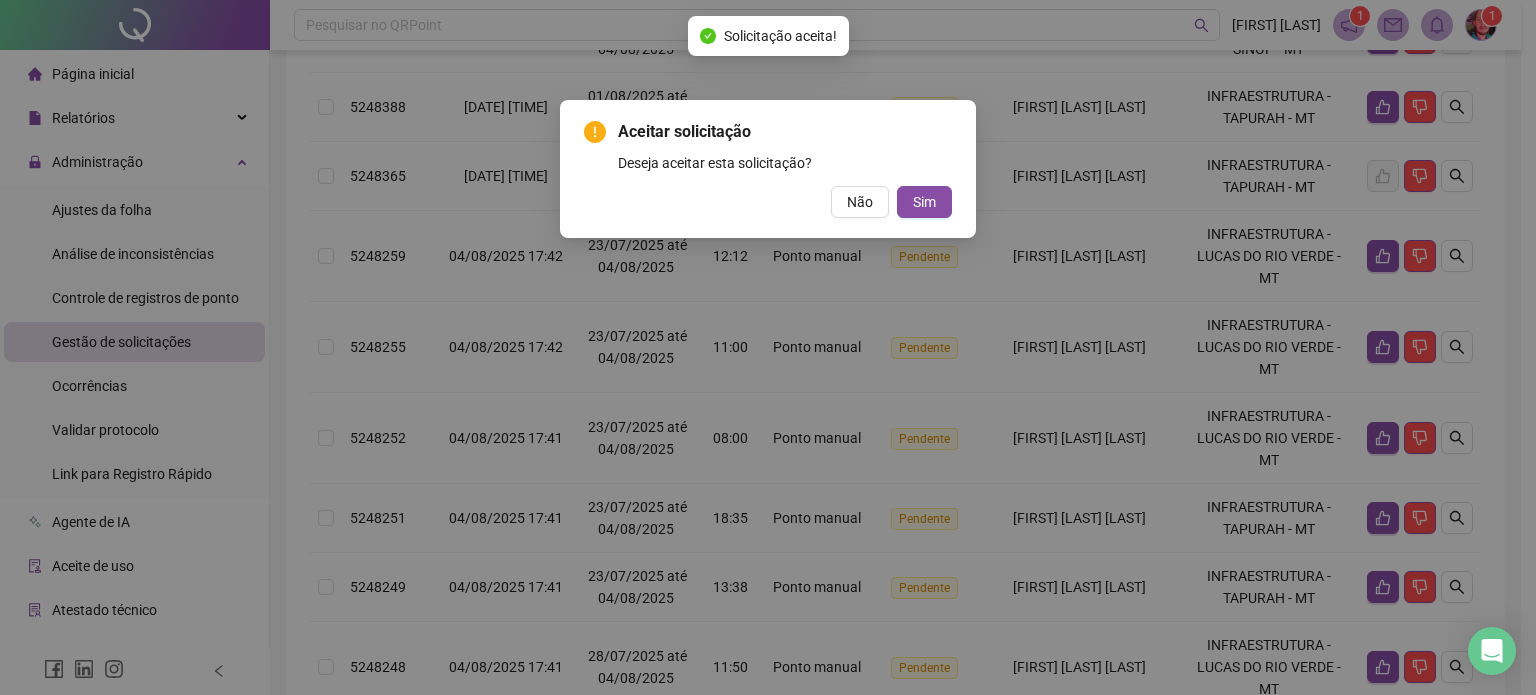 click on "Aceitar solicitação Deseja aceitar esta solicitação? Não Sim" at bounding box center [768, 169] 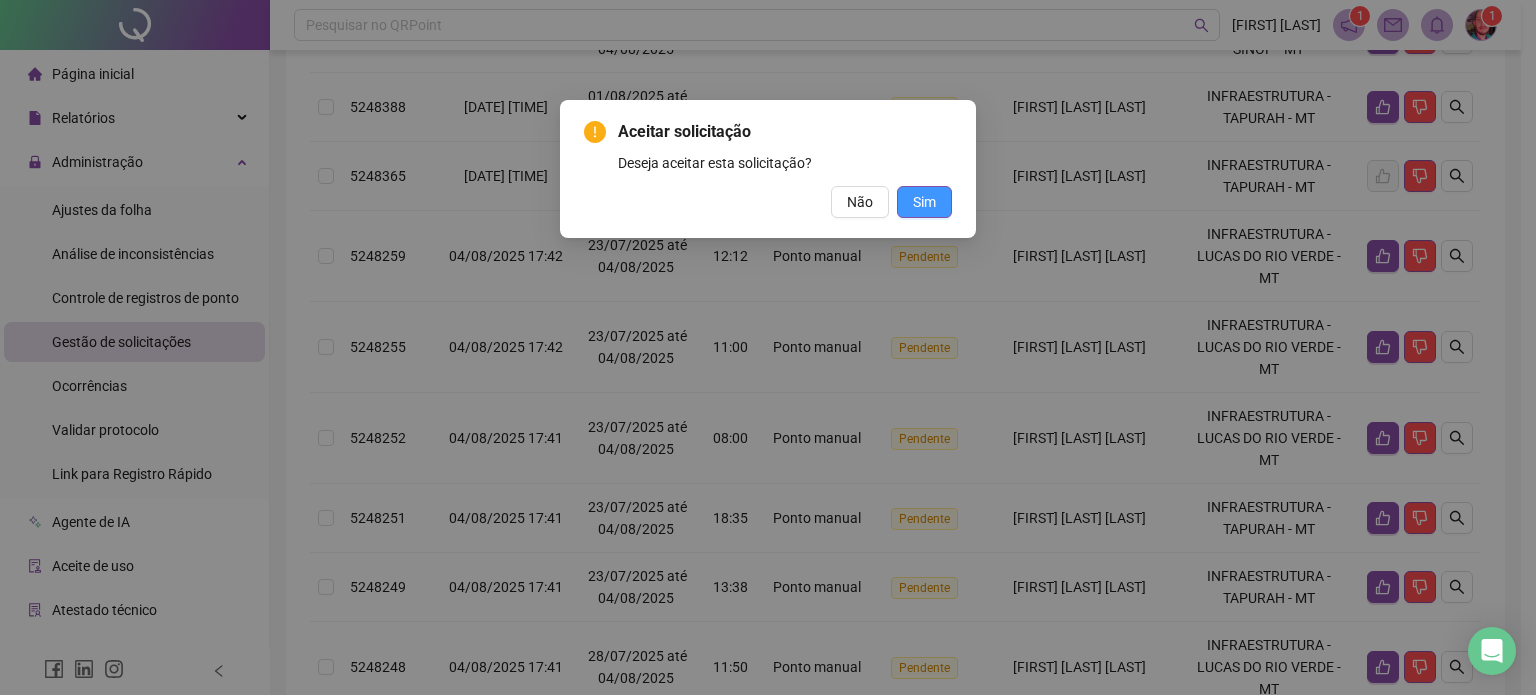 click on "Sim" at bounding box center (924, 202) 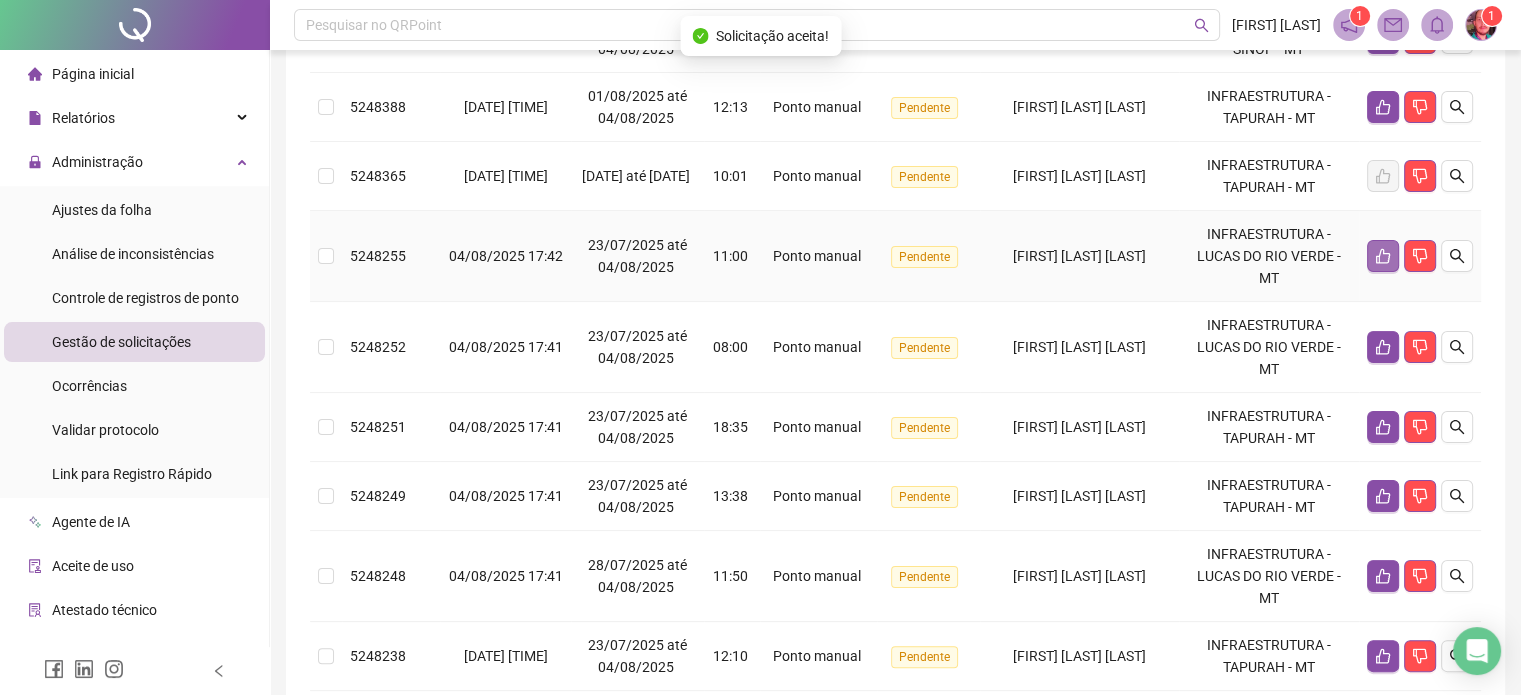 click 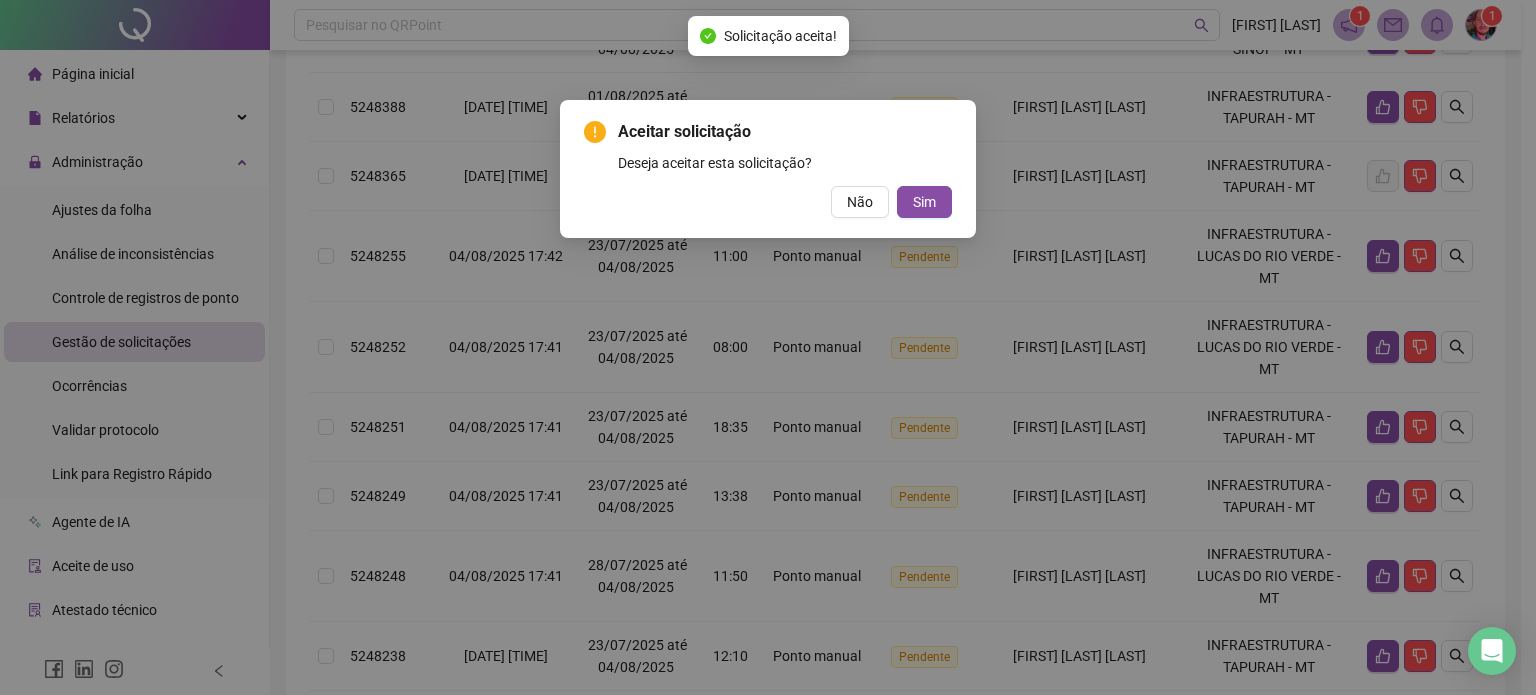 drag, startPoint x: 914, startPoint y: 196, endPoint x: 1030, endPoint y: 228, distance: 120.33287 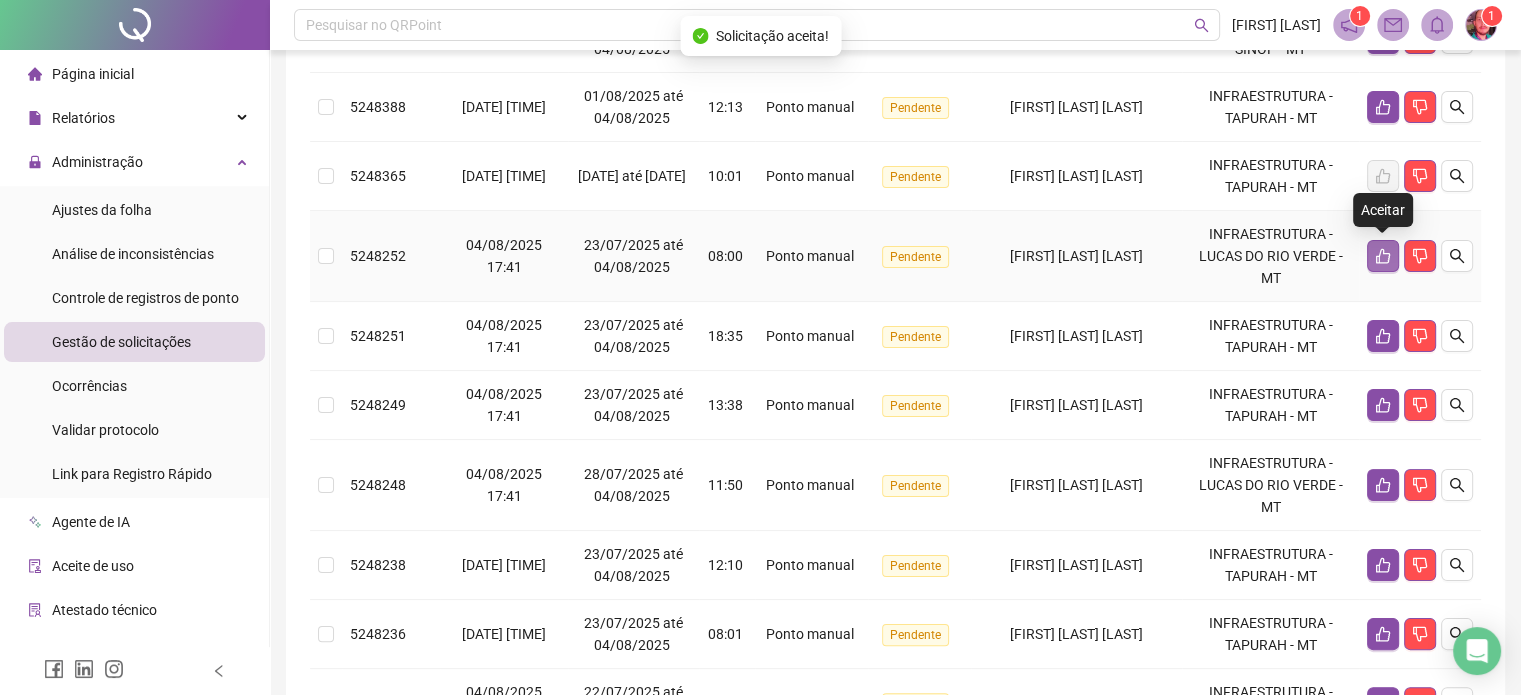 click 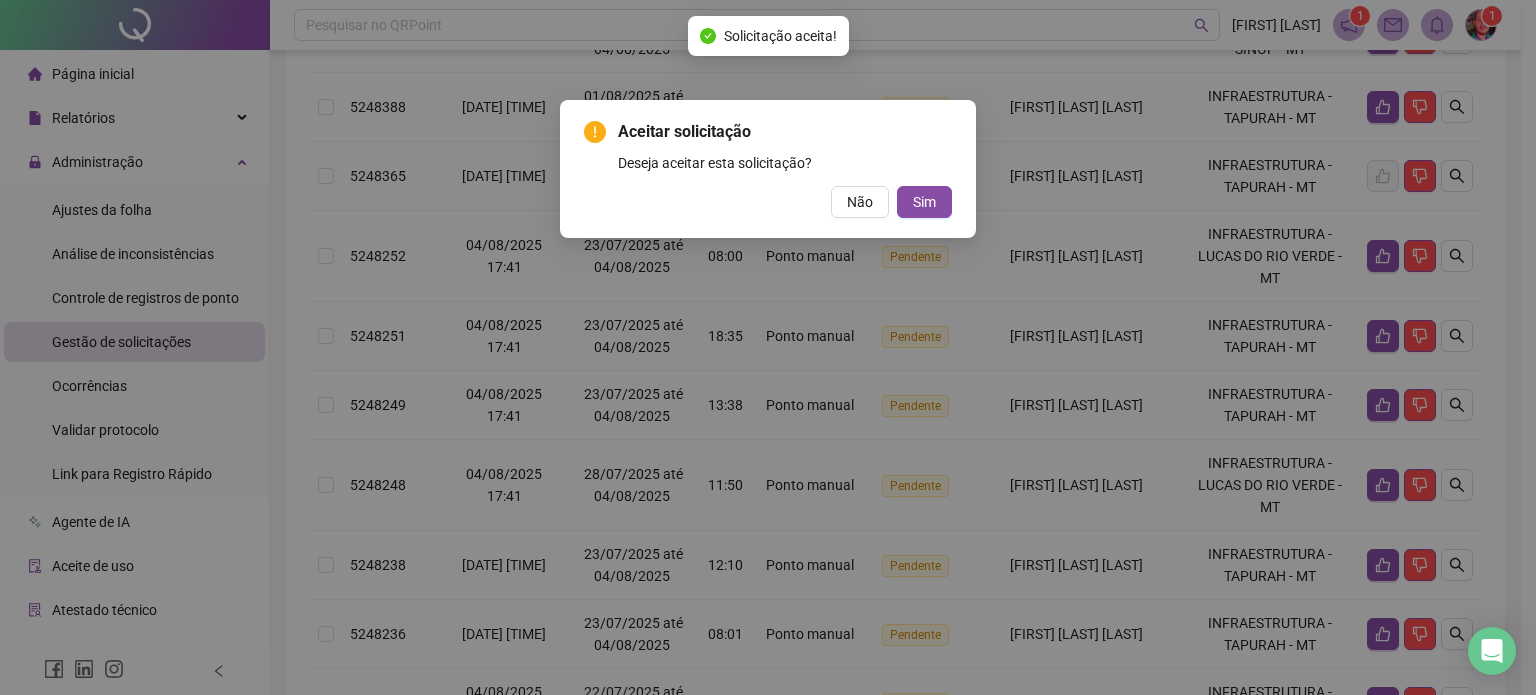 drag, startPoint x: 918, startPoint y: 197, endPoint x: 1007, endPoint y: 225, distance: 93.30059 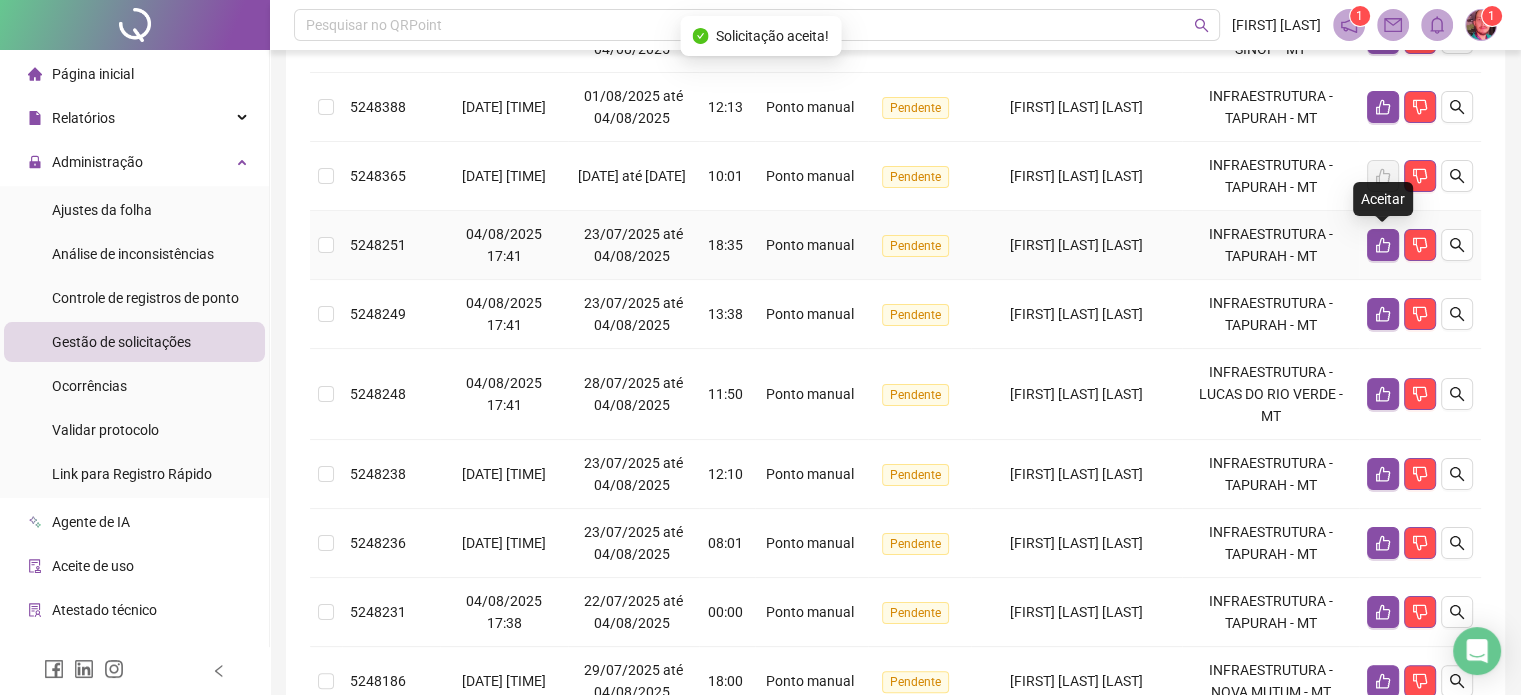 click at bounding box center (1383, 245) 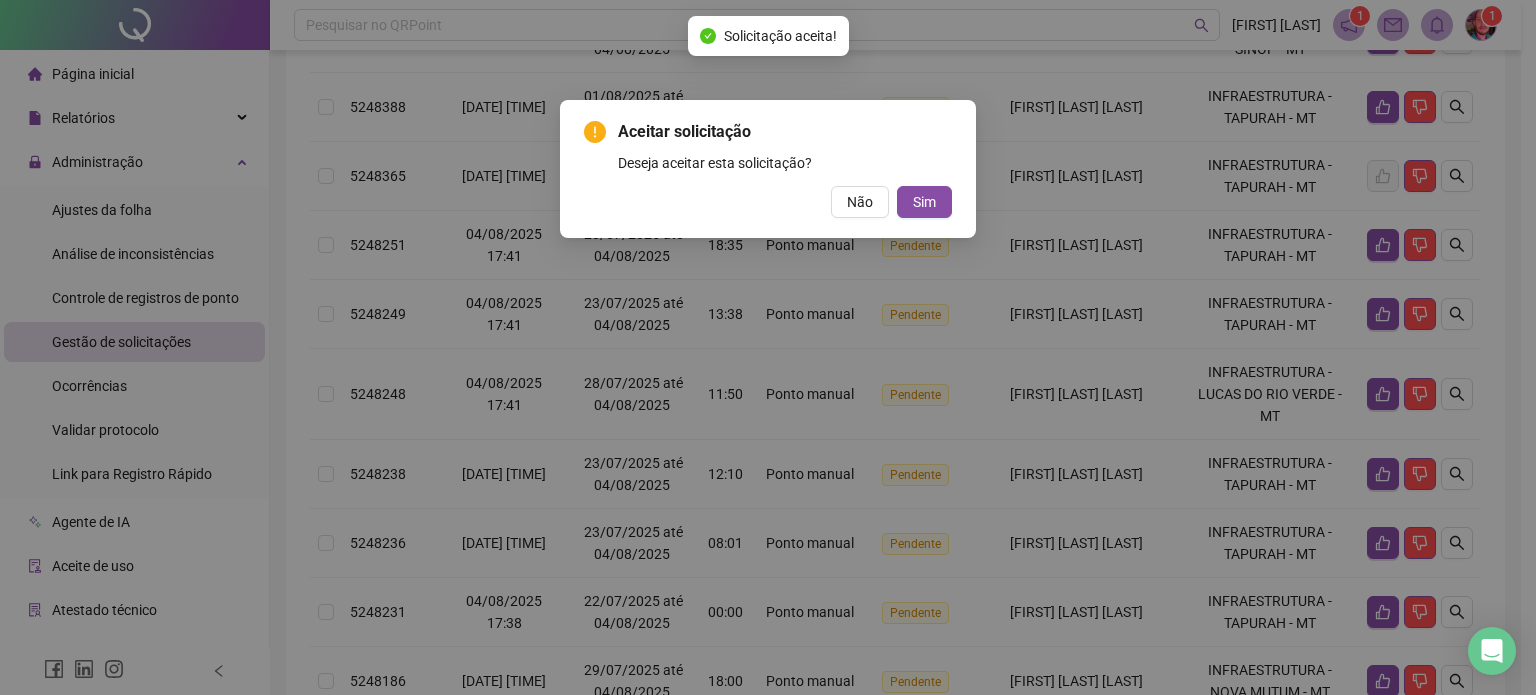 drag, startPoint x: 918, startPoint y: 201, endPoint x: 1164, endPoint y: 234, distance: 248.20355 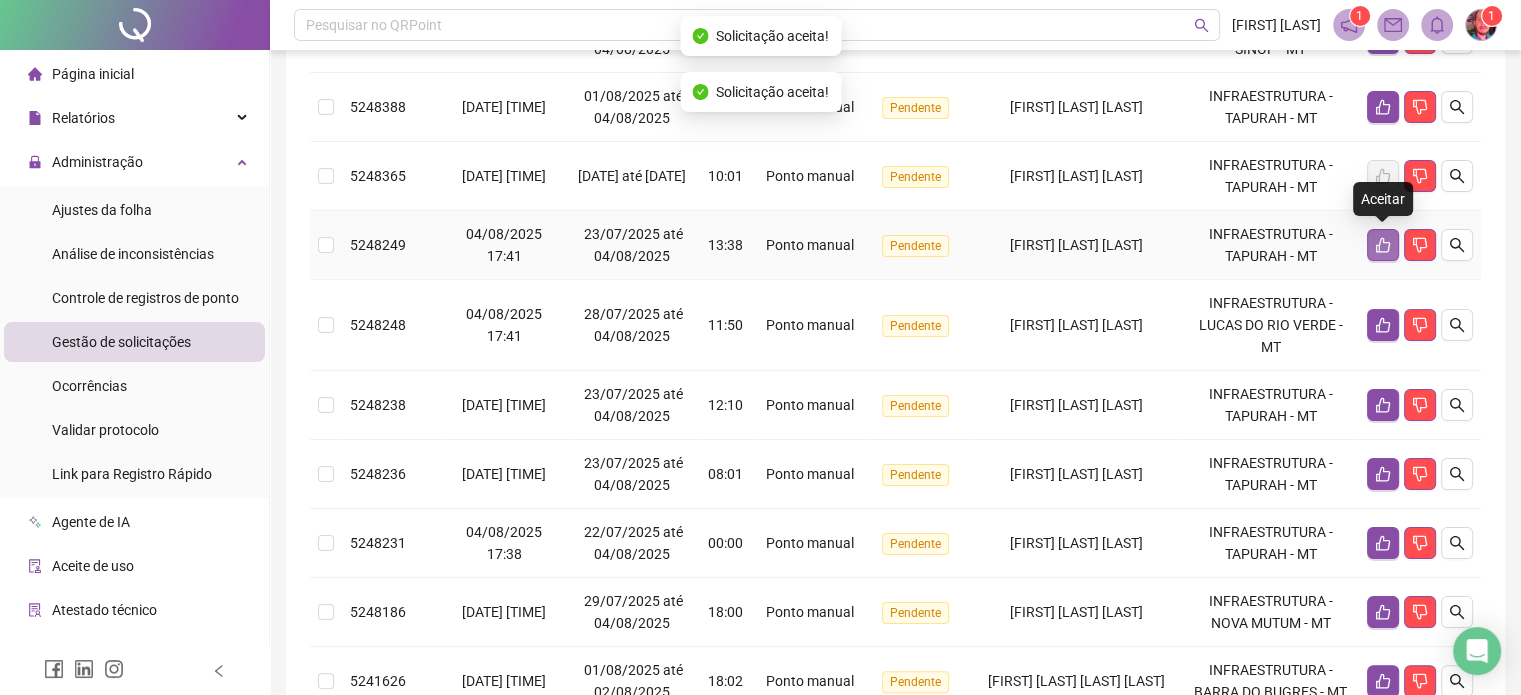 click 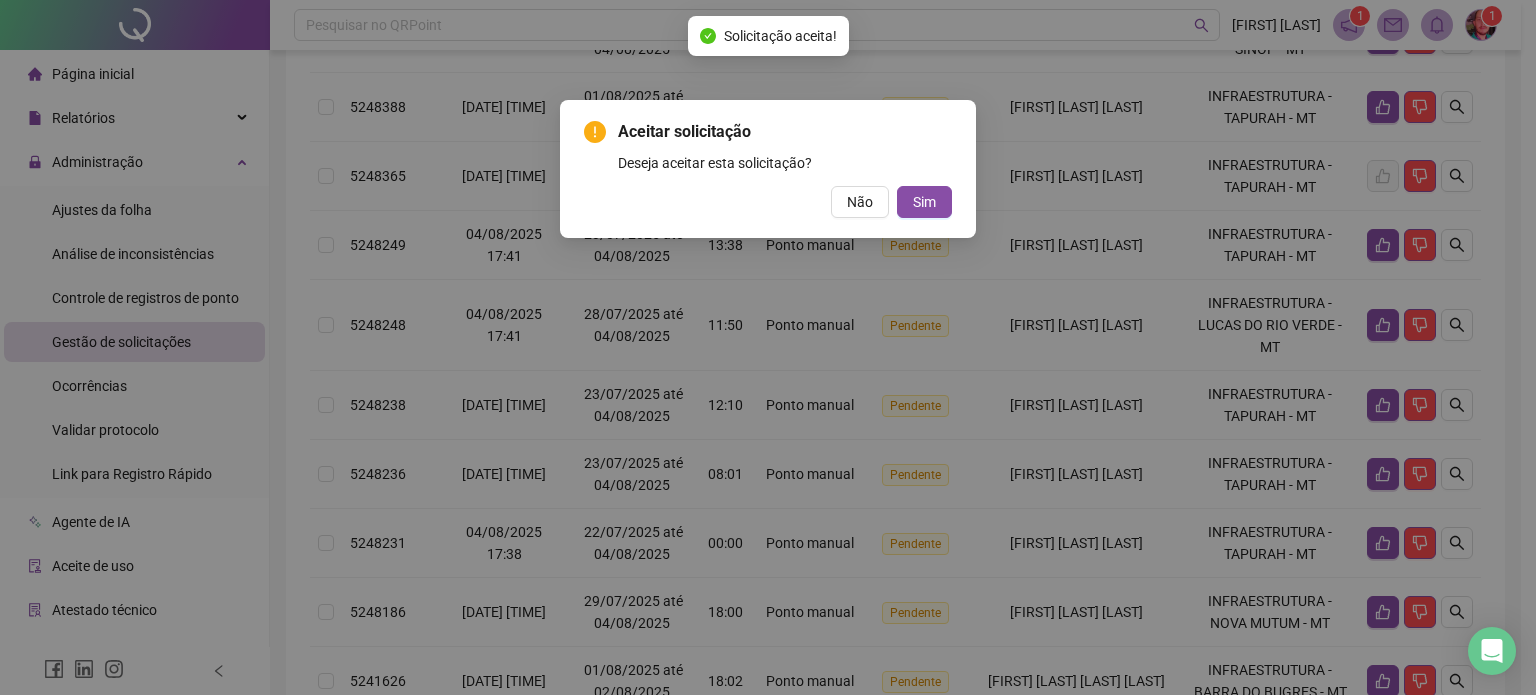 drag, startPoint x: 929, startPoint y: 197, endPoint x: 1094, endPoint y: 251, distance: 173.61163 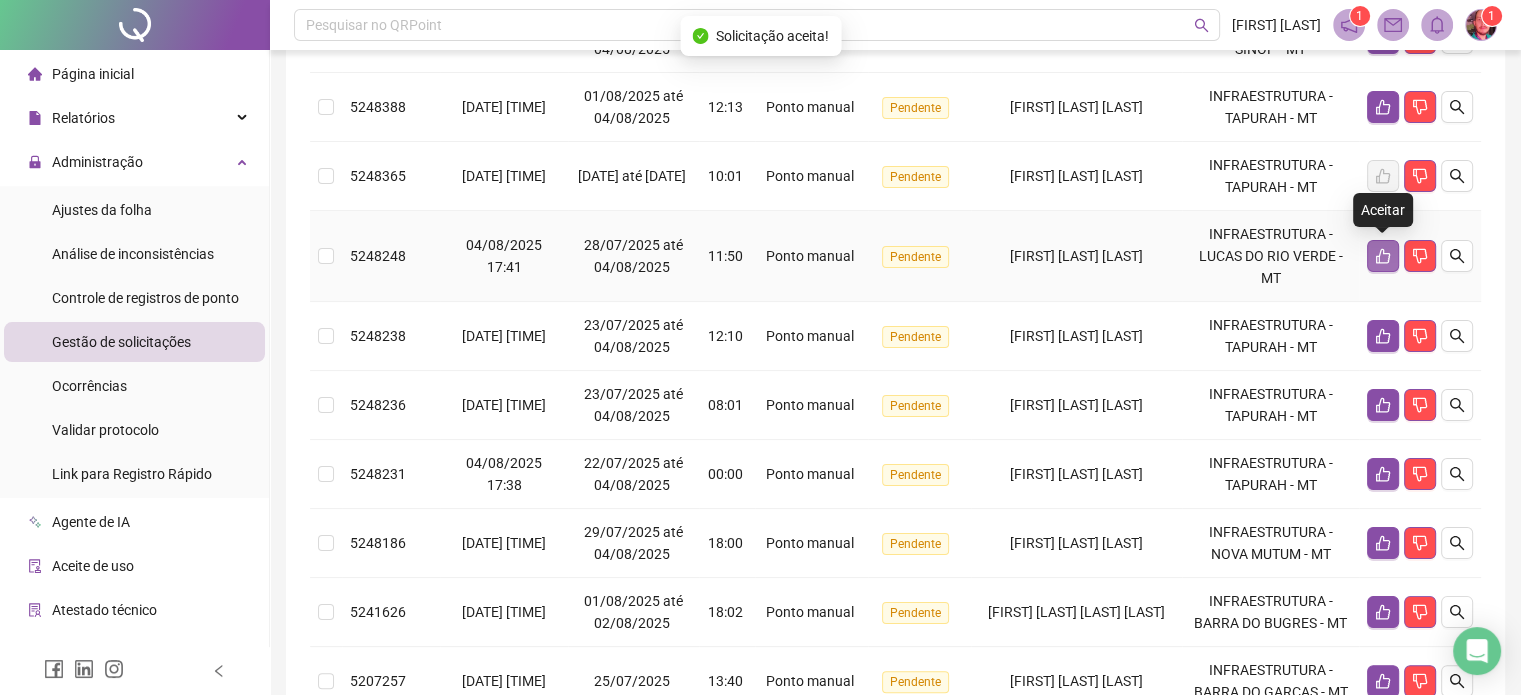 click at bounding box center (1383, 256) 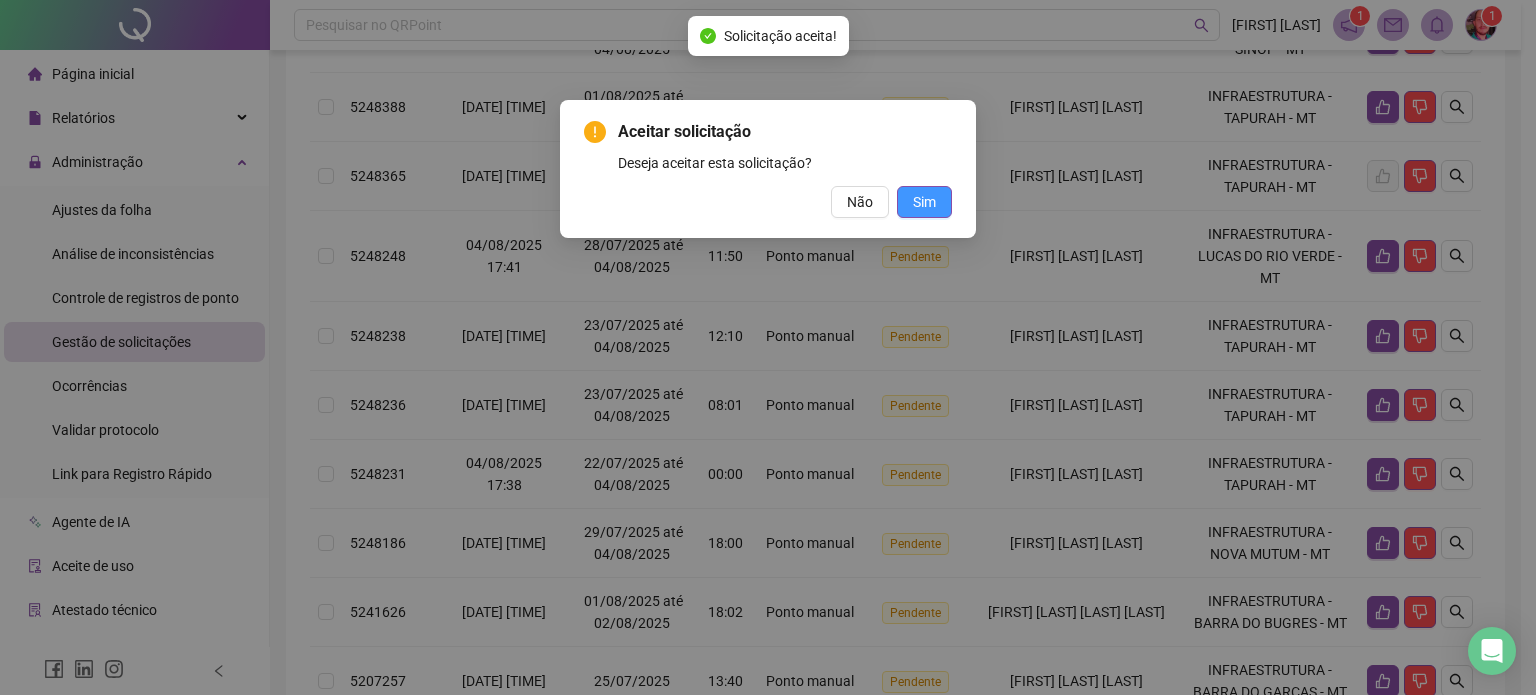 click on "Sim" at bounding box center (924, 202) 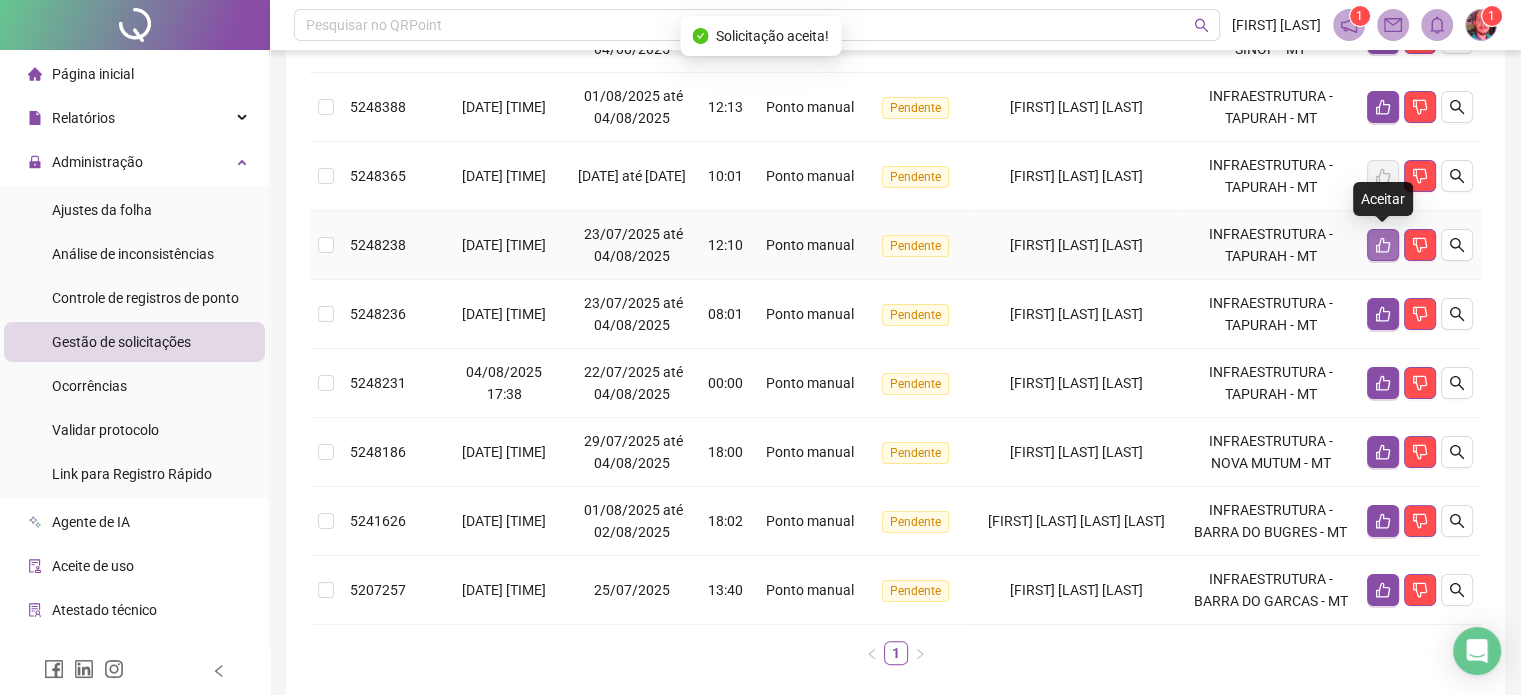 click 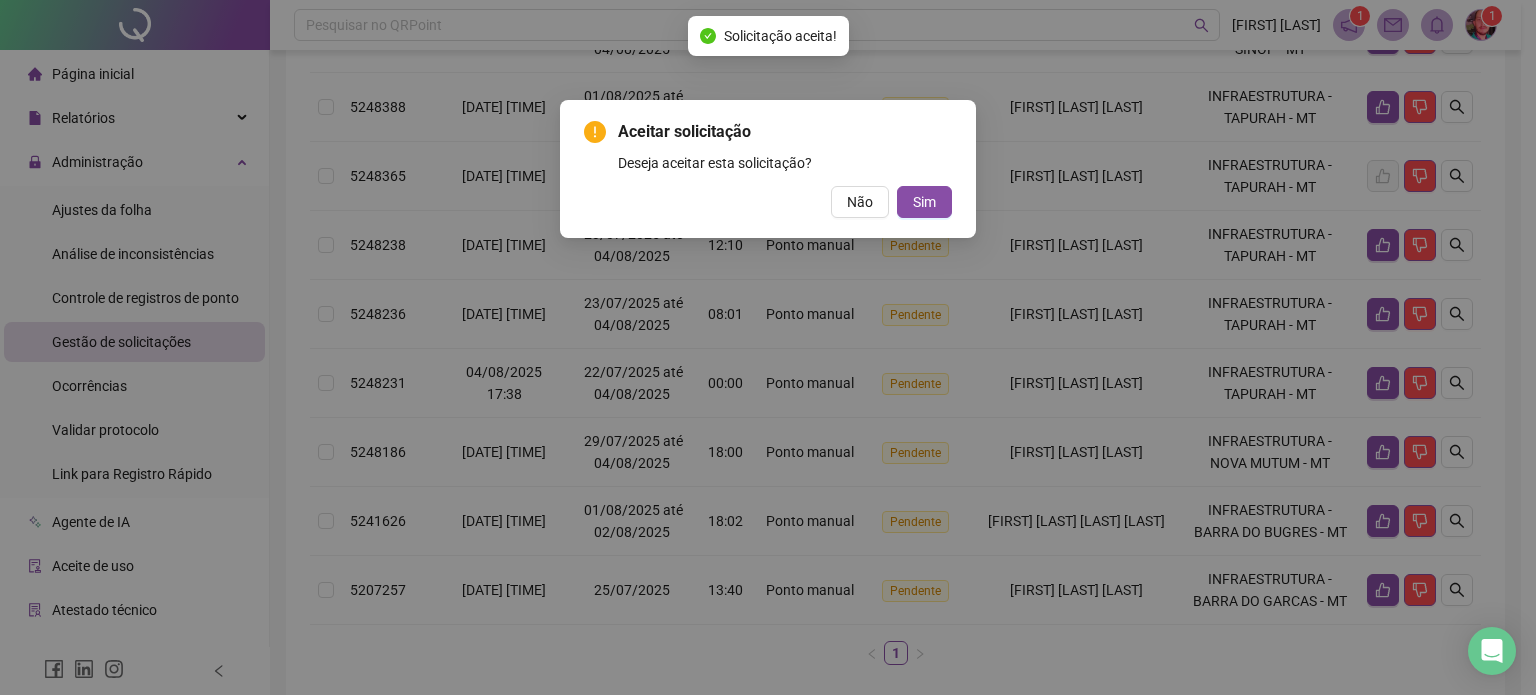 drag, startPoint x: 923, startPoint y: 198, endPoint x: 986, endPoint y: 232, distance: 71.5891 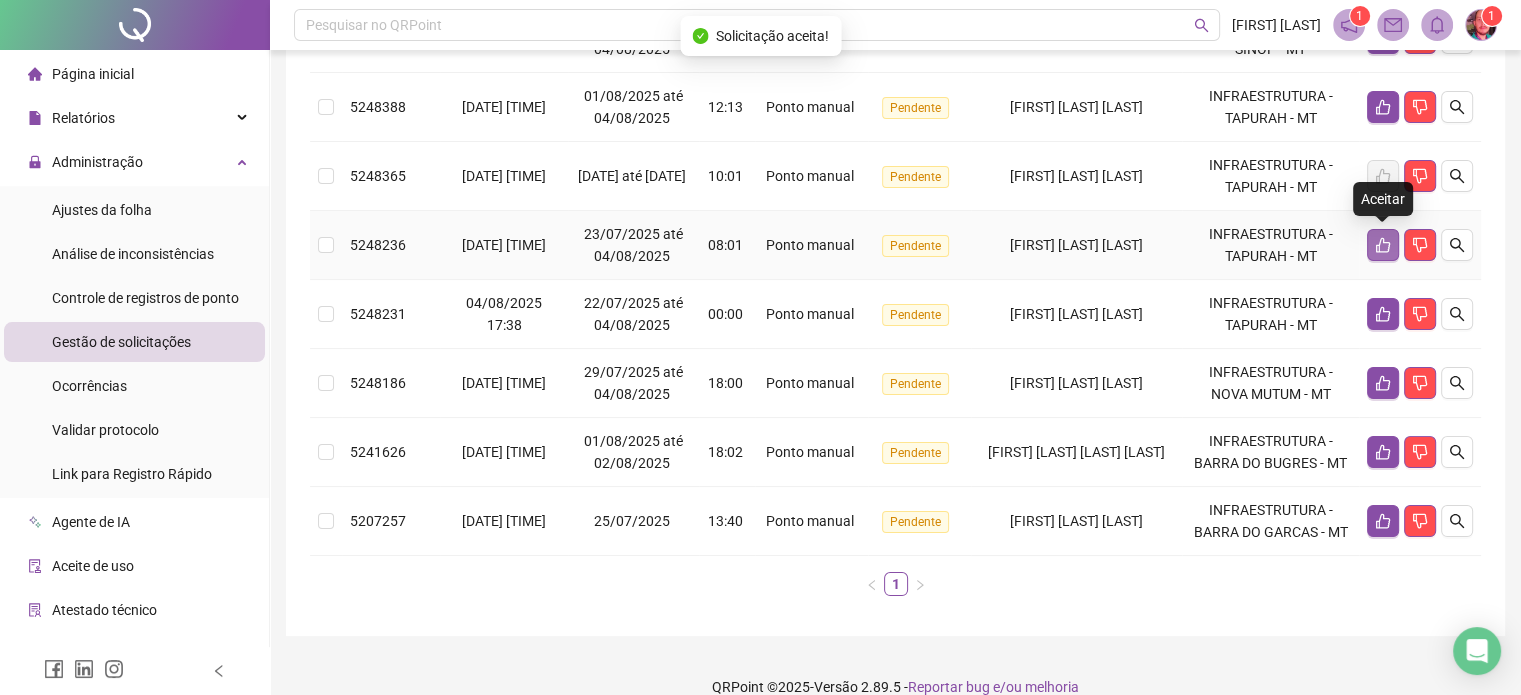 click 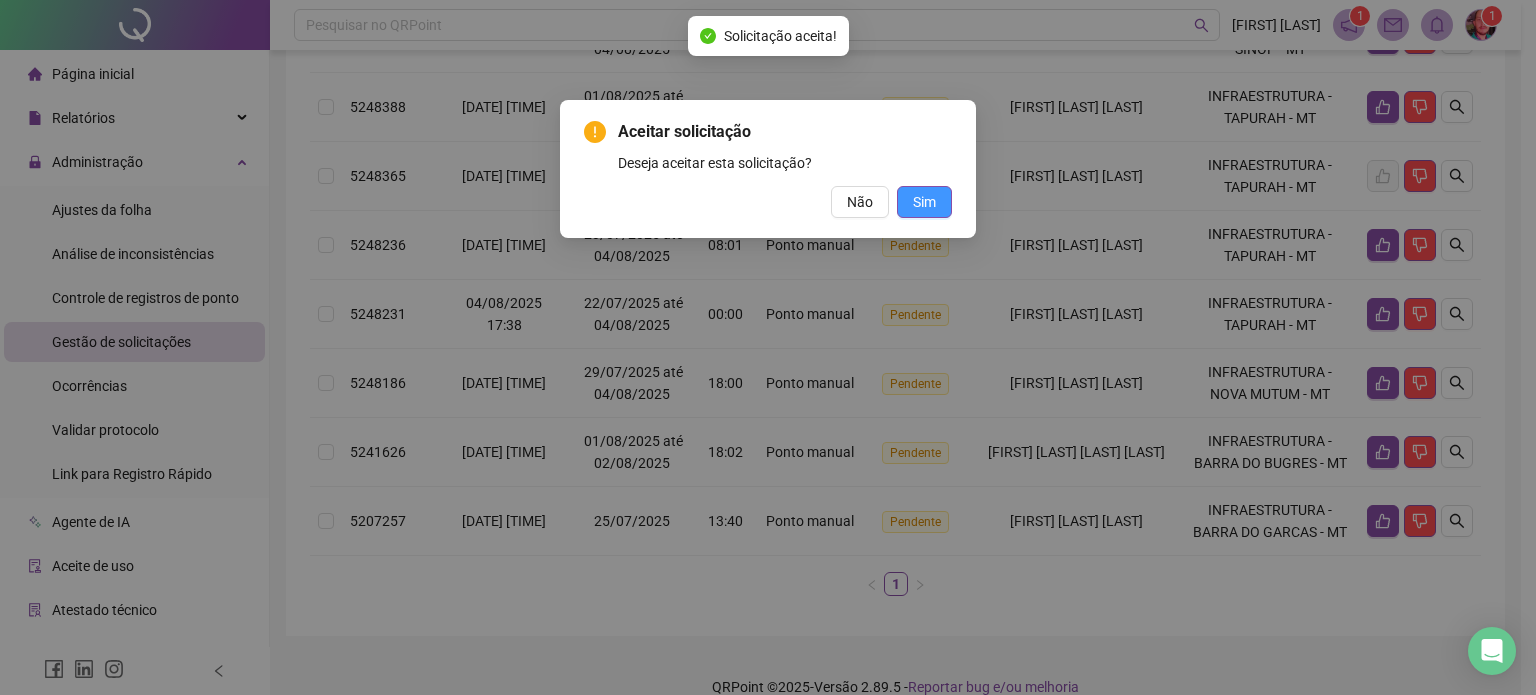 click on "Sim" at bounding box center [924, 202] 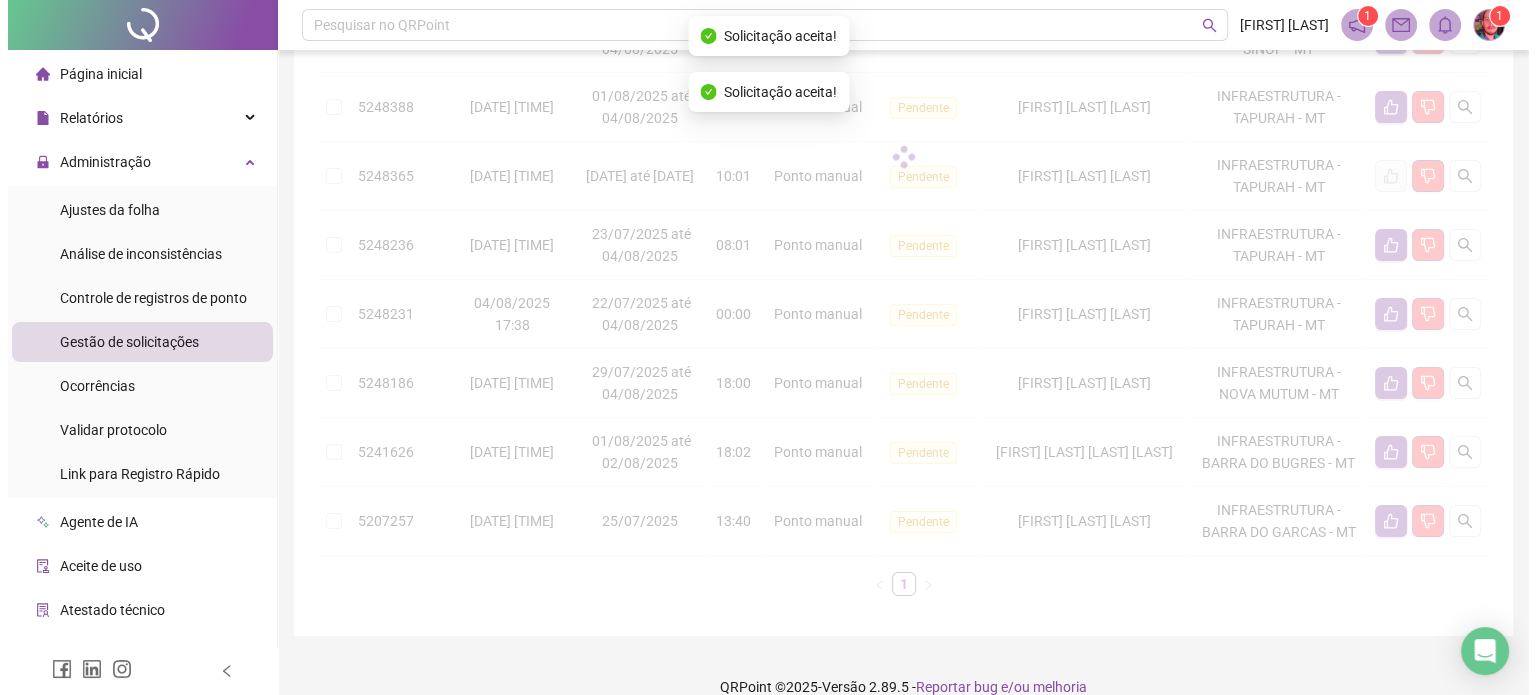 scroll, scrollTop: 295, scrollLeft: 0, axis: vertical 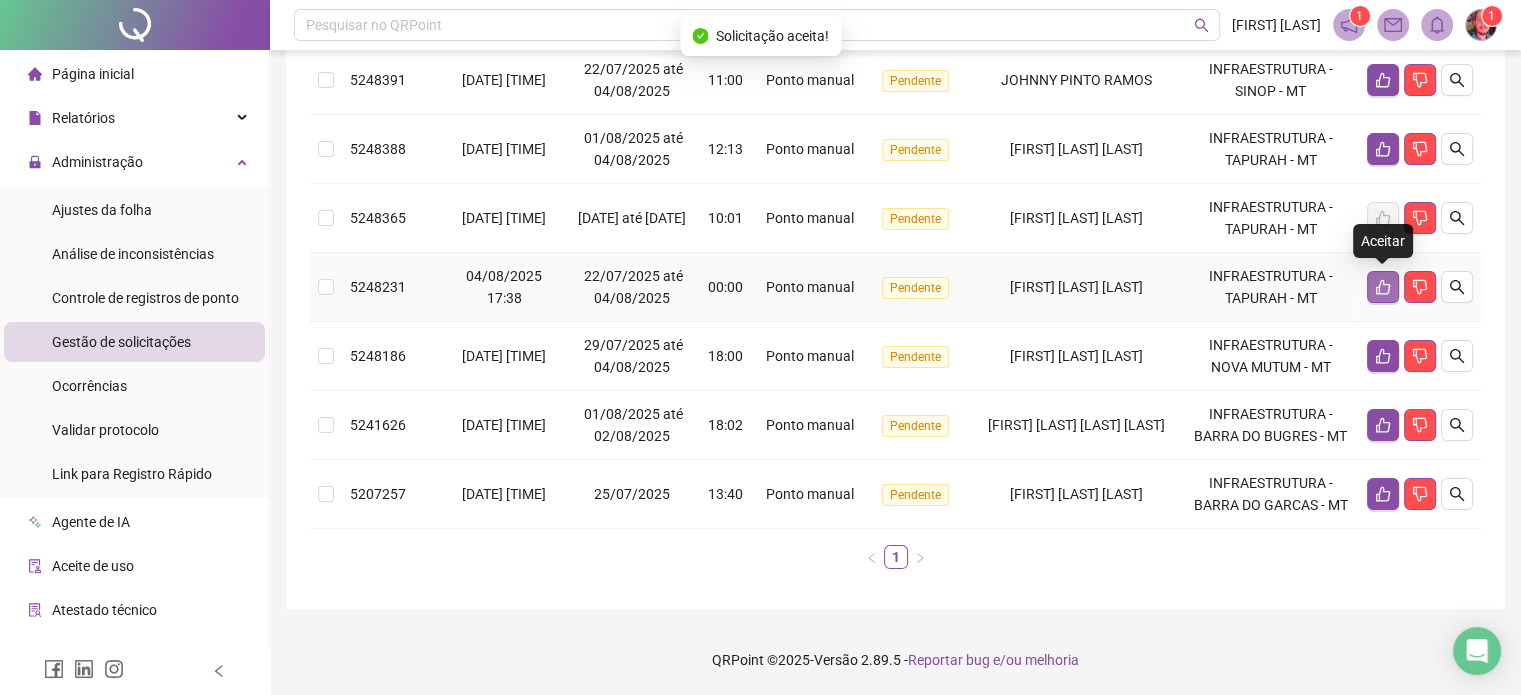 click 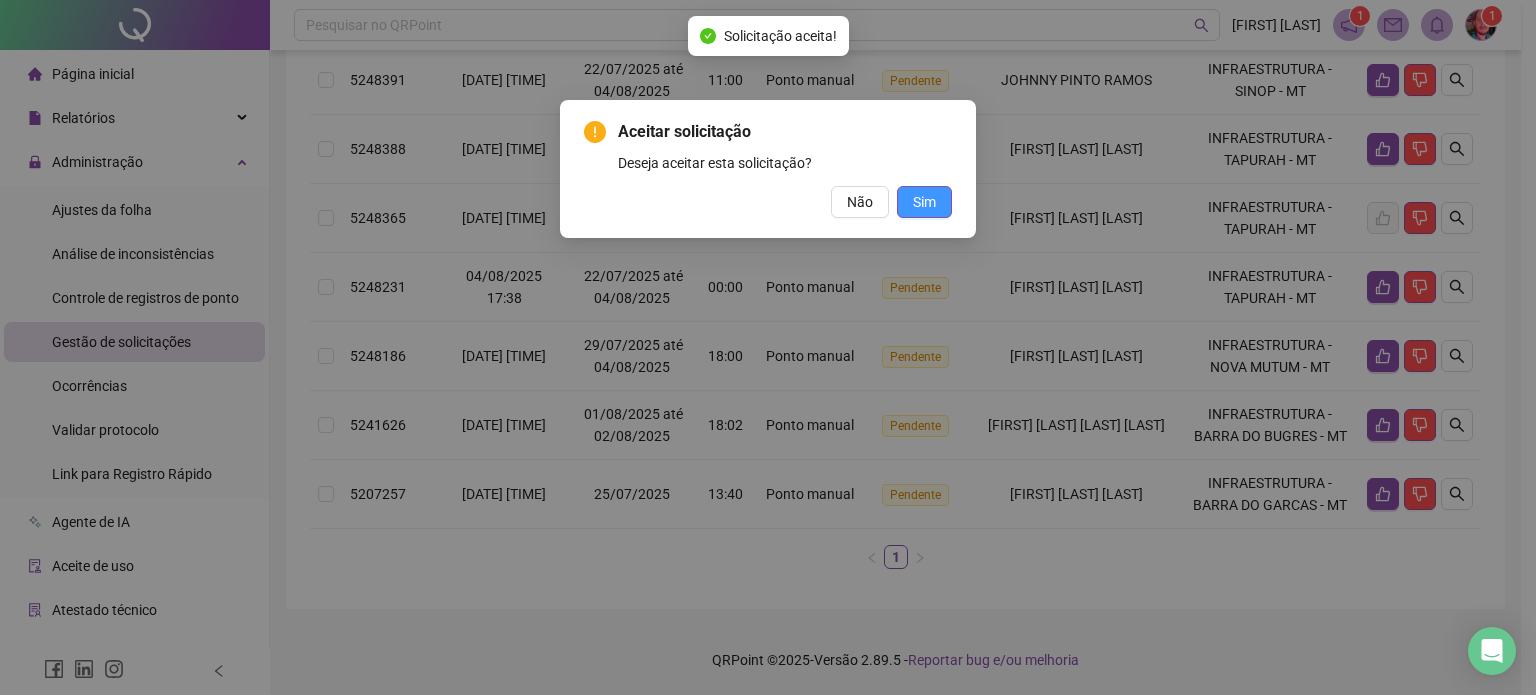 click on "Sim" at bounding box center [924, 202] 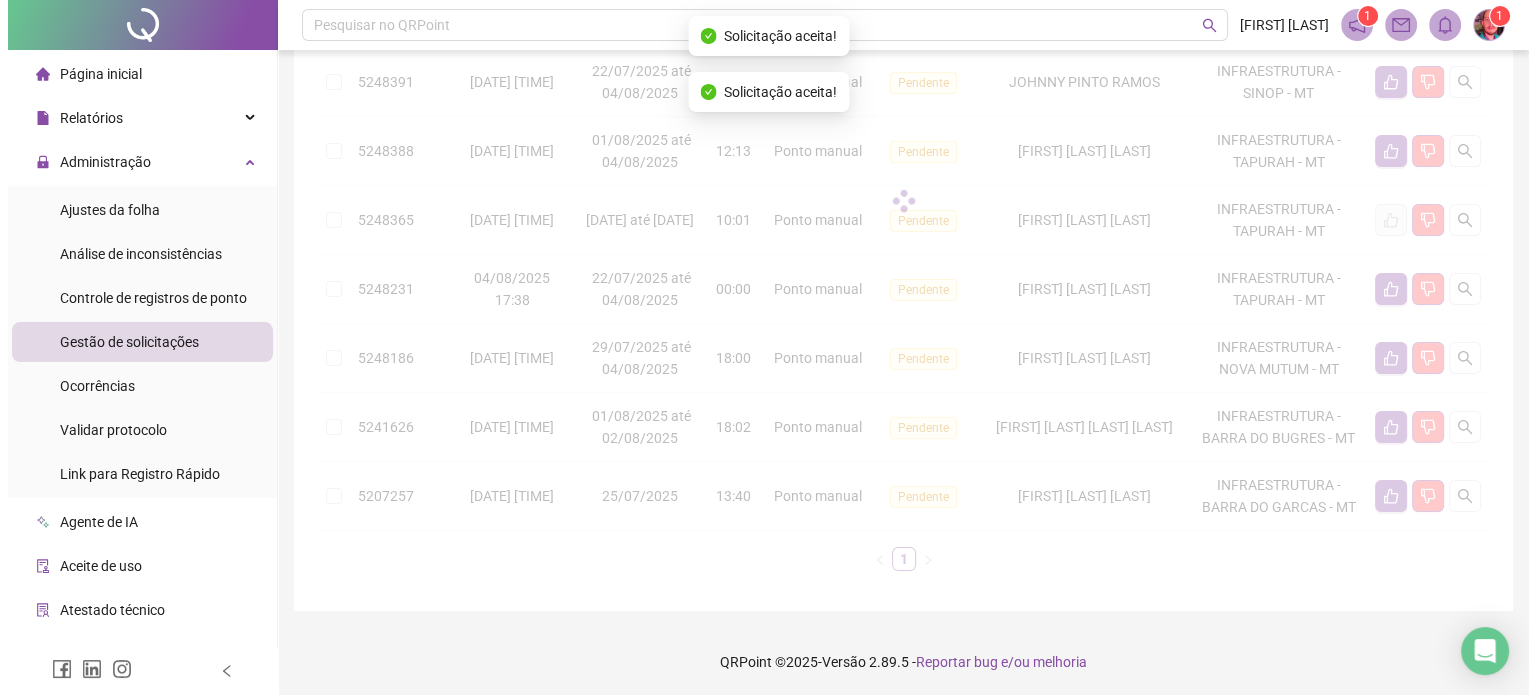 scroll, scrollTop: 226, scrollLeft: 0, axis: vertical 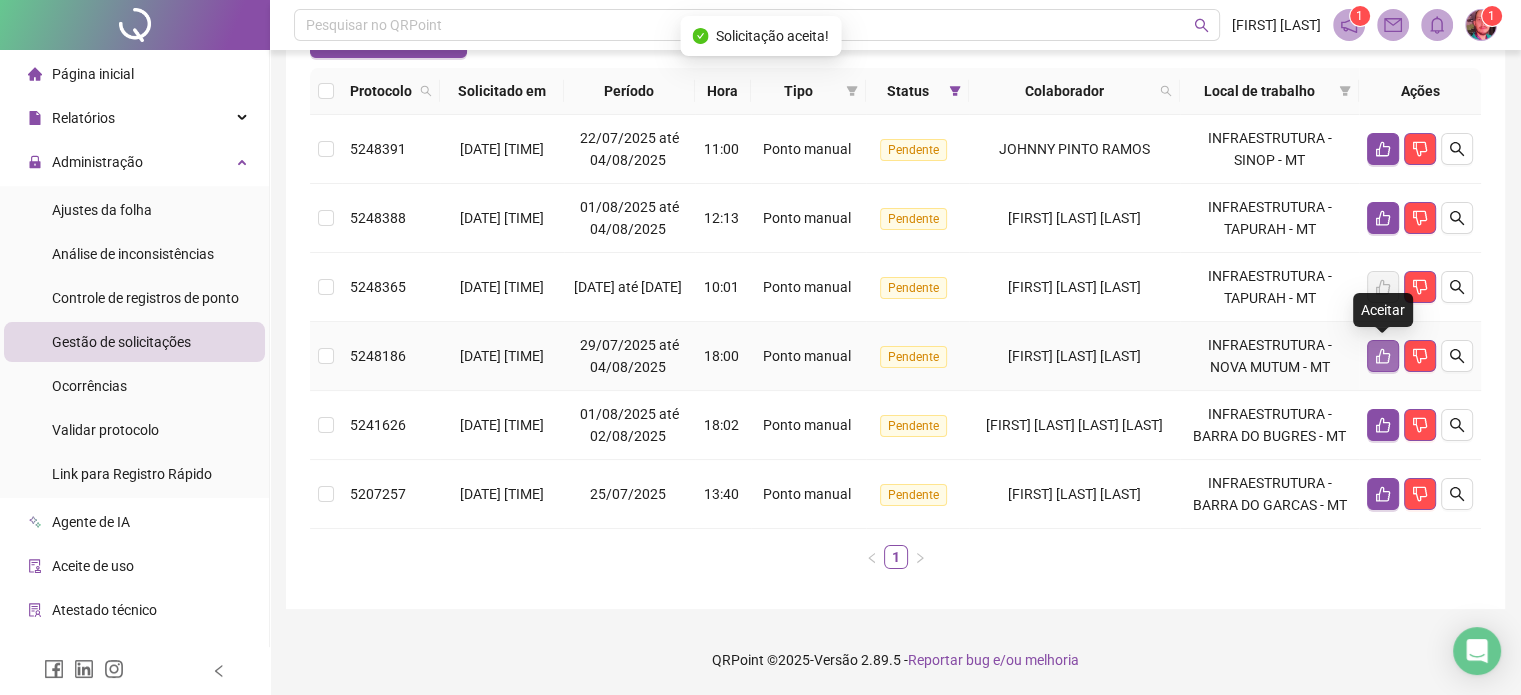 click 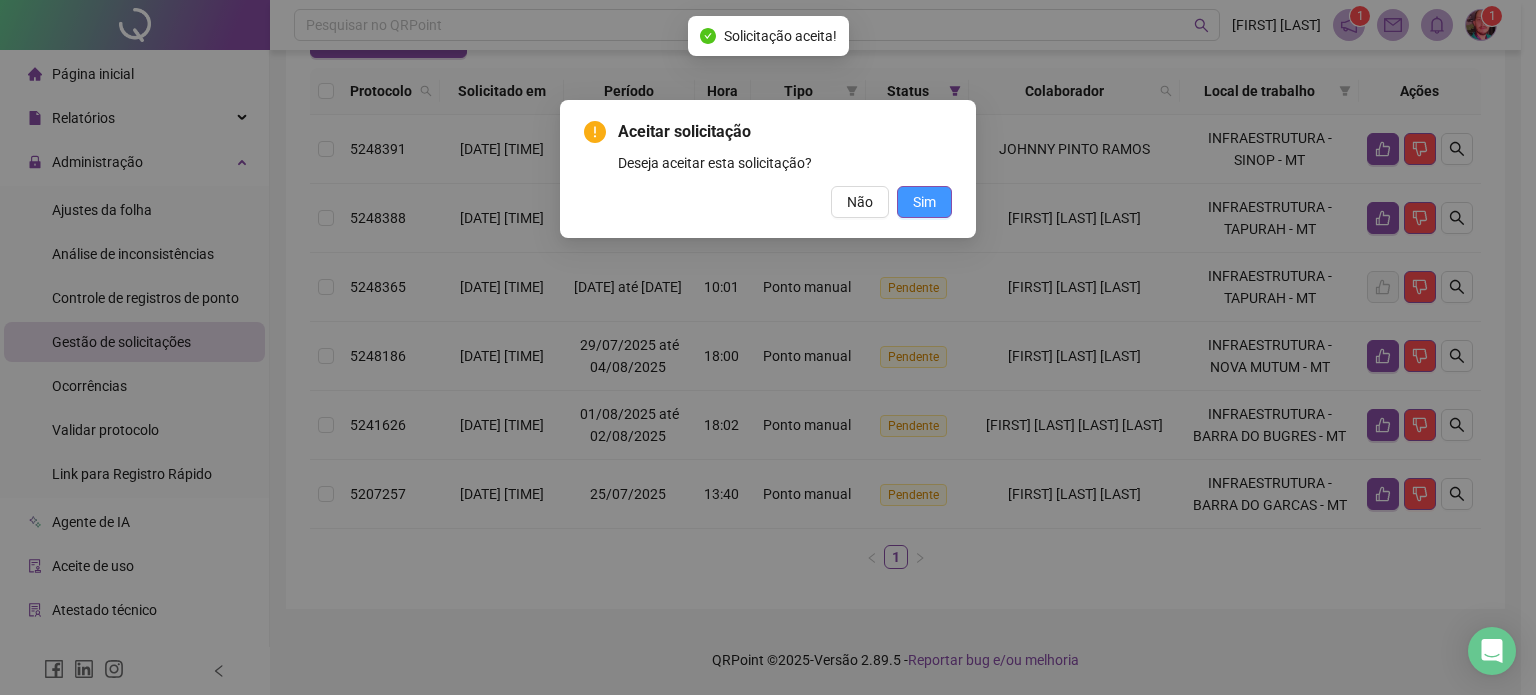 click on "Sim" at bounding box center [924, 202] 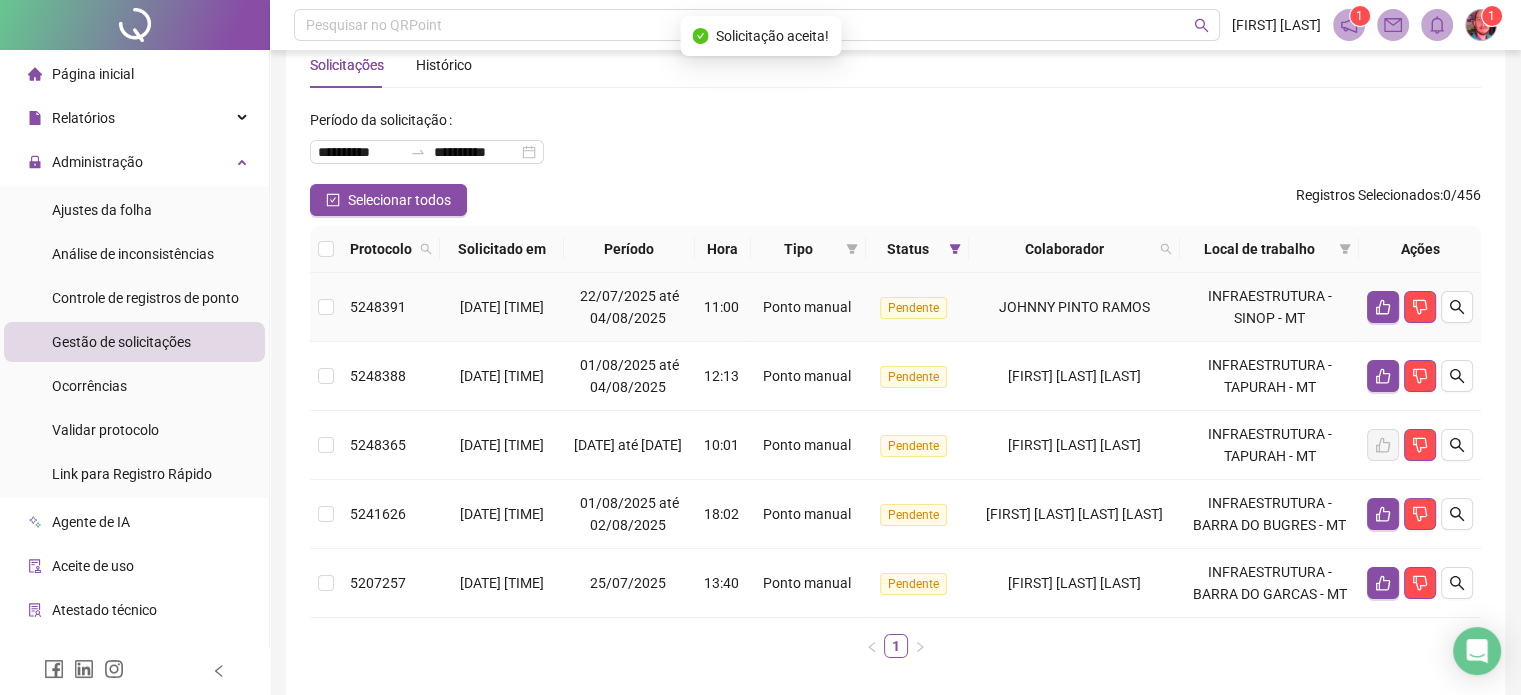 scroll, scrollTop: 0, scrollLeft: 0, axis: both 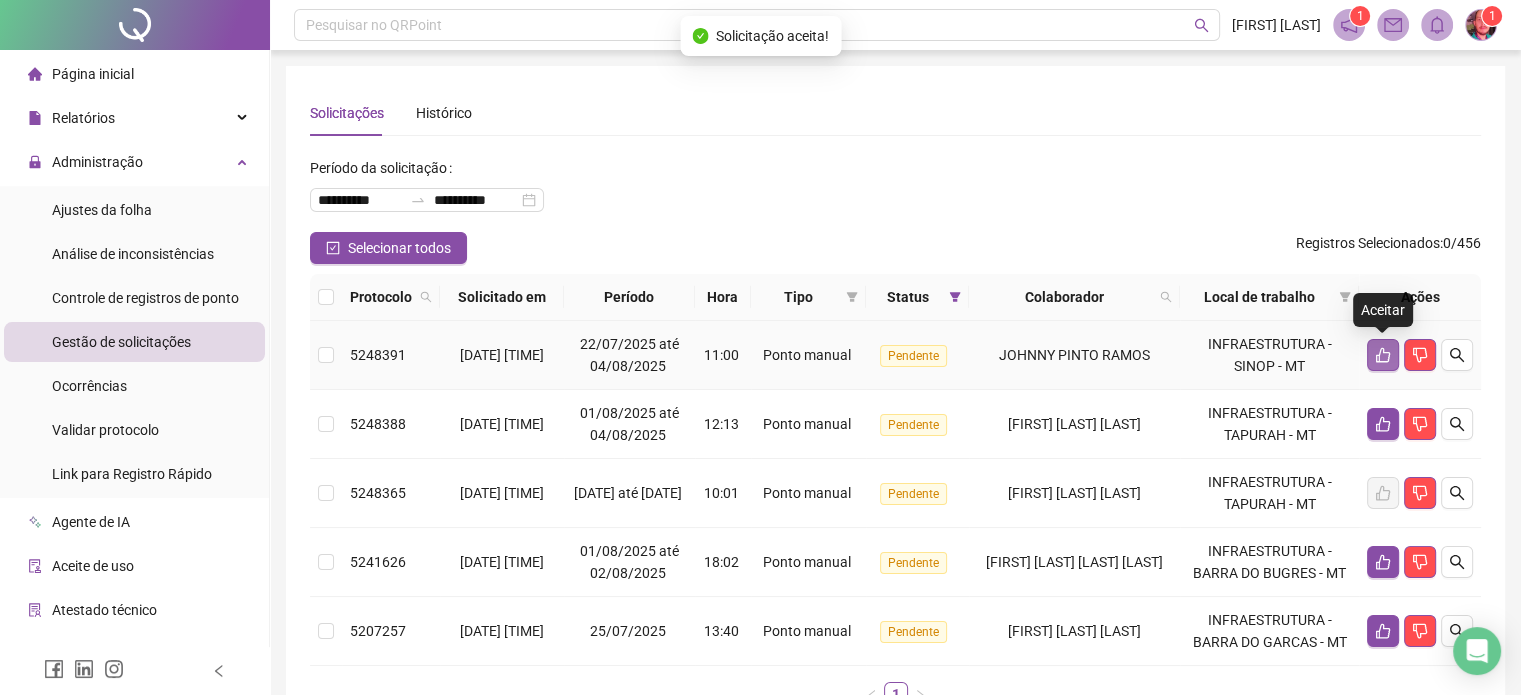 click 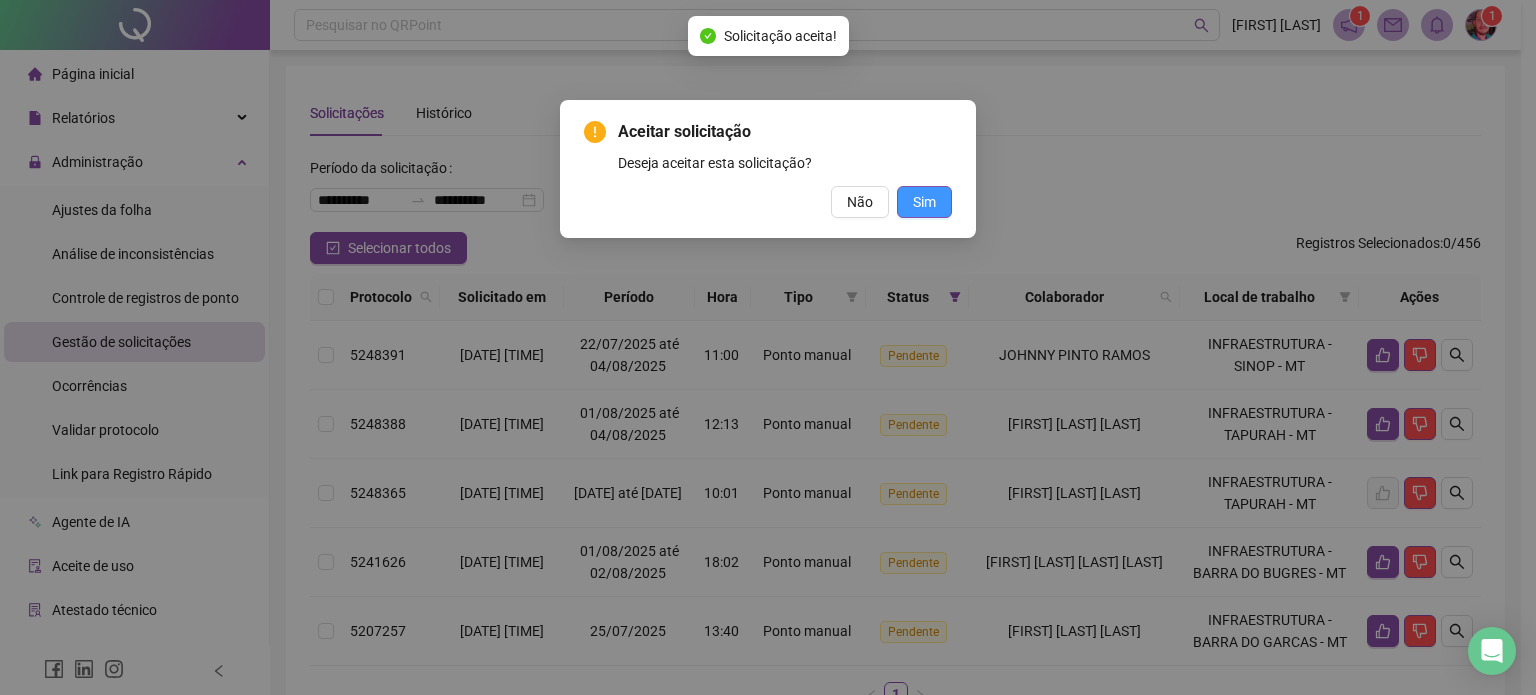 click on "Sim" at bounding box center [924, 202] 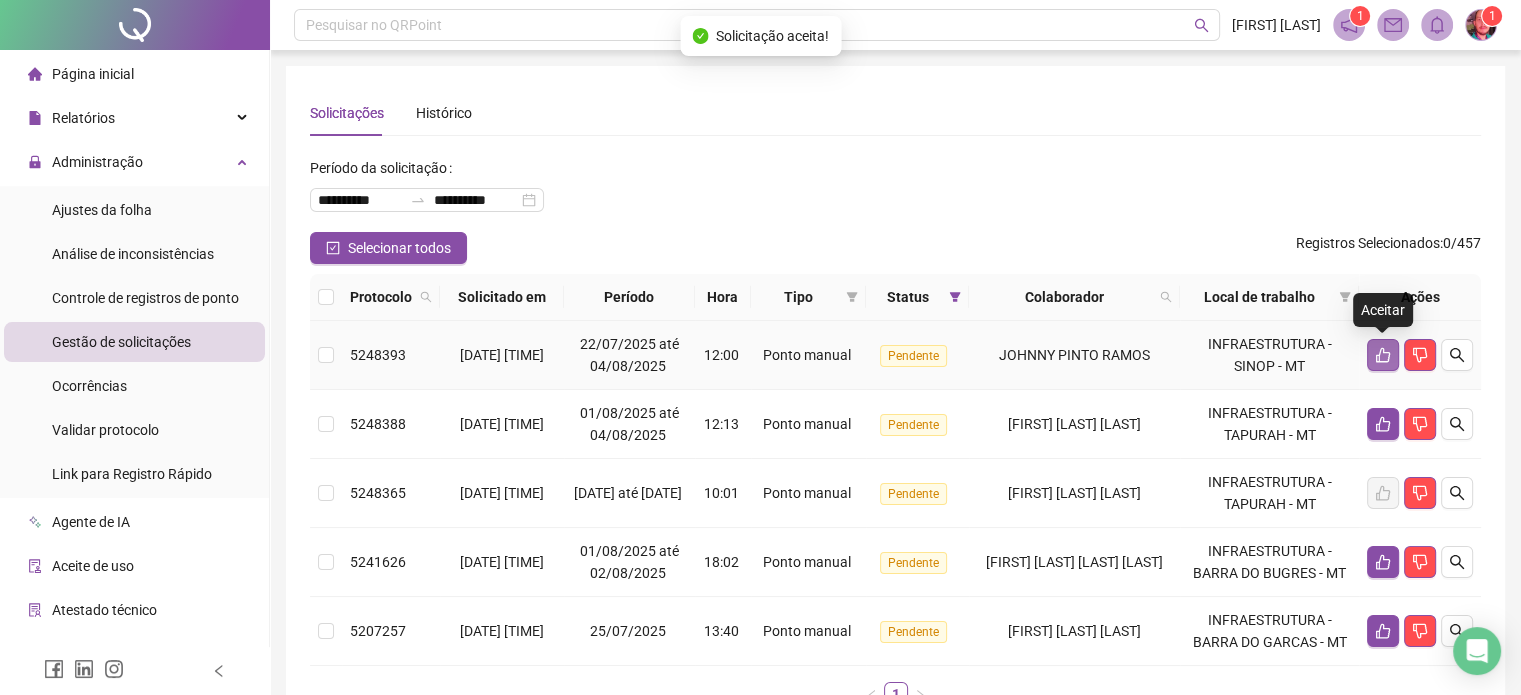 click 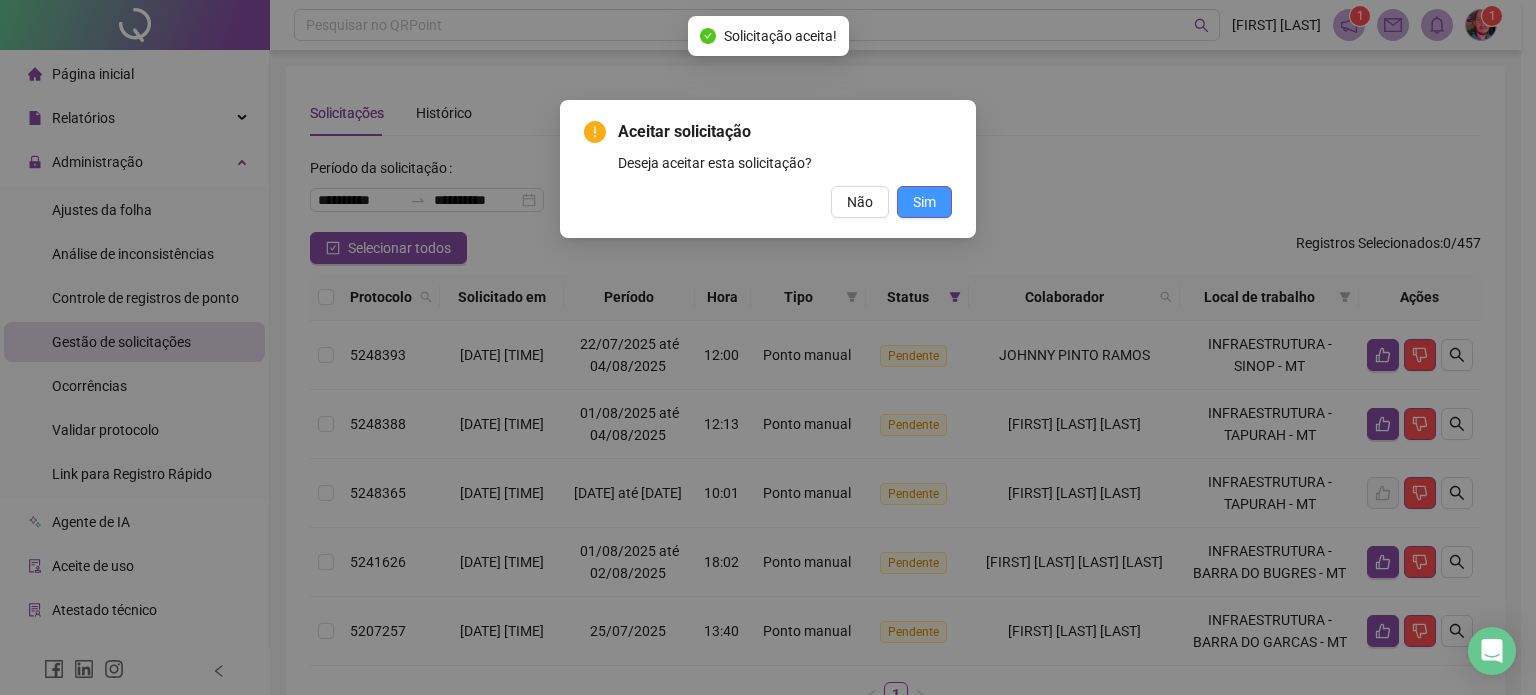 click on "Sim" at bounding box center [924, 202] 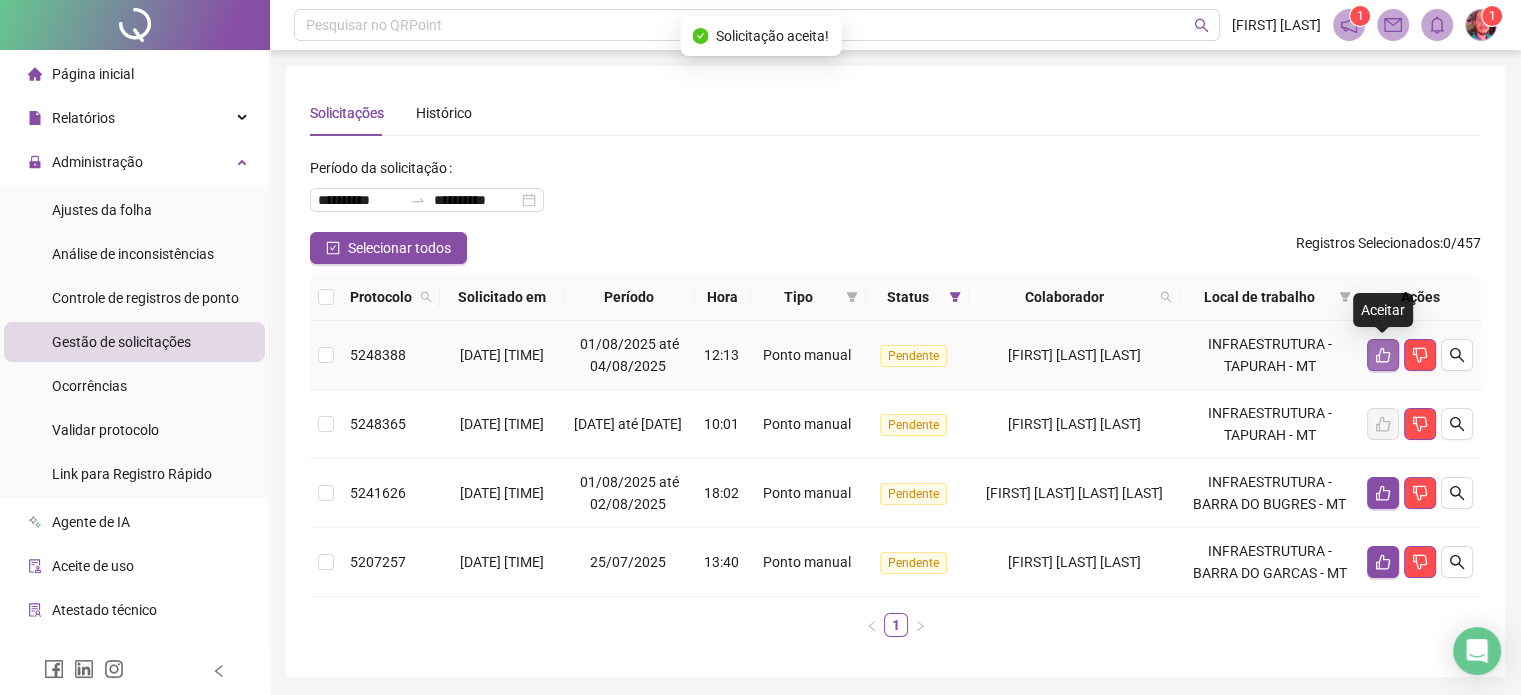 click at bounding box center (1383, 355) 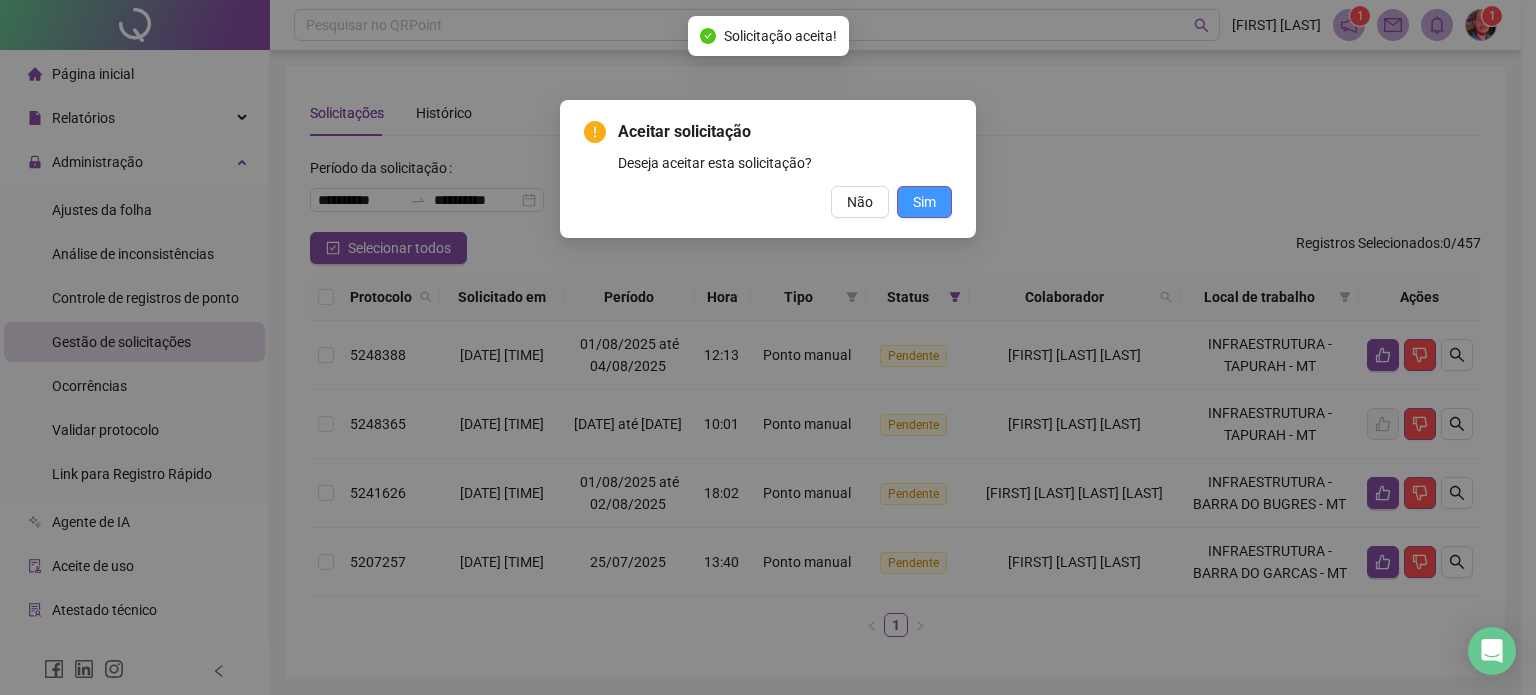 click on "Sim" at bounding box center (924, 202) 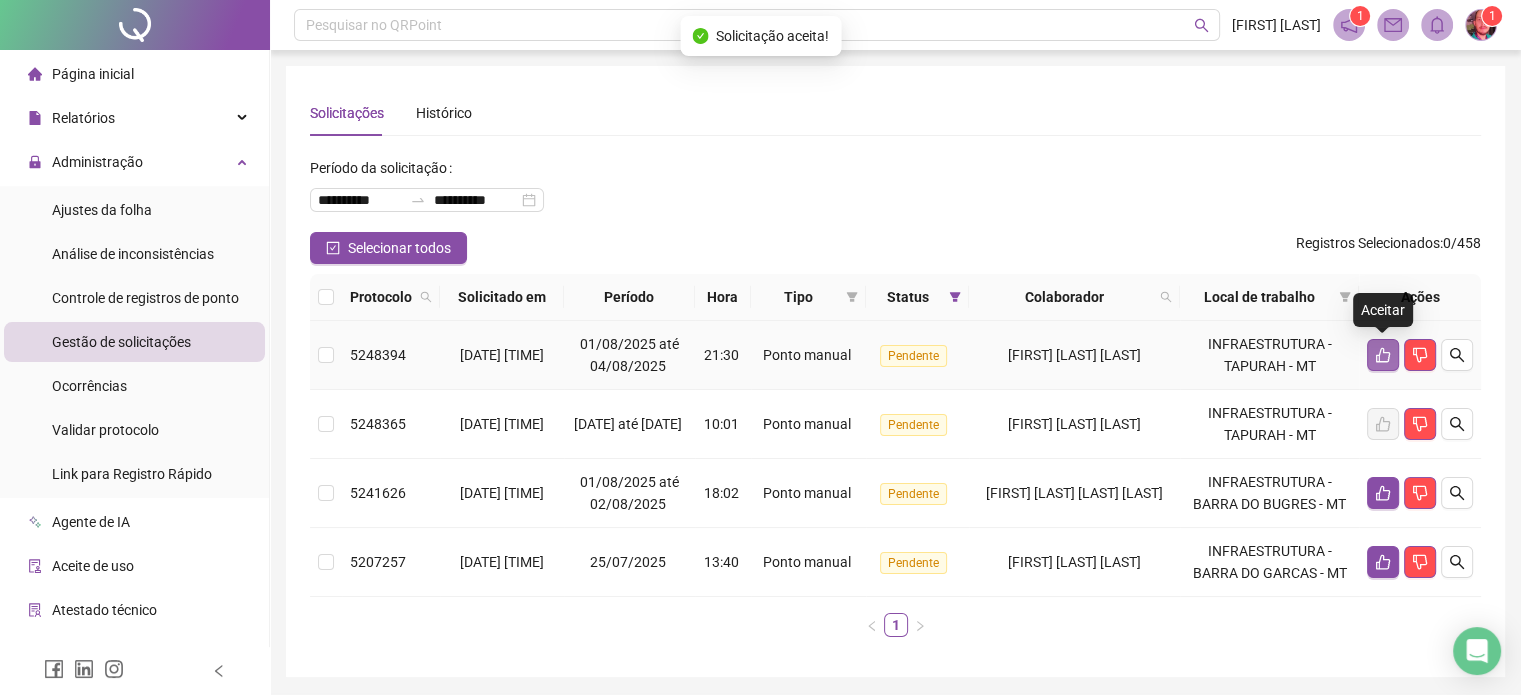 click 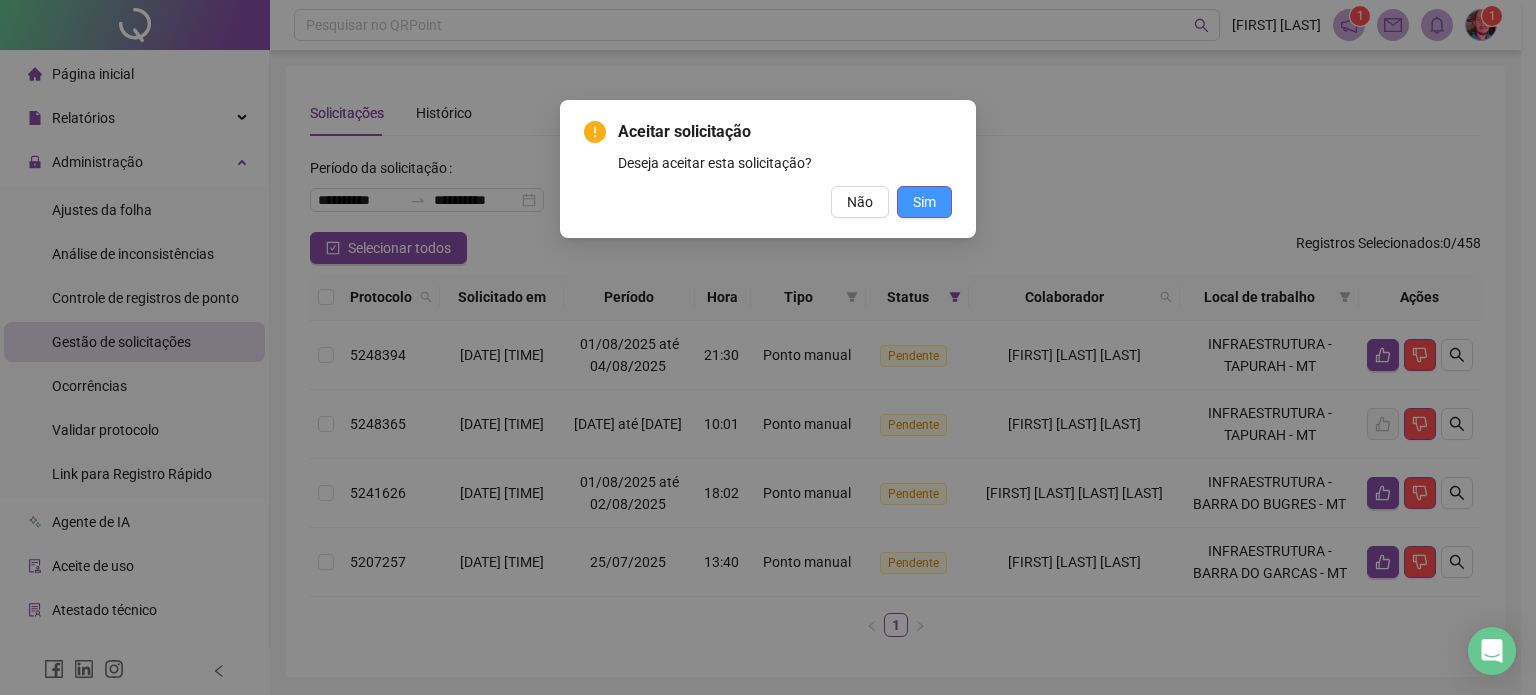 click on "Sim" at bounding box center [924, 202] 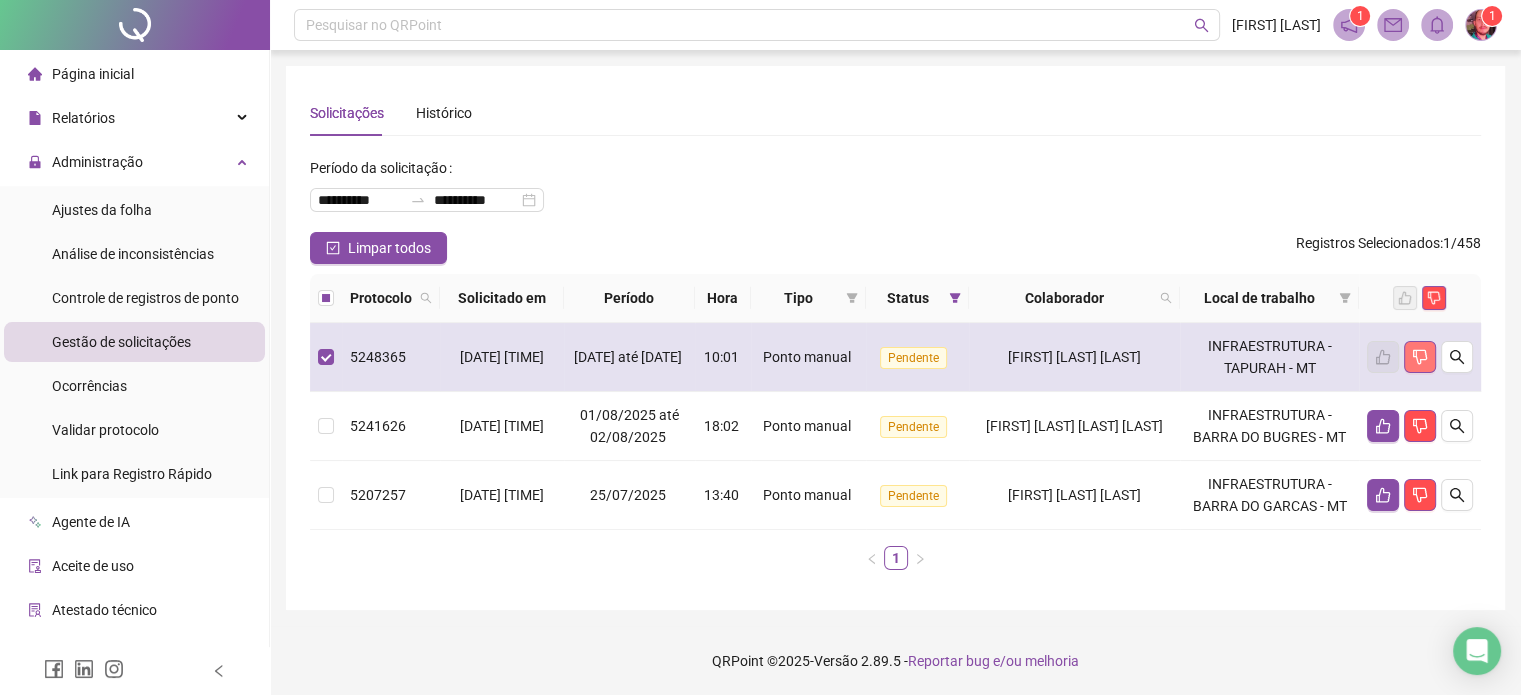 click 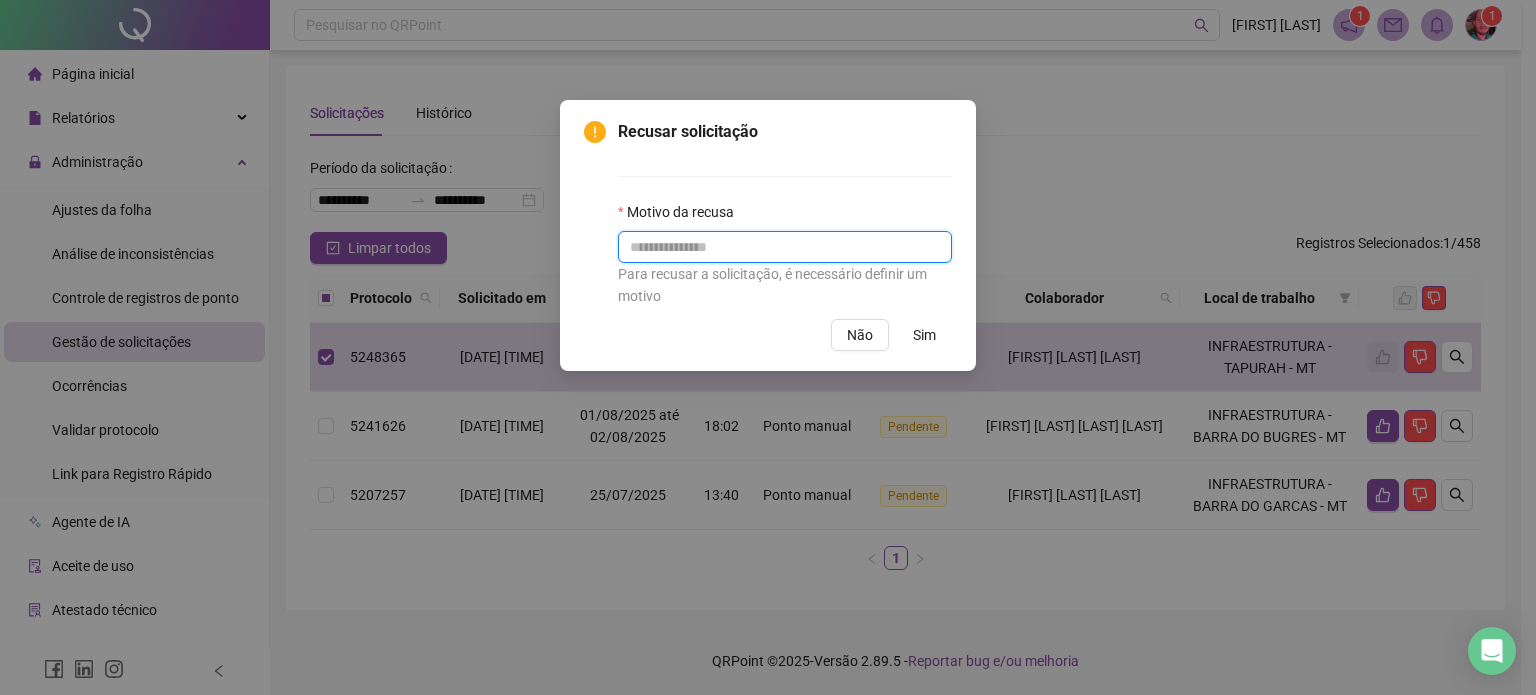 click at bounding box center (785, 247) 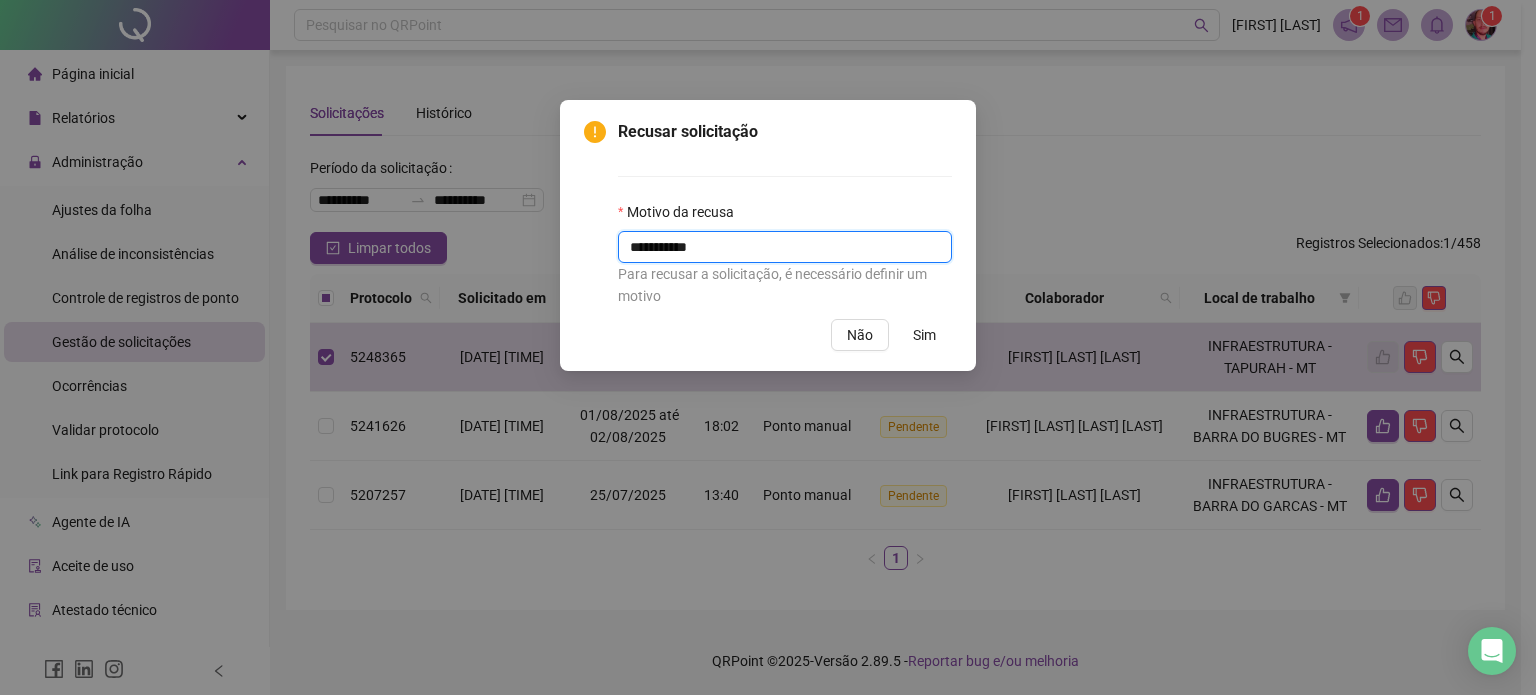 type on "**********" 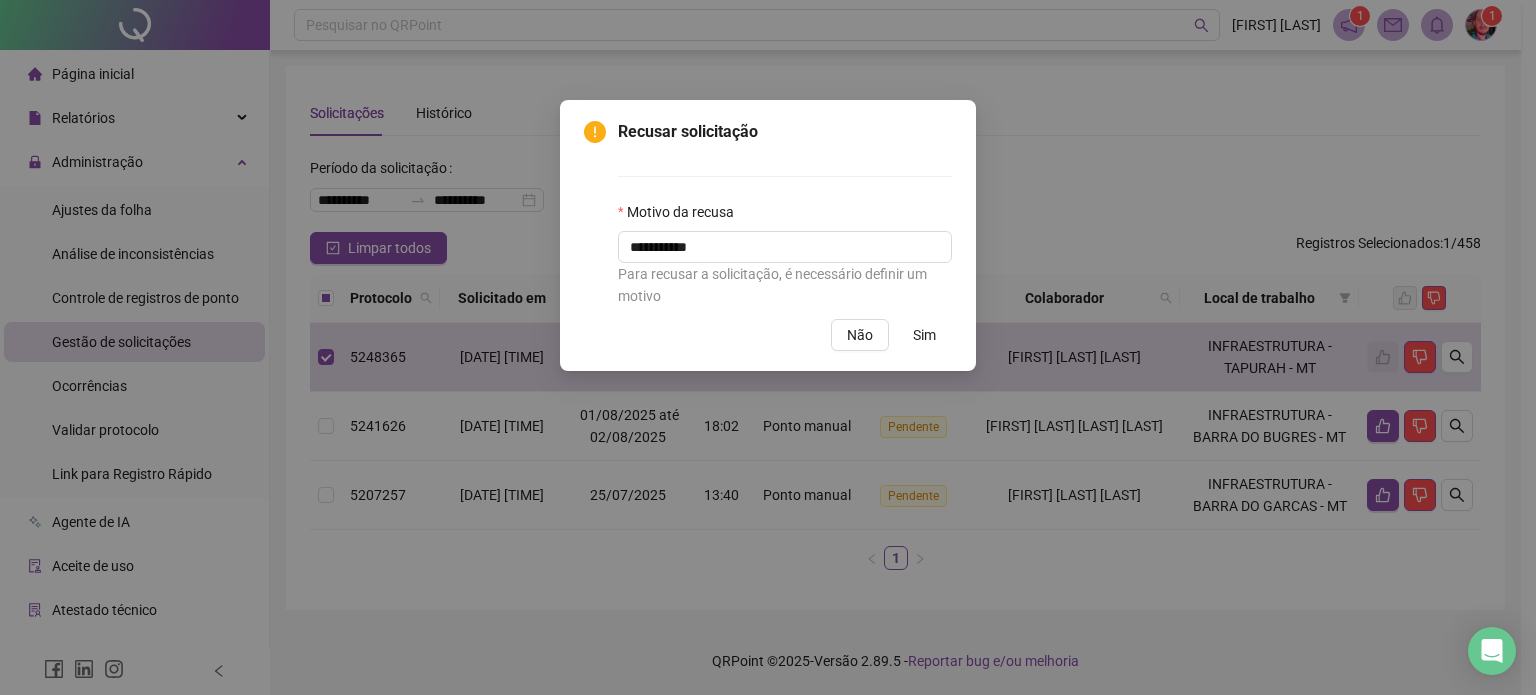 click on "Sim" at bounding box center (924, 335) 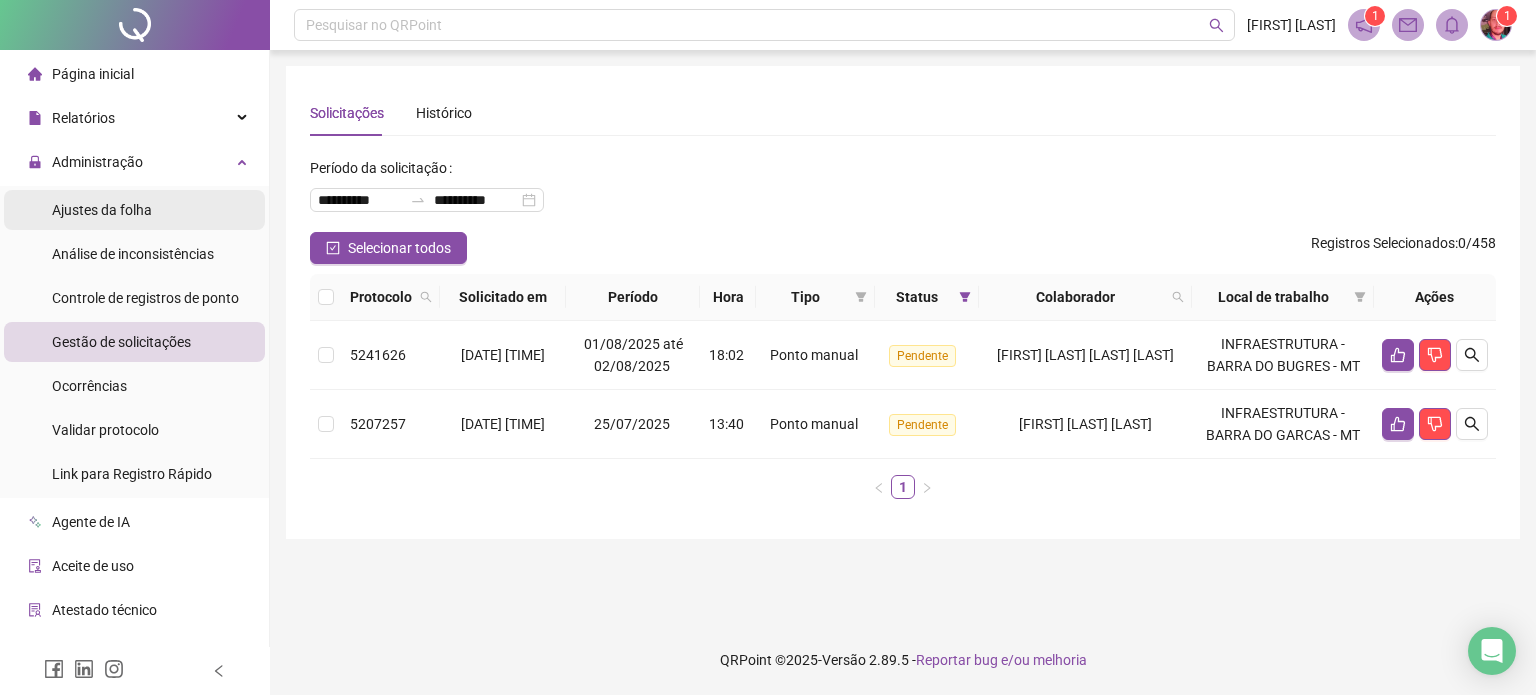 click on "Ajustes da folha" at bounding box center (102, 210) 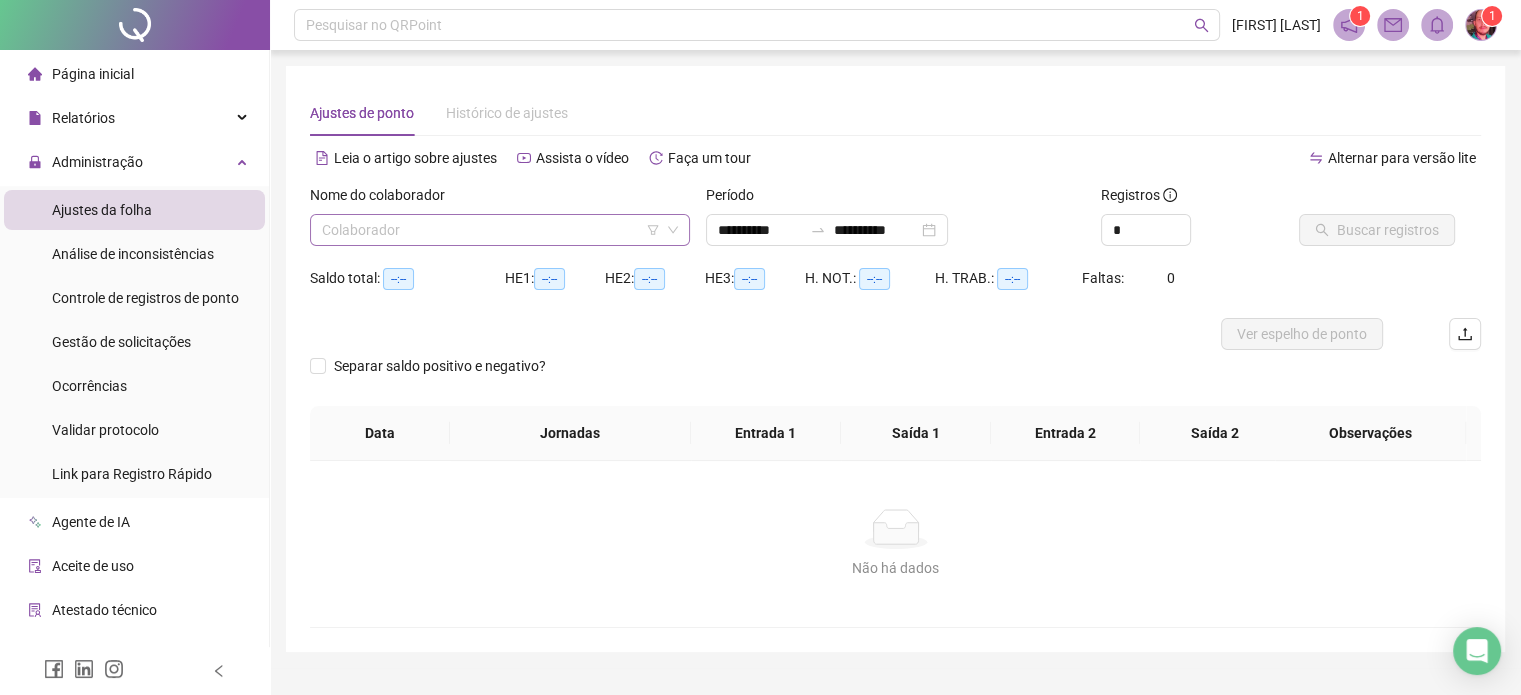 click at bounding box center (491, 230) 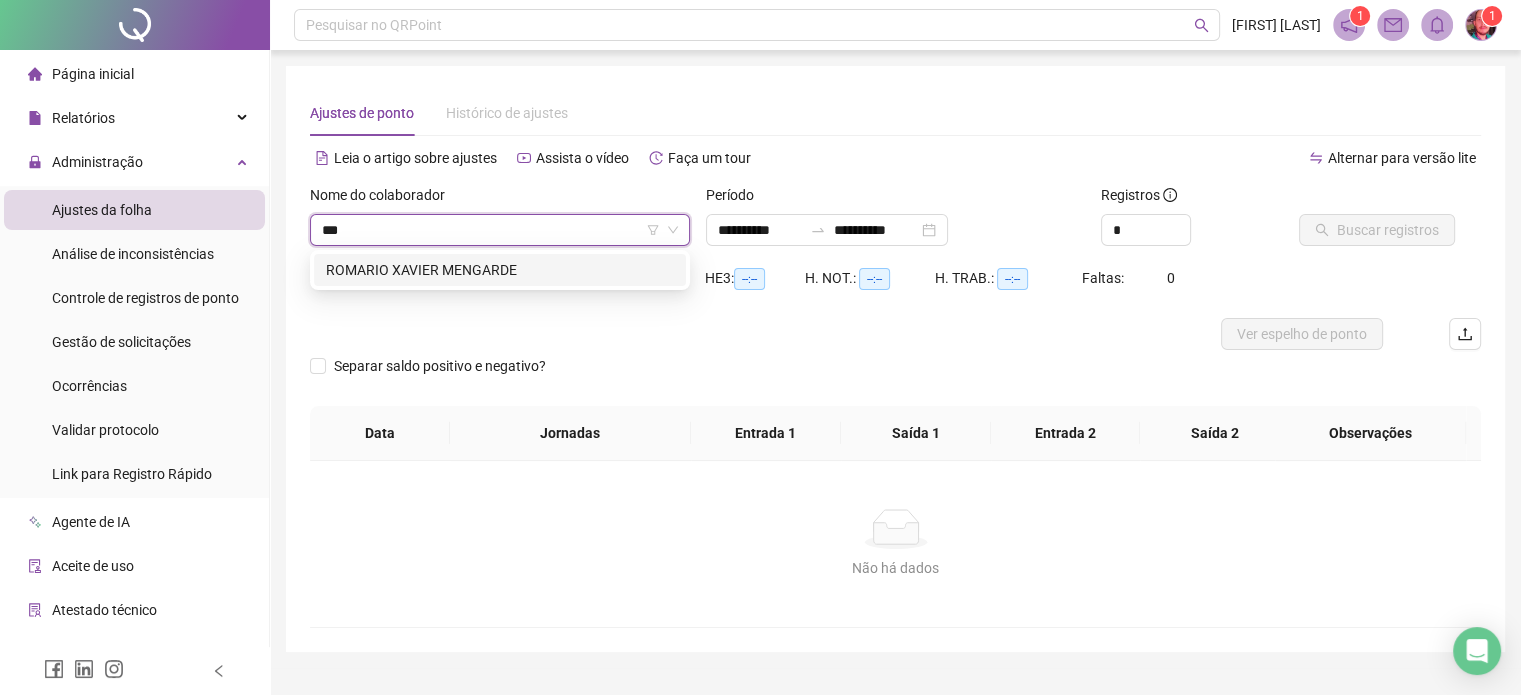 type on "****" 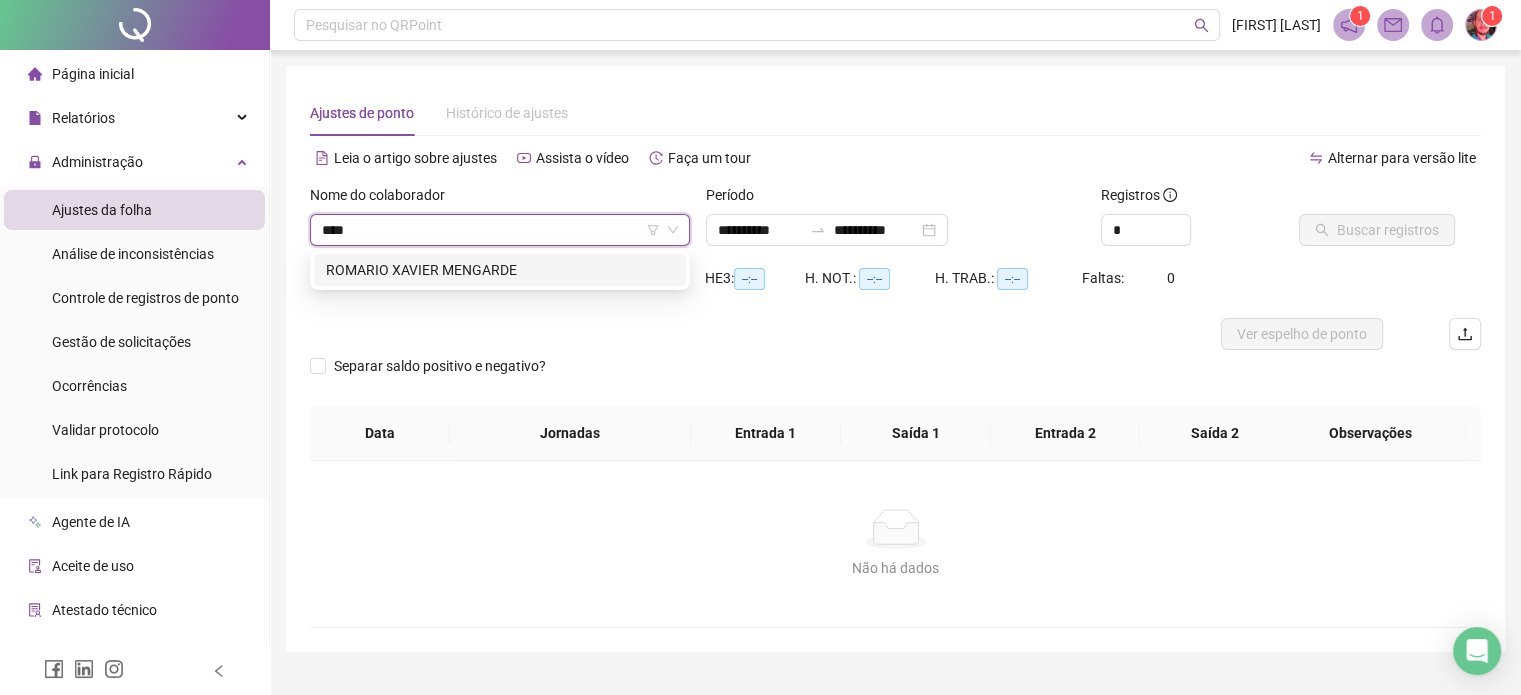 click on "ROMARIO XAVIER MENGARDE" at bounding box center (500, 270) 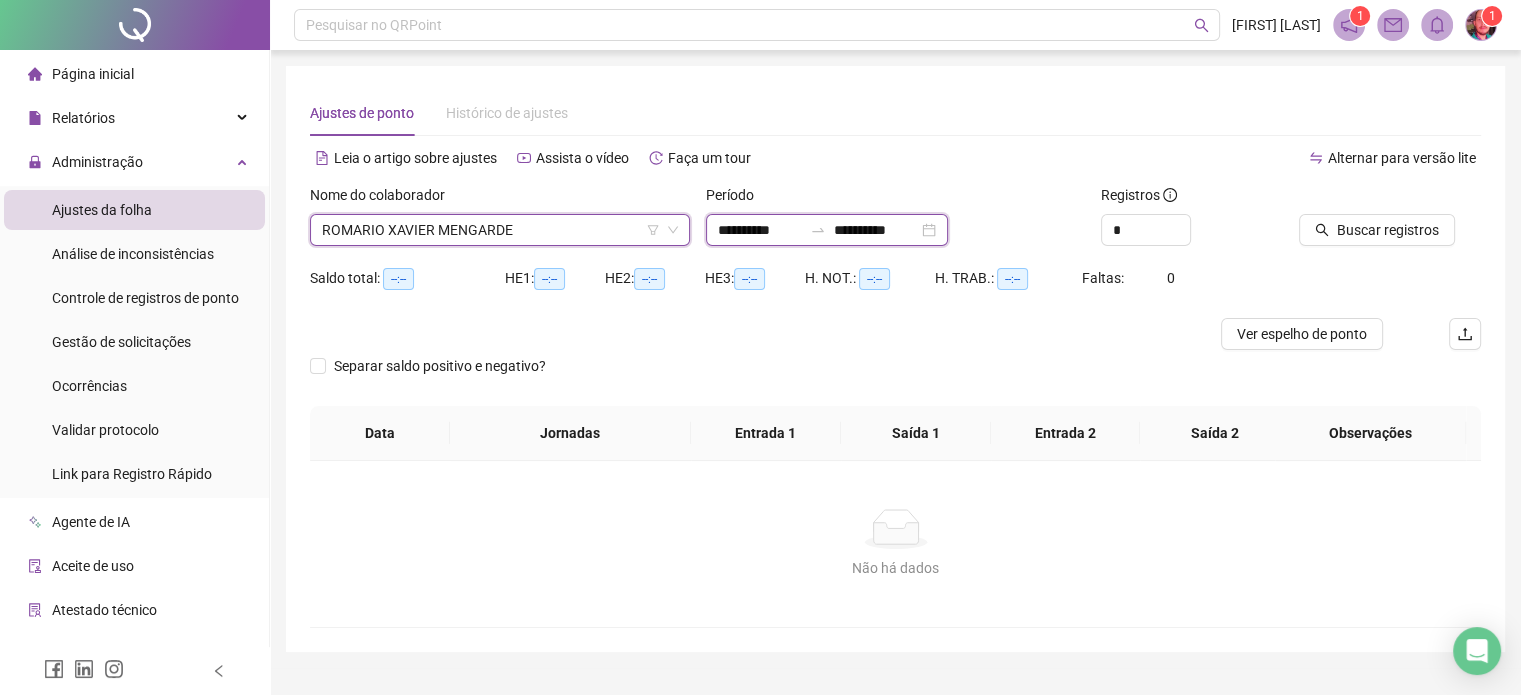 click on "**********" at bounding box center [760, 230] 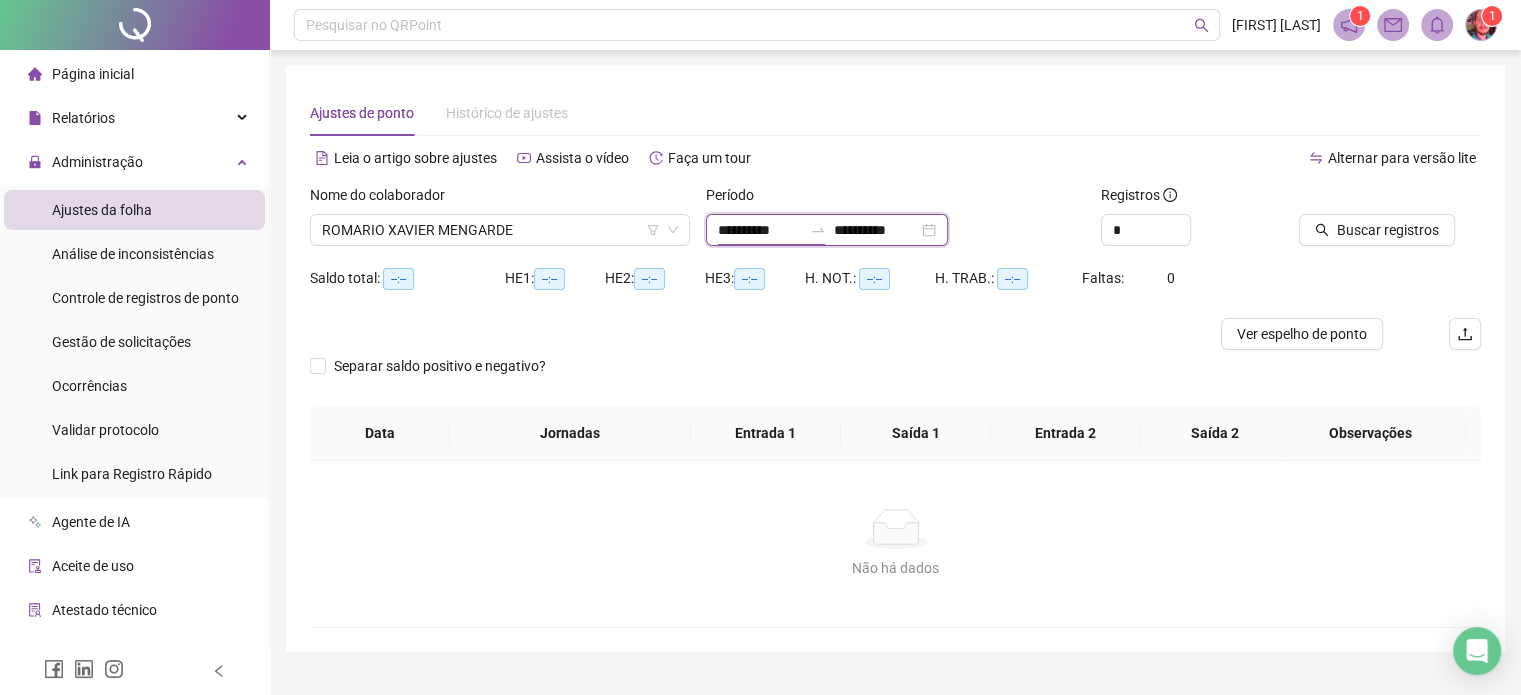 type on "**********" 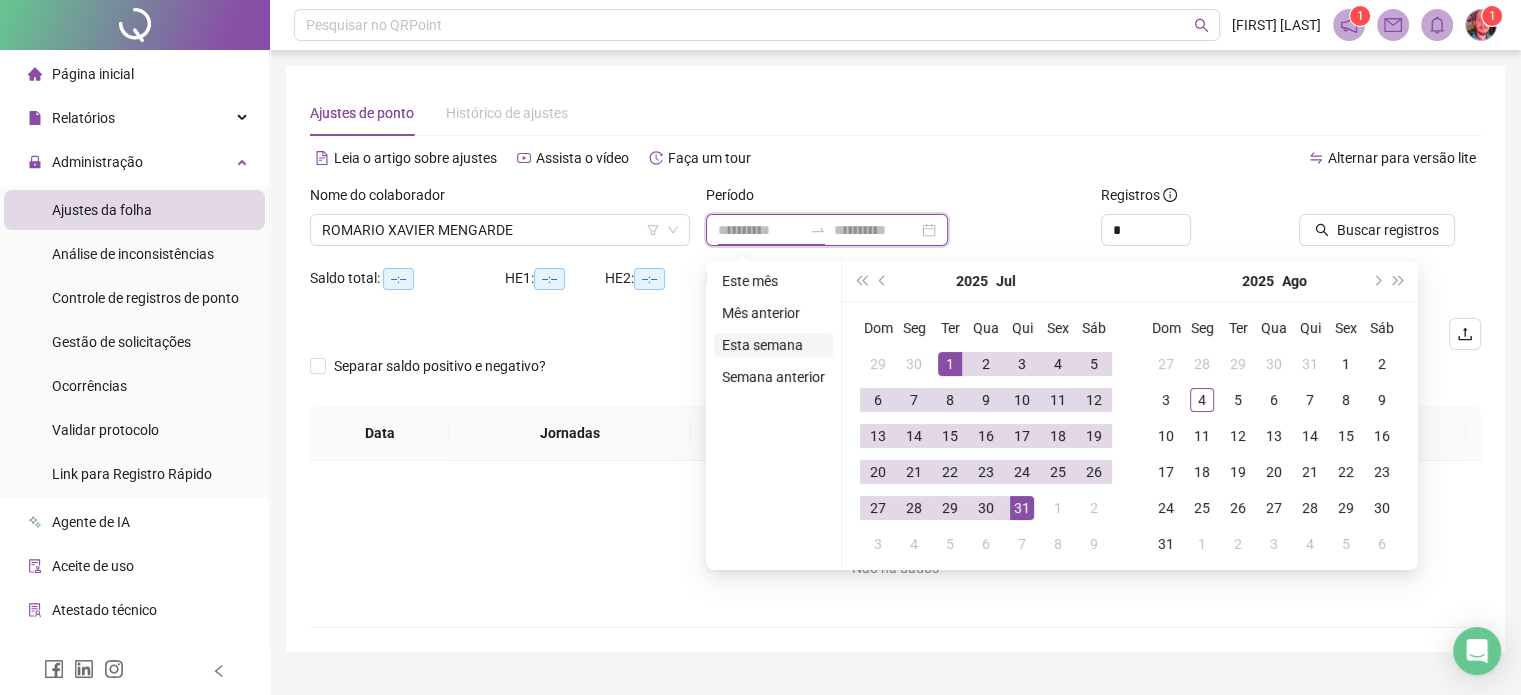 type on "**********" 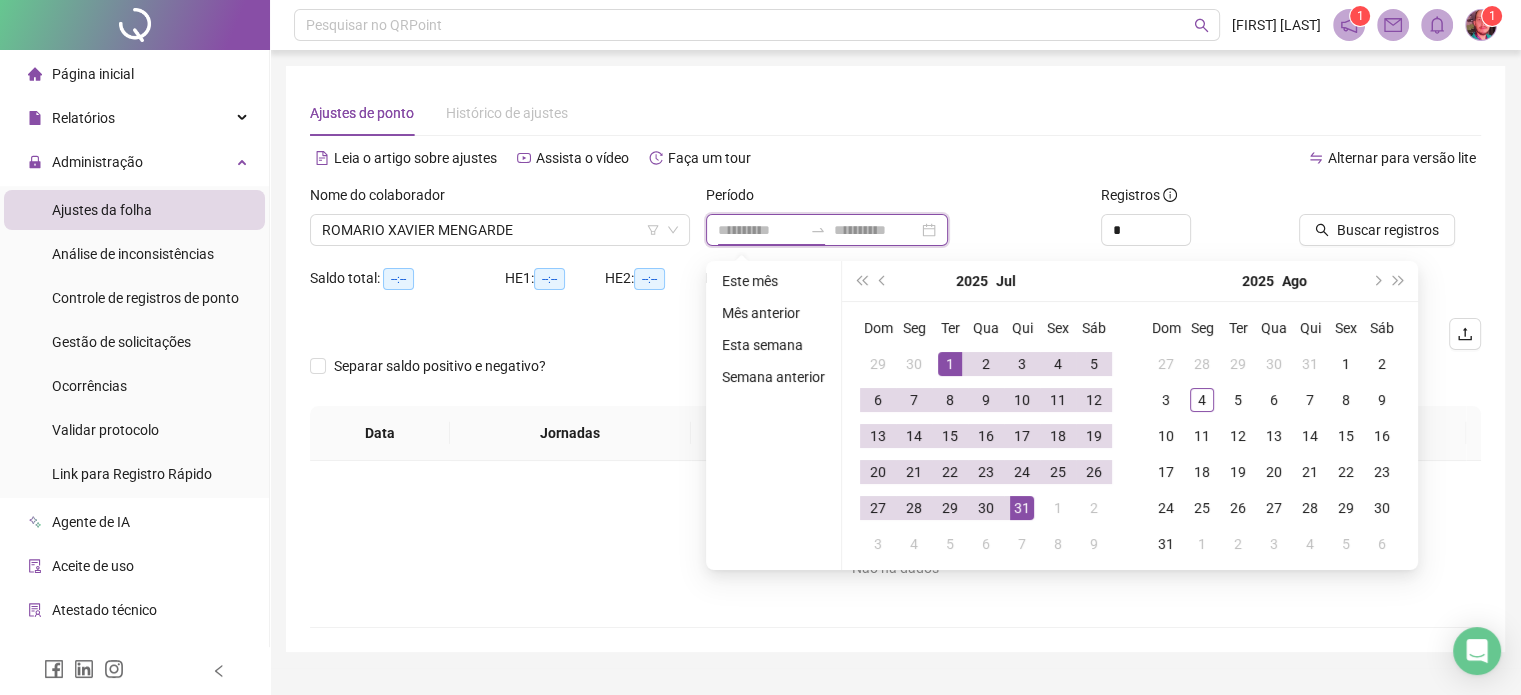 type on "**********" 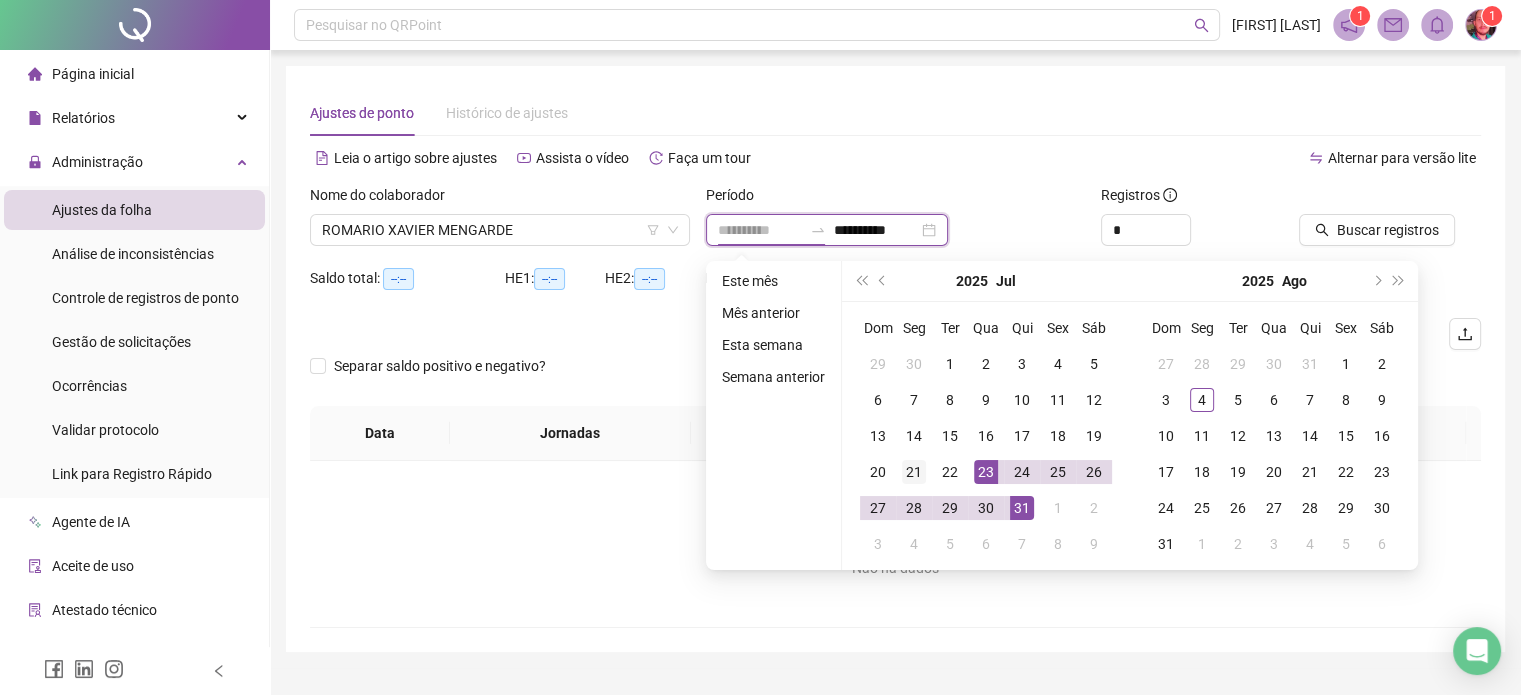 type on "**********" 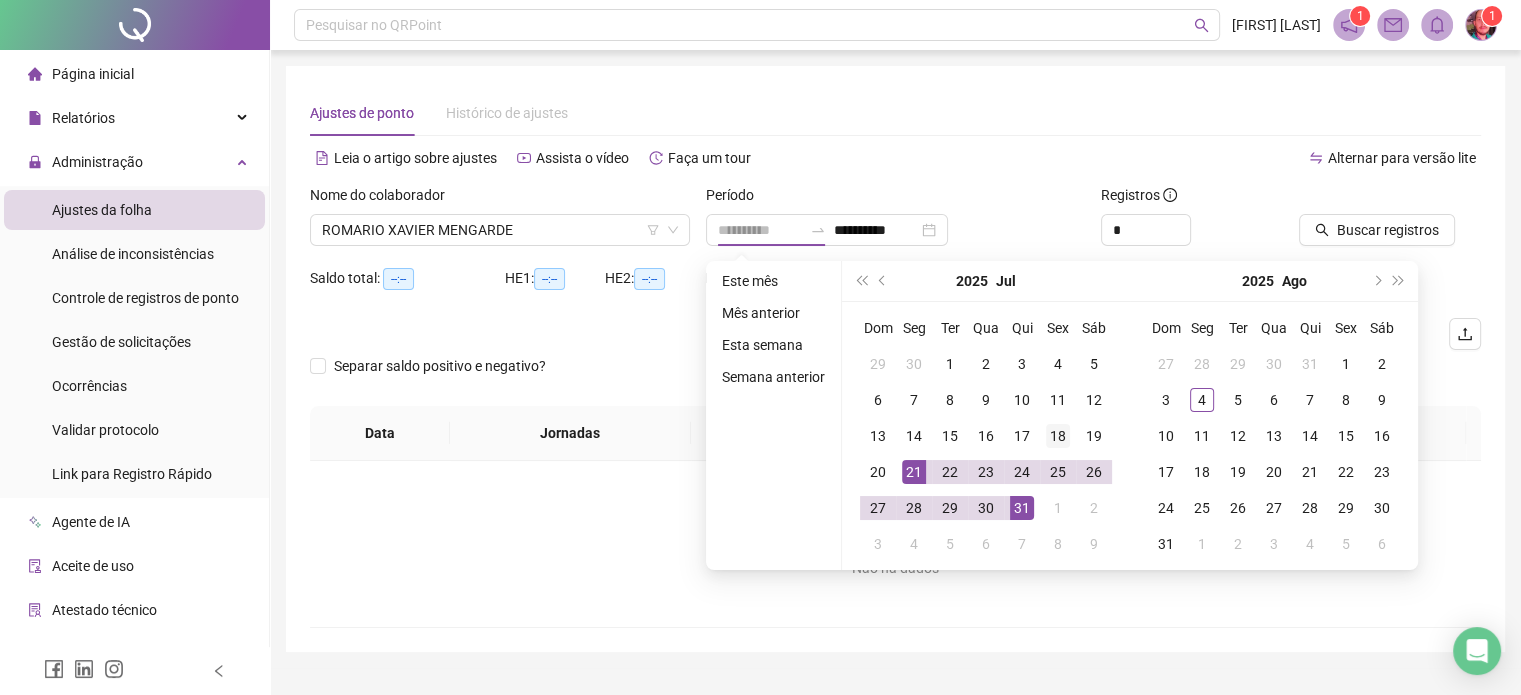 drag, startPoint x: 910, startPoint y: 468, endPoint x: 1069, endPoint y: 447, distance: 160.3808 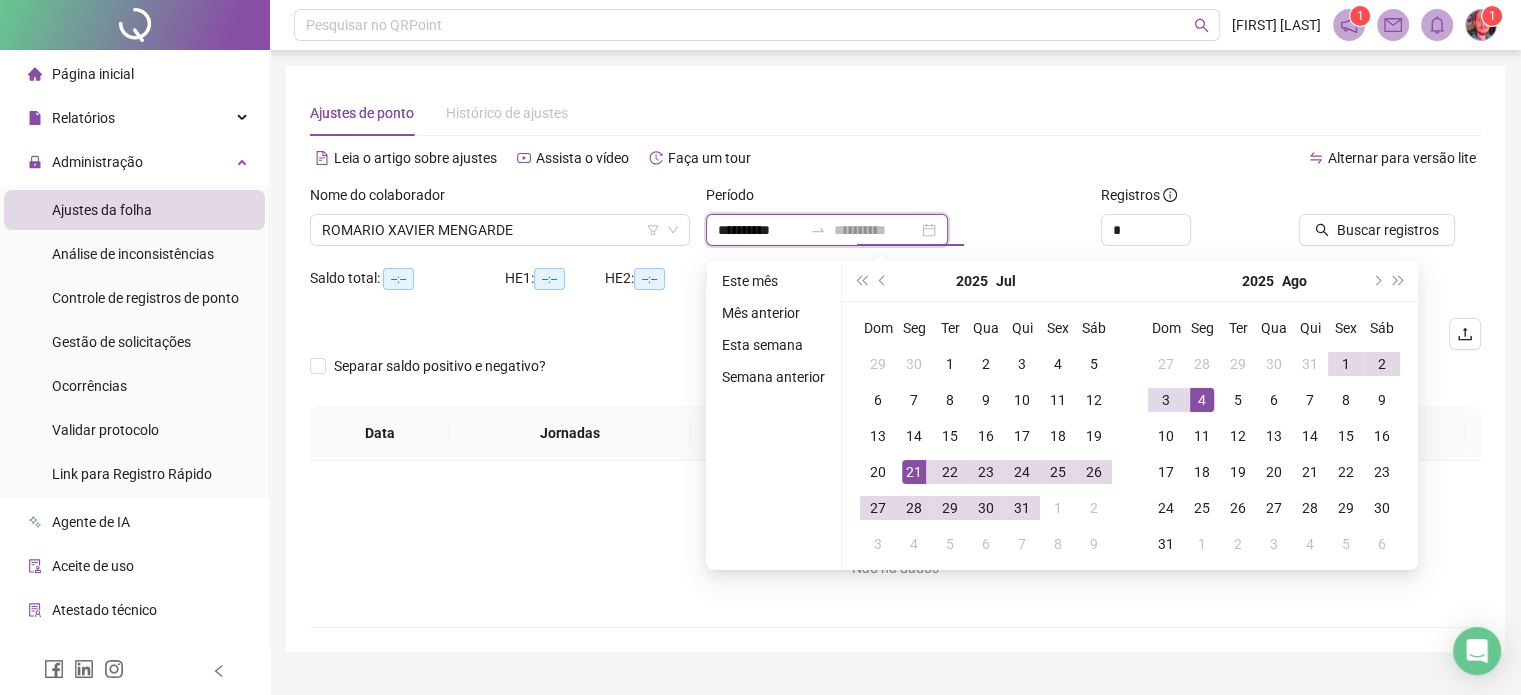 type on "**********" 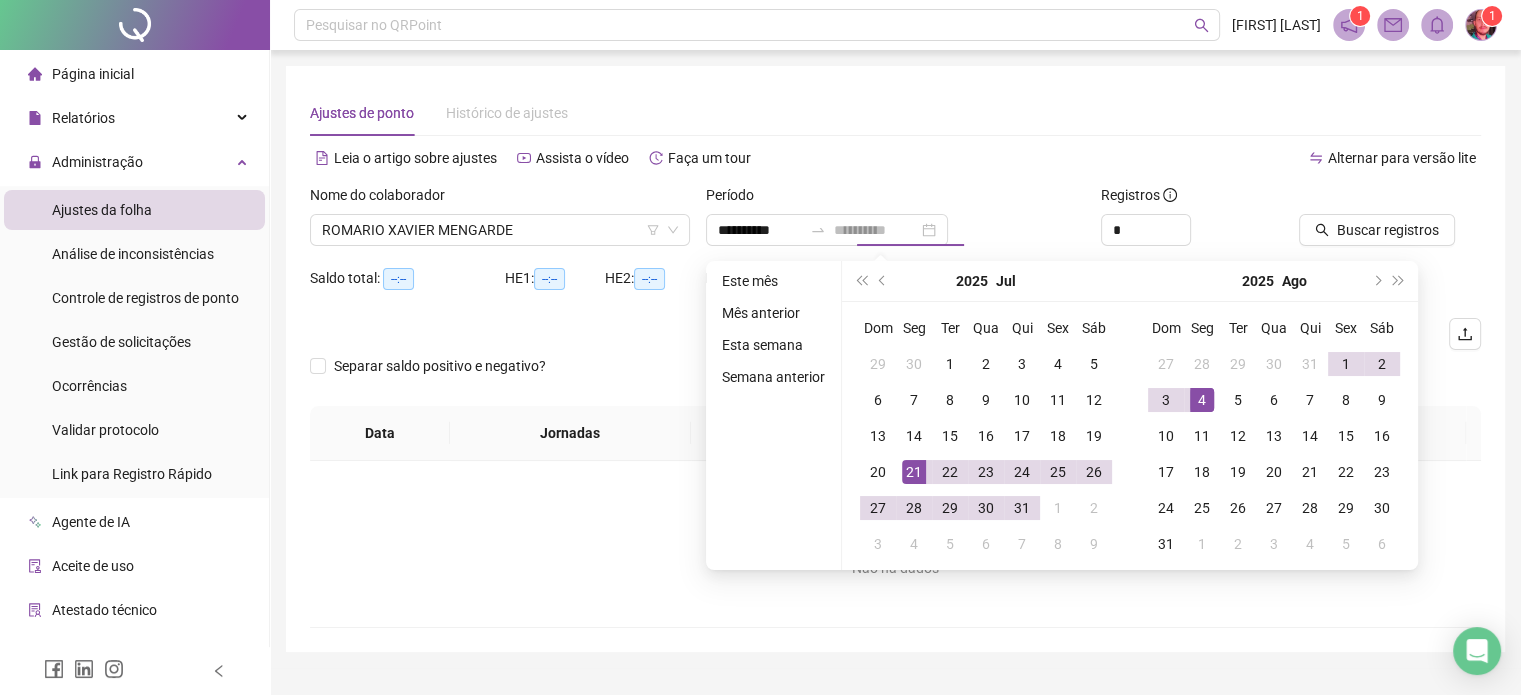 click on "4" at bounding box center [1202, 400] 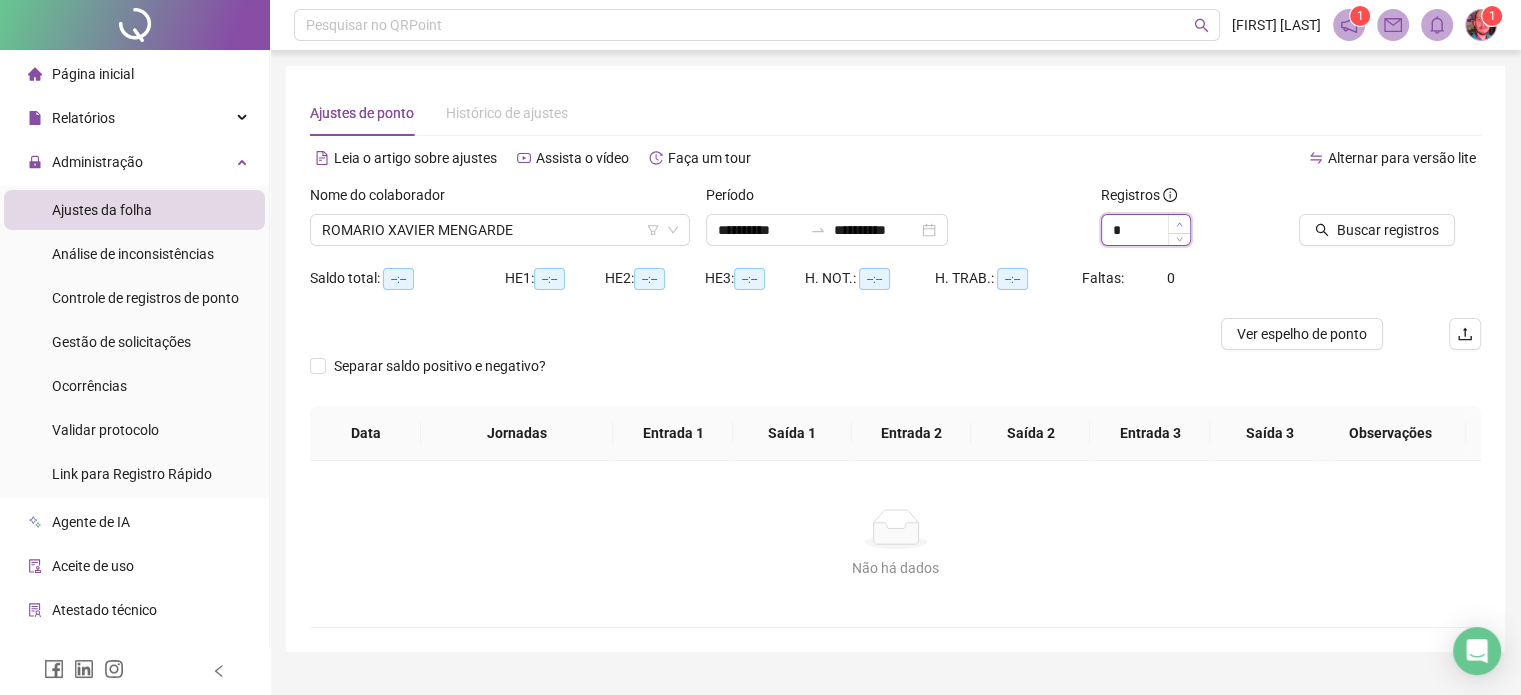 click 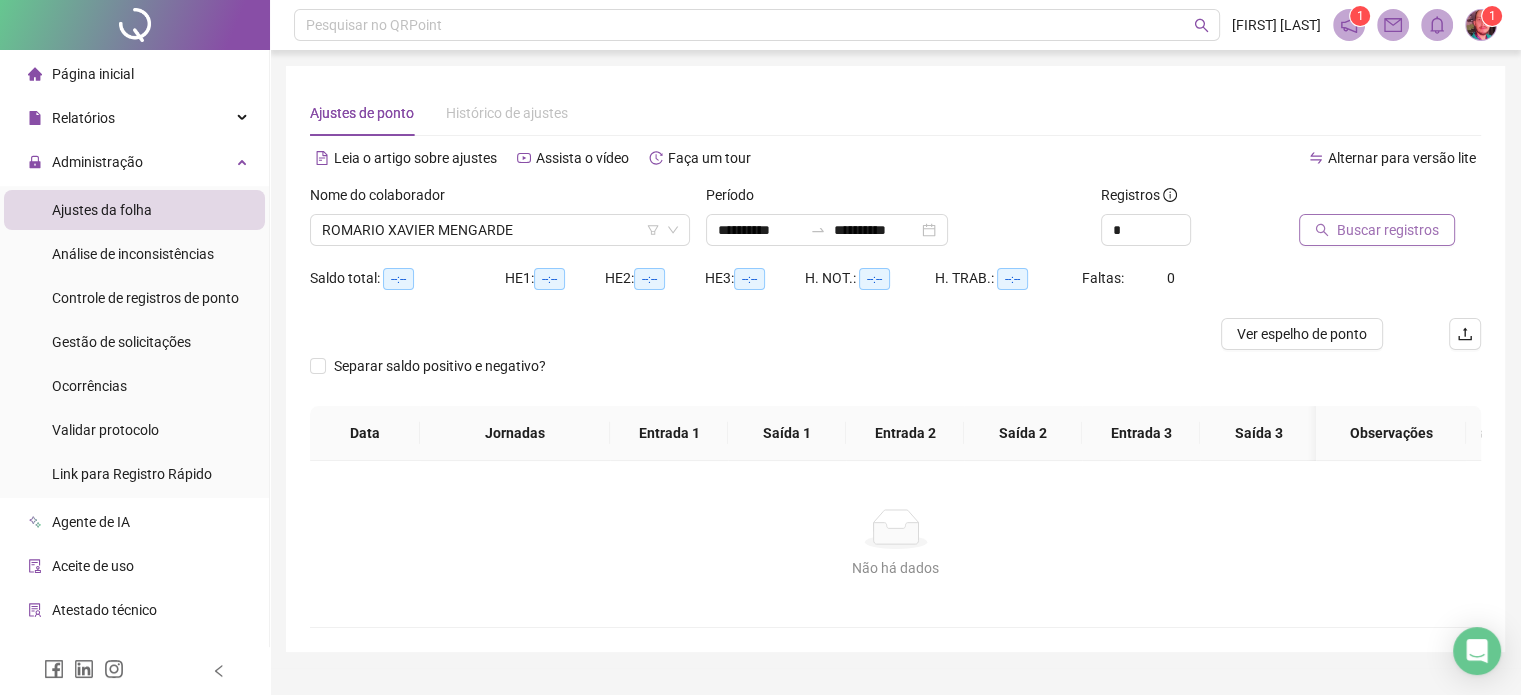 click on "Buscar registros" at bounding box center (1388, 230) 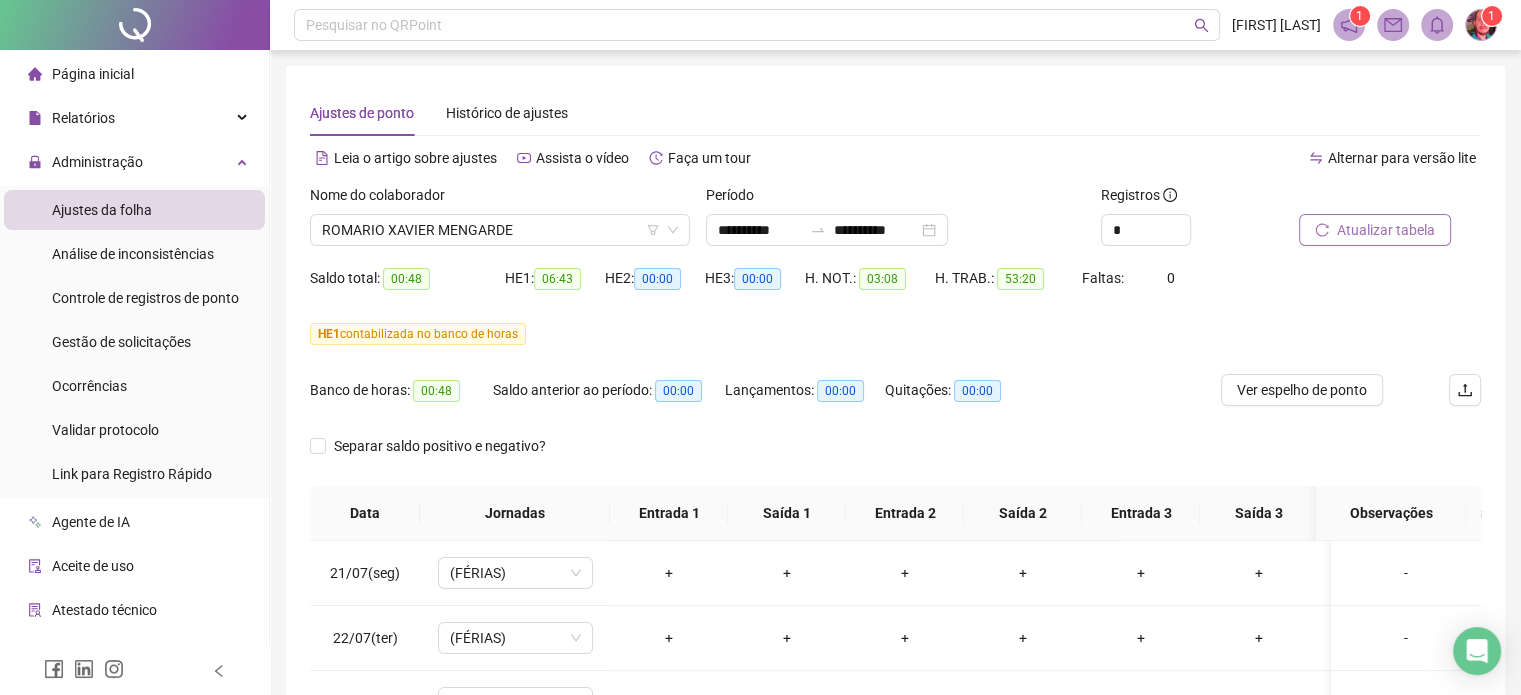 scroll, scrollTop: 382, scrollLeft: 0, axis: vertical 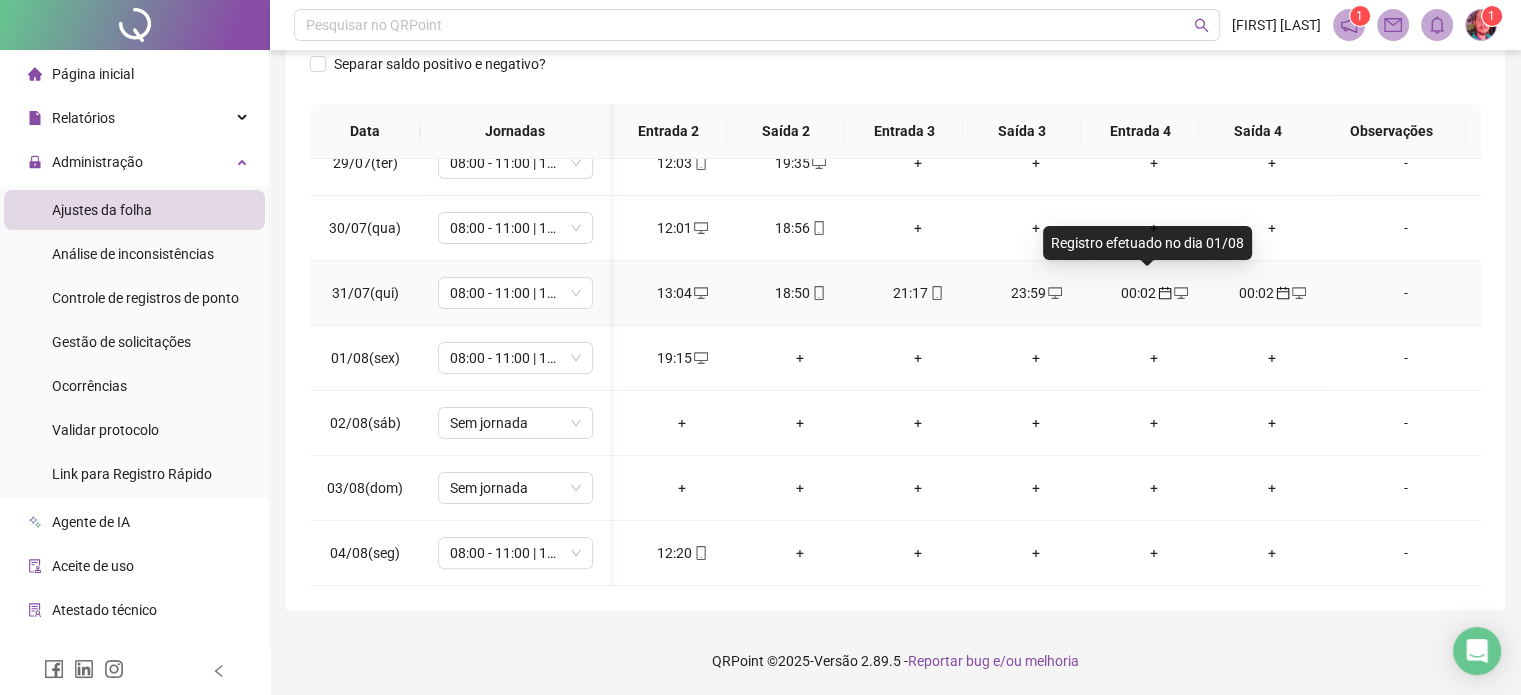 click 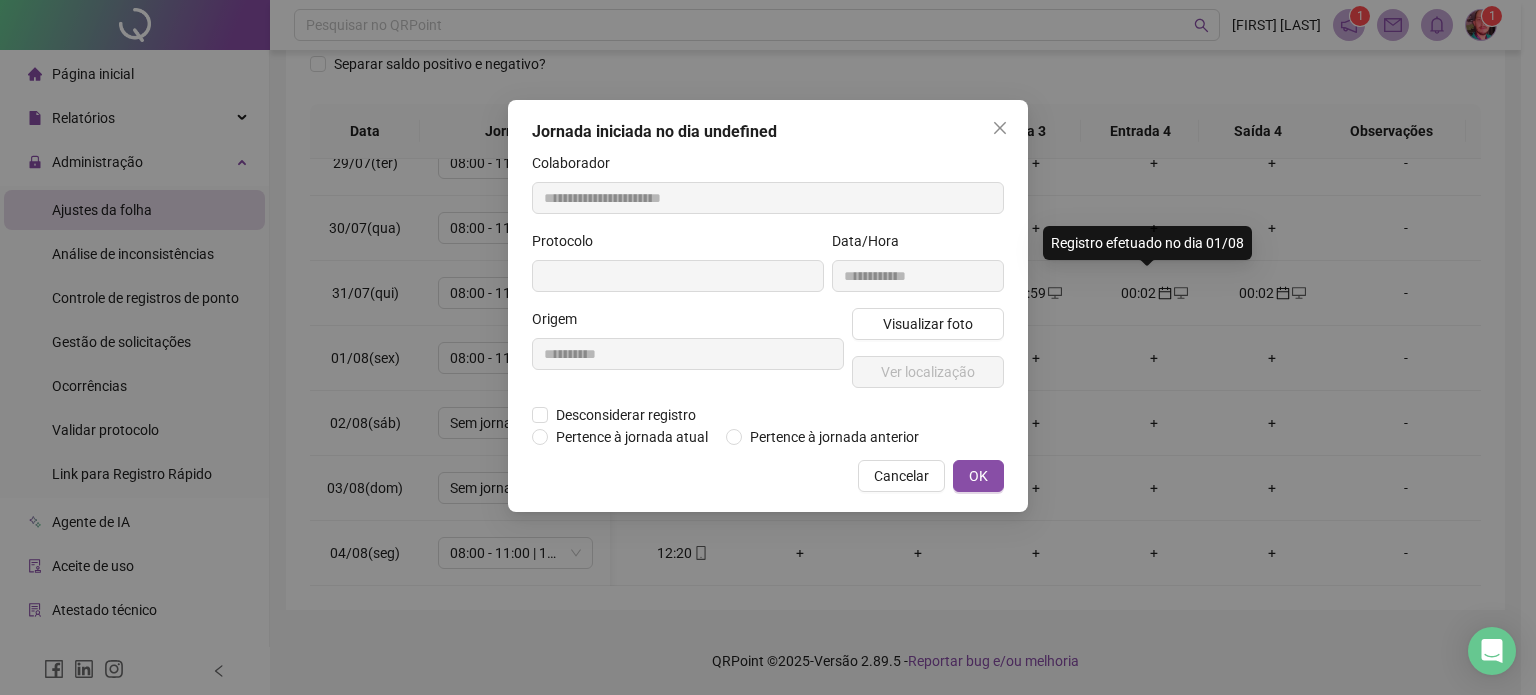 type on "**********" 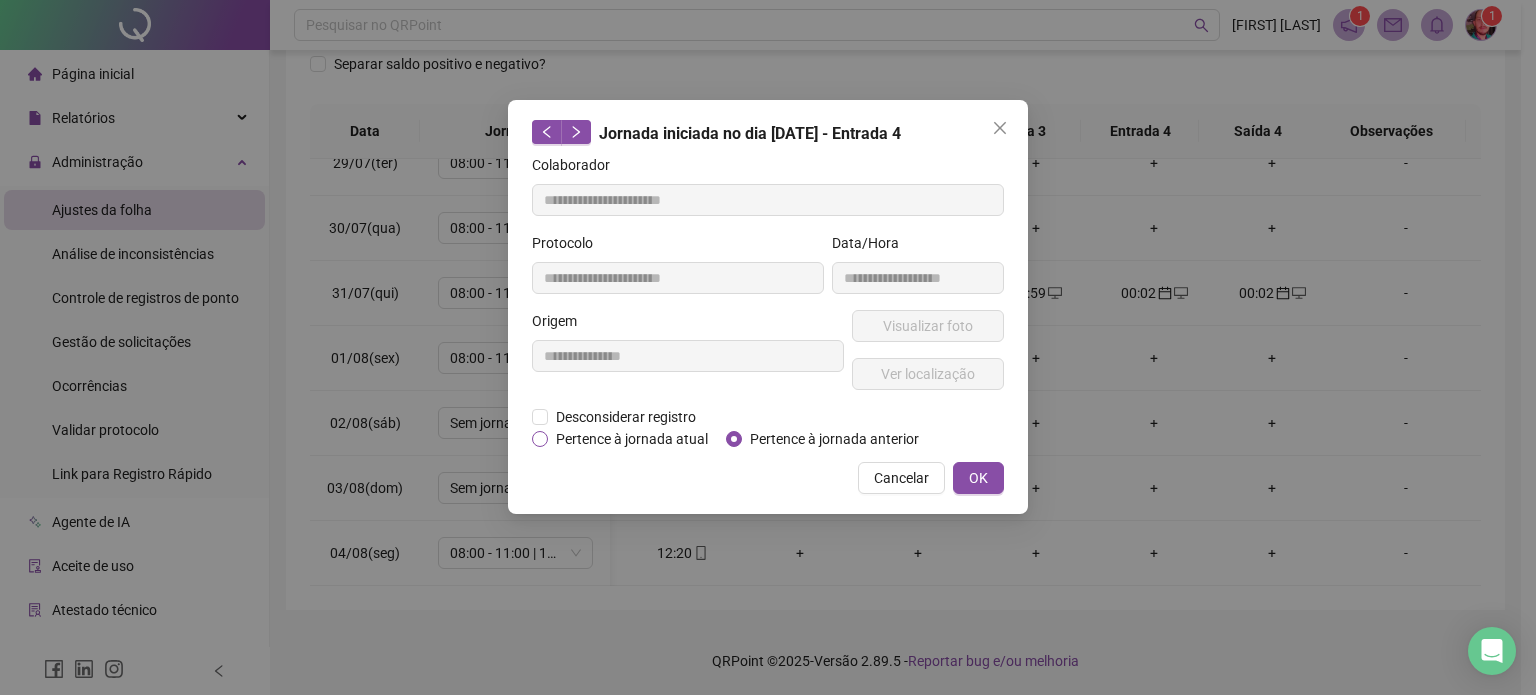 click on "Pertence à jornada atual" at bounding box center (632, 439) 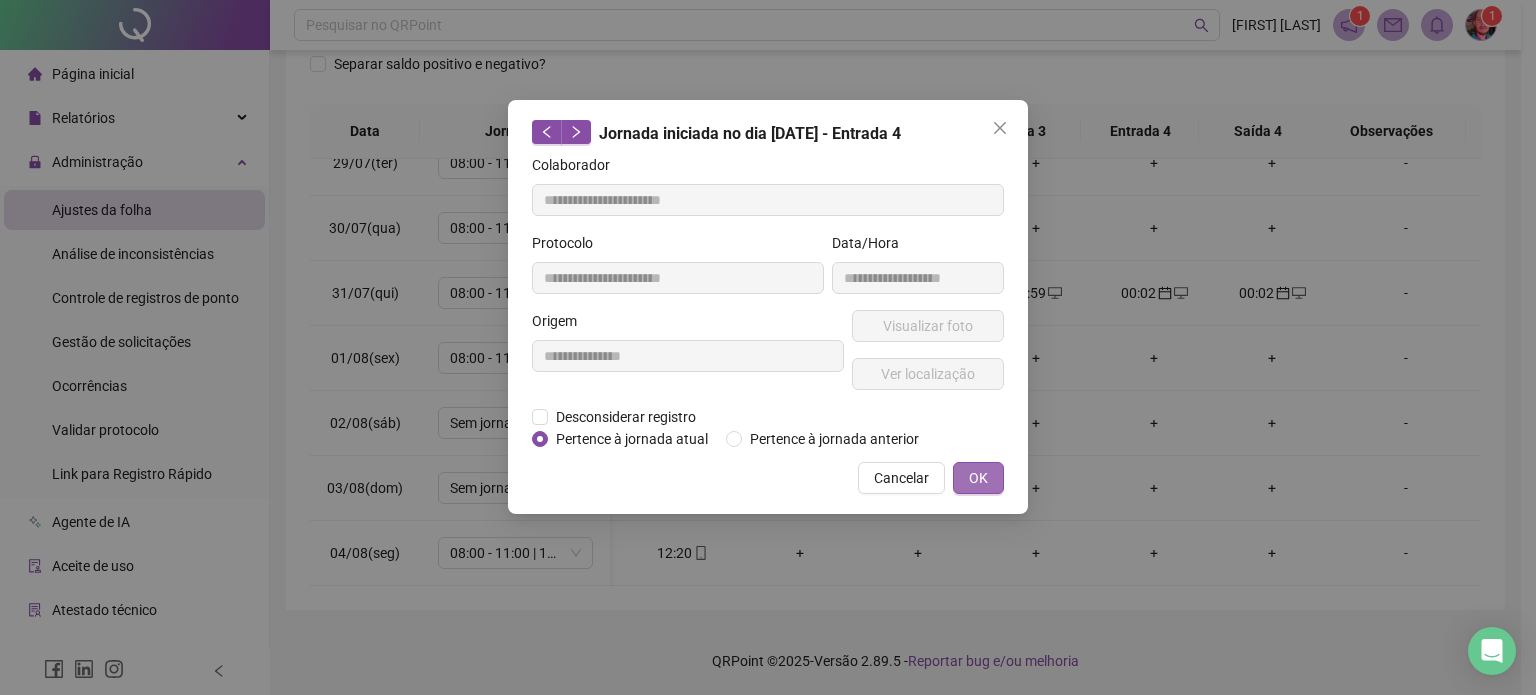 click on "OK" at bounding box center (978, 478) 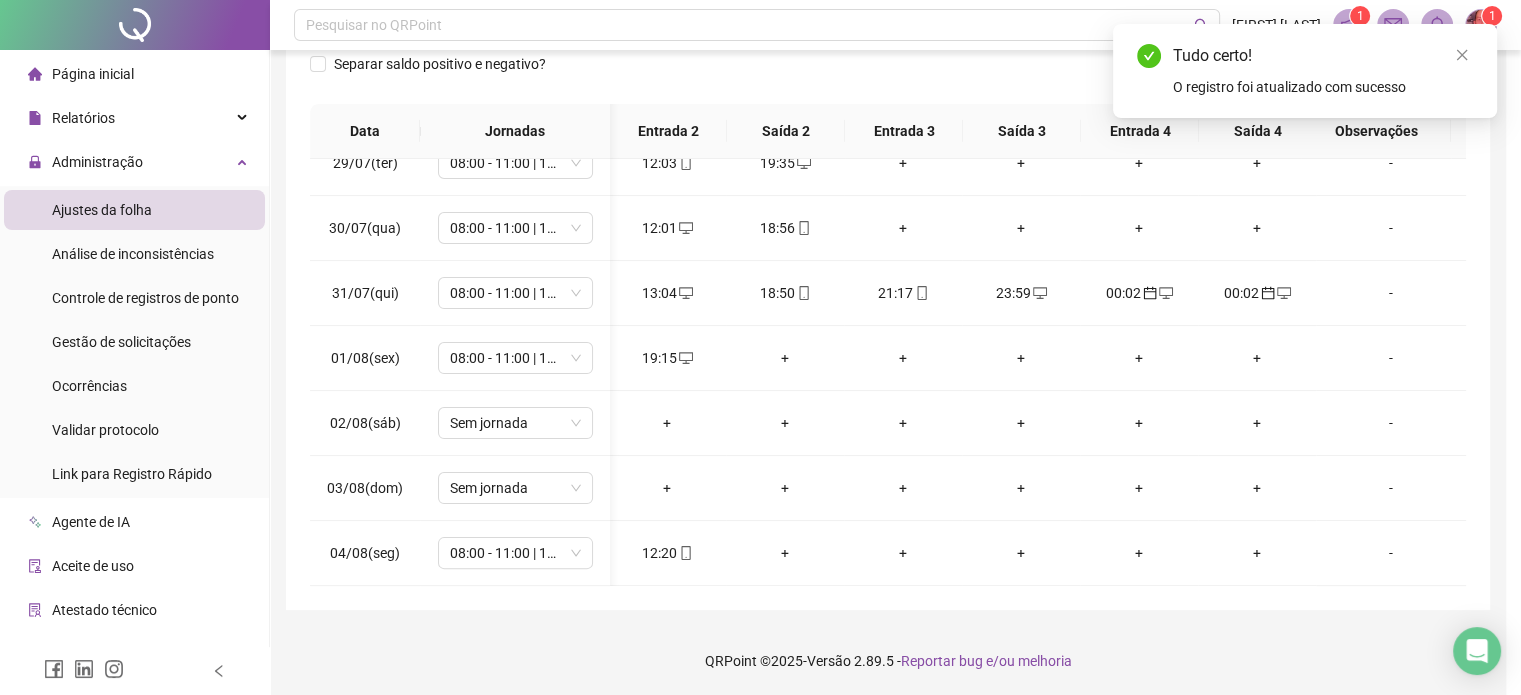 scroll, scrollTop: 0, scrollLeft: 223, axis: horizontal 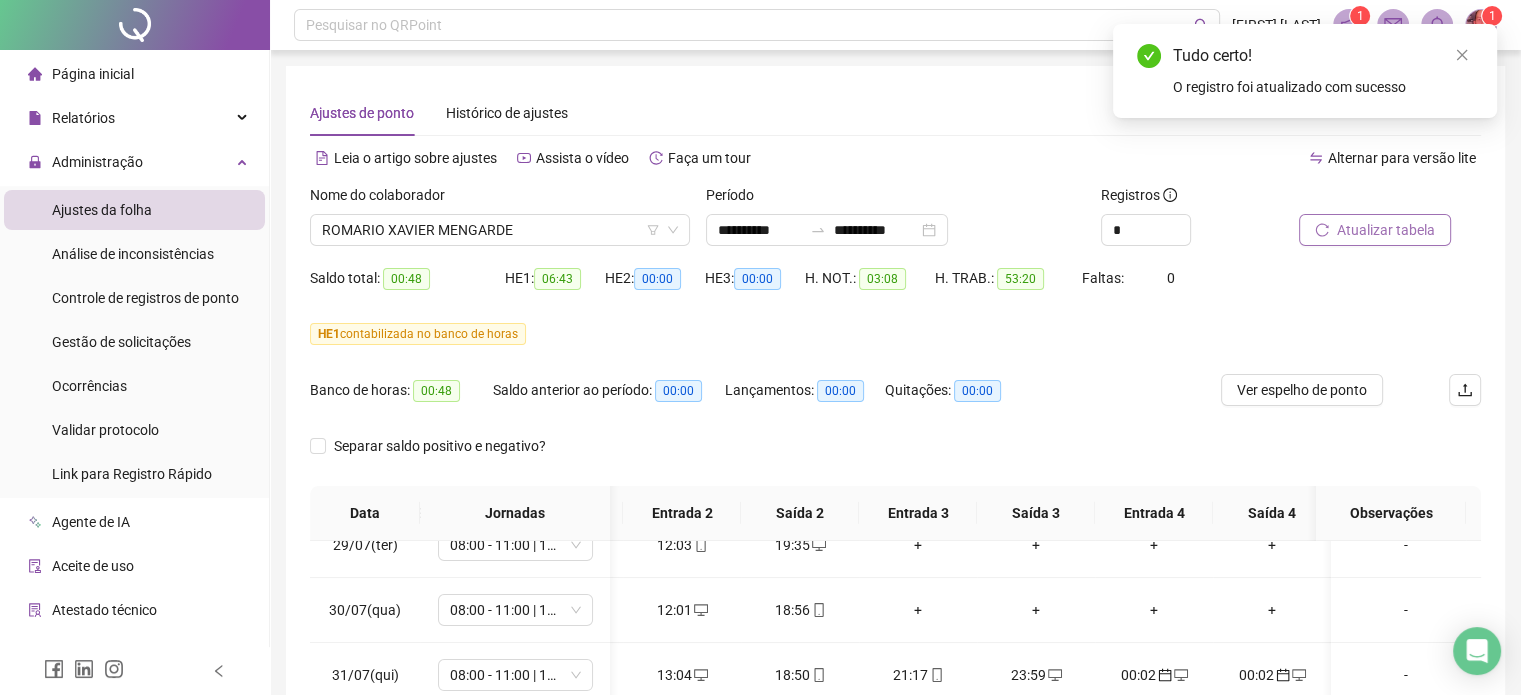 click on "Atualizar tabela" at bounding box center (1386, 230) 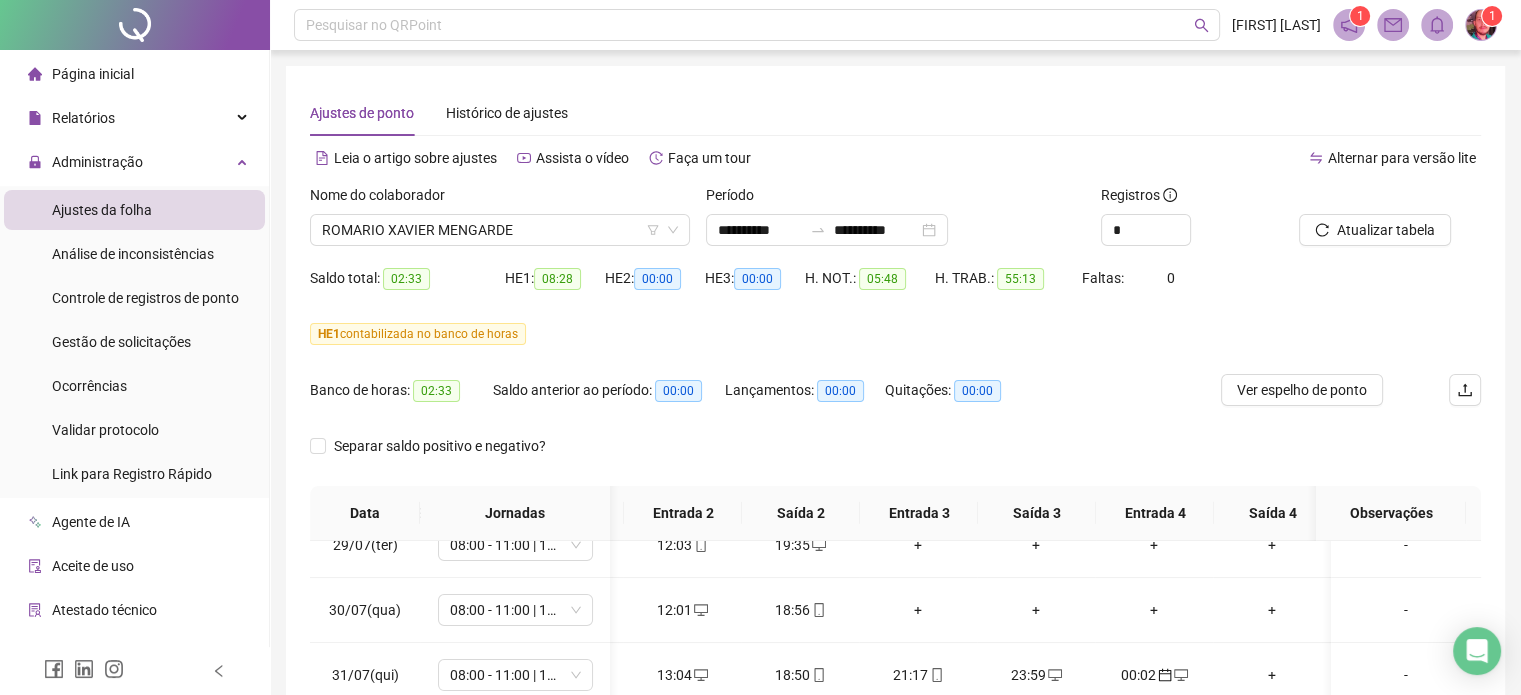scroll, scrollTop: 0, scrollLeft: 223, axis: horizontal 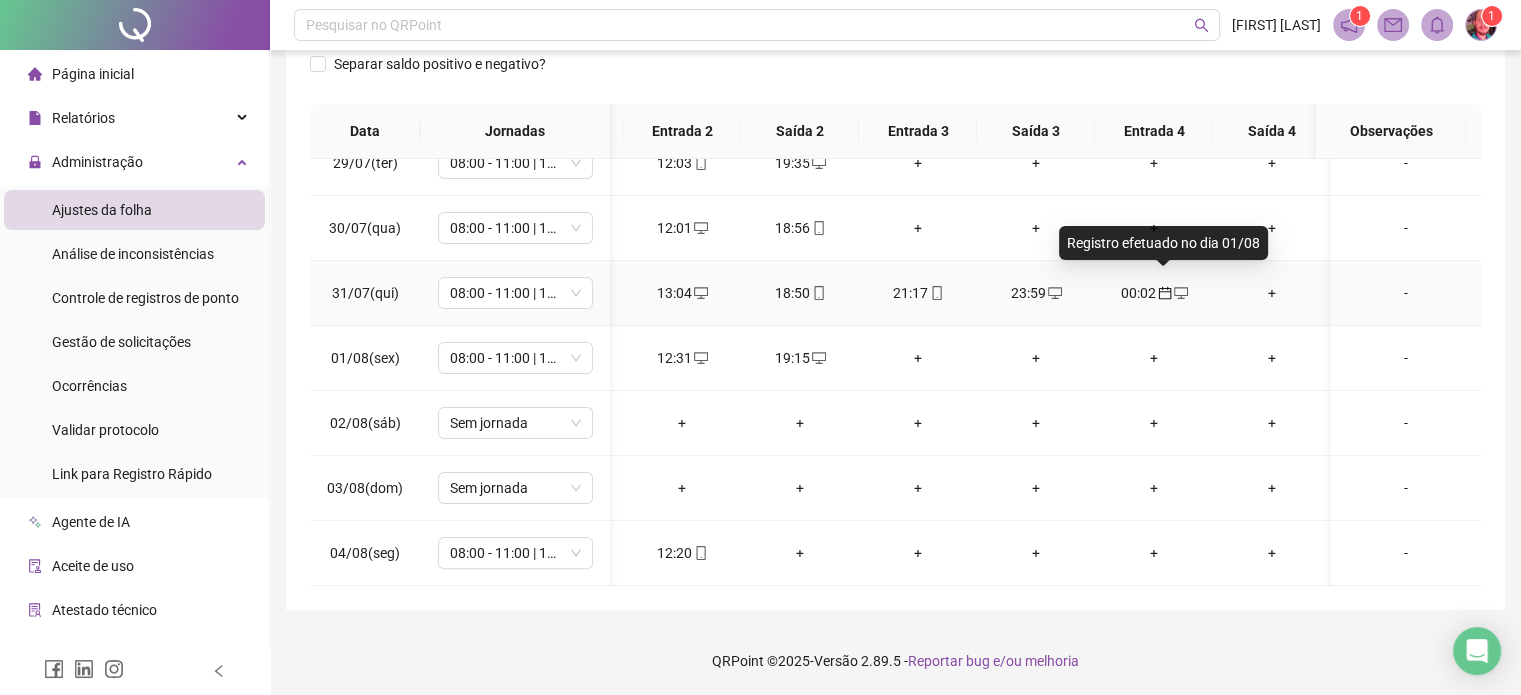 click 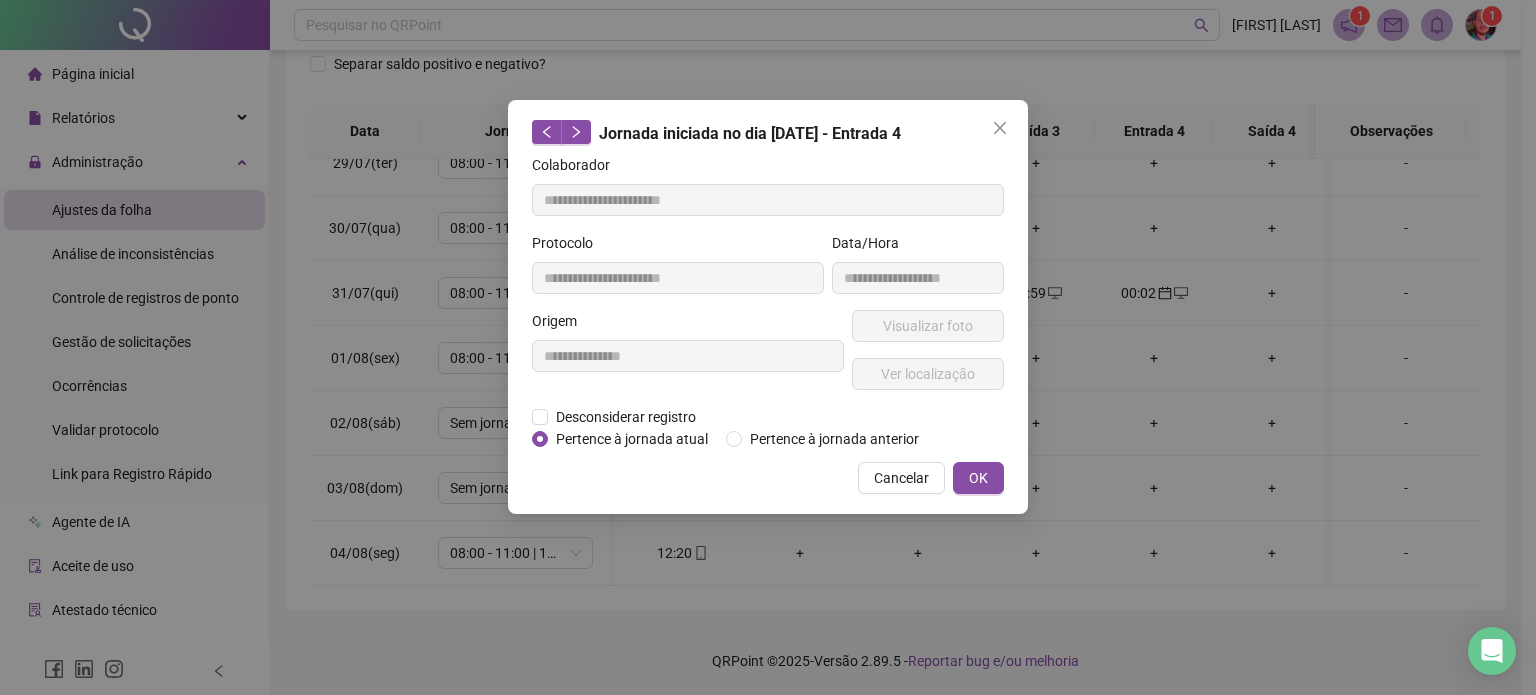type on "**********" 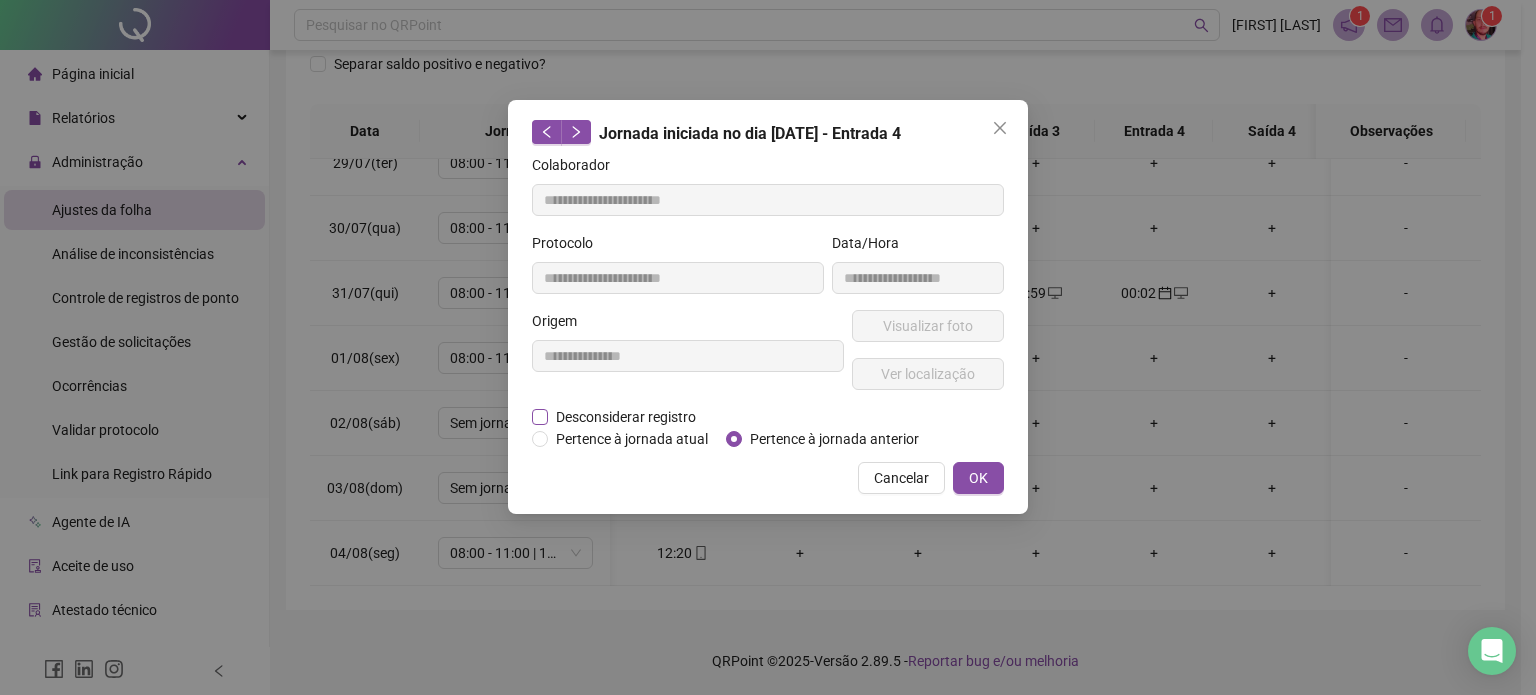 click on "Desconsiderar registro" at bounding box center [626, 417] 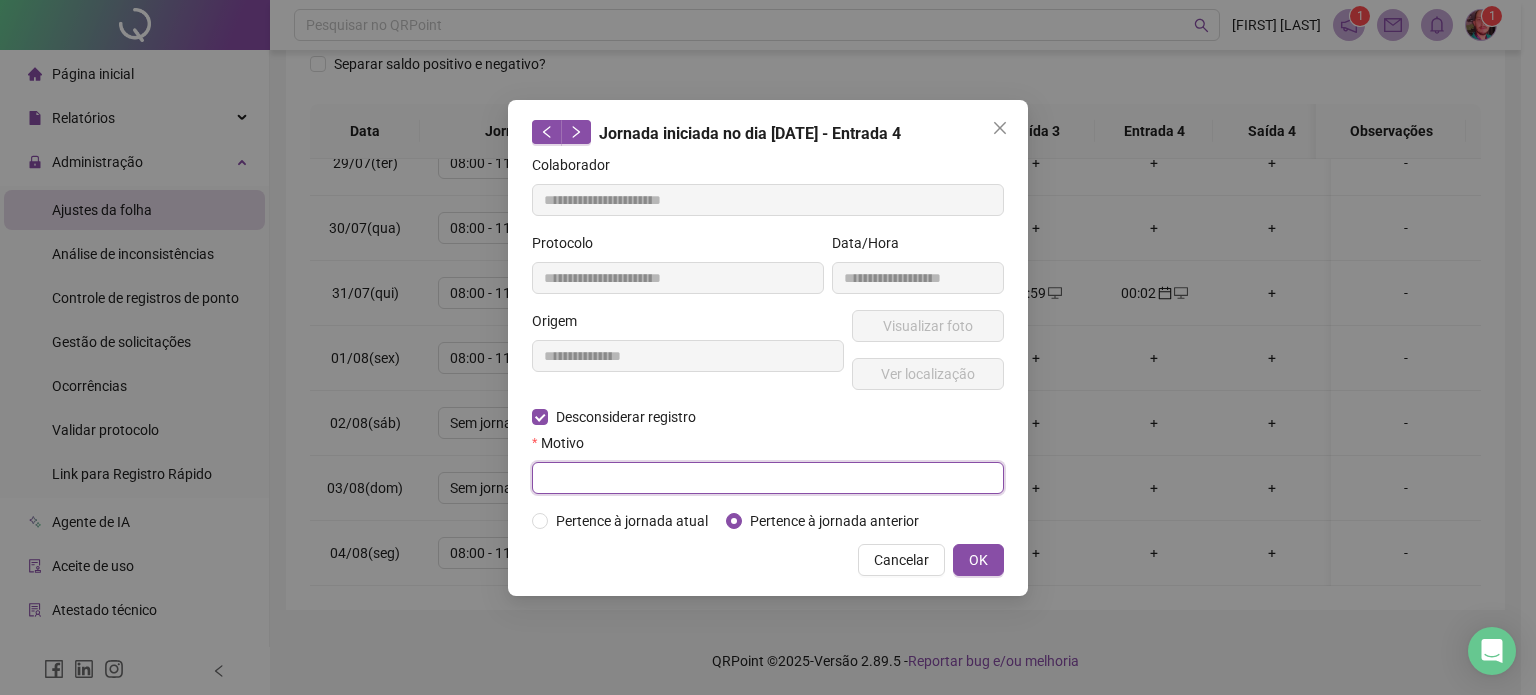 click at bounding box center [768, 478] 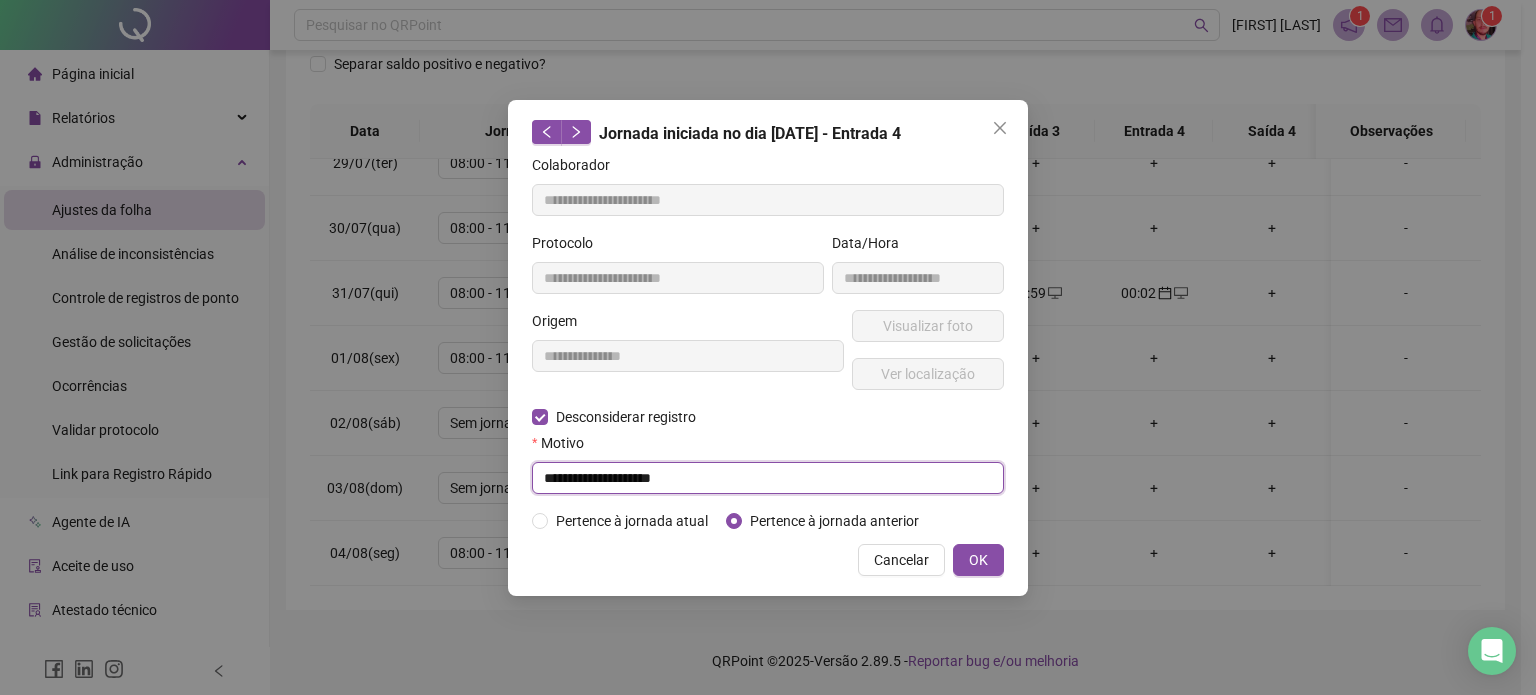 type on "**********" 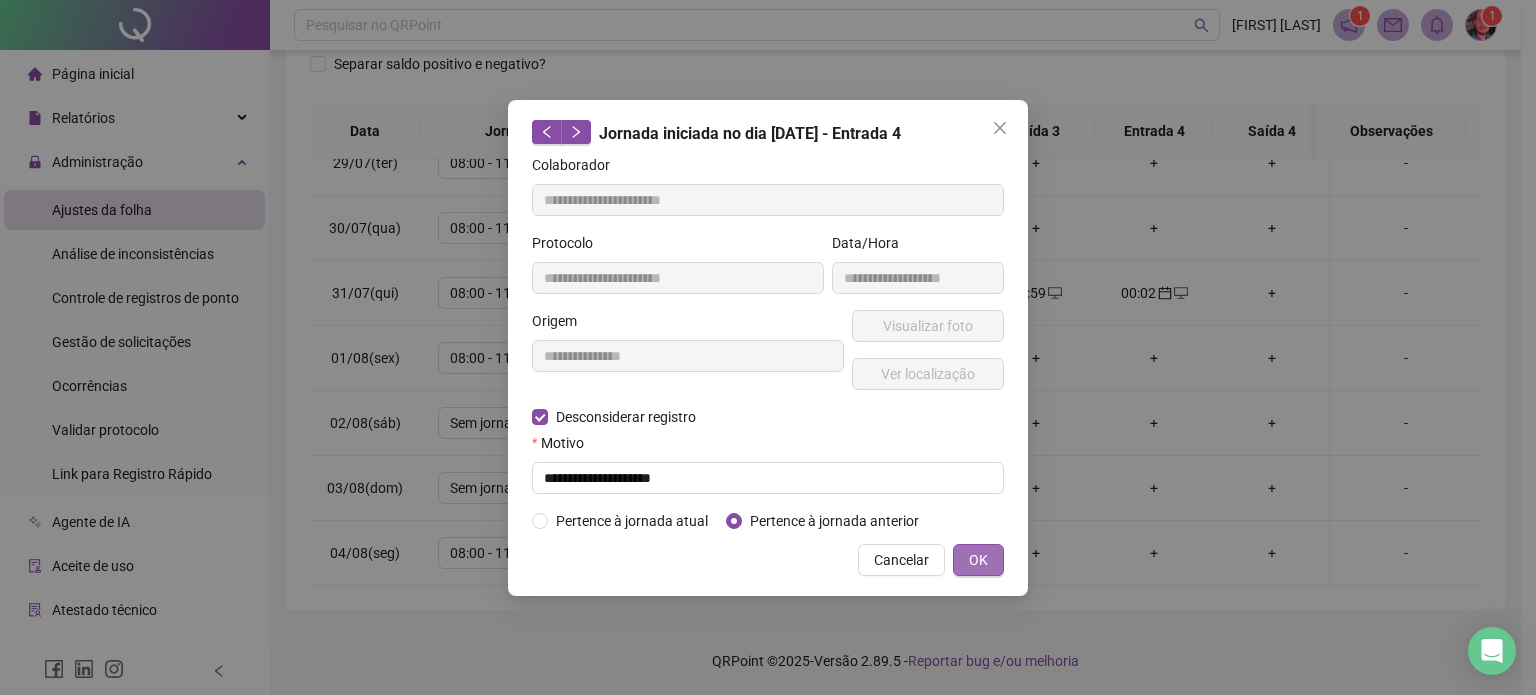 click on "OK" at bounding box center [978, 560] 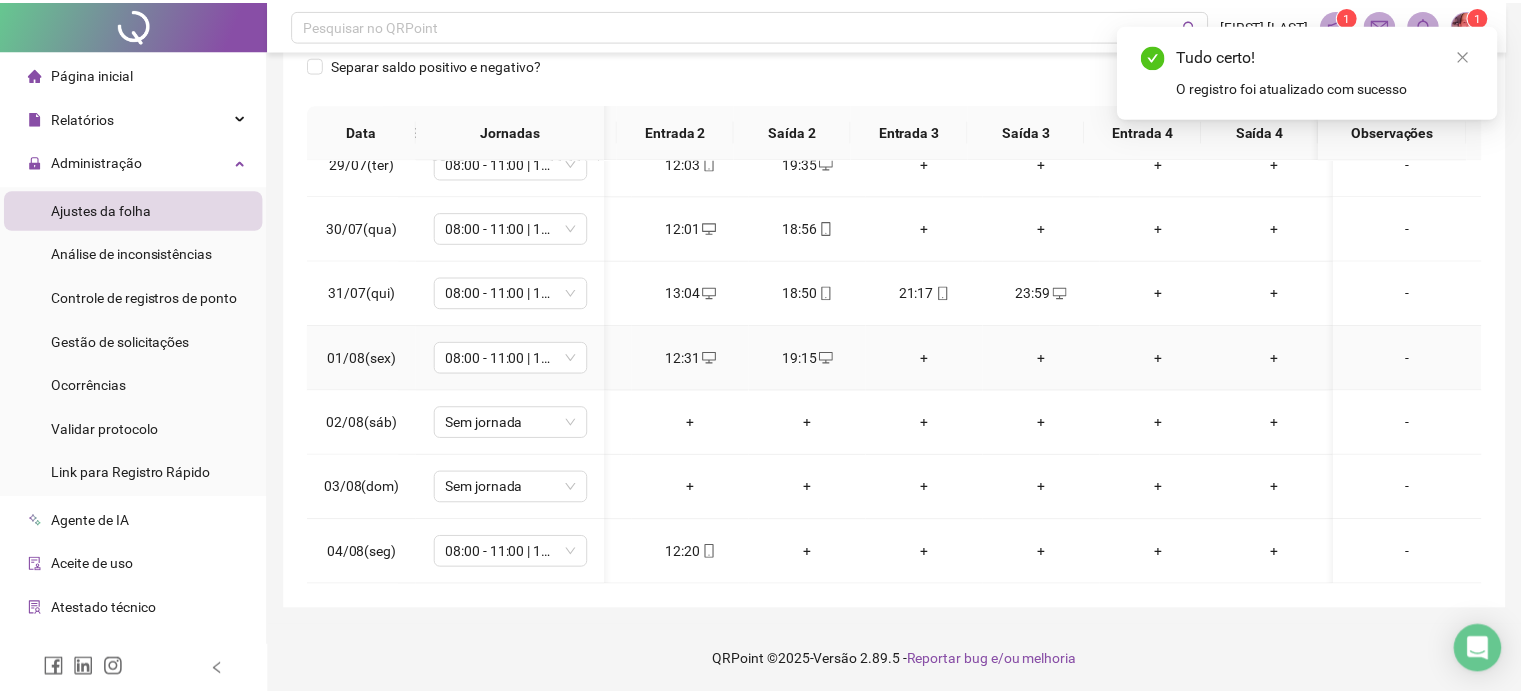 scroll, scrollTop: 0, scrollLeft: 222, axis: horizontal 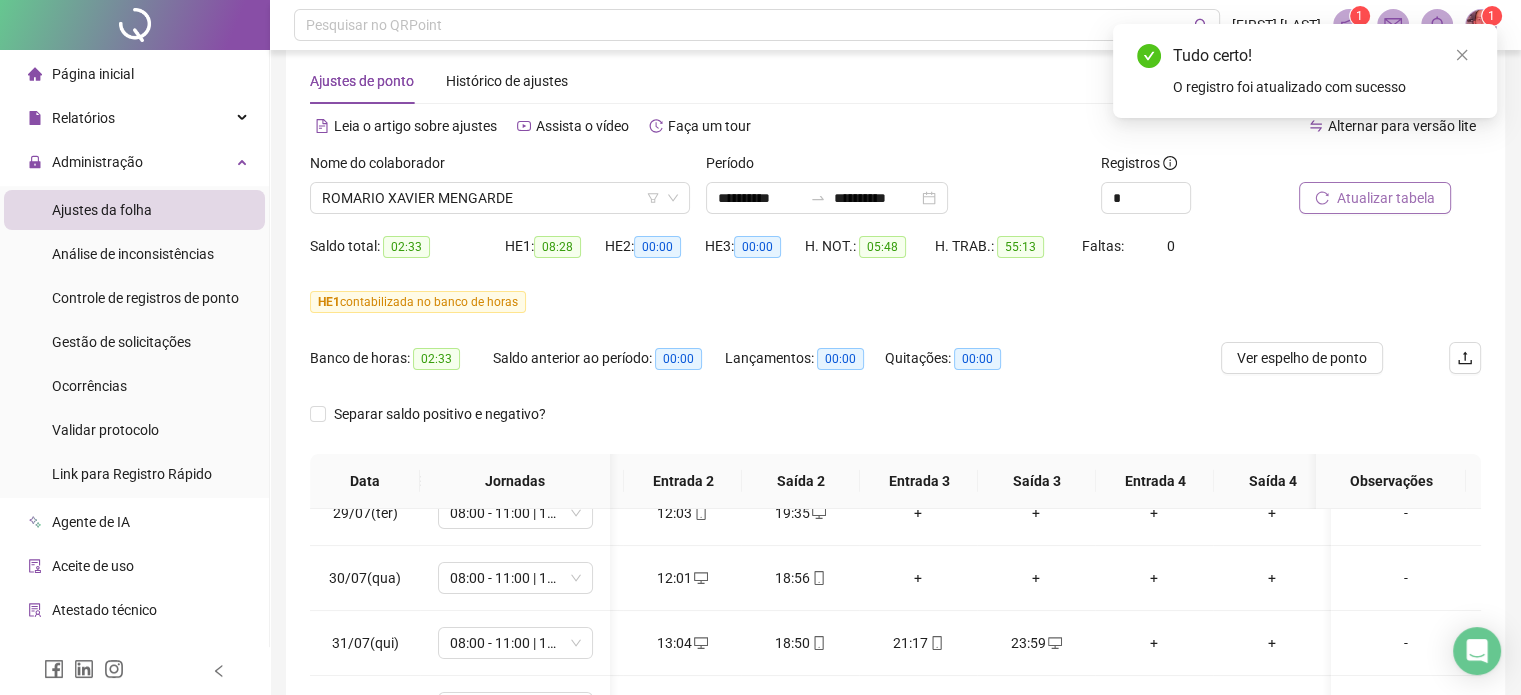 click on "Atualizar tabela" at bounding box center (1386, 198) 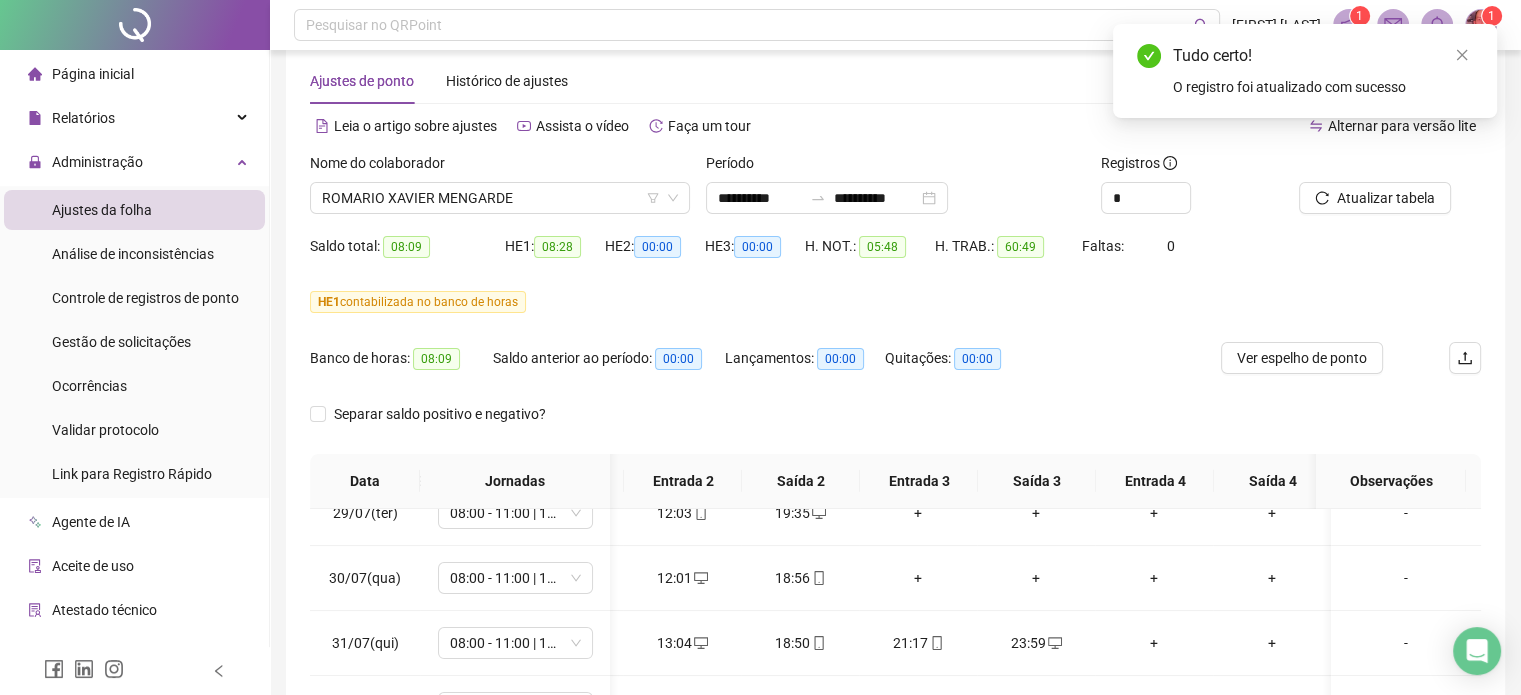 scroll, scrollTop: 0, scrollLeft: 223, axis: horizontal 